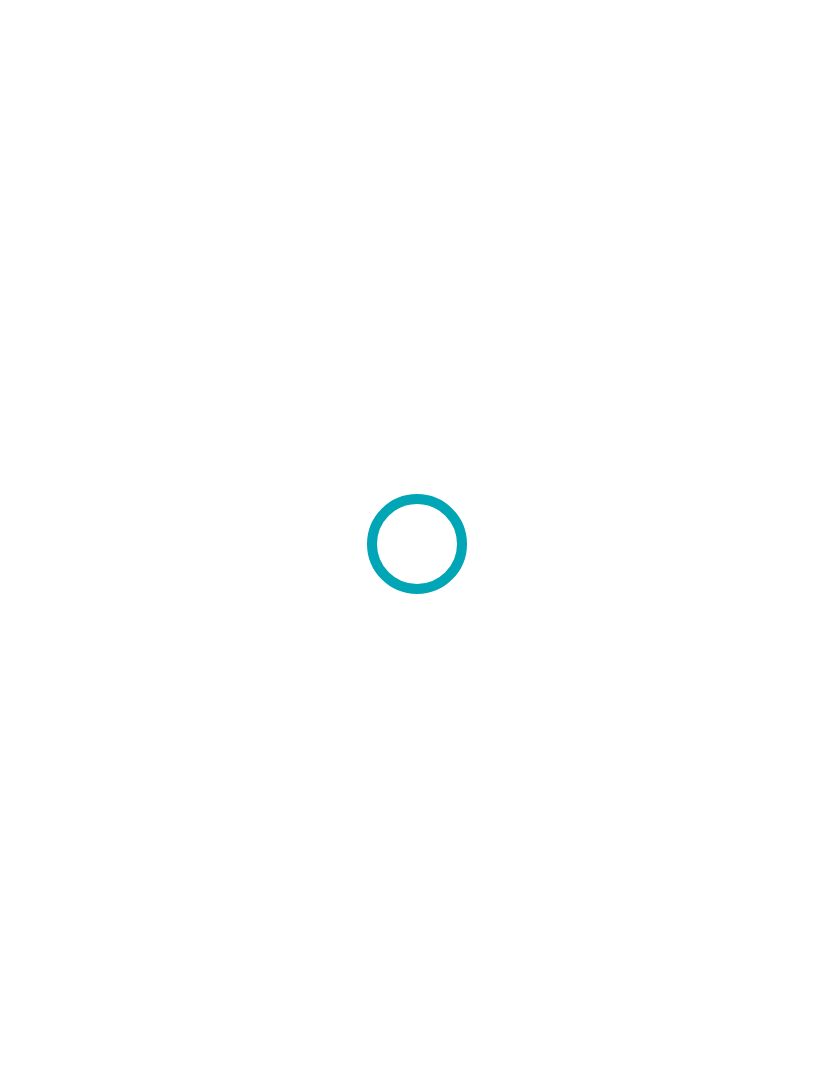 scroll, scrollTop: 0, scrollLeft: 0, axis: both 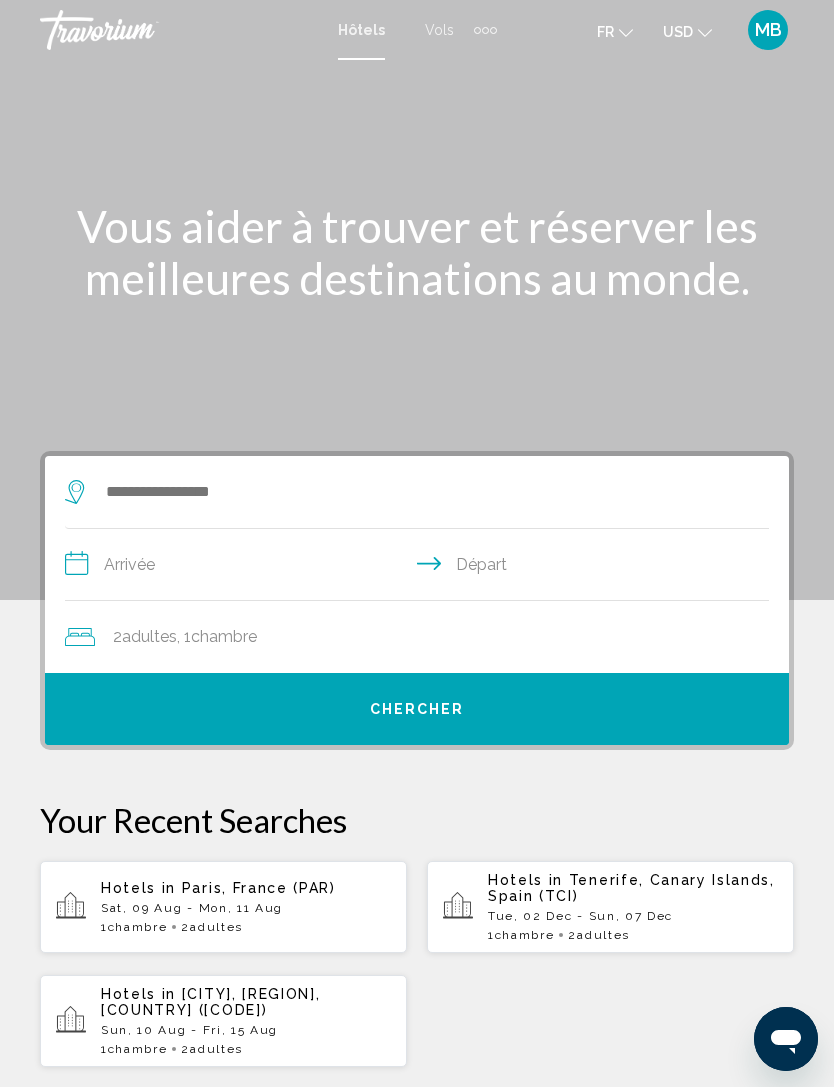 click on "USD" 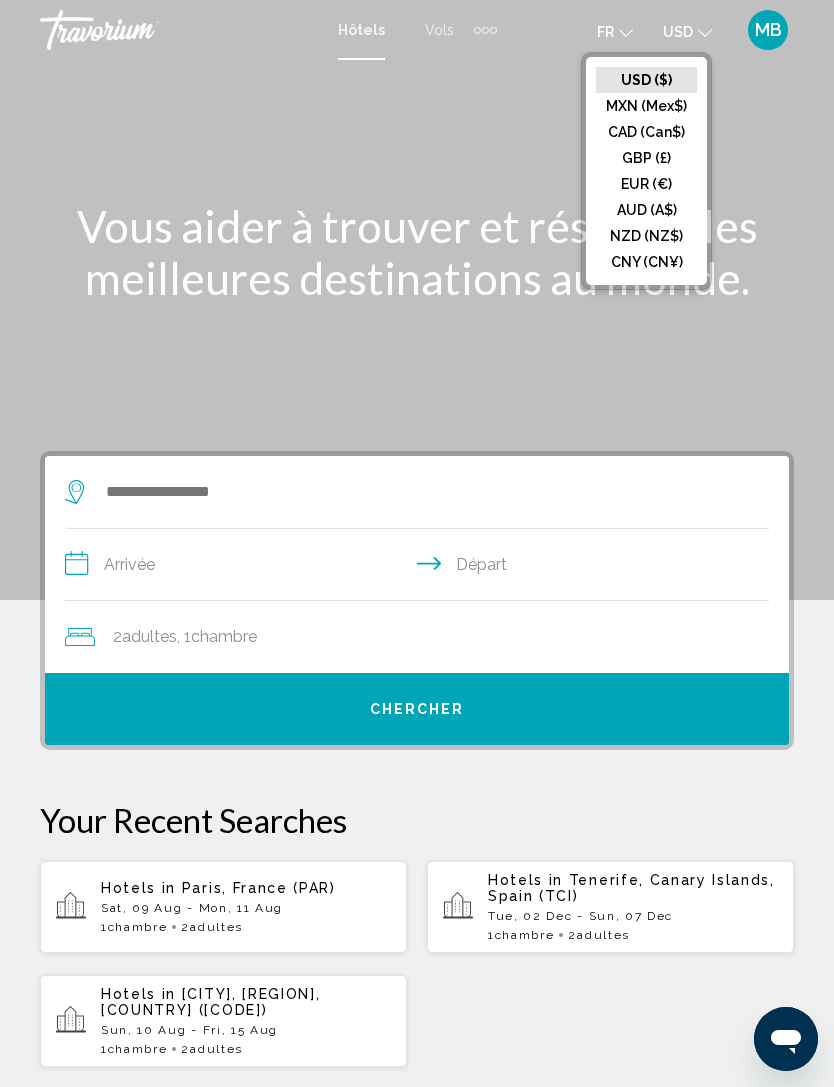 click on "EUR (€)" 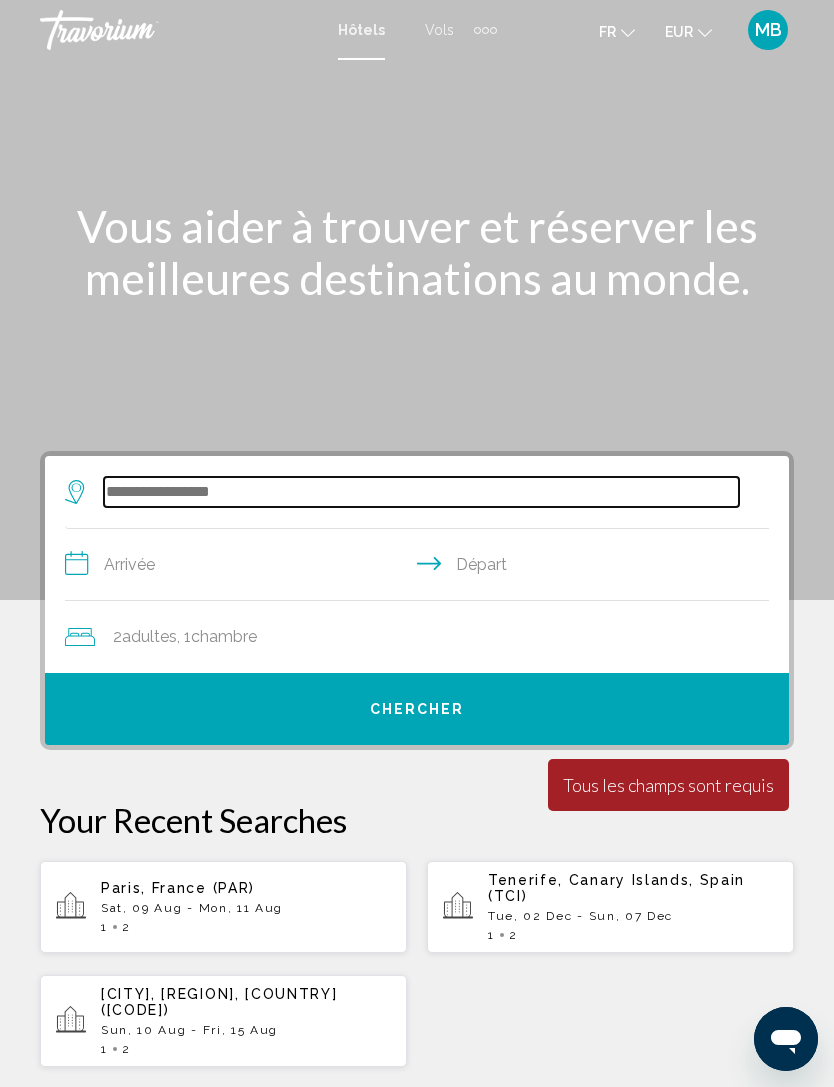 click at bounding box center (421, 492) 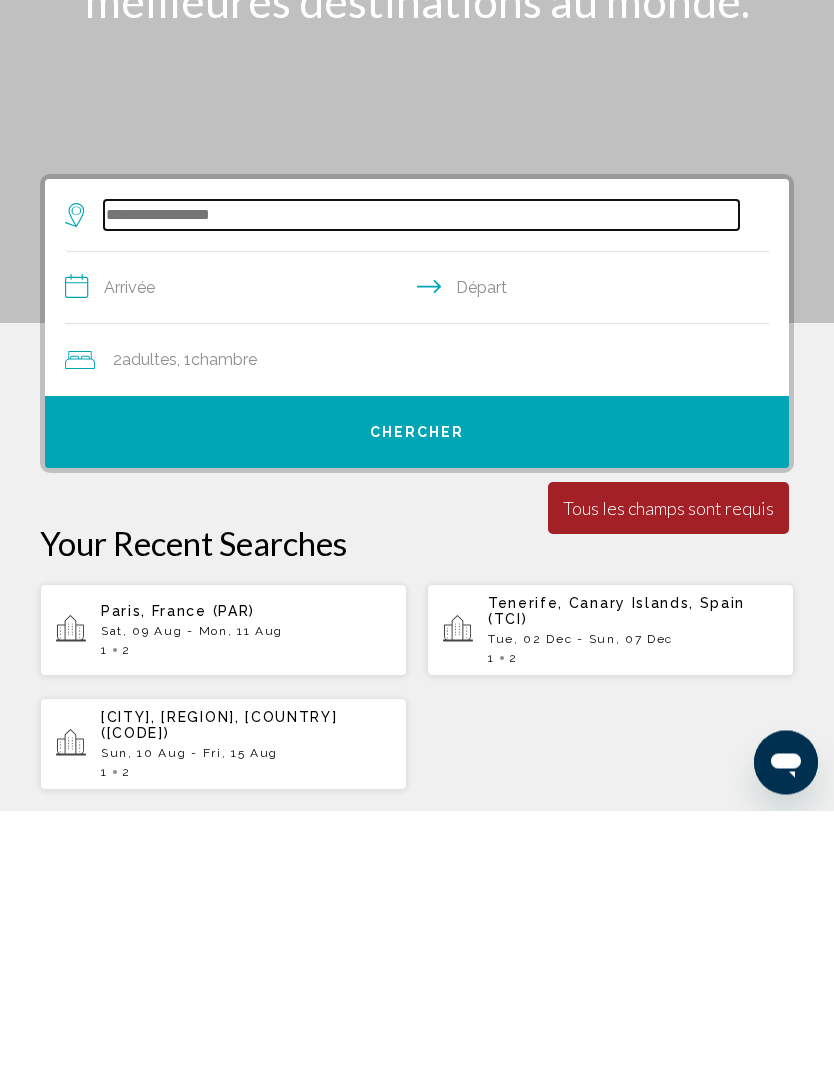 scroll, scrollTop: 46, scrollLeft: 0, axis: vertical 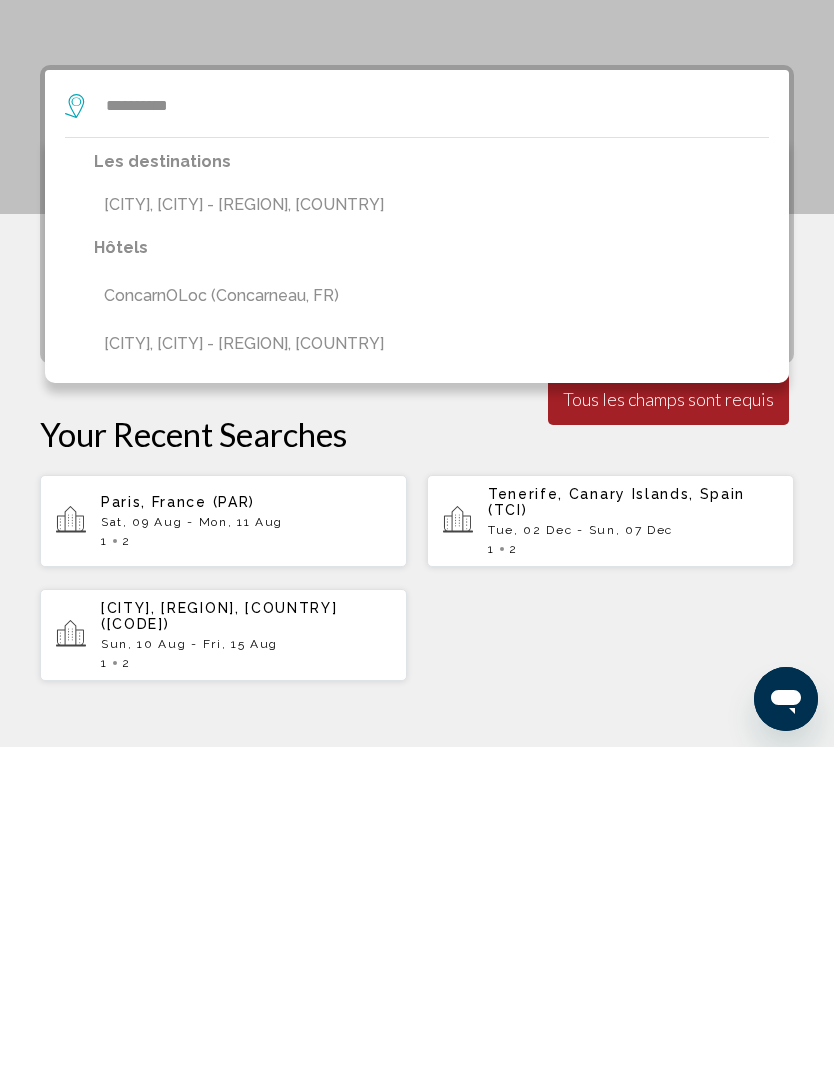 click on "[CITY], [CITY] - [REGION], [COUNTRY]" at bounding box center [371, 545] 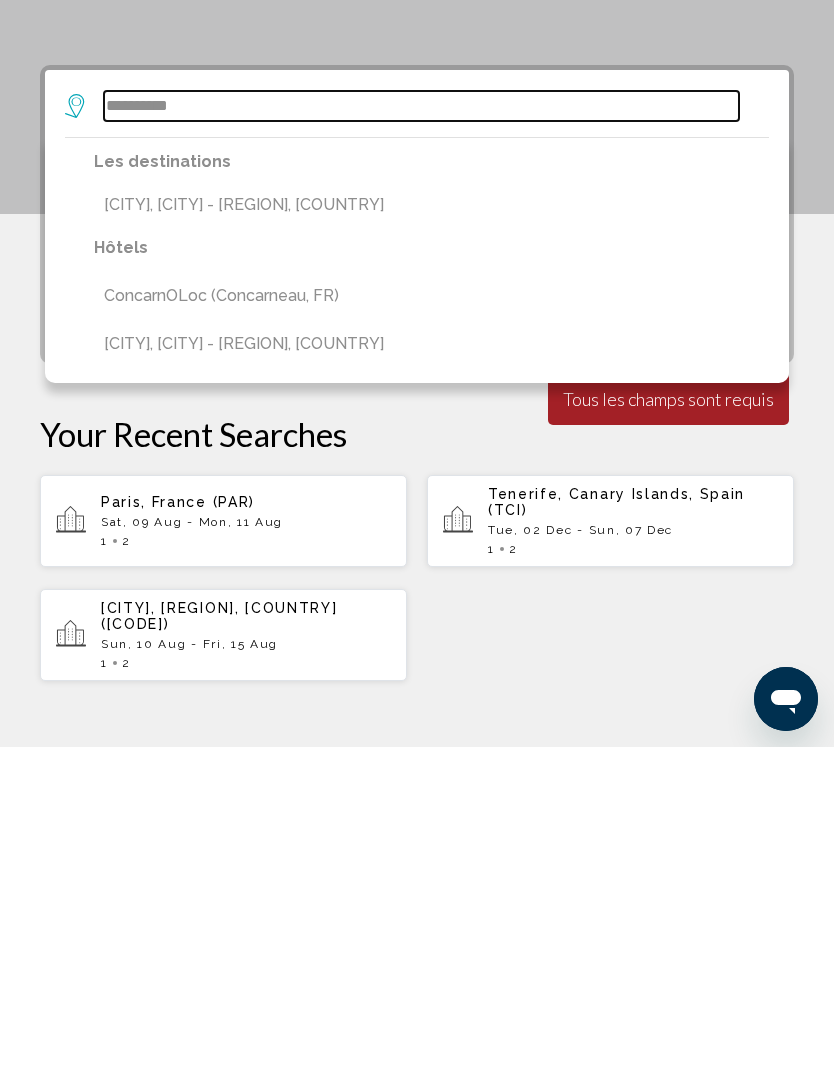type on "**********" 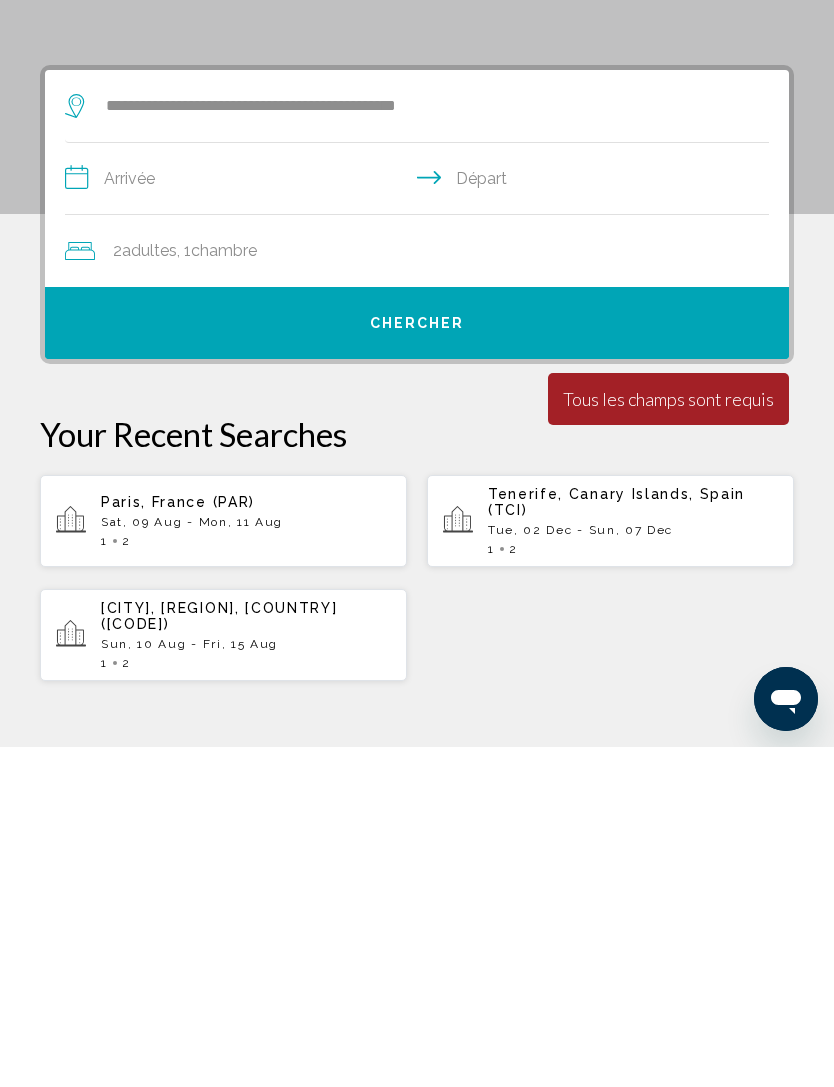 click on "**********" at bounding box center (421, 521) 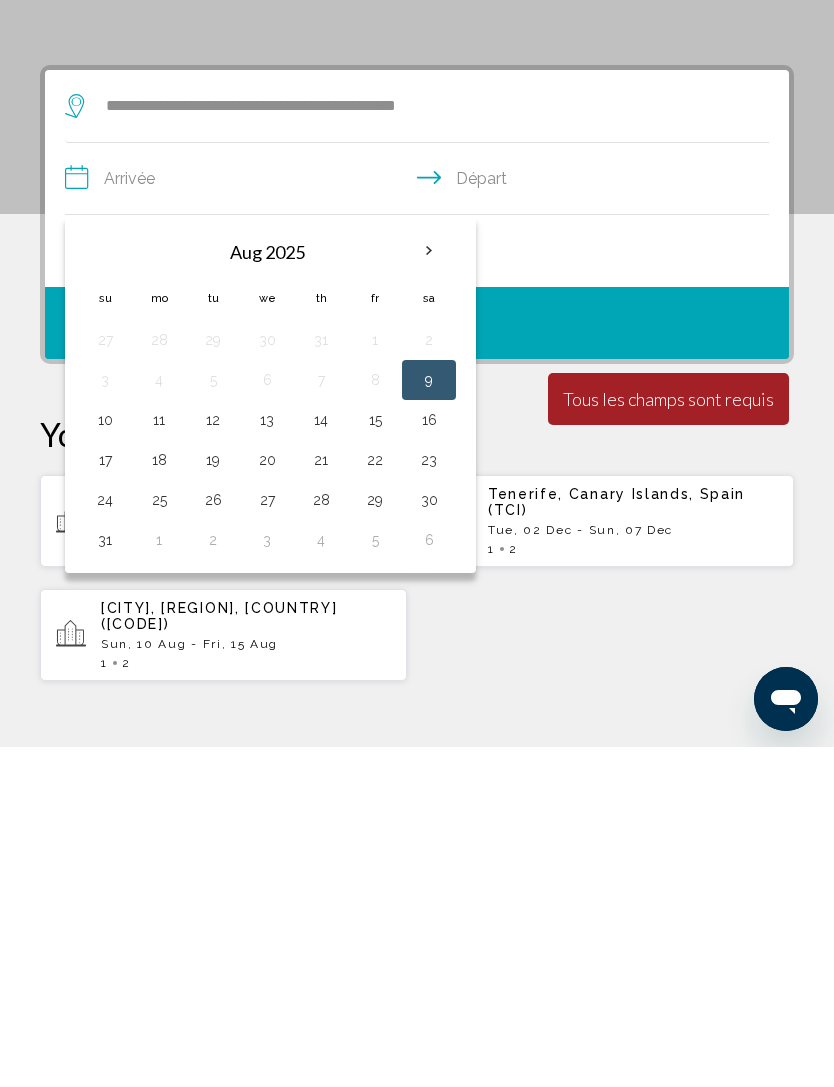 scroll, scrollTop: 386, scrollLeft: 0, axis: vertical 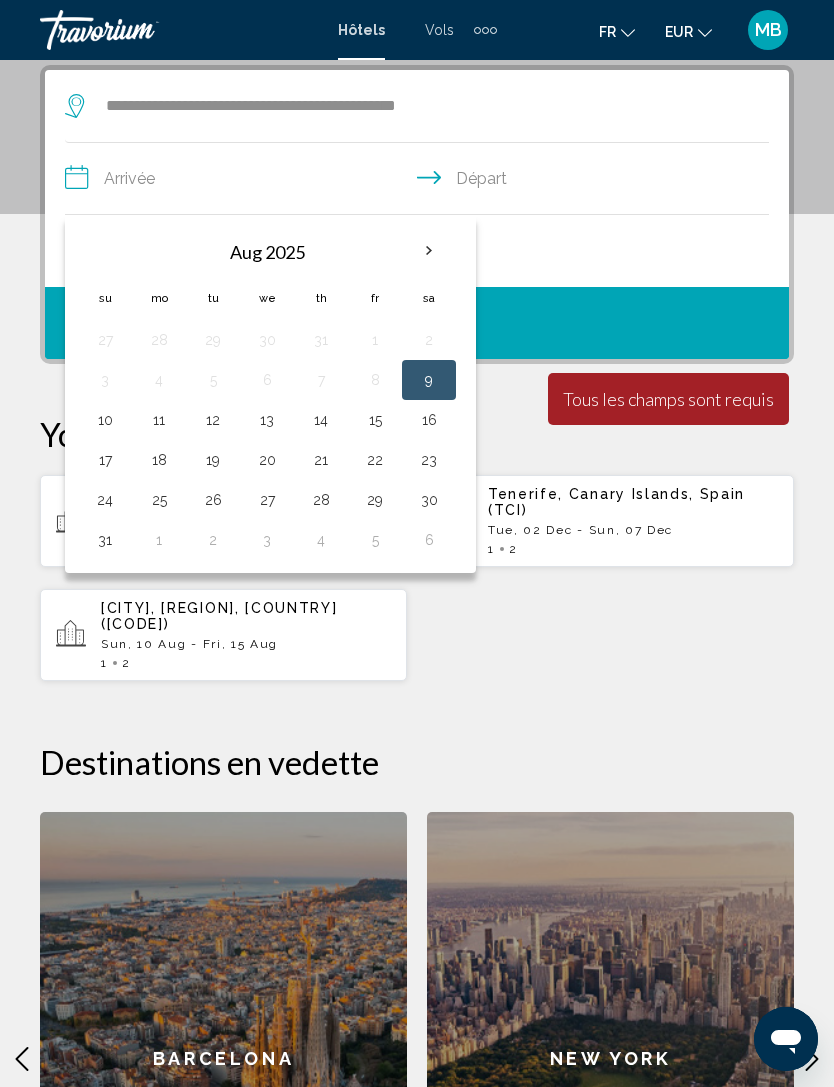 click on "9" at bounding box center [429, 380] 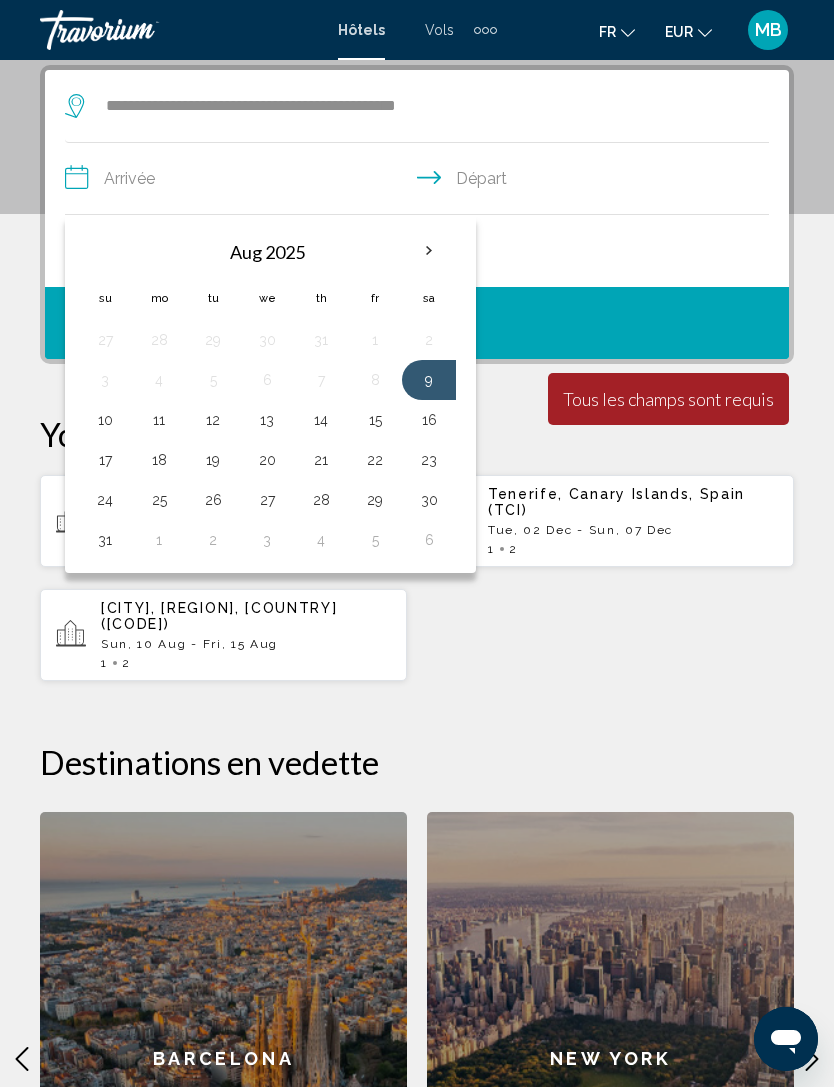 click on "11" at bounding box center (159, 420) 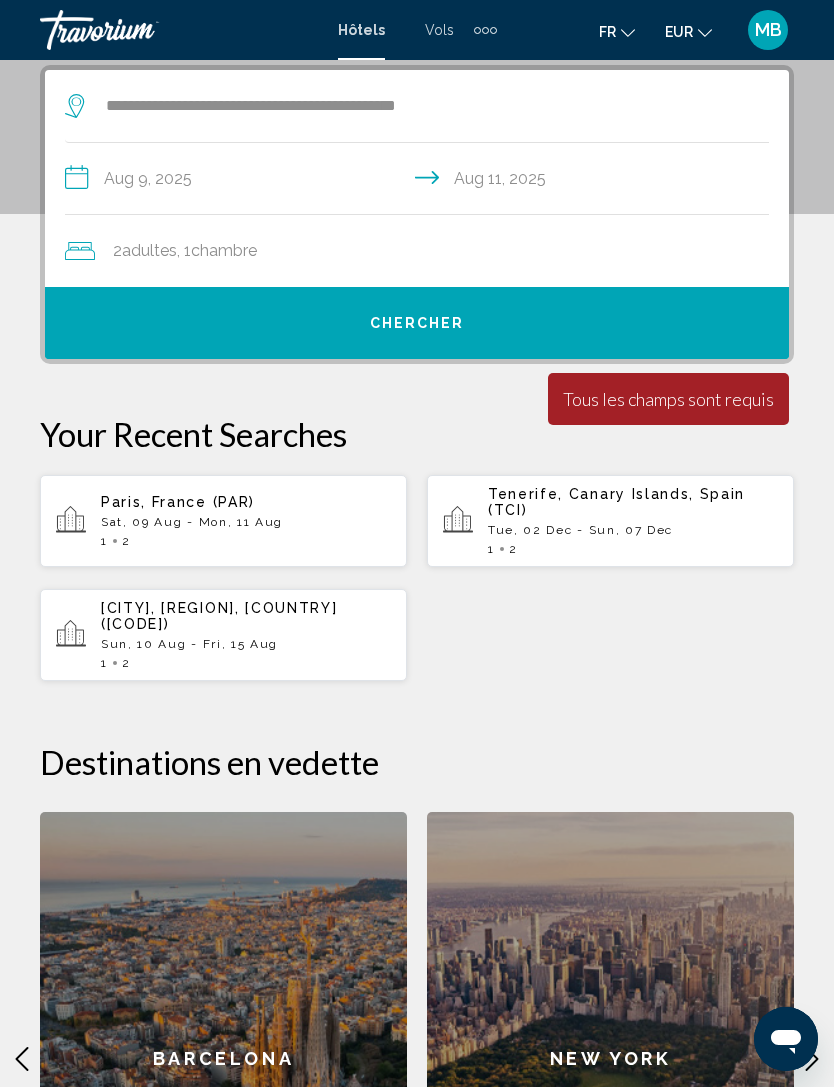 click on "Chercher" at bounding box center (417, 323) 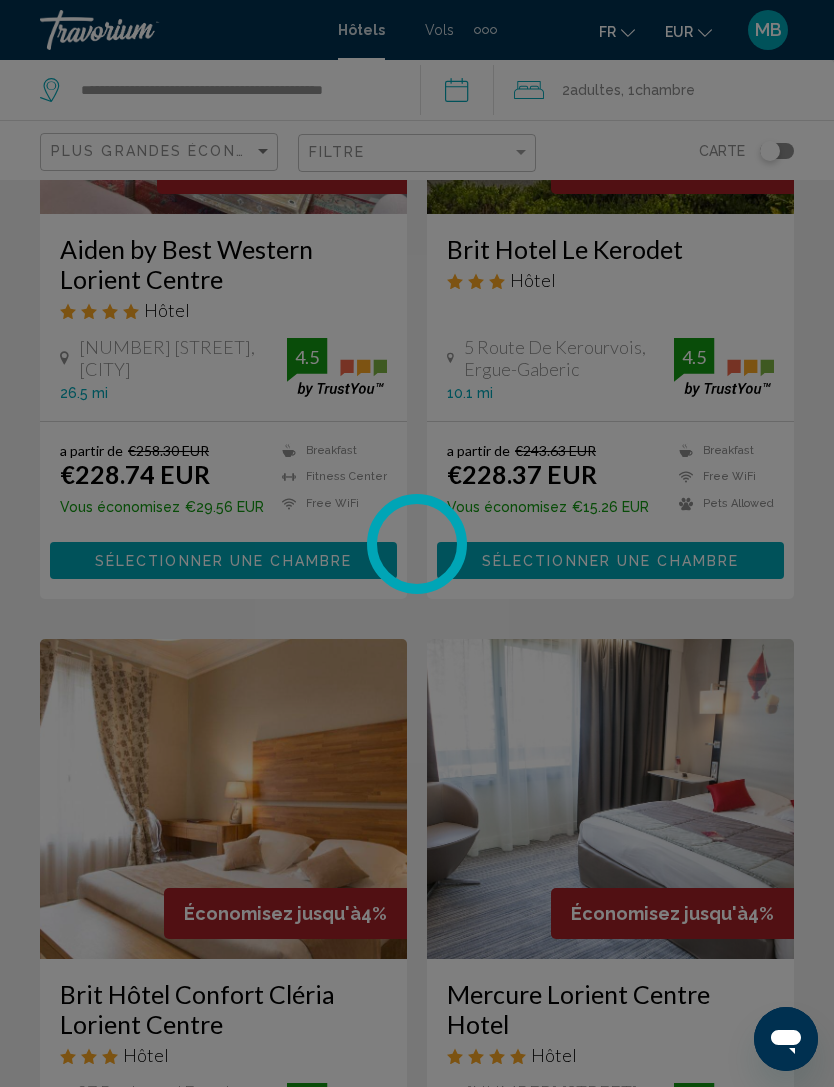 scroll, scrollTop: 0, scrollLeft: 0, axis: both 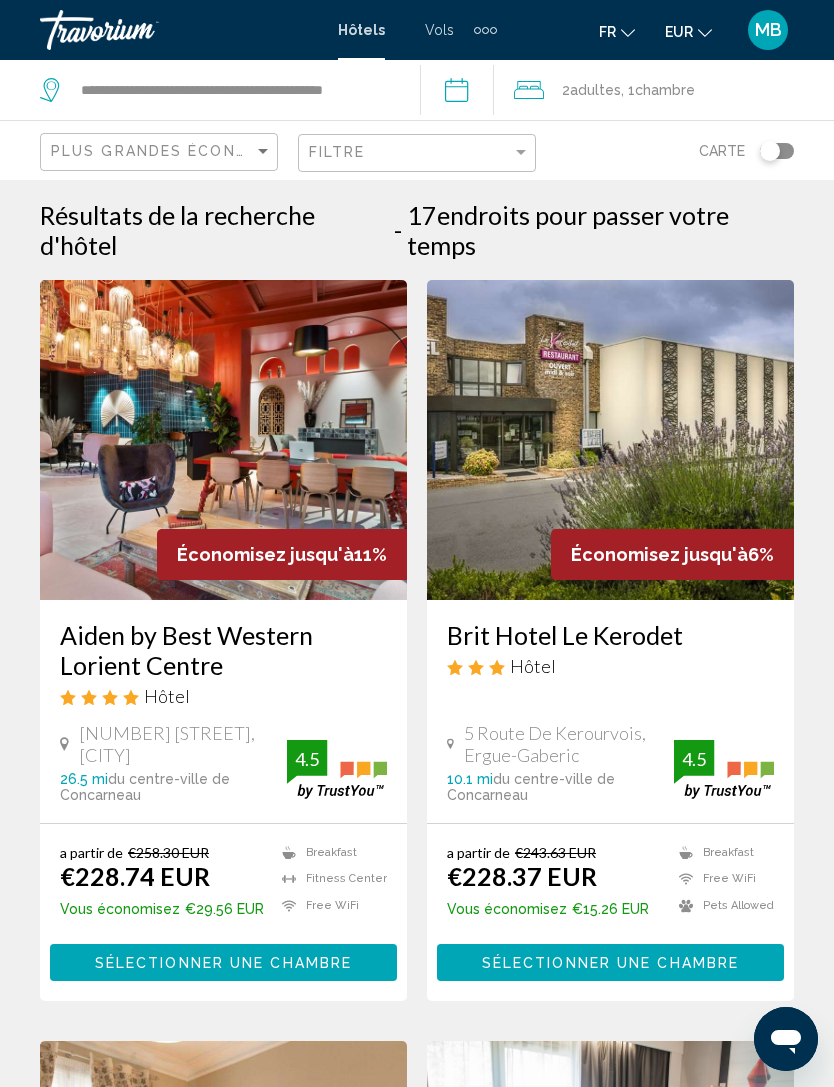 click 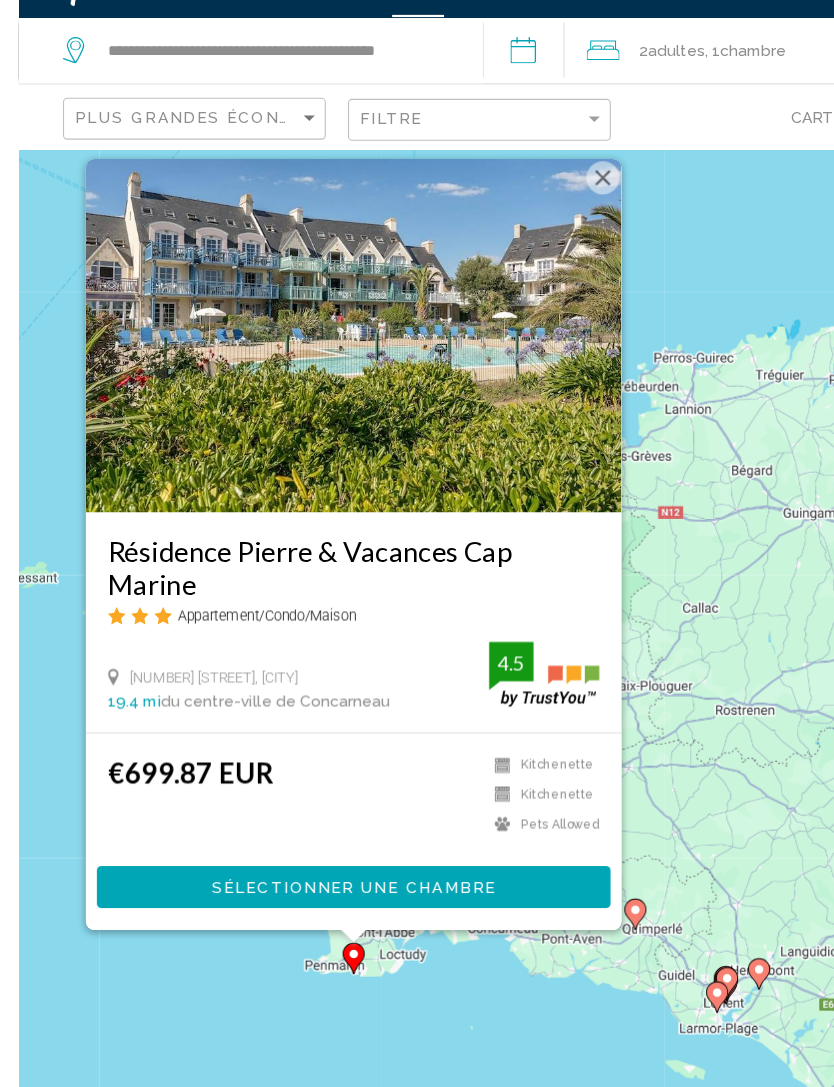 scroll, scrollTop: 21, scrollLeft: 0, axis: vertical 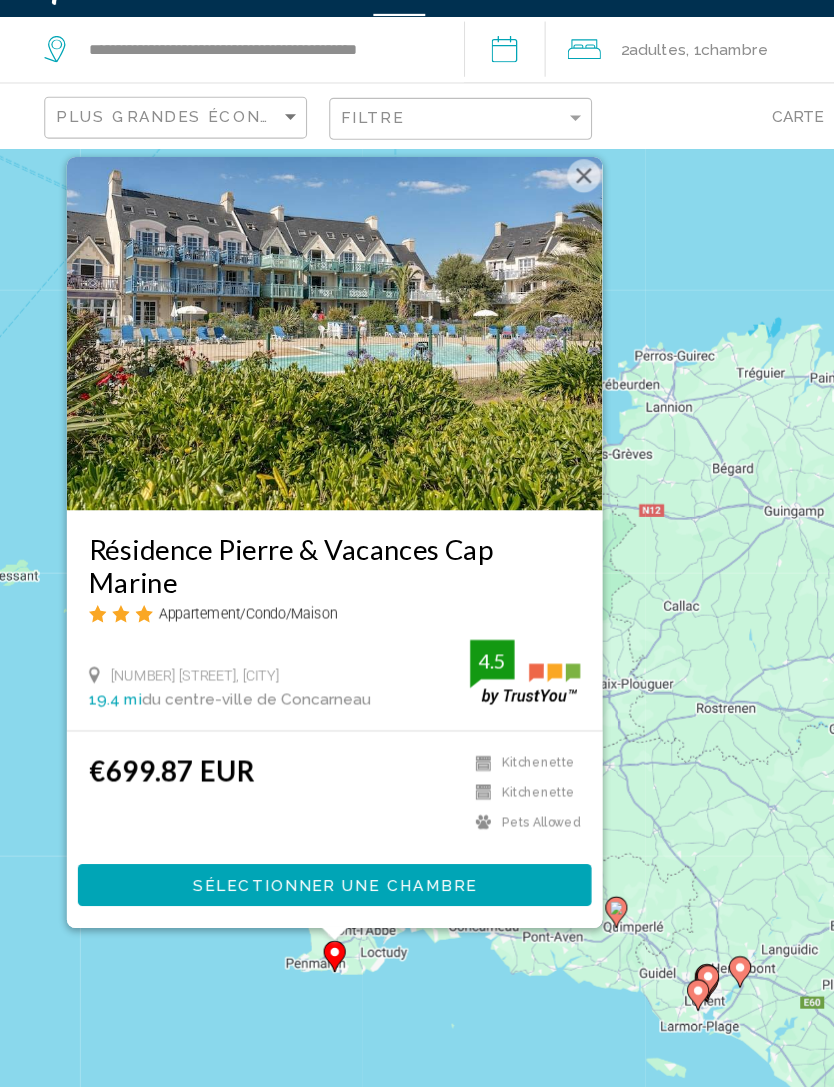 click on "Pour activer le glissement avec le clavier, appuyez sur Alt+Entrée. Une fois ce mode activé, utilisez les touches fléchées pour déplacer le repère. Pour valider le déplacement, appuyez sur Entrée. Pour annuler, appuyez sur Échap.  Résidence Pierre & Vacances Cap Marine
Appartement/Condo/Maison
[NUMBER] [STREET], Guilvinec [DISTANCE]  du centre-ville de Concarneau de l'hôtel 4.5 €699.87 EUR
Kitchenette
Kitchenette
Pets Allowed
Swimming Pool  4.5 Sélectionner une chambre" at bounding box center [417, 612] 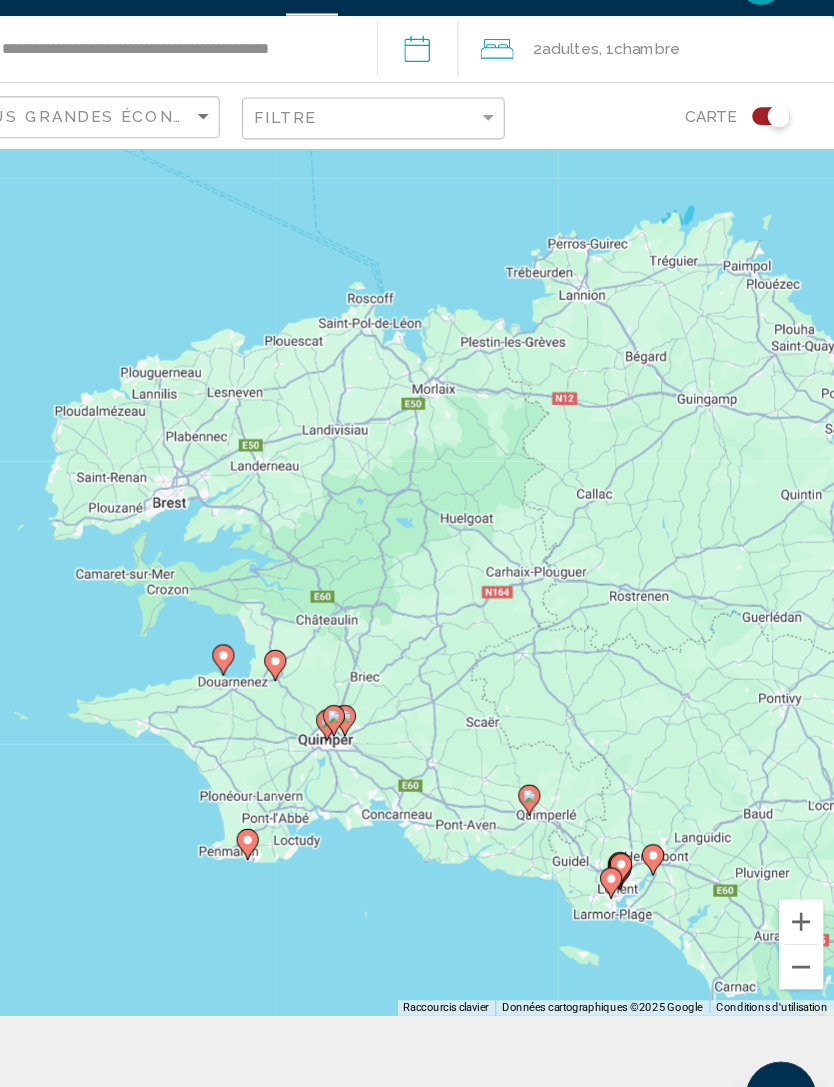 scroll, scrollTop: 123, scrollLeft: 0, axis: vertical 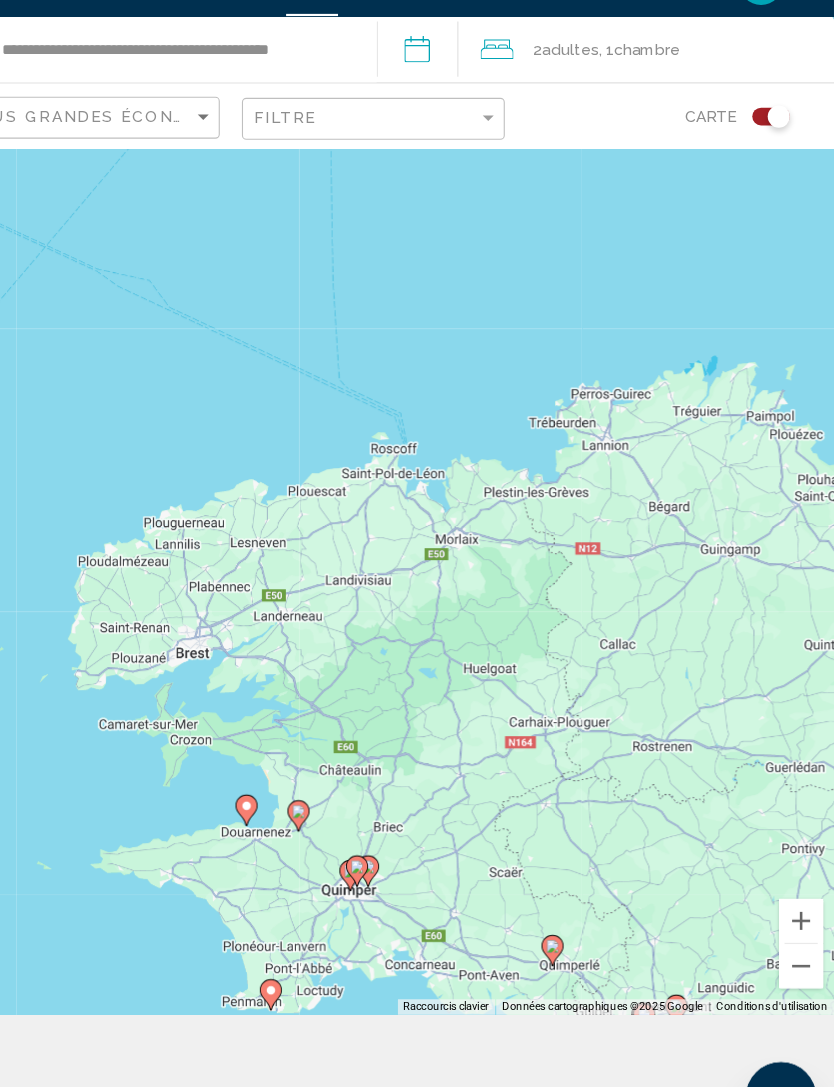 click on "Pour activer le glissement avec le clavier, appuyez sur Alt+Entrée. Une fois ce mode activé, utilisez les touches fléchées pour déplacer le repère. Pour valider le déplacement, appuyez sur Entrée. Pour annuler, appuyez sur Échap." at bounding box center [417, 510] 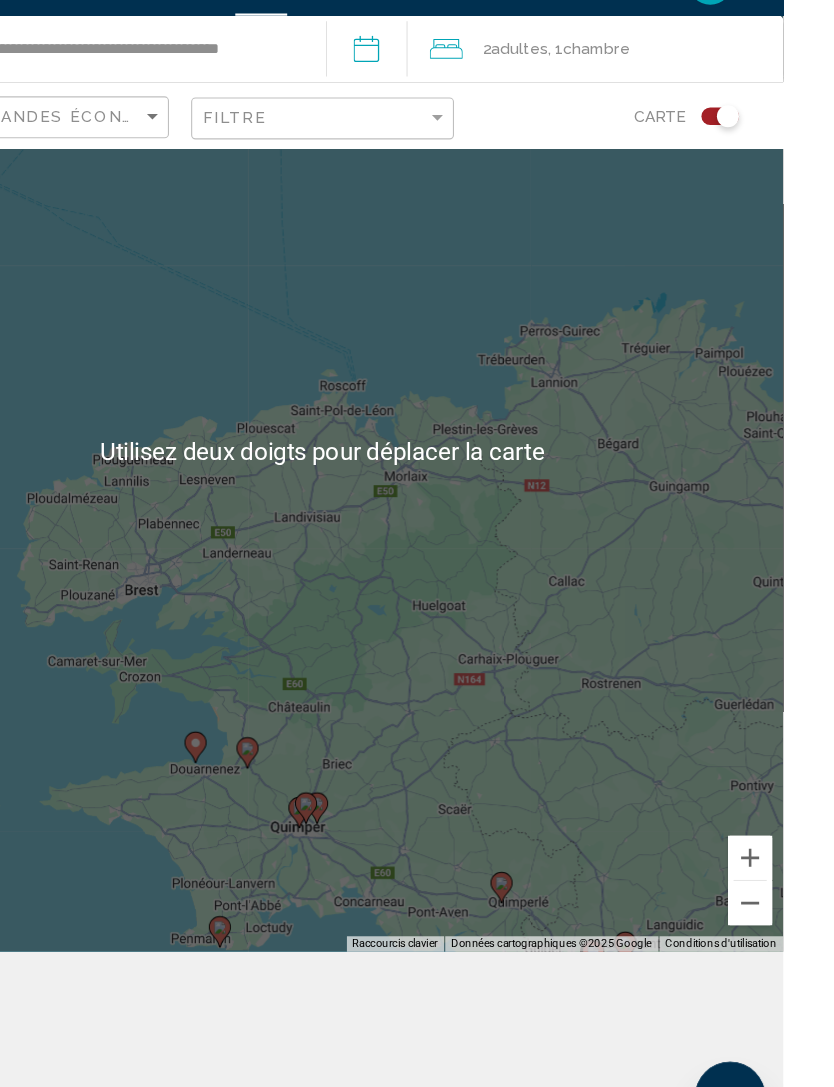 scroll, scrollTop: 244, scrollLeft: 0, axis: vertical 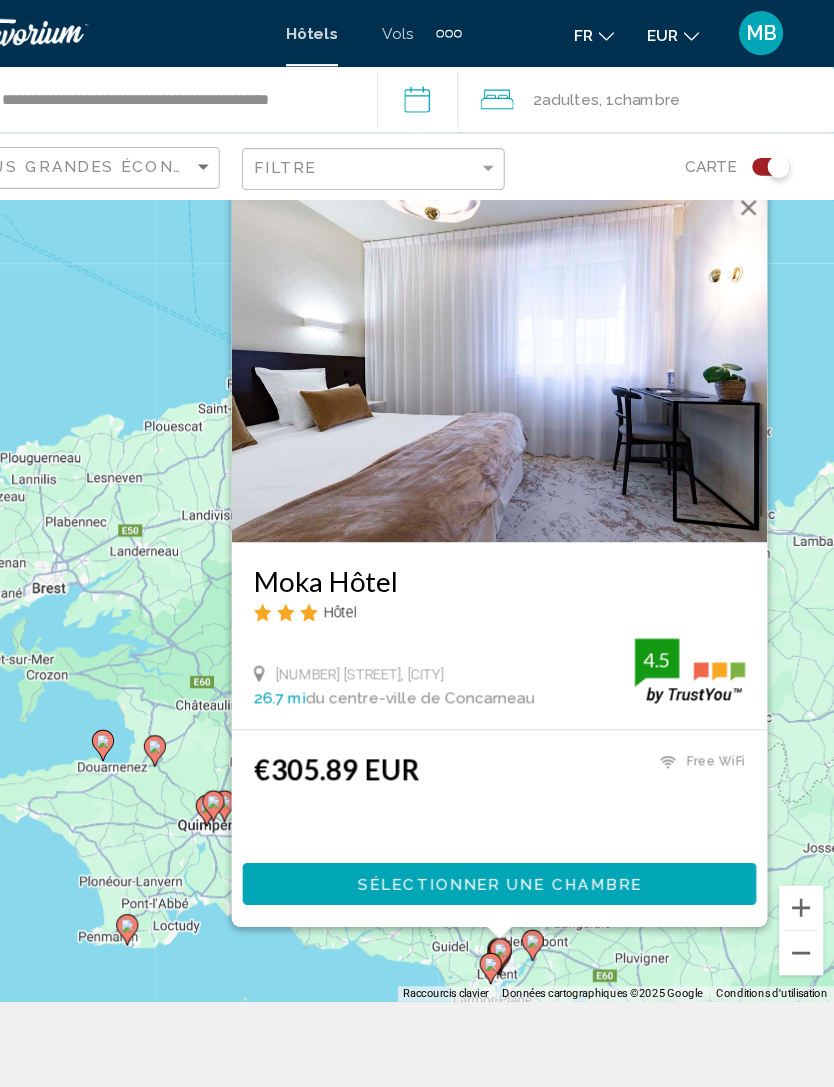 click on "Pour activer le glissement avec le clavier, appuyez sur Alt+Entrée. Une fois ce mode activé, utilisez les touches fléchées pour déplacer le repère. Pour valider le déplacement, appuyez sur Entrée. Pour annuler, appuyez sur Échap.  Moka Hôtel
Hôtel
[NUMBER] [STREET], [CITY] [DISTANCE]  du centre-ville de Concarneau de l'hôtel [RATING] €[PRICE] EUR
Free WiFi  [RATING] Sélectionner une chambre" at bounding box center [417, 453] 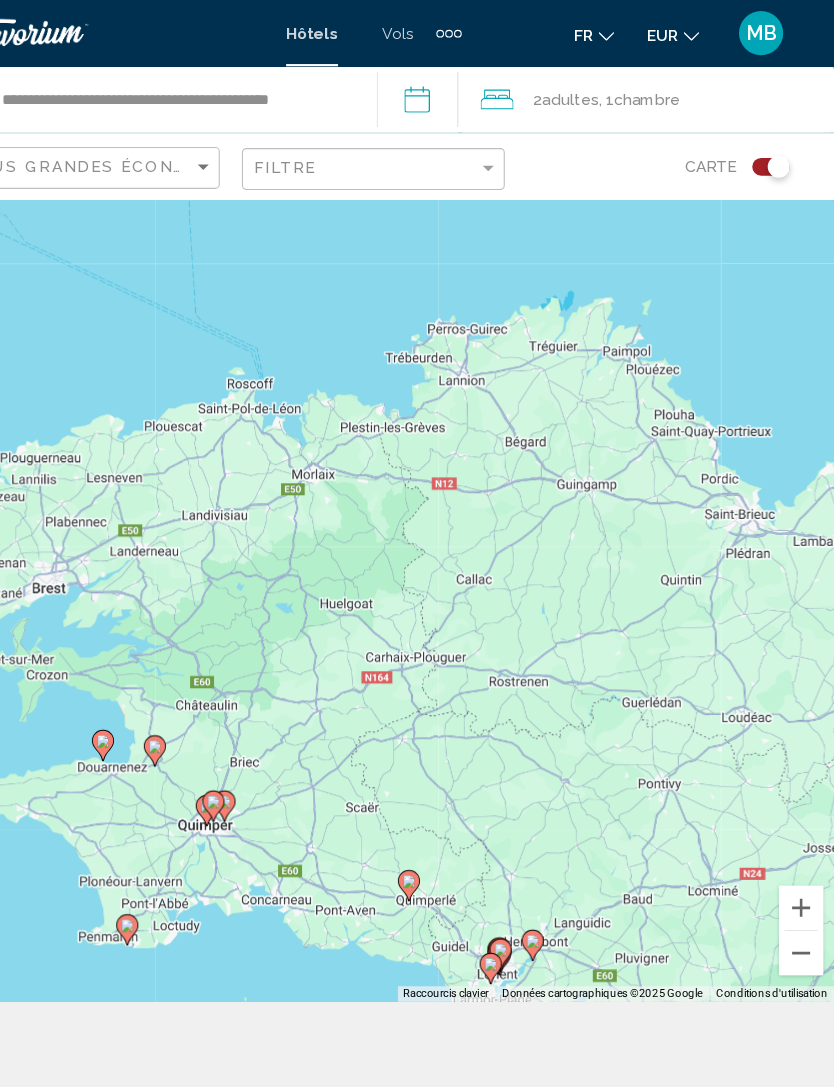 click at bounding box center [804, 863] 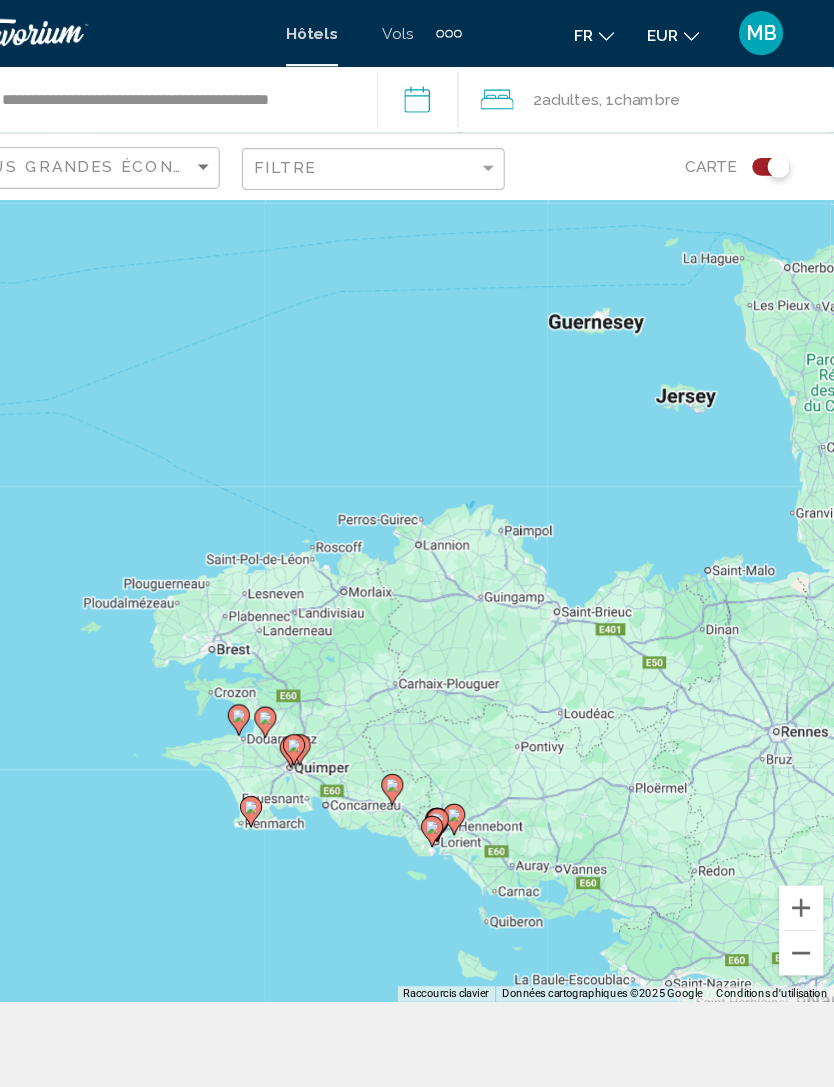 click on "Pour activer le glissement avec le clavier, appuyez sur Alt+Entrée. Une fois ce mode activé, utilisez les touches fléchées pour déplacer le repère. Pour valider le déplacement, appuyez sur Entrée. Pour annuler, appuyez sur Échap." at bounding box center [417, 453] 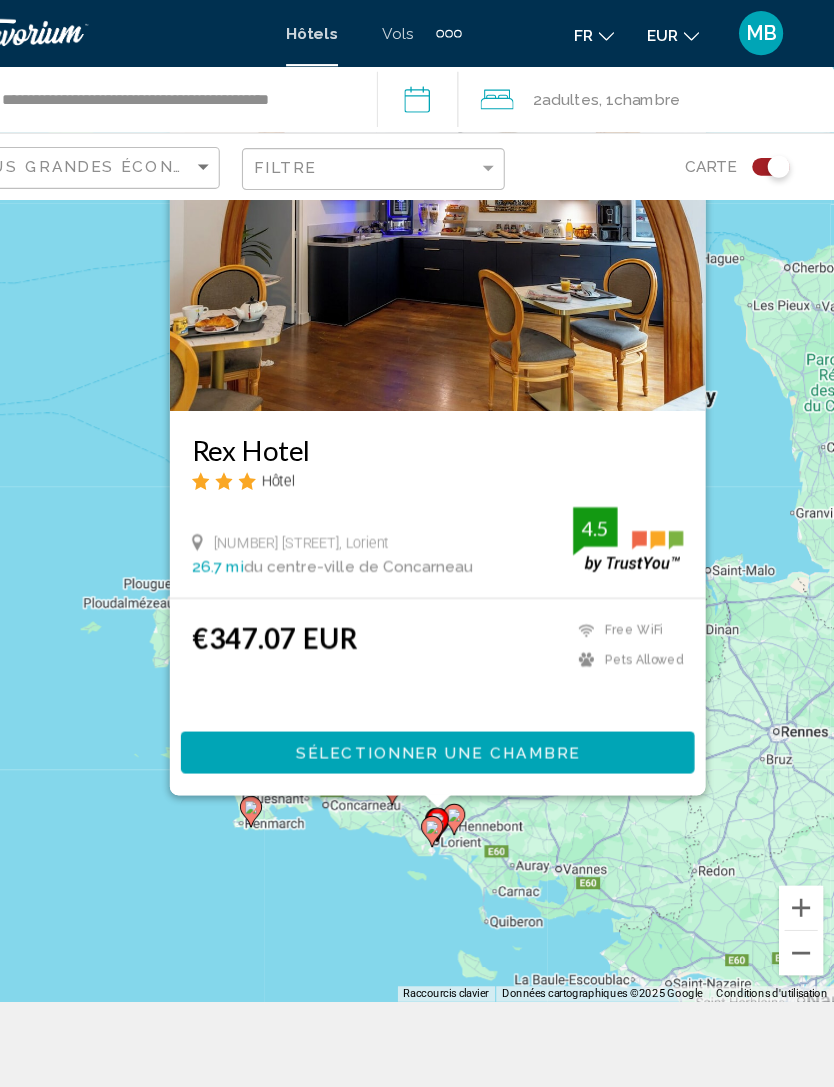 click on "Pour activer le glissement avec le clavier, appuyez sur Alt+Entrée. Une fois ce mode activé, utilisez les touches fléchées pour déplacer le repère. Pour valider le déplacement, appuyez sur Entrée. Pour annuler, appuyez sur Échap.  Rex Hotel
Hôtel
[NUMBER] [STREET], [CITY] [DISTANCE]  du centre-ville de Concarneau de l'hôtel [RATING] €[PRICE] EUR
Free WiFi
Pets Allowed  [RATING] Sélectionner une chambre" at bounding box center (417, 453) 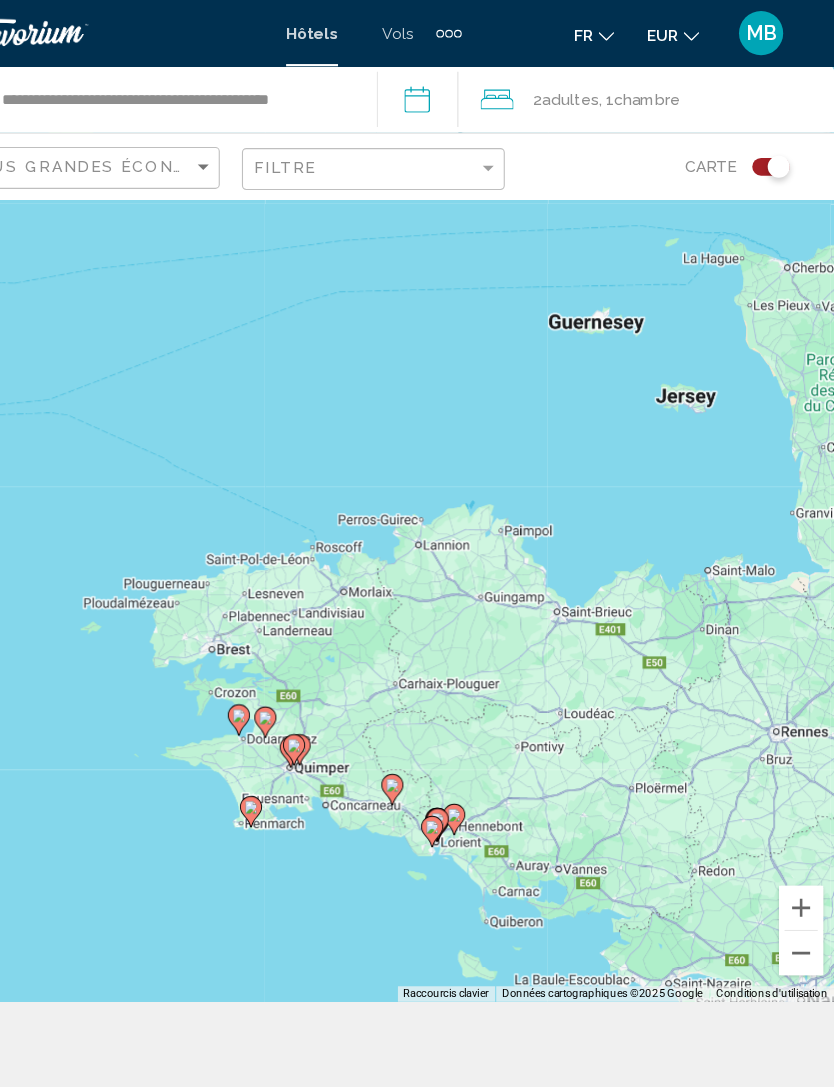 click on "Pour activer le glissement avec le clavier, appuyez sur Alt+Entrée. Une fois ce mode activé, utilisez les touches fléchées pour déplacer le repère. Pour valider le déplacement, appuyez sur Entrée. Pour annuler, appuyez sur Échap." at bounding box center [417, 453] 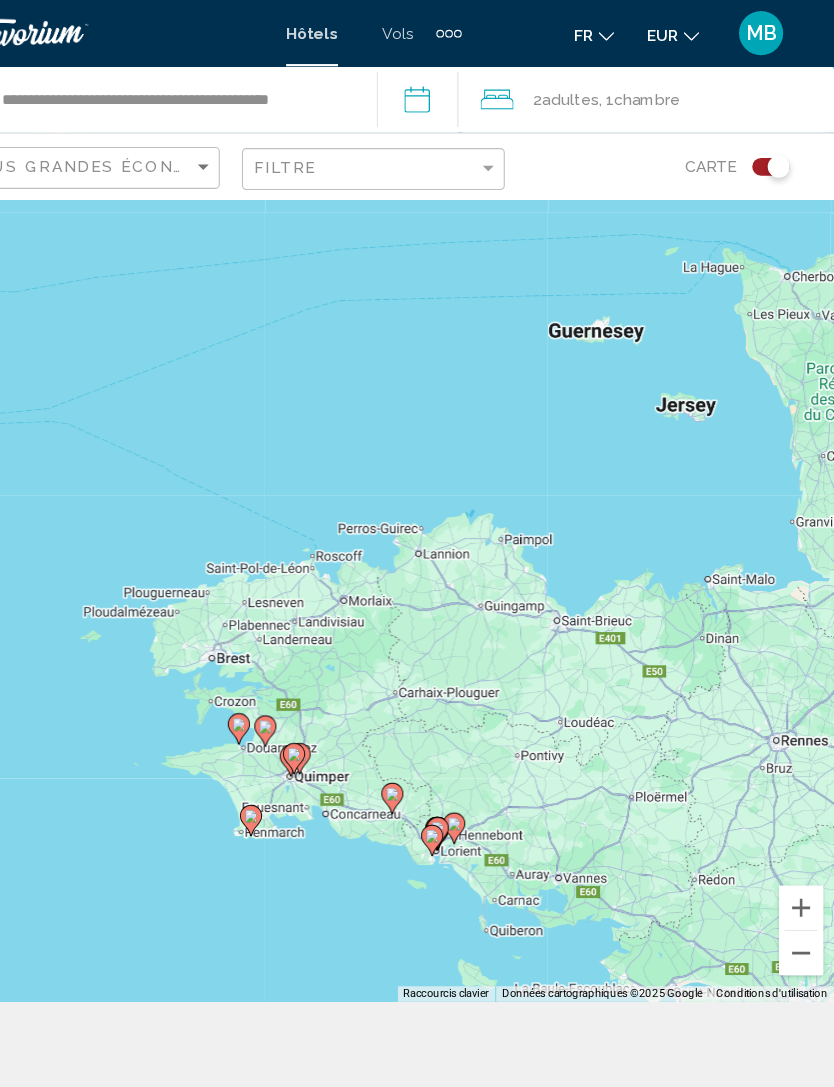 click on "Pour activer le glissement avec le clavier, appuyez sur Alt+Entrée. Une fois ce mode activé, utilisez les touches fléchées pour déplacer le repère. Pour valider le déplacement, appuyez sur Entrée. Pour annuler, appuyez sur Échap." at bounding box center [417, 453] 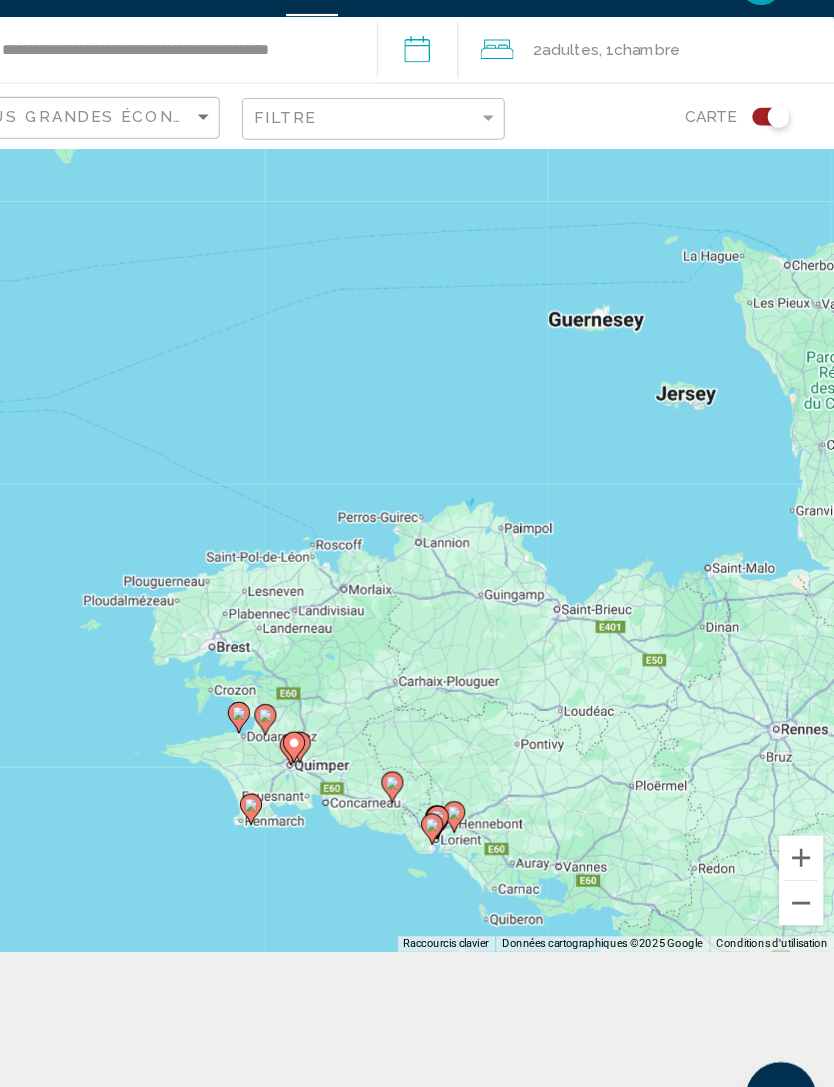 scroll, scrollTop: 244, scrollLeft: 0, axis: vertical 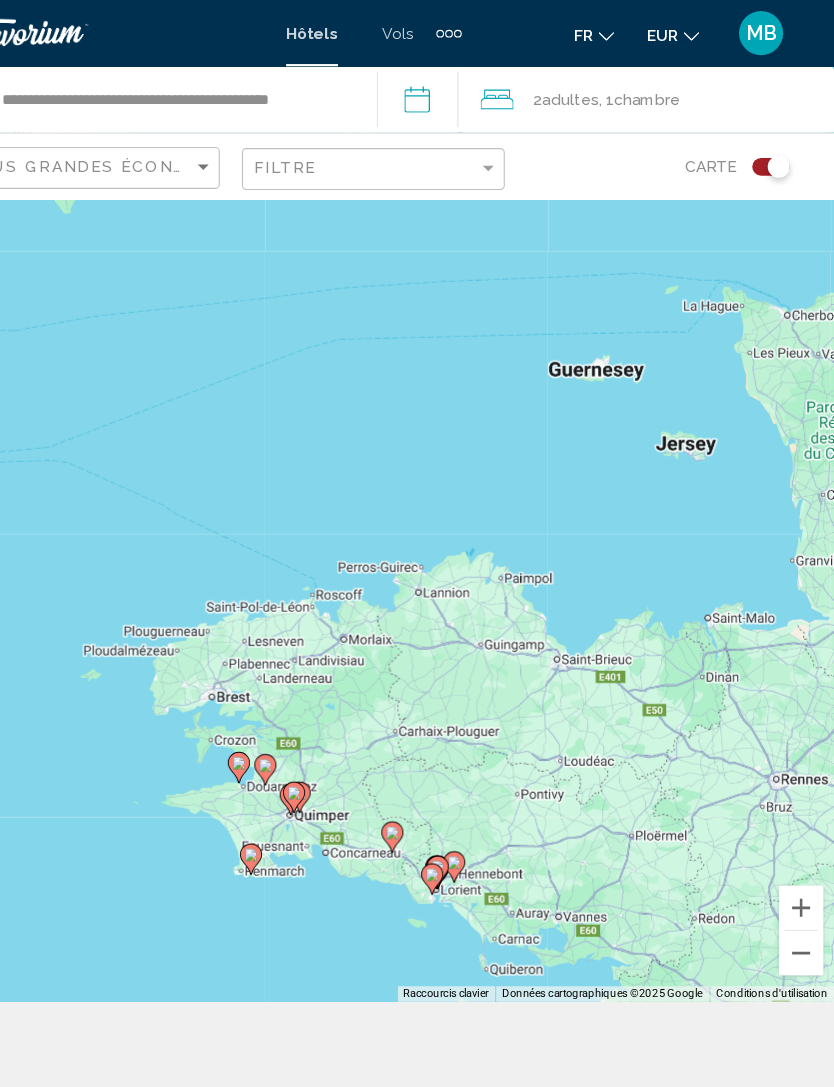 click on "Pour activer le glissement avec le clavier, appuyez sur Alt+Entrée. Une fois ce mode activé, utilisez les touches fléchées pour déplacer le repère. Pour valider le déplacement, appuyez sur Entrée. Pour annuler, appuyez sur Échap." at bounding box center [417, 453] 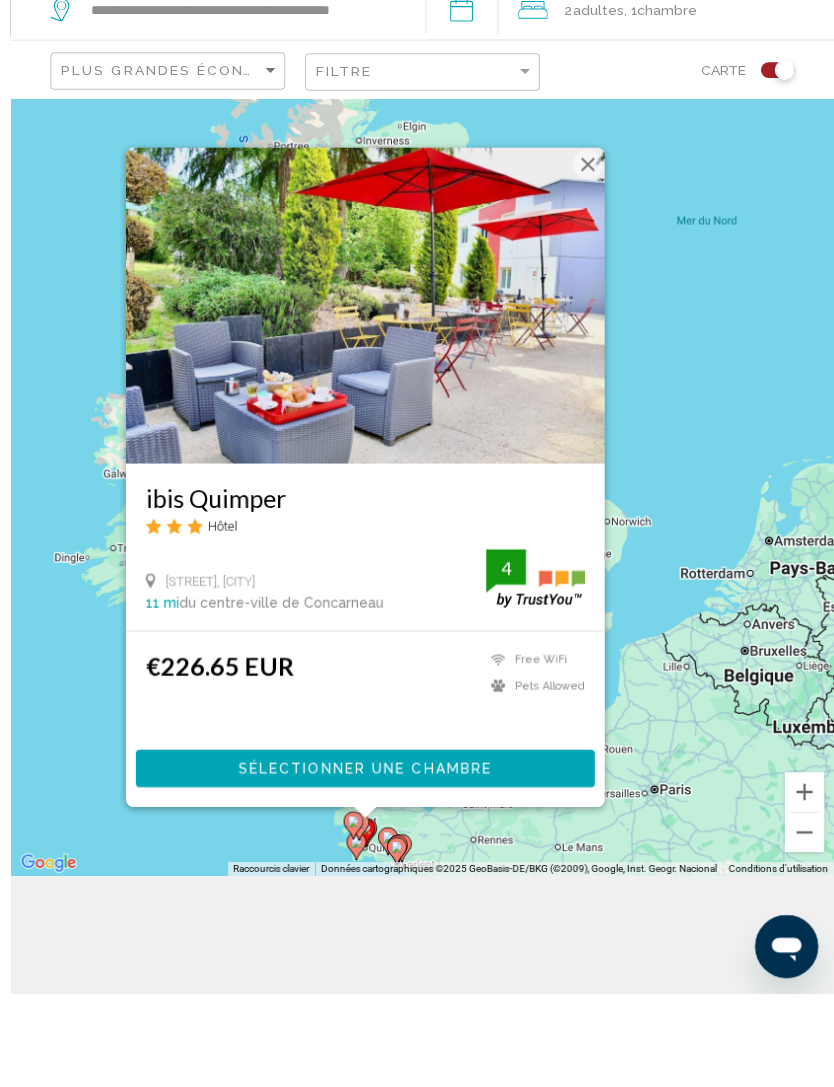 scroll, scrollTop: 180, scrollLeft: 0, axis: vertical 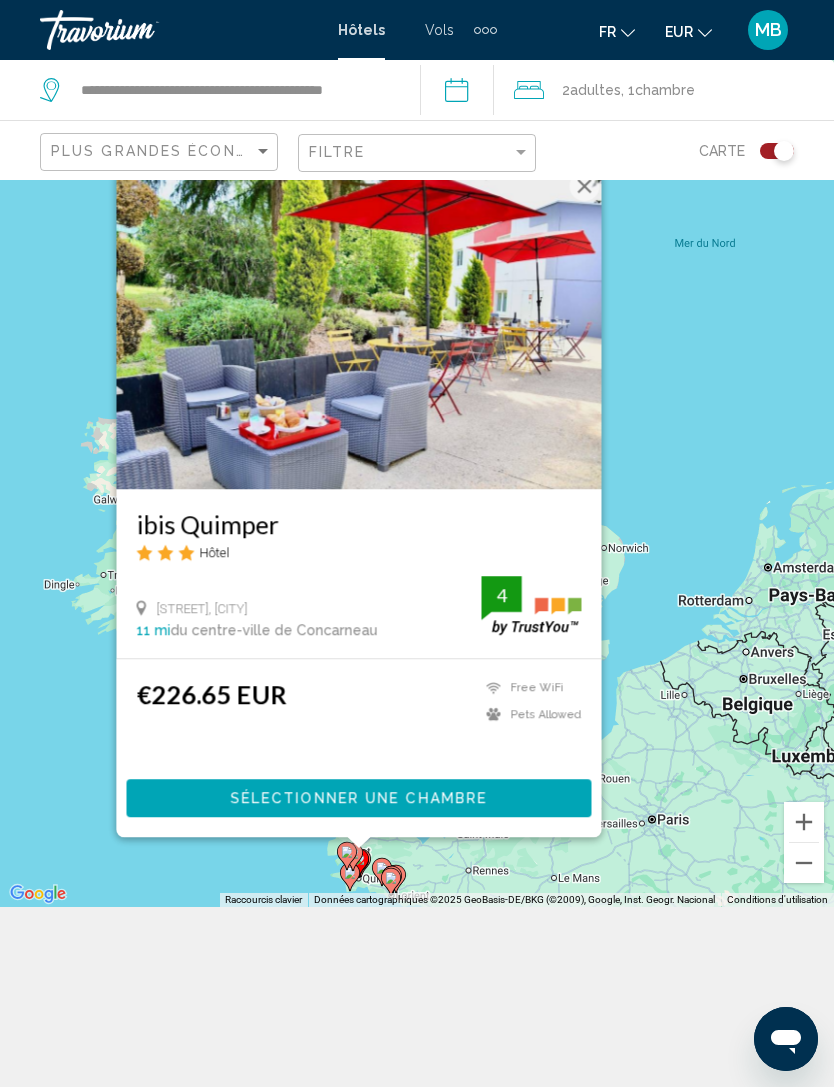 click at bounding box center [804, 822] 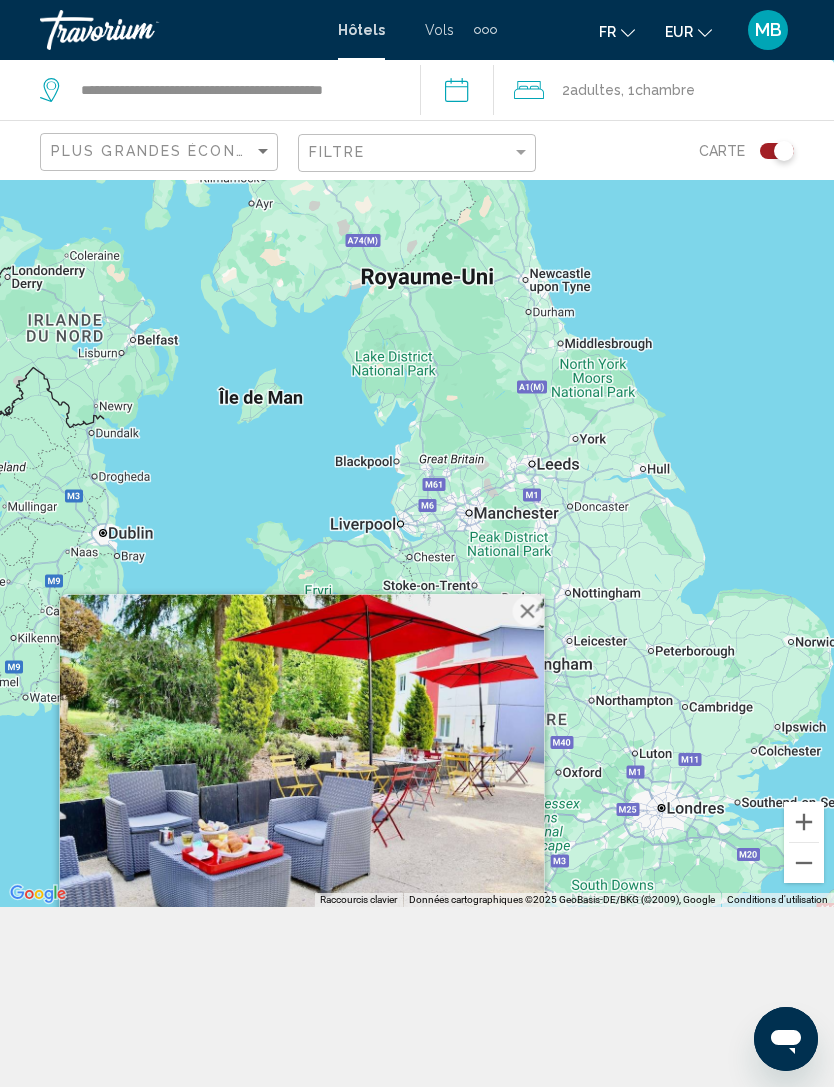 click at bounding box center (804, 863) 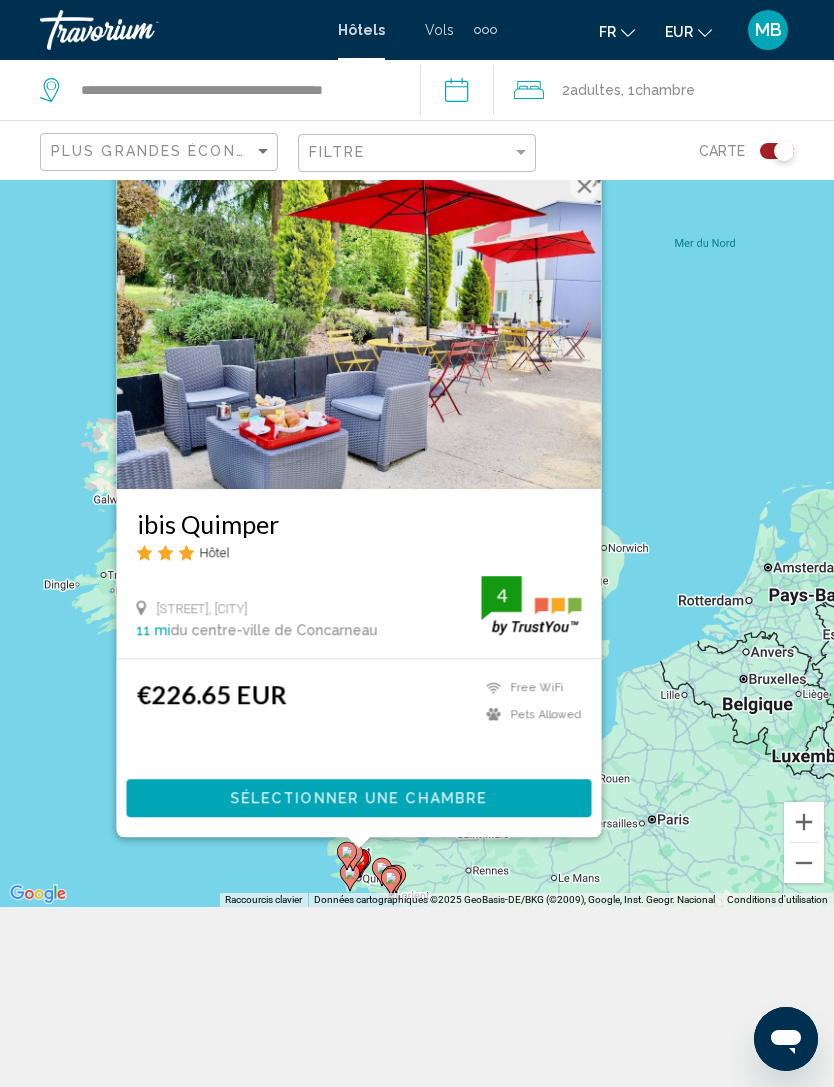 click at bounding box center (804, 863) 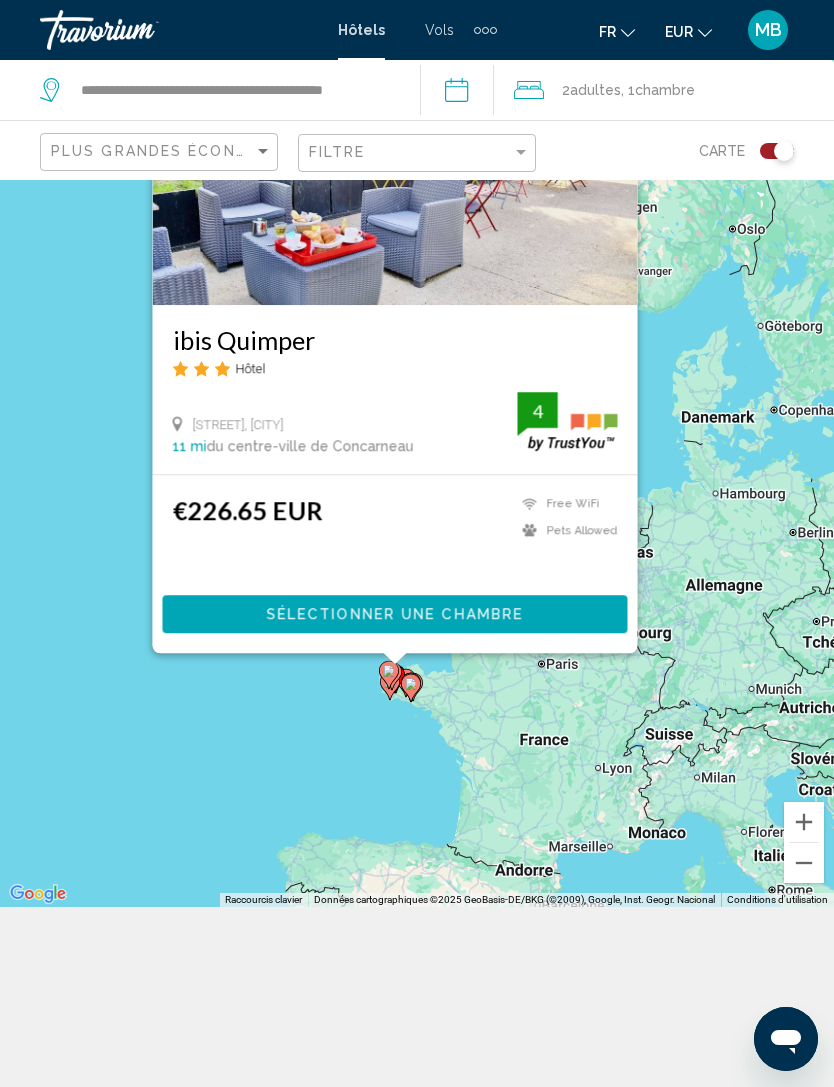 click on "Pour activer le glissement avec le clavier, appuyez sur Alt+Entrée. Une fois ce mode activé, utilisez les touches fléchées pour déplacer le repère. Pour valider le déplacement, appuyez sur Entrée. Pour annuler, appuyez sur Échap.  ibis Quimper
Hôtel
Rue Gustave Eiffel, Quimper 11 mi  du centre-ville de Concarneau de l'hôtel 4 €226.65 EUR
Free WiFi
Pets Allowed  4 Sélectionner une chambre" at bounding box center [417, 453] 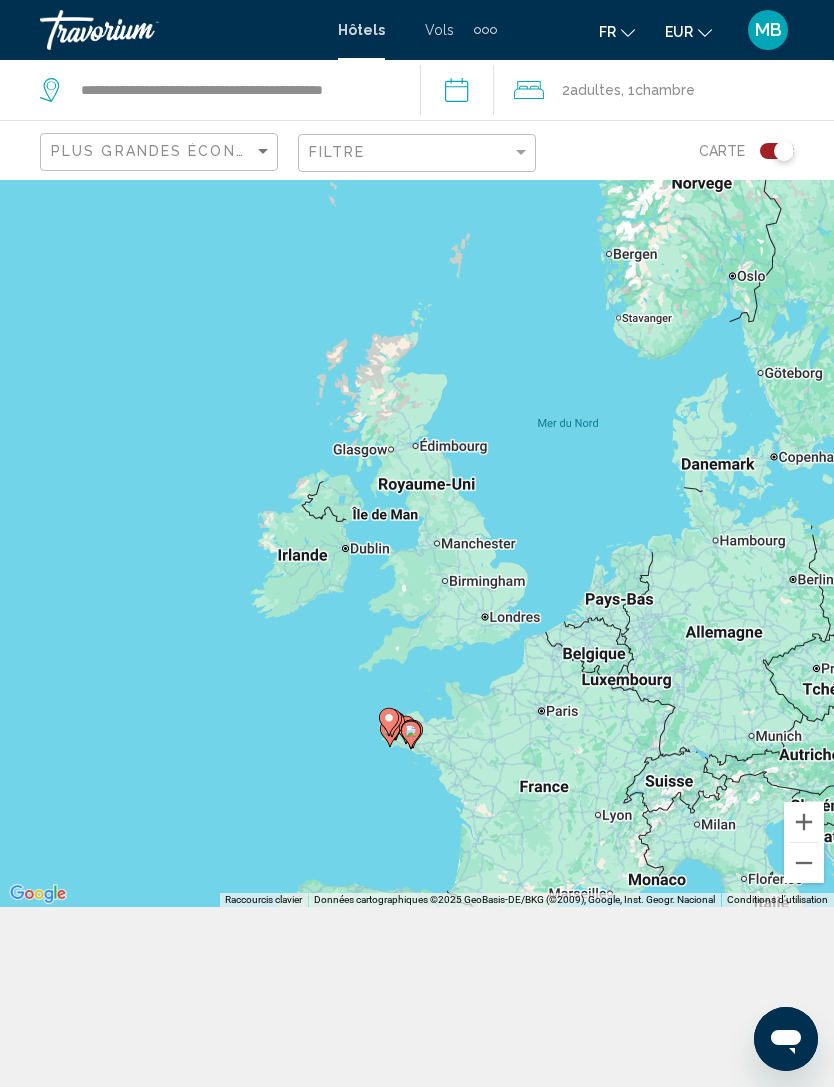 click on "Pour activer le glissement avec le clavier, appuyez sur Alt+Entrée. Une fois ce mode activé, utilisez les touches fléchées pour déplacer le repère. Pour valider le déplacement, appuyez sur Entrée. Pour annuler, appuyez sur Échap." at bounding box center [417, 453] 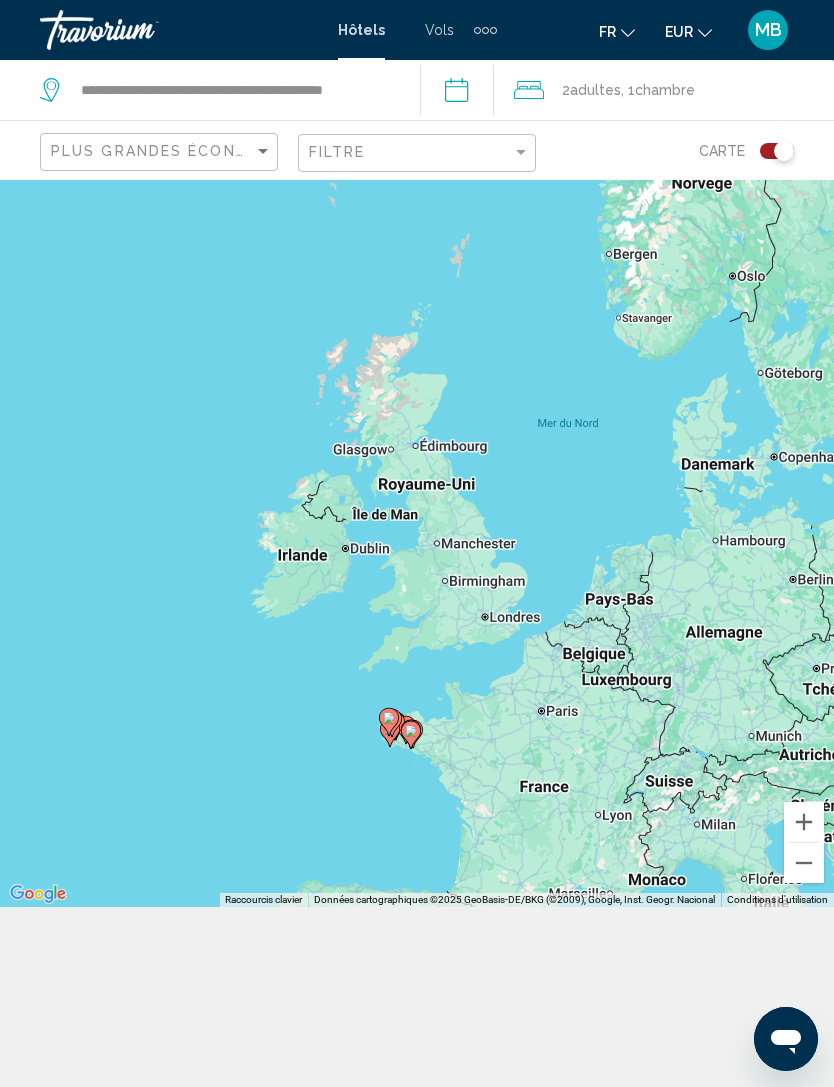 click at bounding box center [804, 822] 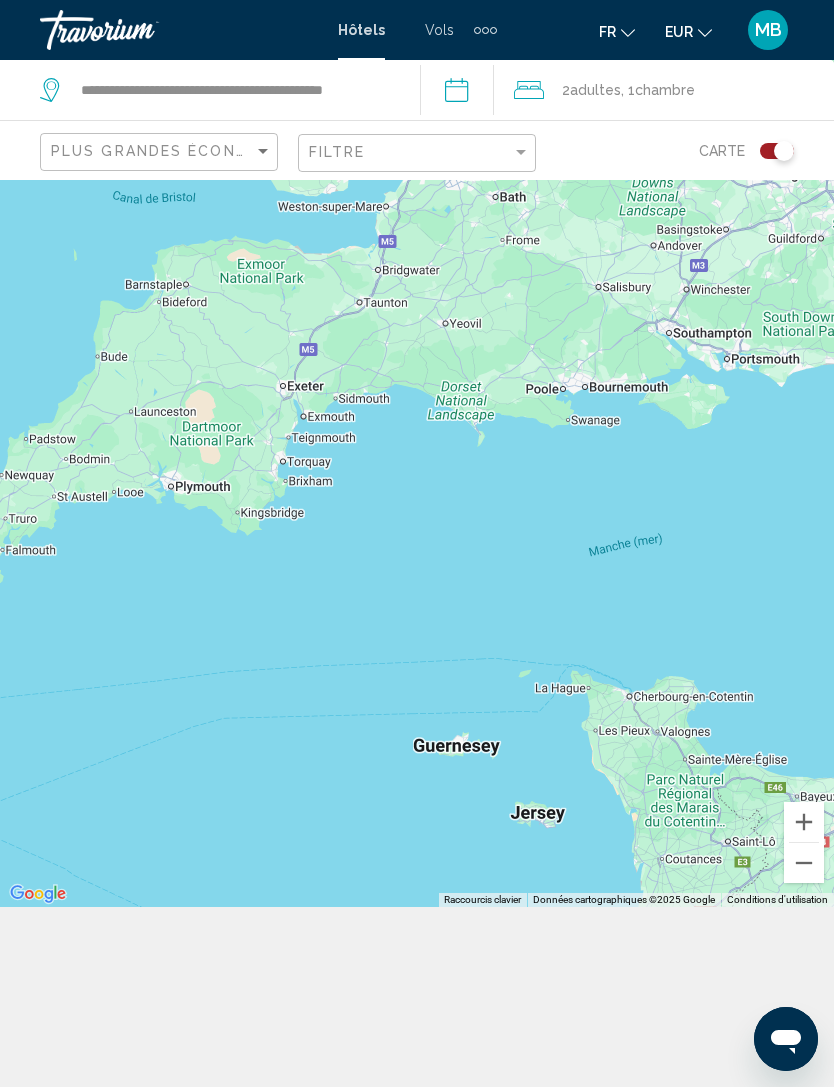click at bounding box center (804, 822) 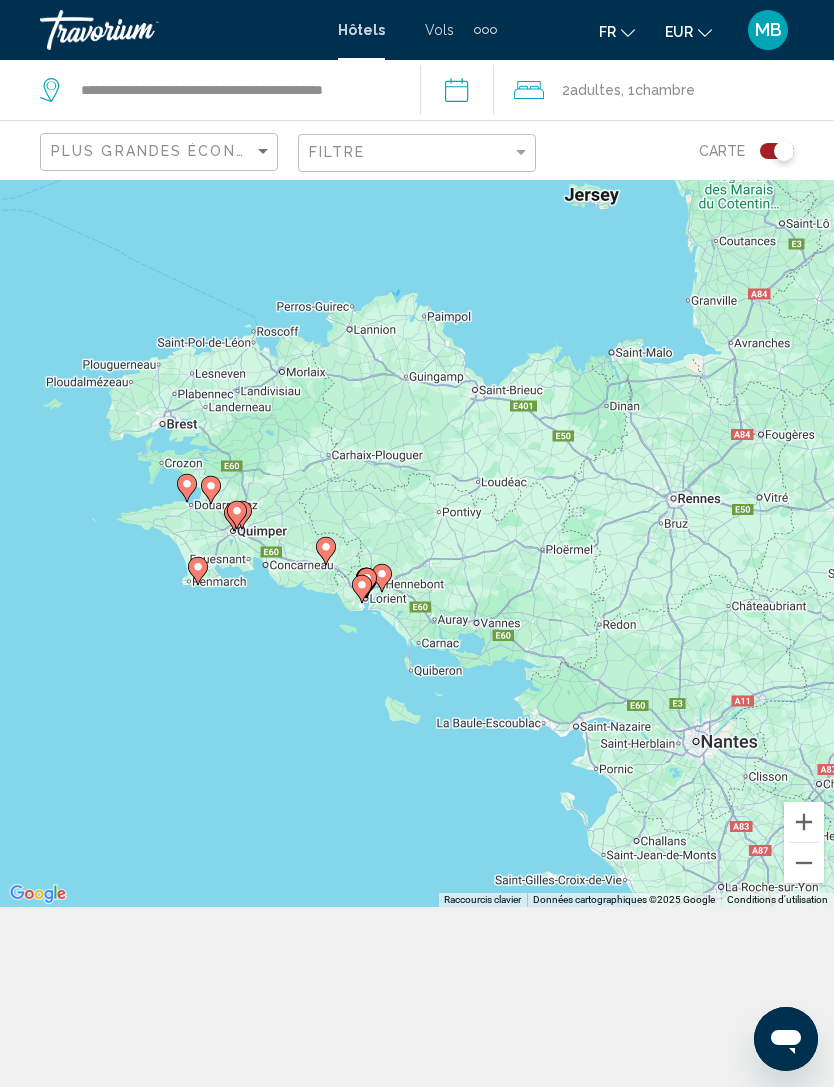 click on "Pour activer le glissement avec le clavier, appuyez sur Alt+Entrée. Une fois ce mode activé, utilisez les touches fléchées pour déplacer le repère. Pour valider le déplacement, appuyez sur Entrée. Pour annuler, appuyez sur Échap." at bounding box center [417, 453] 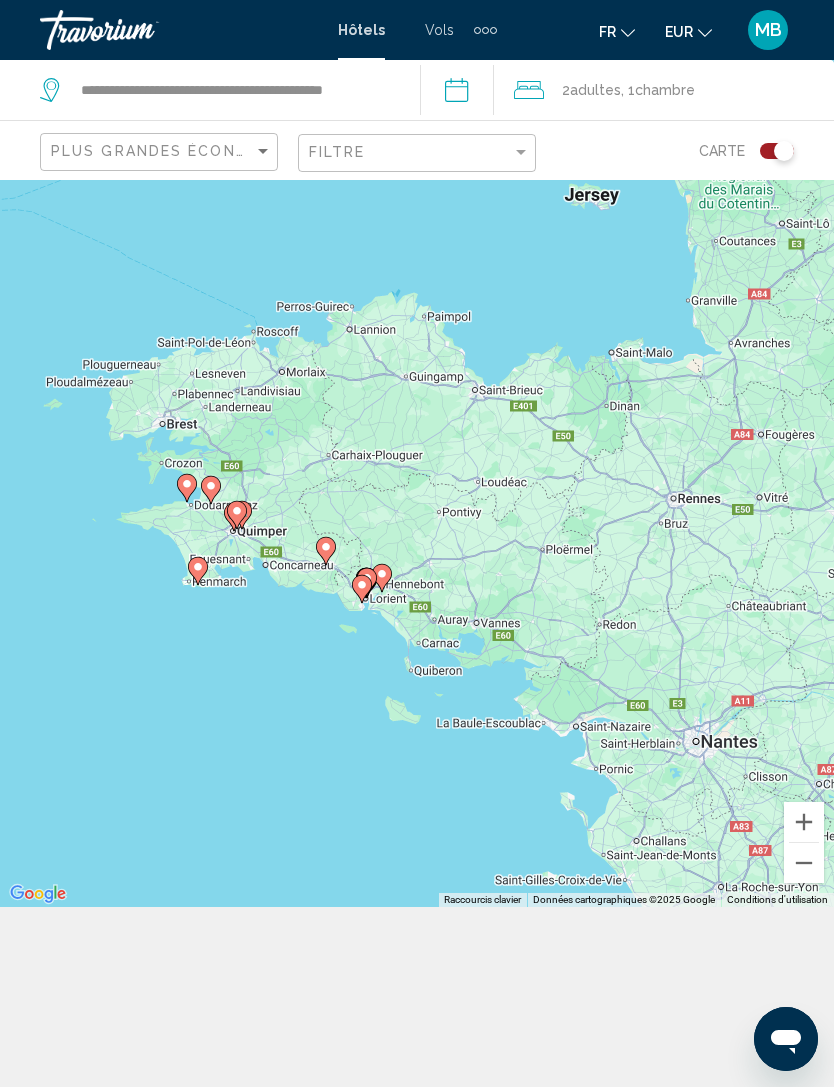 click at bounding box center [804, 822] 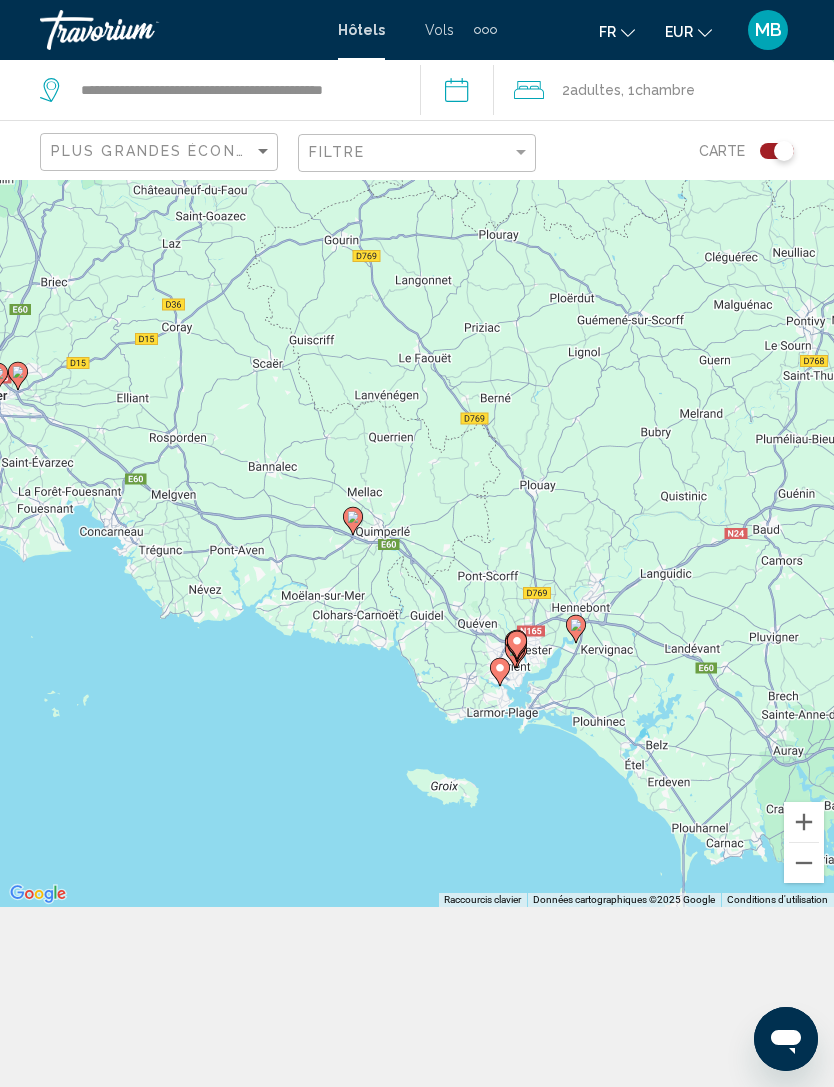 click on "Pour activer le glissement avec le clavier, appuyez sur Alt+Entrée. Une fois ce mode activé, utilisez les touches fléchées pour déplacer le repère. Pour valider le déplacement, appuyez sur Entrée. Pour annuler, appuyez sur Échap." at bounding box center [417, 453] 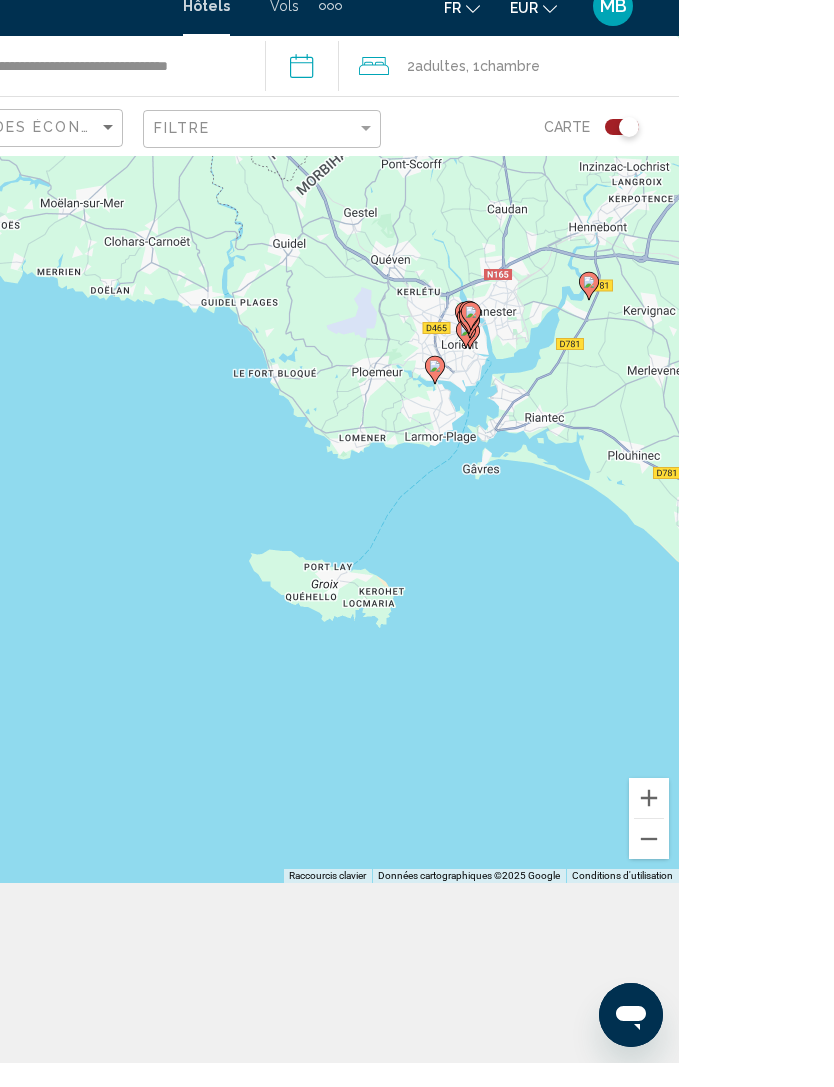 scroll, scrollTop: 179, scrollLeft: 0, axis: vertical 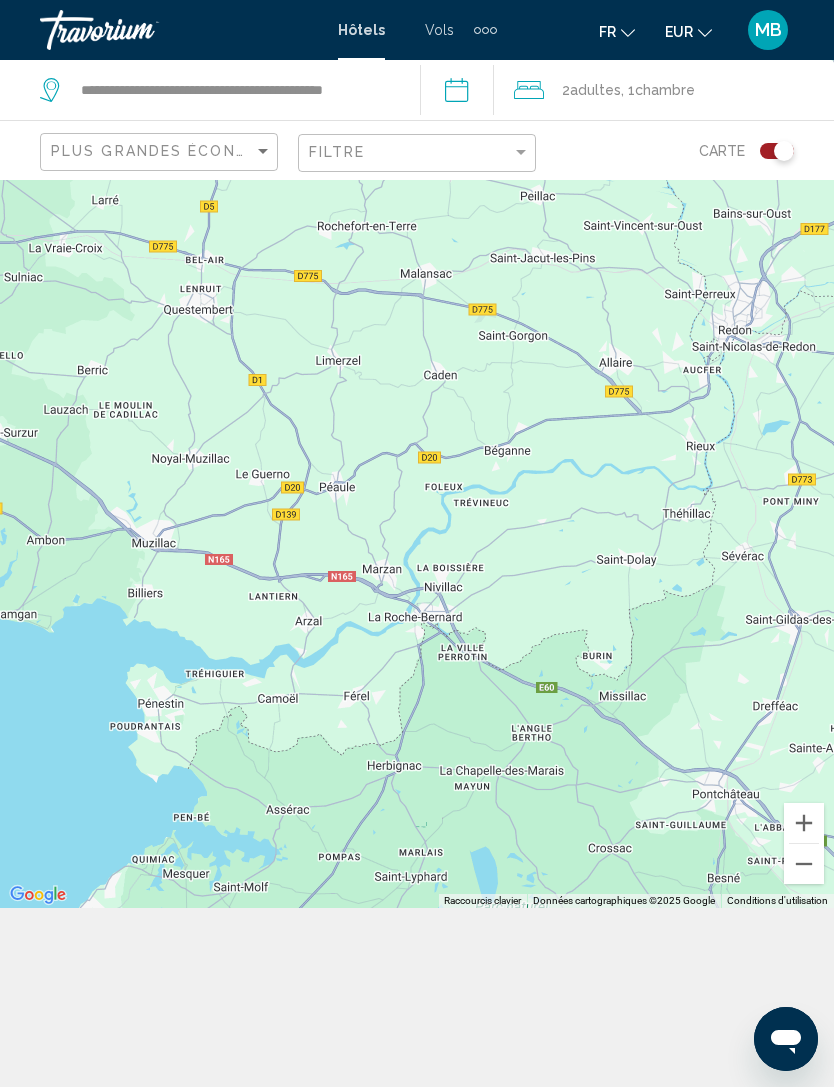 click at bounding box center (804, 864) 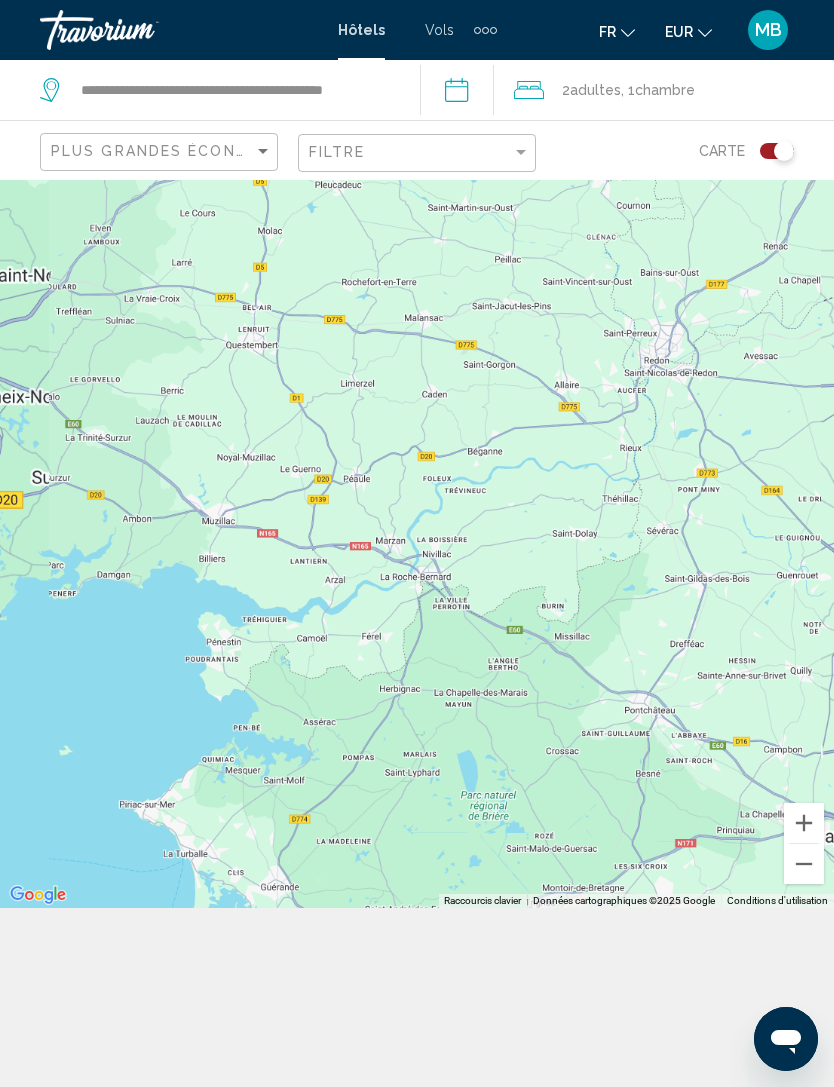 click at bounding box center [804, 864] 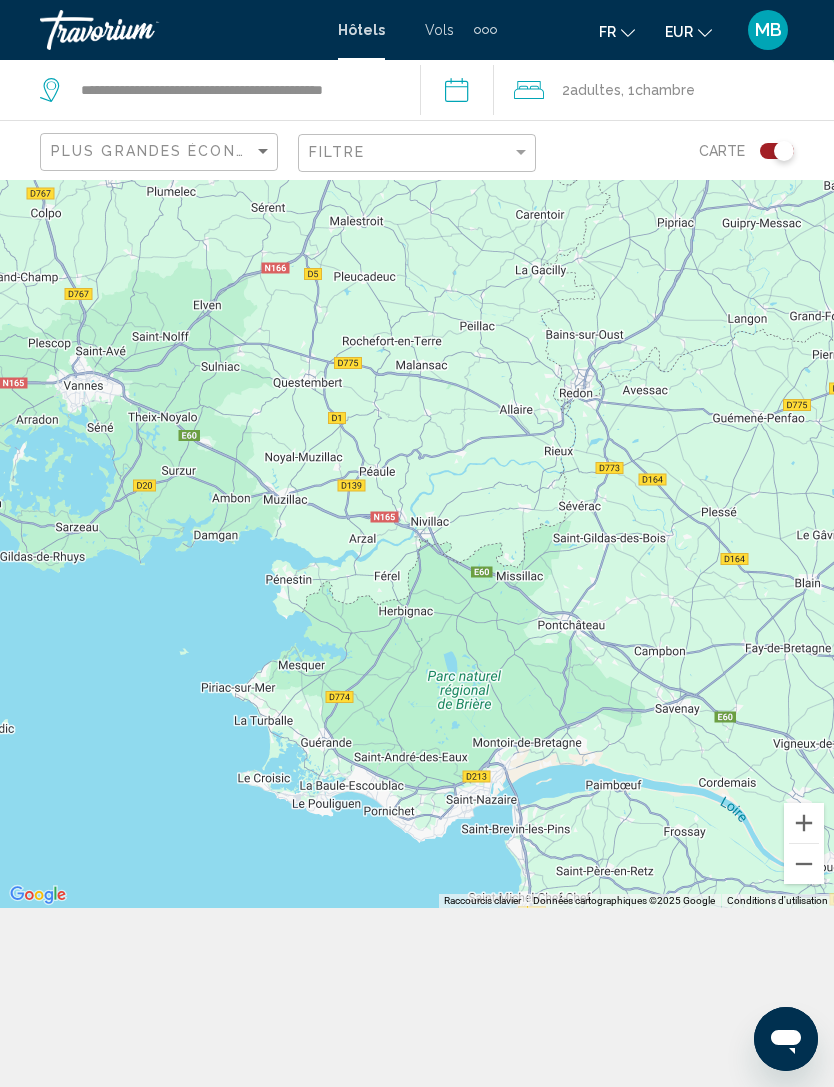 click at bounding box center (804, 864) 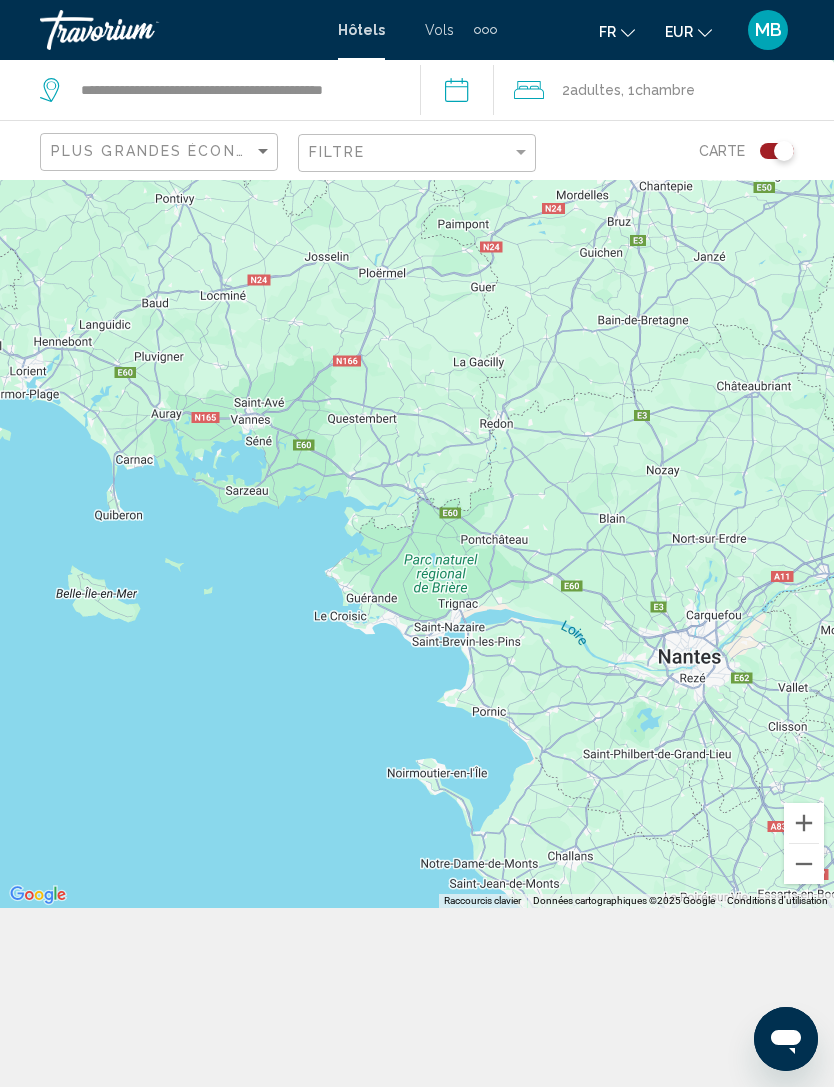 click at bounding box center [804, 864] 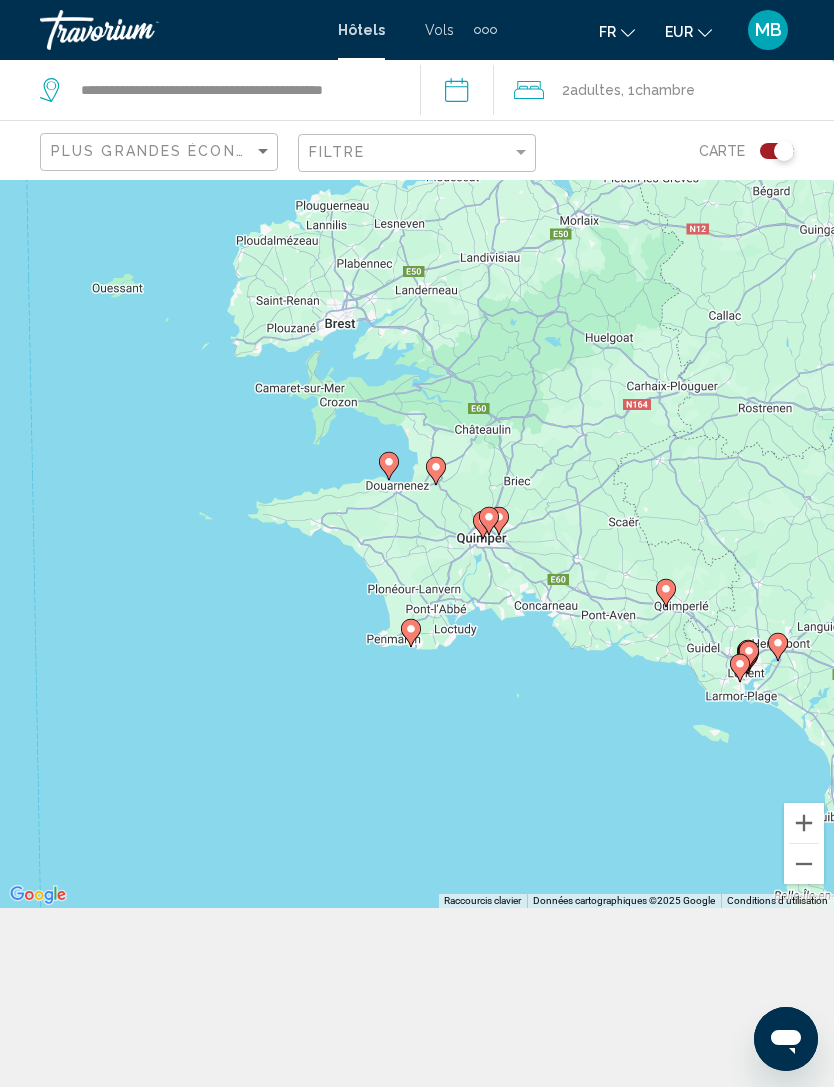 scroll, scrollTop: 180, scrollLeft: 0, axis: vertical 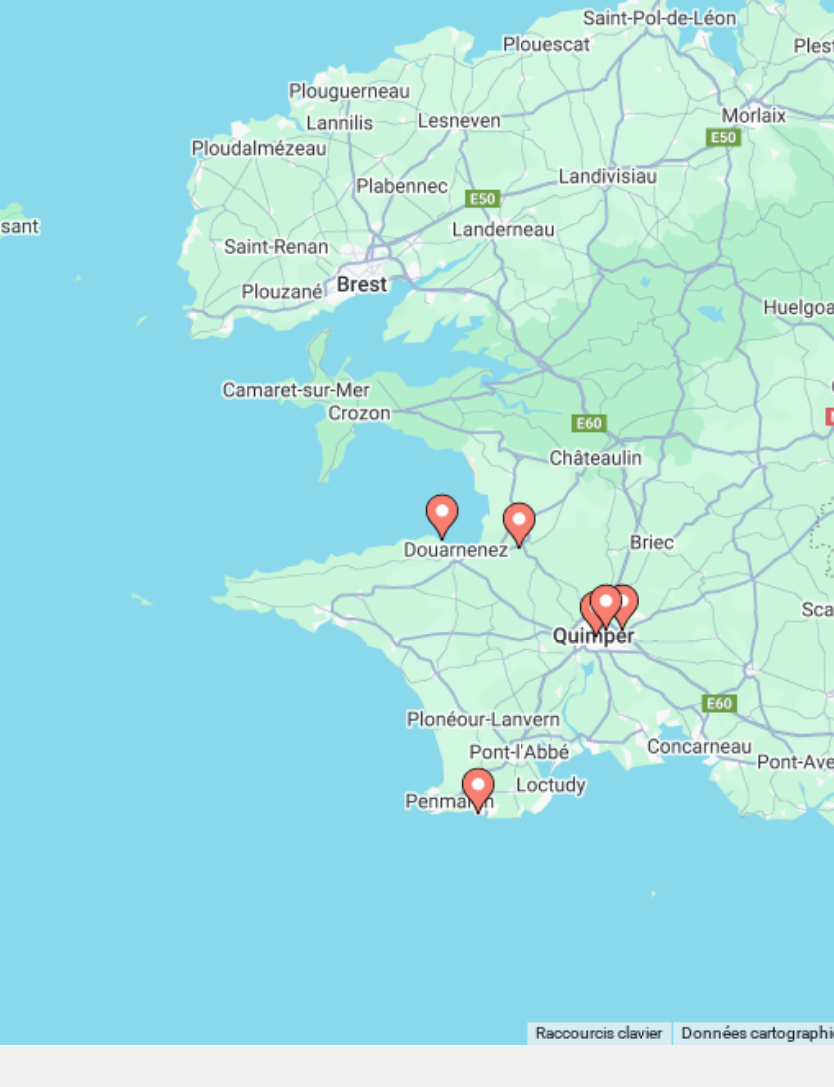 click on "Pour activer le glissement avec le clavier, appuyez sur Alt+Entrée. Une fois ce mode activé, utilisez les touches fléchées pour déplacer le repère. Pour valider le déplacement, appuyez sur Entrée. Pour annuler, appuyez sur Échap." at bounding box center [417, 453] 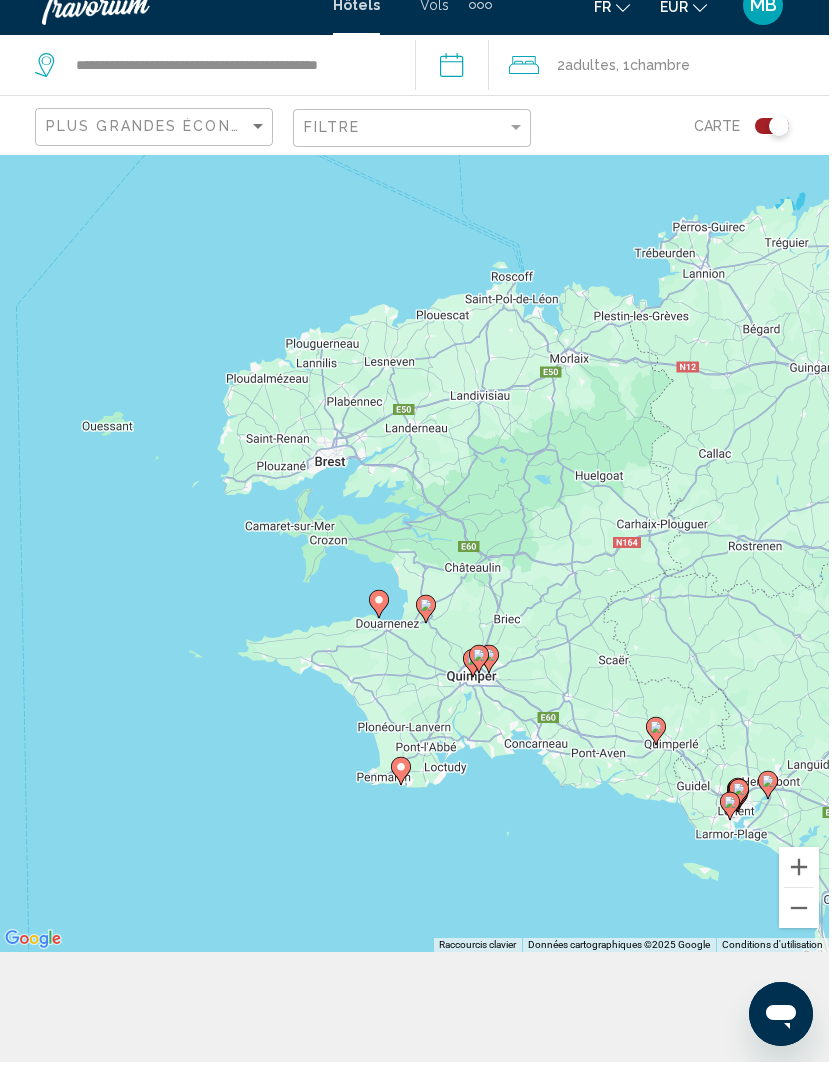 scroll, scrollTop: 244, scrollLeft: 0, axis: vertical 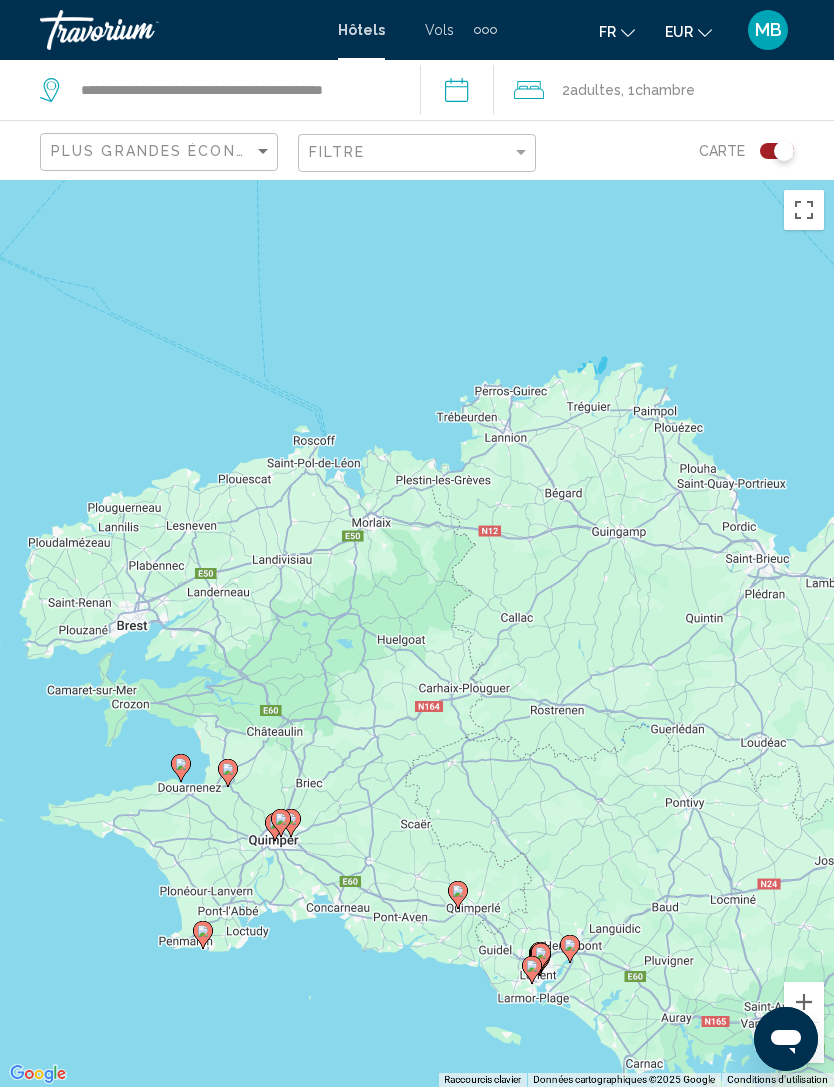 click on "Pour activer le glissement avec le clavier, appuyez sur Alt+Entrée. Une fois ce mode activé, utilisez les touches fléchées pour déplacer le repère. Pour valider le déplacement, appuyez sur Entrée. Pour annuler, appuyez sur Échap." at bounding box center (417, 633) 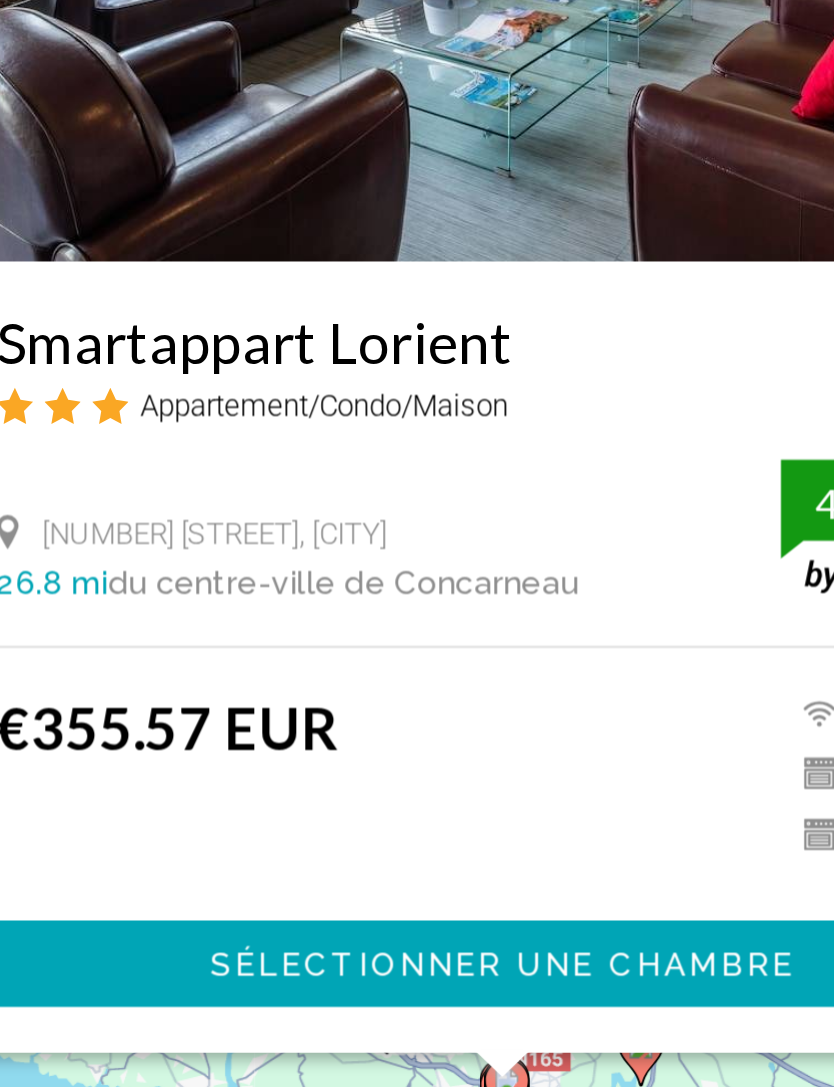scroll, scrollTop: 17, scrollLeft: 0, axis: vertical 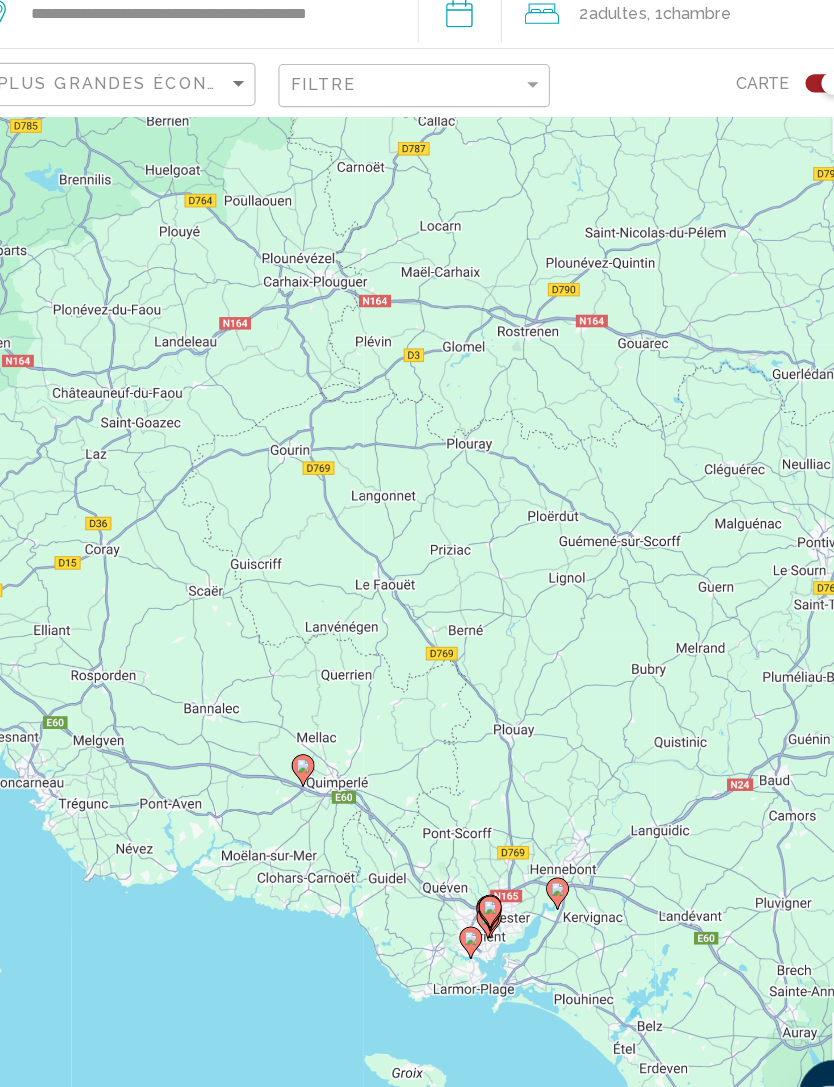 click on "Pour activer le glissement avec le clavier, appuyez sur Alt+Entrée. Une fois ce mode activé, utilisez les touches fléchées pour déplacer le repère. Pour valider le déplacement, appuyez sur Entrée. Pour annuler, appuyez sur Échap." at bounding box center [417, 616] 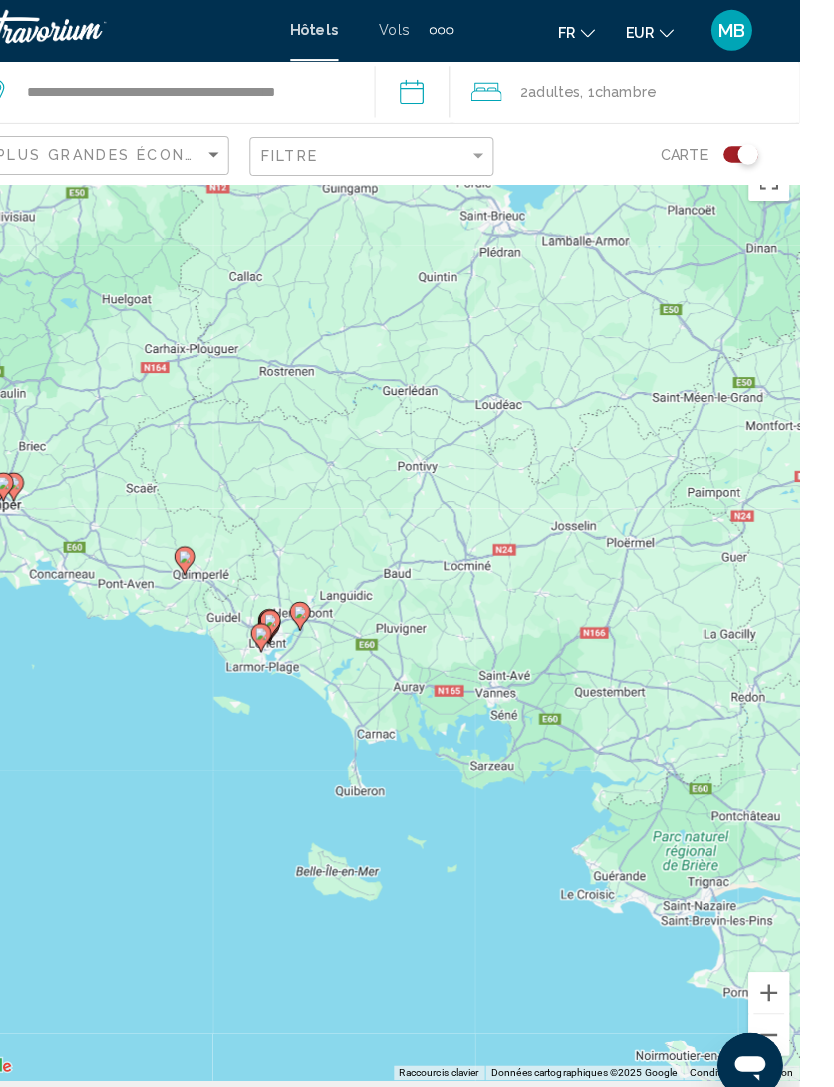 scroll, scrollTop: 33, scrollLeft: 21, axis: both 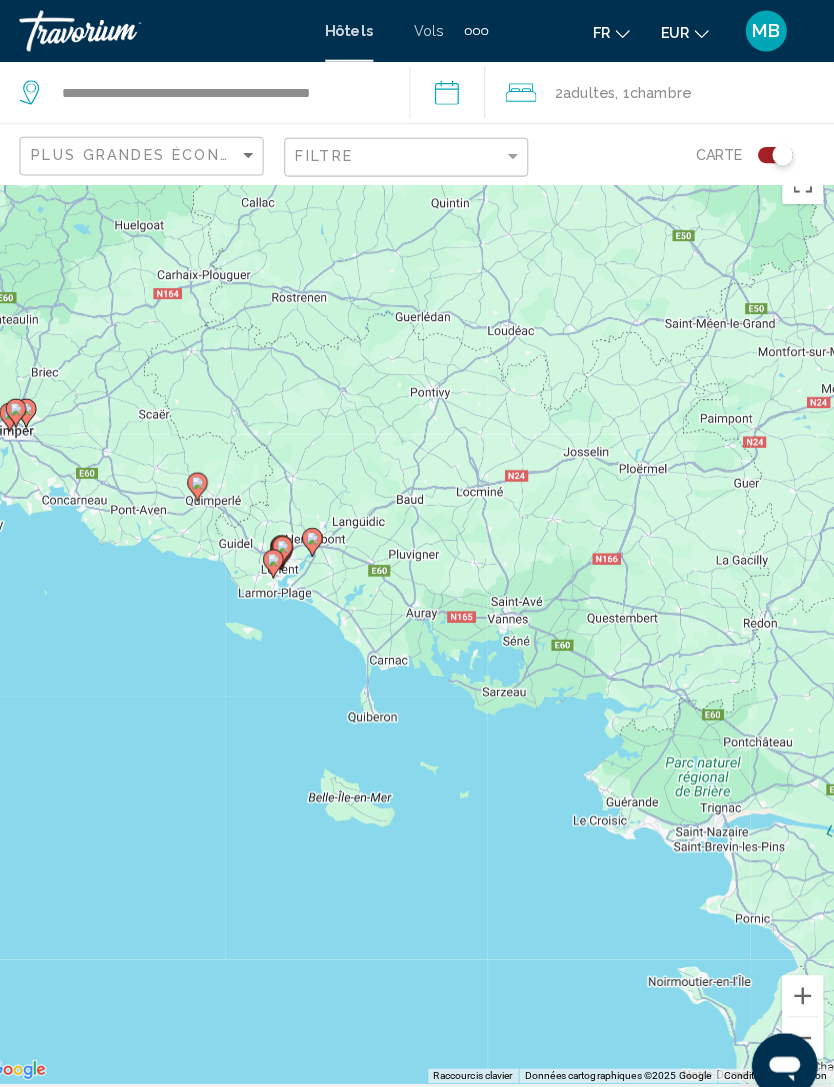 click at bounding box center (804, 971) 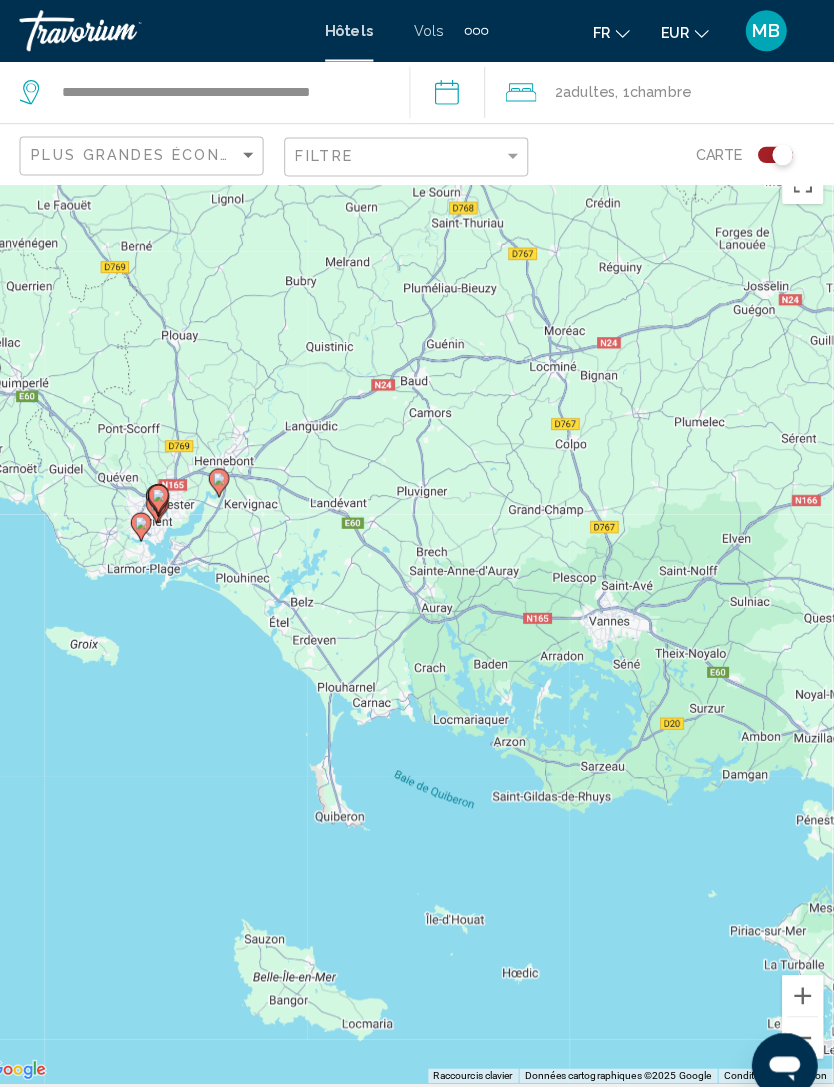 click on "Pour activer le glissement avec le clavier, appuyez sur Alt+Entrée. Une fois ce mode activé, utilisez les touches fléchées pour déplacer le repère. Pour valider le déplacement, appuyez sur Entrée. Pour annuler, appuyez sur Échap." at bounding box center [417, 602] 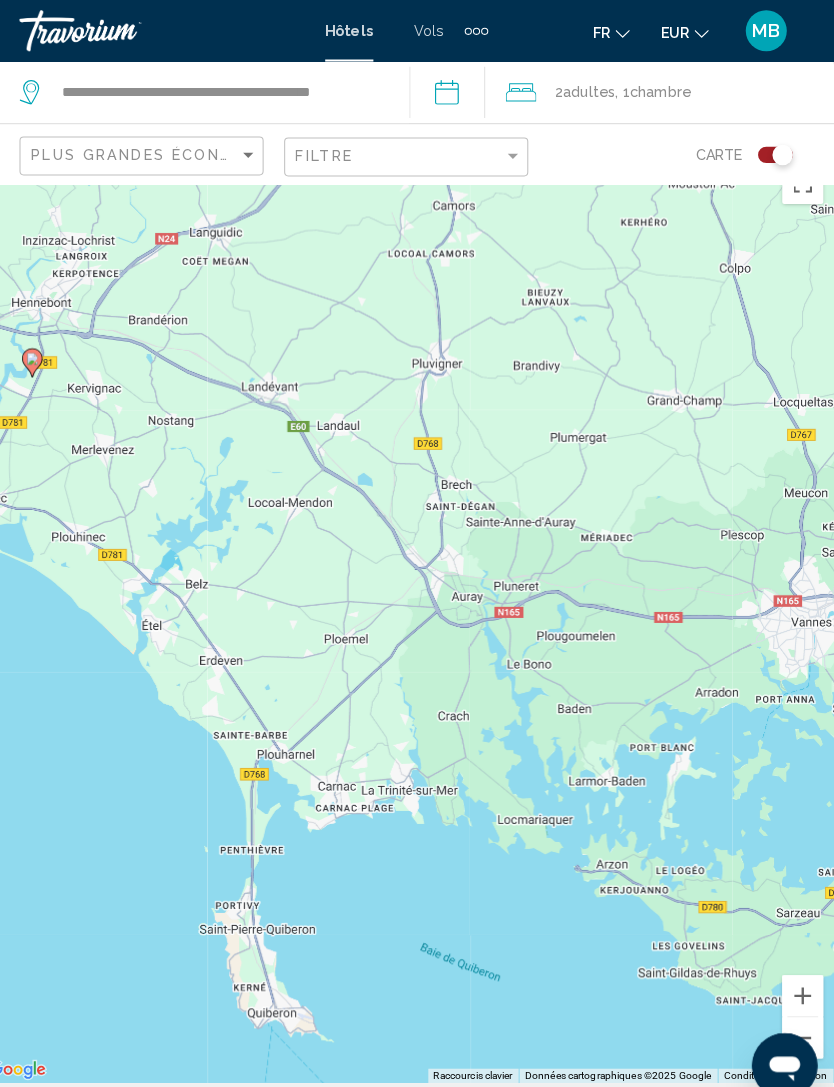 click at bounding box center [804, 971] 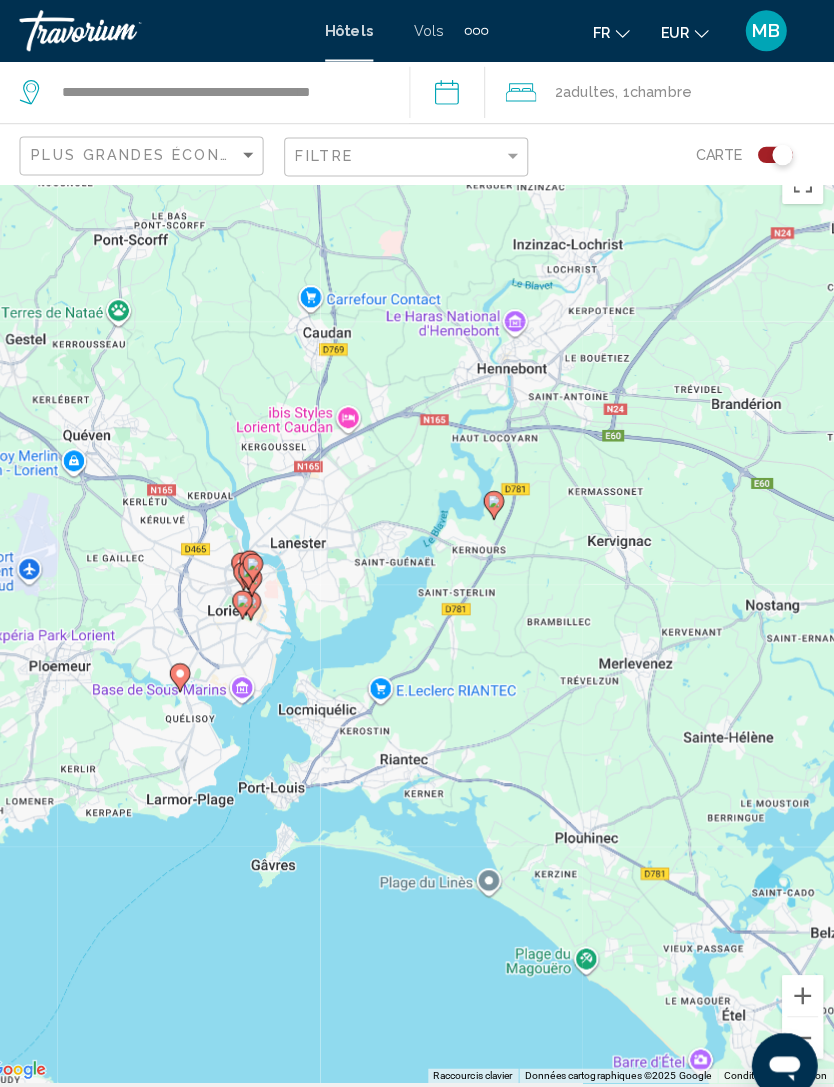 click at bounding box center (804, 971) 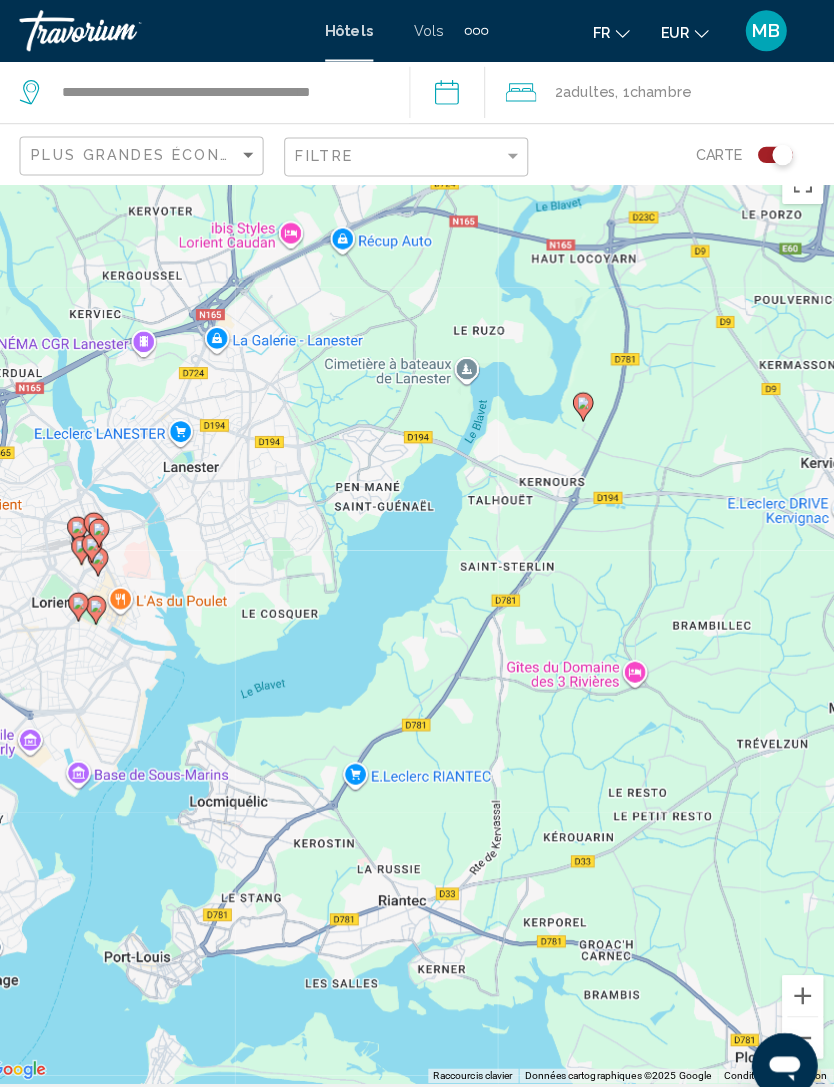 click at bounding box center (804, 971) 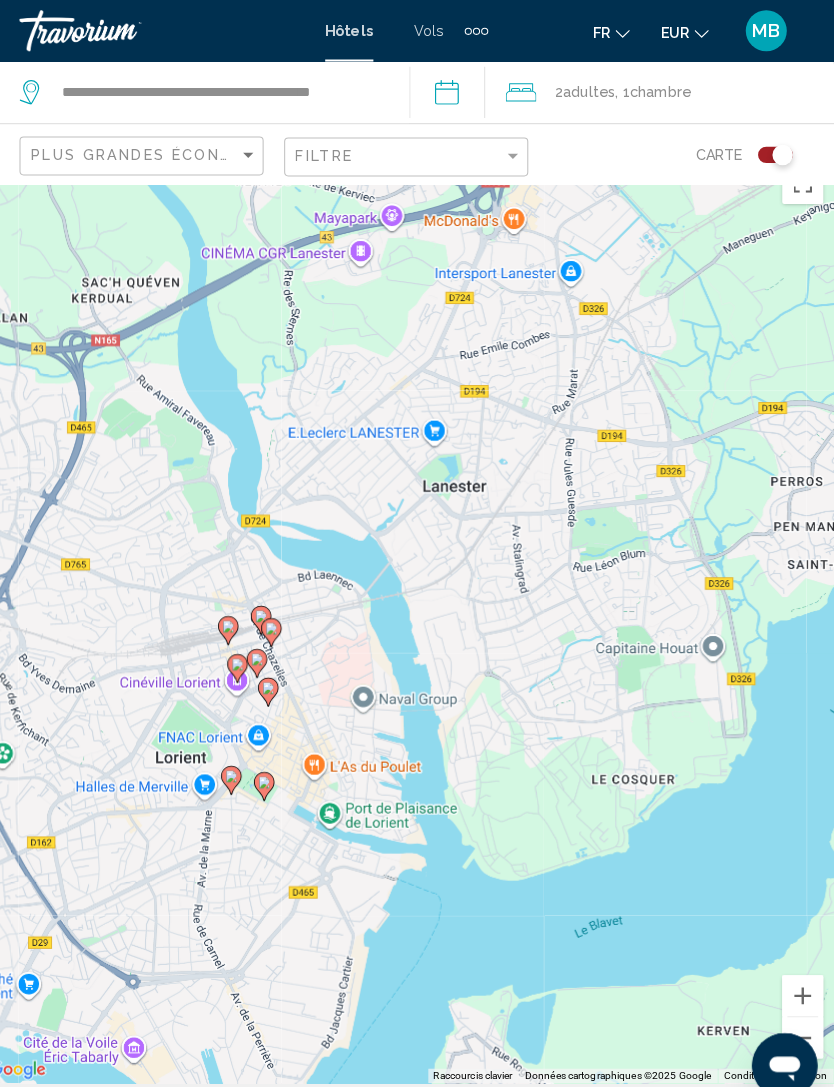 scroll, scrollTop: 52, scrollLeft: 0, axis: vertical 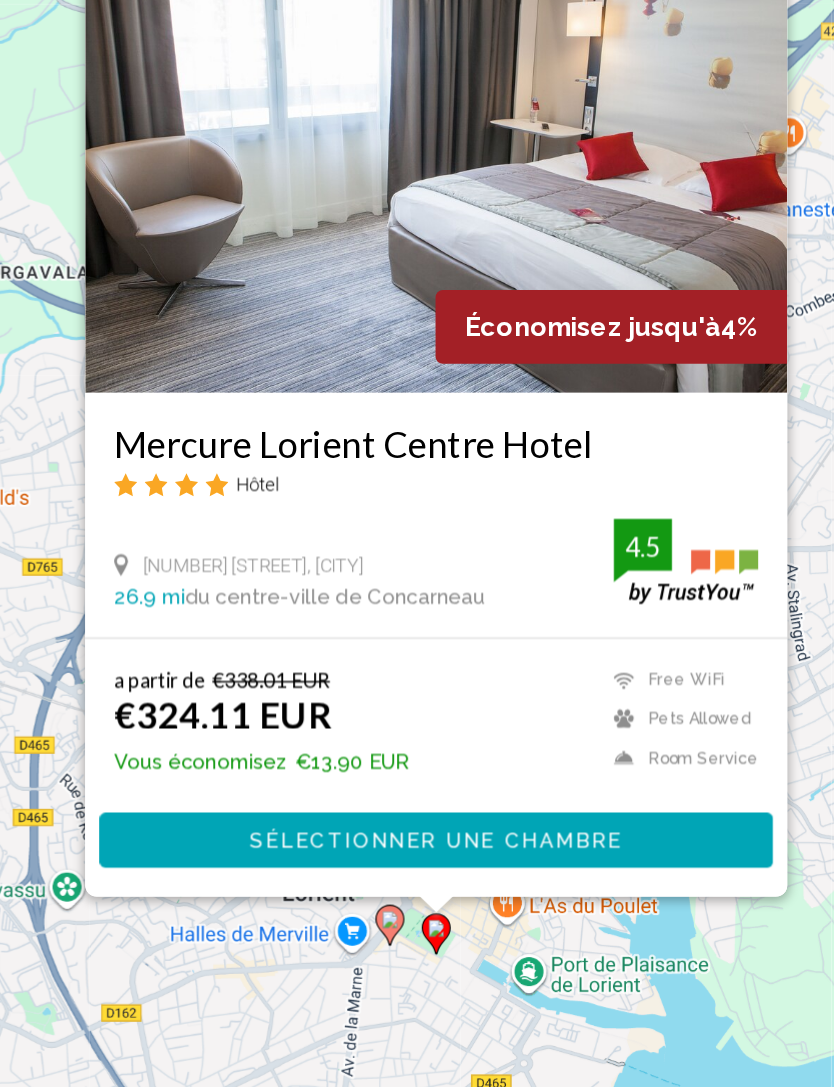 click on "Pour activer le glissement avec le clavier, appuyez sur Alt+Entrée. Une fois ce mode activé, utilisez les touches fléchées pour déplacer le repère. Pour valider le déplacement, appuyez sur Entrée. Pour annuler, appuyez sur Échap. Économisez jusqu'à  4%   Mercure Lorient Centre Hotel
Hôtel
31 Place Jules Ferry, Lorient 26.9 mi  du centre-ville de Concarneau de l'hôtel 4.5 a partir de €338.01 EUR €324.11 EUR  Vous économisez  €13.90 EUR
Free WiFi
Pets Allowed
Room Service  4.5 Sélectionner une chambre" at bounding box center [417, 581] 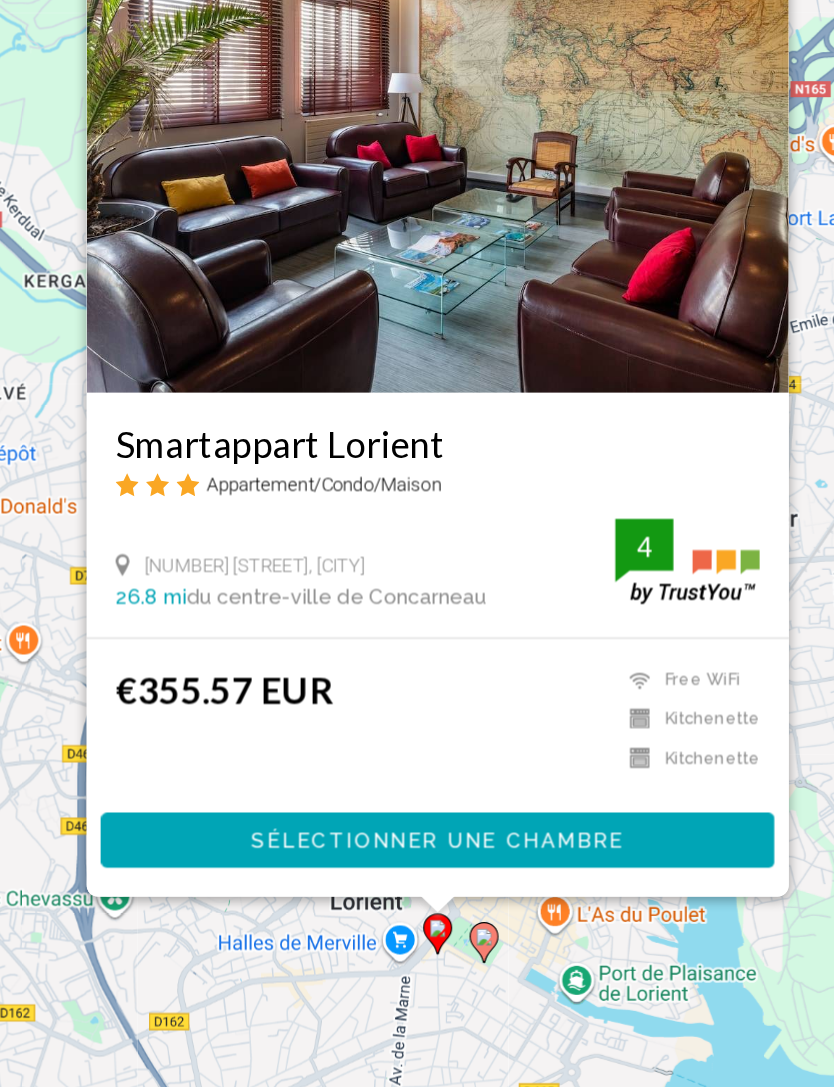 click on "Pour activer le glissement avec le clavier, appuyez sur Alt+Entrée. Une fois ce mode activé, utilisez les touches fléchées pour déplacer le repère. Pour valider le déplacement, appuyez sur Entrée. Pour annuler, appuyez sur Échap.  Smartappart Lorient
Appartement/Condo/Maison
10 12 Rue De La Belle Fontaine, Lorient 26.8 mi  du centre-ville de Concarneau de l'hôtel 4 €355.57 EUR
Free WiFi
Kitchenette
Kitchenette  4 Sélectionner une chambre" at bounding box center (417, 581) 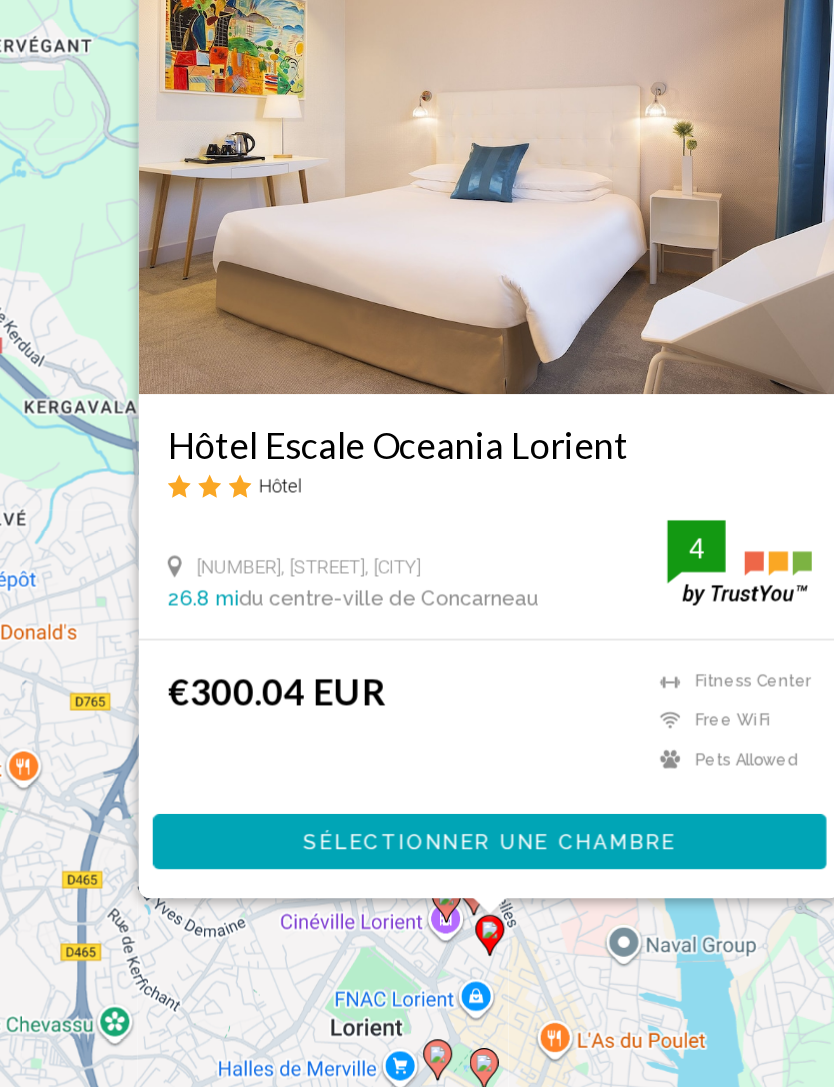 click on "Pour activer le glissement avec le clavier, appuyez sur Alt+Entrée. Une fois ce mode activé, utilisez les touches fléchées pour déplacer le repère. Pour valider le déplacement, appuyez sur Entrée. Pour annuler, appuyez sur Échap.  Hôtel Escale Oceania Lorient
Hôtel
30, Rue Du Couëdic, Lorient 26.8 mi  du centre-ville de Concarneau de l'hôtel 4 €300.04 EUR
Fitness Center
Free WiFi
Pets Allowed
Room Service  4 Sélectionner une chambre" at bounding box center (417, 581) 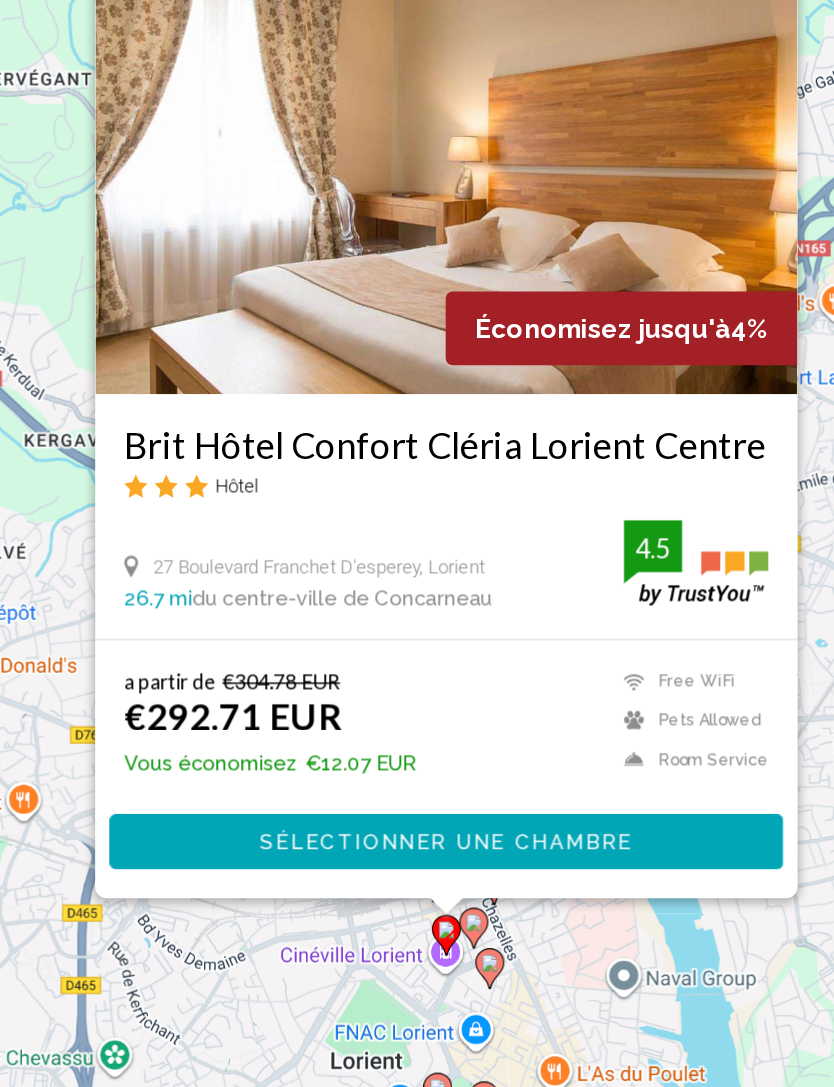 click on "Pour activer le glissement avec le clavier, appuyez sur Alt+Entrée. Une fois ce mode activé, utilisez les touches fléchées pour déplacer le repère. Pour valider le déplacement, appuyez sur Entrée. Pour annuler, appuyez sur Échap. Économisez jusqu'à  4%   Brit Hôtel Confort Cléria Lorient Centre
Hôtel
27 Boulevard Franchet D'esperey, Lorient 26.7 mi  du centre-ville de Concarneau de l'hôtel 4.5 a partir de €304.78 EUR €292.71 EUR  Vous économisez  €12.07 EUR
Free WiFi
Pets Allowed
Room Service  4.5 Sélectionner une chambre" at bounding box center [417, 581] 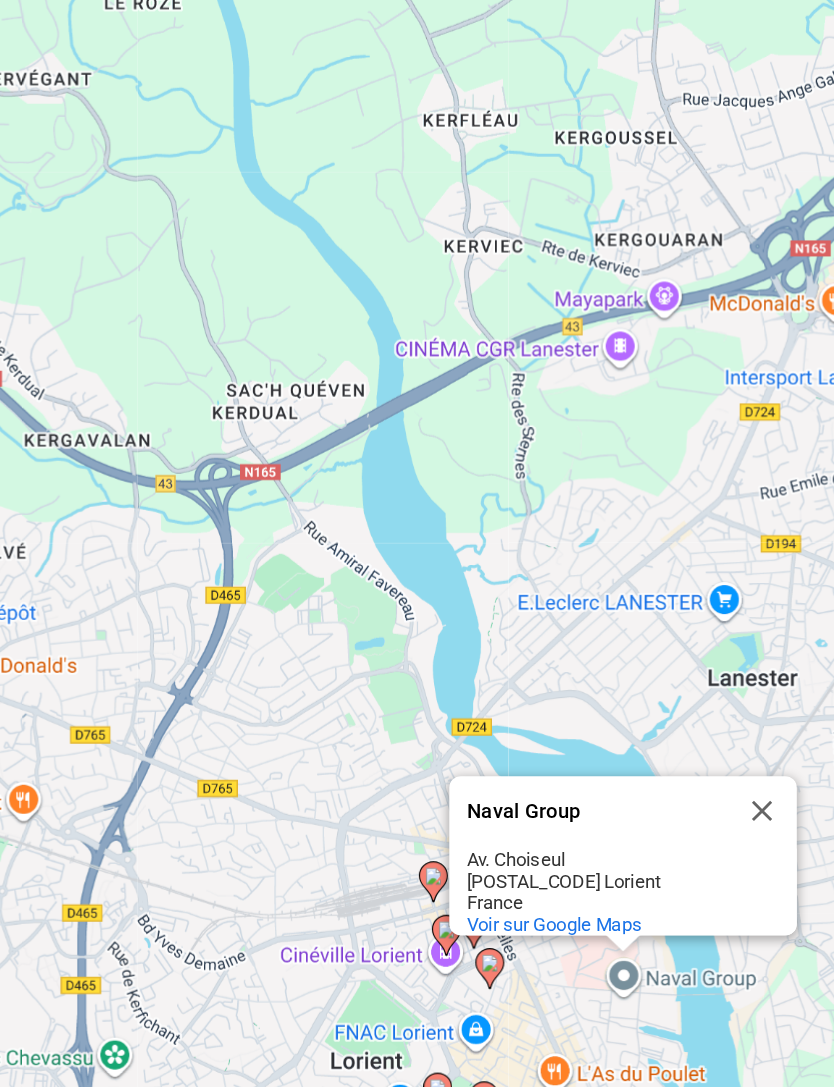 click on "Voir sur Google Maps" at bounding box center (383, 843) 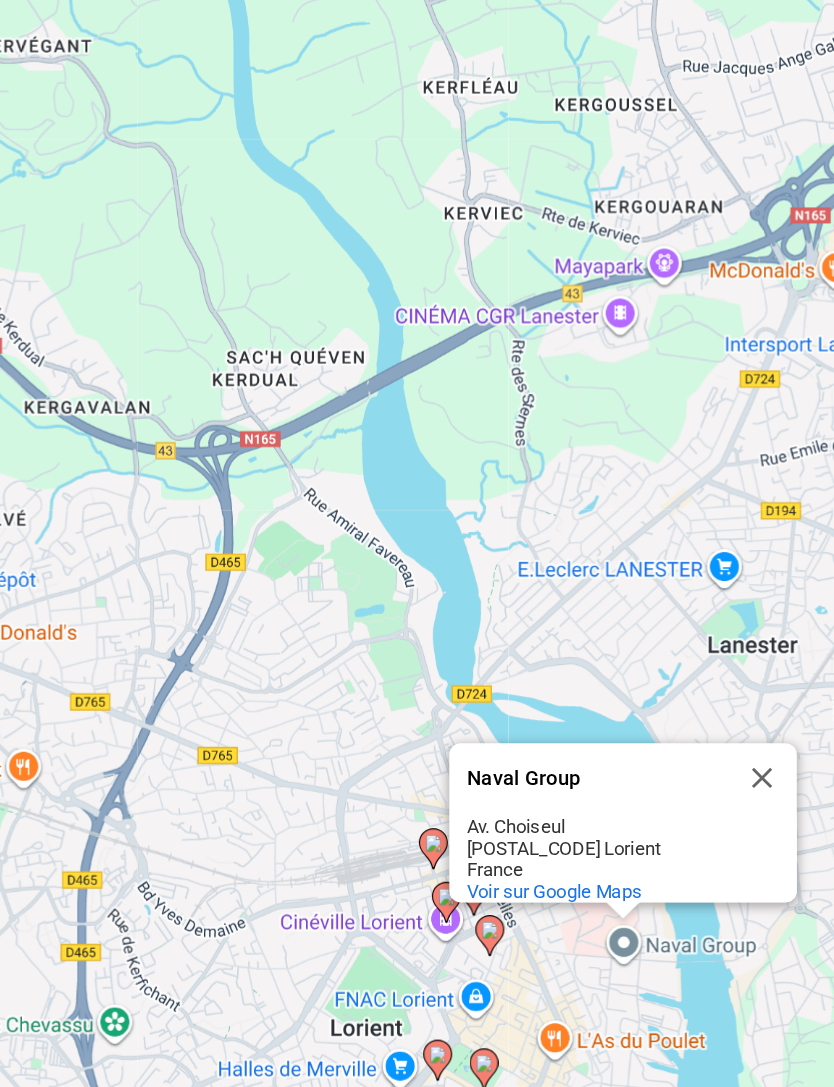 click at bounding box center (527, 765) 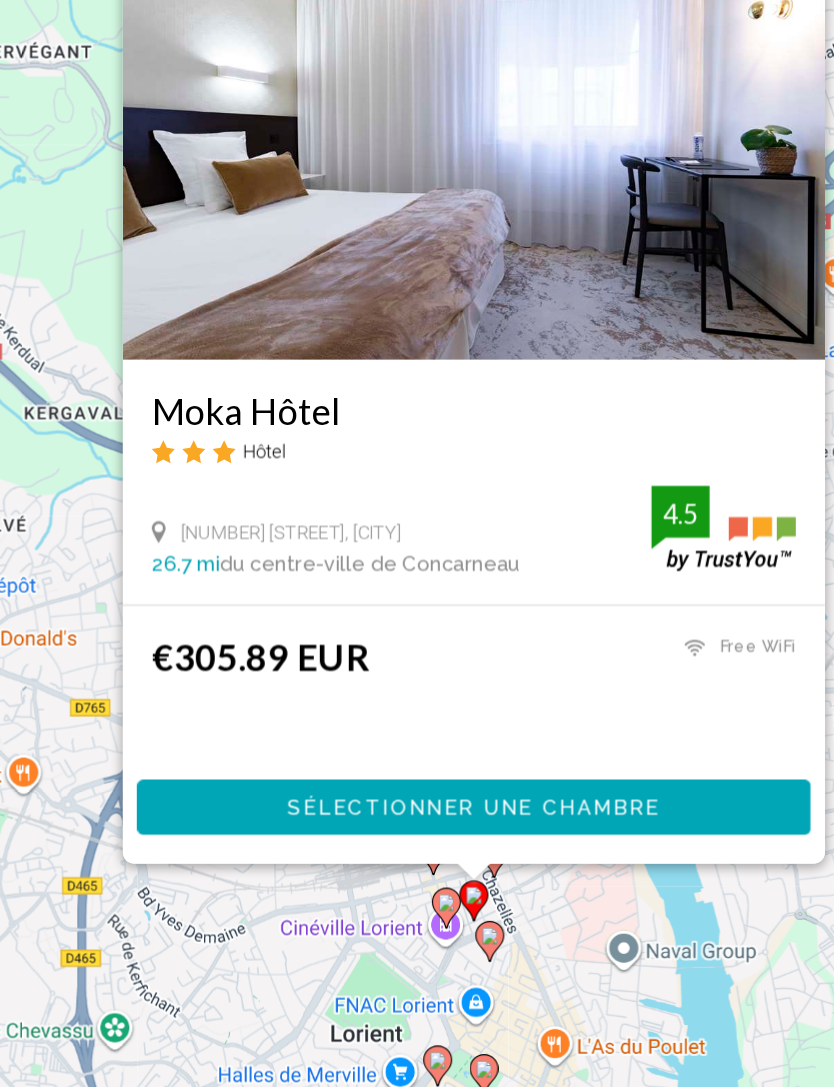 click on "Pour activer le glissement avec le clavier, appuyez sur Alt+Entrée. Une fois ce mode activé, utilisez les touches fléchées pour déplacer le repère. Pour valider le déplacement, appuyez sur Entrée. Pour annuler, appuyez sur Échap.  Moka Hôtel
Hôtel
11 Rue Waldeck Rousseau, Lorient 26.7 mi  du centre-ville de Concarneau de l'hôtel 4.5 €305.89 EUR
Free WiFi  4.5 Sélectionner une chambre" at bounding box center (417, 581) 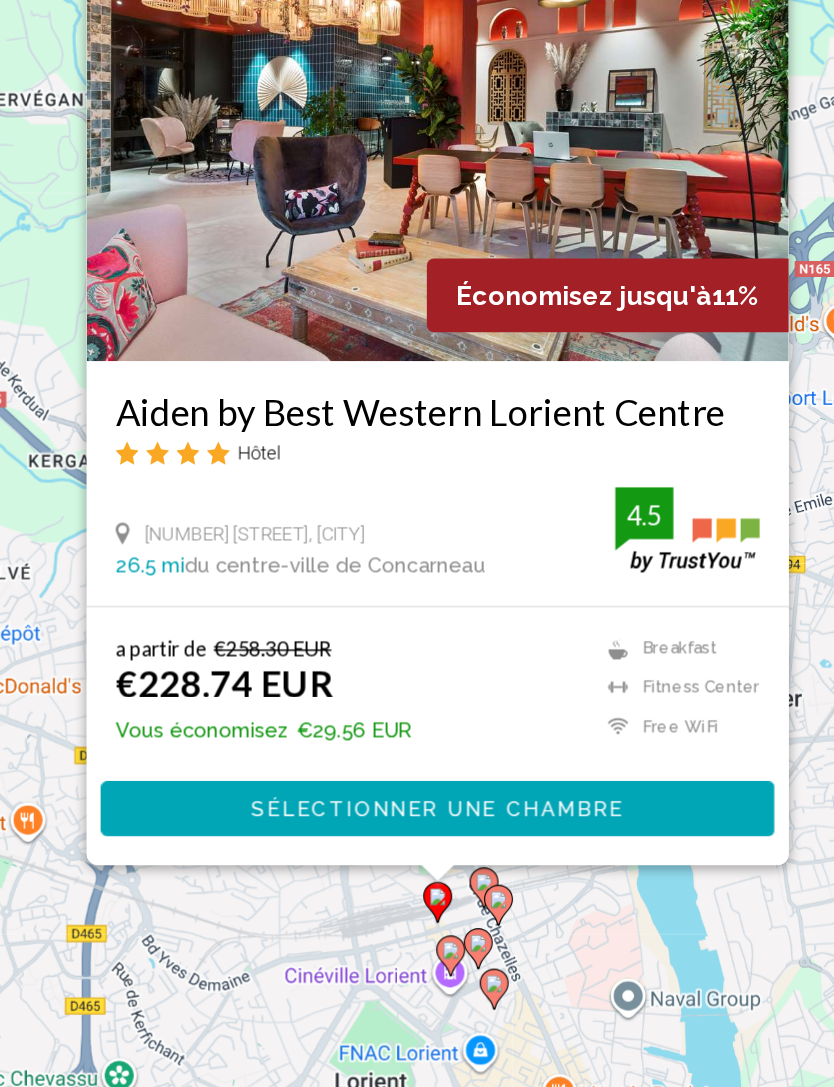 click on "Pour activer le glissement avec le clavier, appuyez sur Alt+Entrée. Une fois ce mode activé, utilisez les touches fléchées pour déplacer le repère. Pour valider le déplacement, appuyez sur Entrée. Pour annuler, appuyez sur Échap. Économisez jusqu'à  11%   Aiden by Best Western Lorient Centre
Hôtel
9 Place Francois Mitterand, Lorient 26.5 mi  du centre-ville de Concarneau de l'hôtel 4.5 a partir de €258.30 EUR €228.74 EUR  Vous économisez  €29.56 EUR
Breakfast
Fitness Center
Free WiFi
Pets Allowed
Room Service  4.5 Sélectionner une chambre" at bounding box center (417, 581) 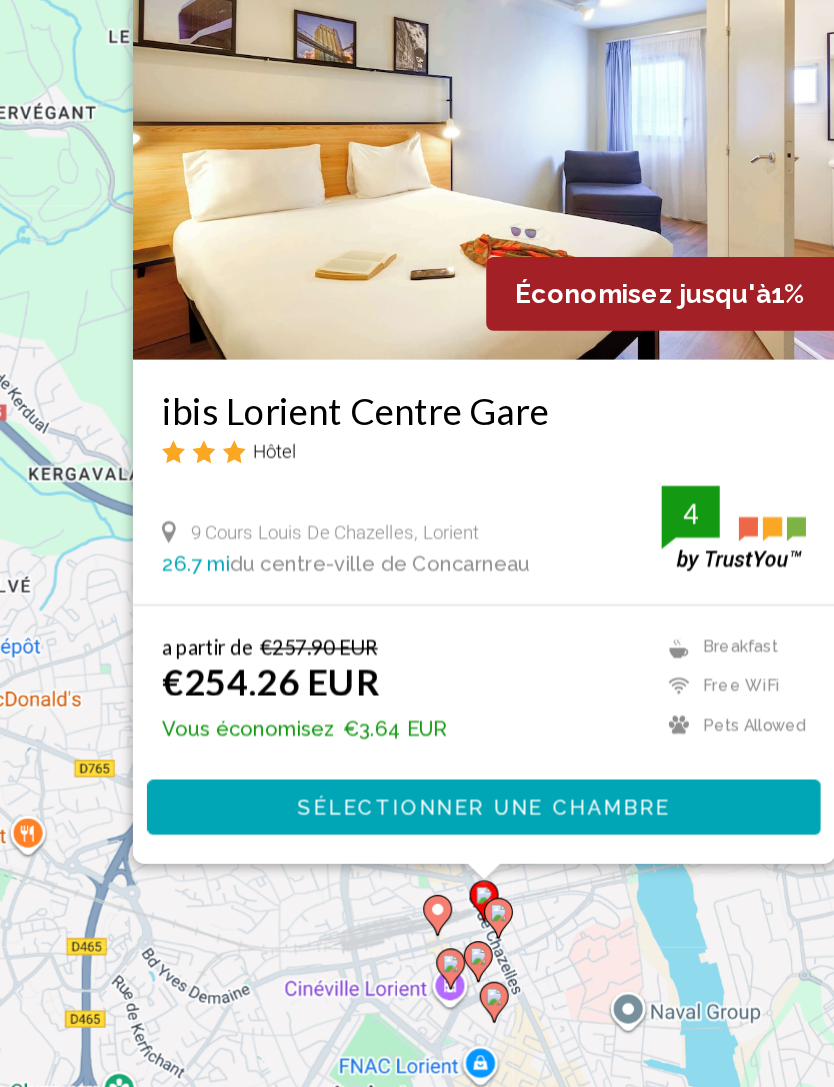 click on "Pour activer le glissement avec le clavier, appuyez sur Alt+Entrée. Une fois ce mode activé, utilisez les touches fléchées pour déplacer le repère. Pour valider le déplacement, appuyez sur Entrée. Pour annuler, appuyez sur Échap. Économisez jusqu'à  1%   ibis Lorient Centre Gare
Hôtel
9 Cours Louis De Chazelles, Lorient 26.7 mi  du centre-ville de Concarneau de l'hôtel 4 a partir de €257.90 EUR €254.26 EUR  Vous économisez  €3.64 EUR
Breakfast
Free WiFi
Pets Allowed
Room Service  4 Sélectionner une chambre" at bounding box center (417, 581) 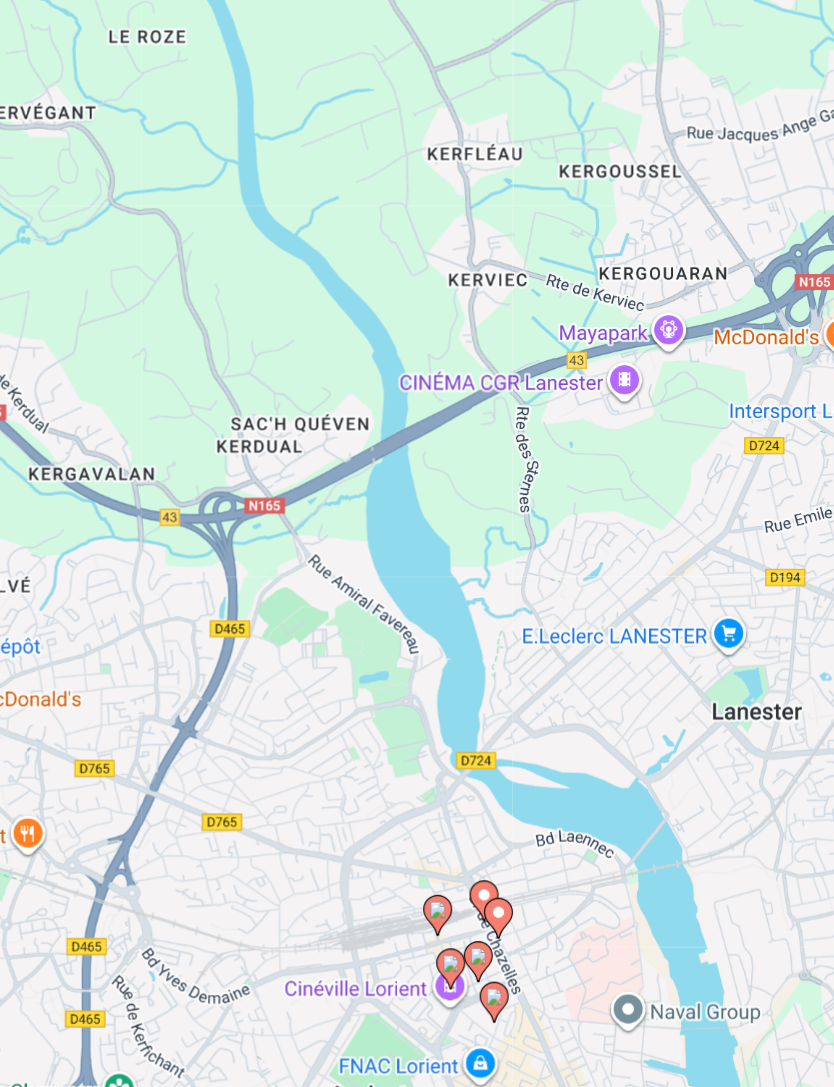 click on "Pour activer le glissement avec le clavier, appuyez sur Alt+Entrée. Une fois ce mode activé, utilisez les touches fléchées pour déplacer le repère. Pour valider le déplacement, appuyez sur Entrée. Pour annuler, appuyez sur Échap." at bounding box center (417, 581) 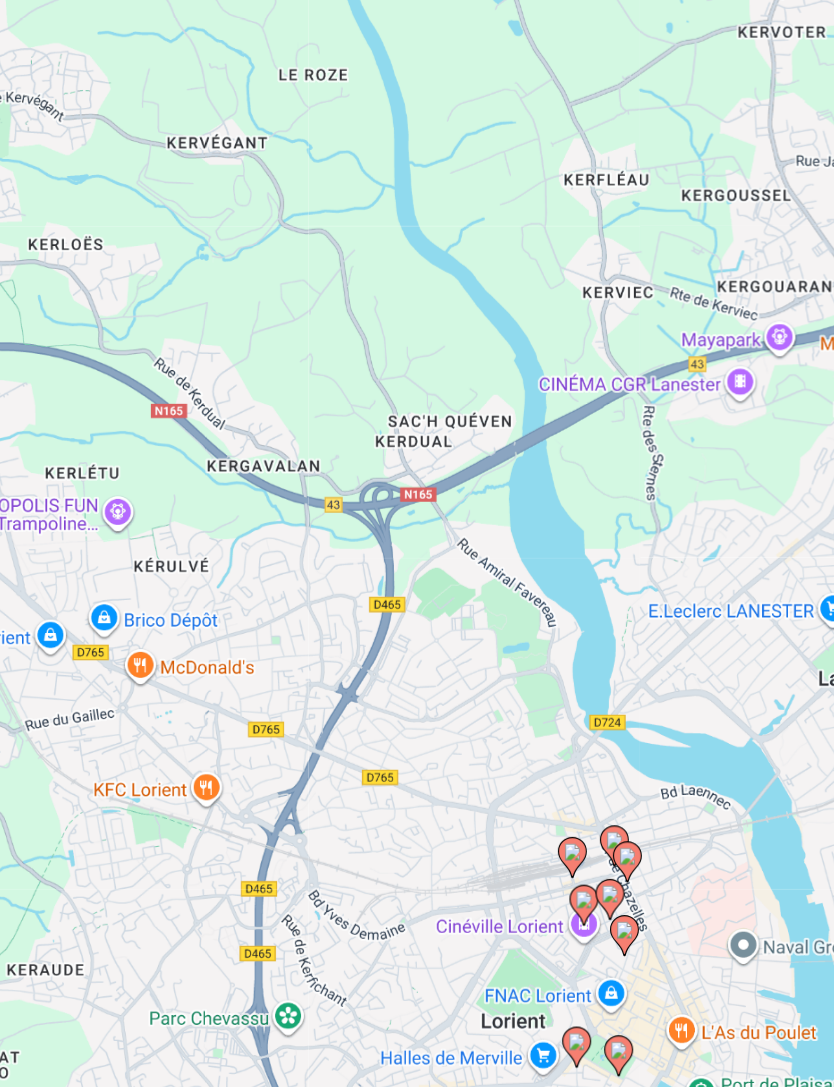 scroll, scrollTop: 0, scrollLeft: 0, axis: both 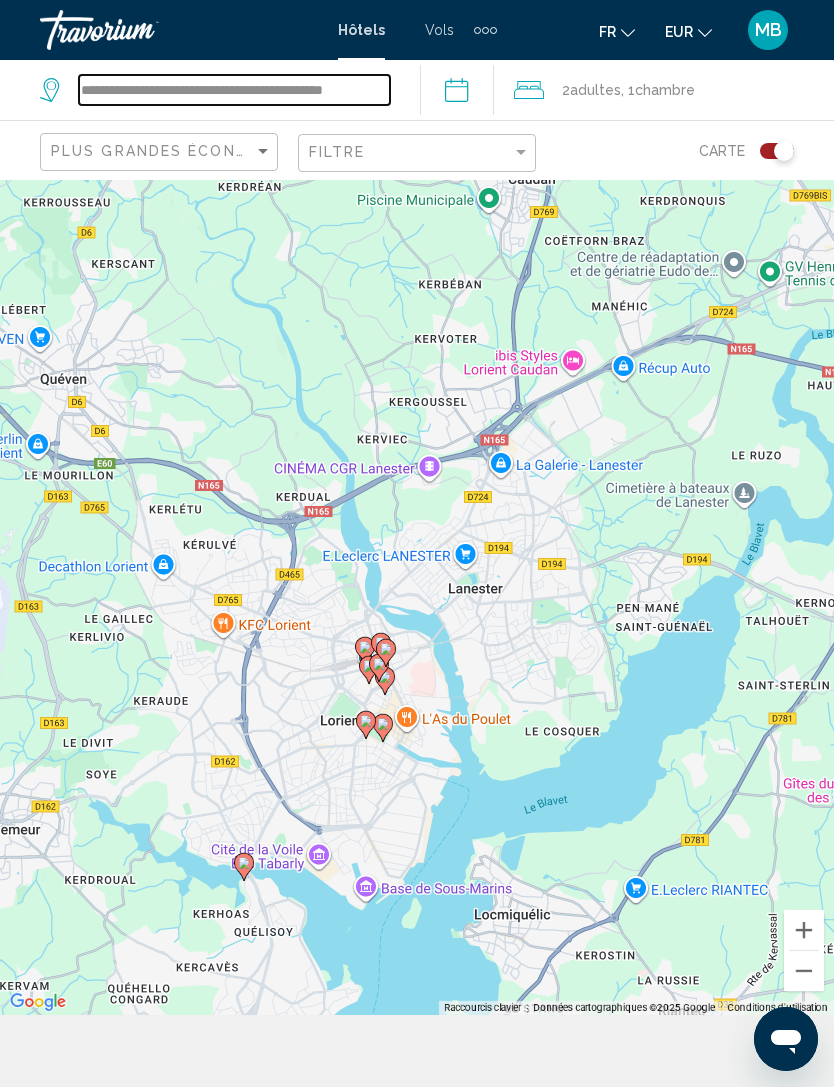 click on "**********" at bounding box center [234, 90] 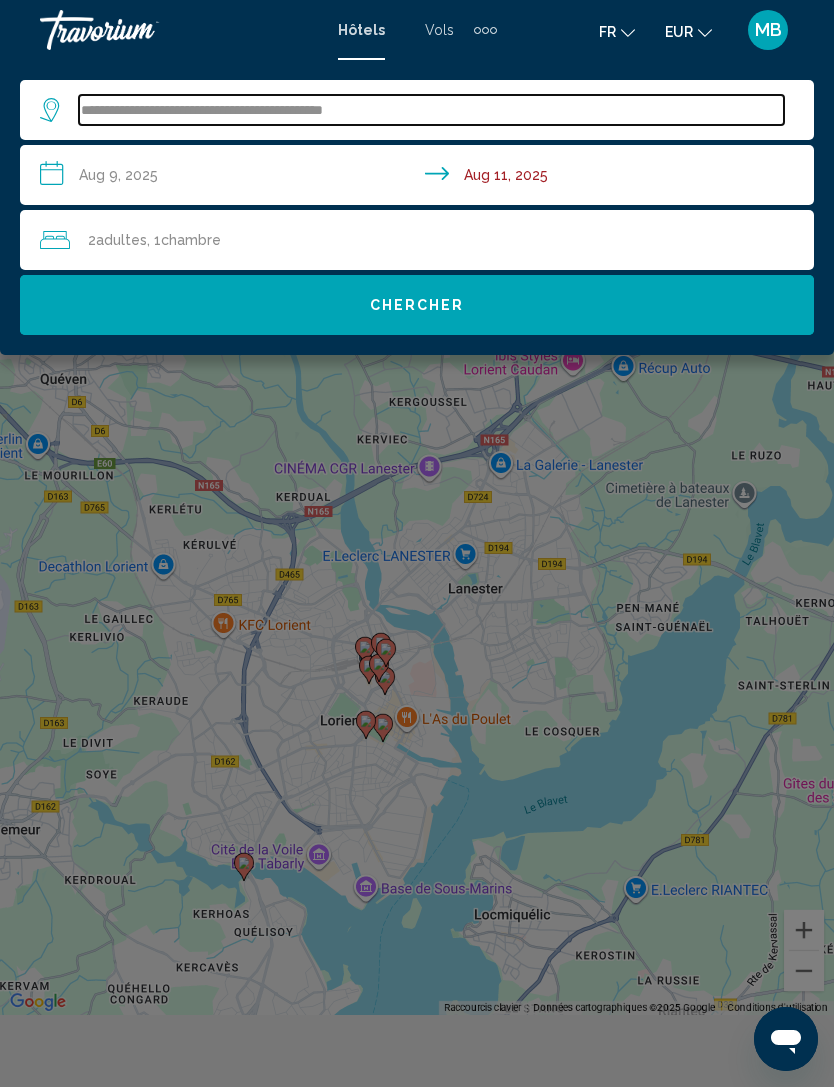 click on "**********" at bounding box center [431, 110] 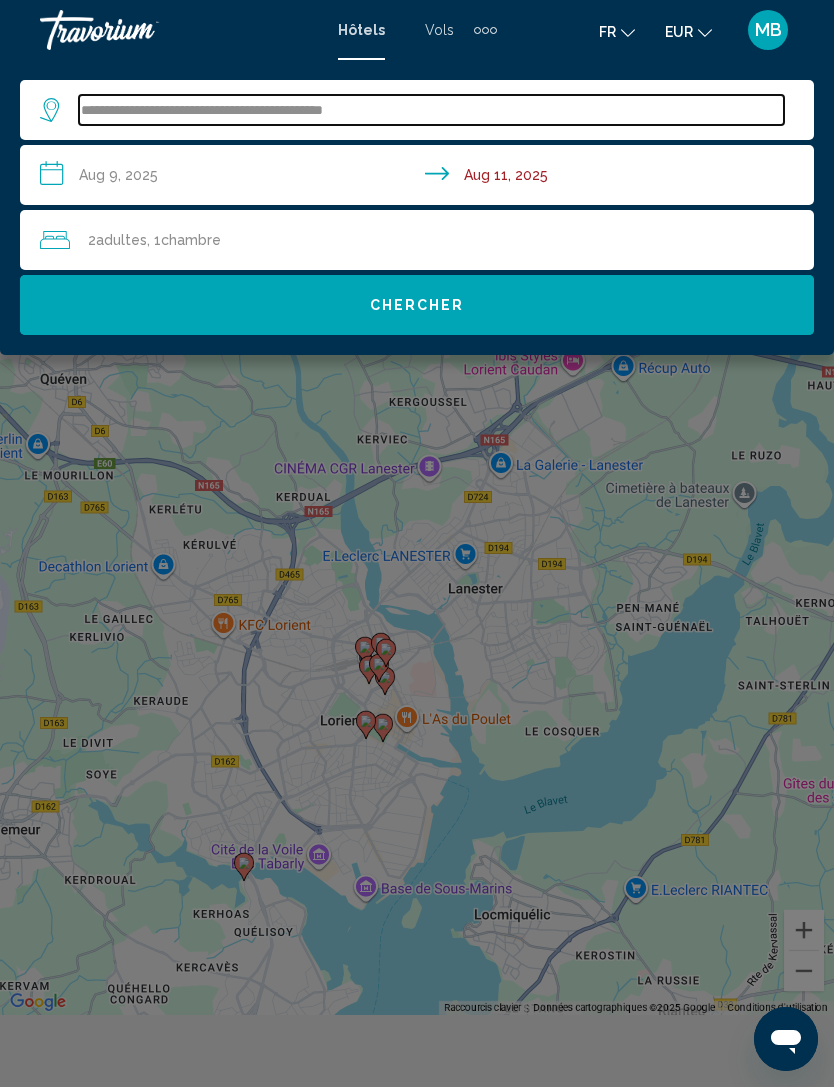 type on "*" 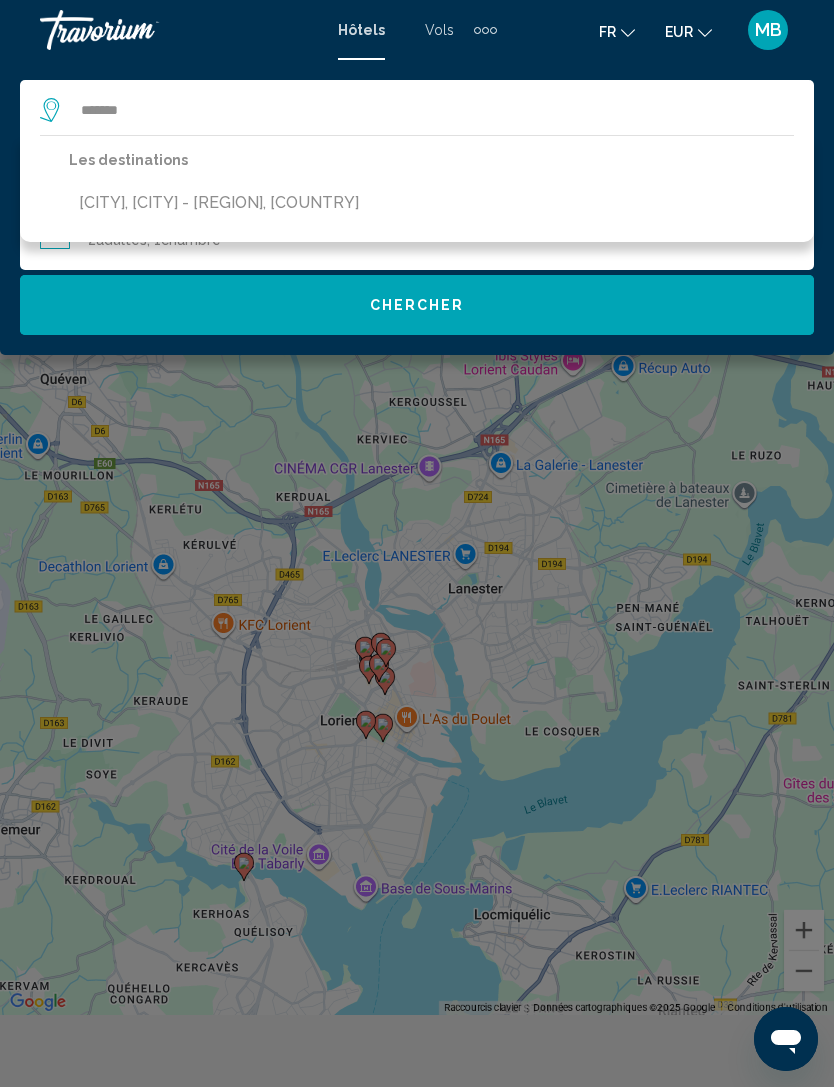 click on "Loctudy, Quimper - Southern Finistere, France" at bounding box center (219, 203) 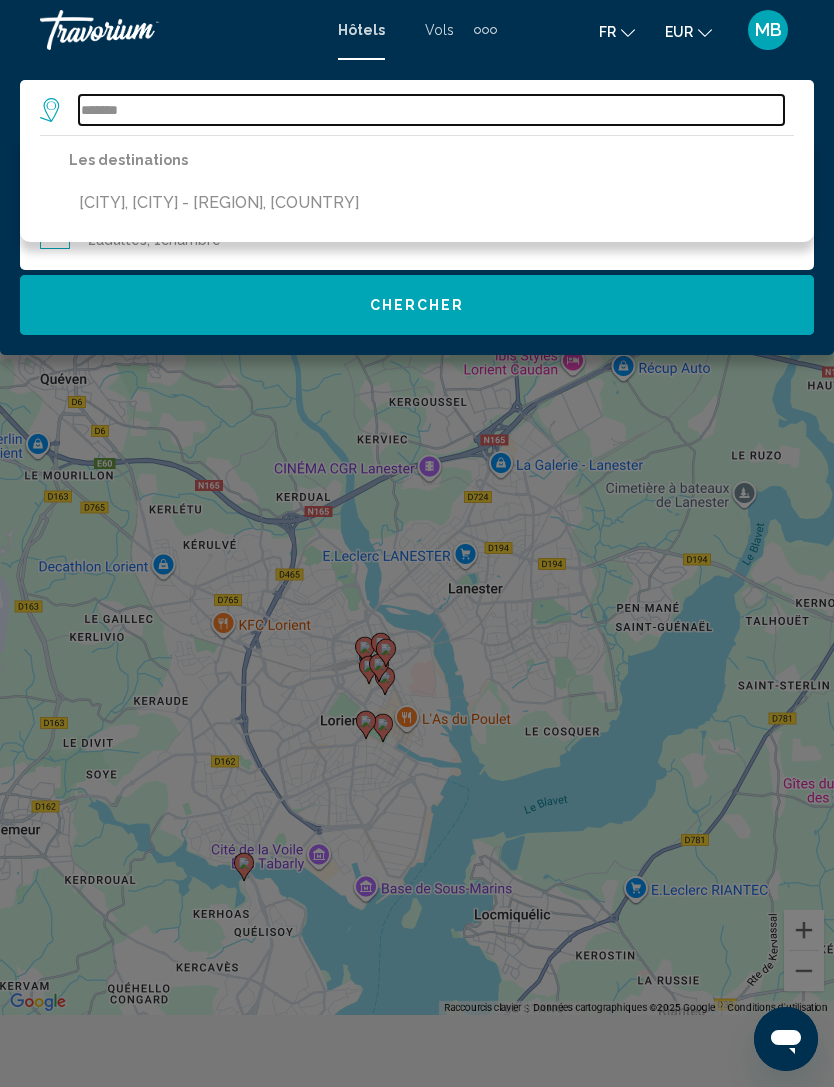 type on "**********" 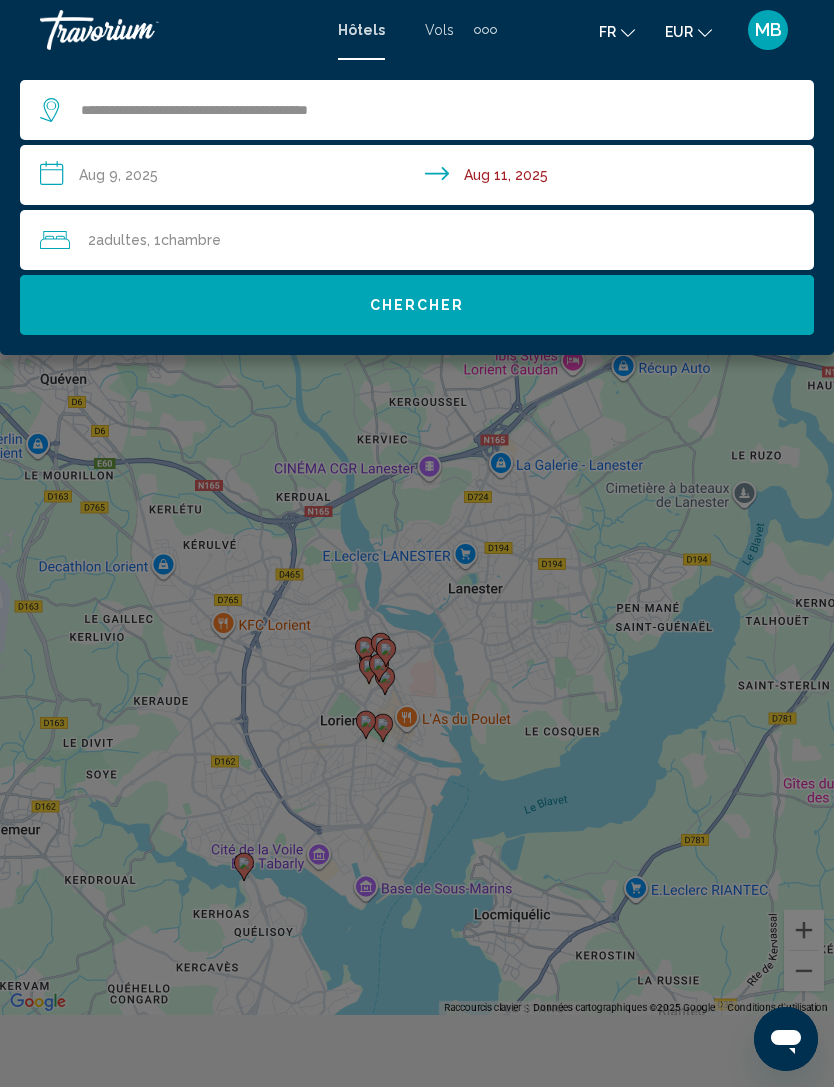click on "Chercher" 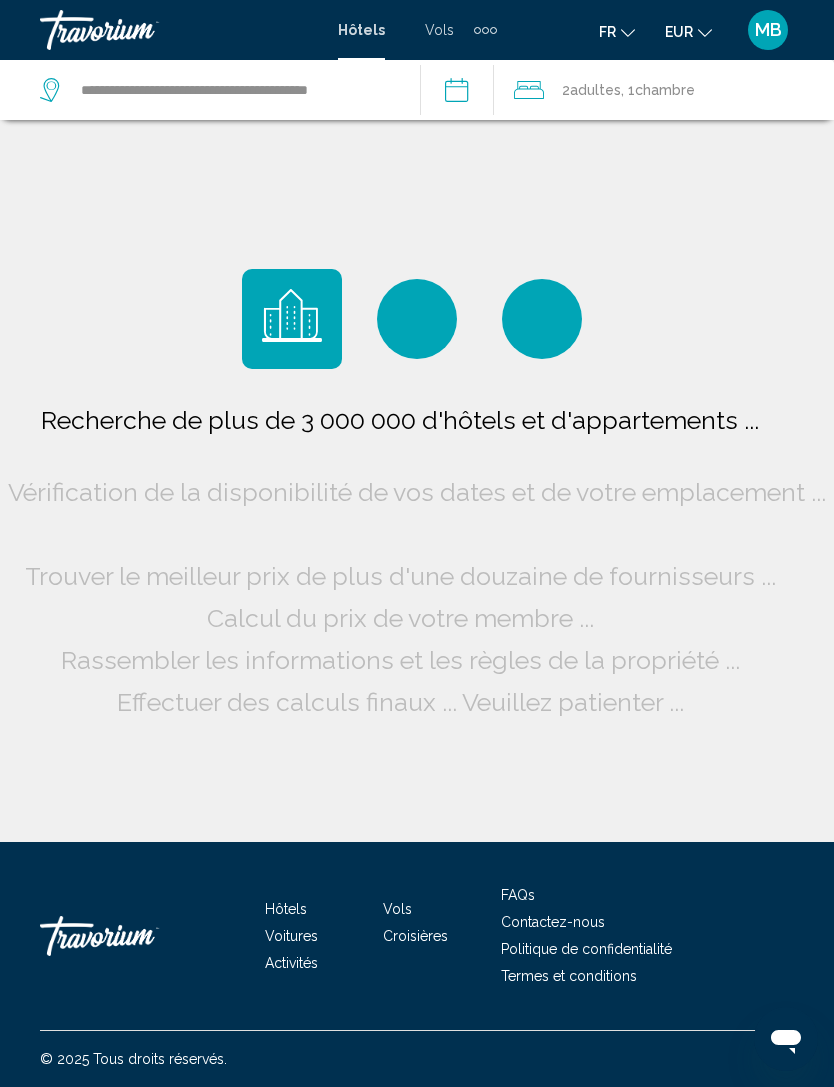 scroll, scrollTop: 0, scrollLeft: 0, axis: both 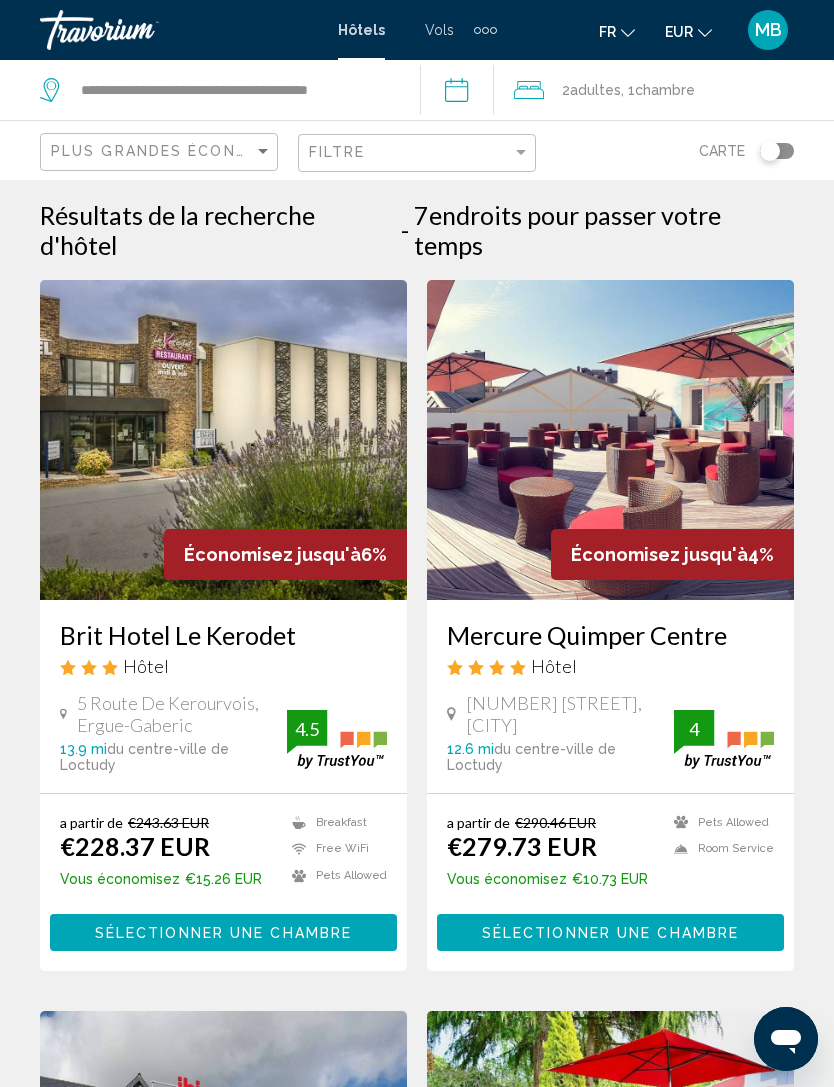 click on "**********" at bounding box center (461, 93) 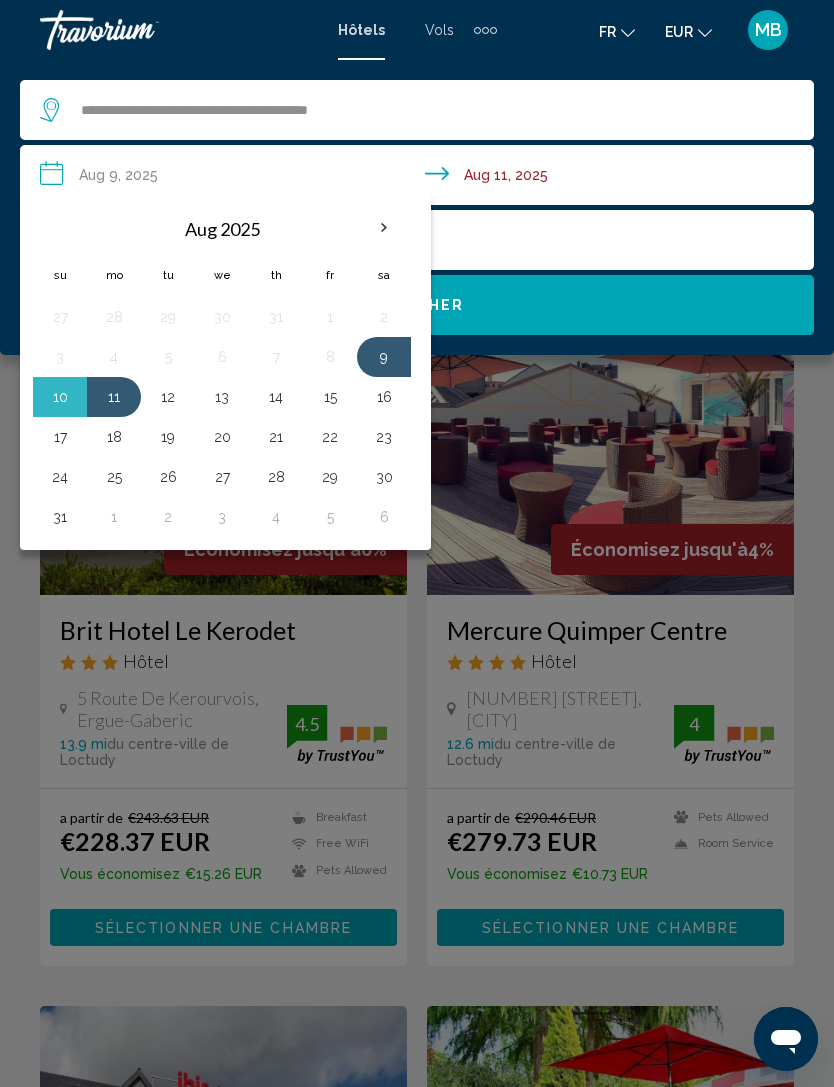 scroll, scrollTop: 0, scrollLeft: 0, axis: both 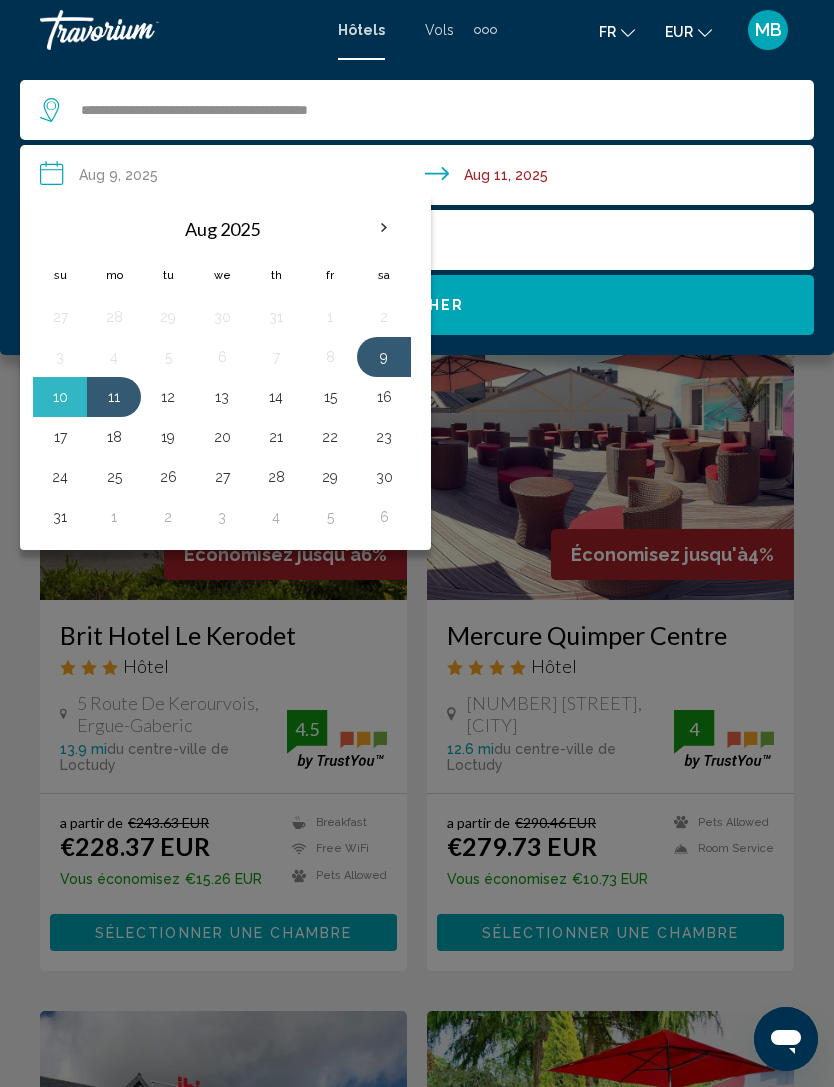 click on "14" at bounding box center [276, 397] 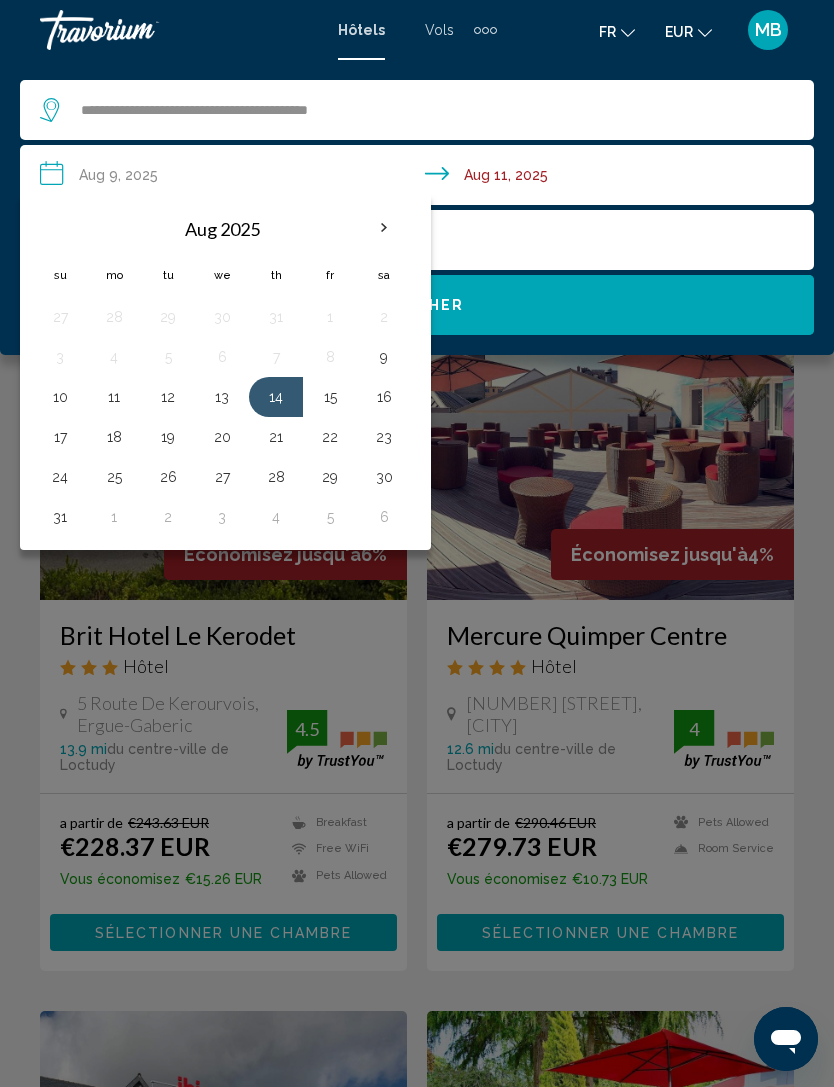 click on "17" at bounding box center (60, 437) 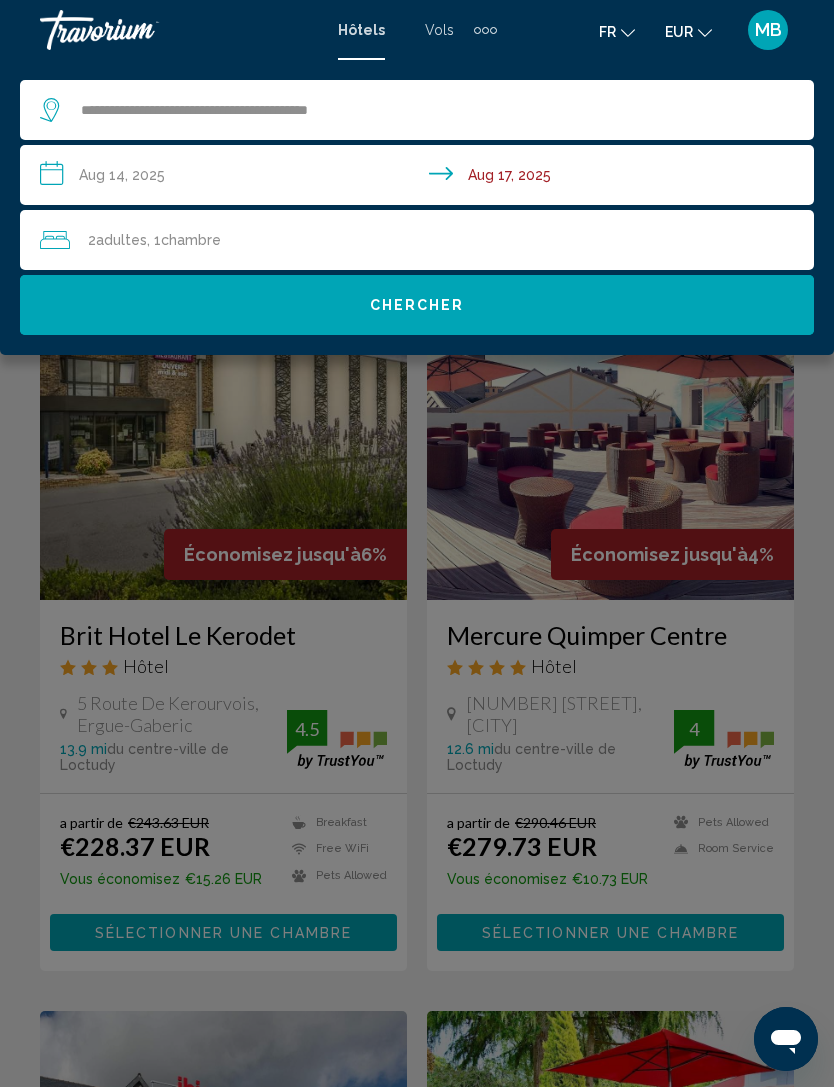 click on "Chercher" 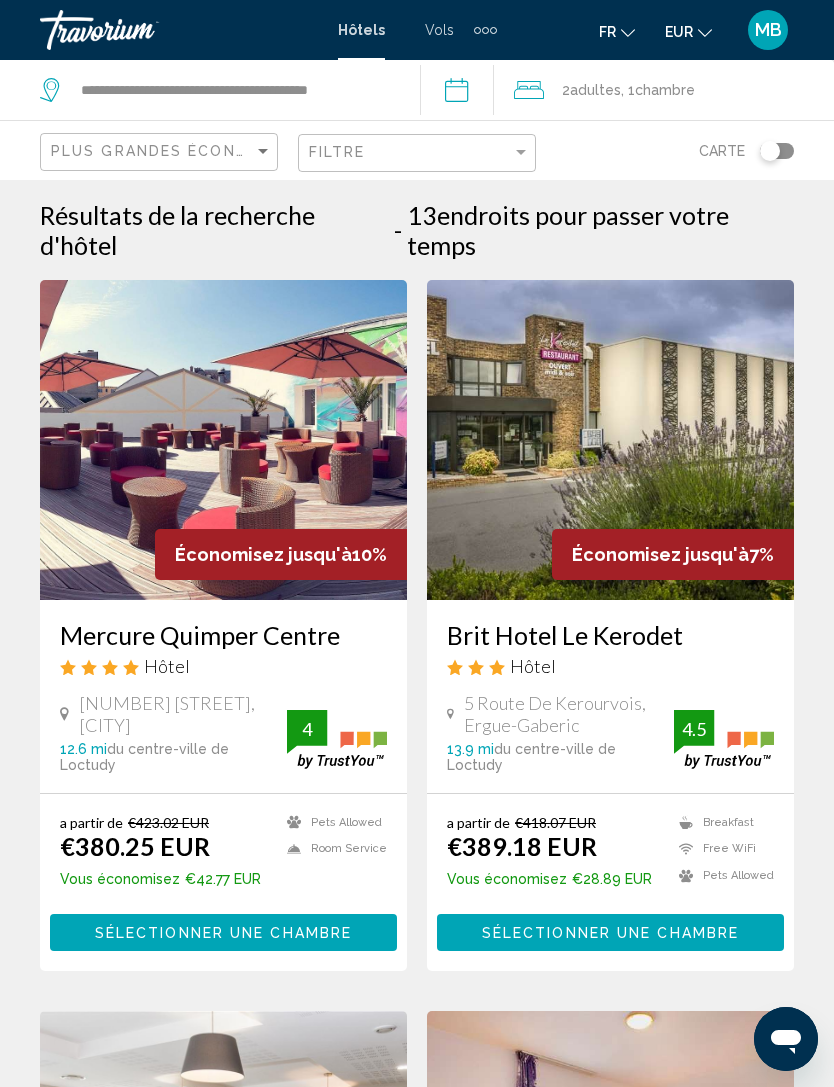 click on "**********" at bounding box center [461, 93] 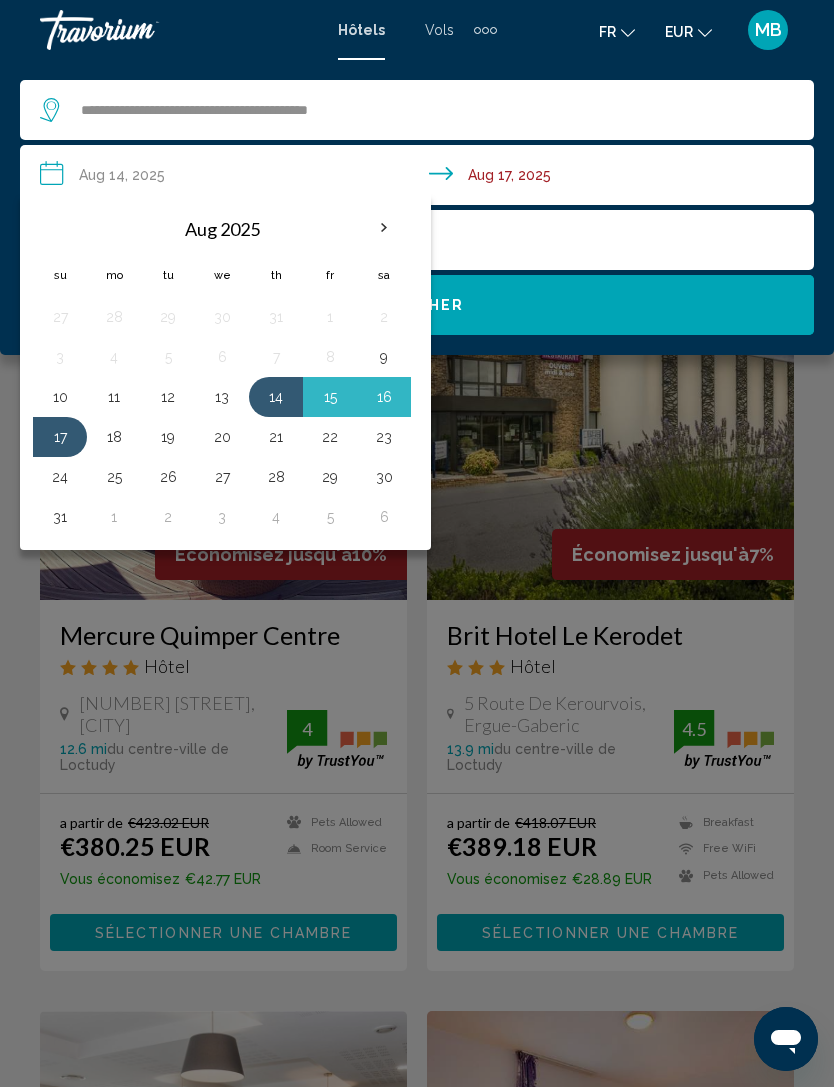 click on "13" at bounding box center (222, 397) 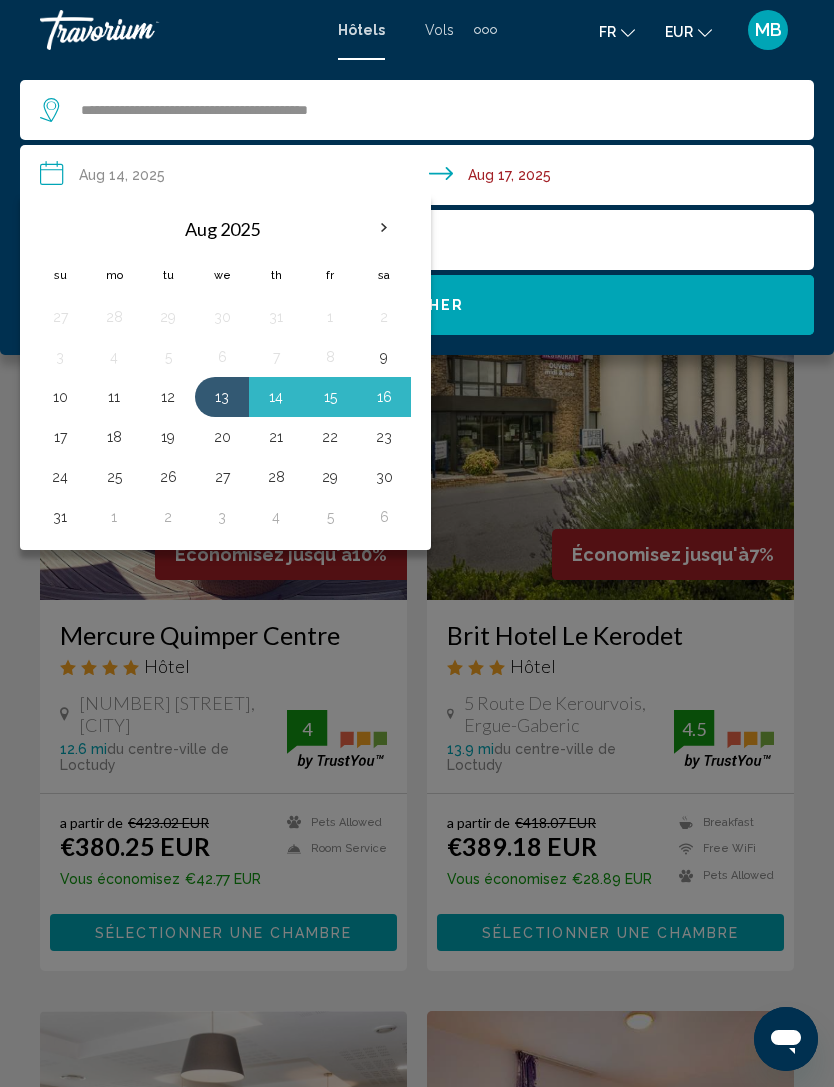 click on "17" at bounding box center (60, 437) 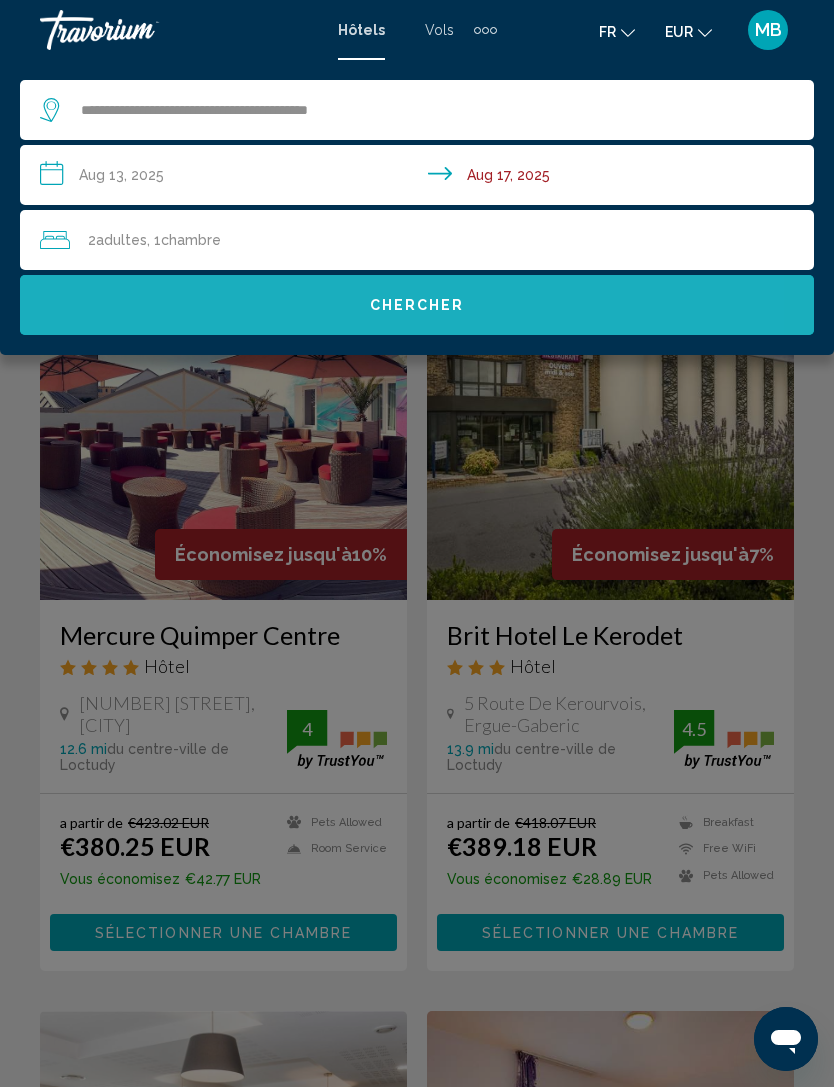 click on "Chercher" 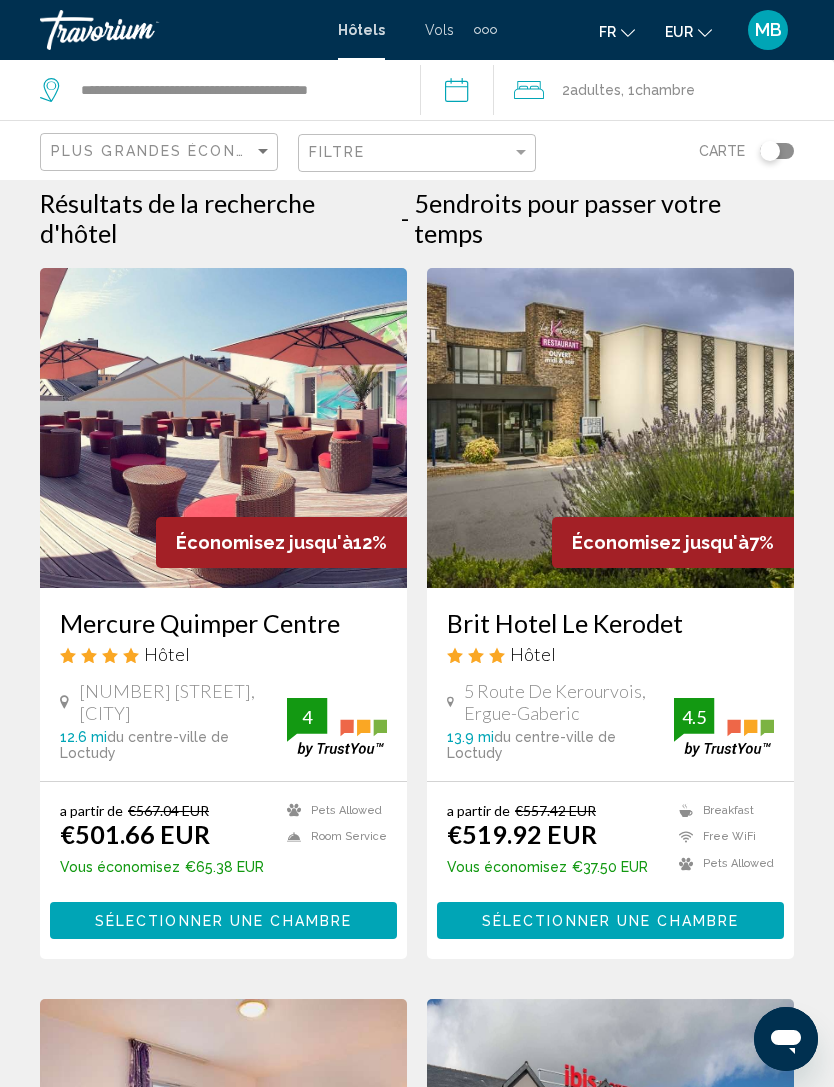 scroll, scrollTop: 11, scrollLeft: 0, axis: vertical 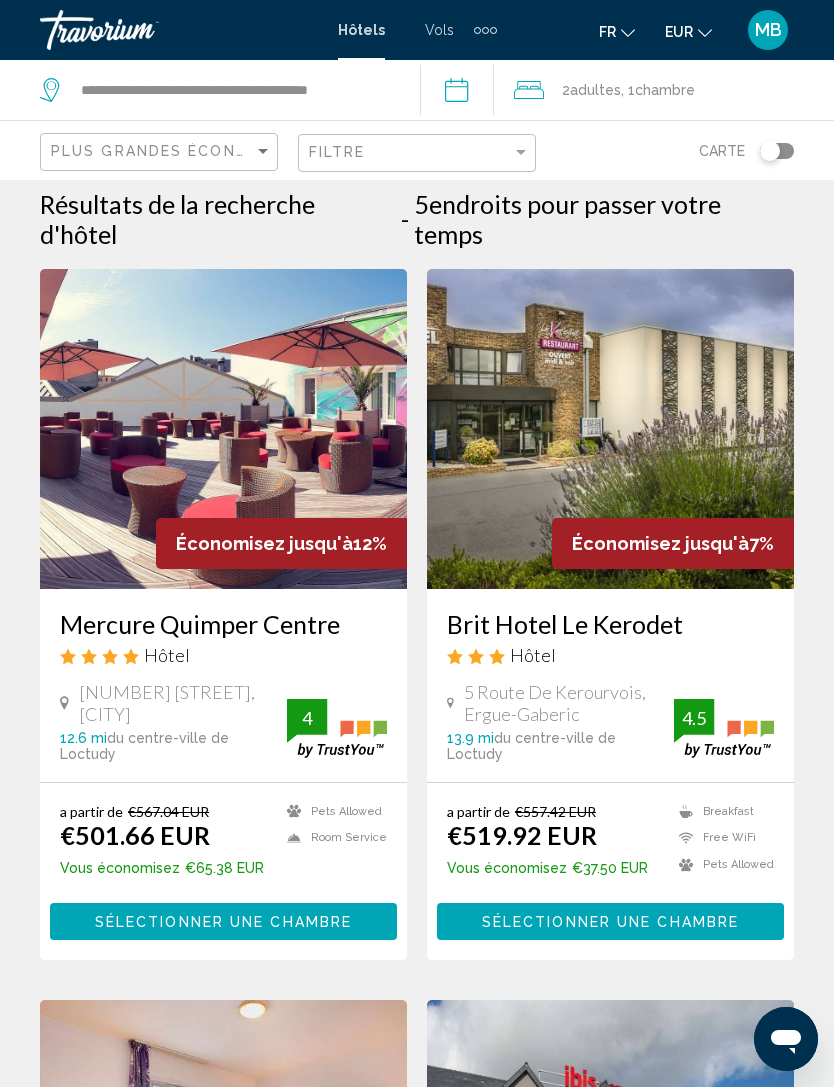 click on "Sélectionner une chambre" at bounding box center [223, 922] 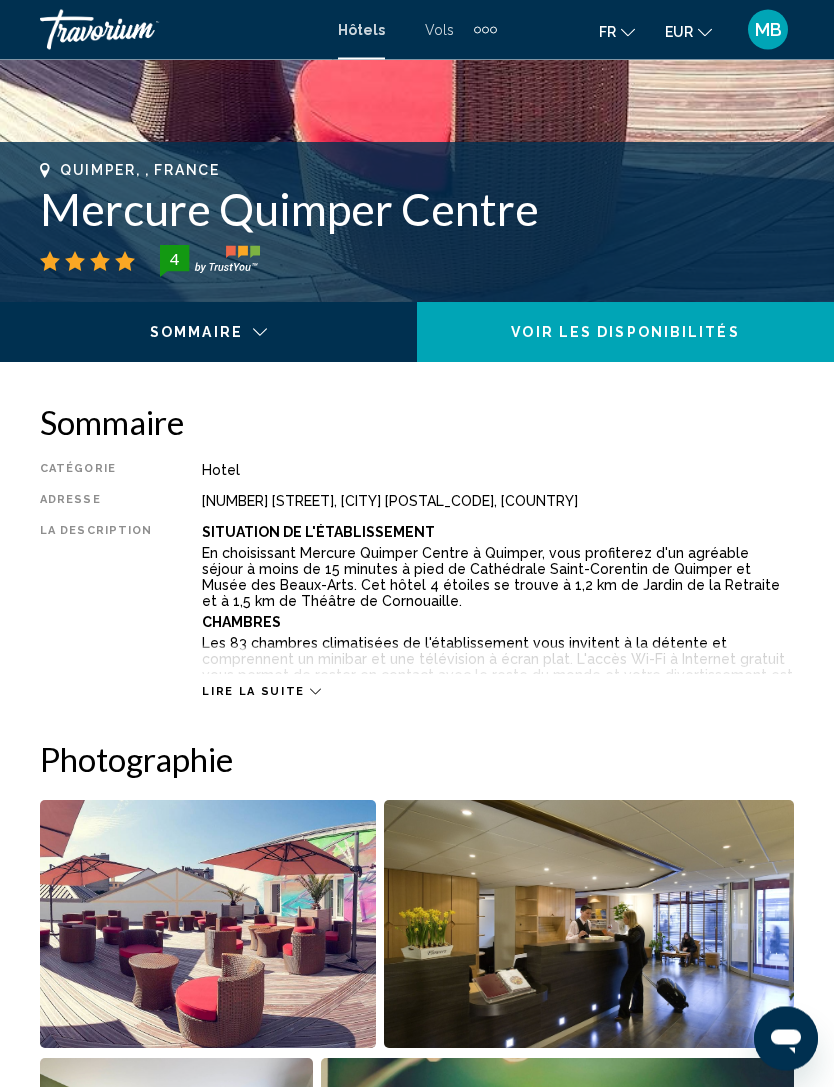 scroll, scrollTop: 708, scrollLeft: 0, axis: vertical 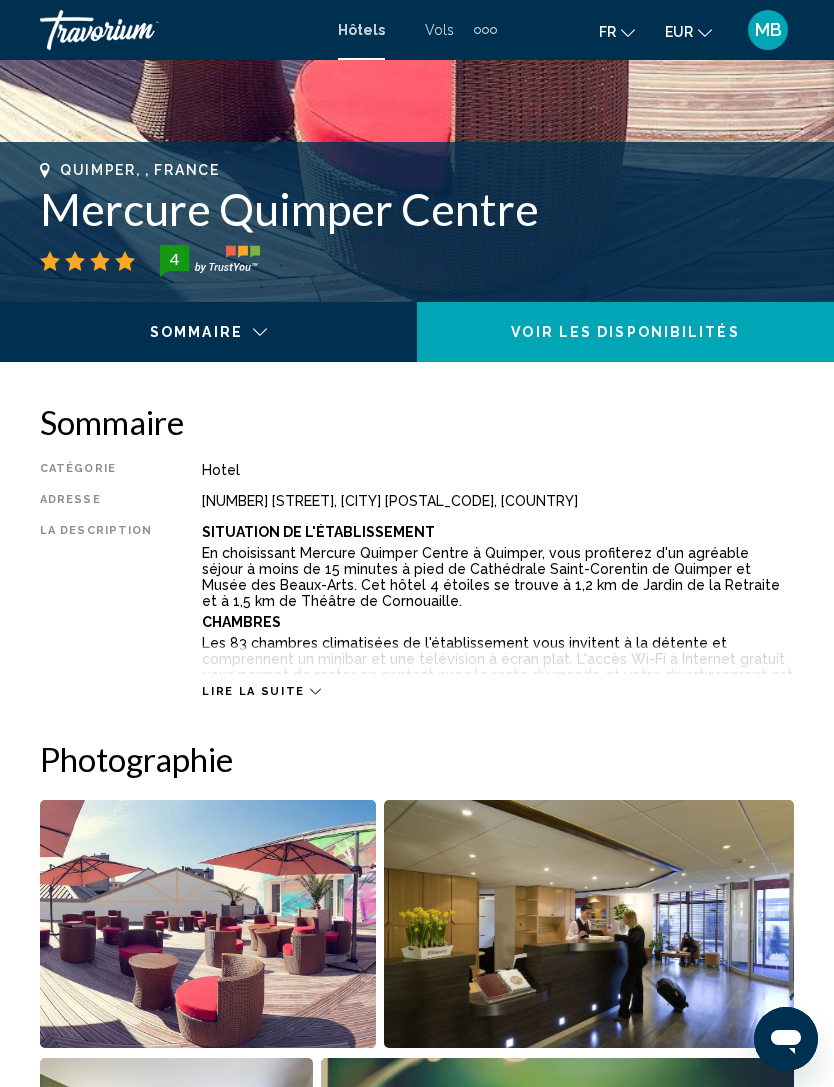 click on "Lire la suite" at bounding box center [253, 691] 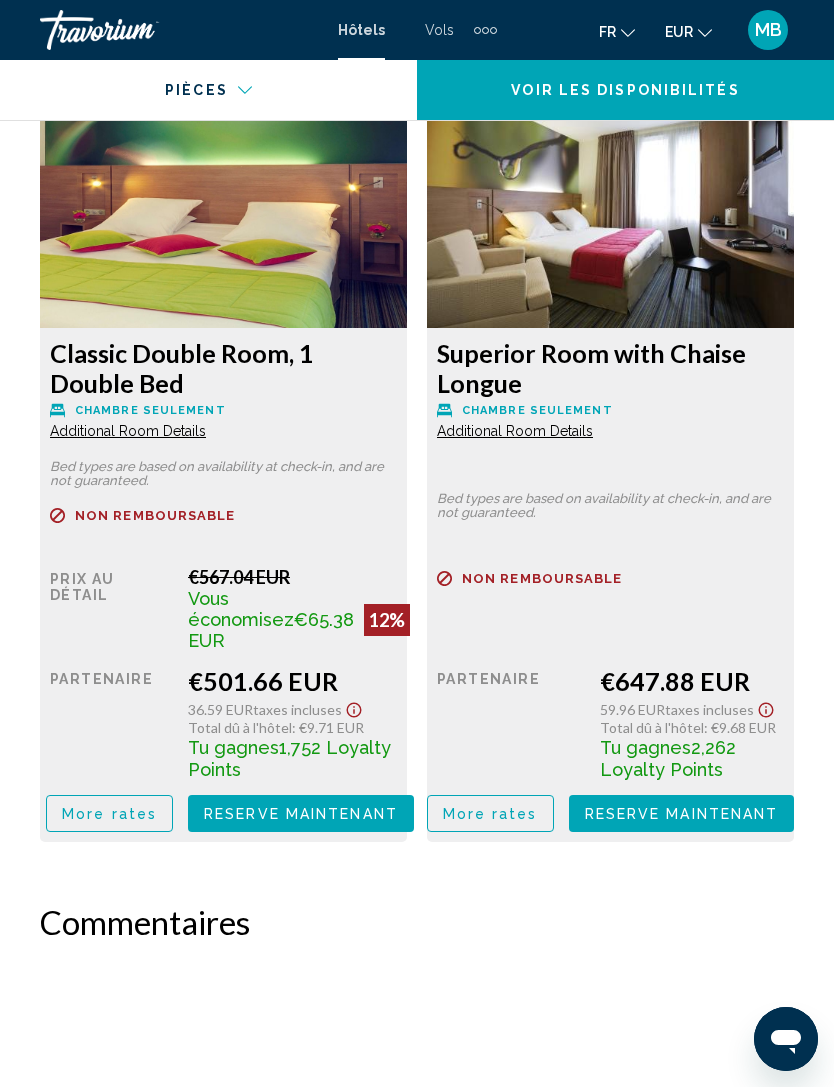 scroll, scrollTop: 3835, scrollLeft: 0, axis: vertical 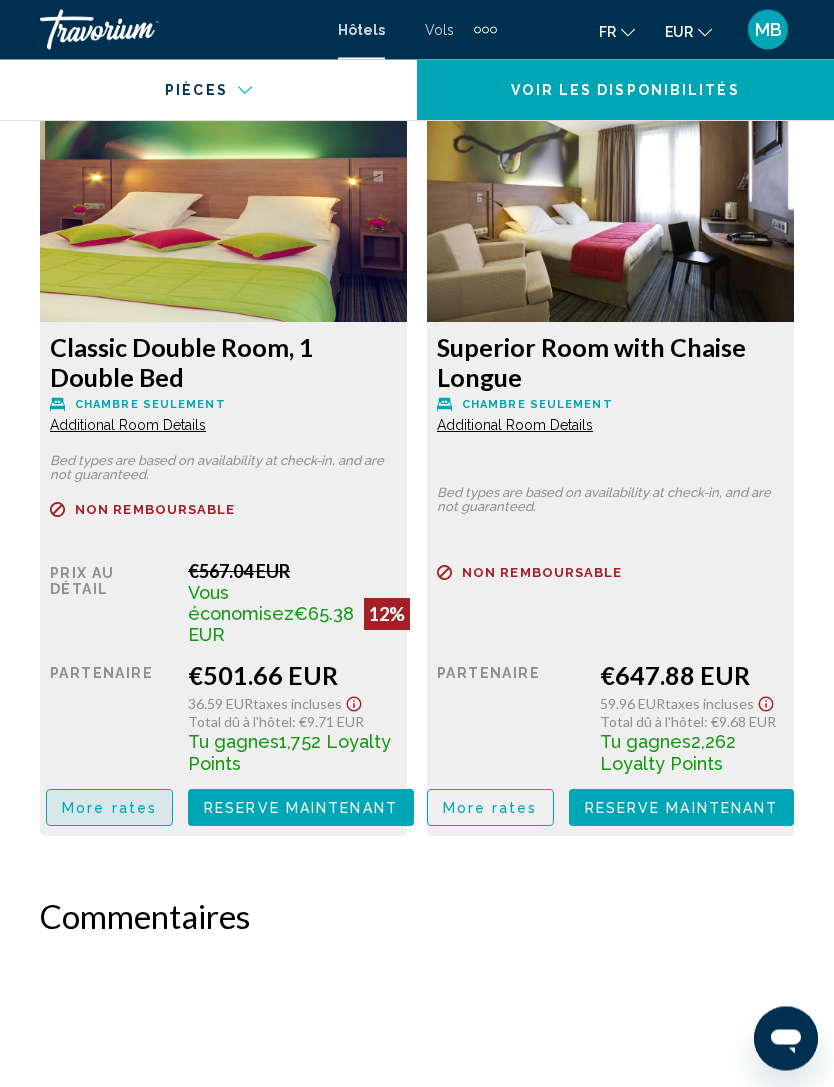 click on "More rates" at bounding box center [109, 809] 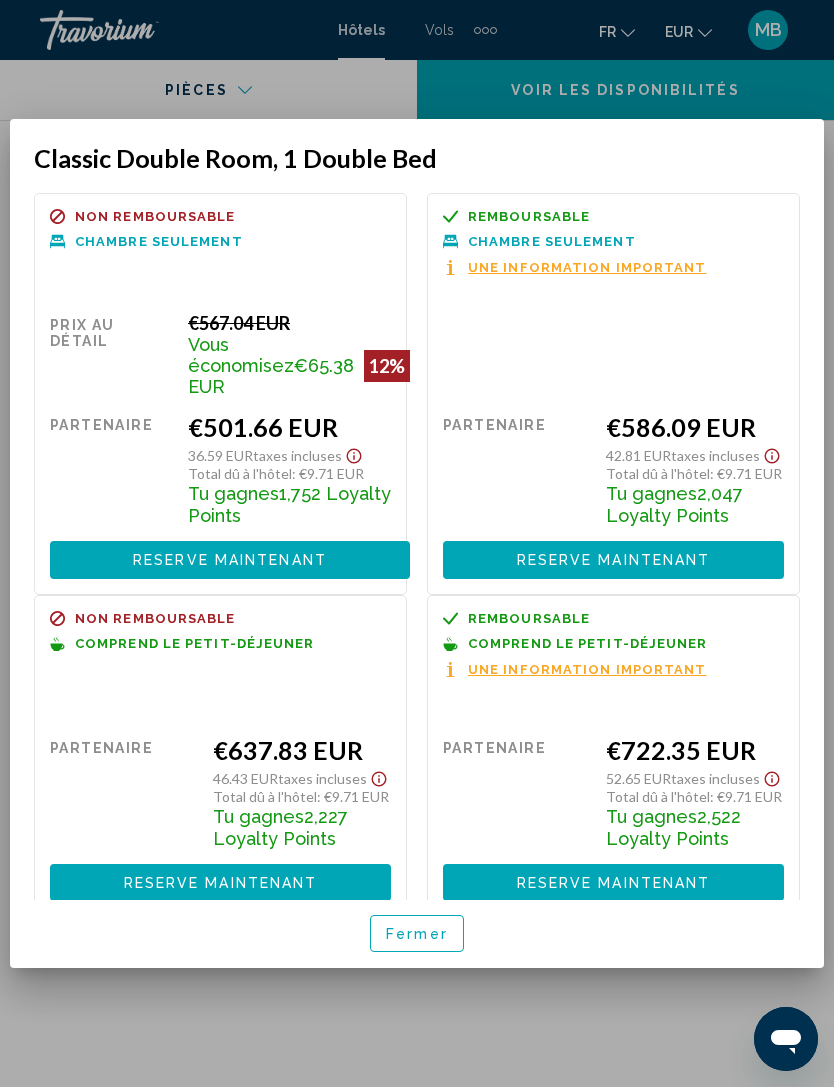 click on "Fermer" at bounding box center (417, 934) 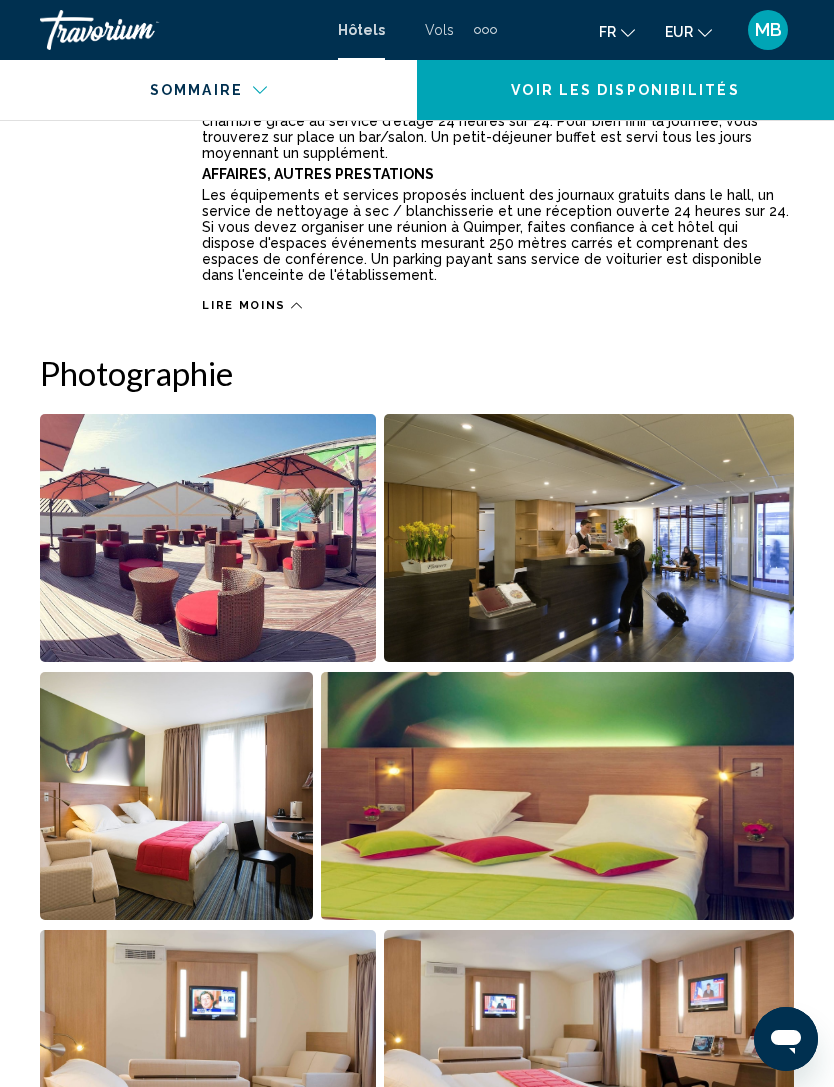 scroll, scrollTop: 1440, scrollLeft: 0, axis: vertical 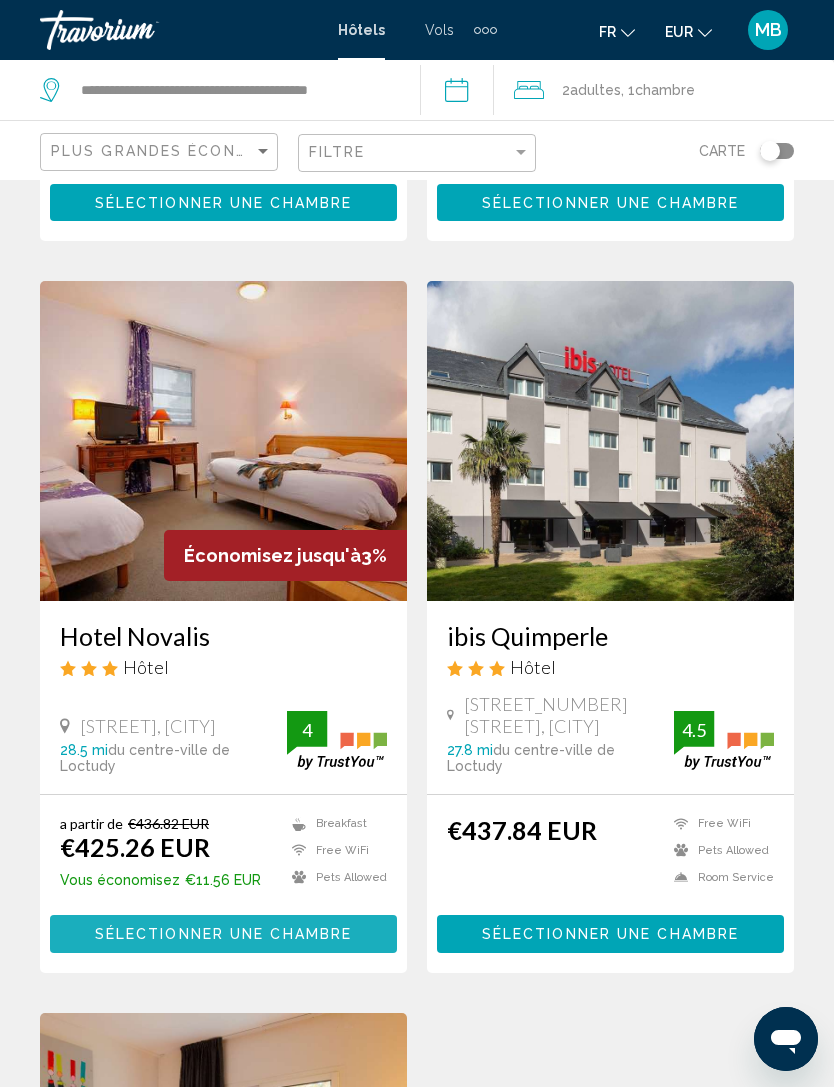click on "Sélectionner une chambre" at bounding box center [223, 935] 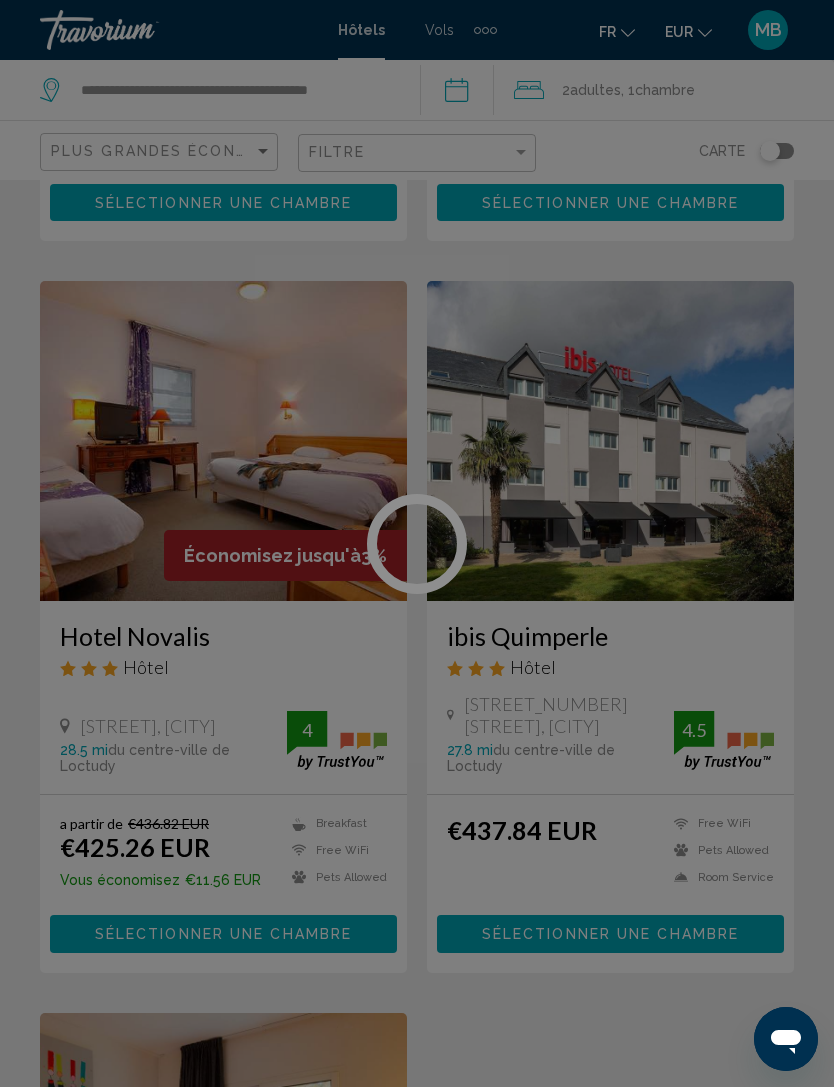 scroll, scrollTop: 0, scrollLeft: 0, axis: both 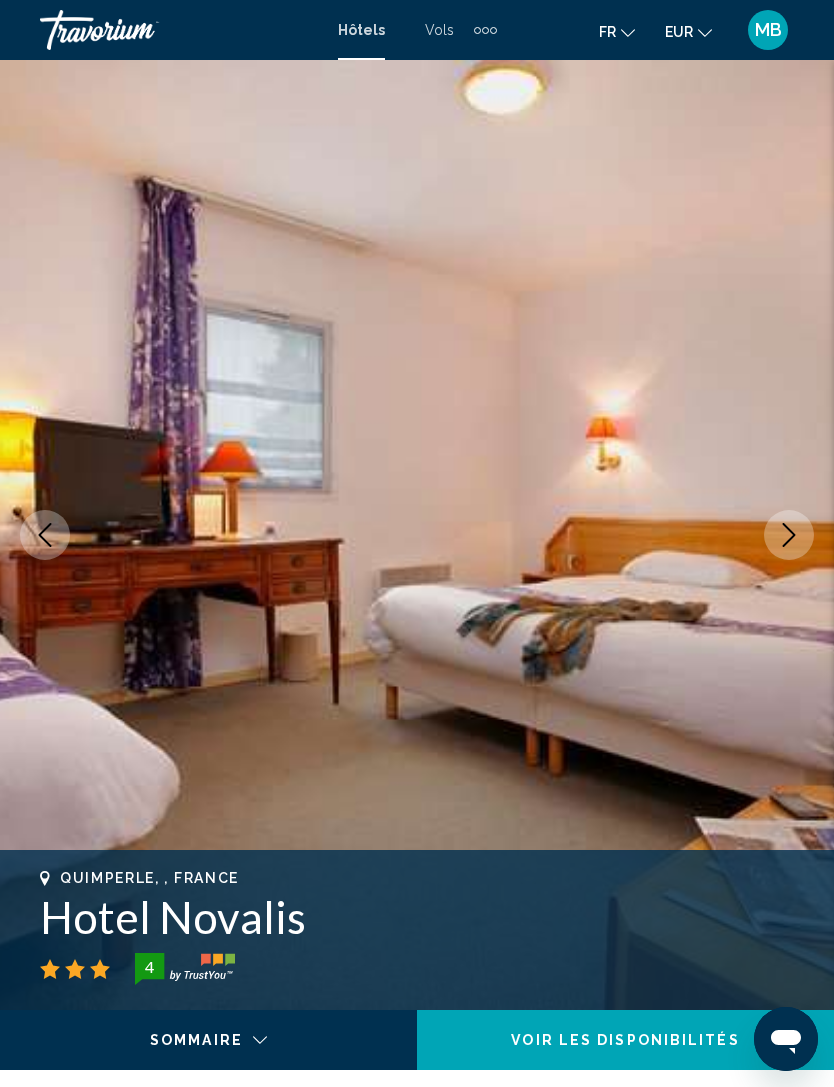 click at bounding box center (45, 535) 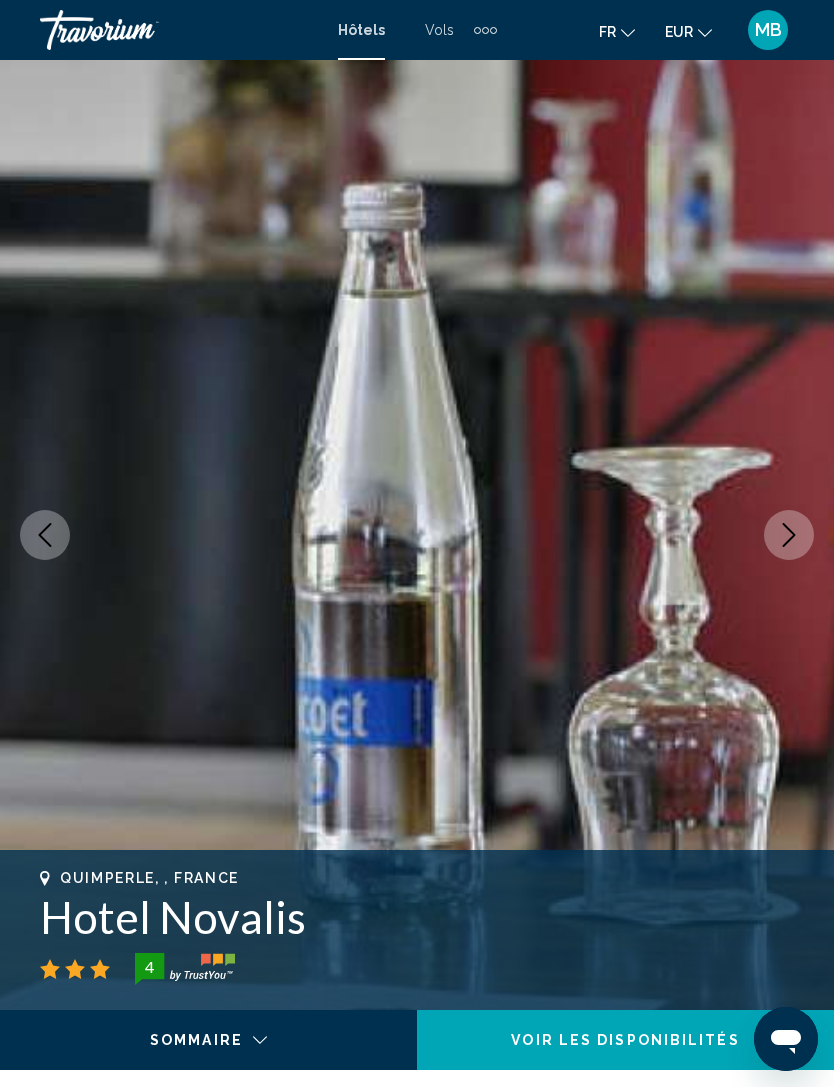 click 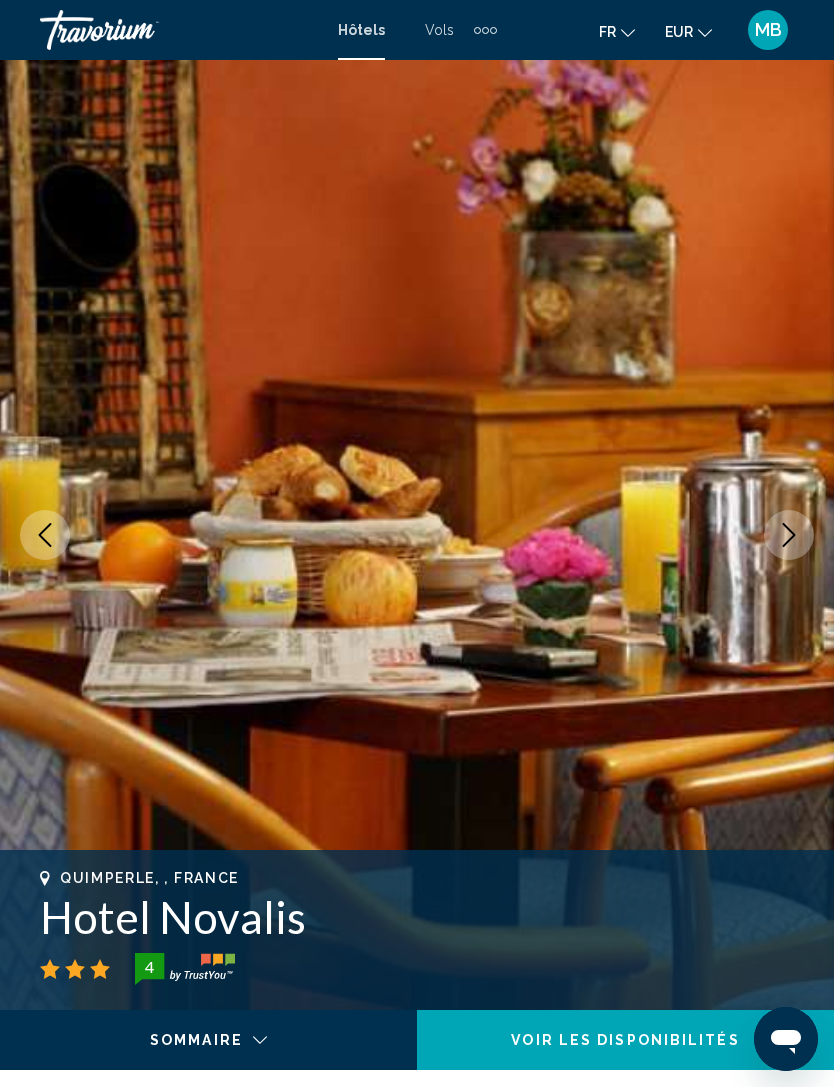 click 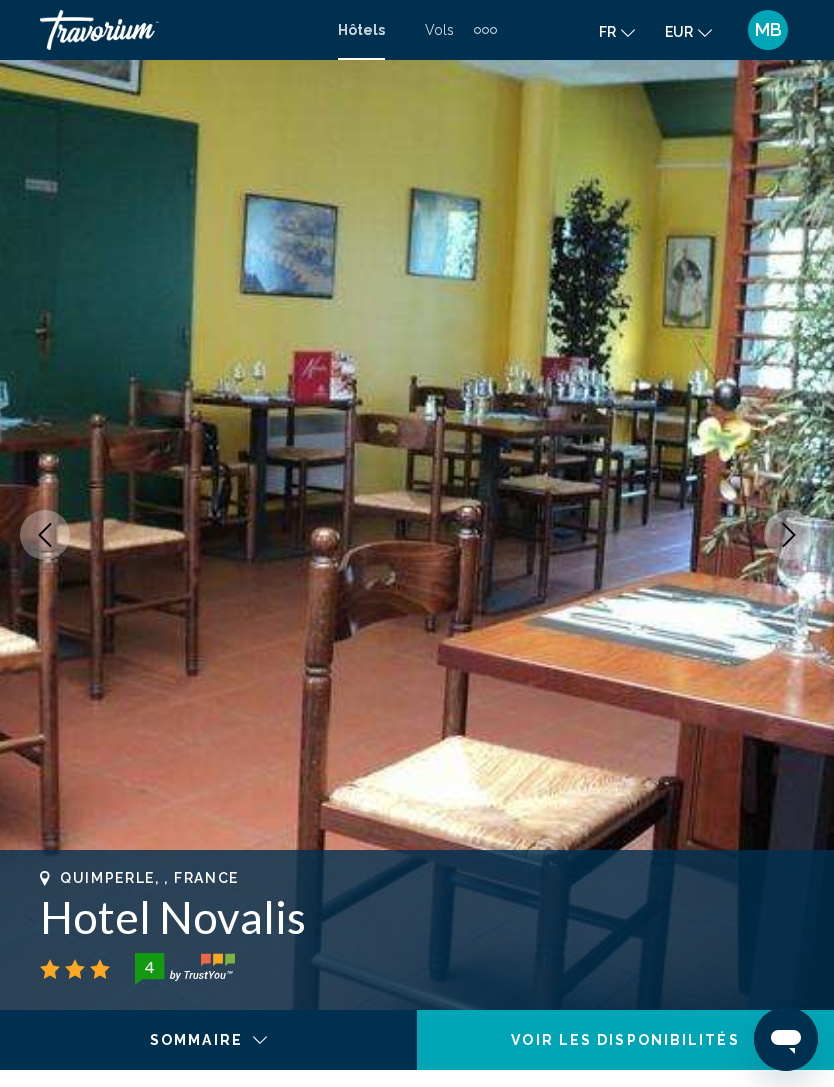 click 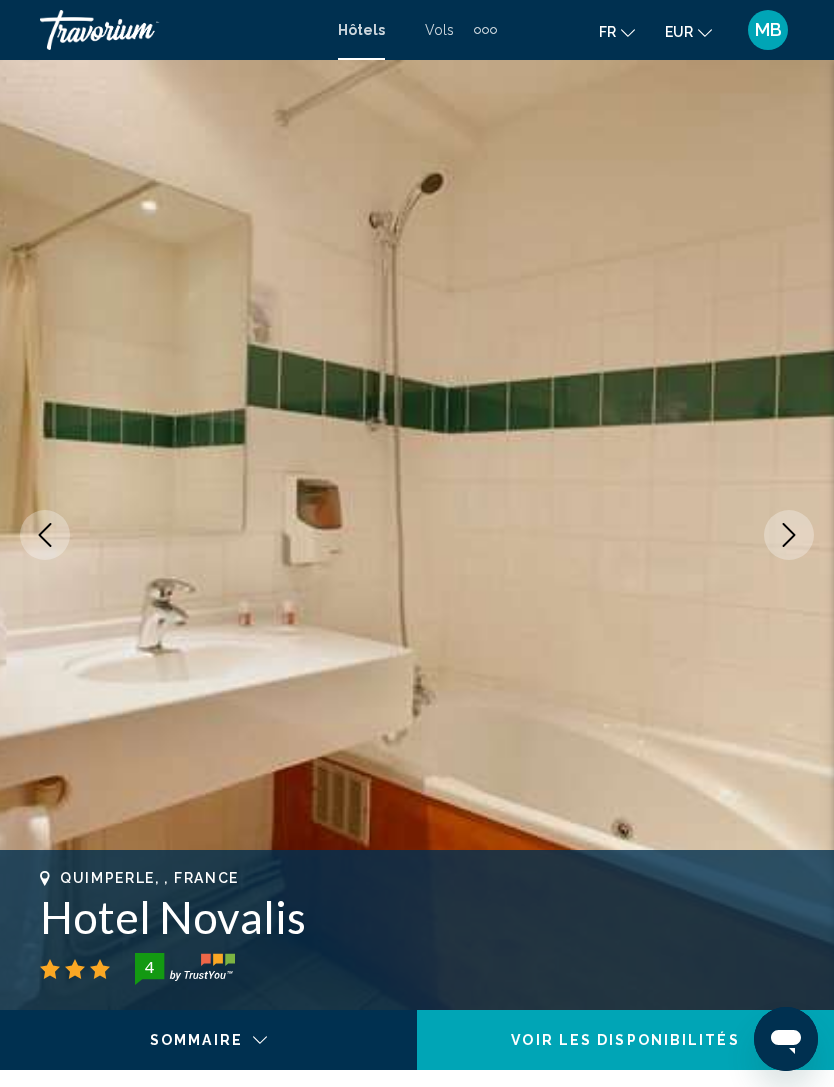 click 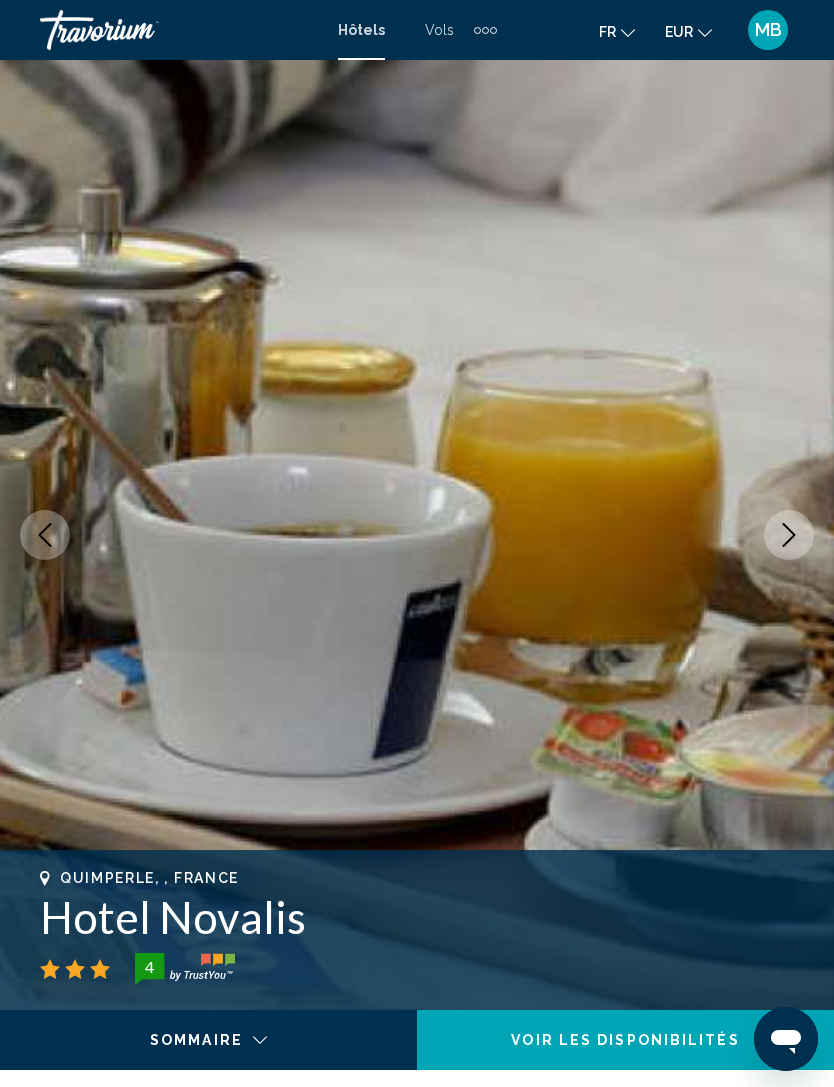 click 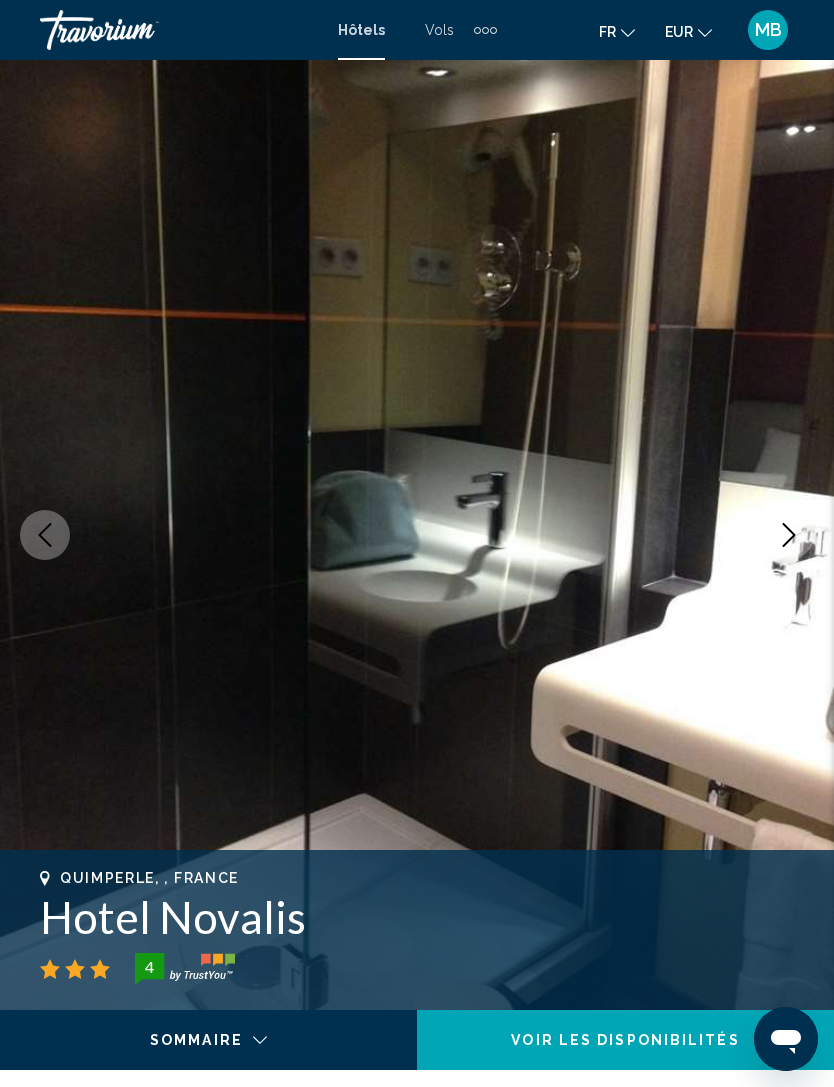 click 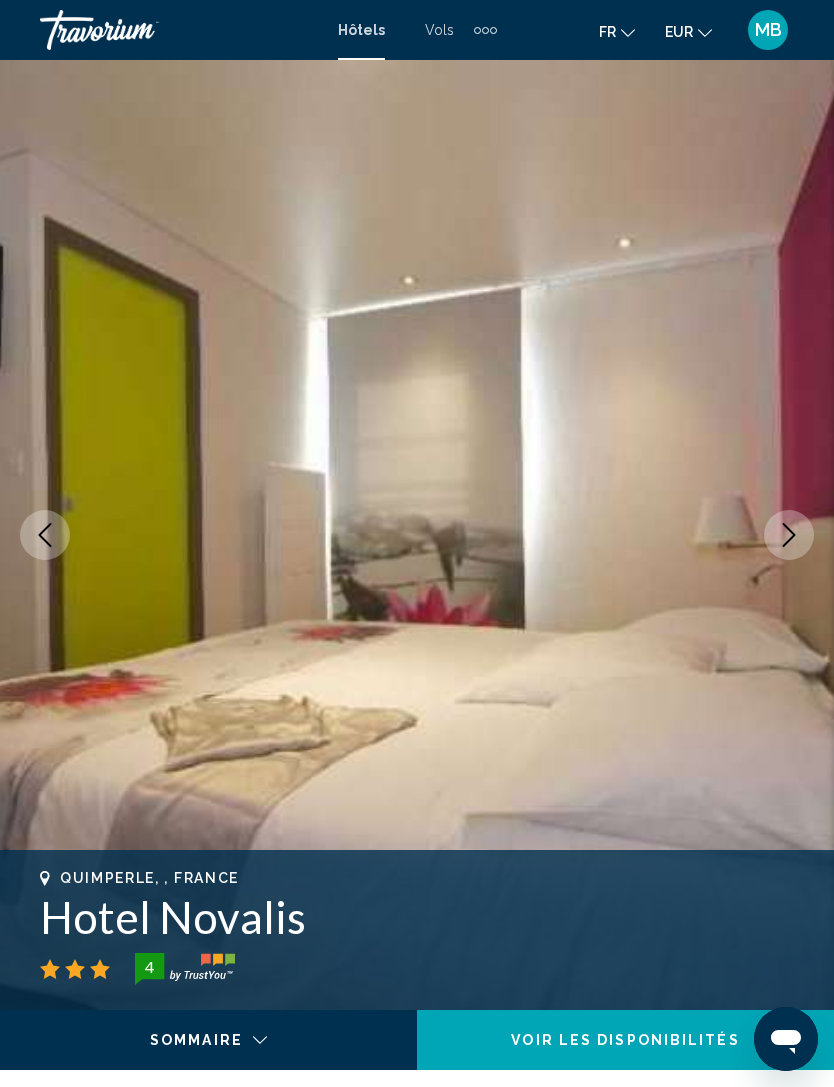 click 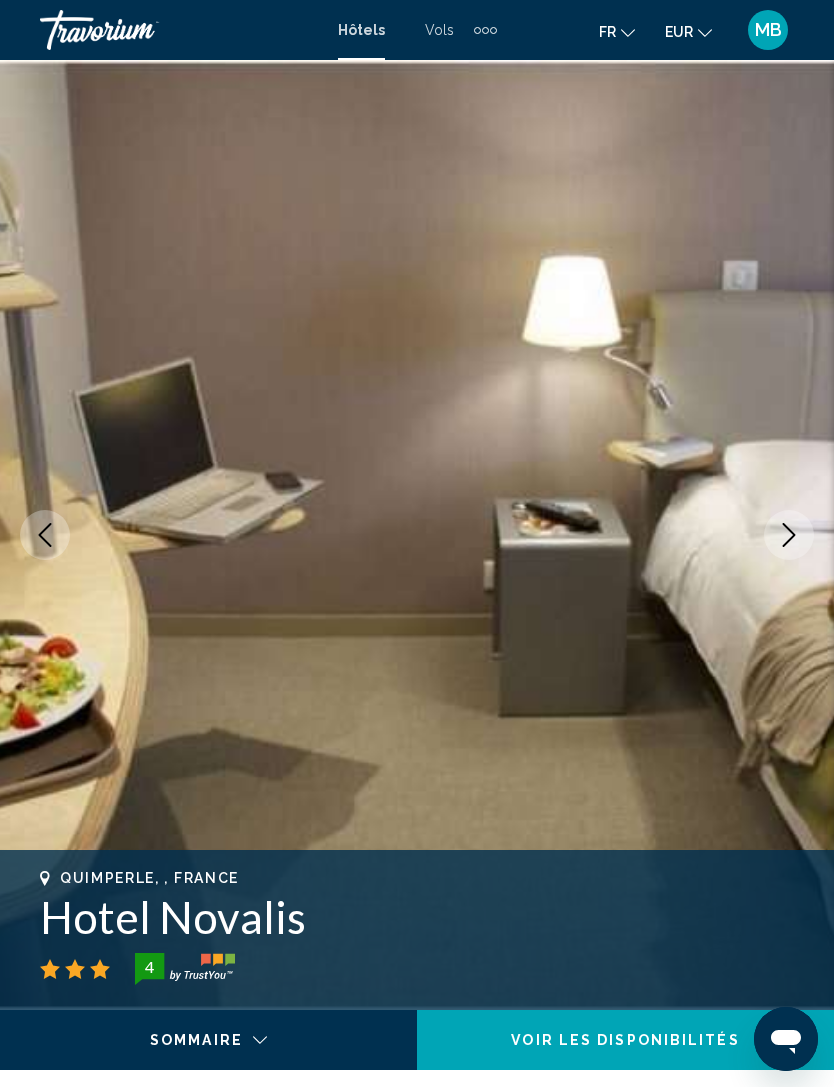 click 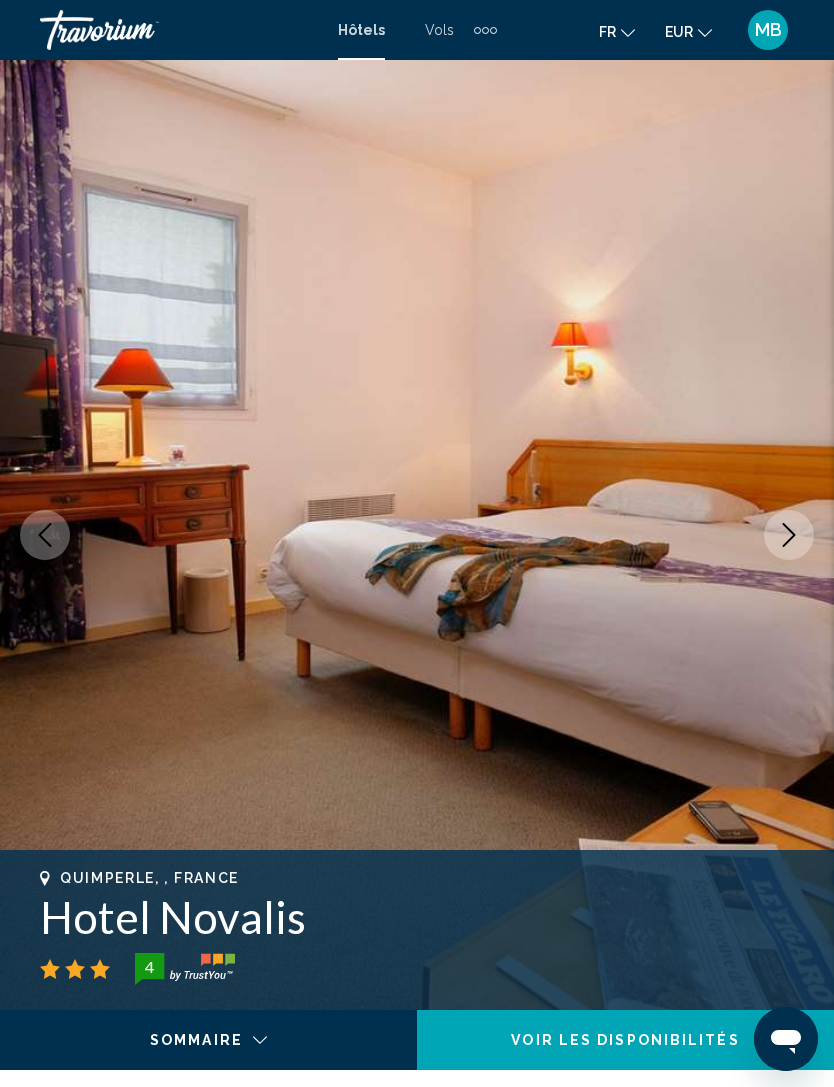 click 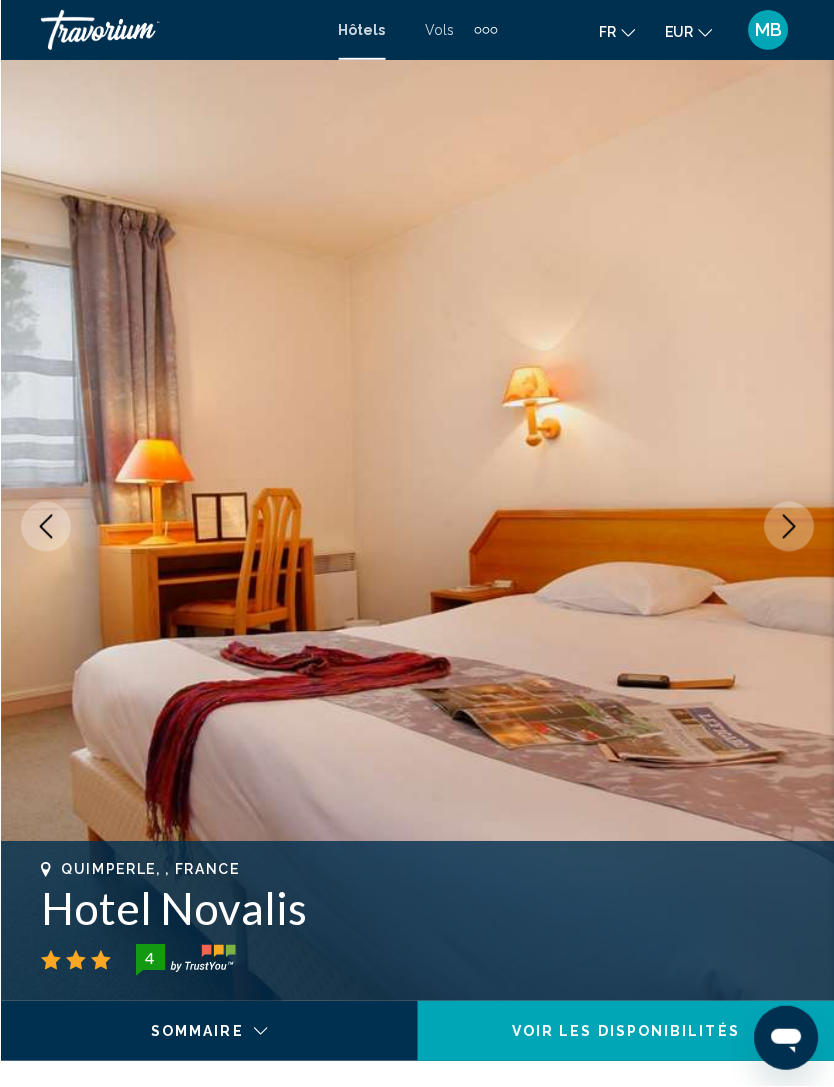 scroll, scrollTop: 4, scrollLeft: 0, axis: vertical 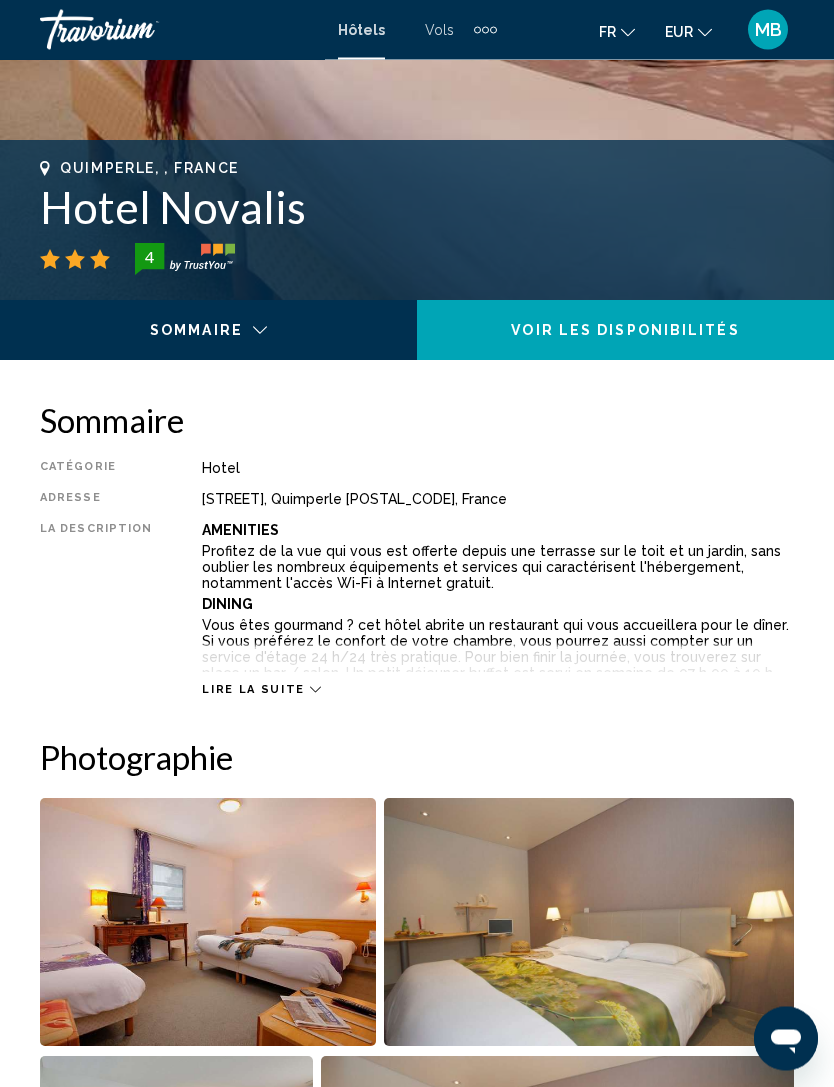 click on "Lire la suite" at bounding box center (253, 690) 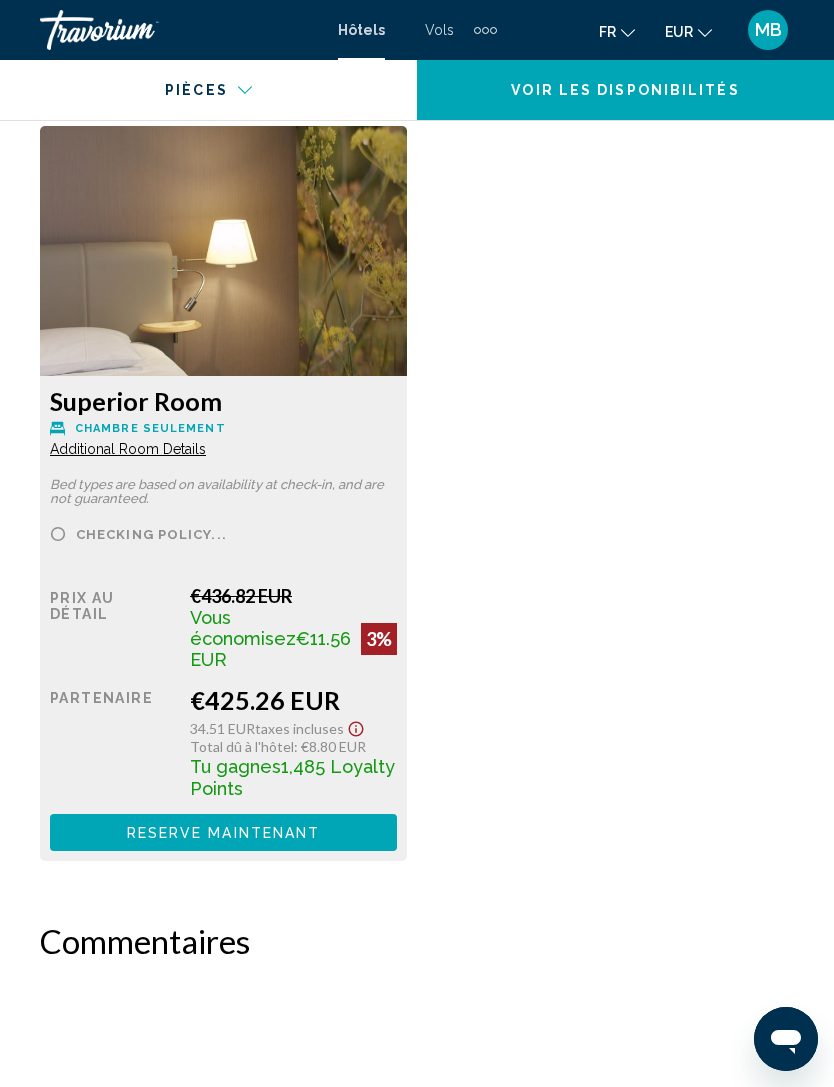 scroll, scrollTop: 4325, scrollLeft: 0, axis: vertical 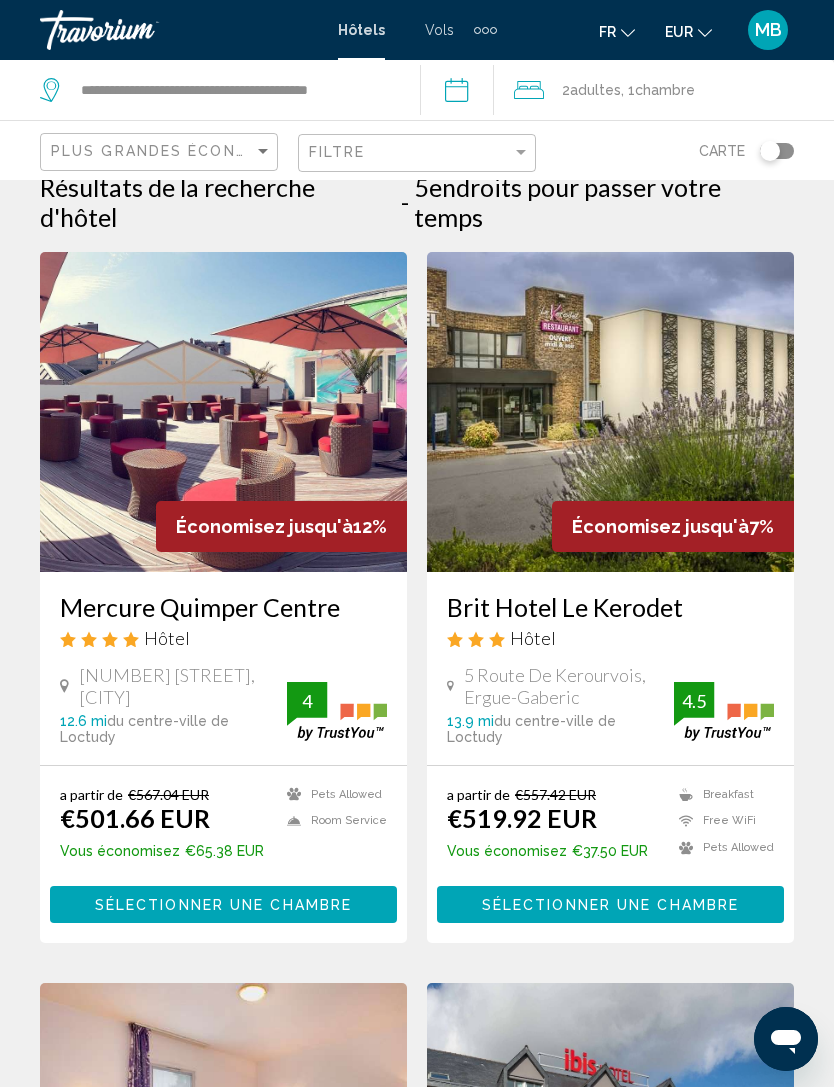 click on "Sélectionner une chambre" at bounding box center [610, 905] 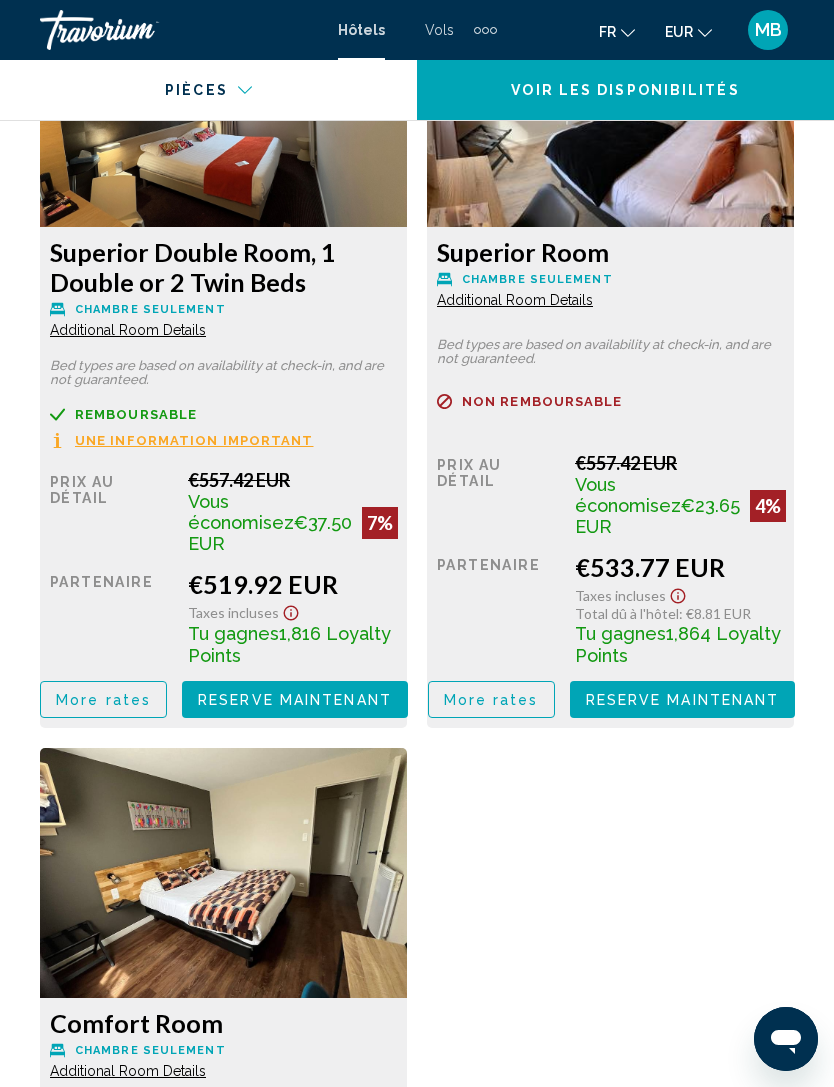 scroll, scrollTop: 3514, scrollLeft: 0, axis: vertical 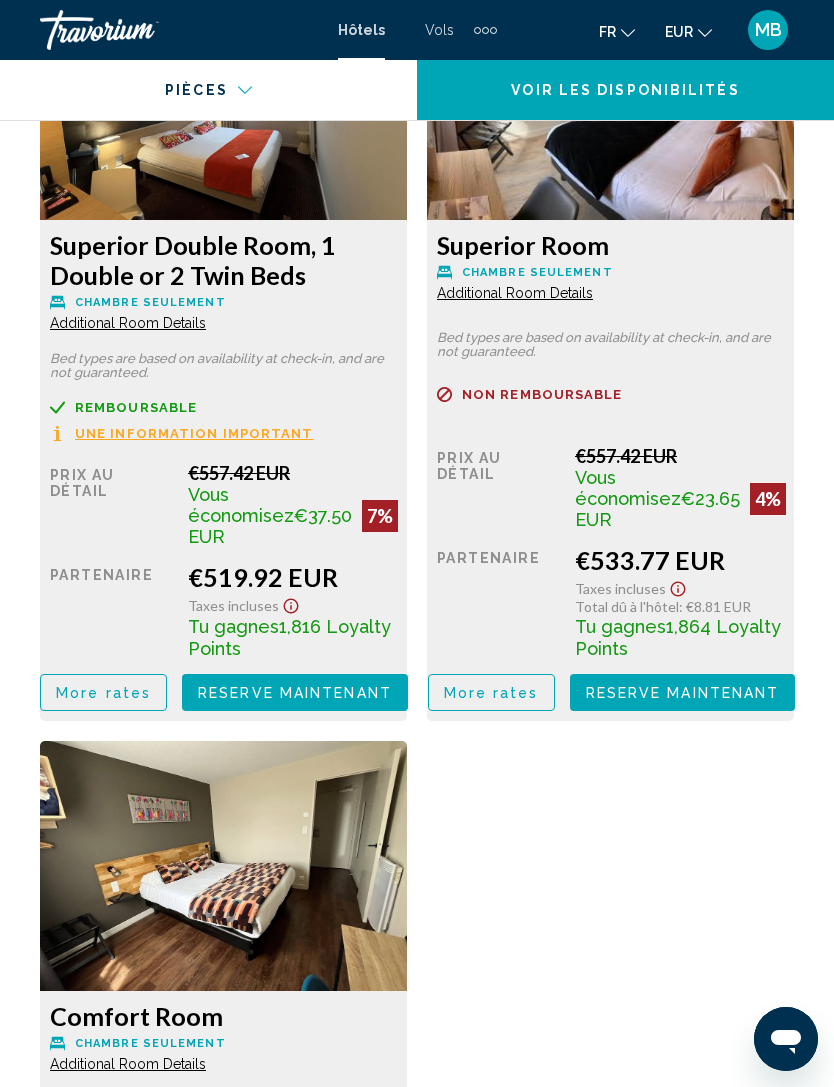 click on "More rates" at bounding box center [103, 693] 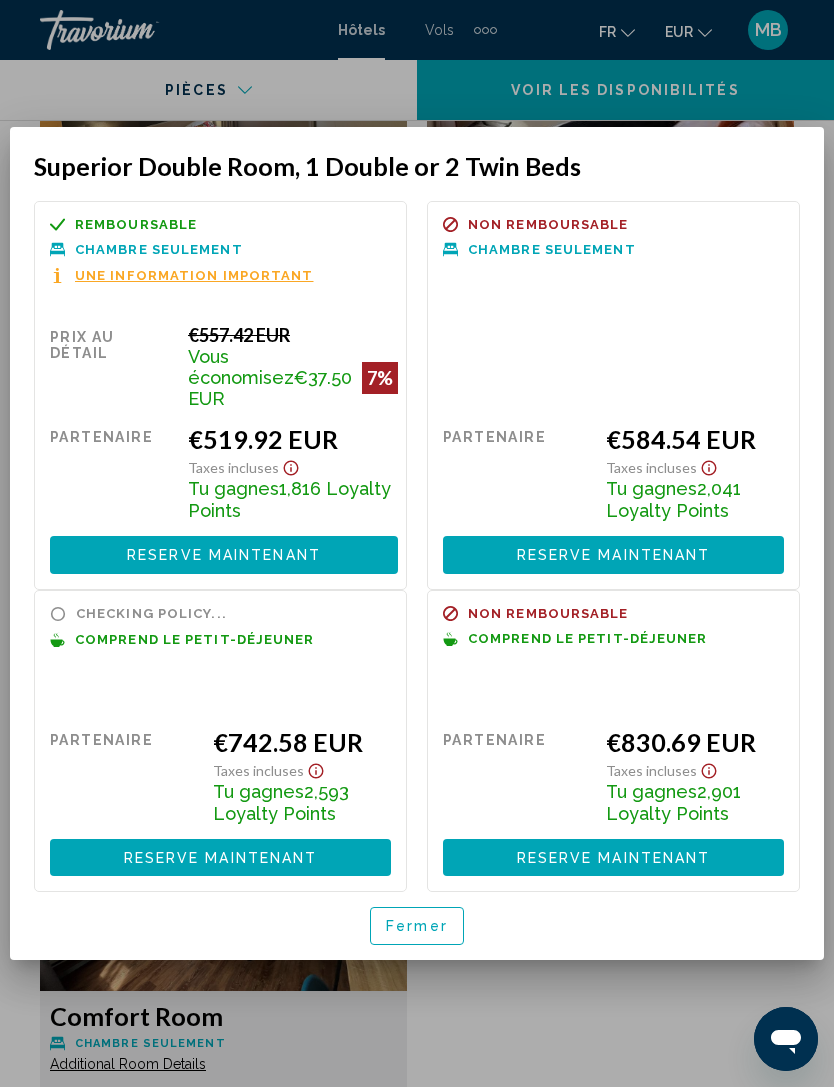 scroll, scrollTop: 0, scrollLeft: 0, axis: both 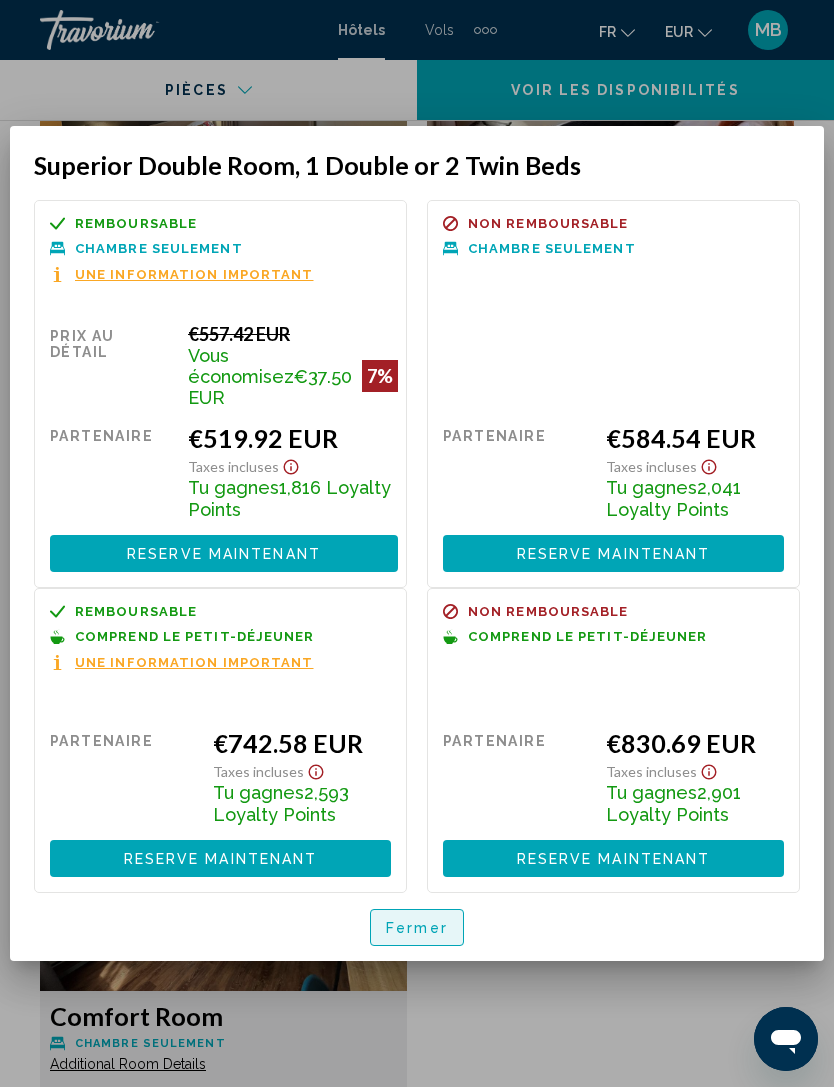 click on "Fermer" at bounding box center [417, 928] 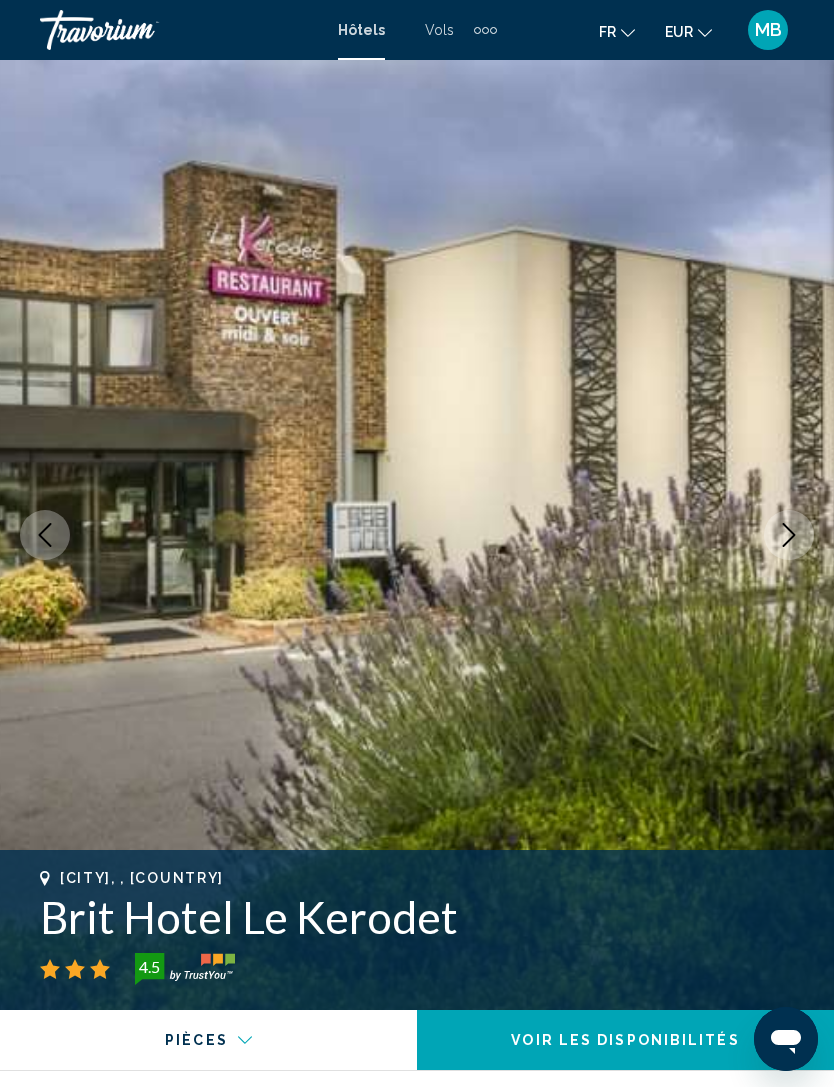 scroll, scrollTop: 3514, scrollLeft: 0, axis: vertical 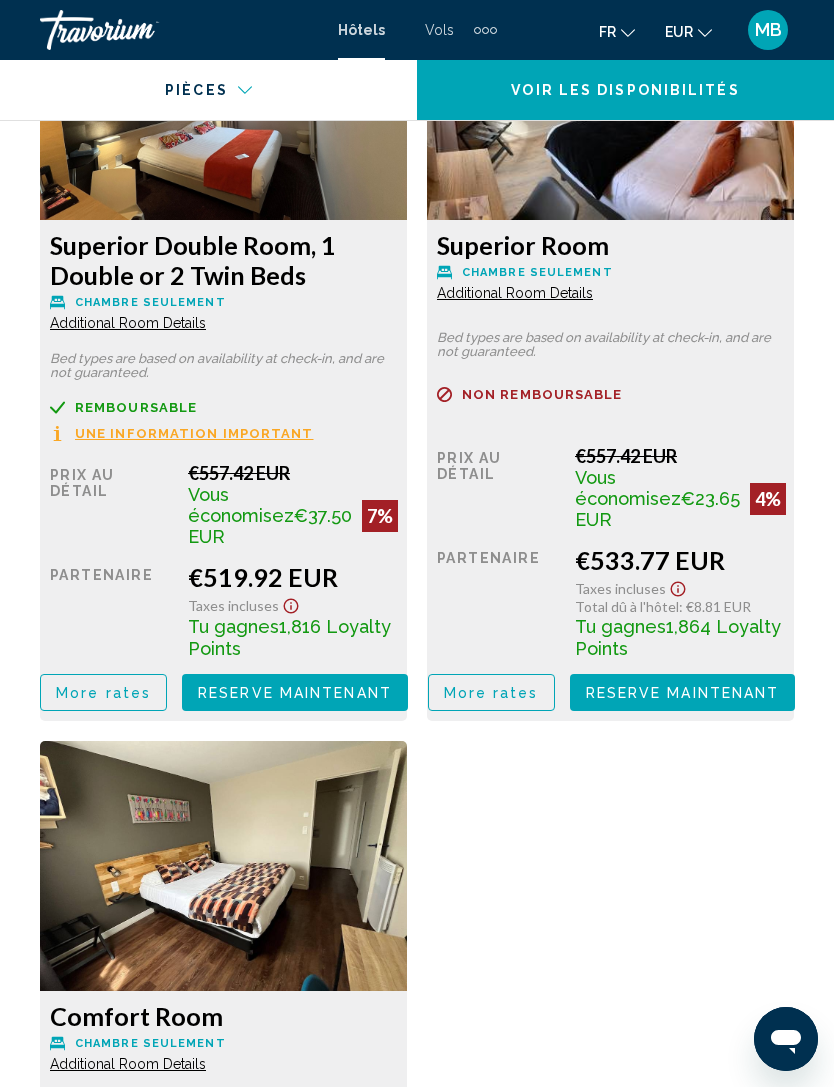 click on "More rates" at bounding box center (103, 693) 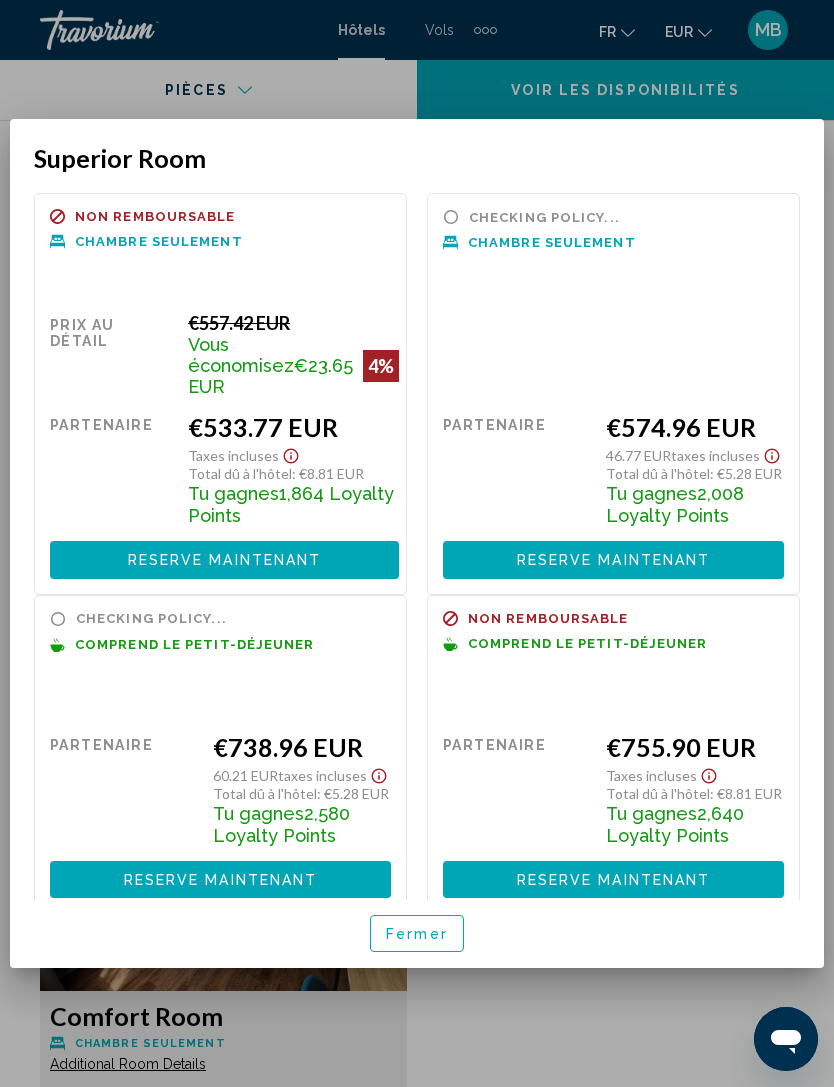 scroll, scrollTop: 0, scrollLeft: 0, axis: both 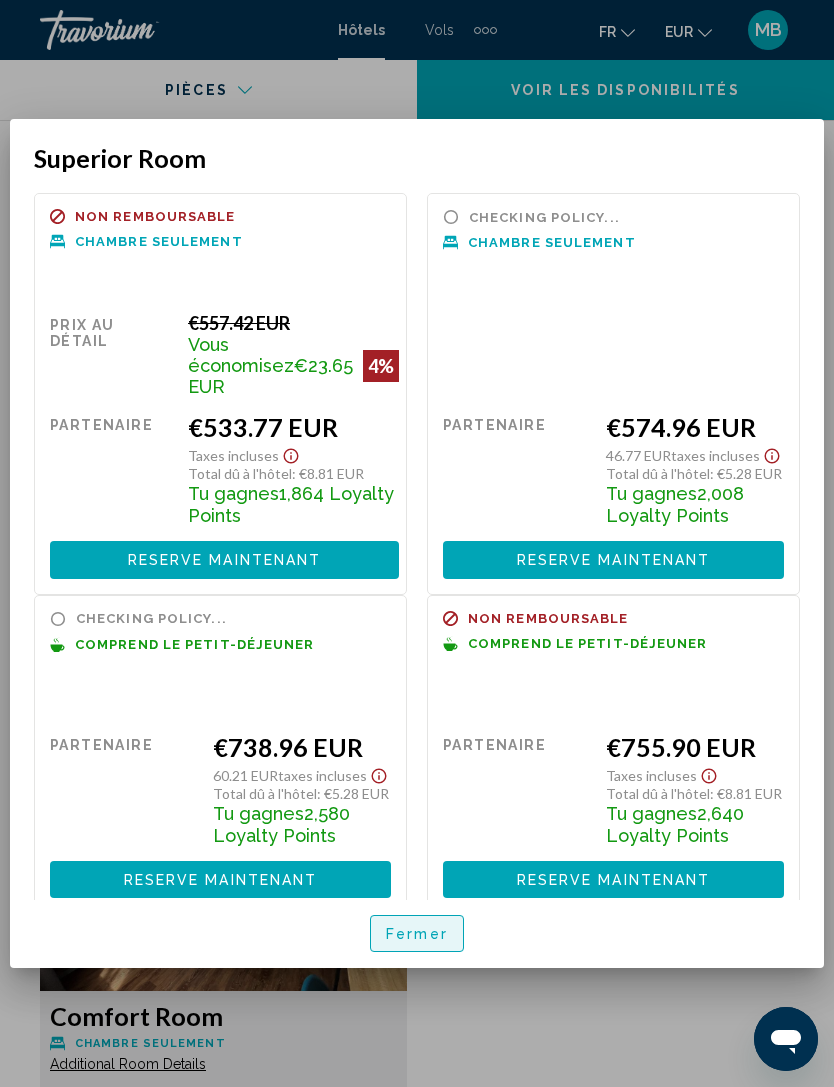 click on "Fermer" at bounding box center [417, 934] 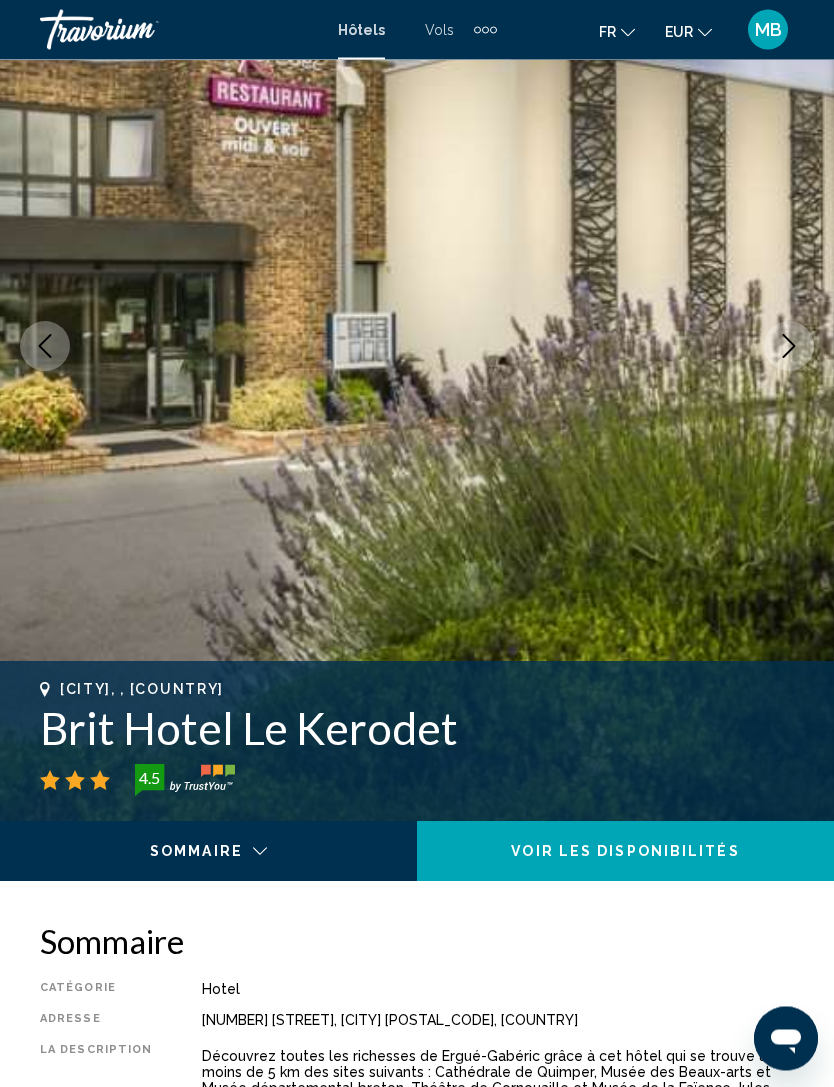 scroll, scrollTop: 0, scrollLeft: 0, axis: both 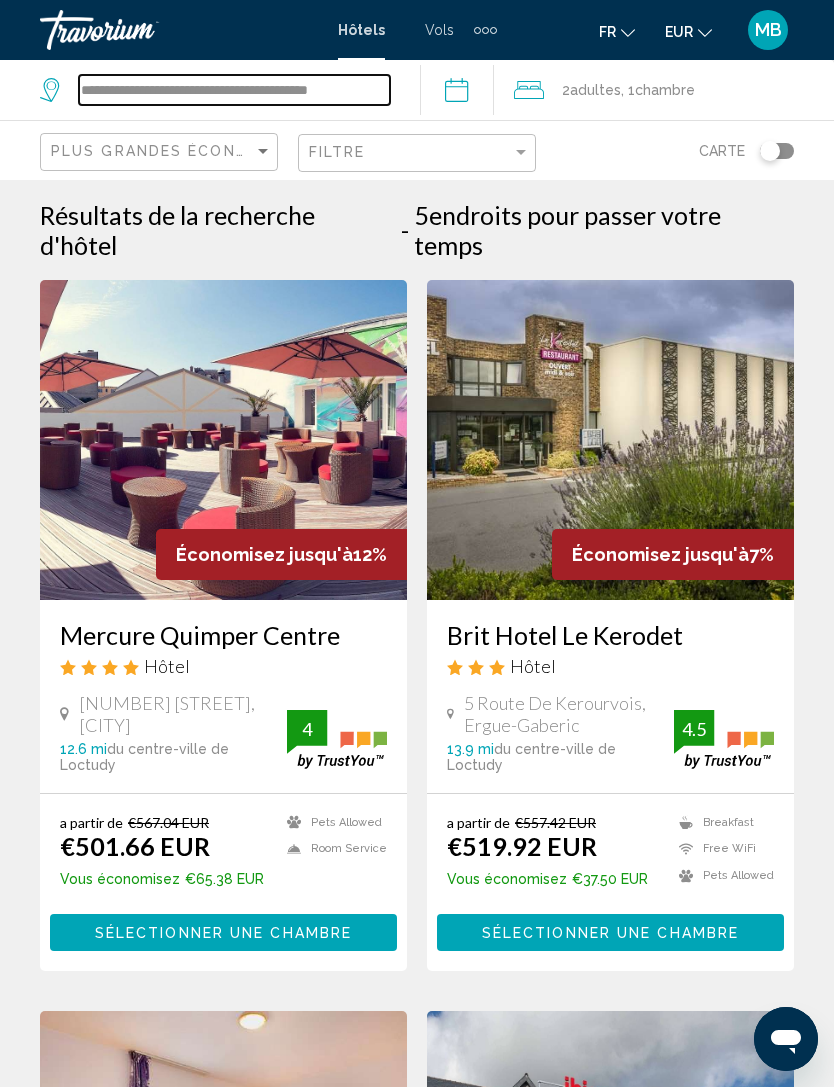 click on "**********" at bounding box center [234, 90] 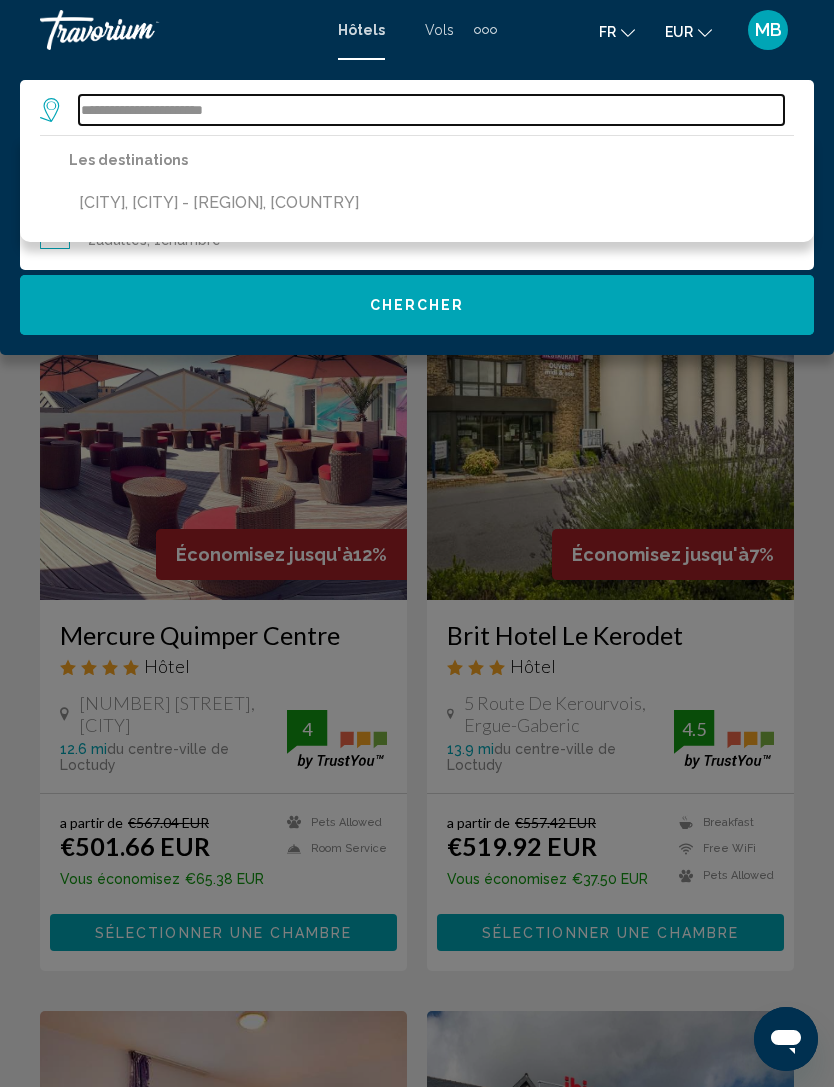 type on "********" 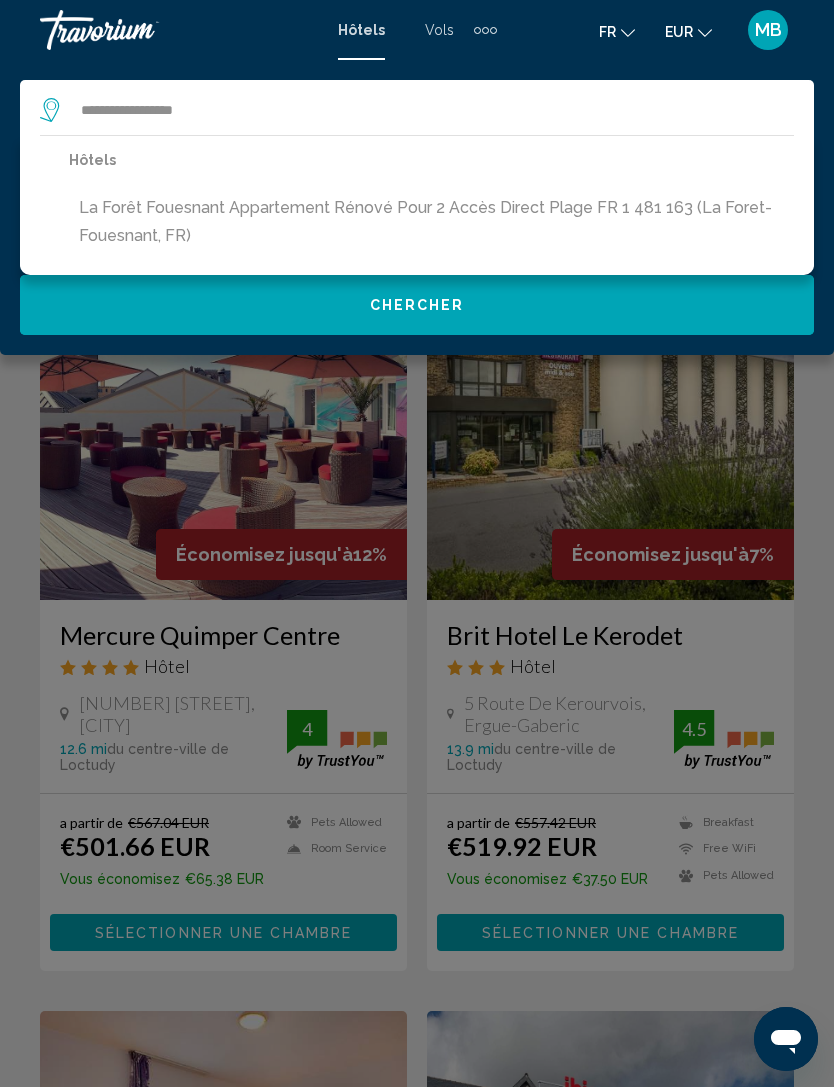 click on "La Forêt Fouesnant appartement rénové pour 2 accès direct plage FR 1 481 163 (La Foret-Fouesnant, FR)" at bounding box center [431, 222] 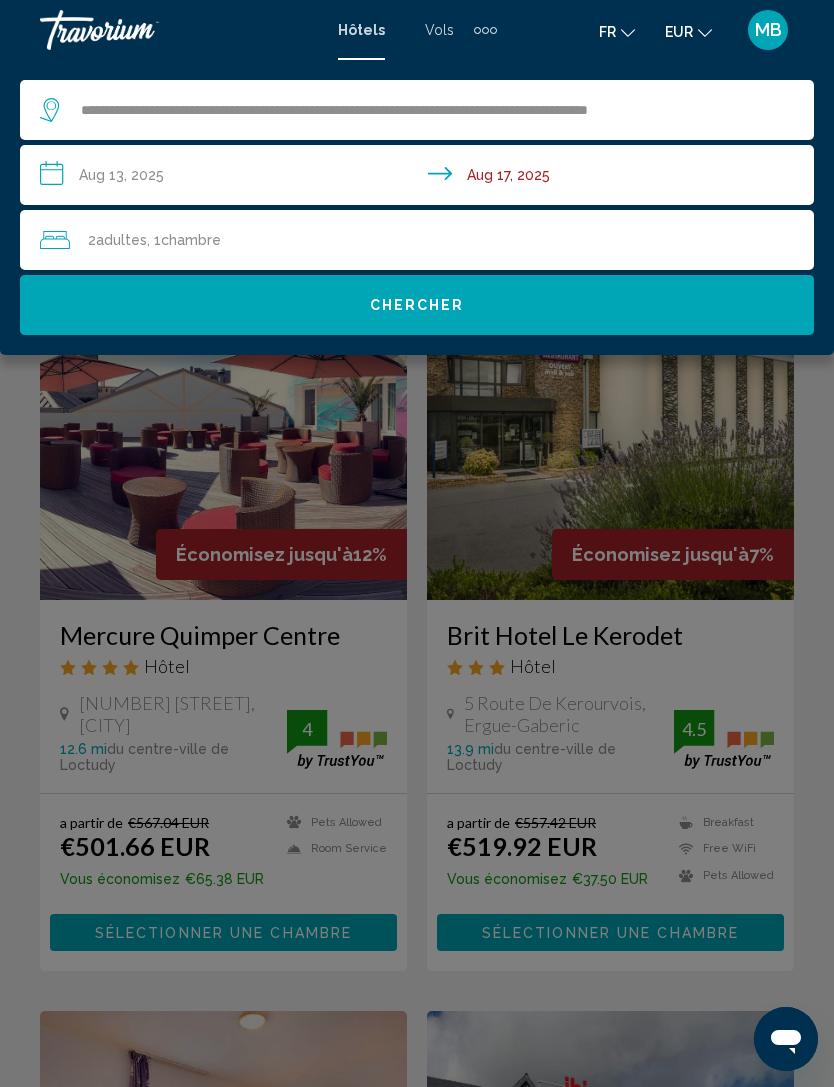 click on "Chercher" 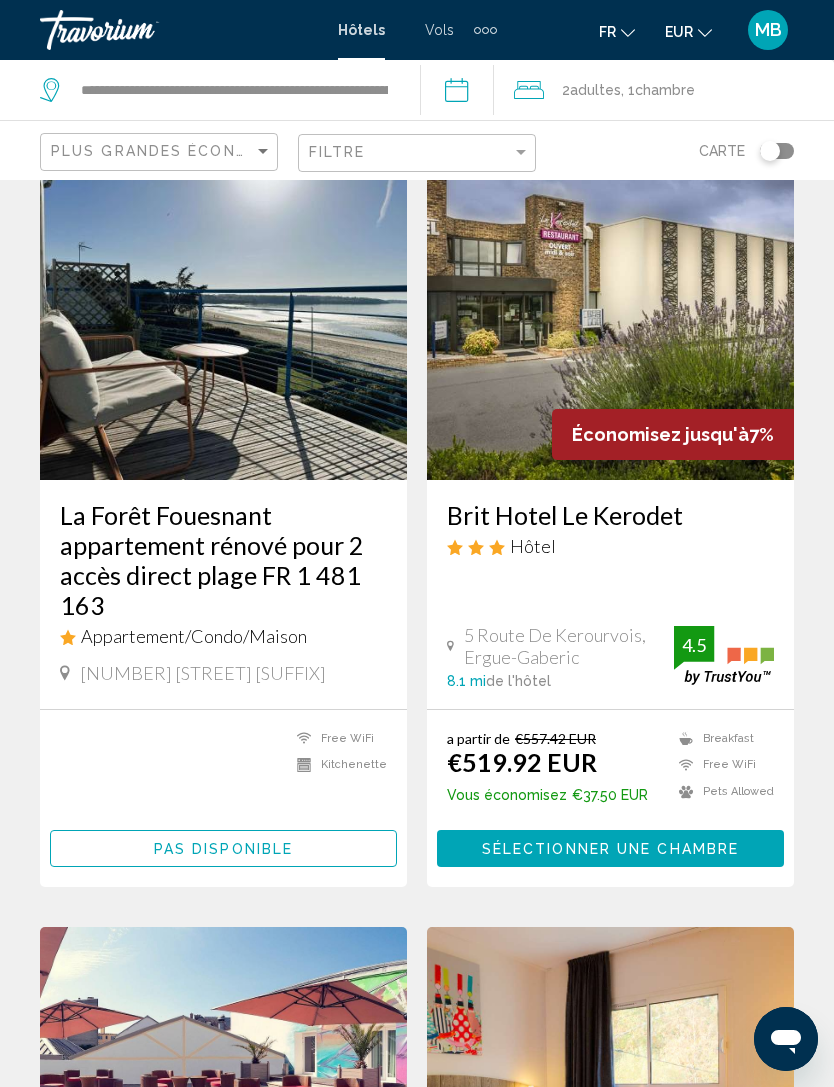 scroll, scrollTop: 0, scrollLeft: 0, axis: both 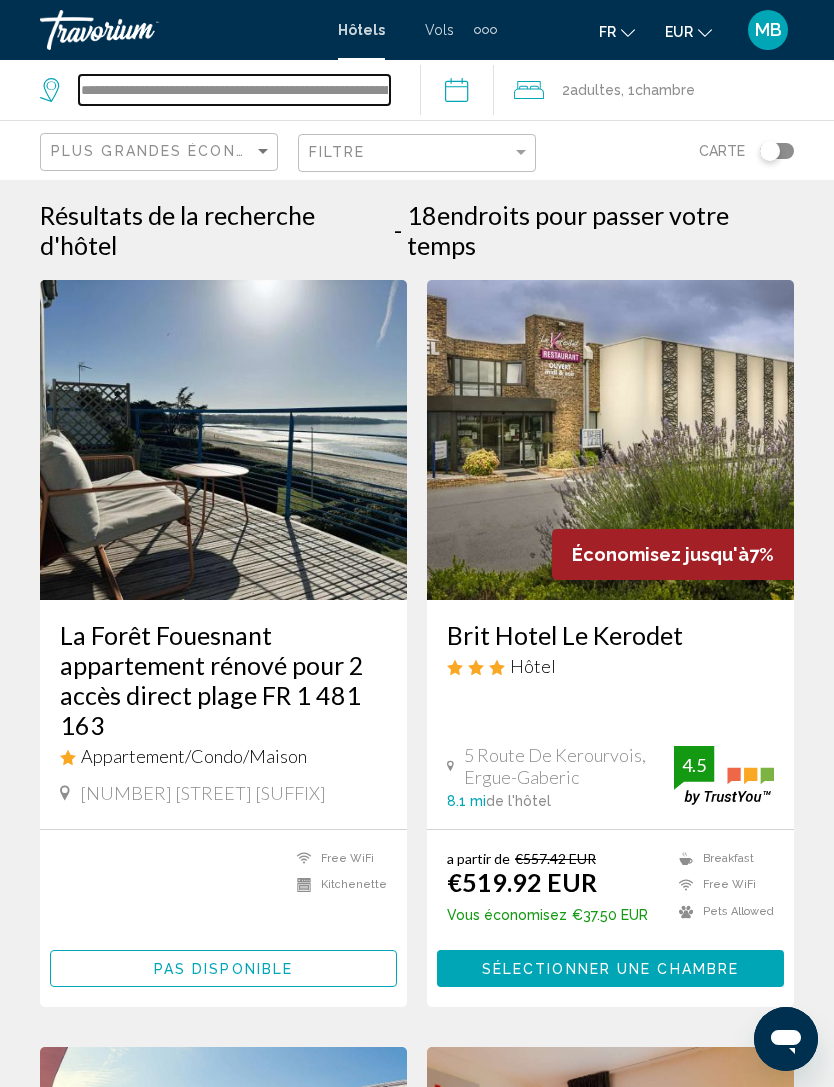click on "**********" at bounding box center (234, 90) 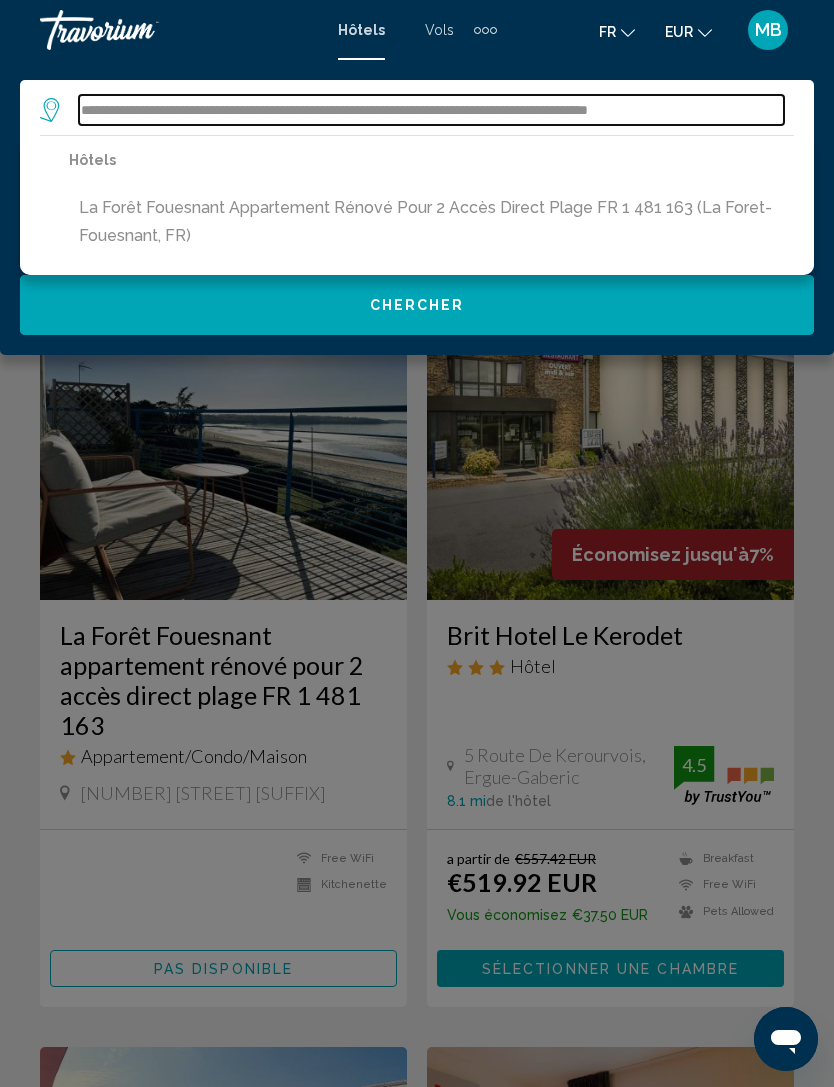 click on "**********" at bounding box center [431, 110] 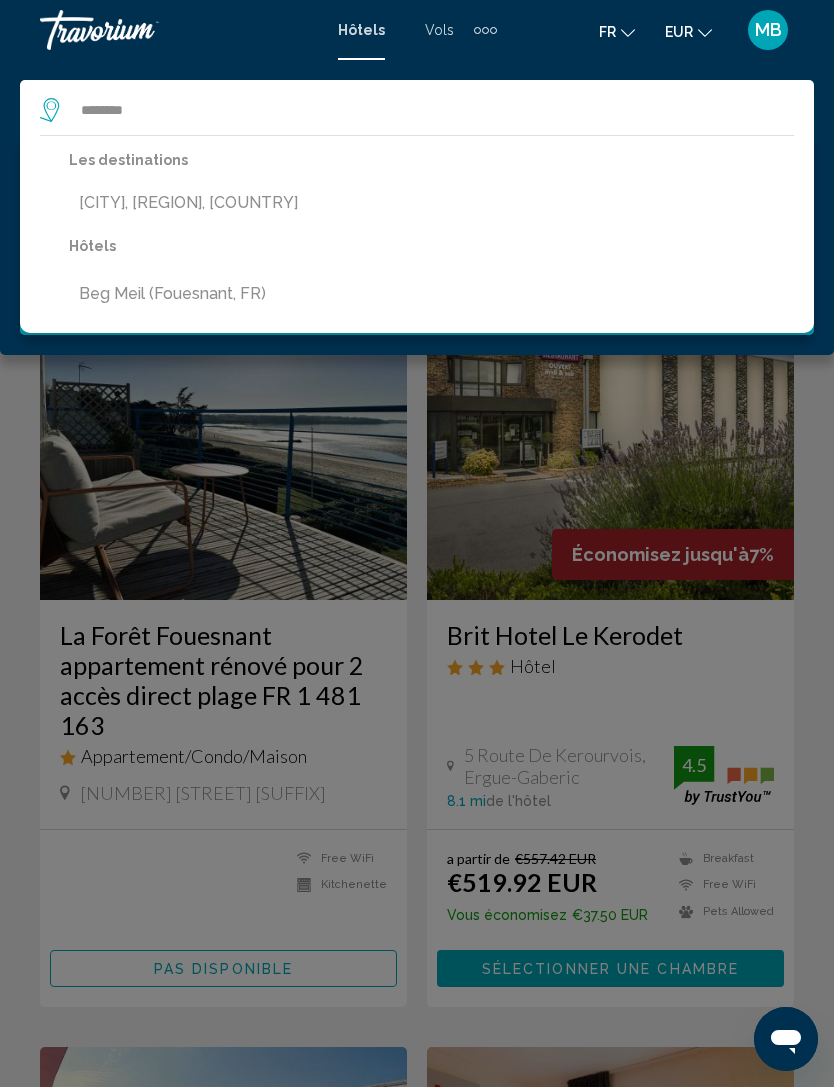 click on "[CITY], [REGION], [COUNTRY]" at bounding box center (188, 203) 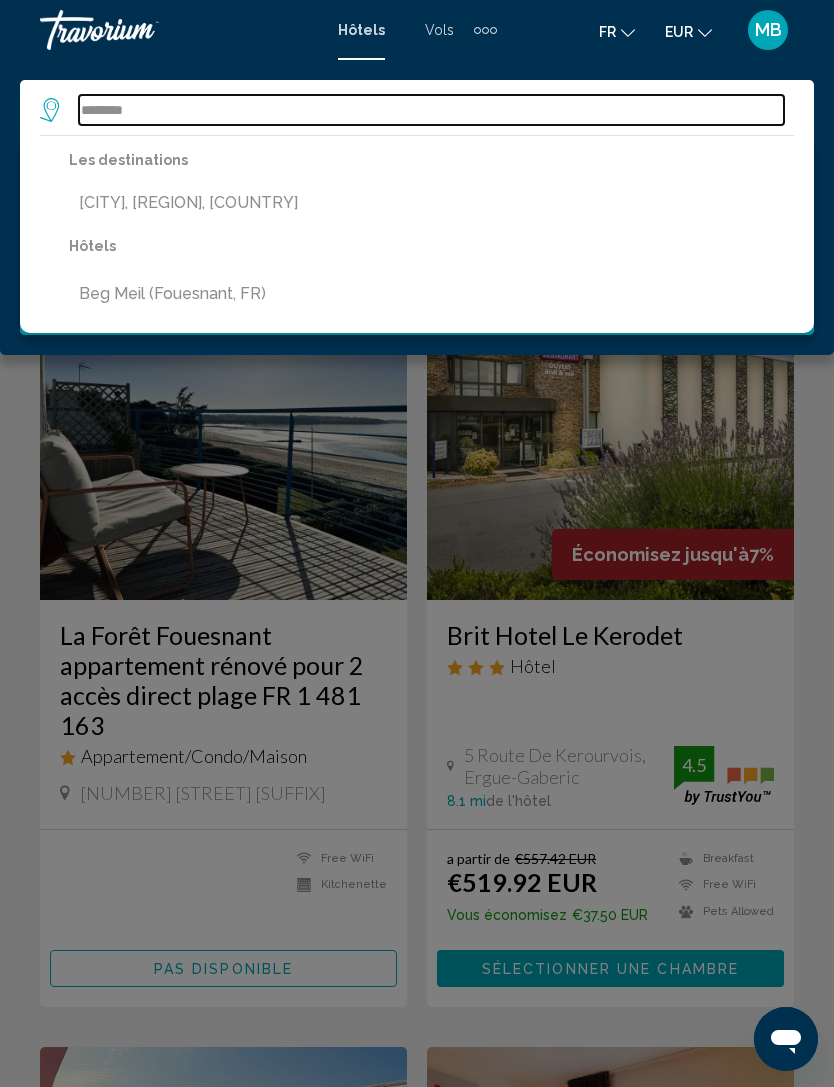 type on "**********" 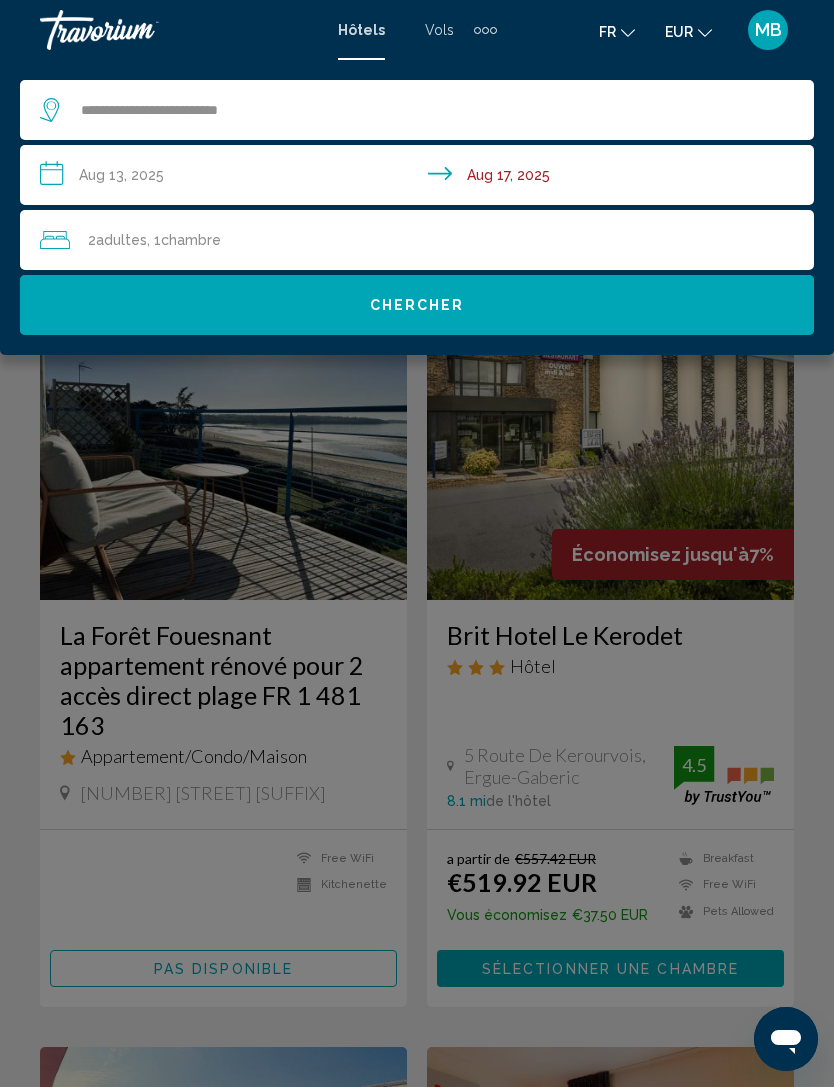 click on "Chercher" 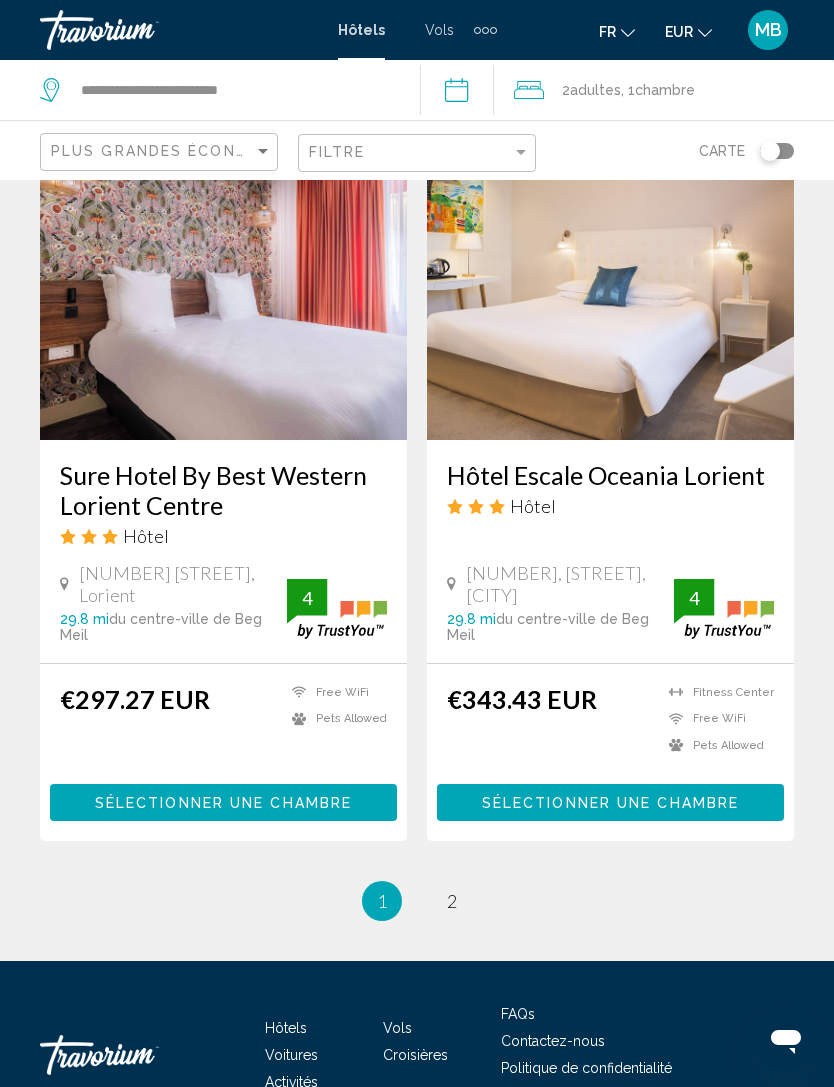 scroll, scrollTop: 3917, scrollLeft: 0, axis: vertical 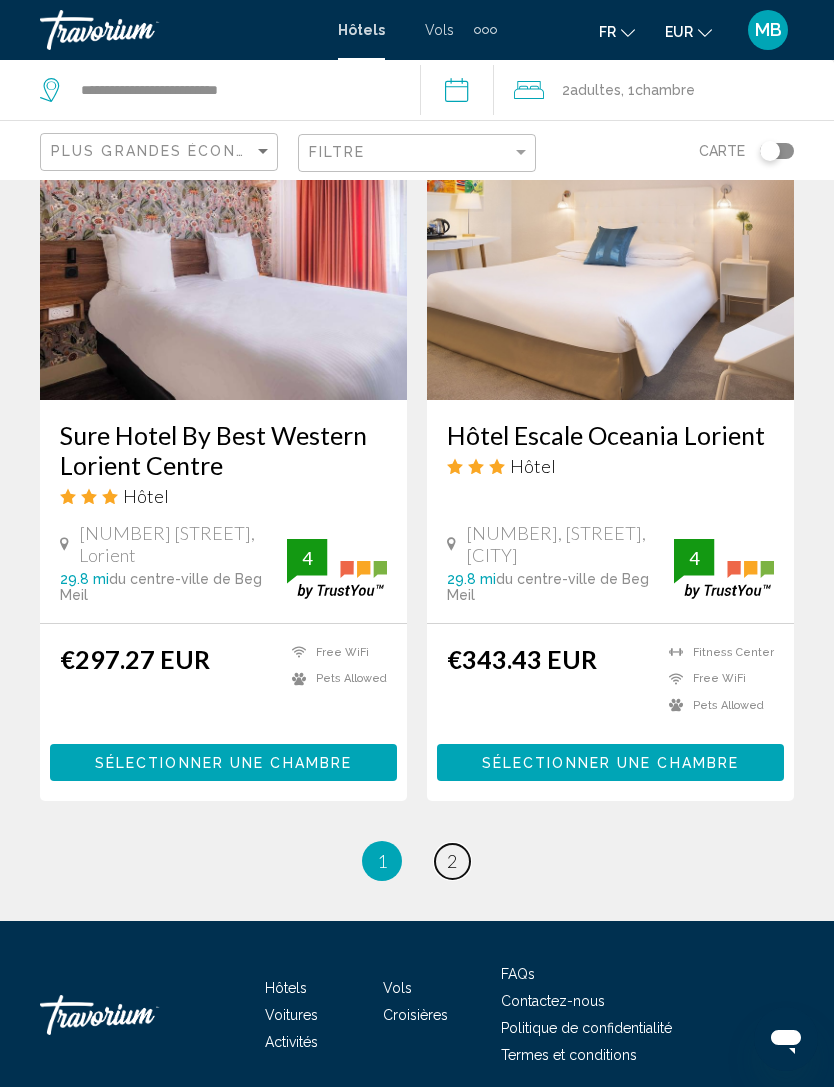 click on "page  2" at bounding box center [452, 861] 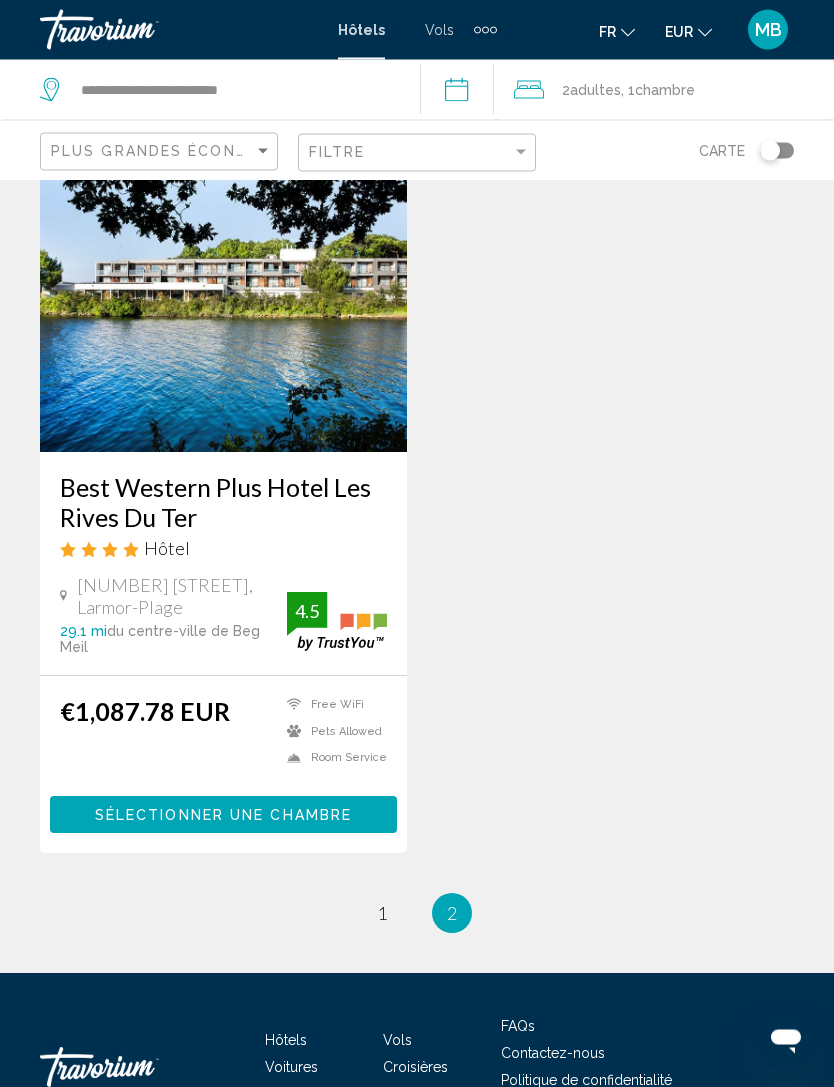 scroll, scrollTop: 2392, scrollLeft: 0, axis: vertical 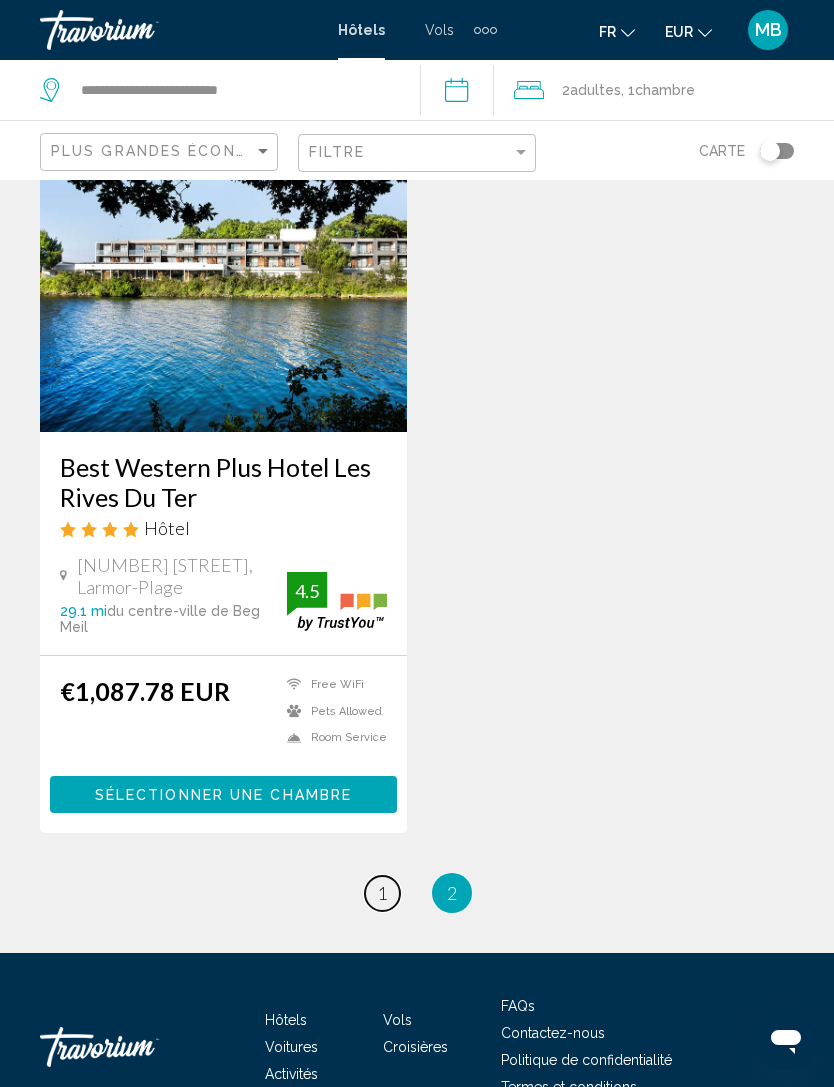 click on "1" at bounding box center (382, 893) 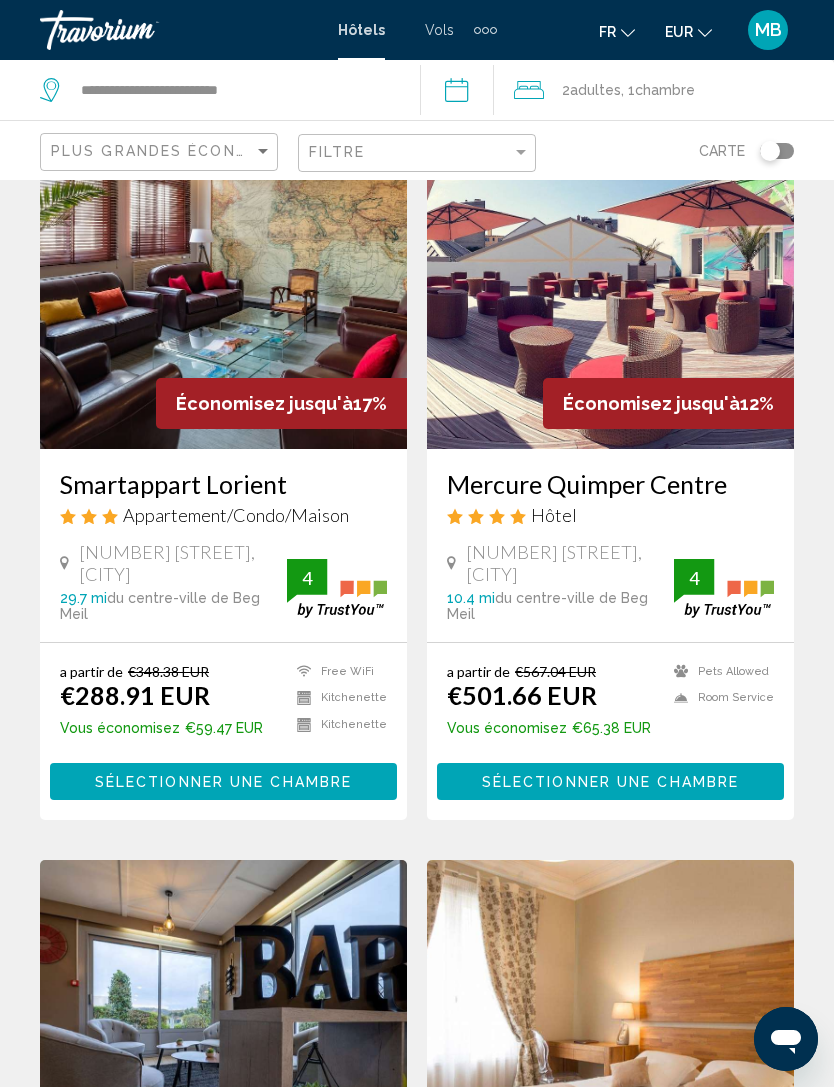 scroll, scrollTop: 177, scrollLeft: 0, axis: vertical 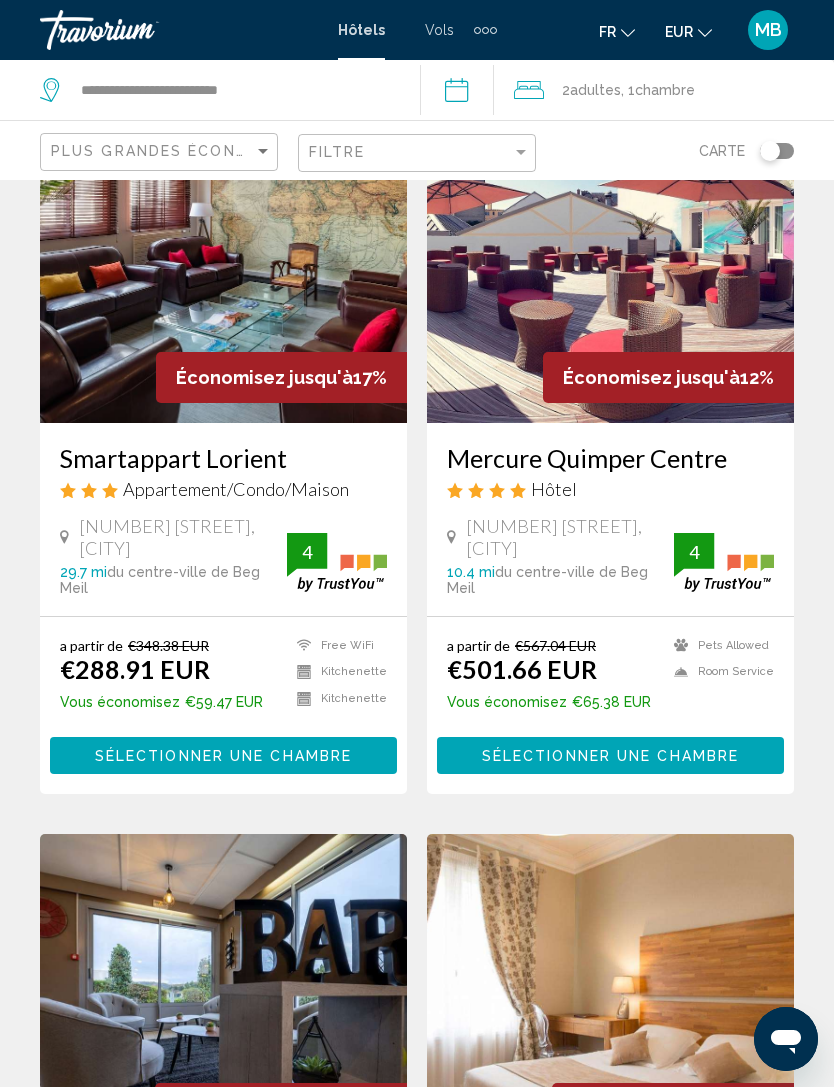 click on "a partir de €348.38 EUR €288.91 EUR  Vous économisez  €59.47 EUR
Free WiFi
Kitchenette
Kitchenette  4 Sélectionner une chambre" at bounding box center (223, 705) 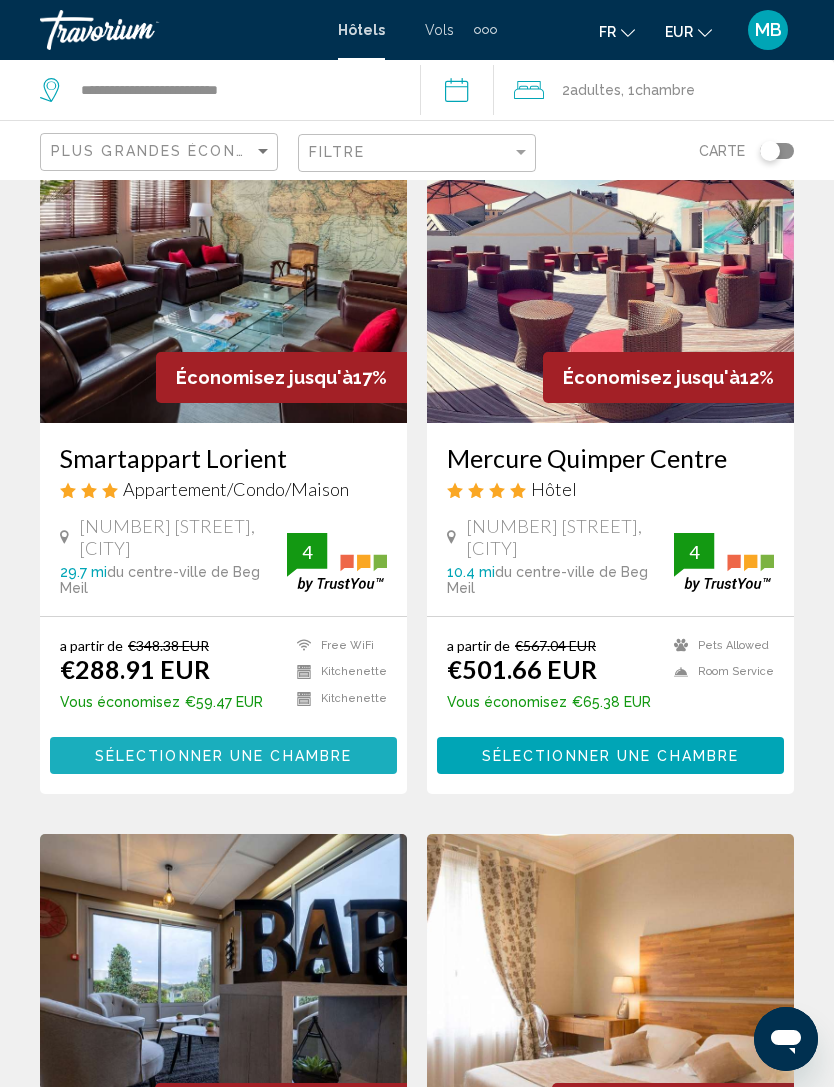 click on "Sélectionner une chambre" at bounding box center [223, 755] 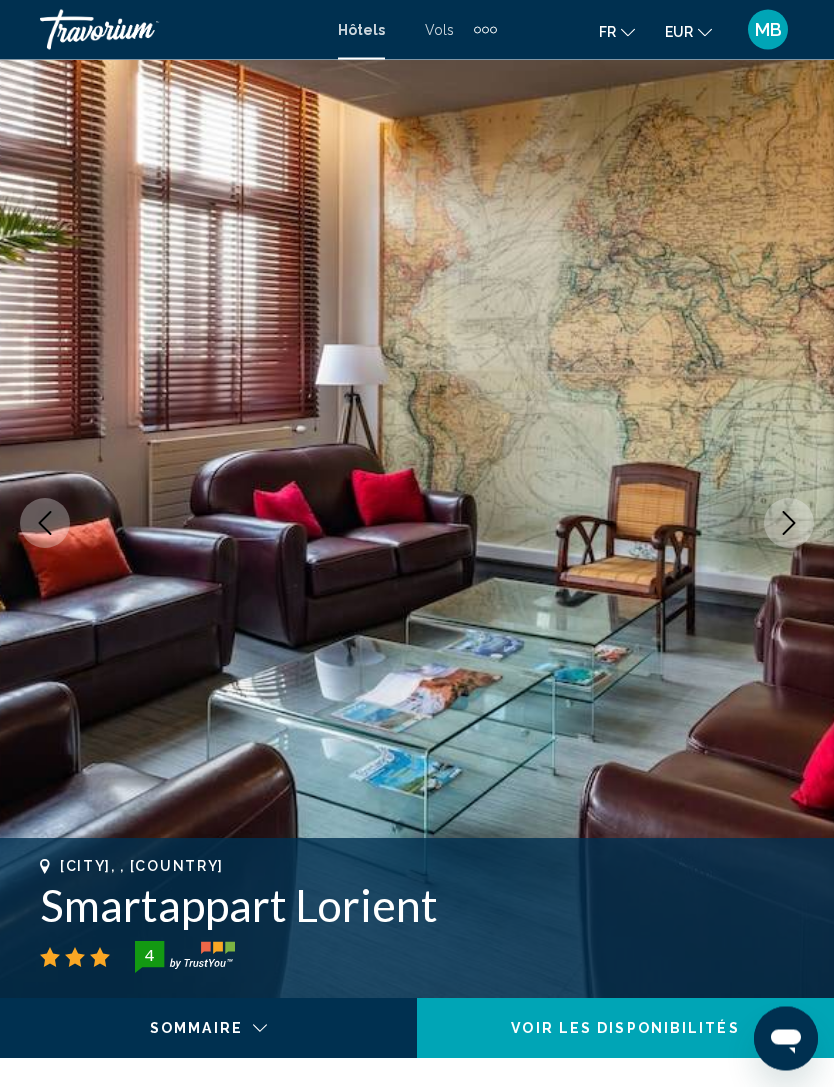scroll, scrollTop: 0, scrollLeft: 0, axis: both 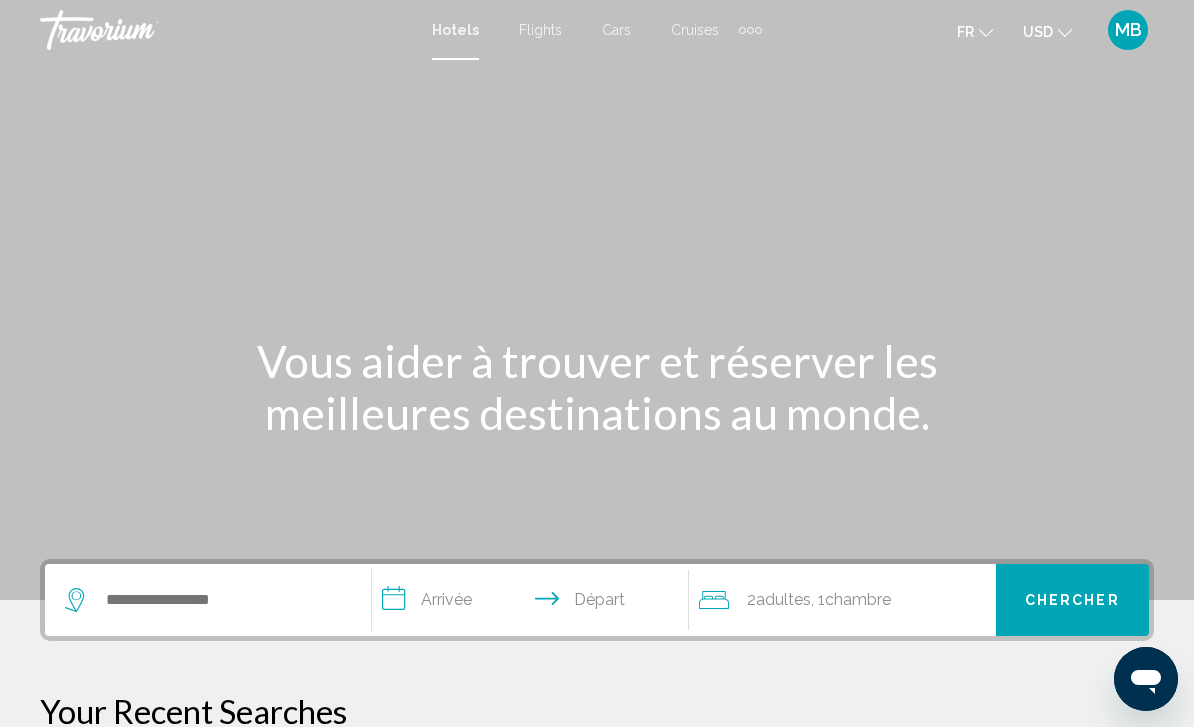click on "USD" 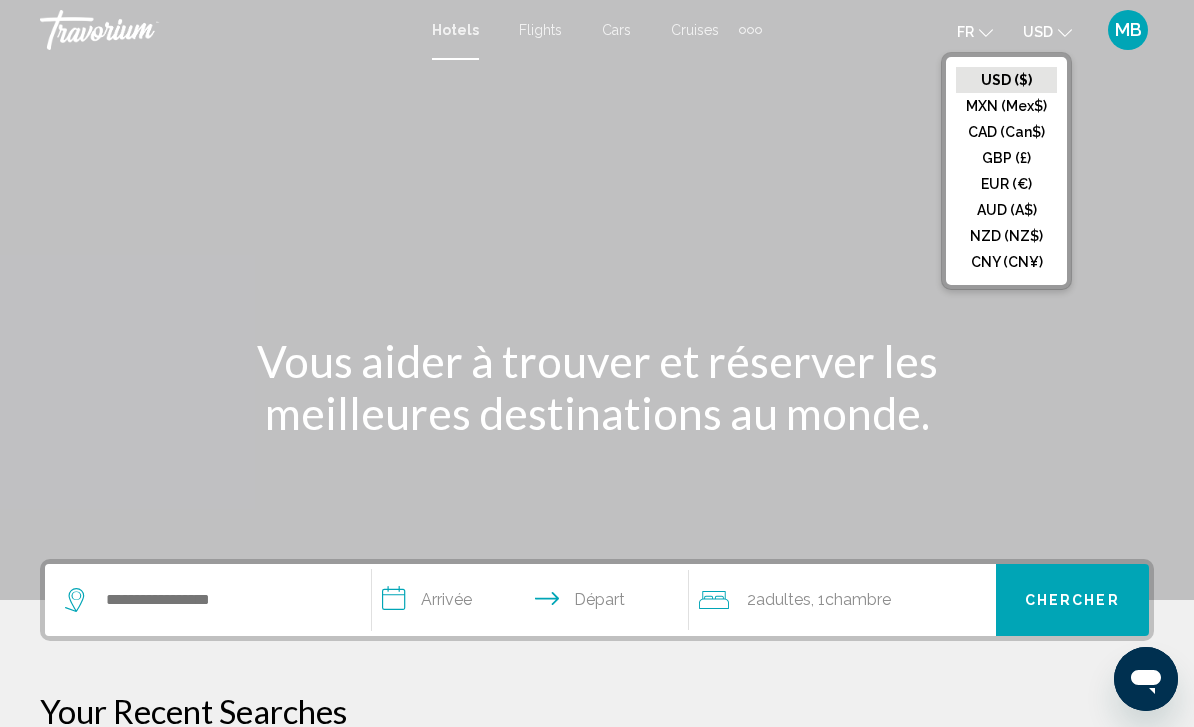 click on "EUR (€)" 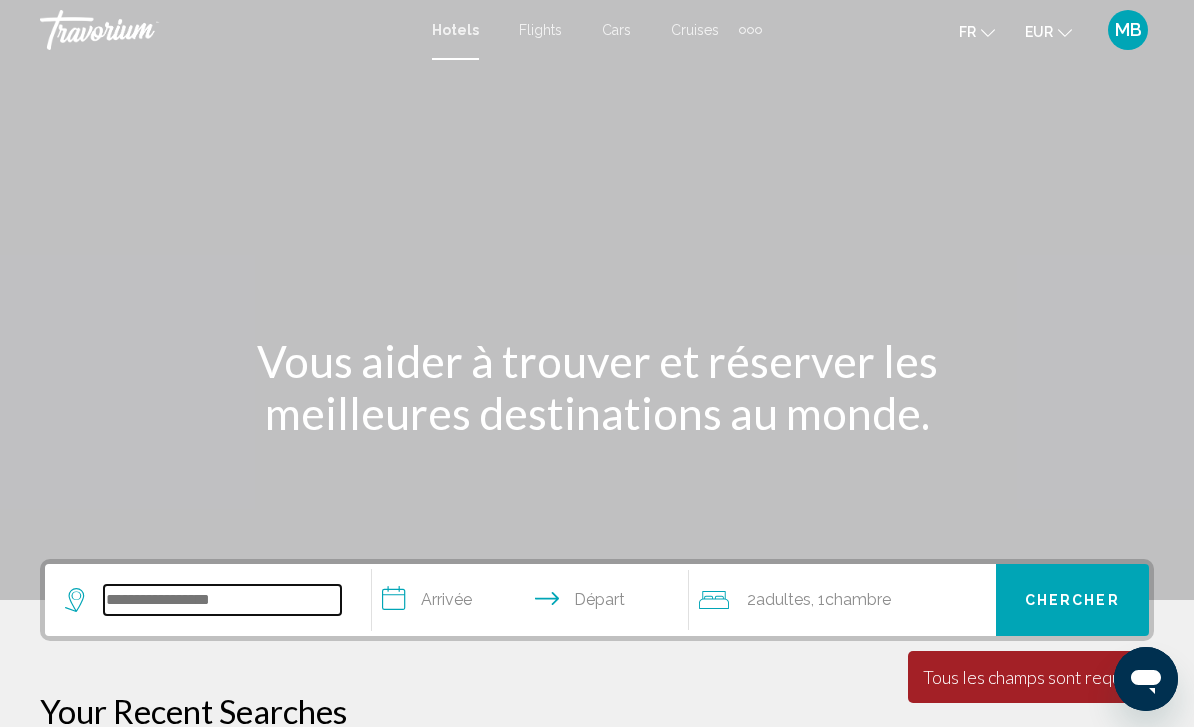click at bounding box center (222, 600) 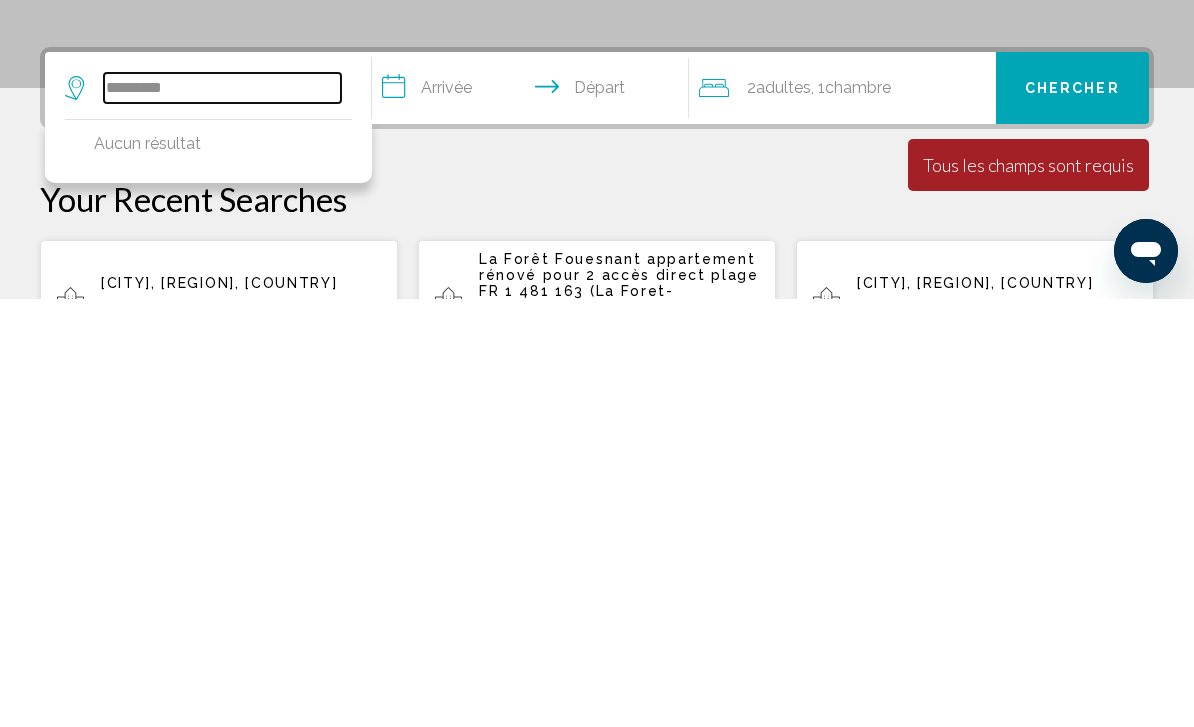 scroll, scrollTop: 86, scrollLeft: 0, axis: vertical 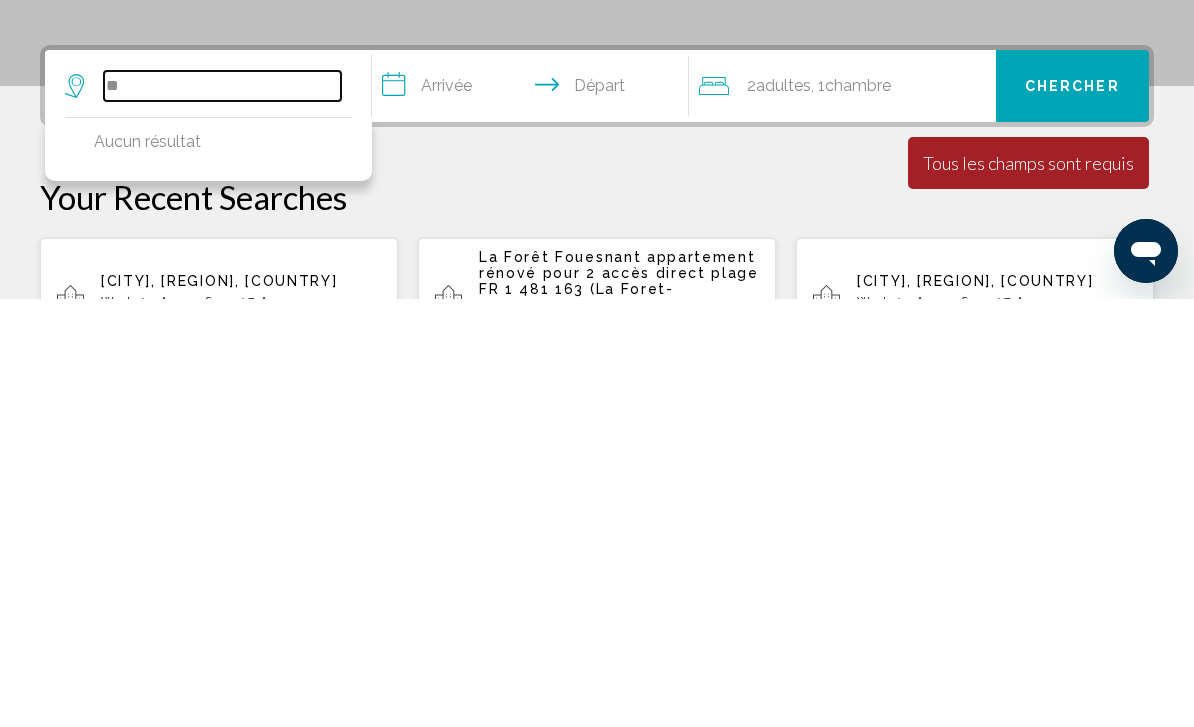 type on "*" 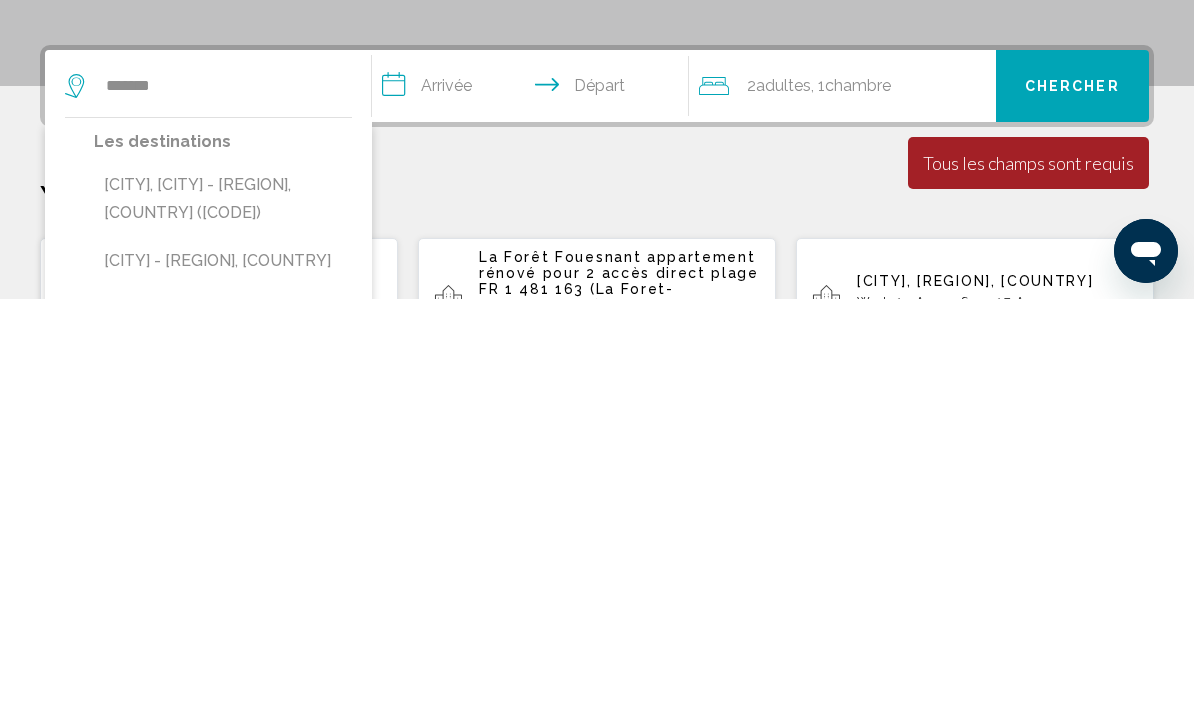 click on "Quimper, Quimper - Southern Finistere, France (UIP)" at bounding box center [223, 627] 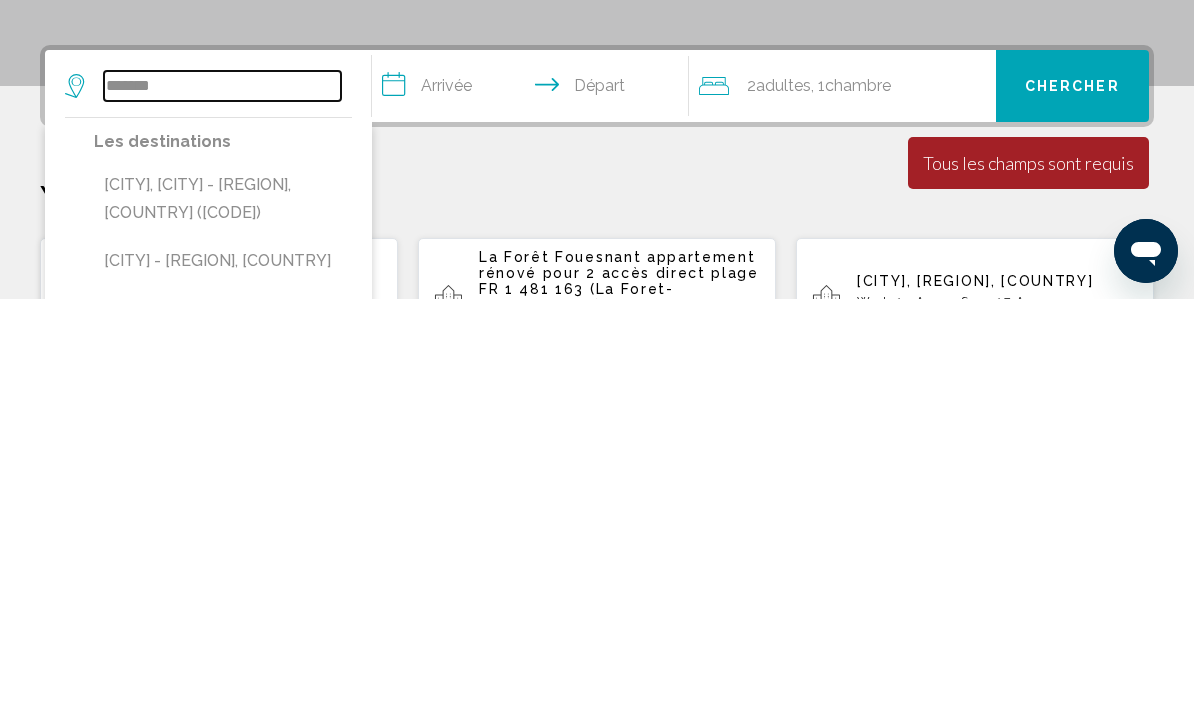 type on "**********" 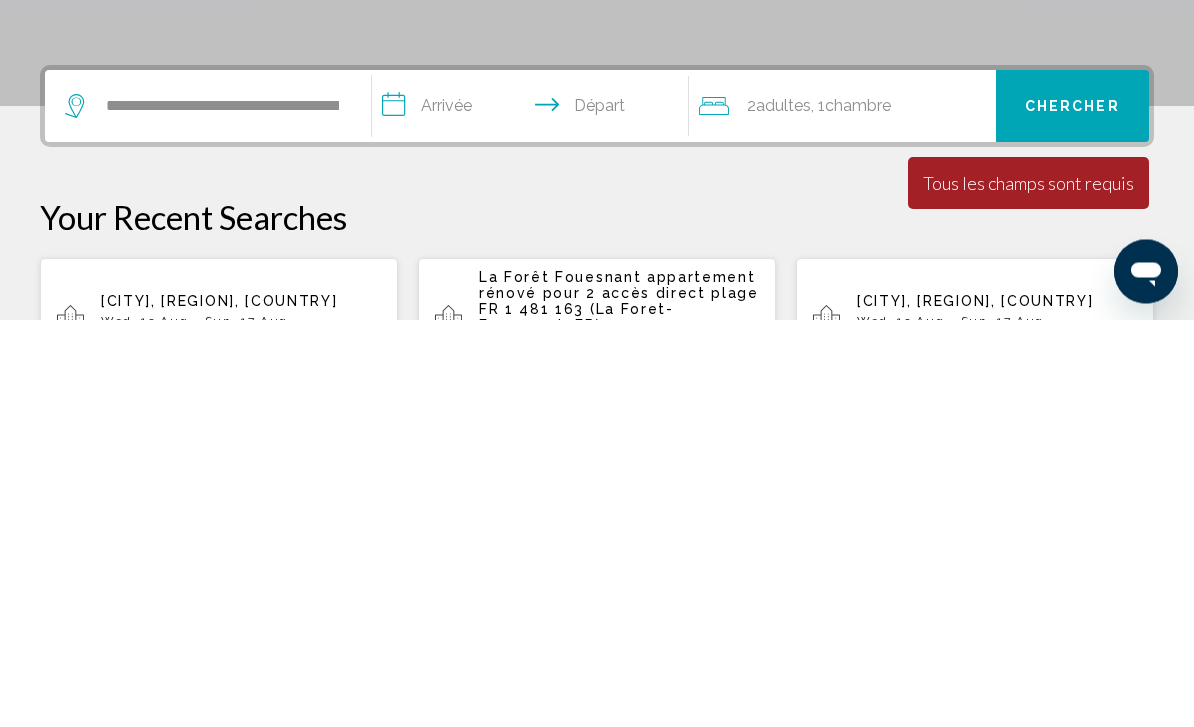 click on "**********" at bounding box center [534, 517] 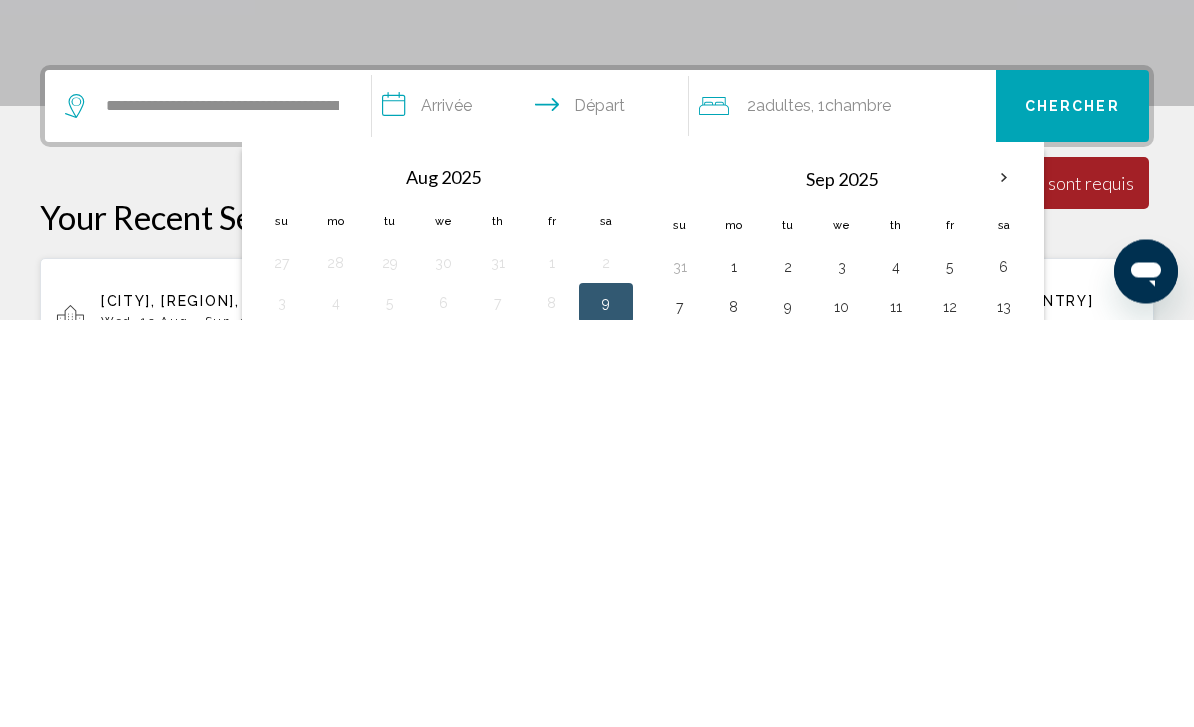 scroll, scrollTop: 494, scrollLeft: 0, axis: vertical 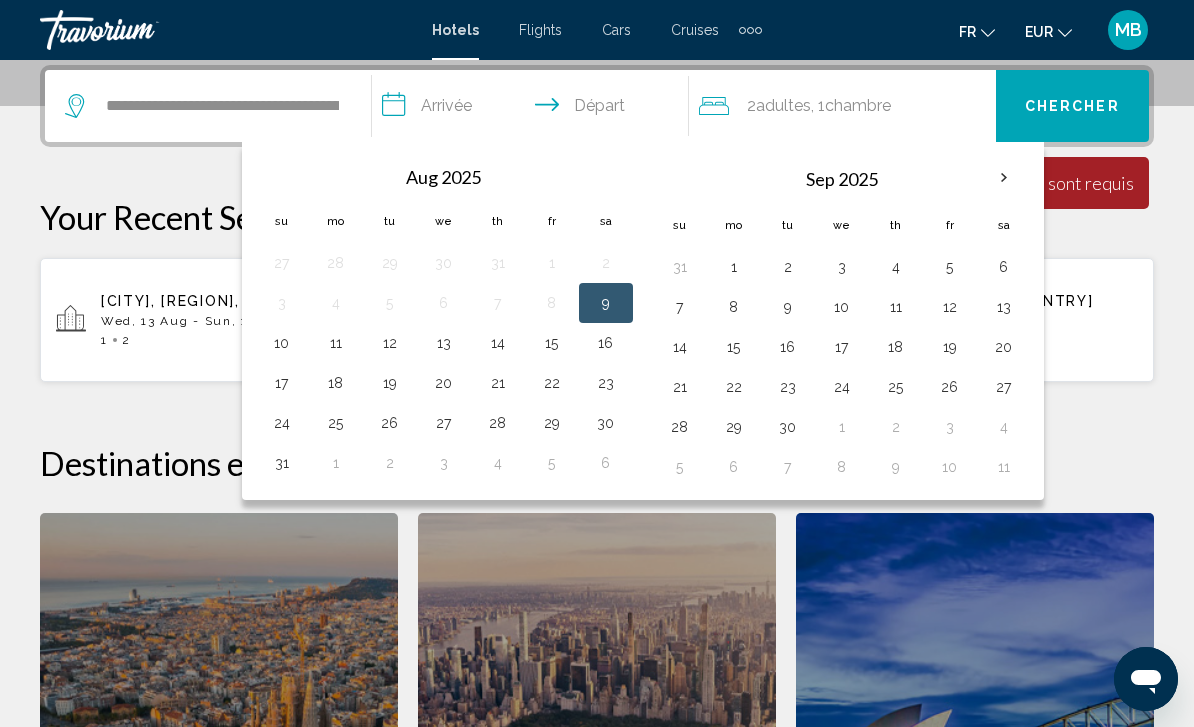 click on "13" at bounding box center [444, 343] 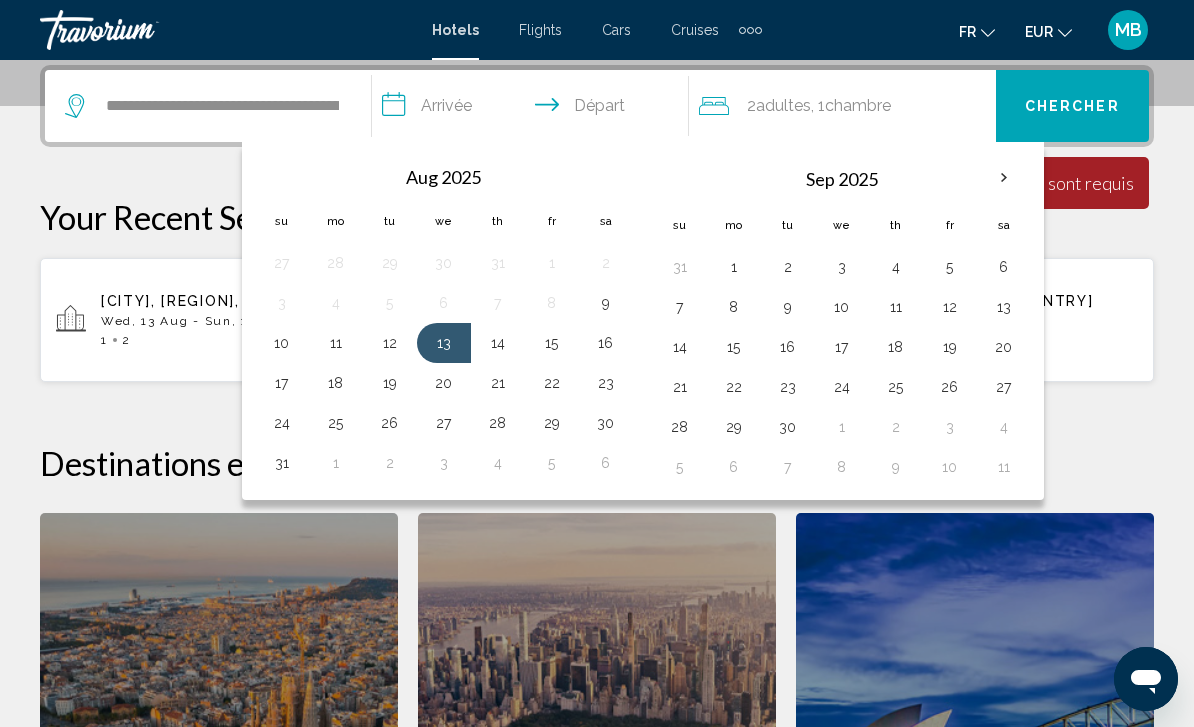 click on "17" at bounding box center (282, 383) 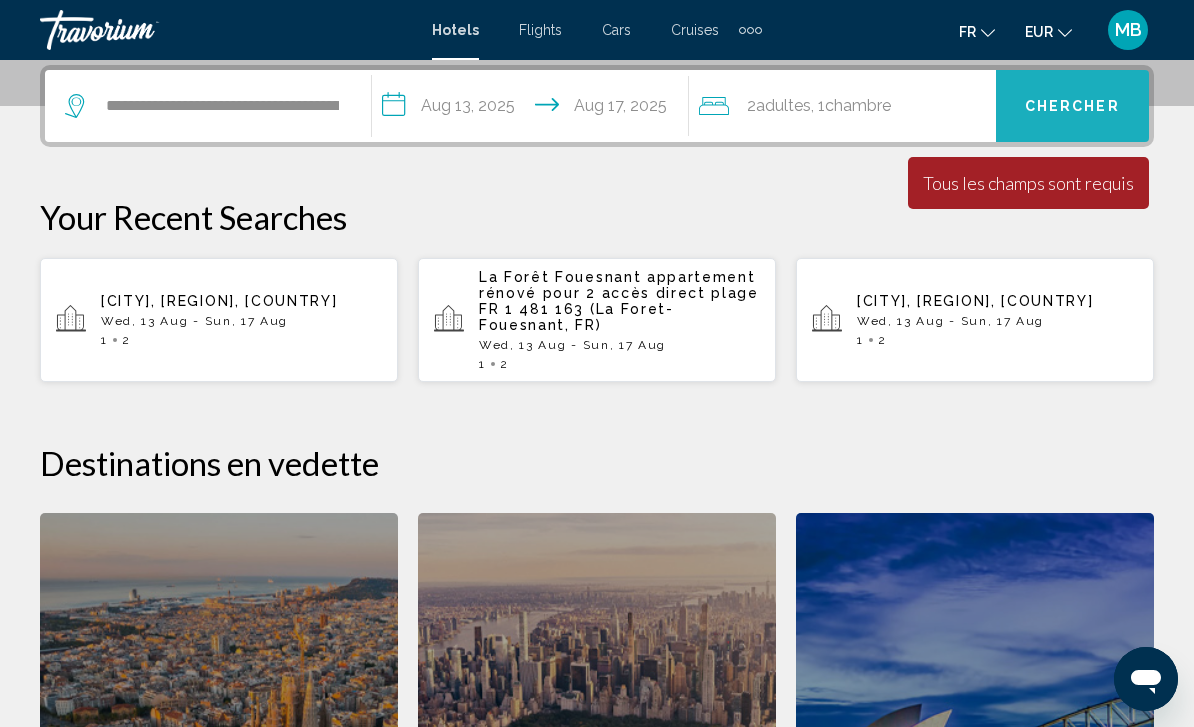 click on "Chercher" at bounding box center [1072, 107] 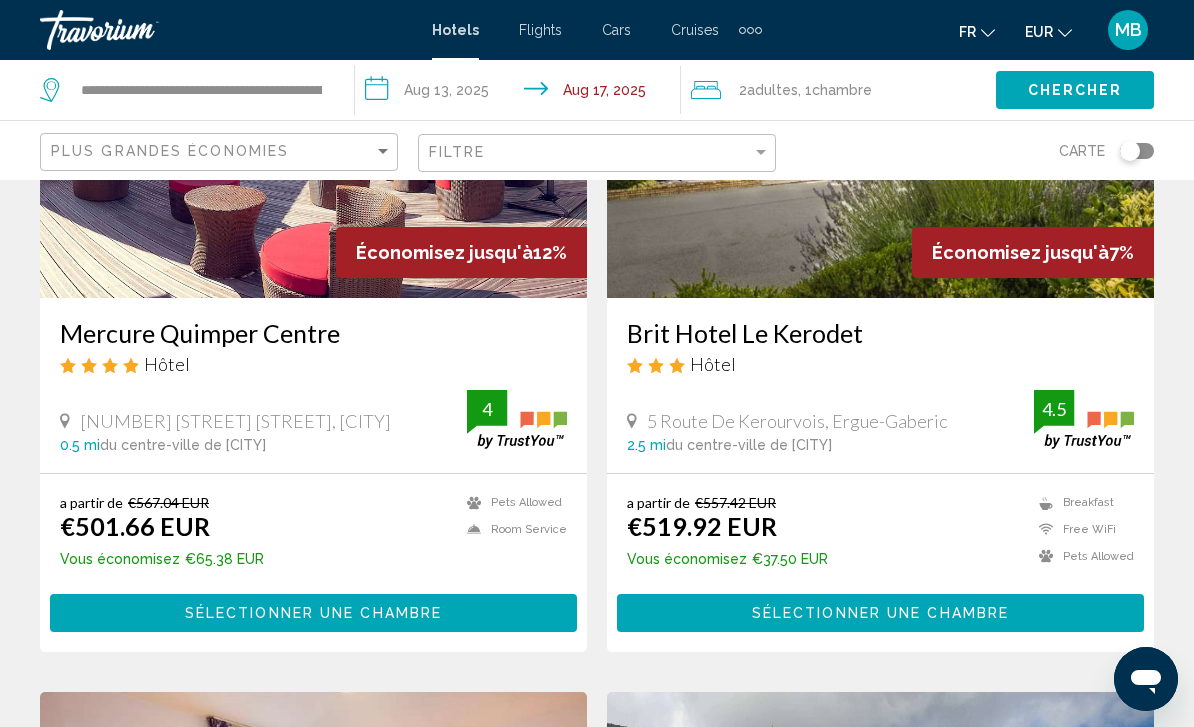 scroll, scrollTop: 271, scrollLeft: 0, axis: vertical 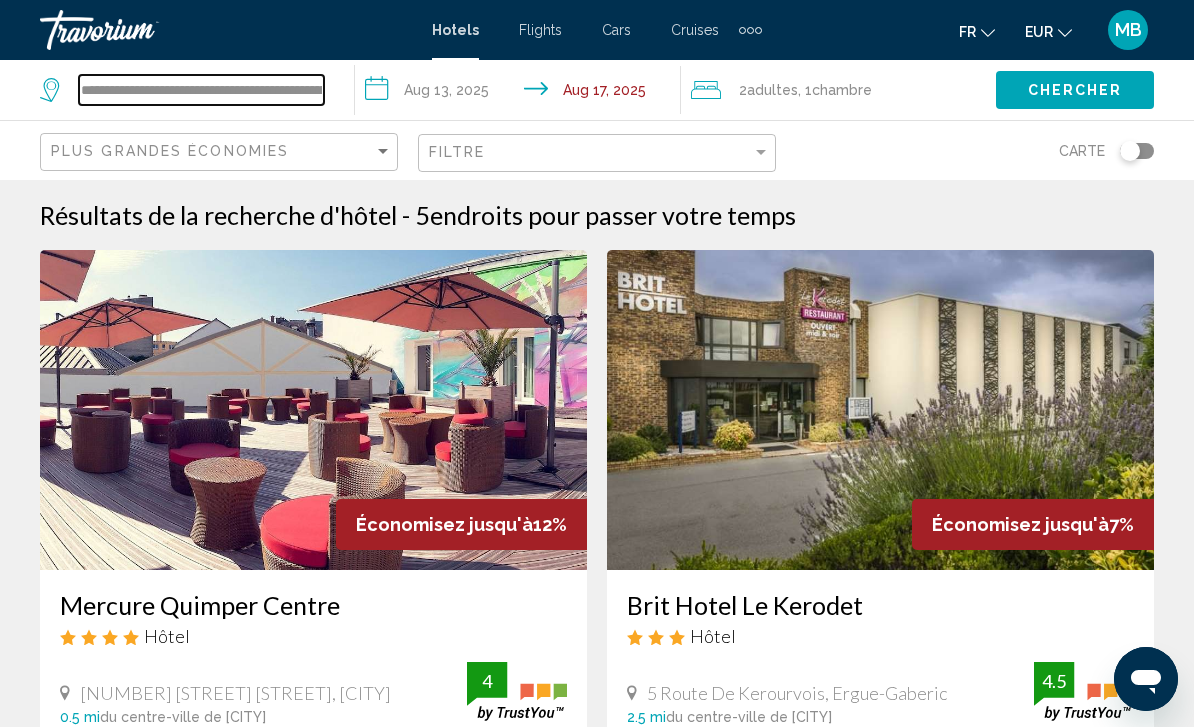 click on "**********" at bounding box center (201, 90) 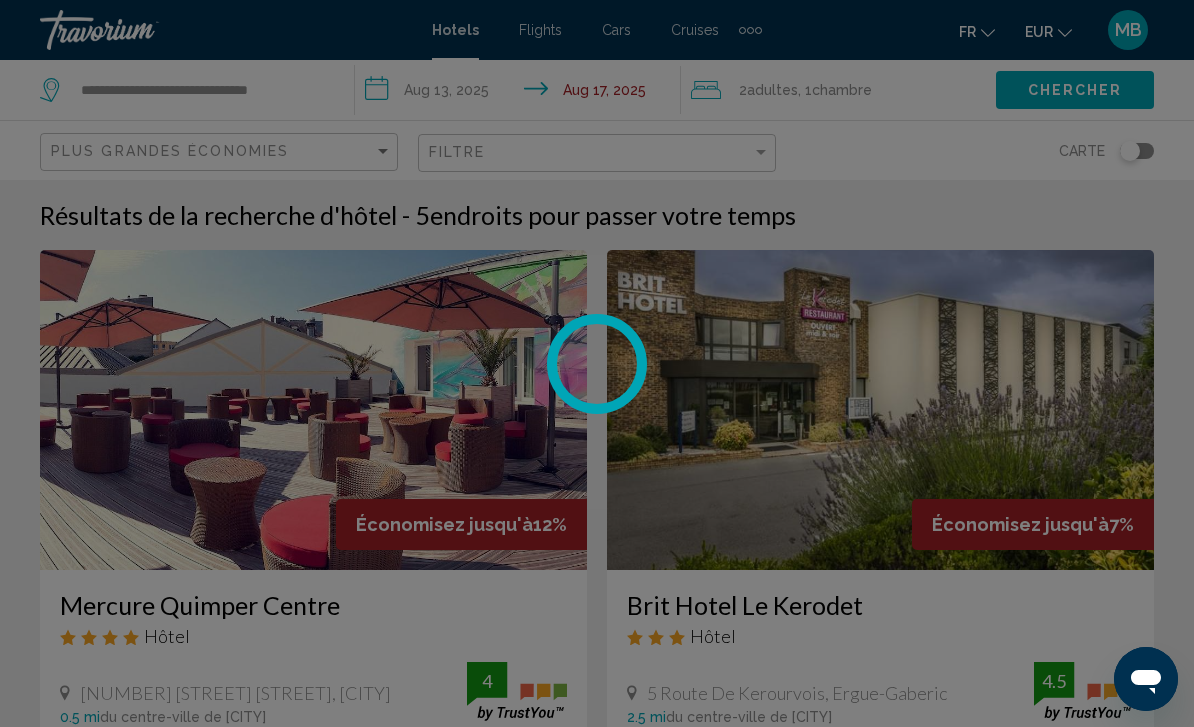 click at bounding box center [597, 363] 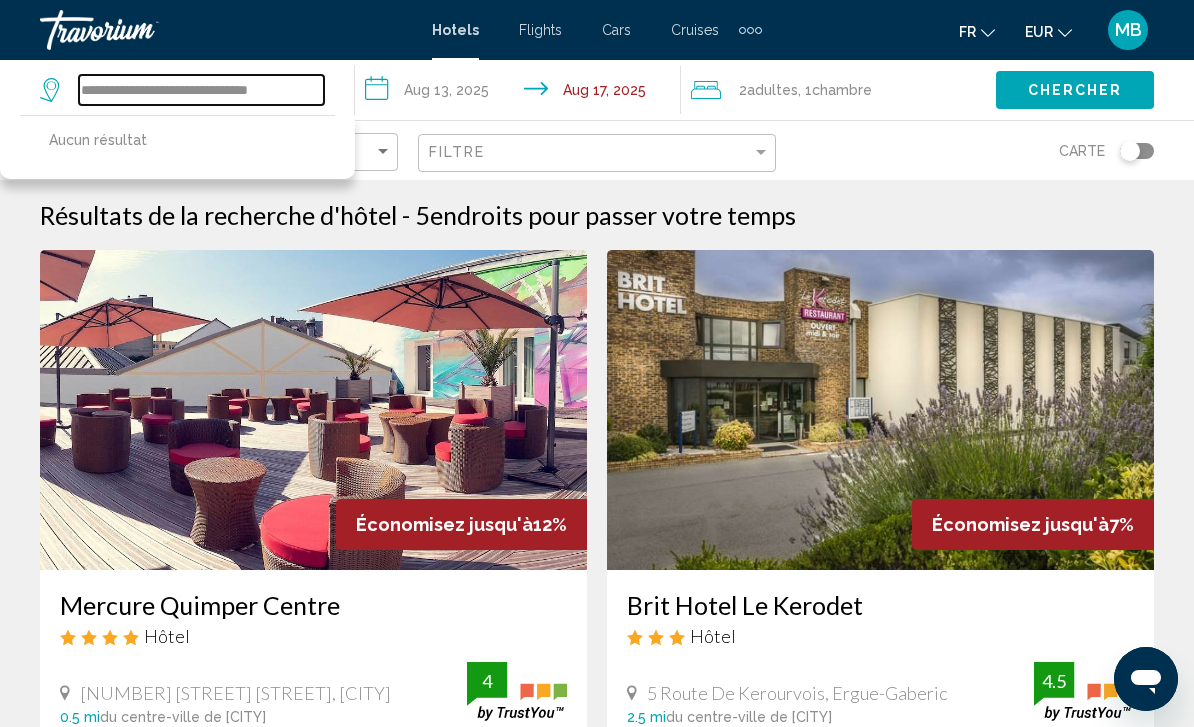 click on "**********" at bounding box center [201, 90] 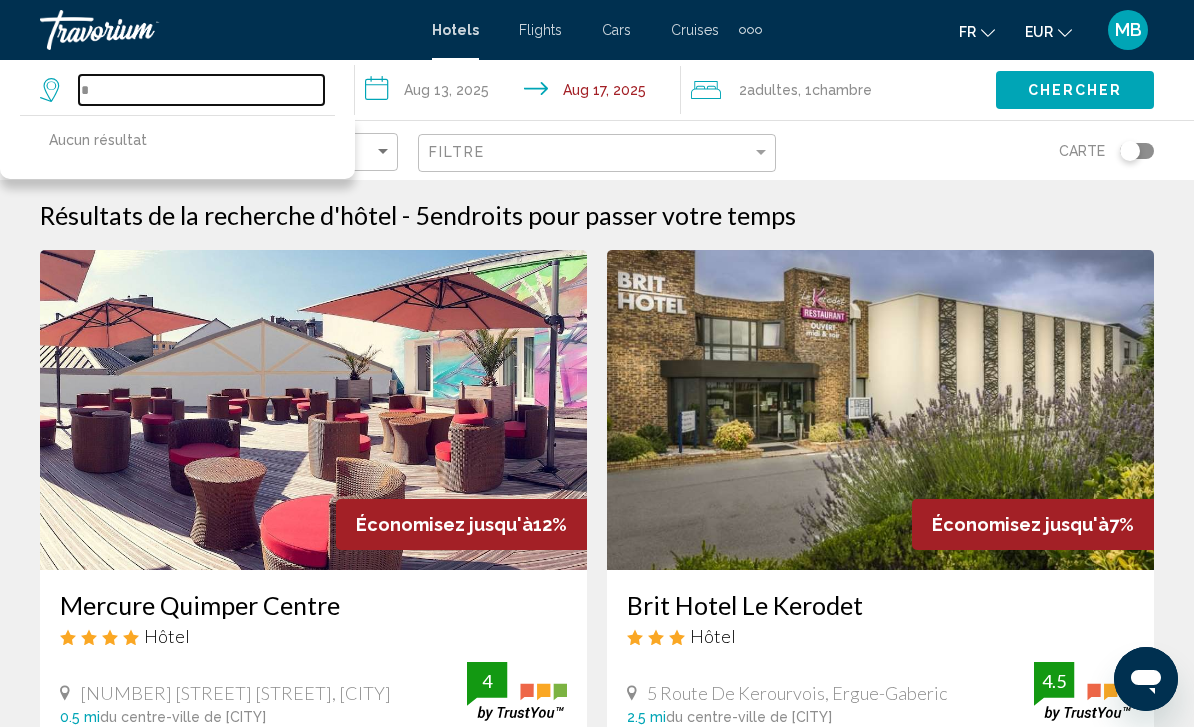 click on "*" at bounding box center (201, 90) 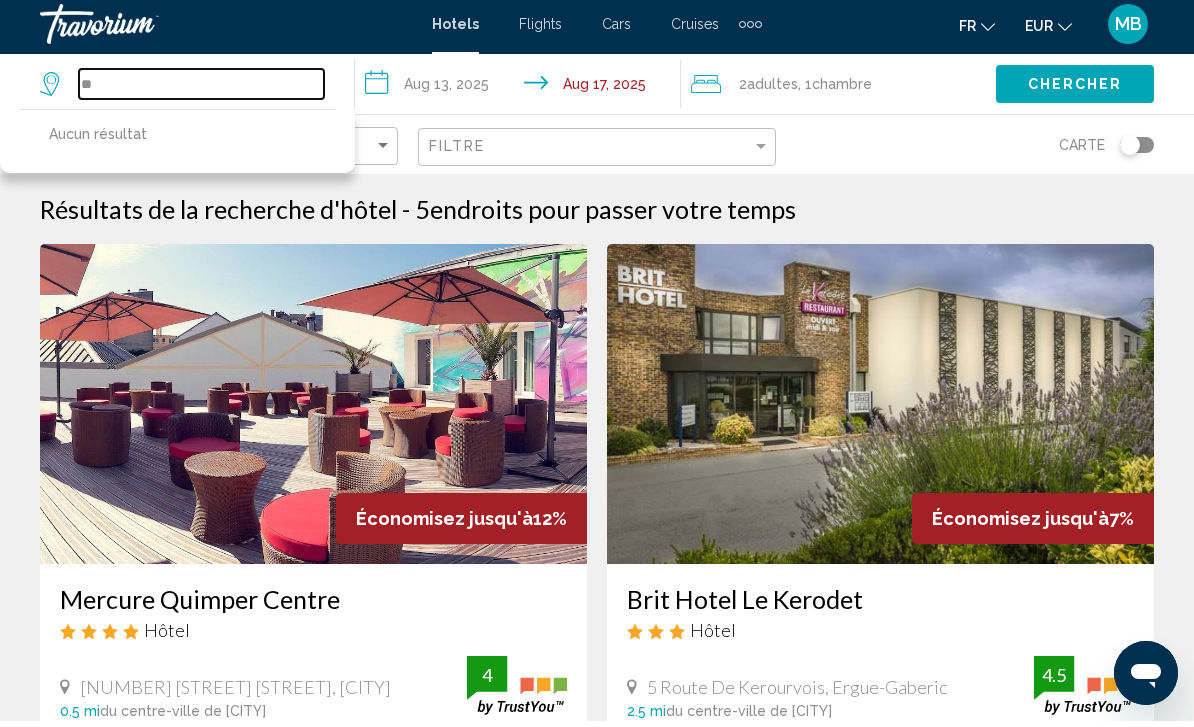 type on "*" 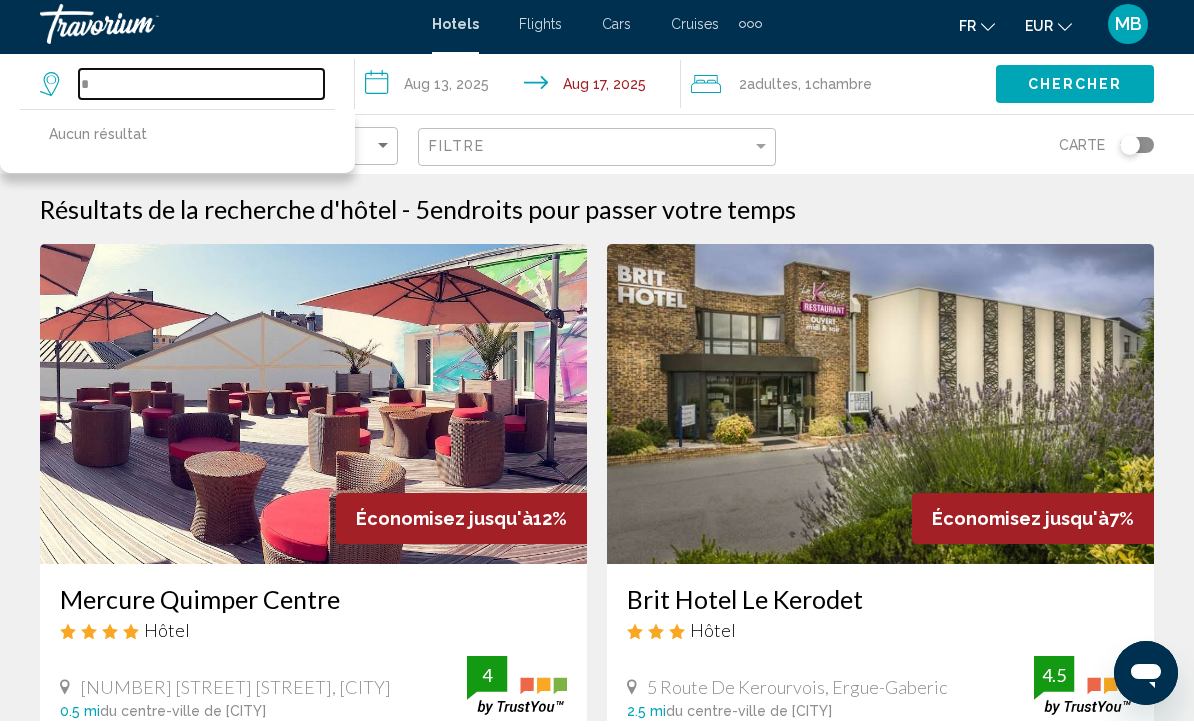 type 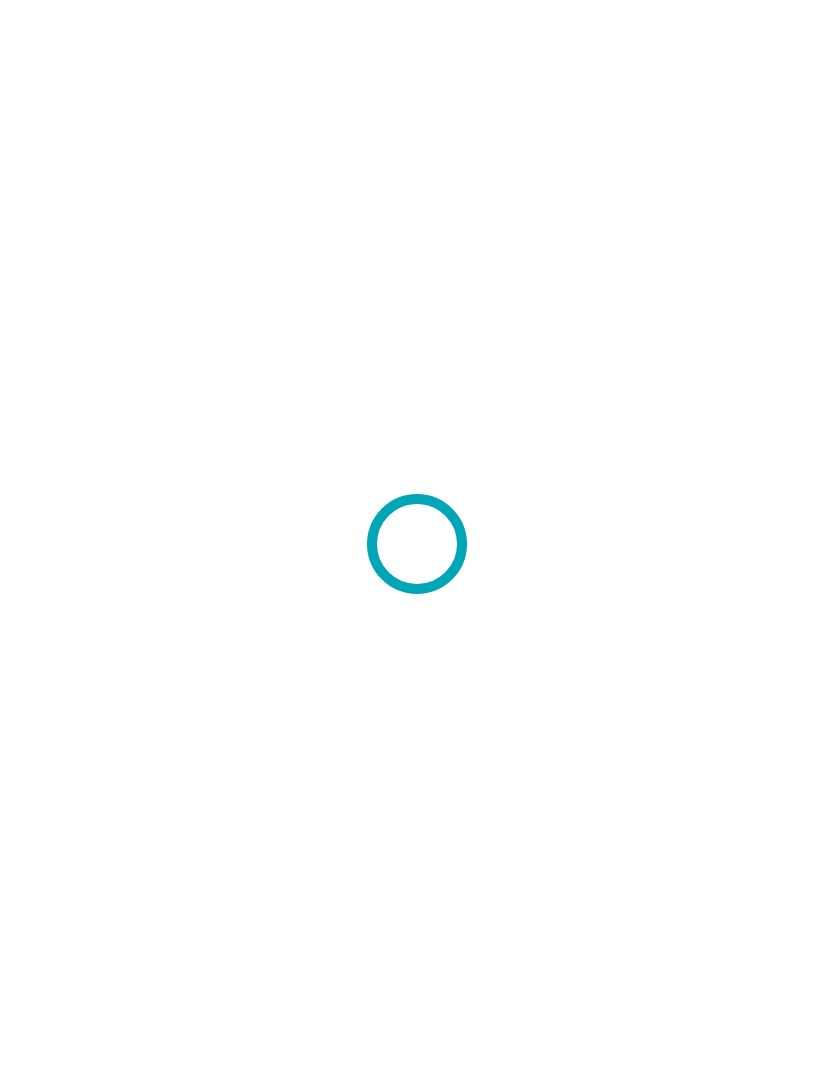 scroll, scrollTop: 0, scrollLeft: 0, axis: both 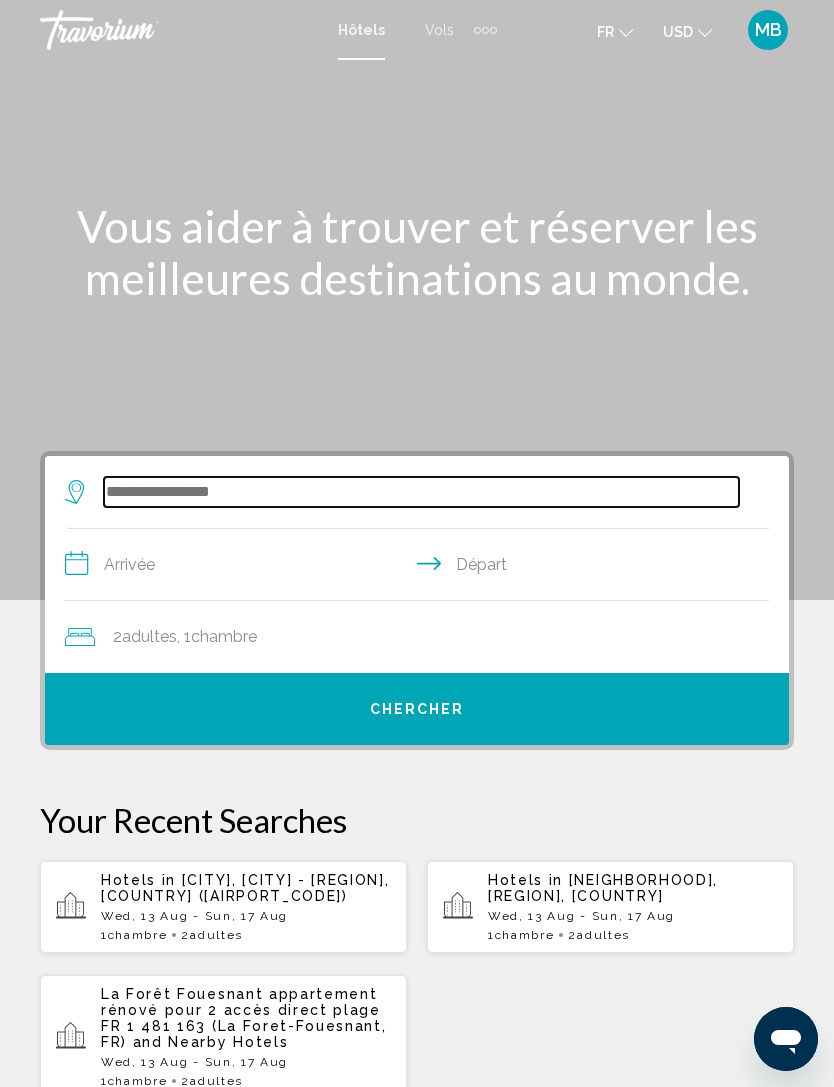 click at bounding box center [421, 492] 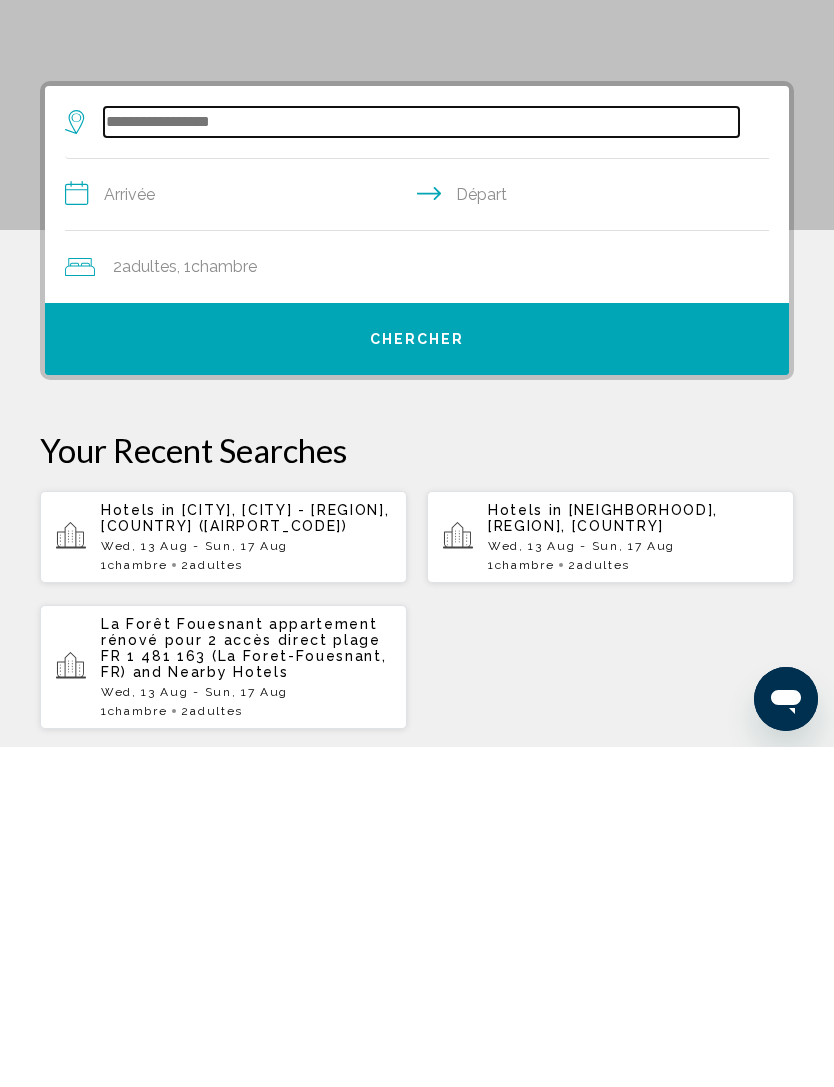 scroll, scrollTop: 46, scrollLeft: 0, axis: vertical 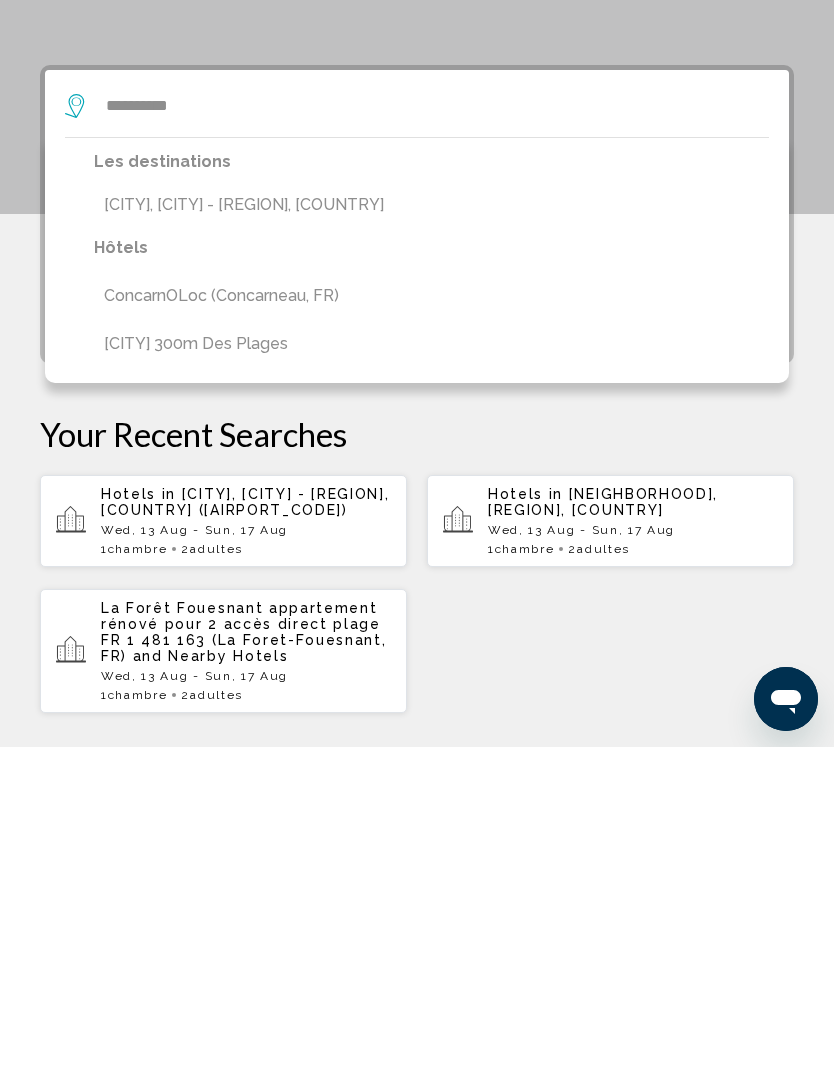 click on "[CITY], [CITY] - [REGION], [COUNTRY]" at bounding box center (323, 684) 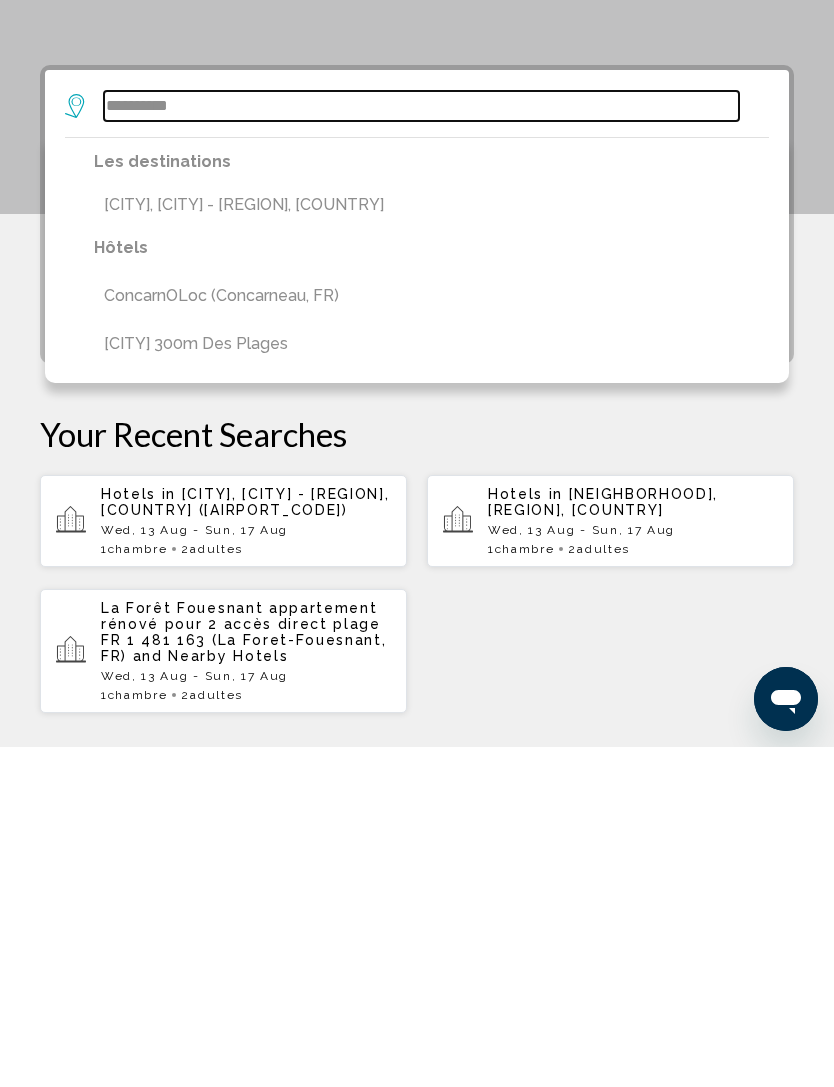 type on "**********" 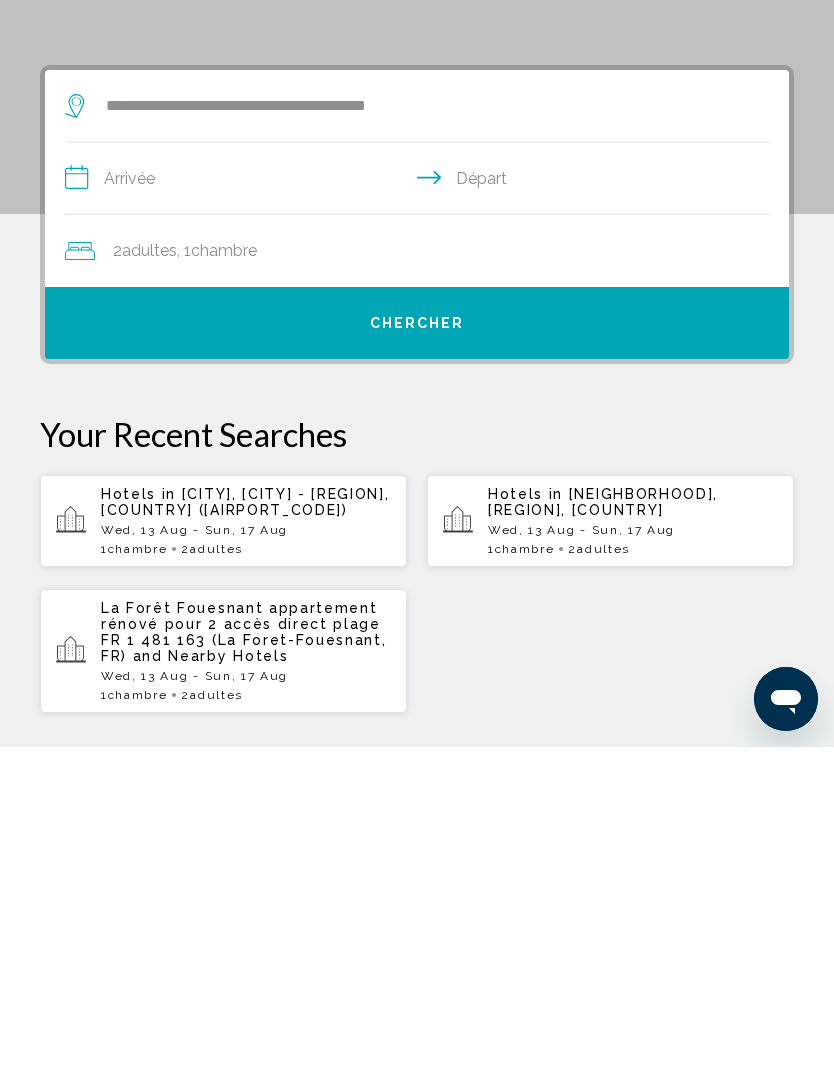 click on "**********" at bounding box center (421, 521) 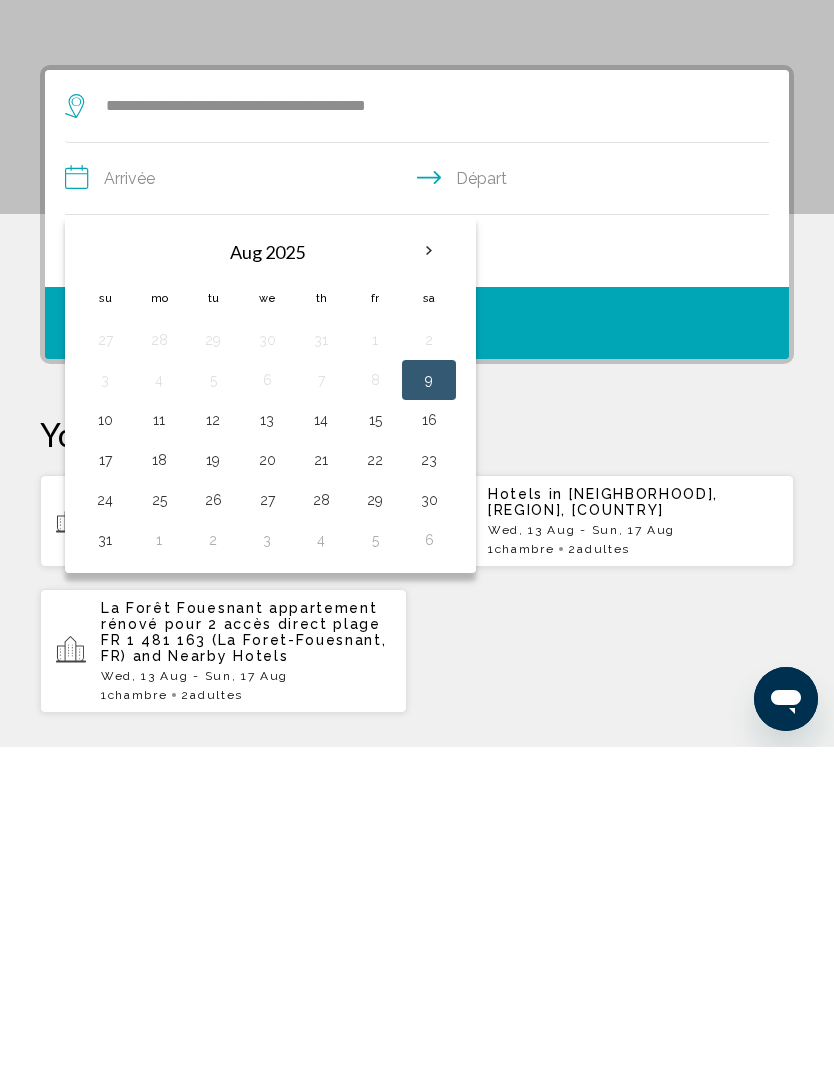 scroll, scrollTop: 386, scrollLeft: 0, axis: vertical 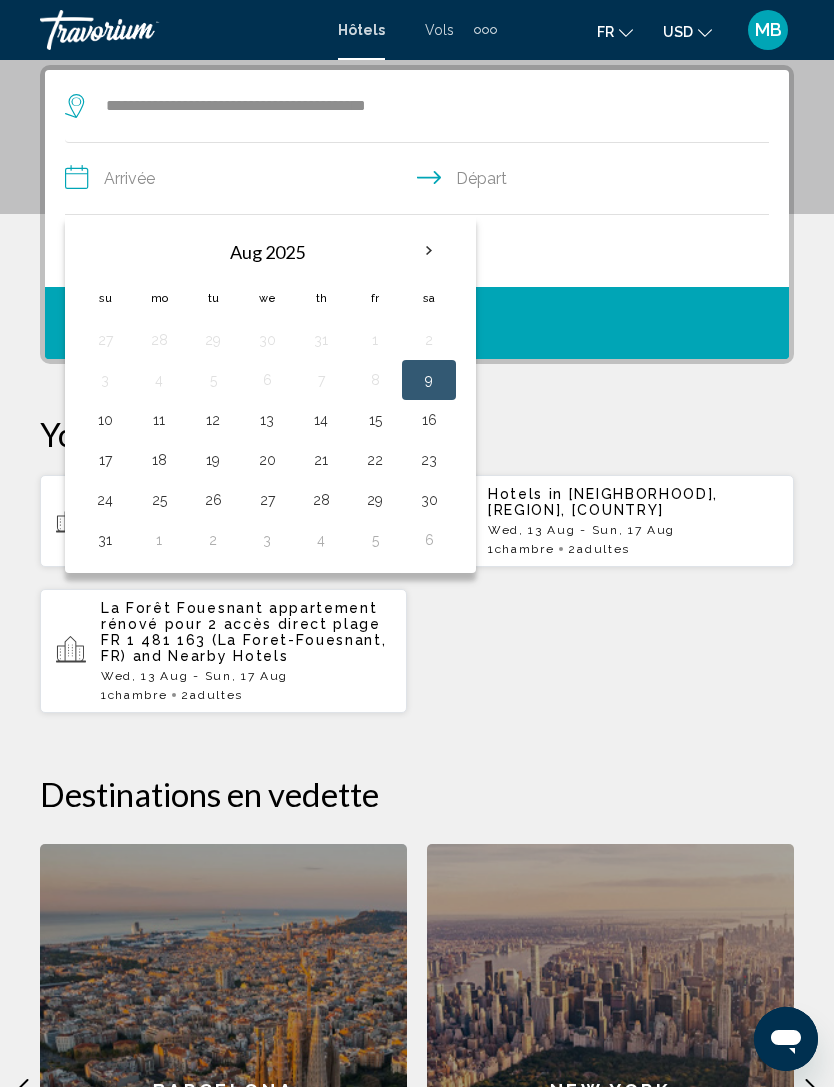 click on "14" at bounding box center [321, 420] 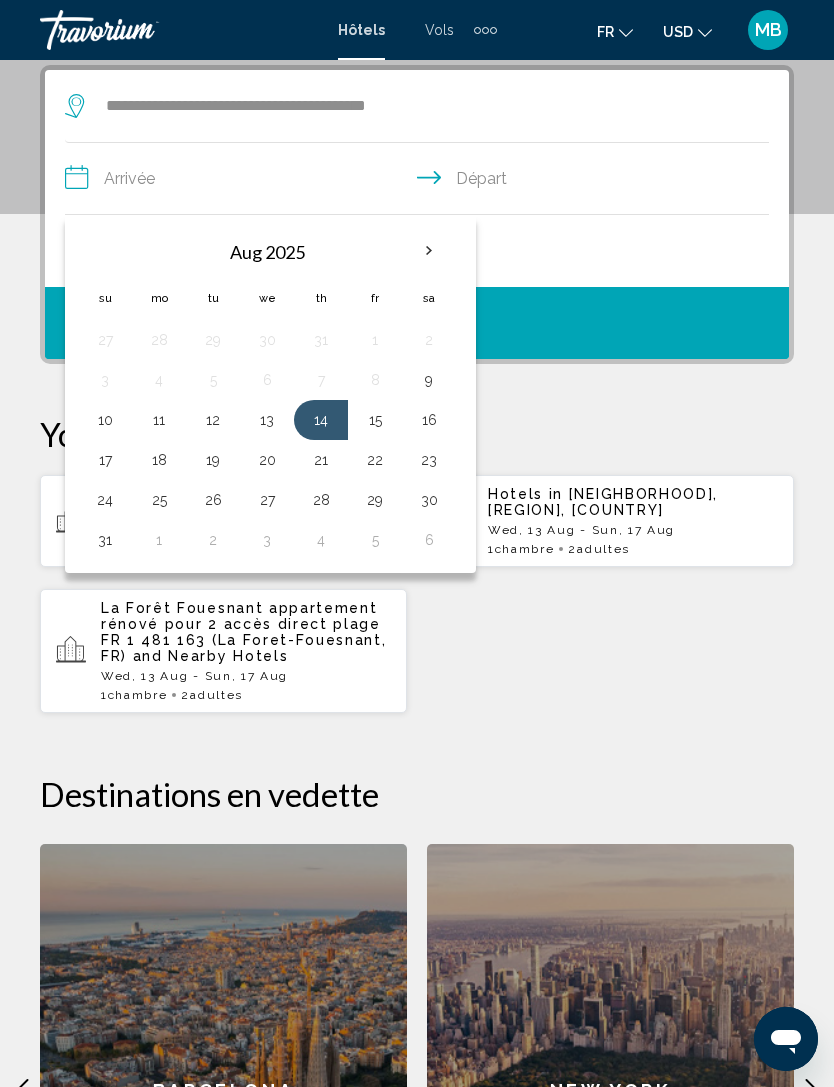 click on "16" at bounding box center [429, 420] 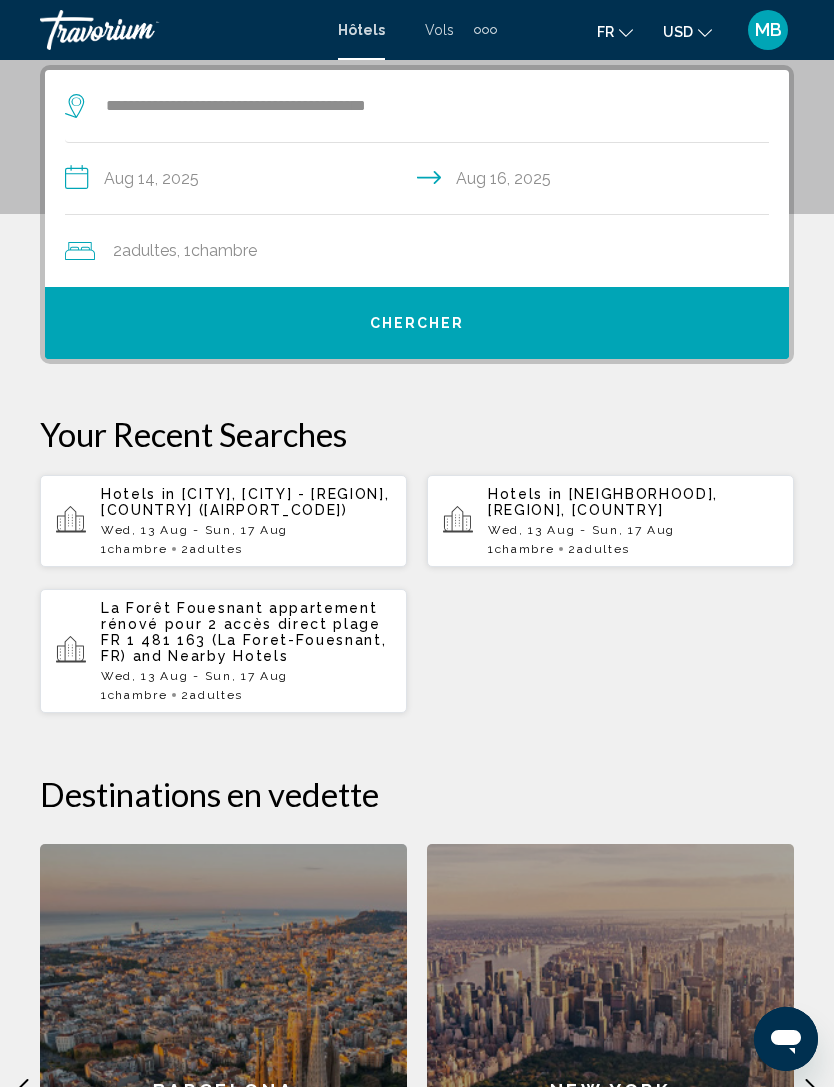 click on "Chercher" at bounding box center [417, 323] 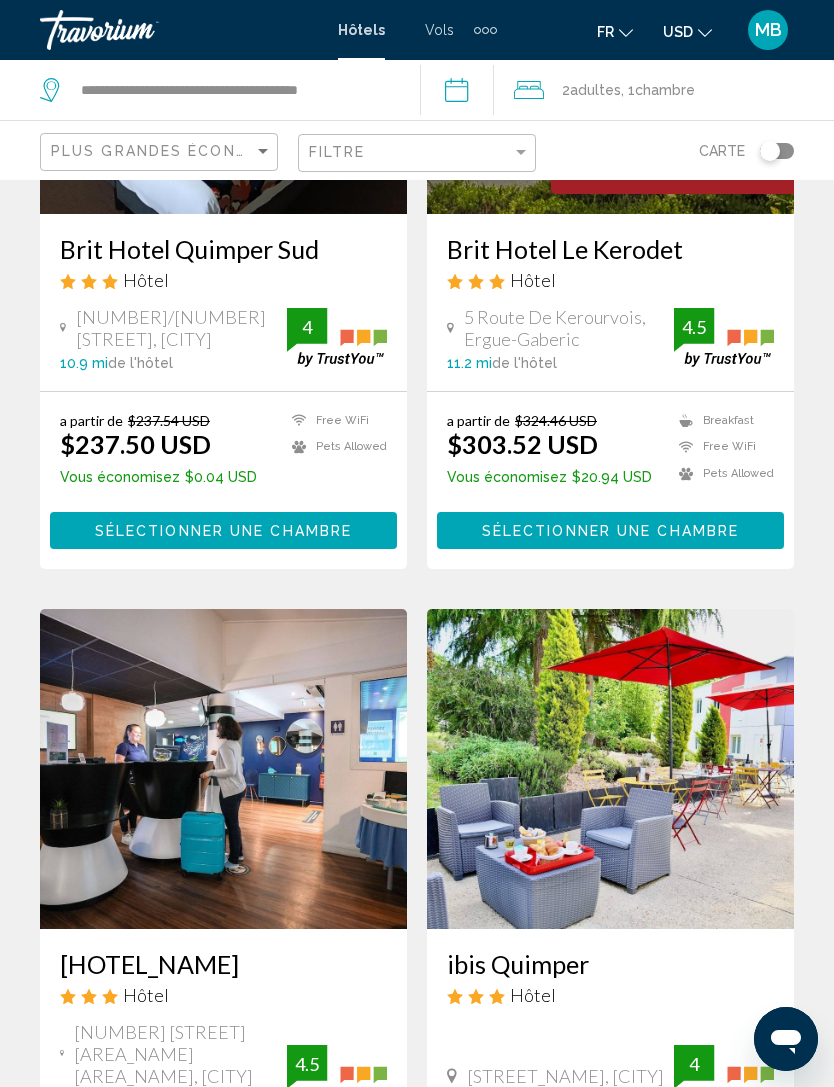 scroll, scrollTop: 0, scrollLeft: 0, axis: both 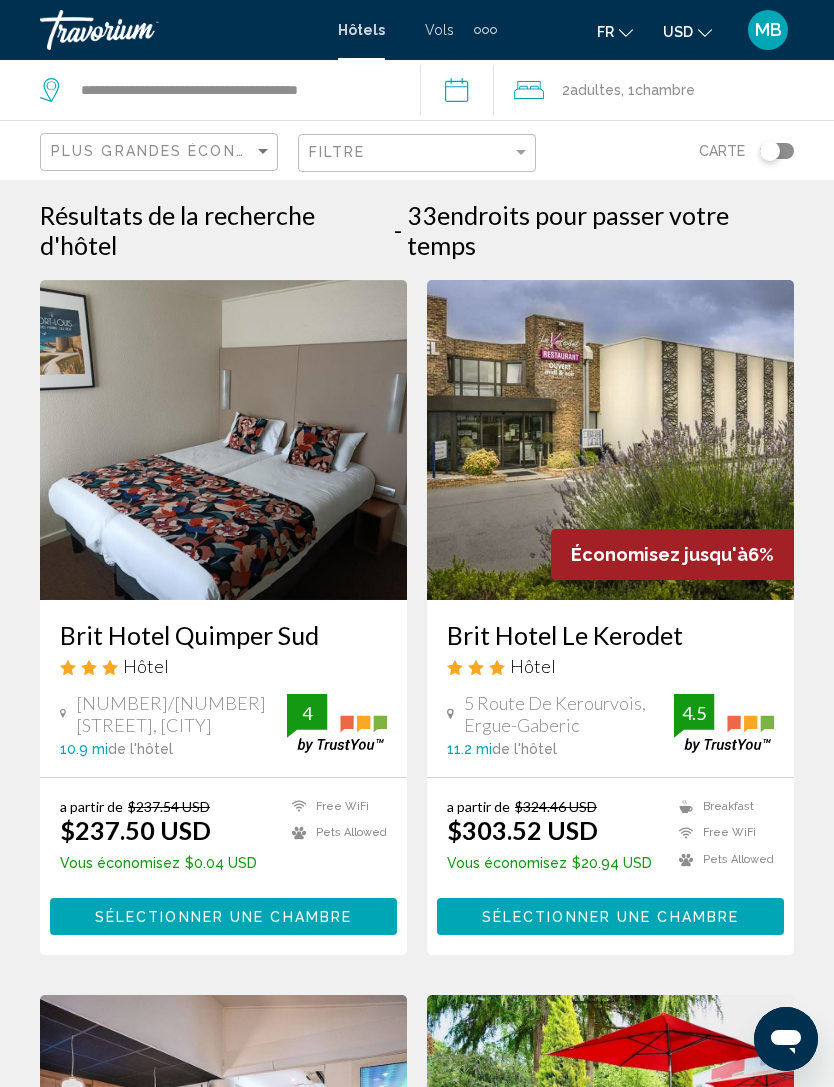 click on "USD" 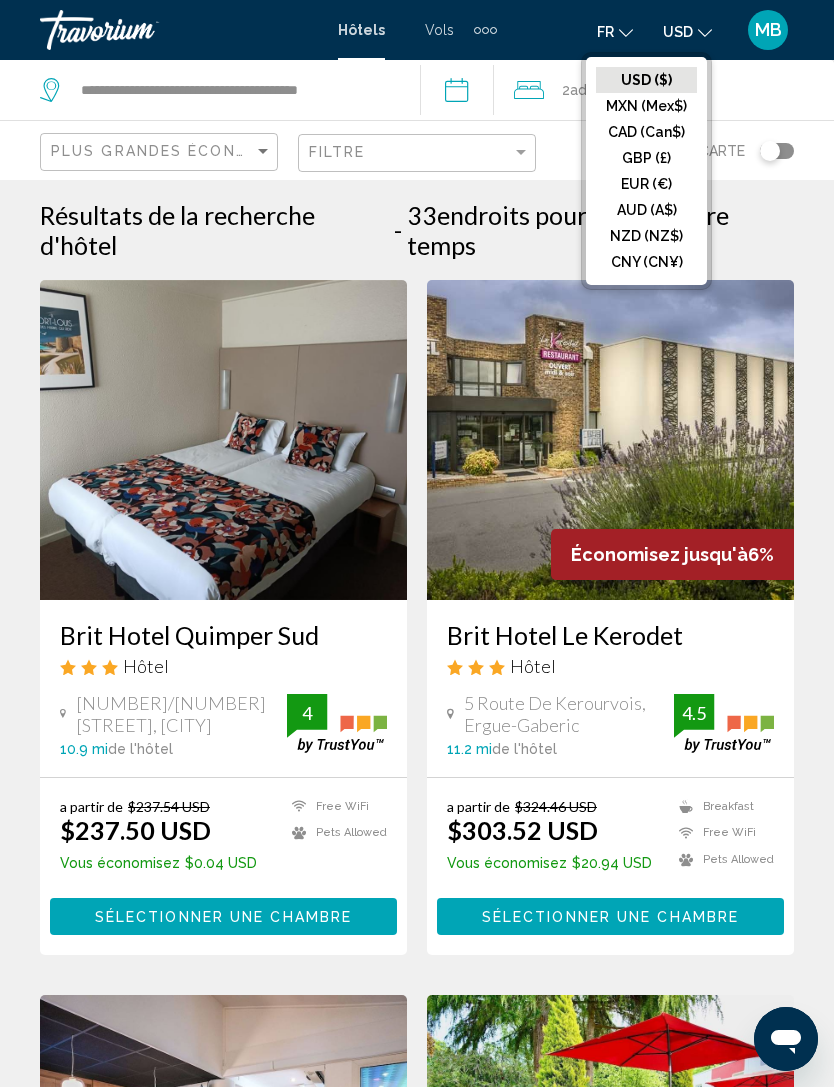 click on "EUR (€)" 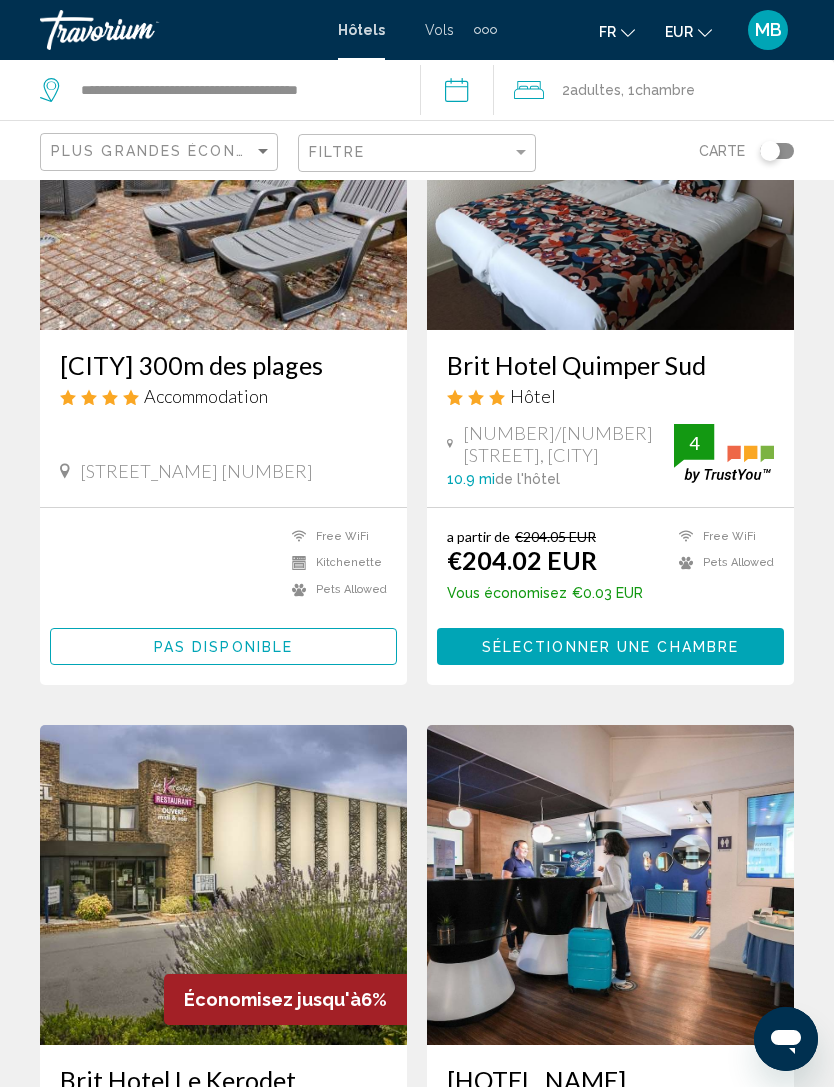 scroll, scrollTop: 0, scrollLeft: 0, axis: both 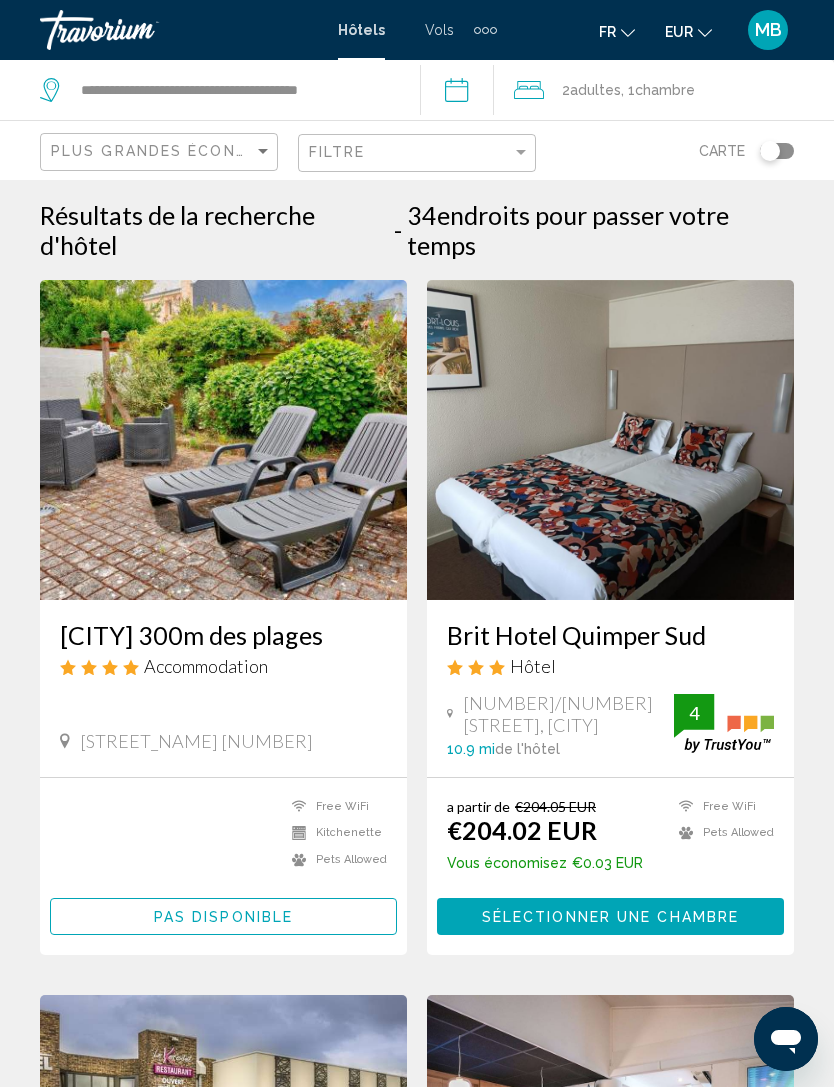 click 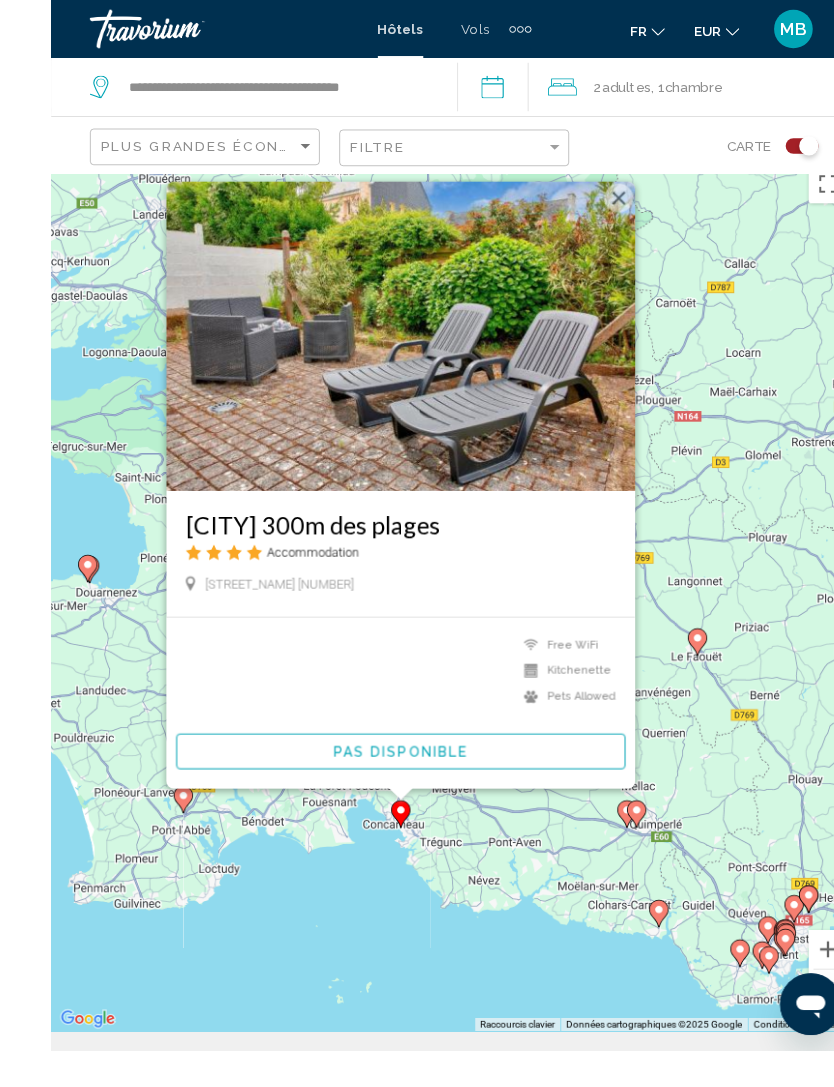 scroll, scrollTop: 43, scrollLeft: 0, axis: vertical 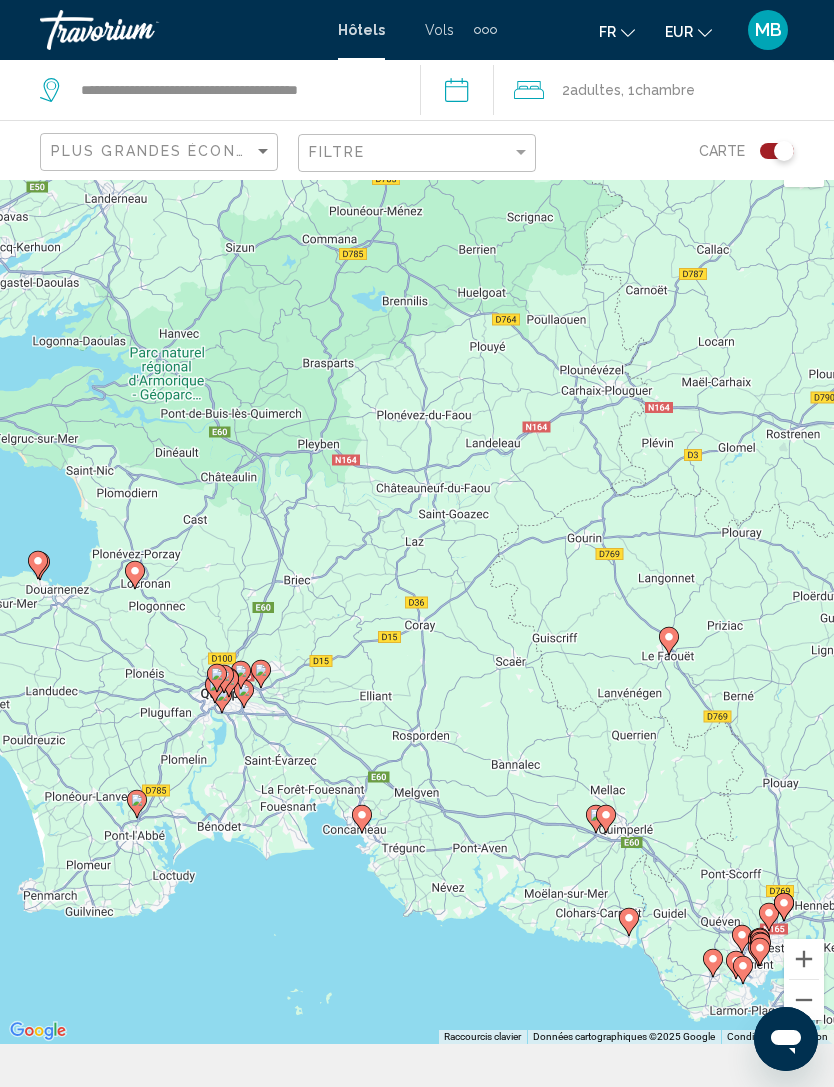 click on "Pour activer le glissement avec le clavier, appuyez sur Alt+Entrée. Une fois ce mode activé, utilisez les touches fléchées pour déplacer le repère. Pour valider le déplacement, appuyez sur Entrée. Pour annuler, appuyez sur Échap." at bounding box center (417, 590) 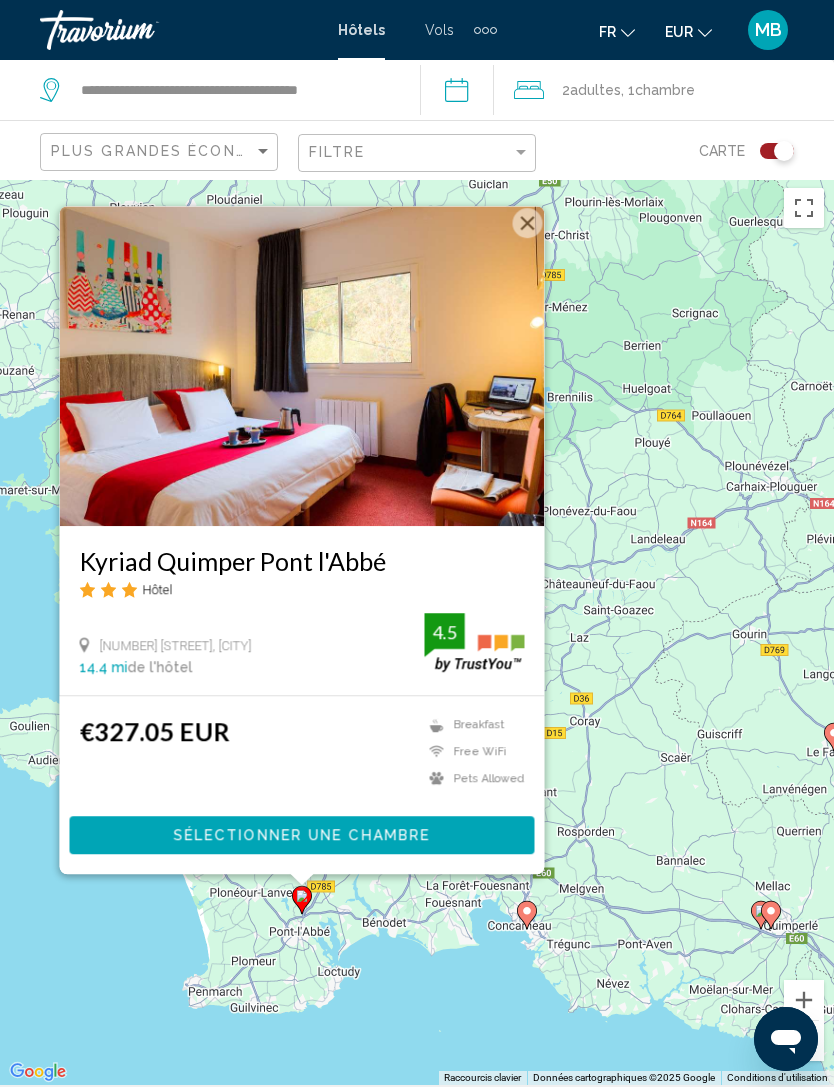 scroll, scrollTop: 0, scrollLeft: 0, axis: both 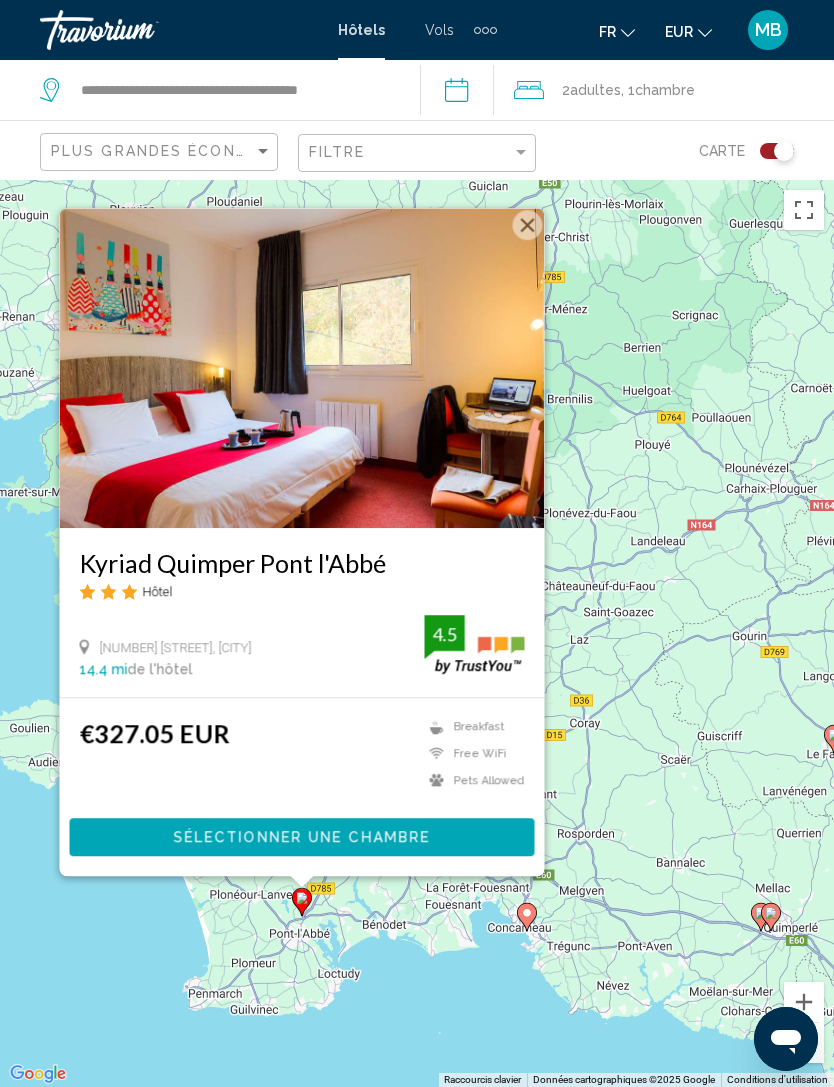click on "Sélectionner une chambre" at bounding box center [301, 838] 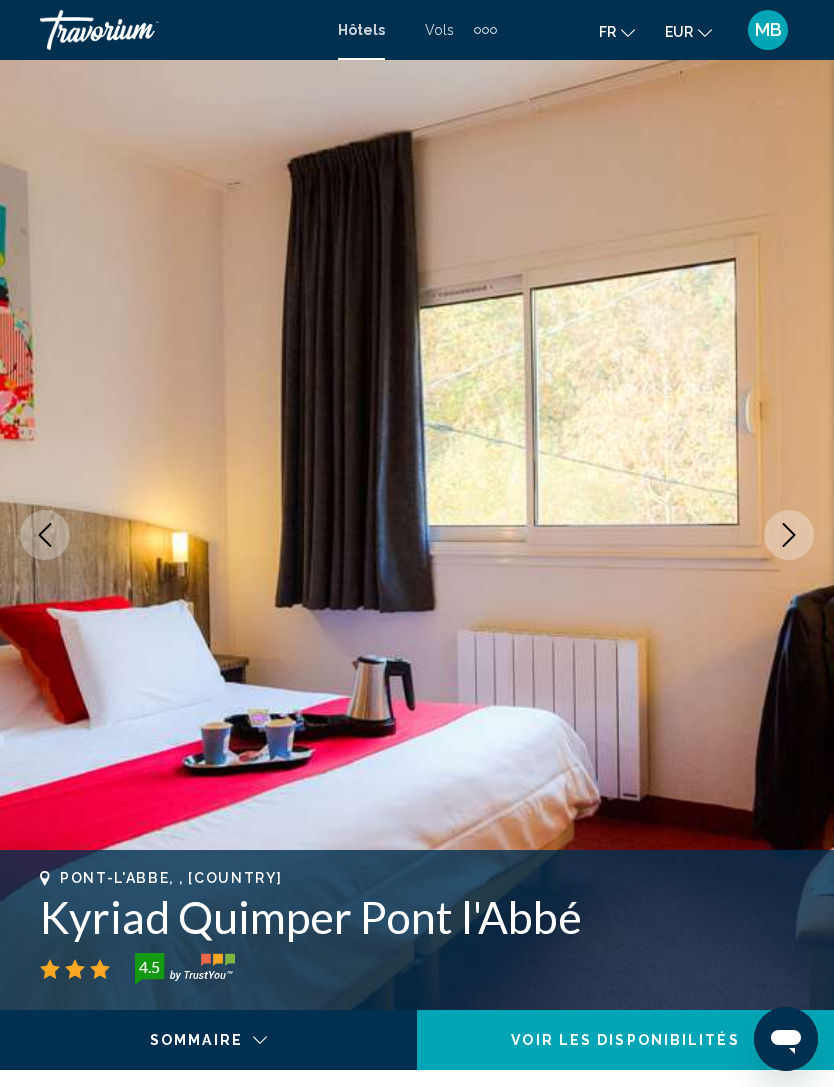 click at bounding box center [417, 535] 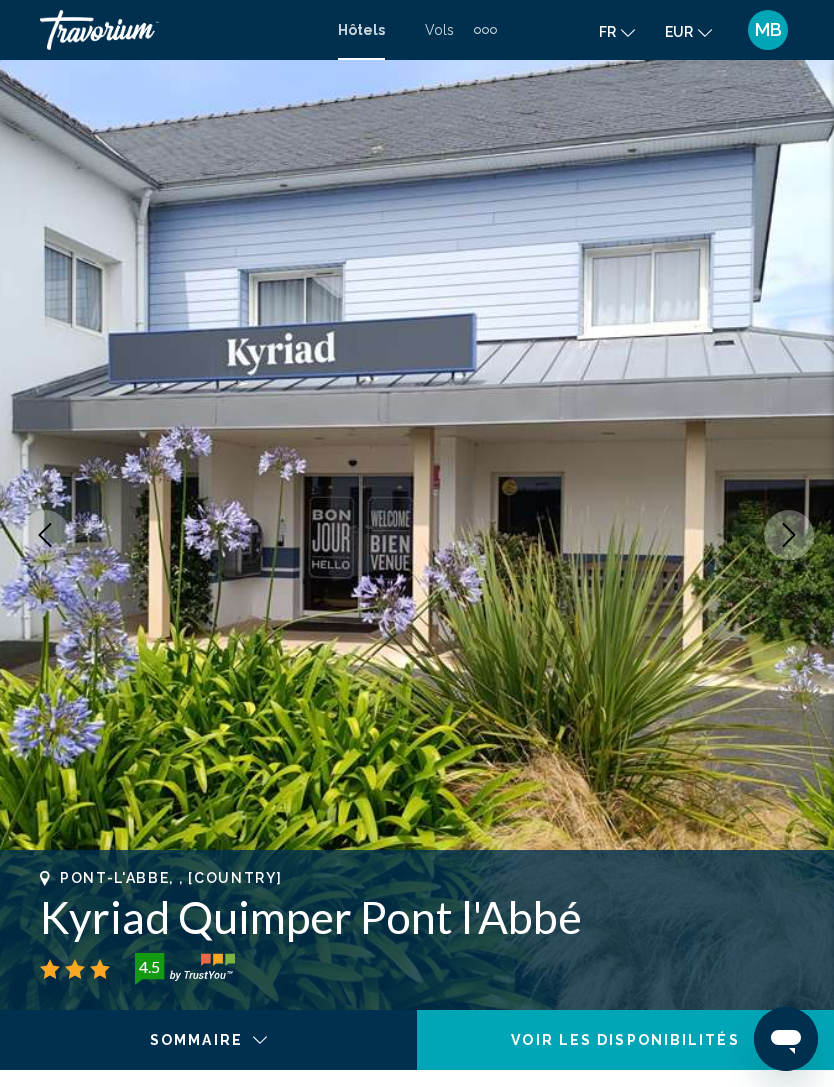 click 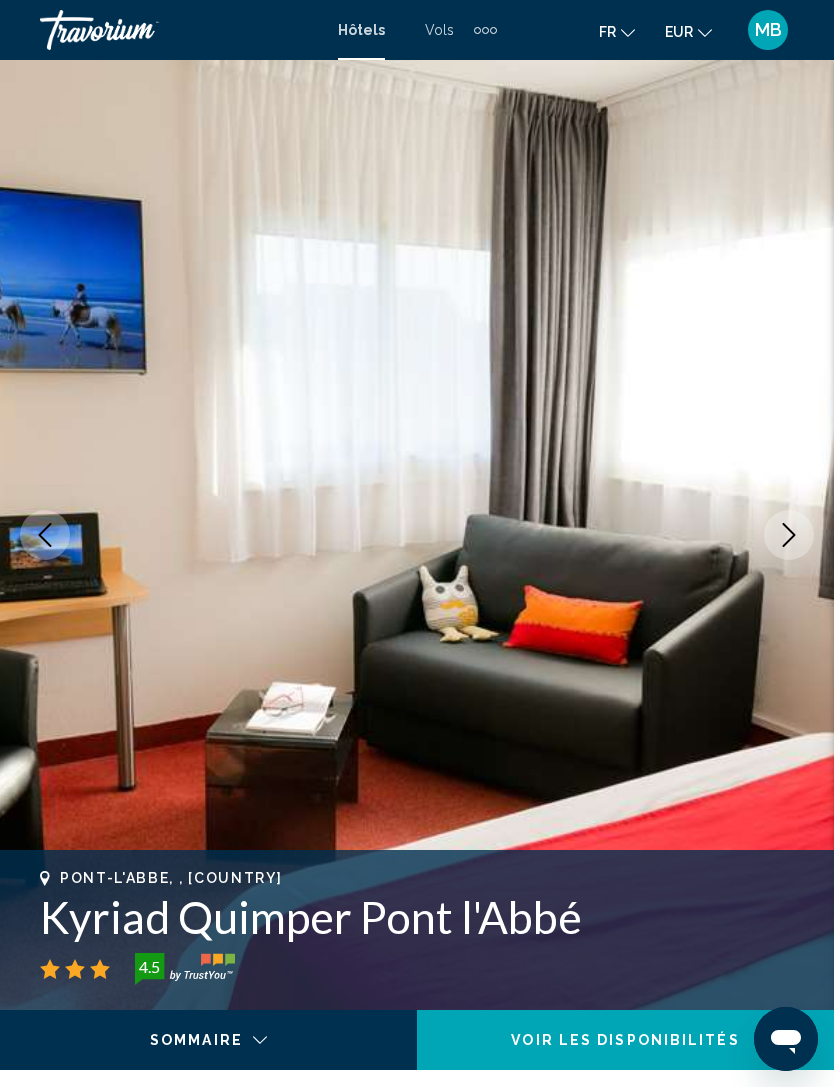 click at bounding box center (789, 535) 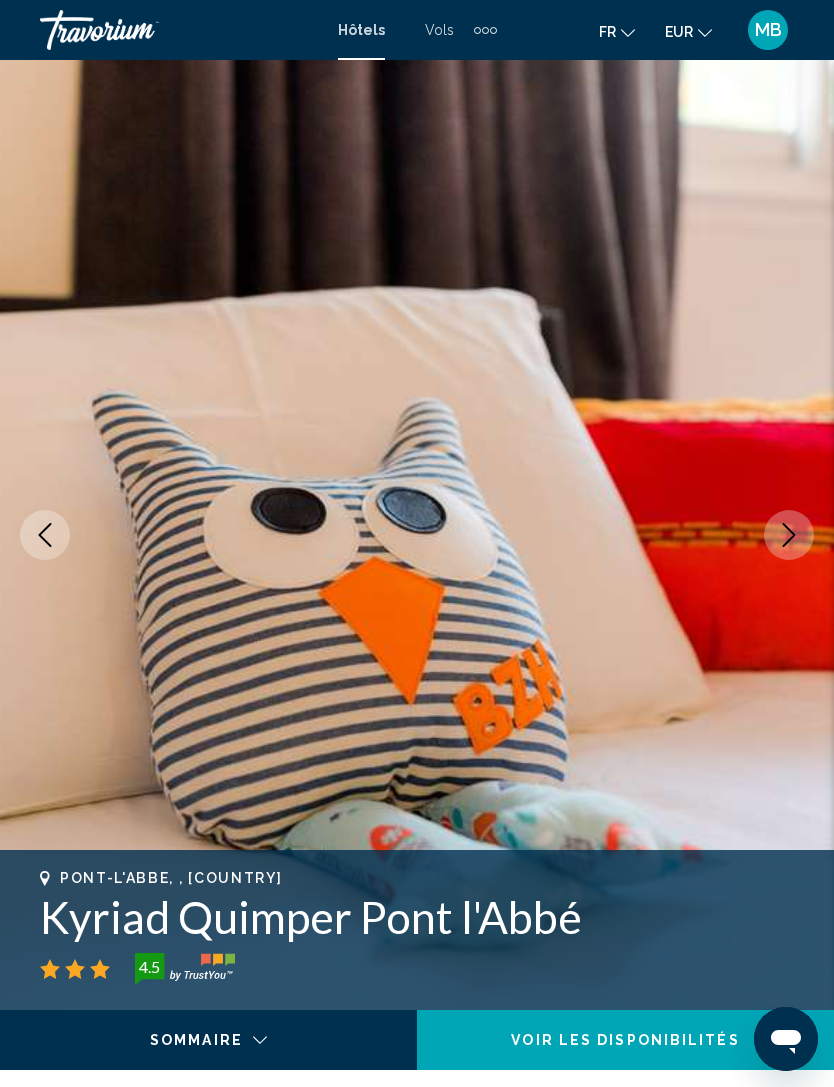 click at bounding box center [789, 535] 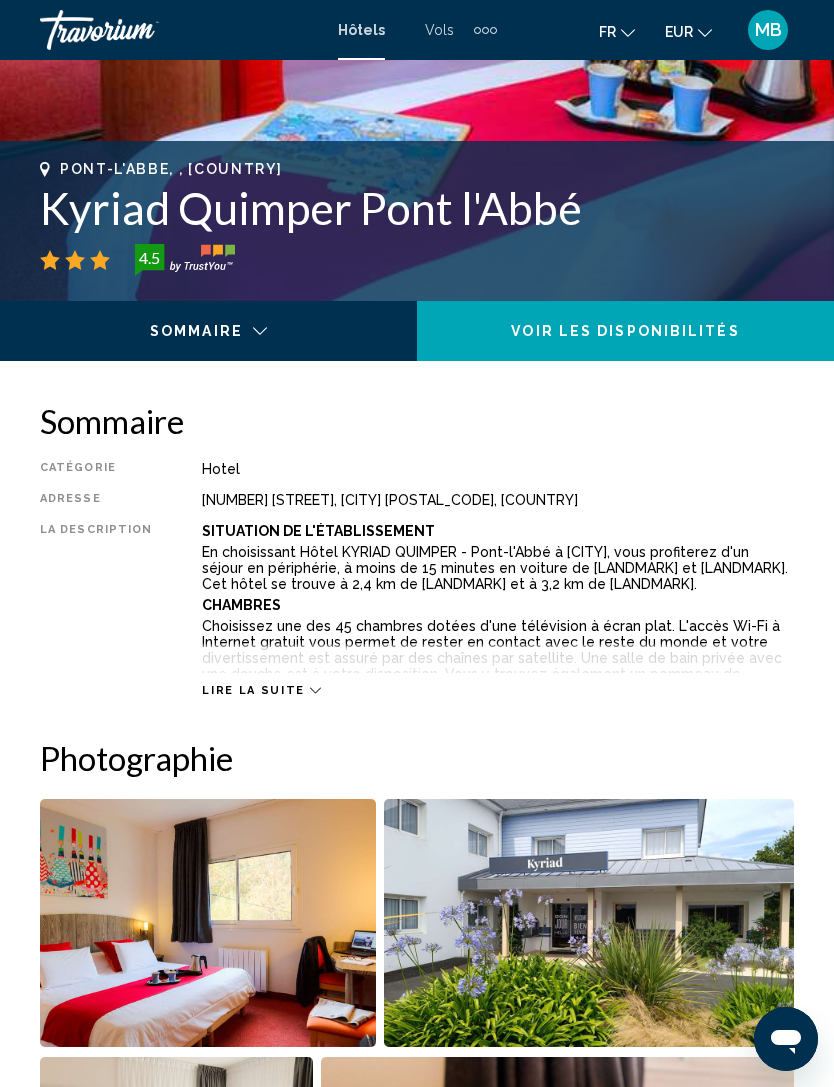 scroll, scrollTop: 713, scrollLeft: 0, axis: vertical 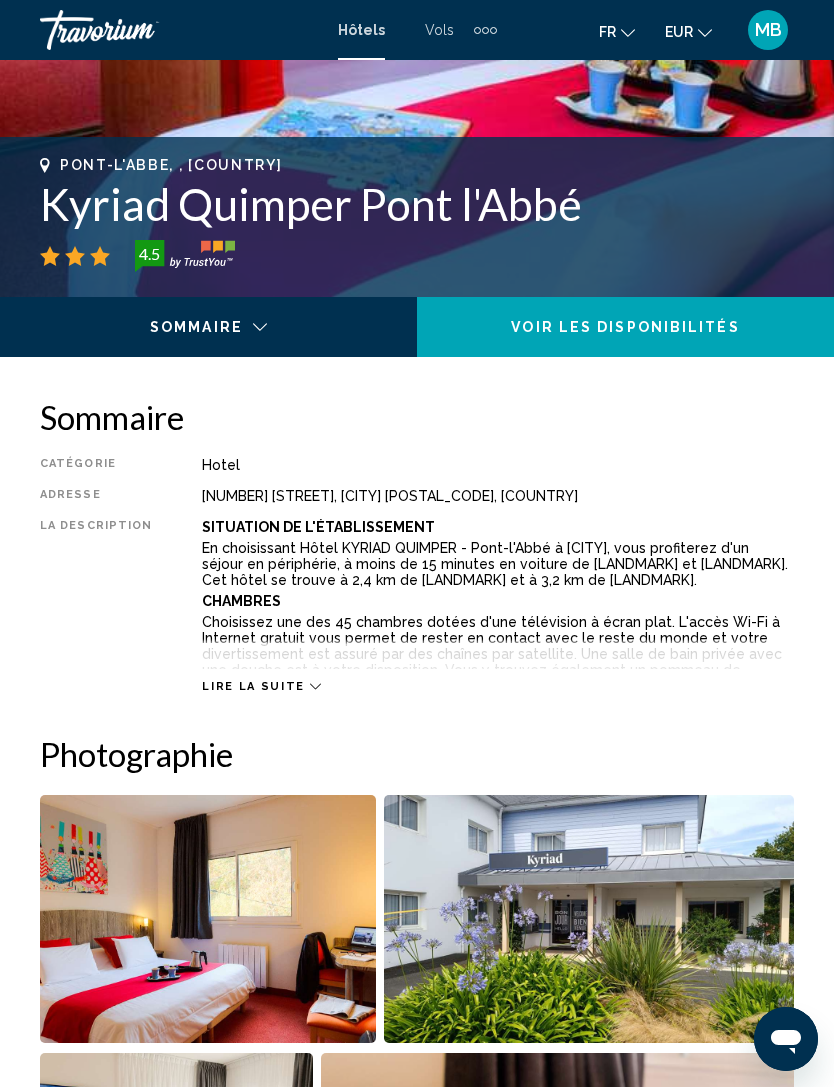 click on "Lire la suite" at bounding box center [498, 666] 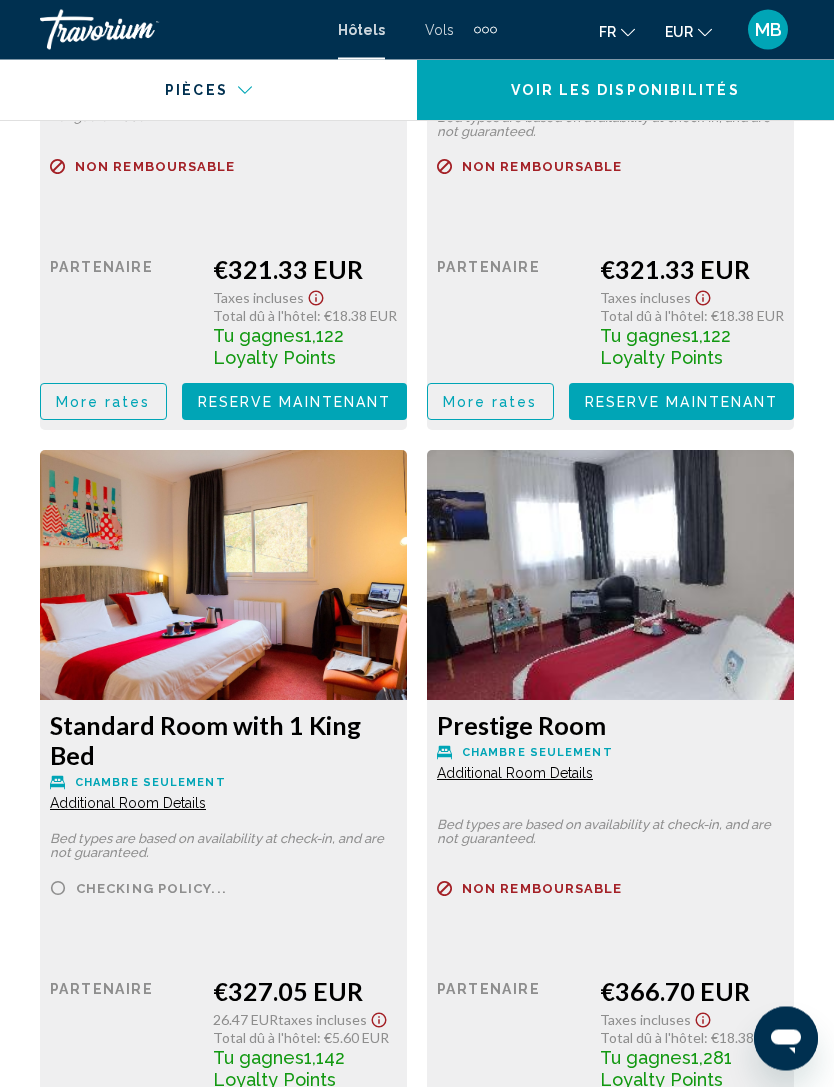 scroll, scrollTop: 3831, scrollLeft: 0, axis: vertical 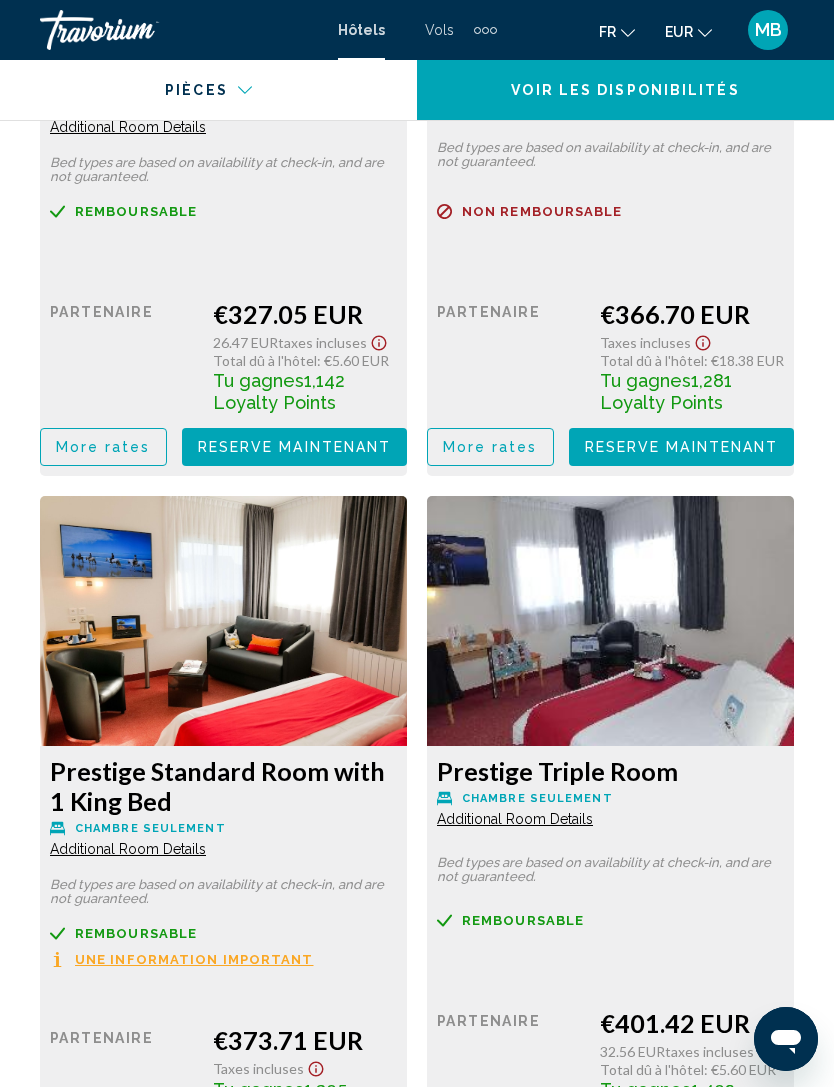 click on "More rates" at bounding box center (103, -275) 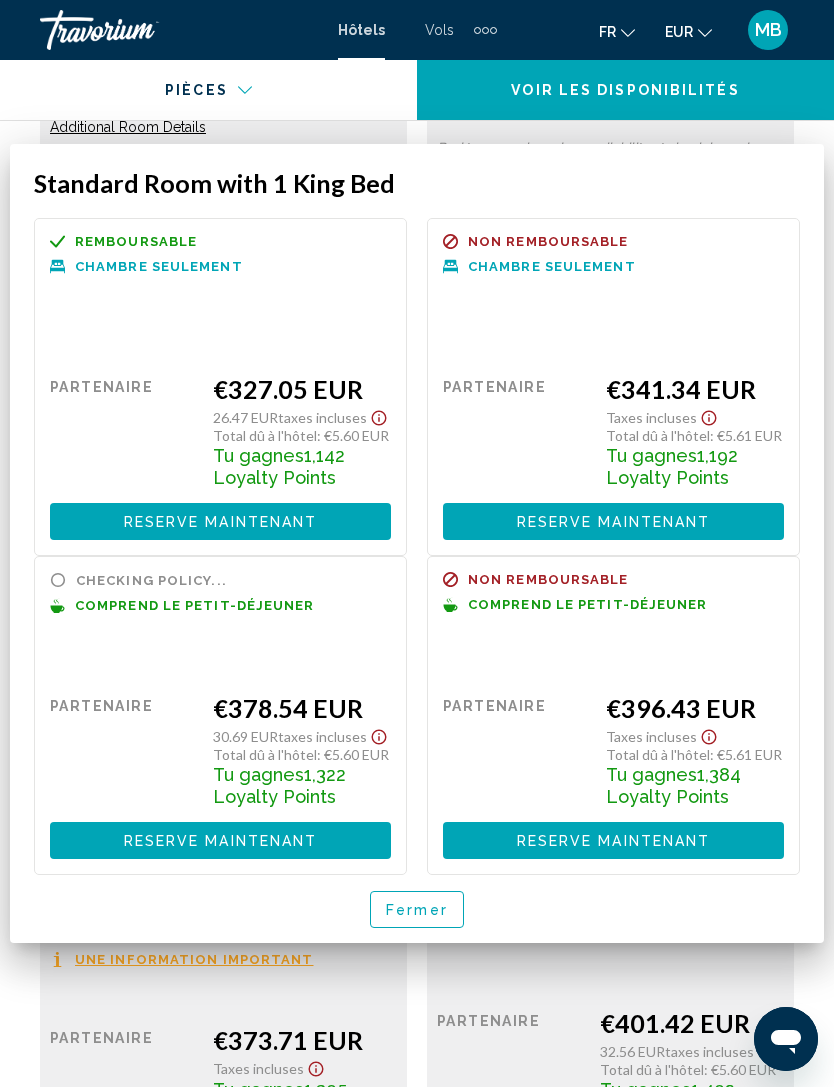 scroll, scrollTop: 0, scrollLeft: 0, axis: both 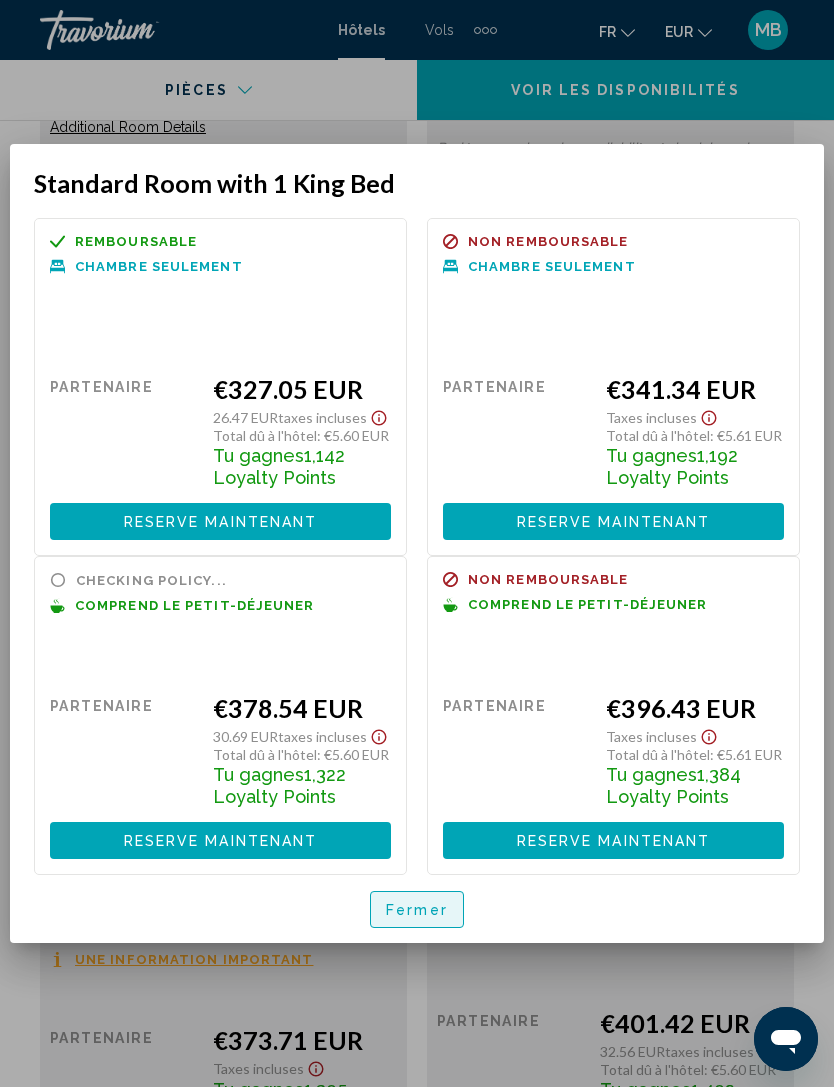 click on "Fermer" at bounding box center (417, 910) 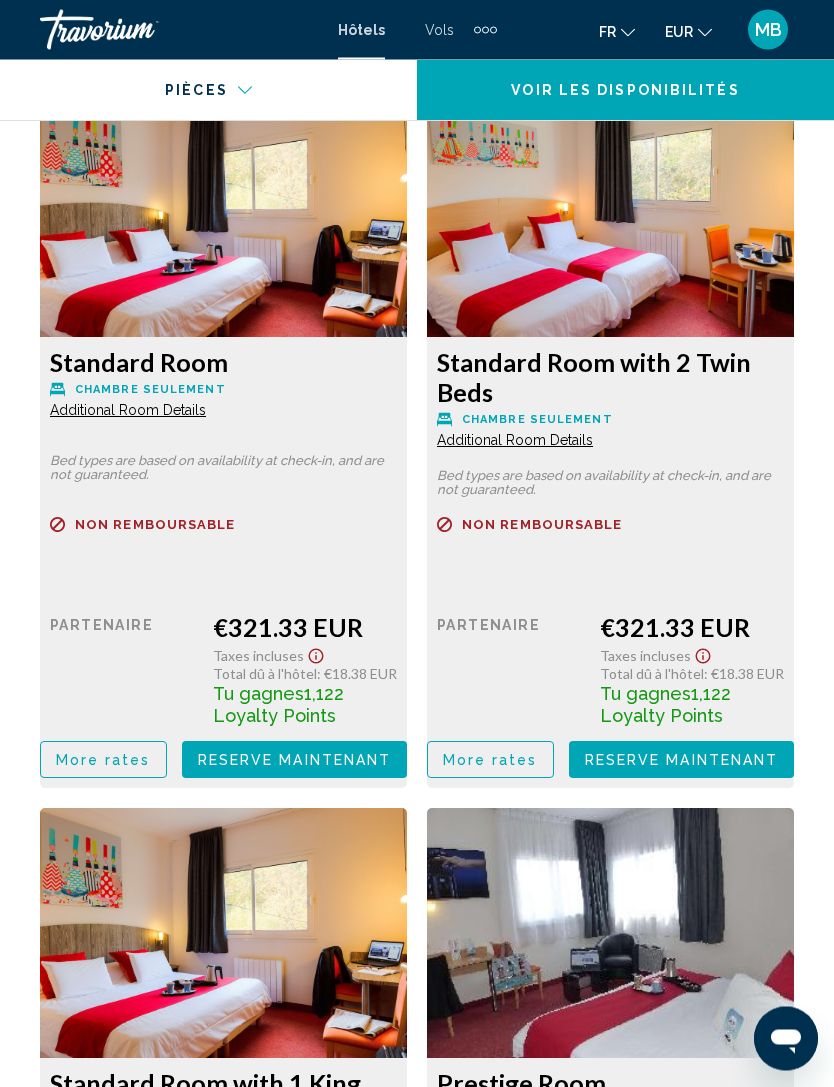 scroll, scrollTop: 3473, scrollLeft: 0, axis: vertical 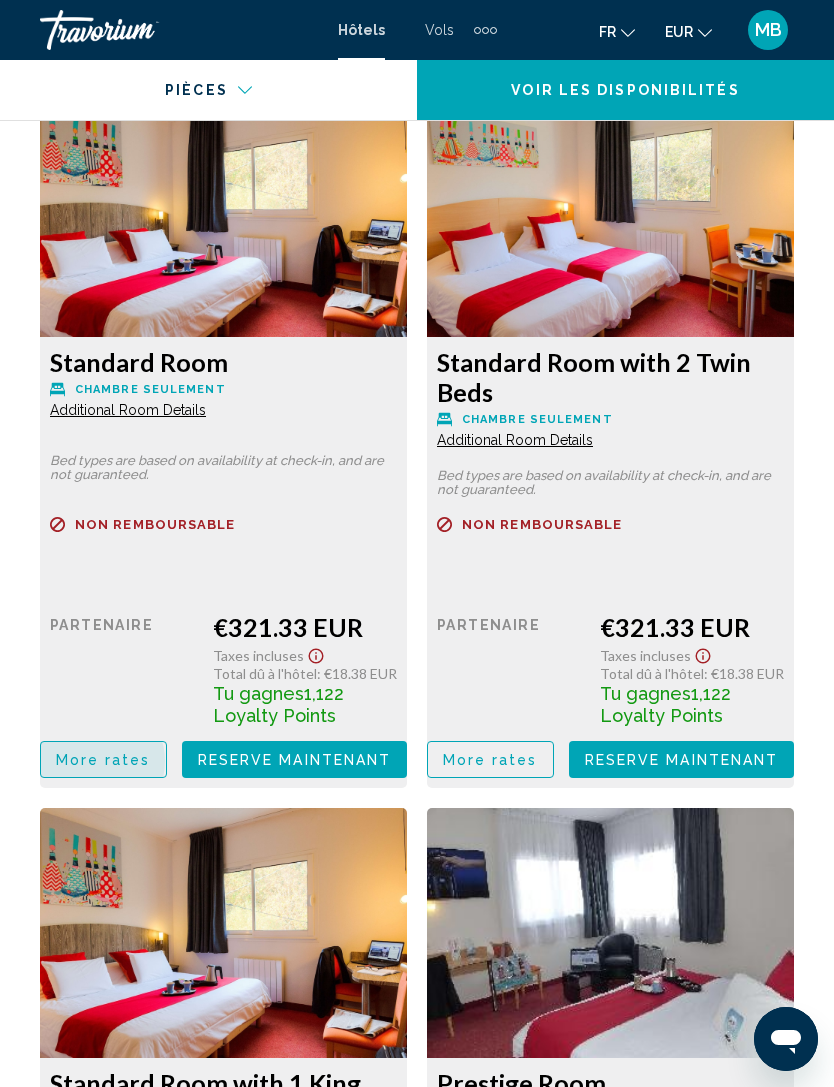 click on "More rates" at bounding box center [103, 760] 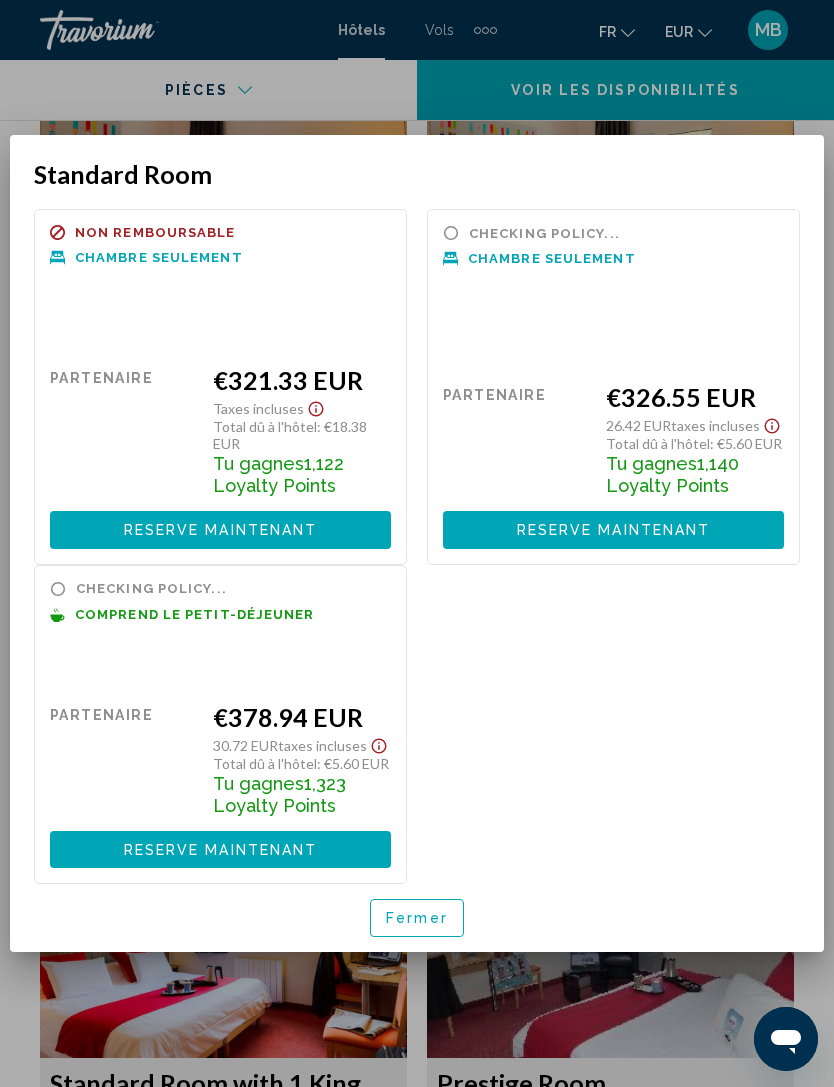 click on "Fermer" at bounding box center [417, 919] 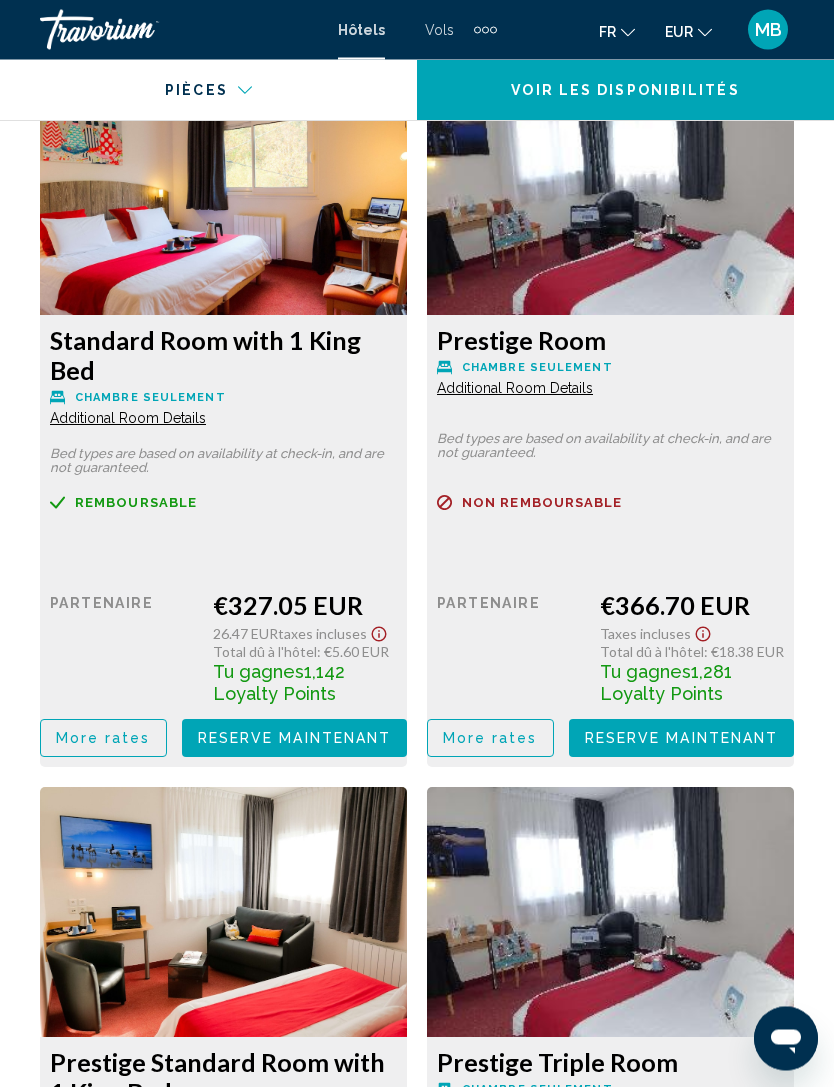 scroll, scrollTop: 4242, scrollLeft: 0, axis: vertical 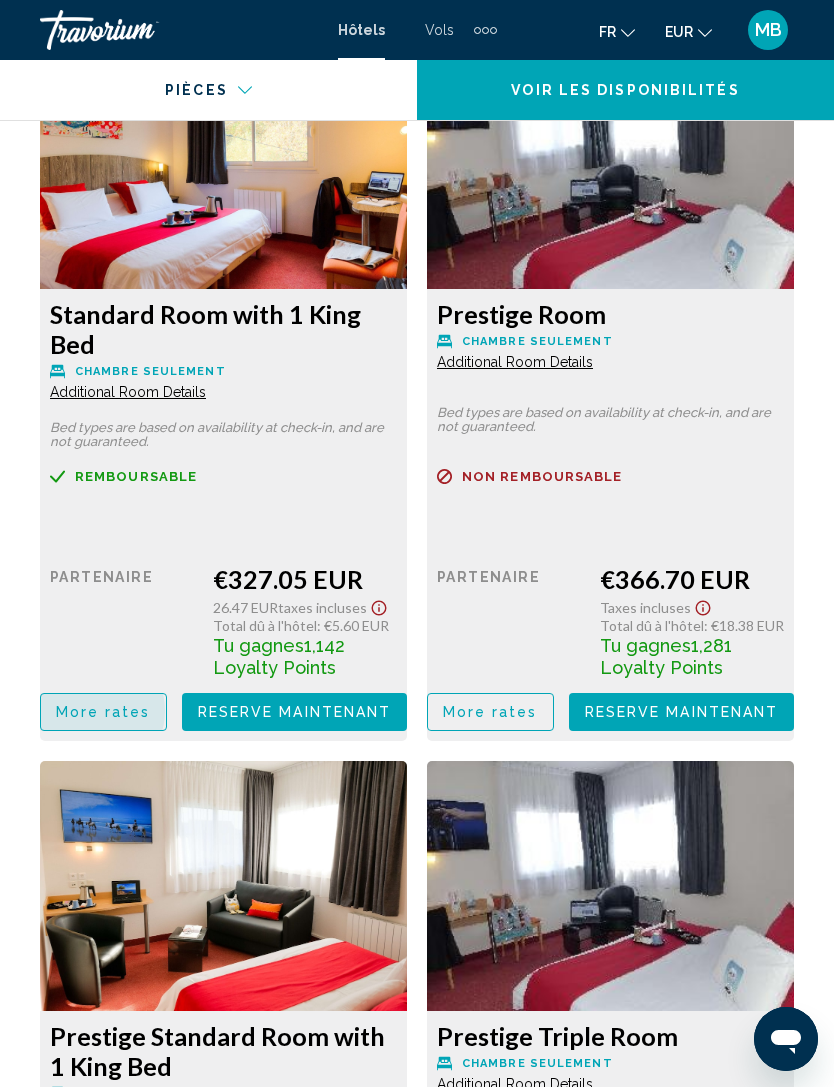 click on "More rates" at bounding box center (103, -9) 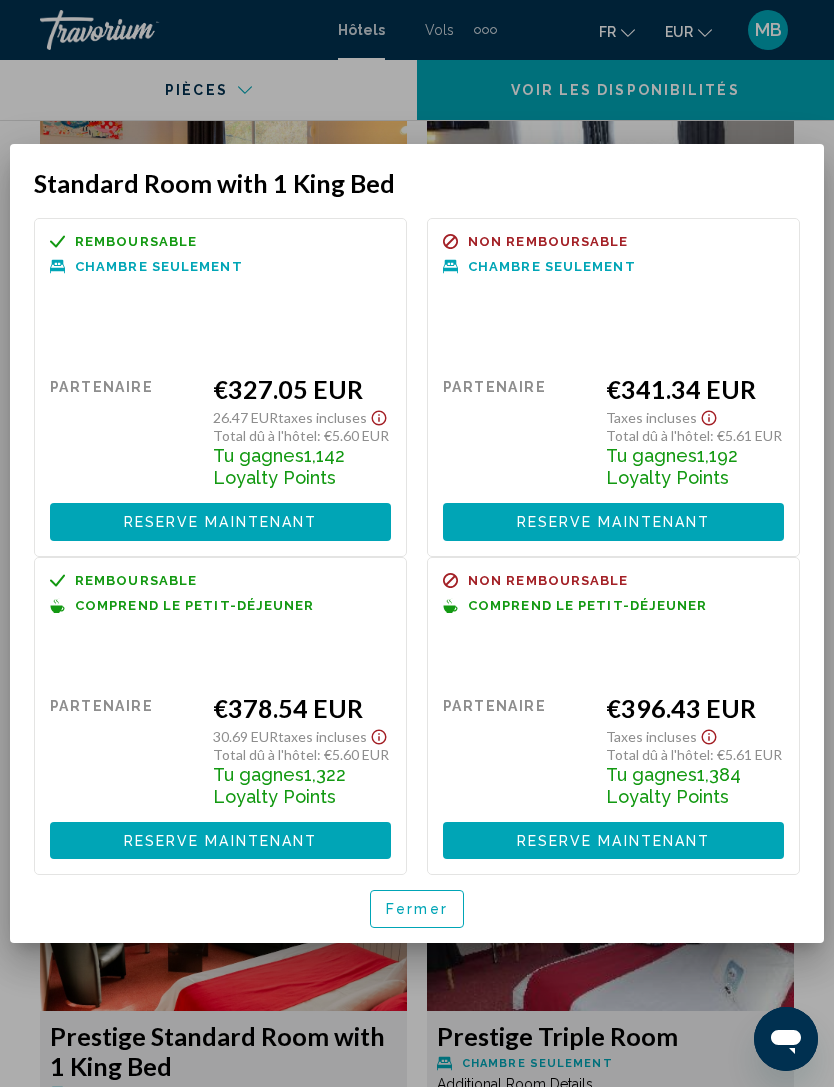 click on "Fermer" at bounding box center [417, 910] 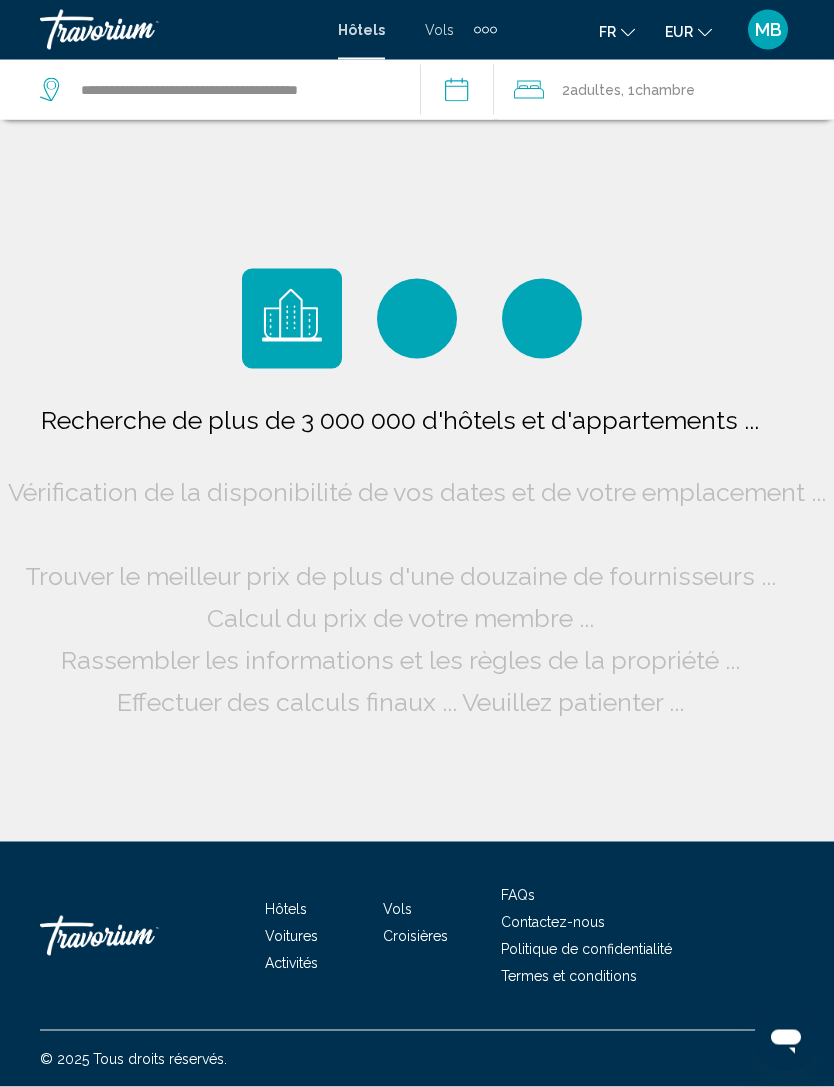 scroll, scrollTop: 64, scrollLeft: 0, axis: vertical 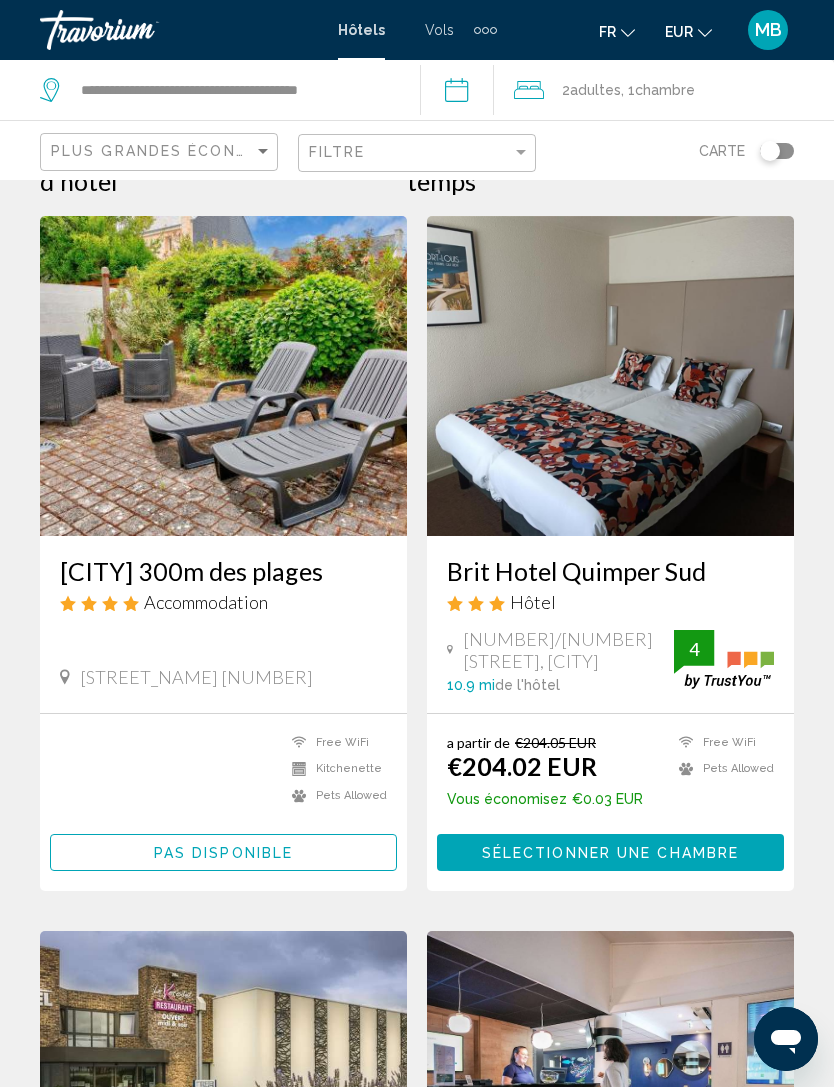 click 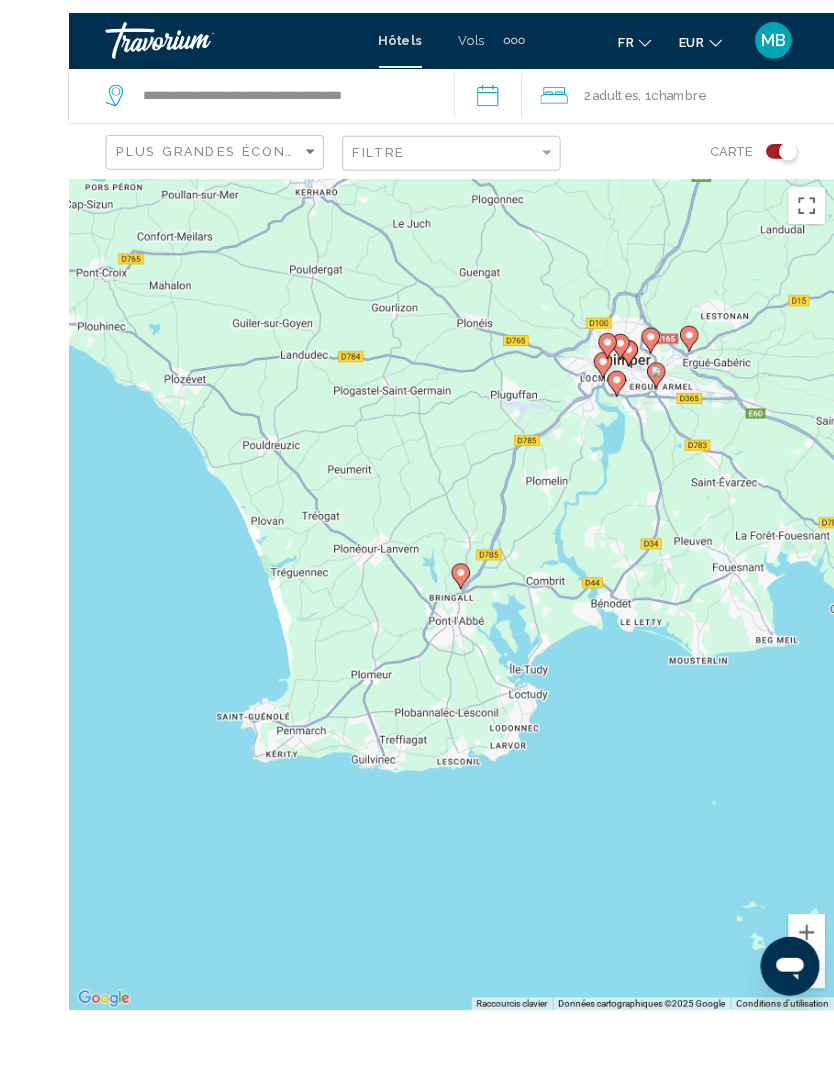 scroll, scrollTop: 39, scrollLeft: 0, axis: vertical 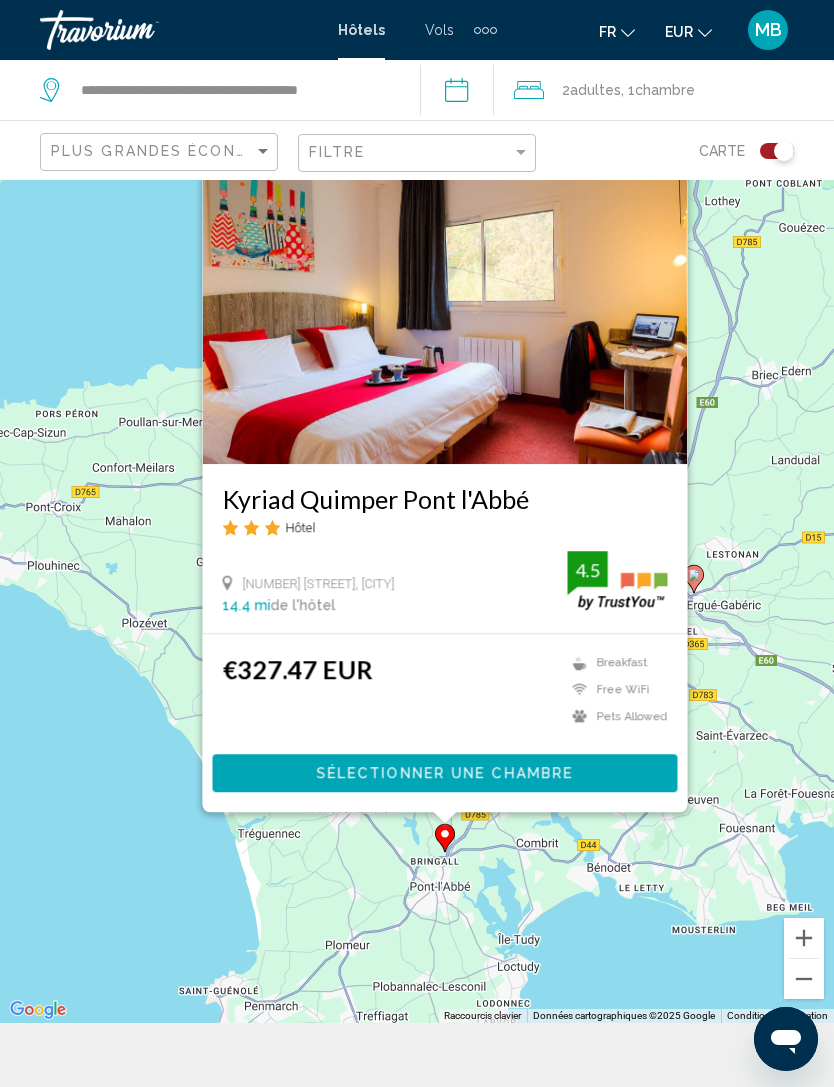 click on "Sélectionner une chambre" at bounding box center [444, 774] 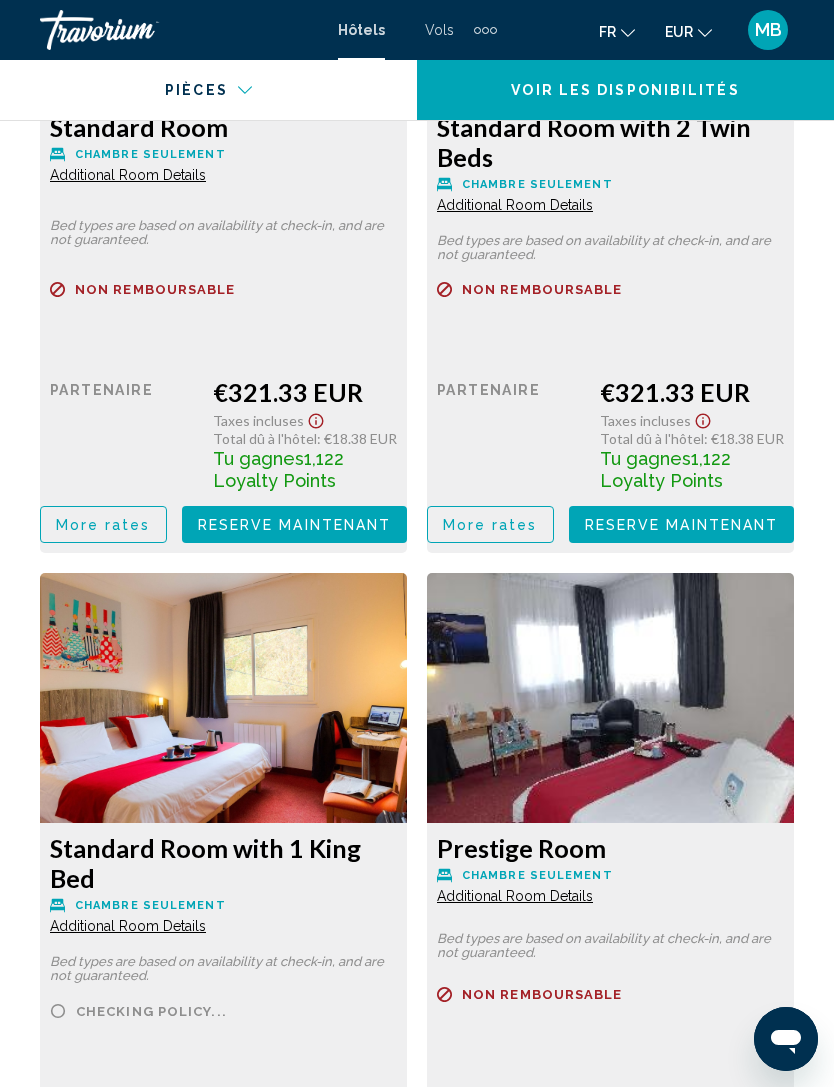 scroll, scrollTop: 3709, scrollLeft: 0, axis: vertical 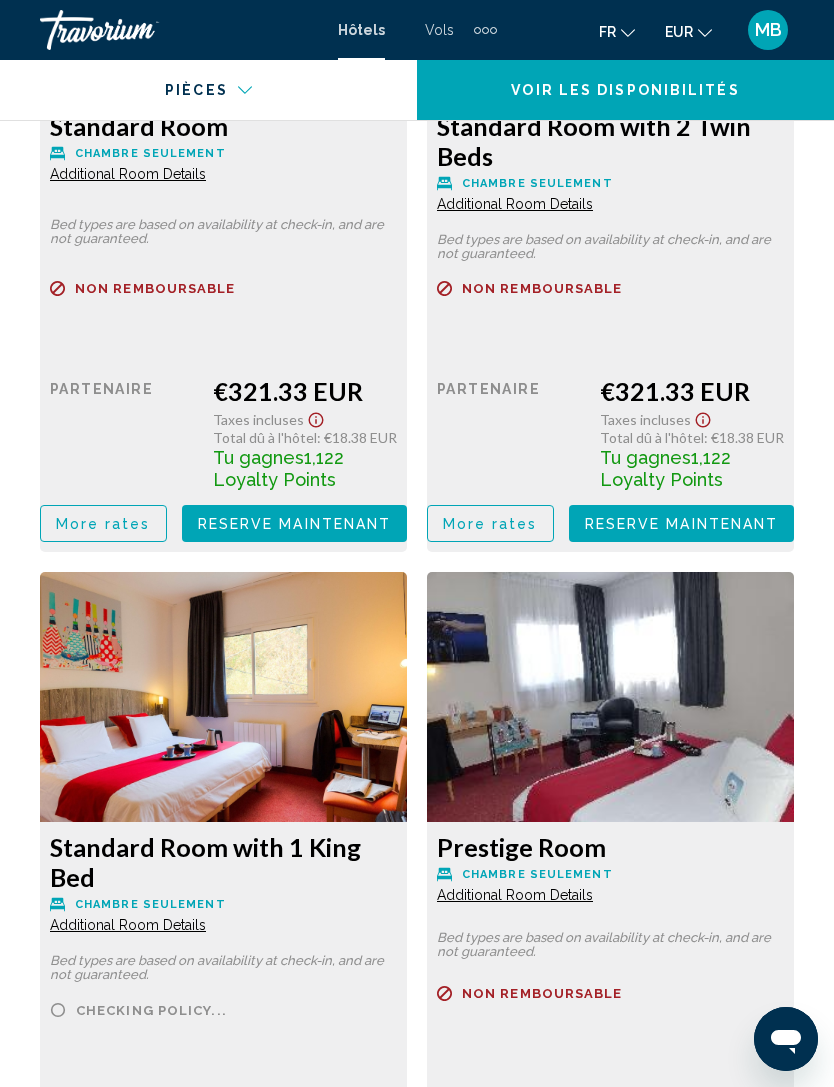 click on "More rates" at bounding box center [103, 524] 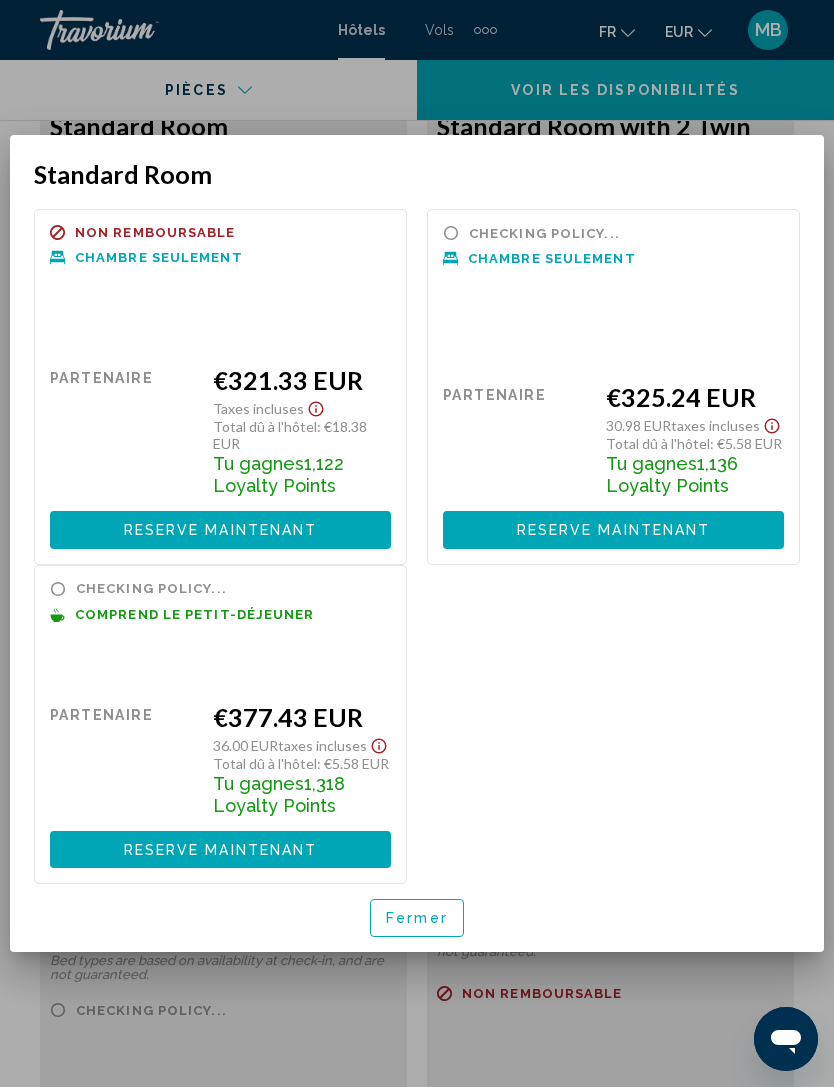 scroll, scrollTop: 0, scrollLeft: 0, axis: both 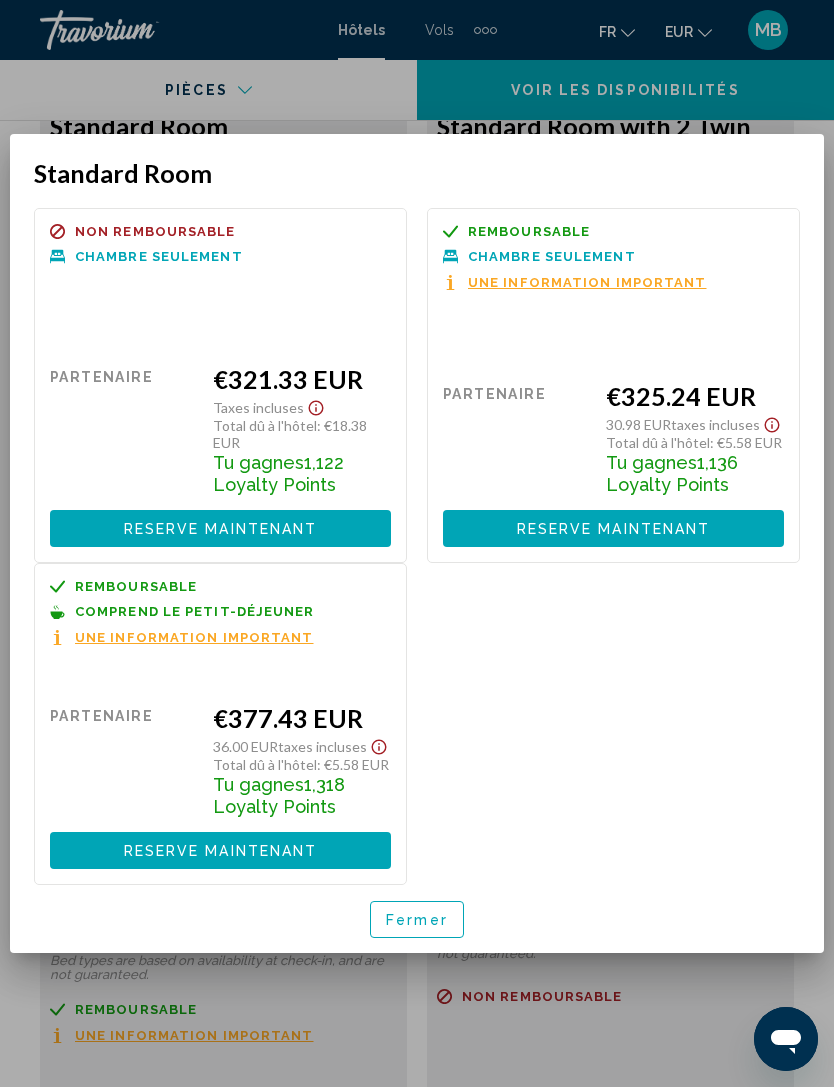 click on "Fermer" at bounding box center [417, 920] 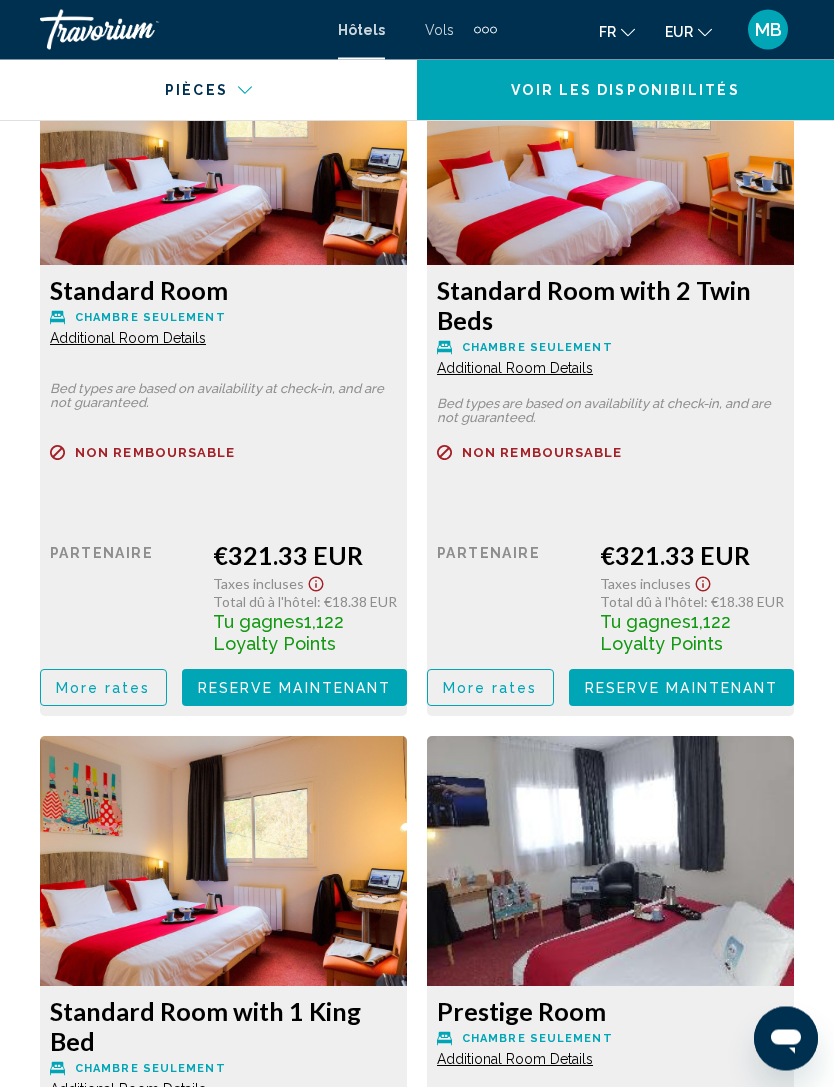 scroll, scrollTop: 3545, scrollLeft: 0, axis: vertical 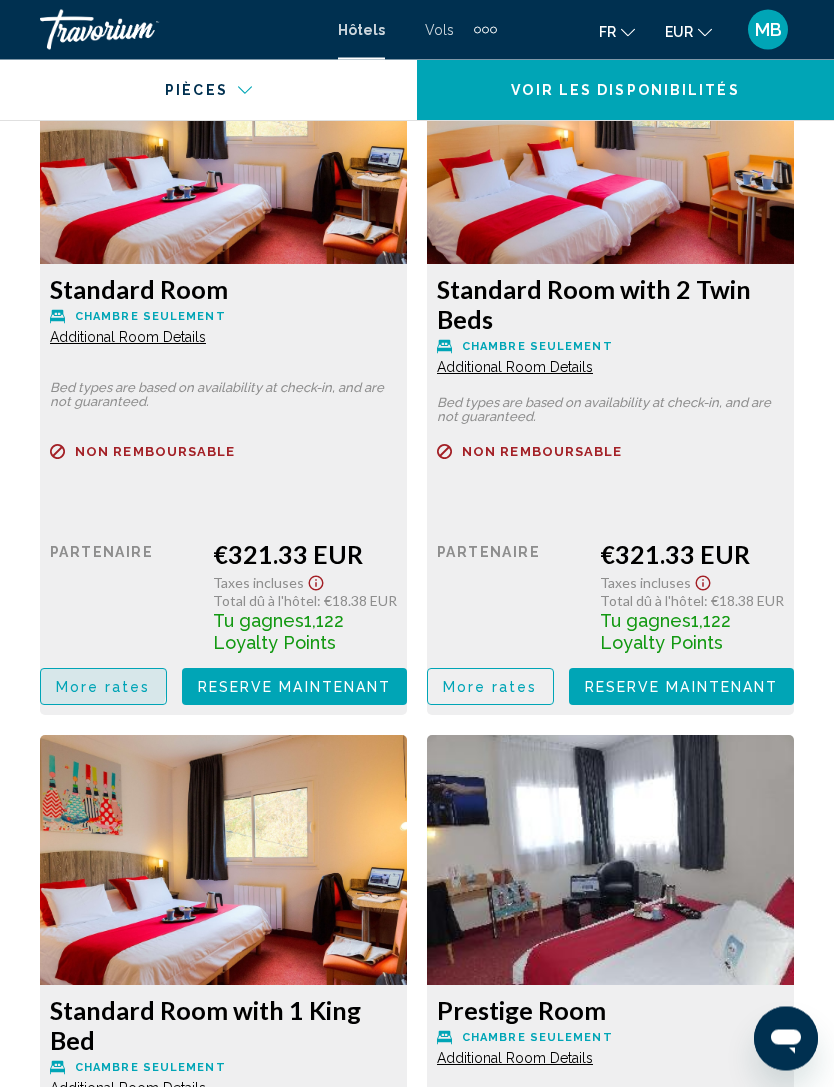 click on "More rates" at bounding box center [103, 688] 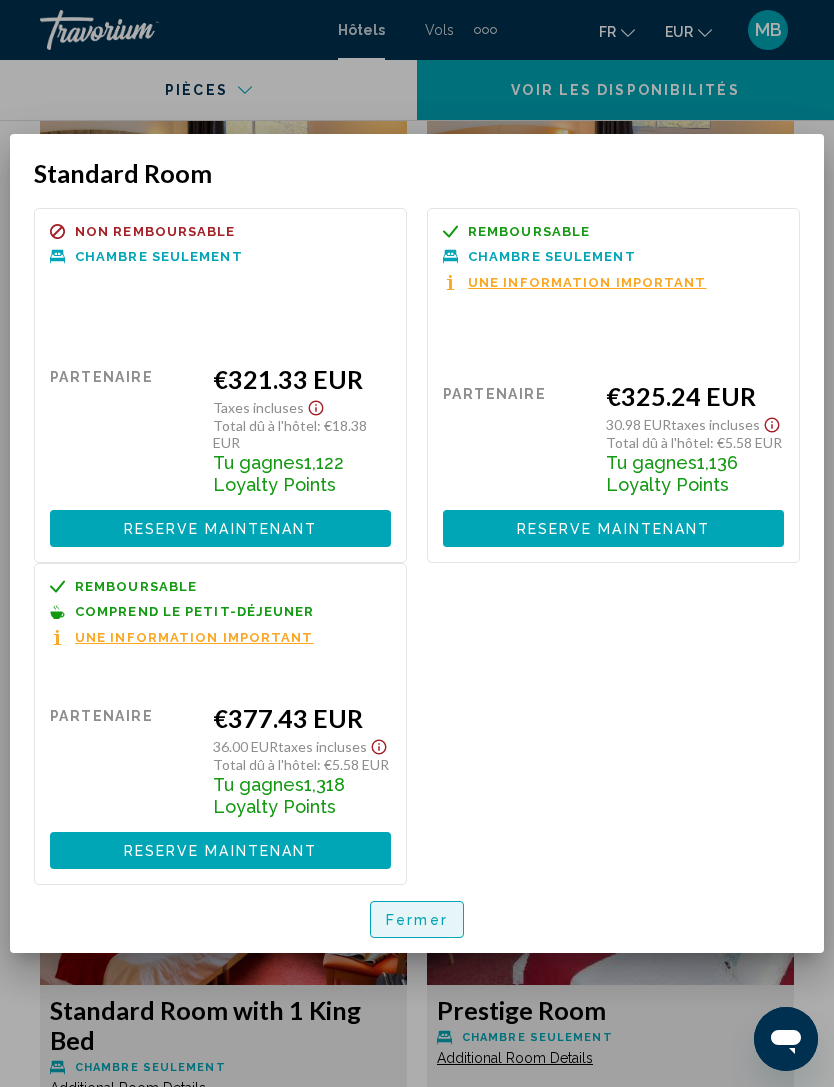 click on "Fermer" at bounding box center (417, 919) 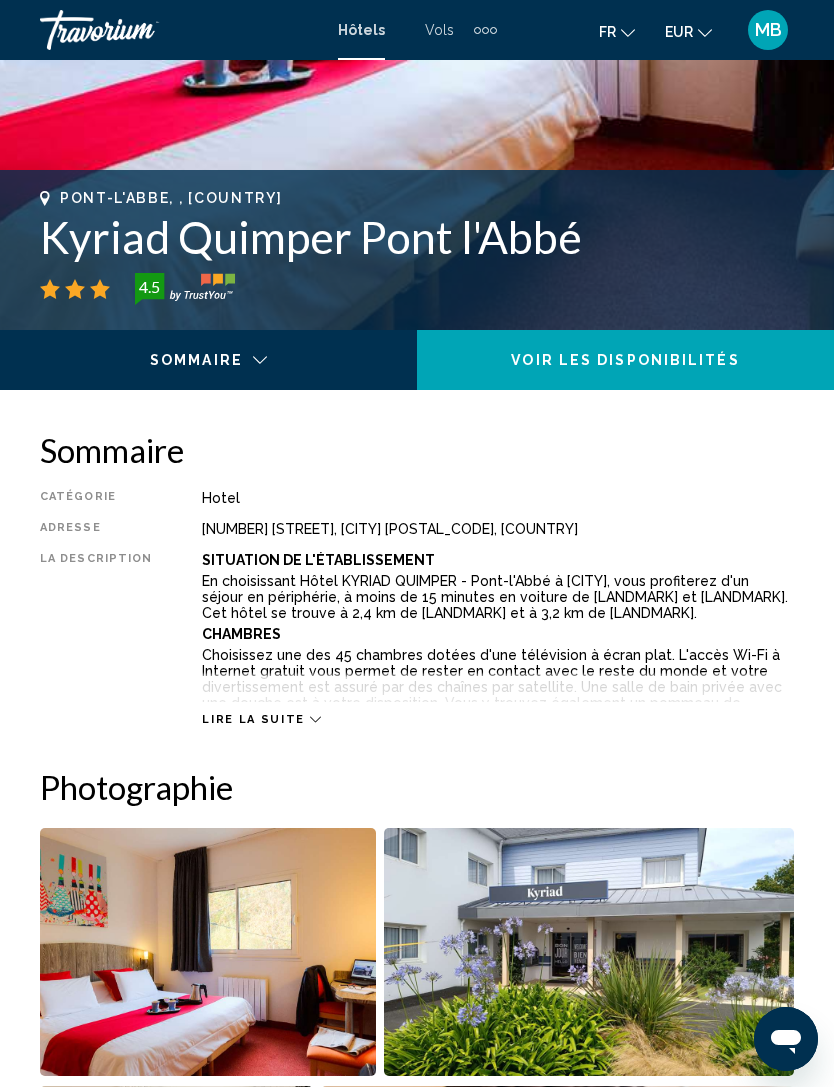 scroll, scrollTop: 676, scrollLeft: 0, axis: vertical 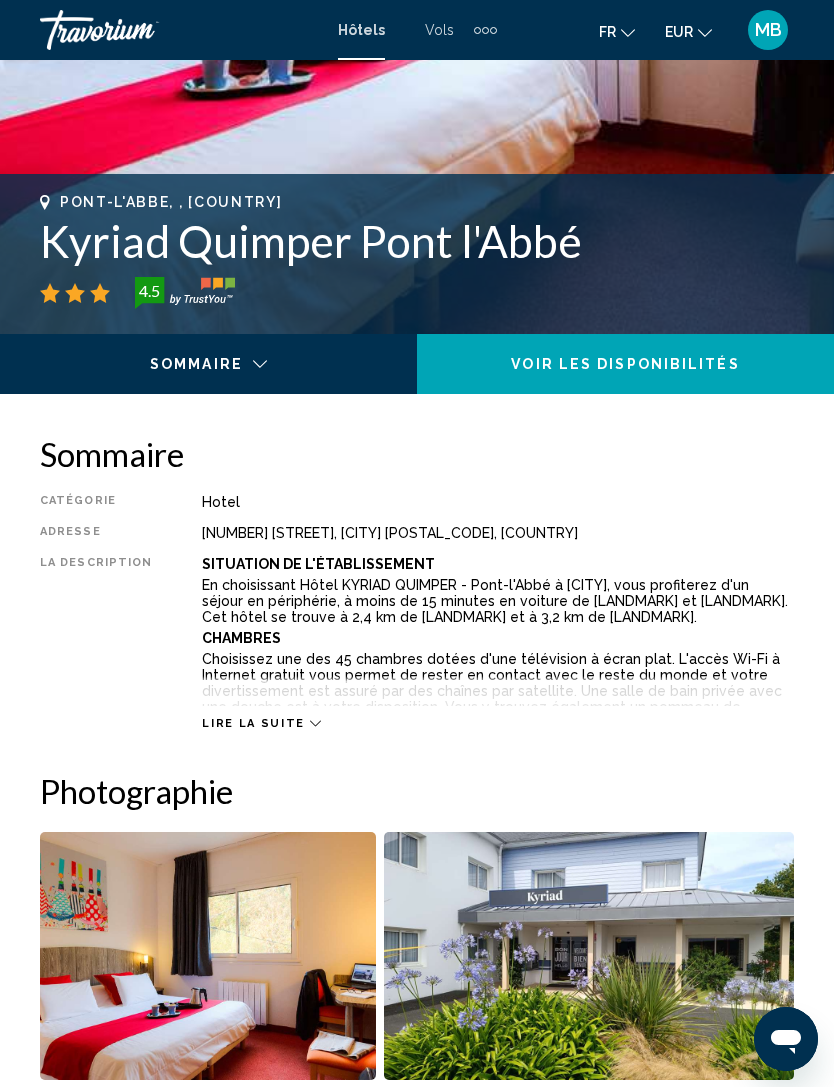 click on "Lire la suite" at bounding box center [253, 723] 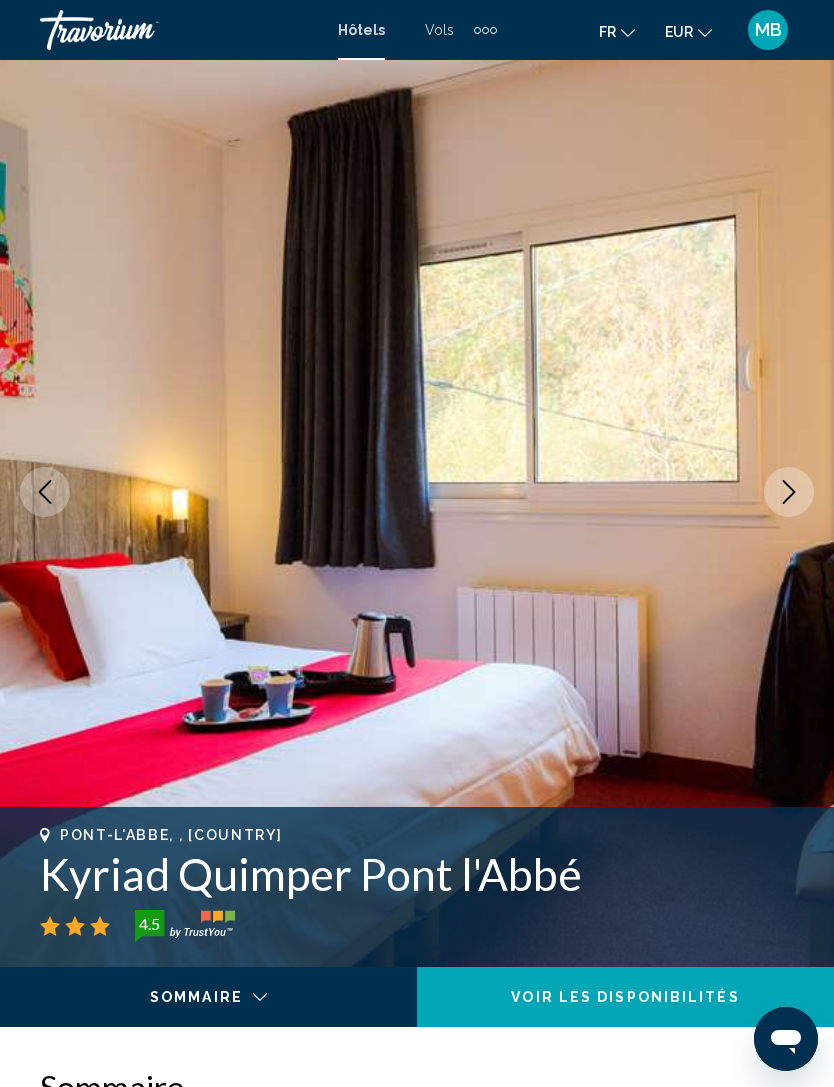 scroll, scrollTop: 0, scrollLeft: 0, axis: both 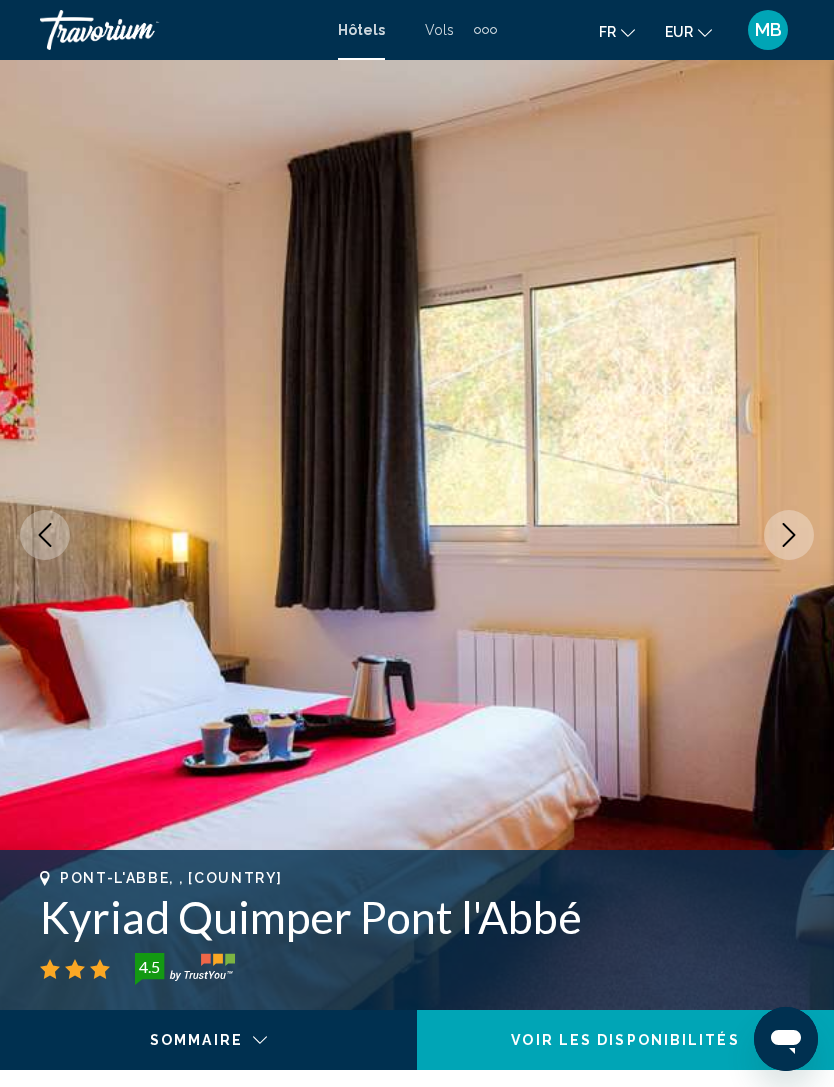 click 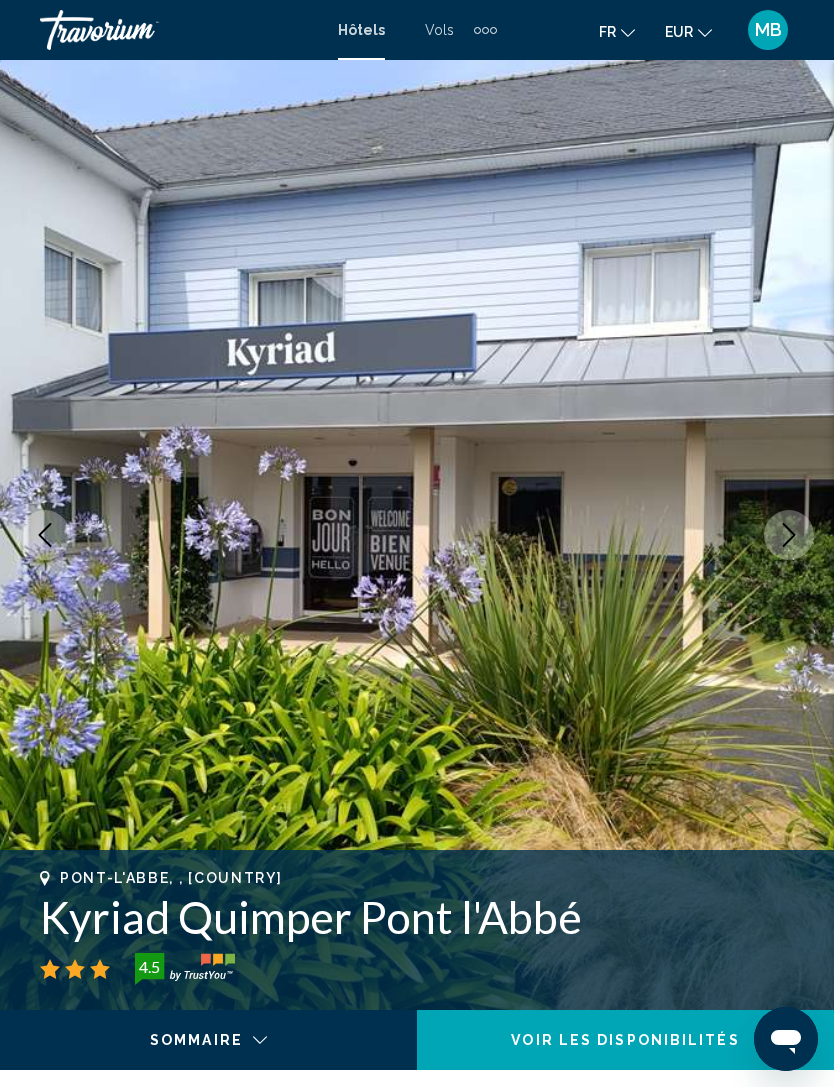 click 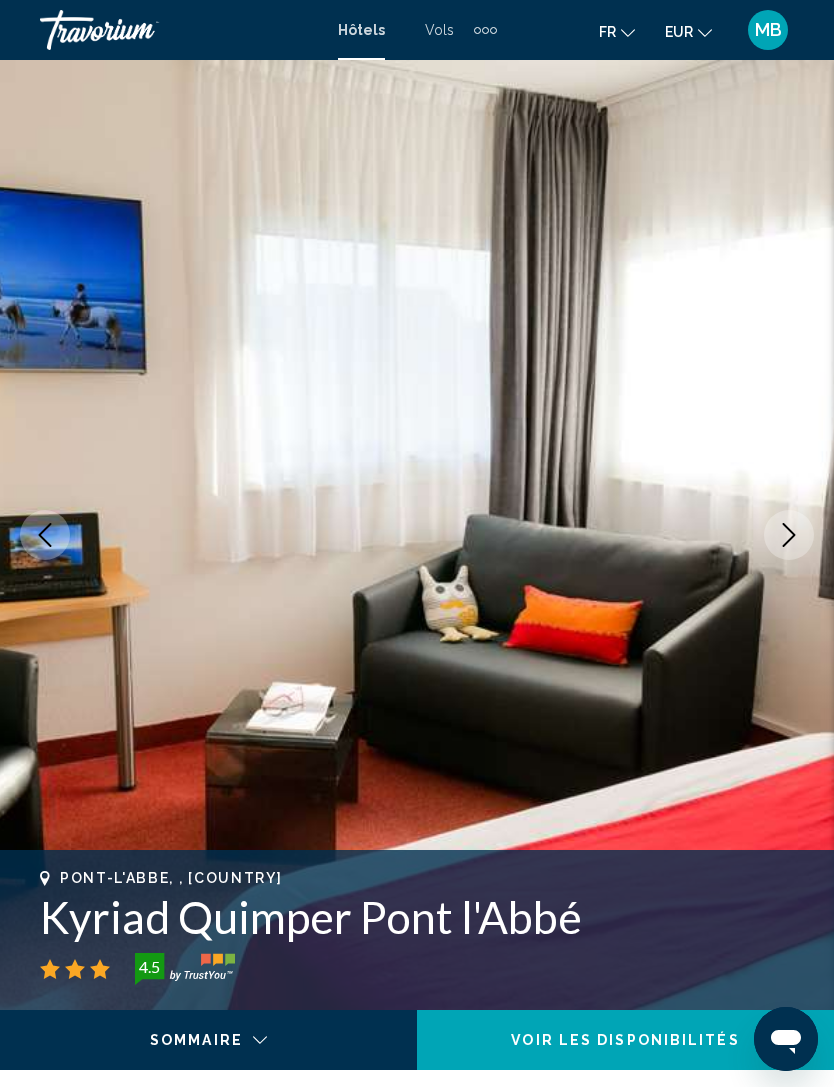 click at bounding box center [789, 535] 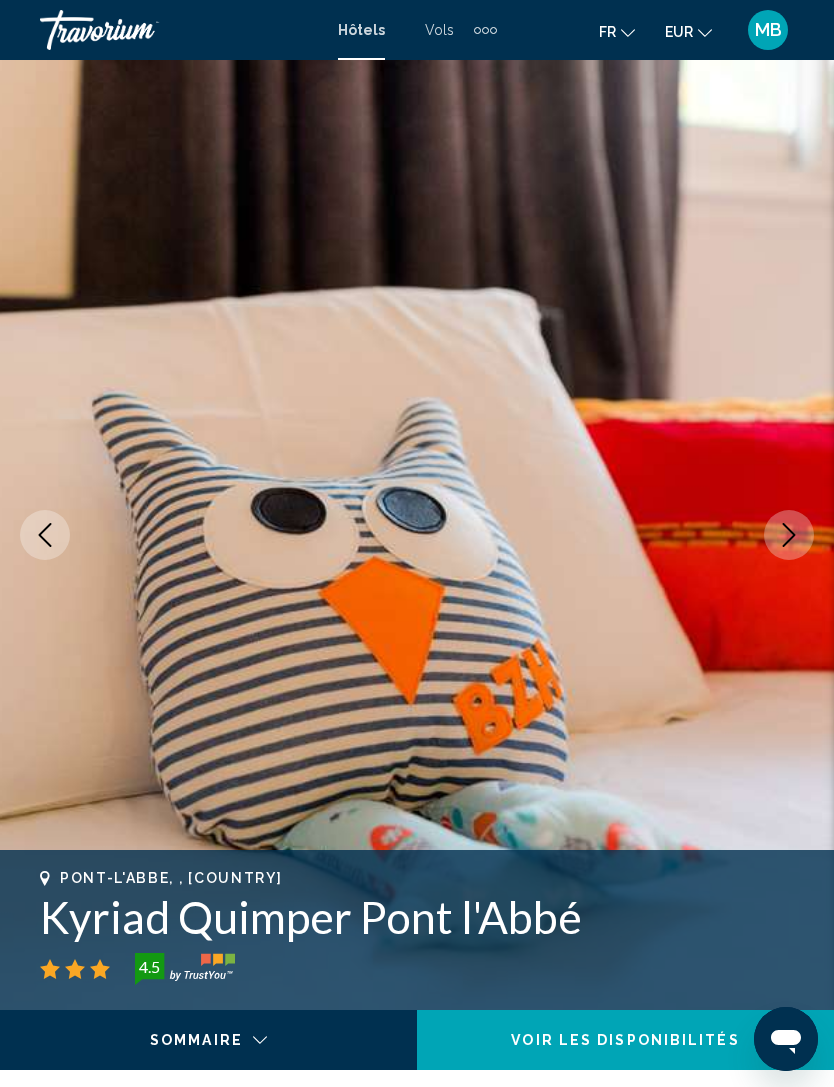 click at bounding box center (789, 535) 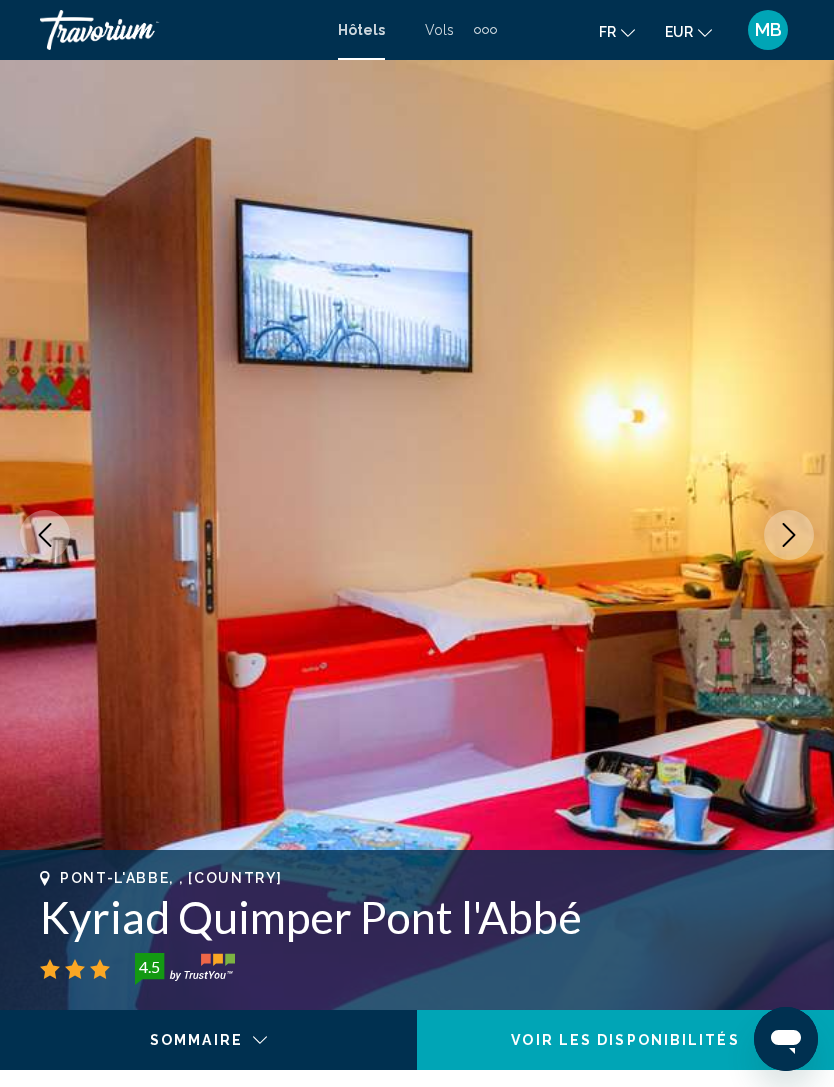 click 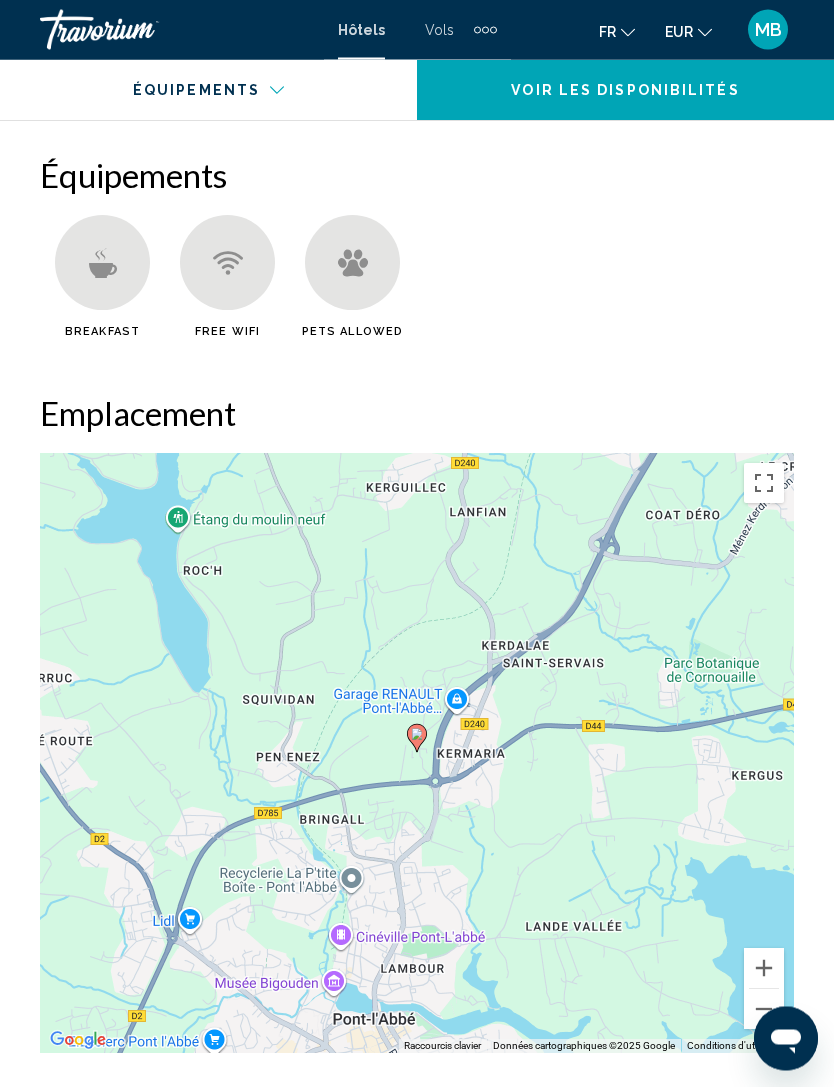 scroll, scrollTop: 2432, scrollLeft: 0, axis: vertical 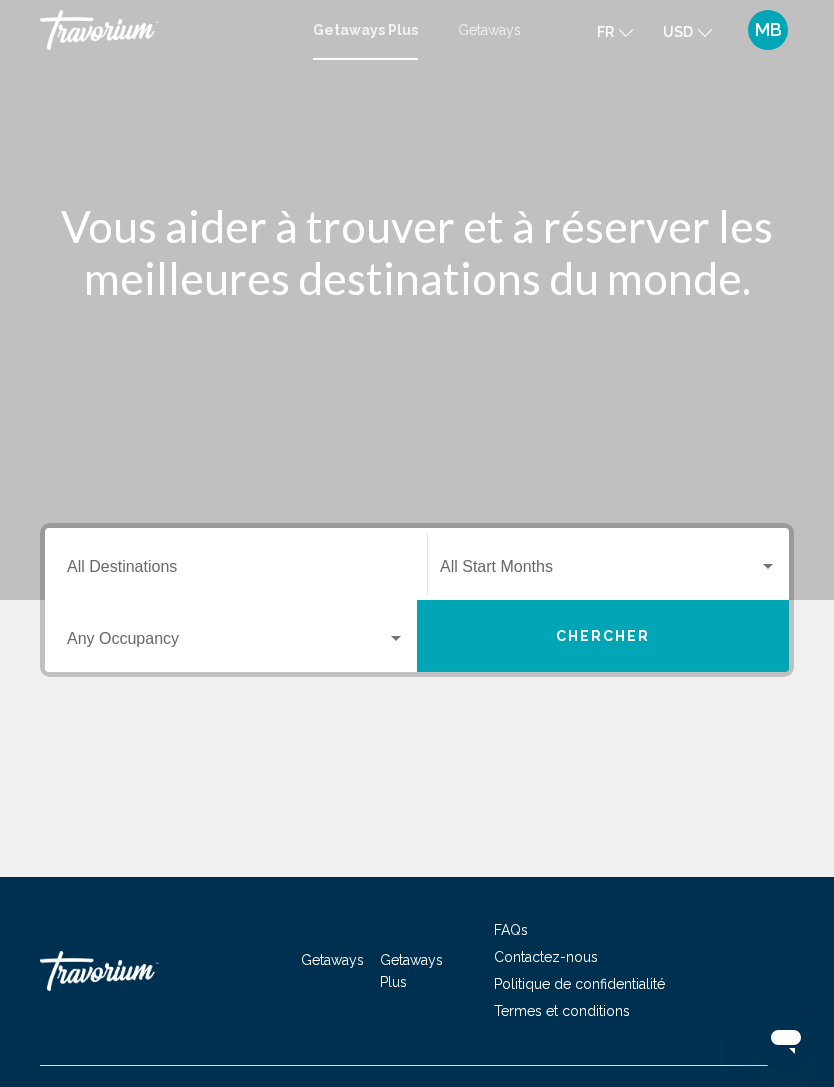click on "Destination All Destinations" at bounding box center (236, 571) 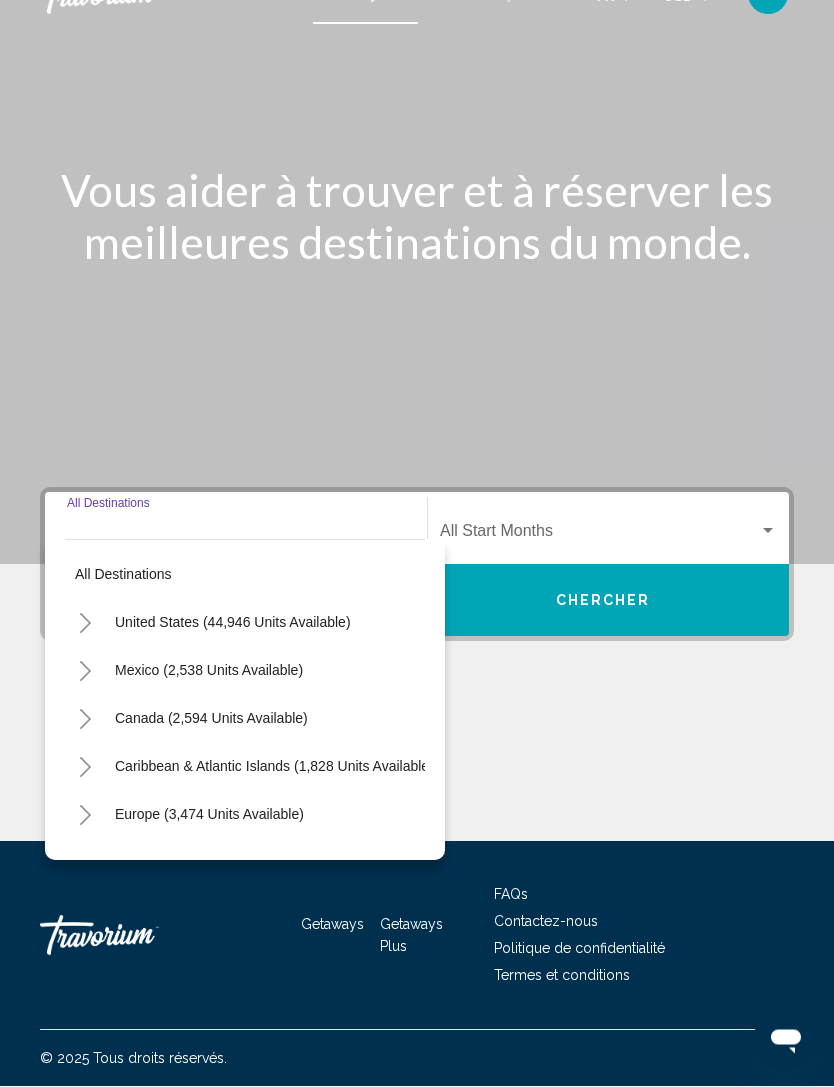 scroll, scrollTop: 64, scrollLeft: 0, axis: vertical 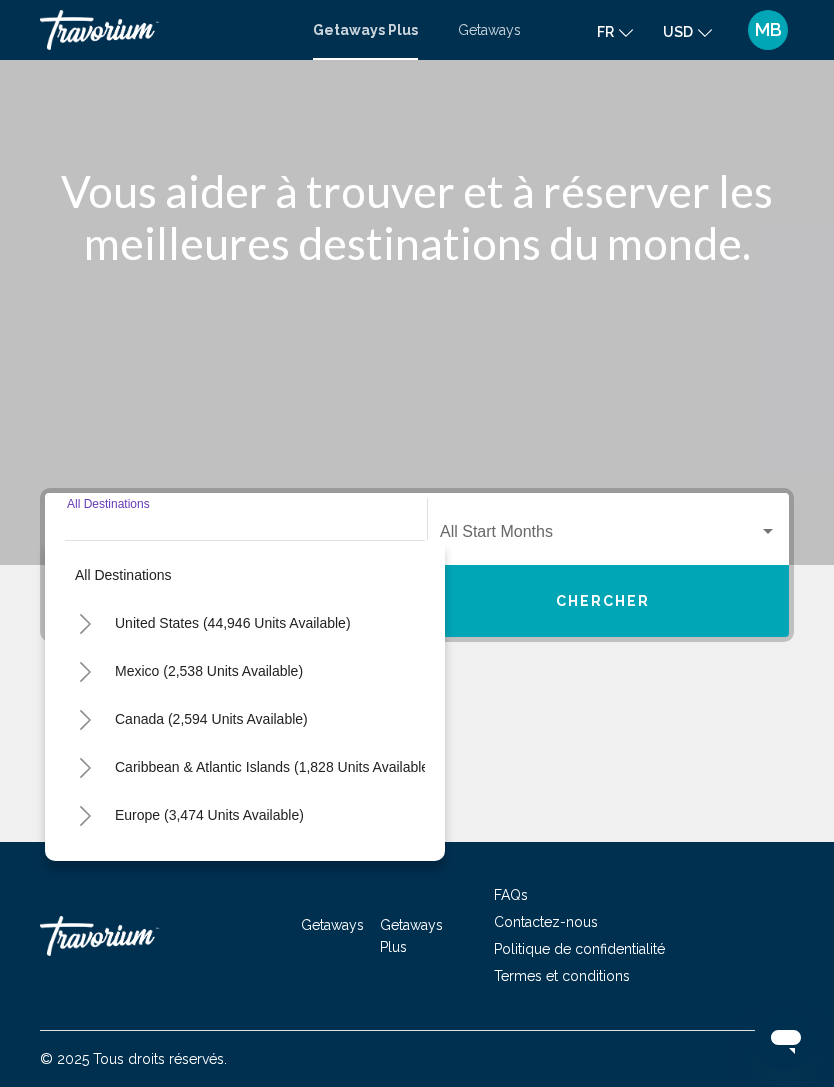 click 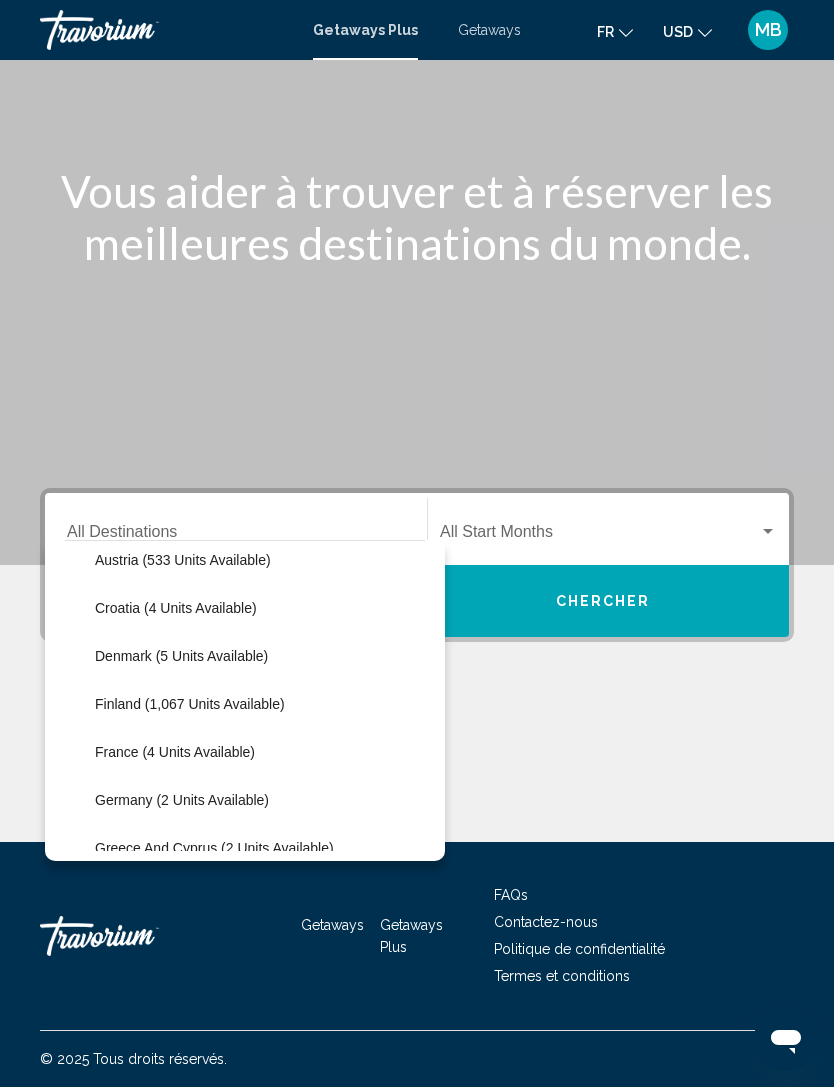 scroll, scrollTop: 354, scrollLeft: 0, axis: vertical 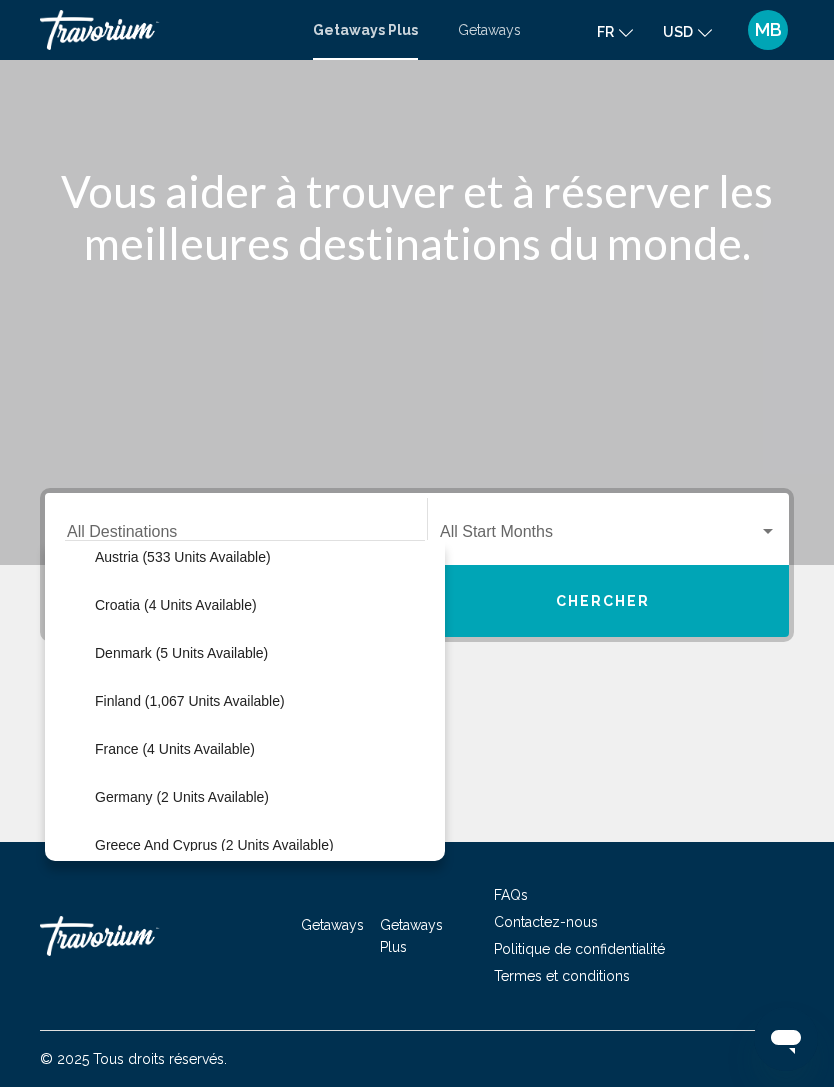 click on "France (4 units available)" 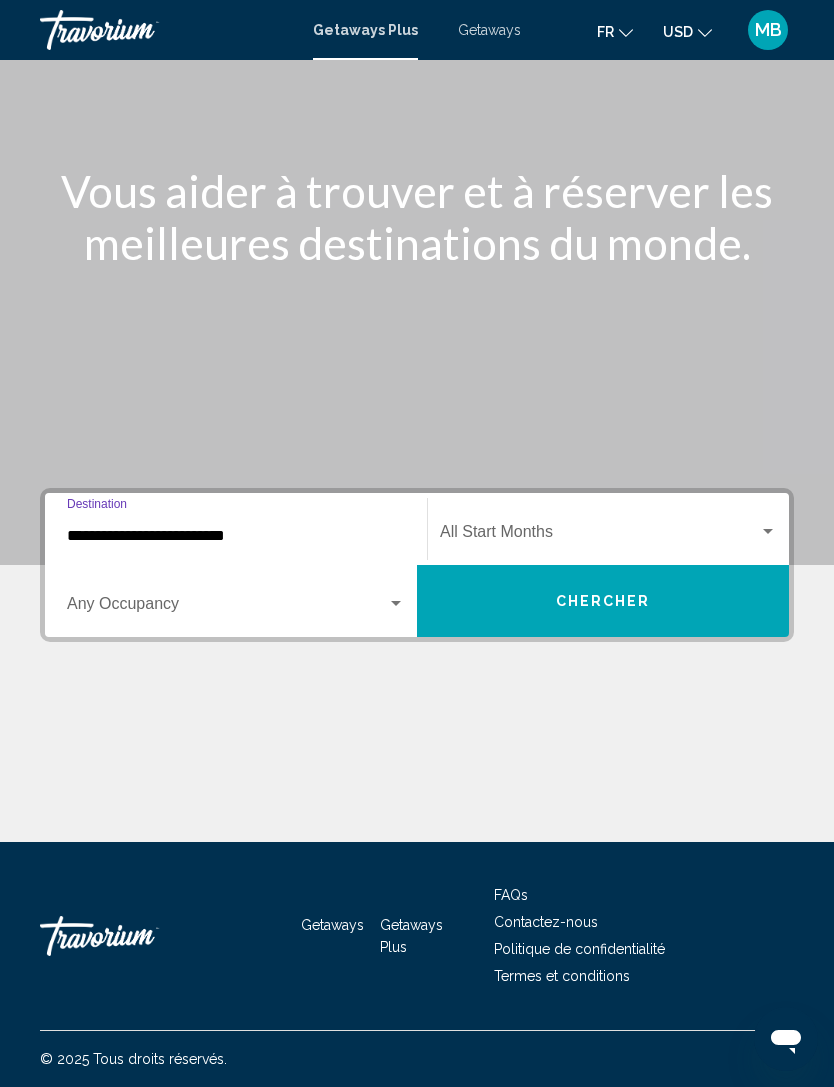 click 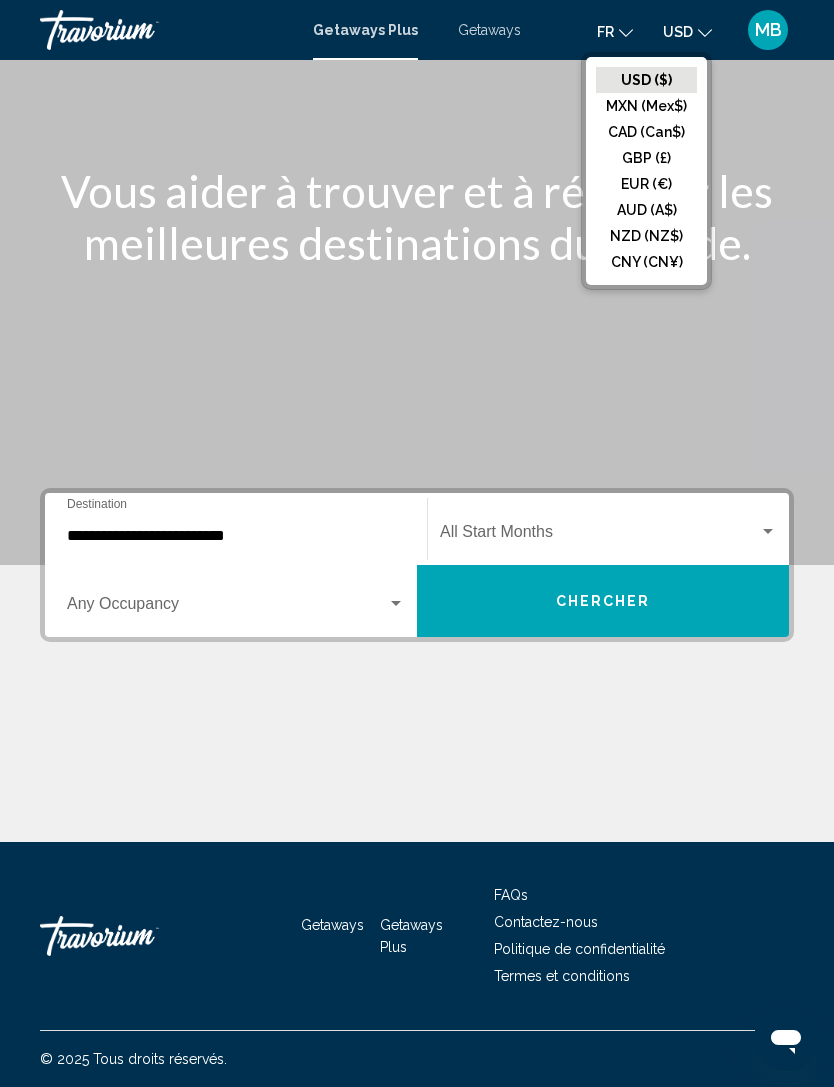 click on "EUR (€)" 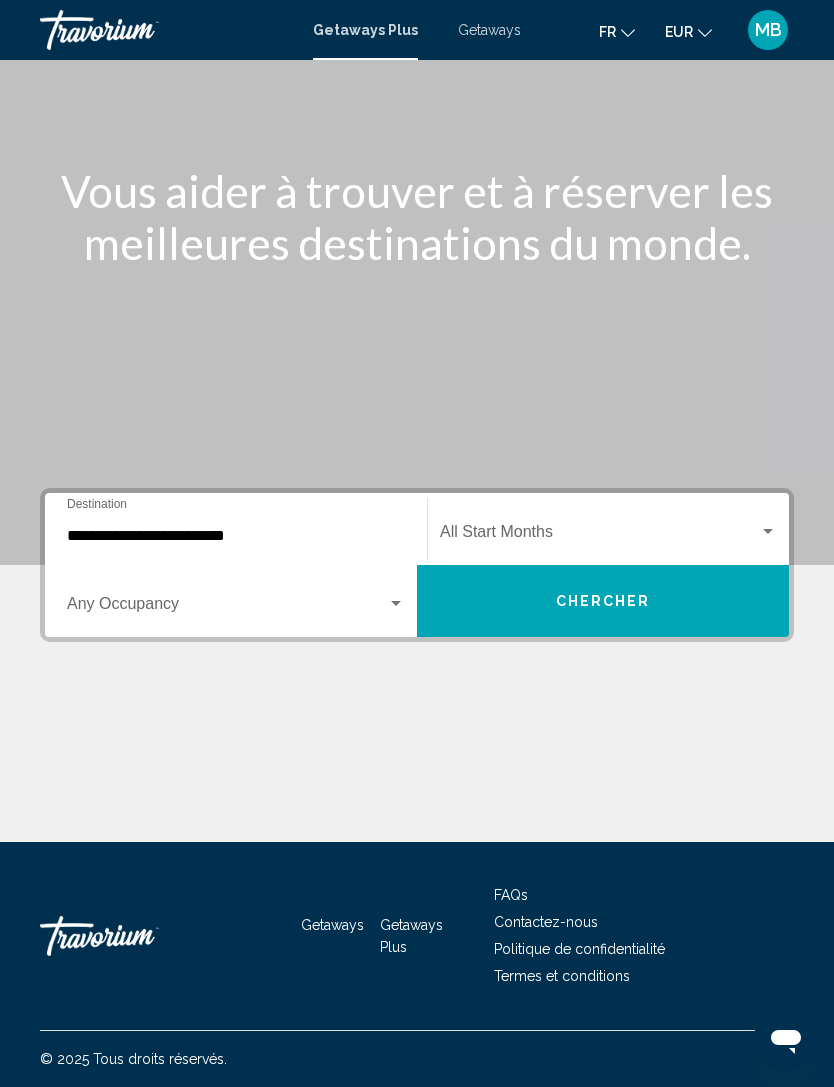 click at bounding box center [599, 536] 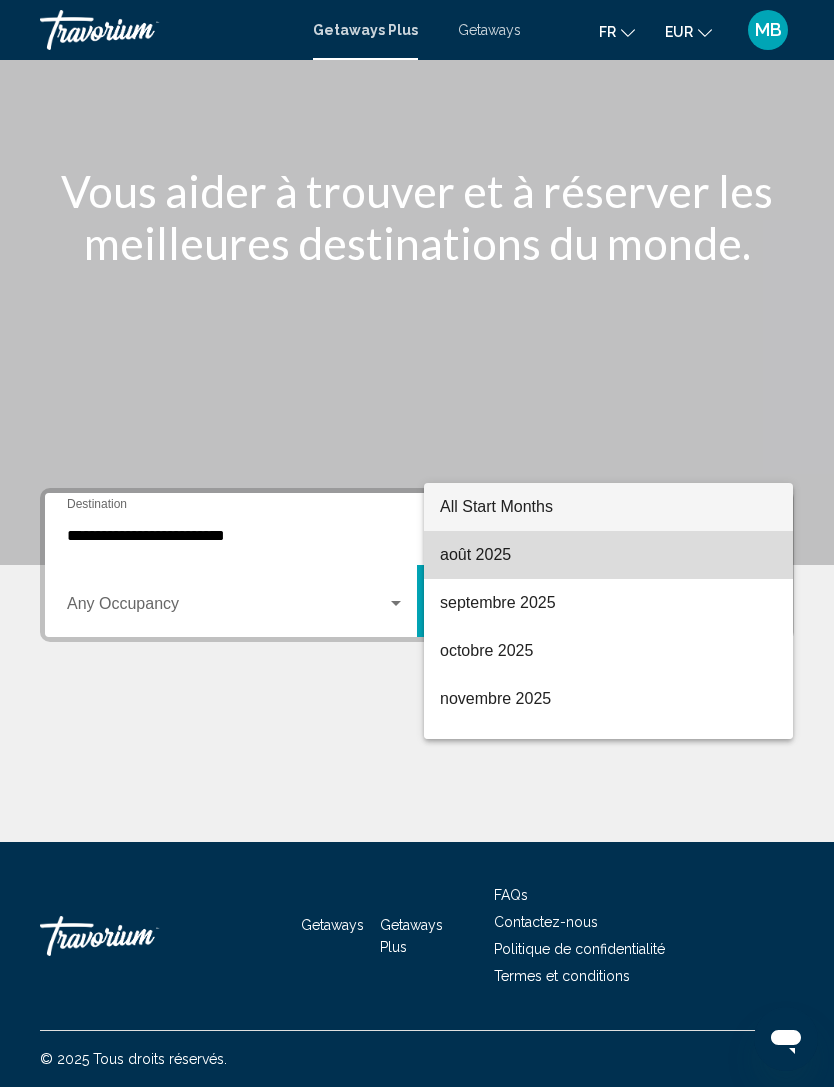 click on "août 2025" at bounding box center (608, 555) 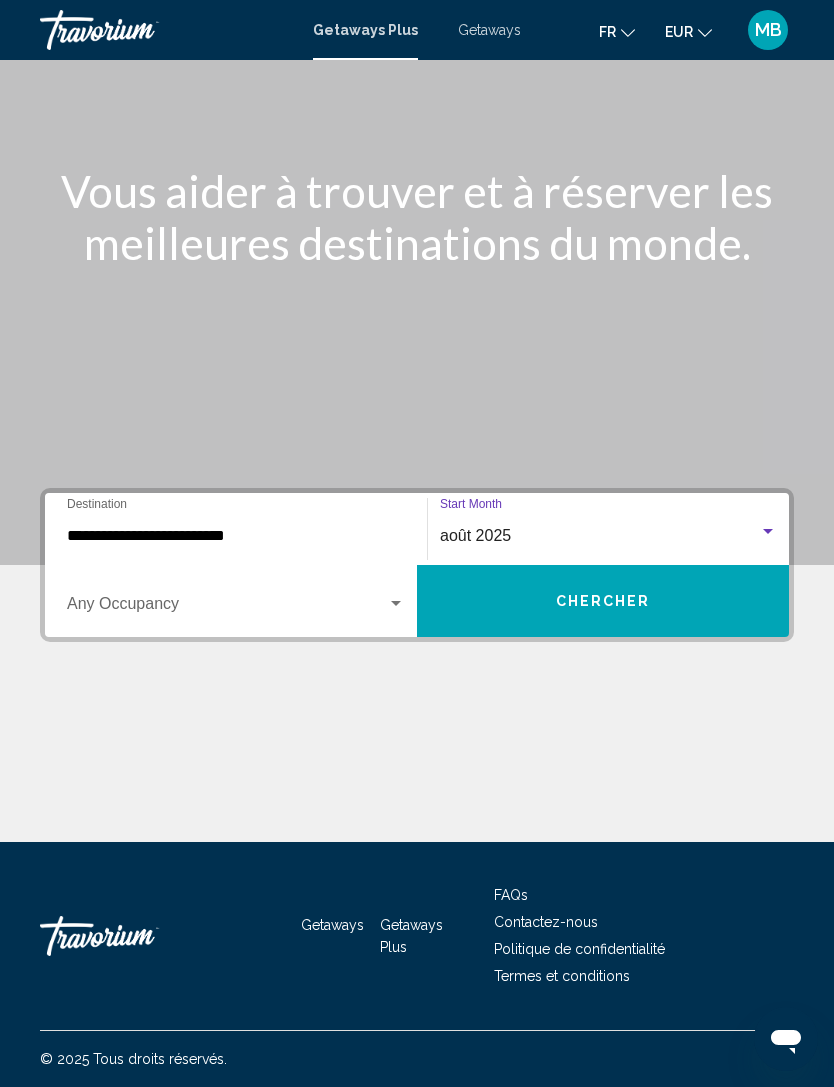 click at bounding box center [227, 608] 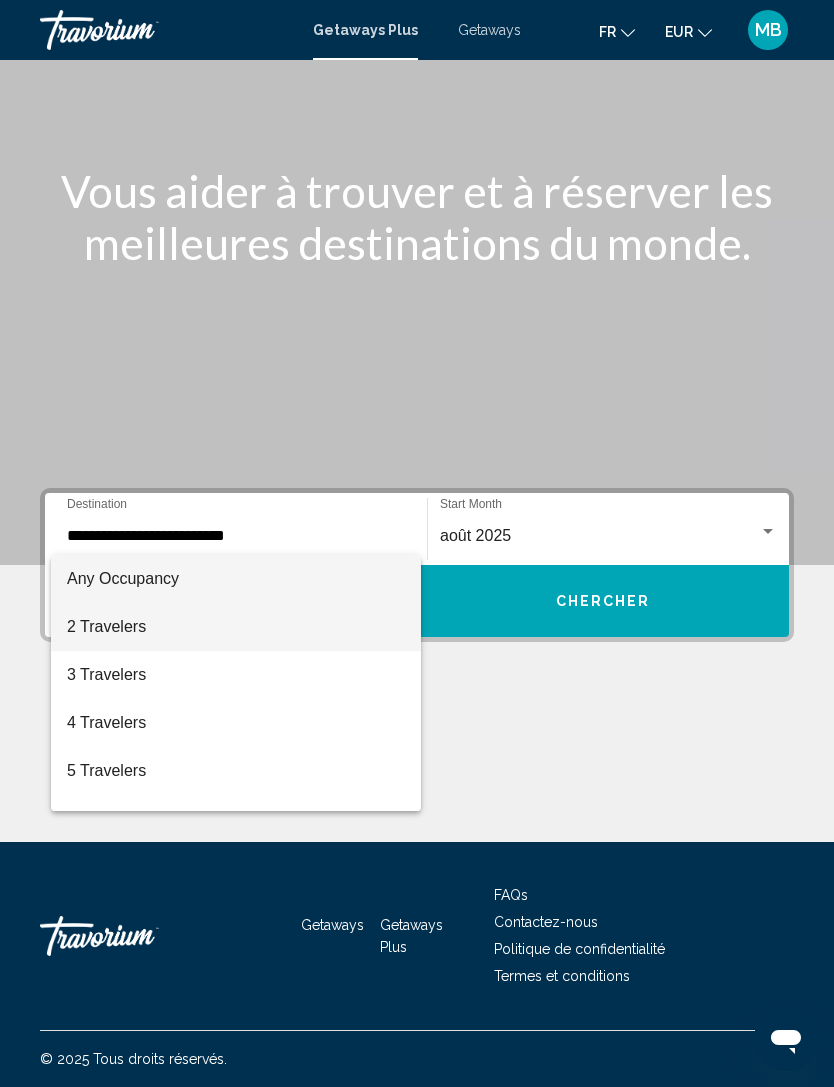 click on "2 Travelers" at bounding box center [236, 627] 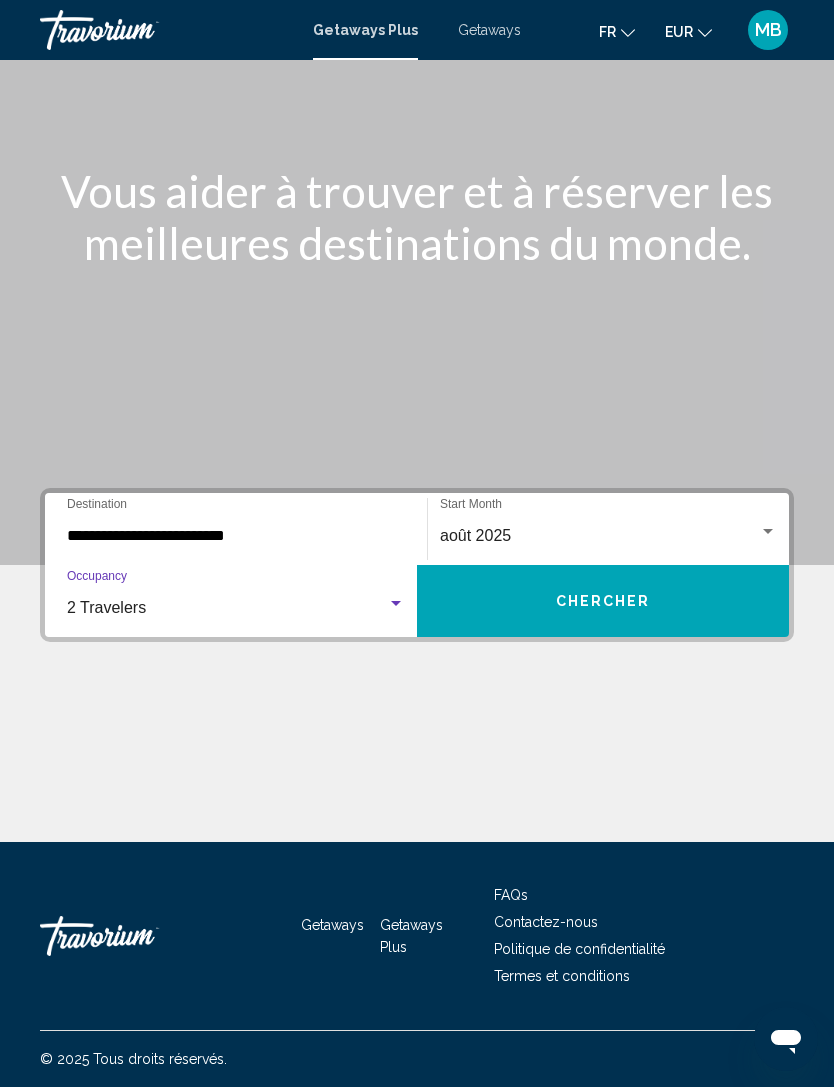 click on "Chercher" at bounding box center [603, 601] 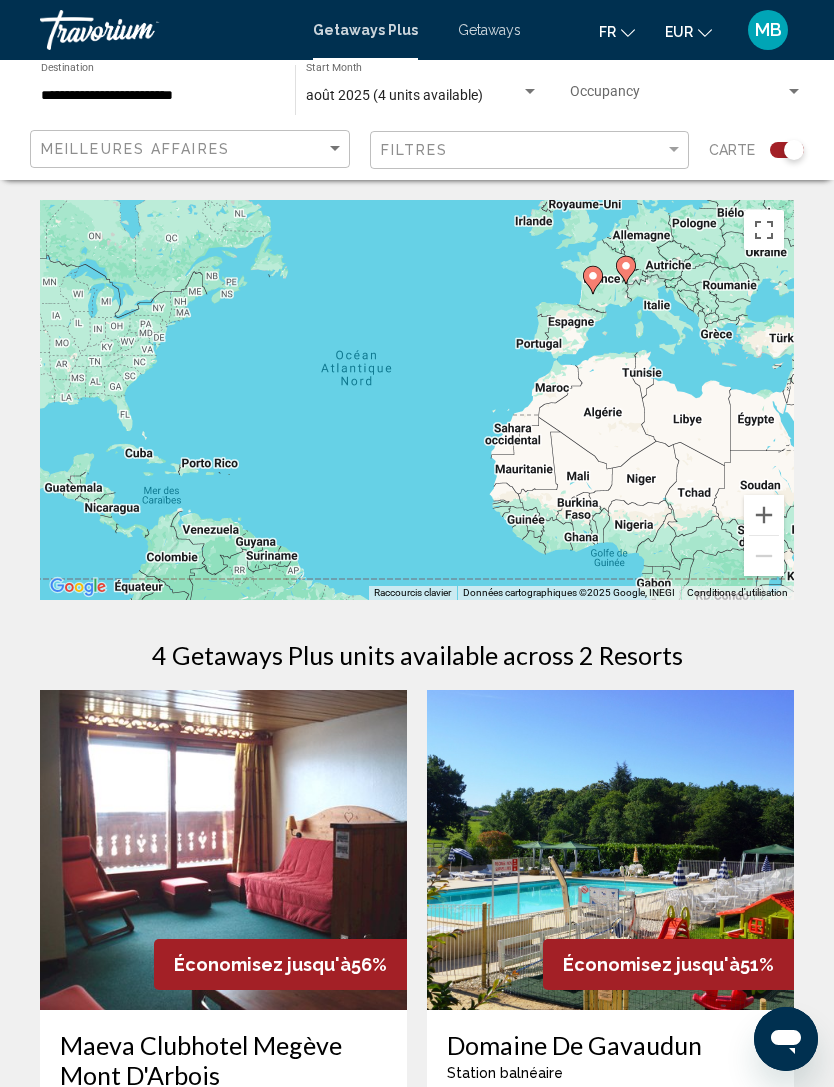 scroll, scrollTop: 64, scrollLeft: 0, axis: vertical 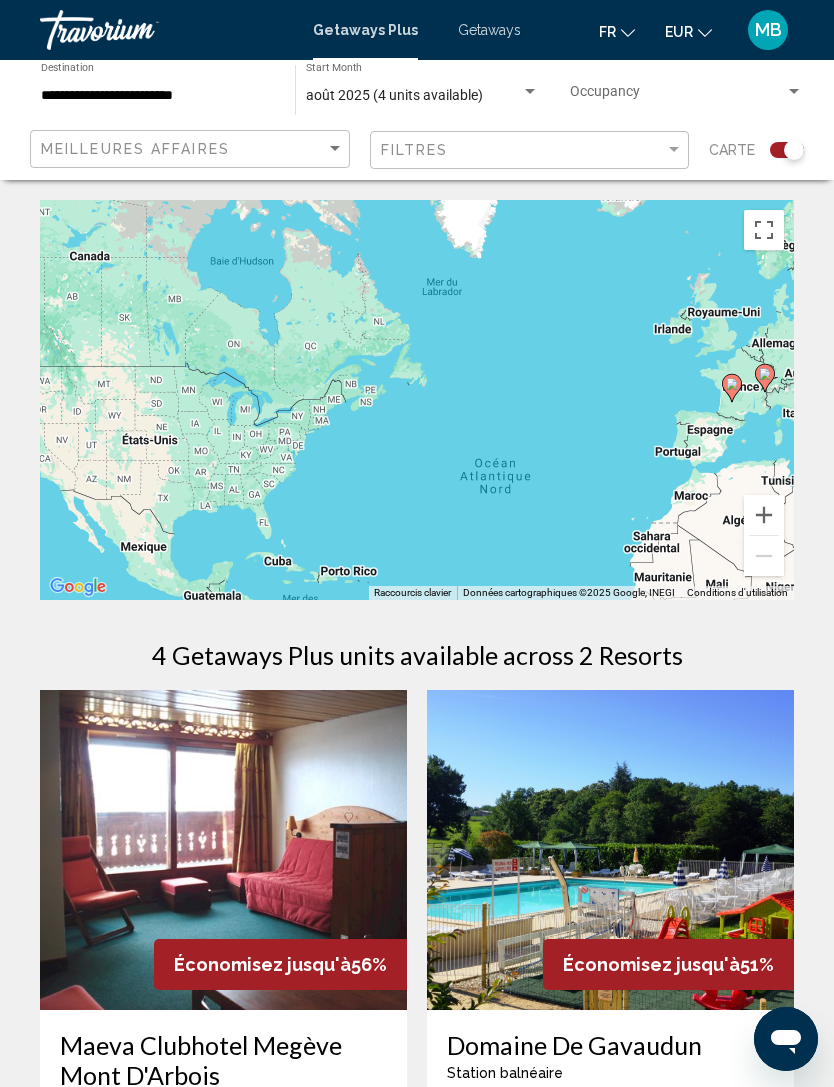 click on "Getaways" at bounding box center [489, 30] 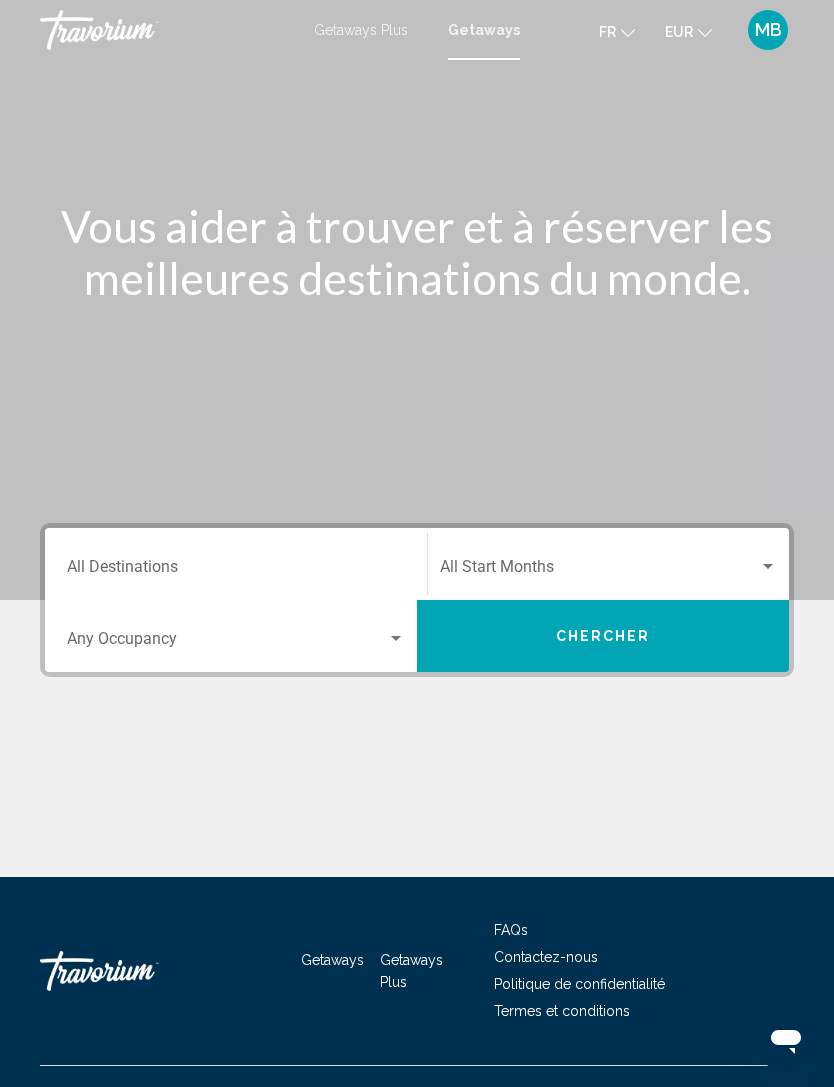 click on "Destination All Destinations" at bounding box center (236, 571) 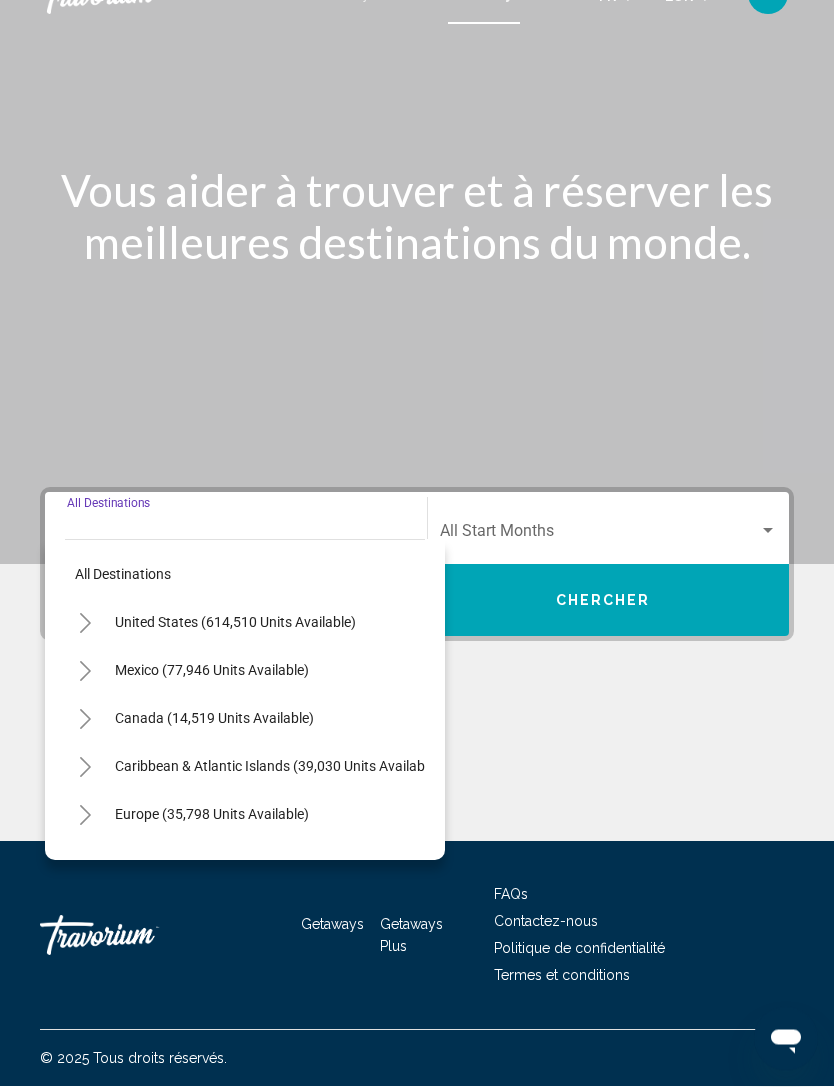 scroll, scrollTop: 64, scrollLeft: 0, axis: vertical 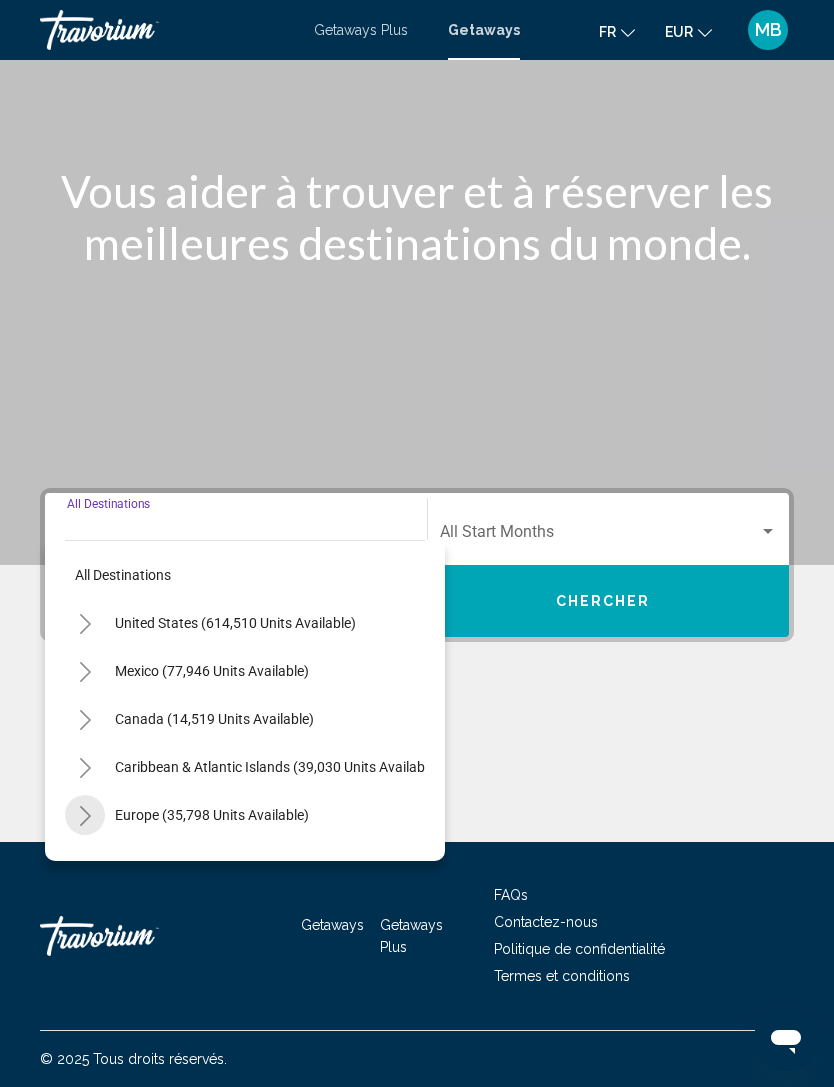 click 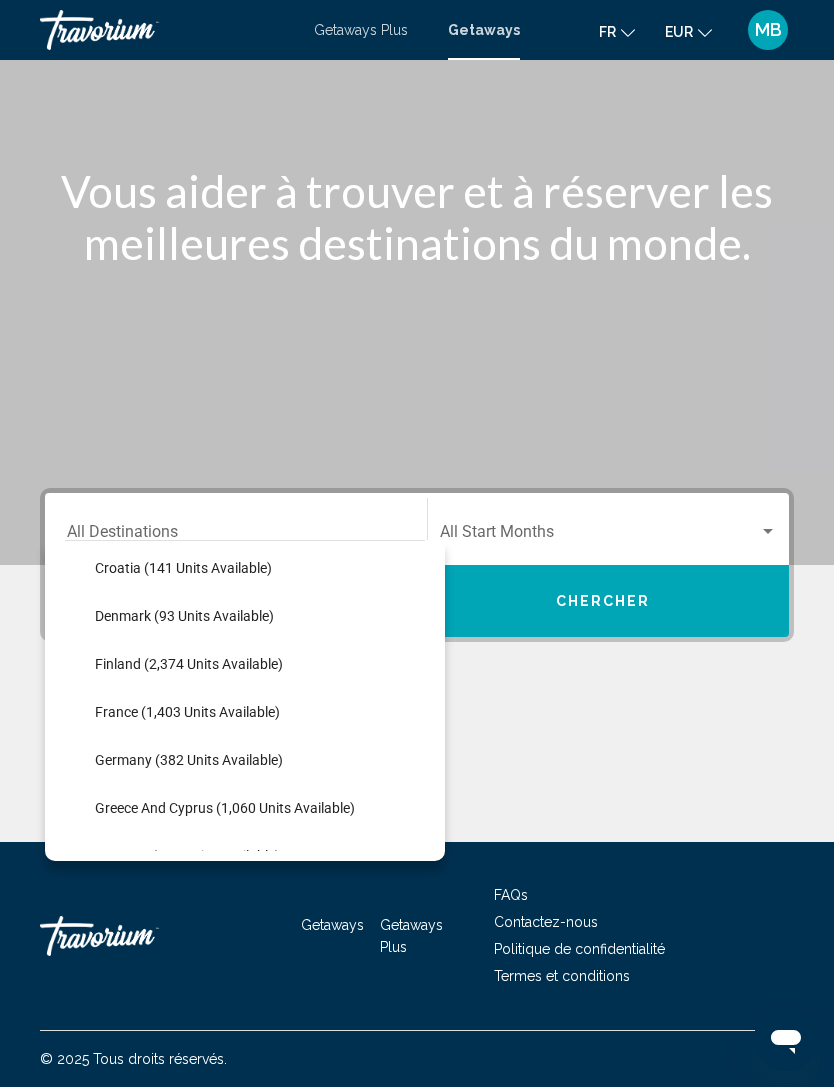 scroll, scrollTop: 444, scrollLeft: 0, axis: vertical 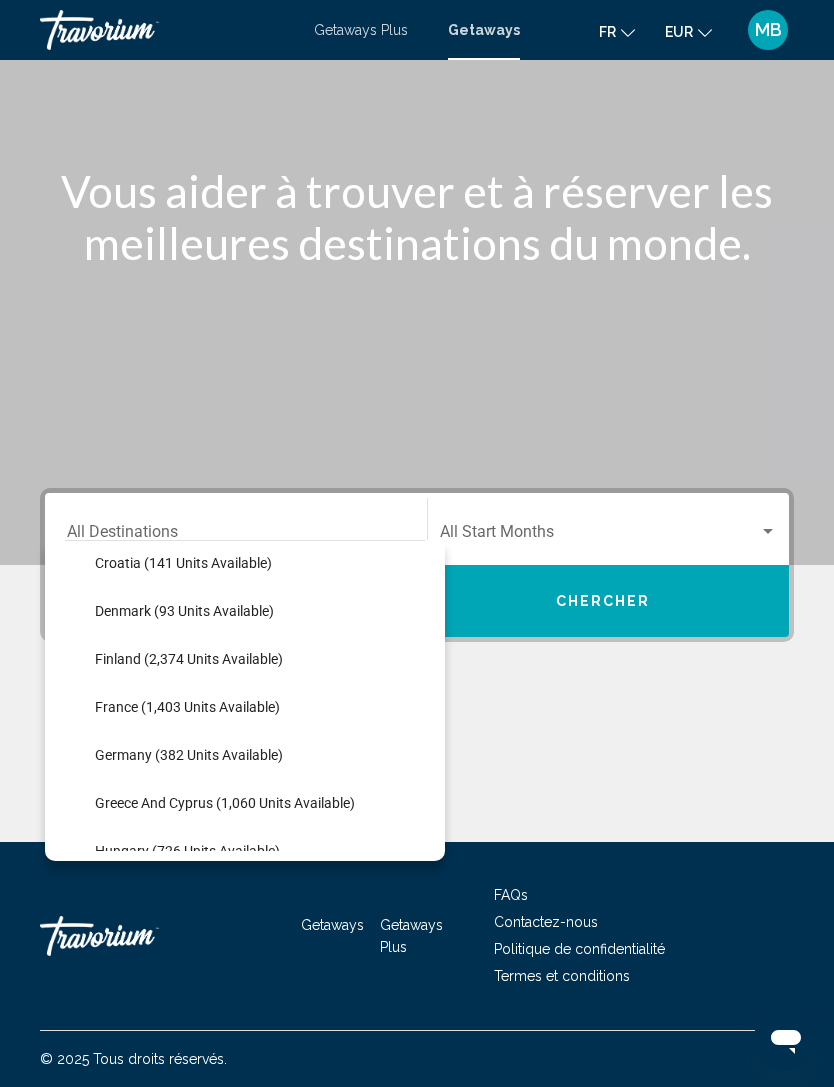 click on "France (1,403 units available)" 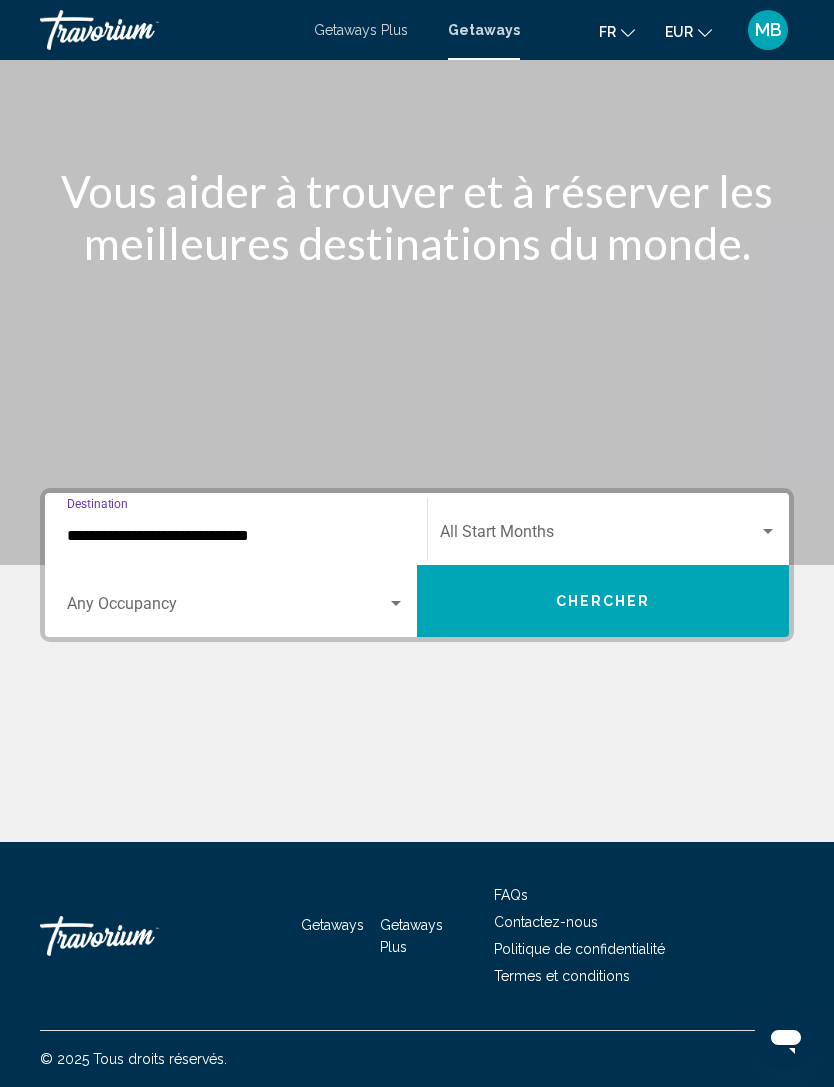 click at bounding box center (227, 608) 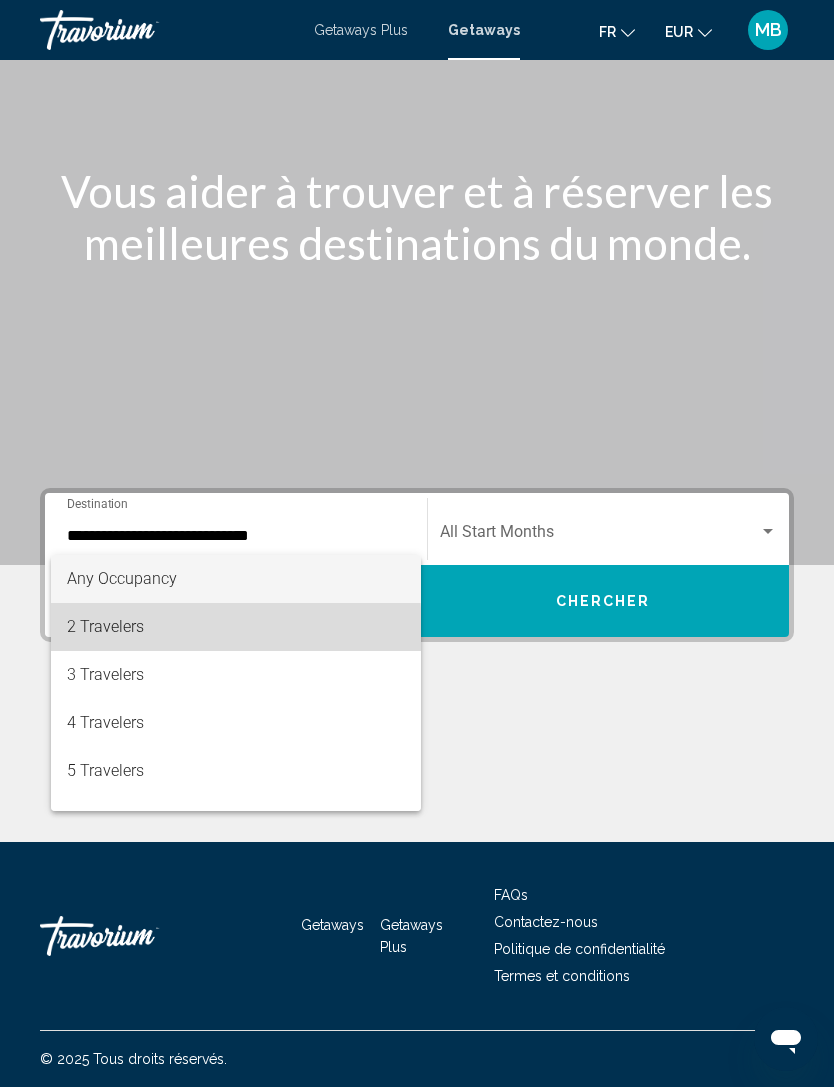 click on "2 Travelers" at bounding box center (236, 627) 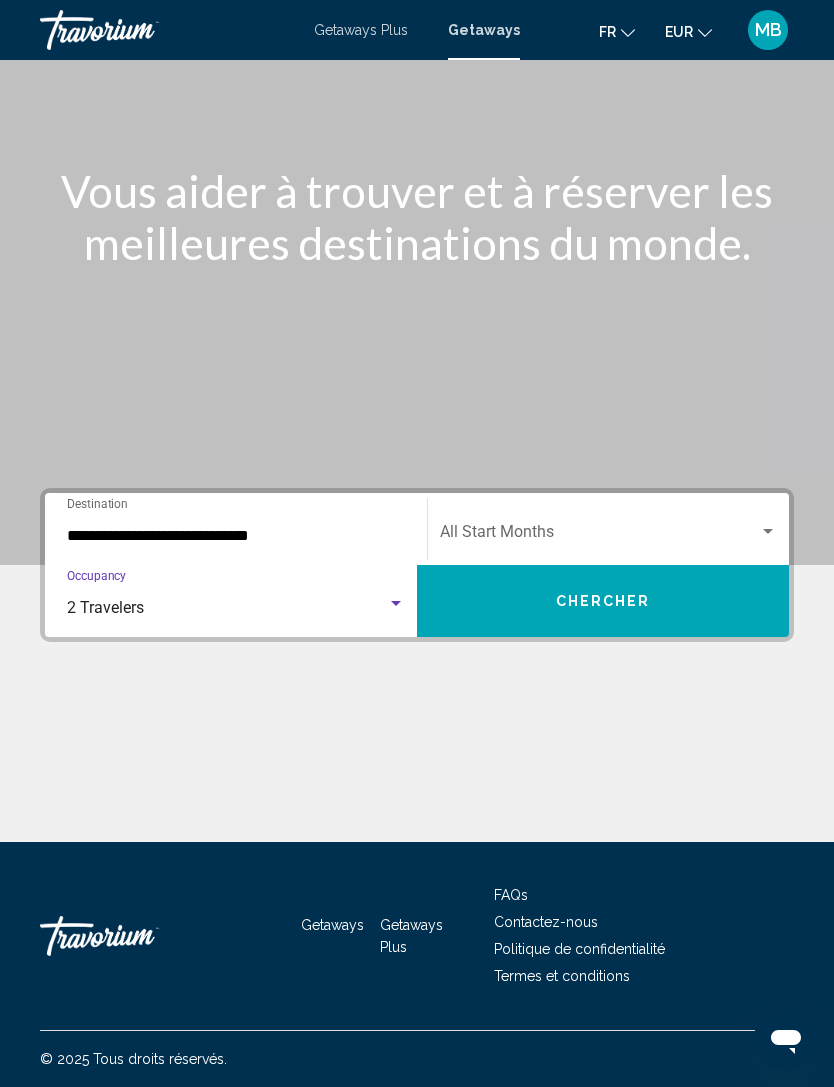 click at bounding box center (599, 536) 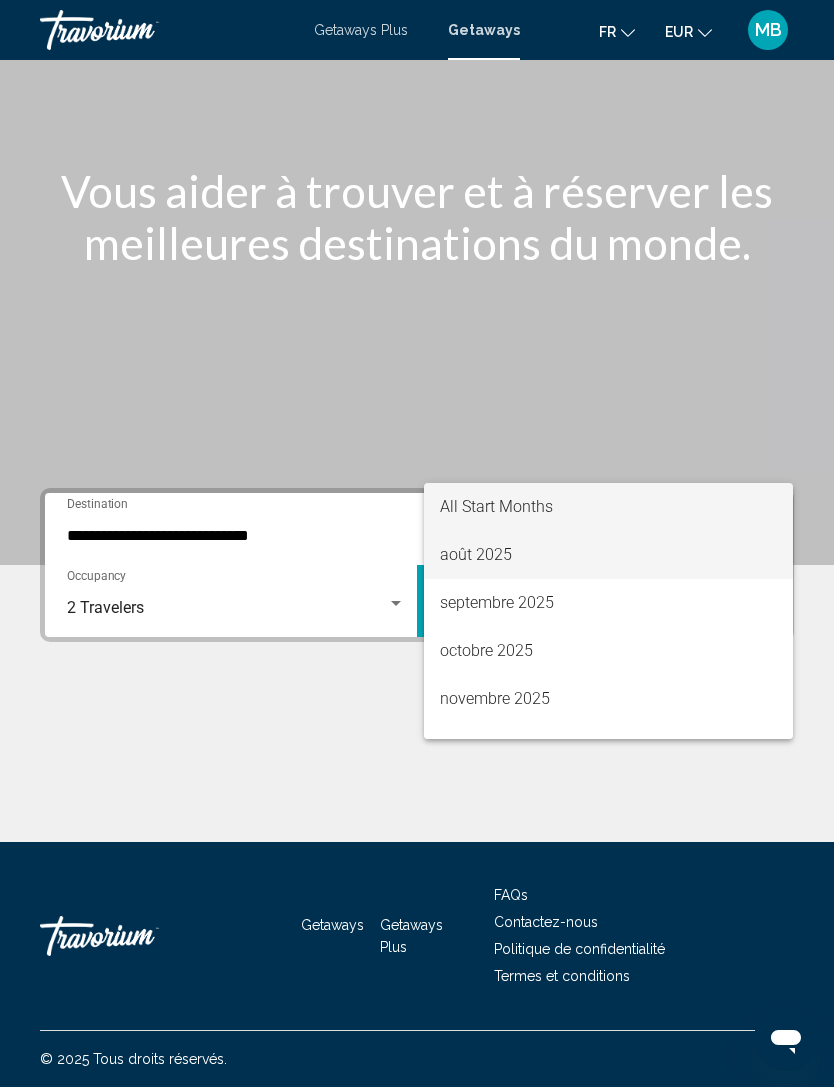 click on "août 2025" at bounding box center [608, 555] 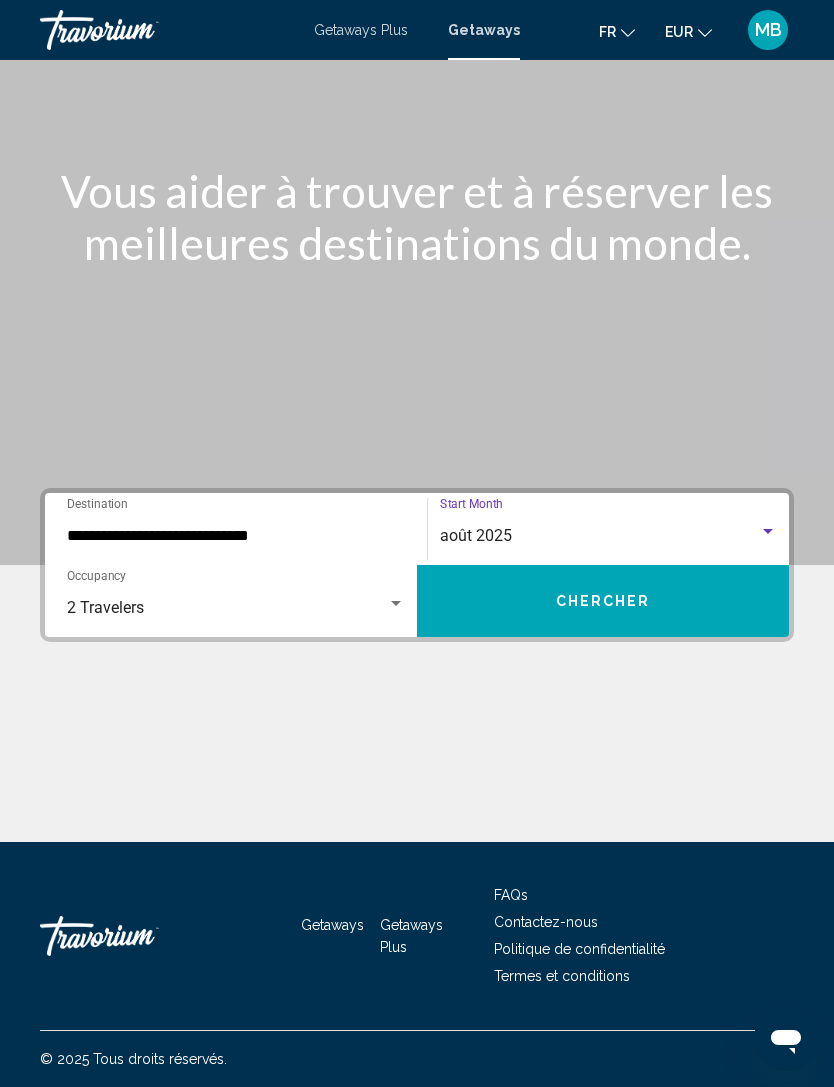 click on "Chercher" at bounding box center (603, 602) 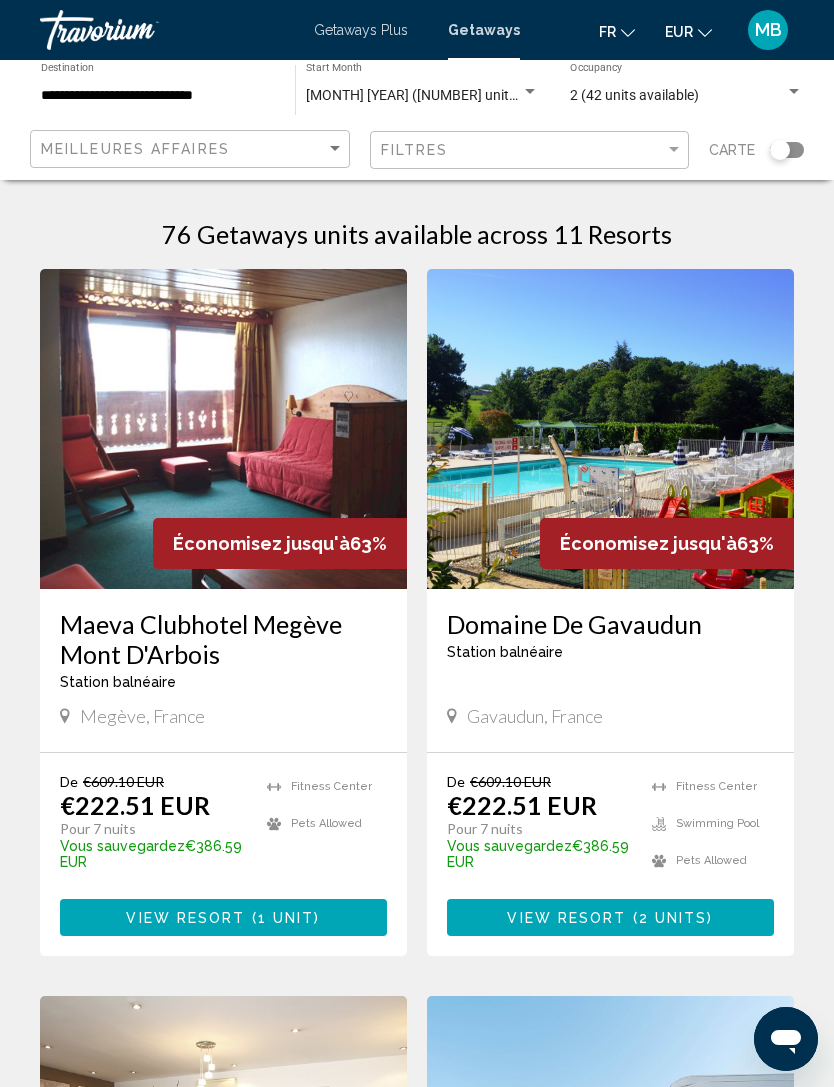 scroll, scrollTop: 0, scrollLeft: 0, axis: both 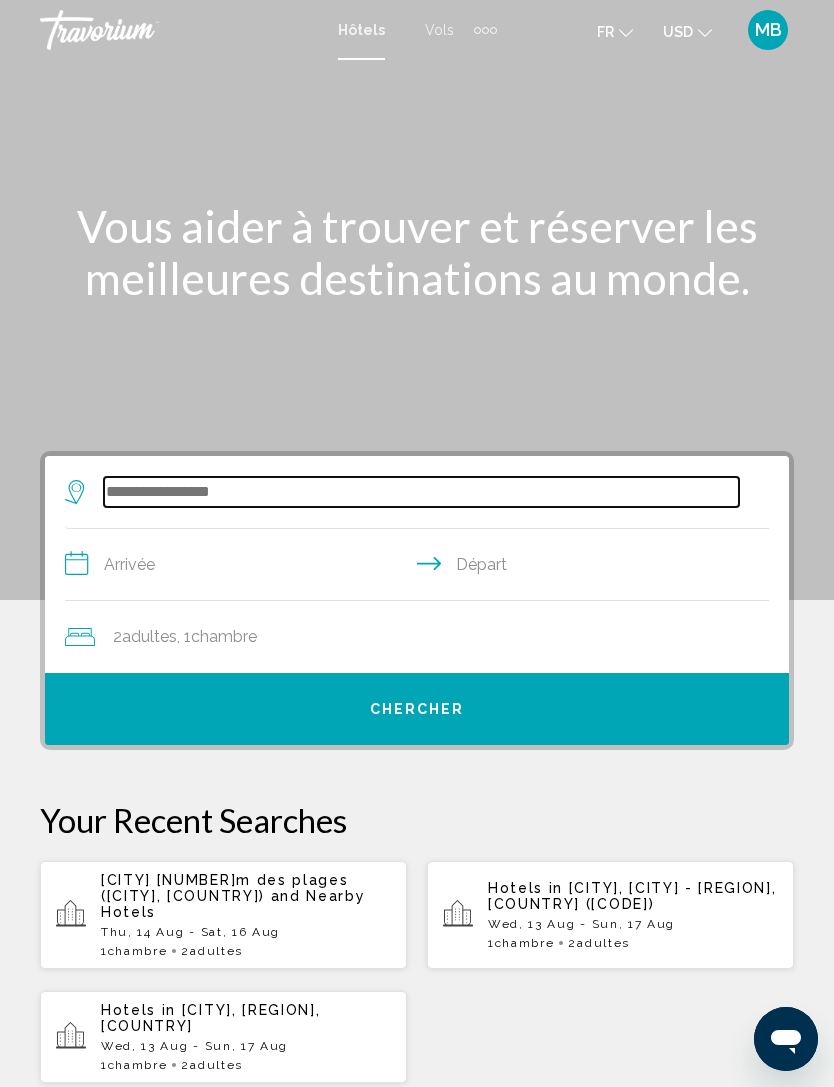 click at bounding box center [421, 492] 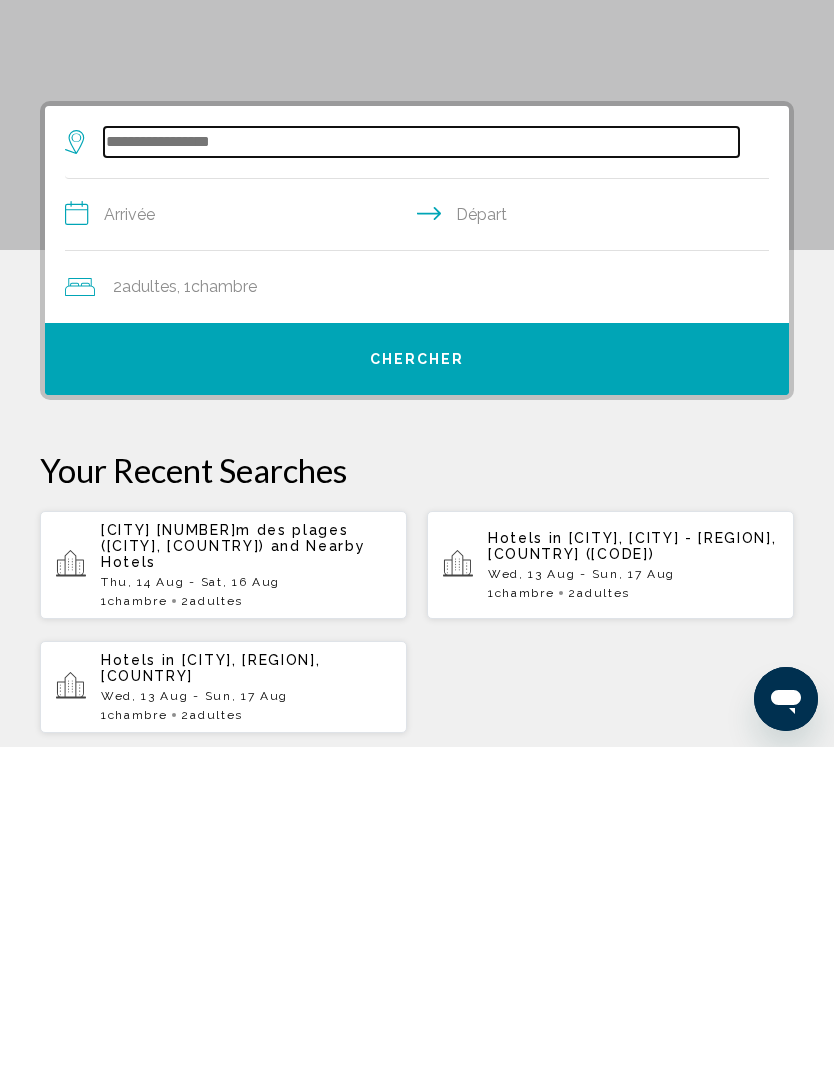 scroll, scrollTop: 46, scrollLeft: 0, axis: vertical 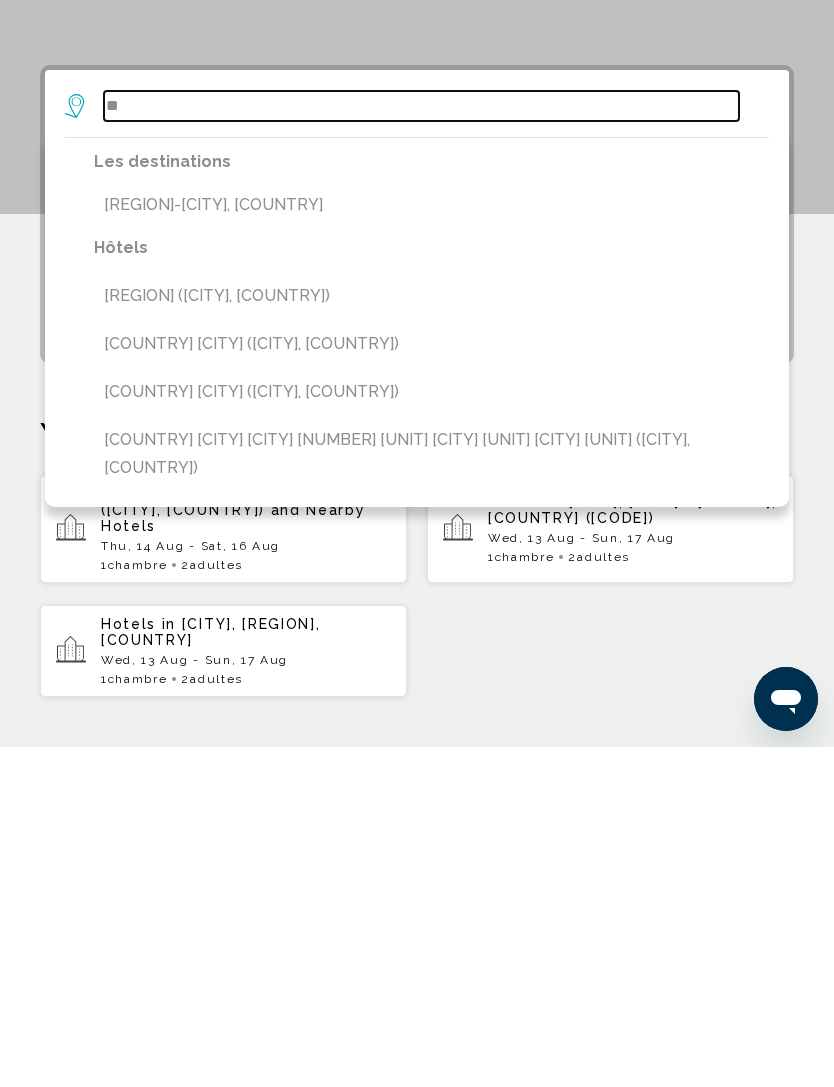 type on "*" 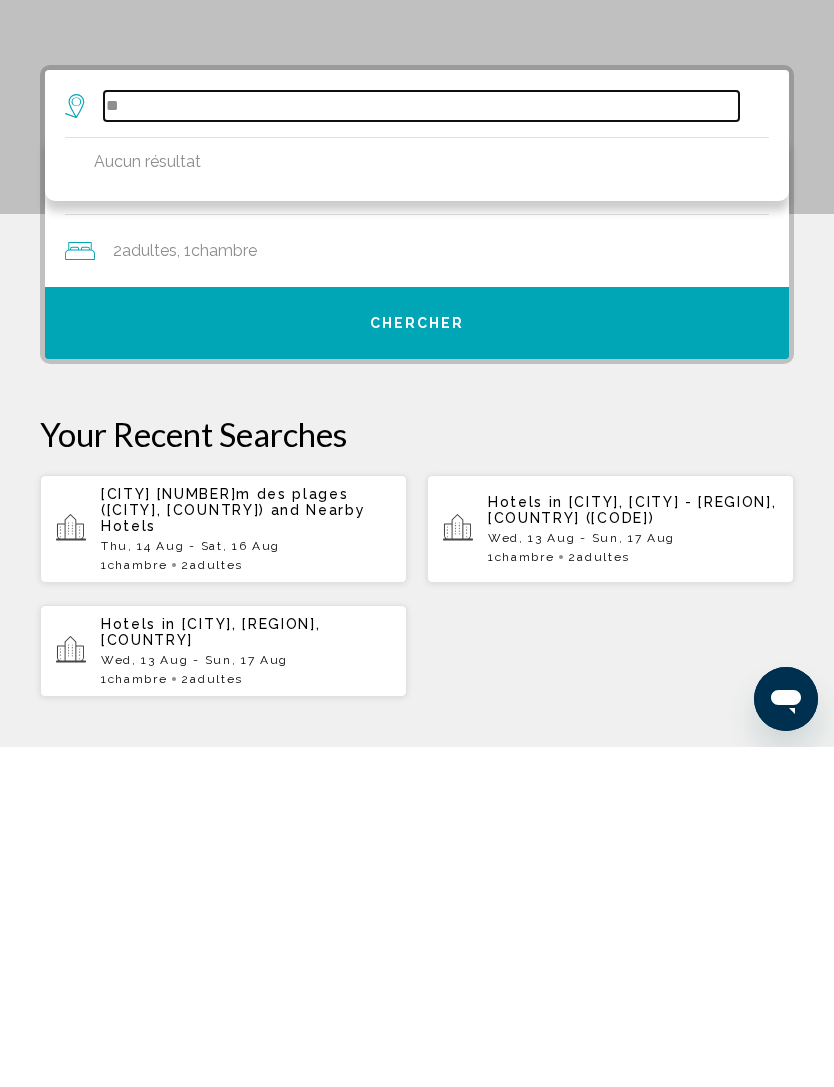 type on "*" 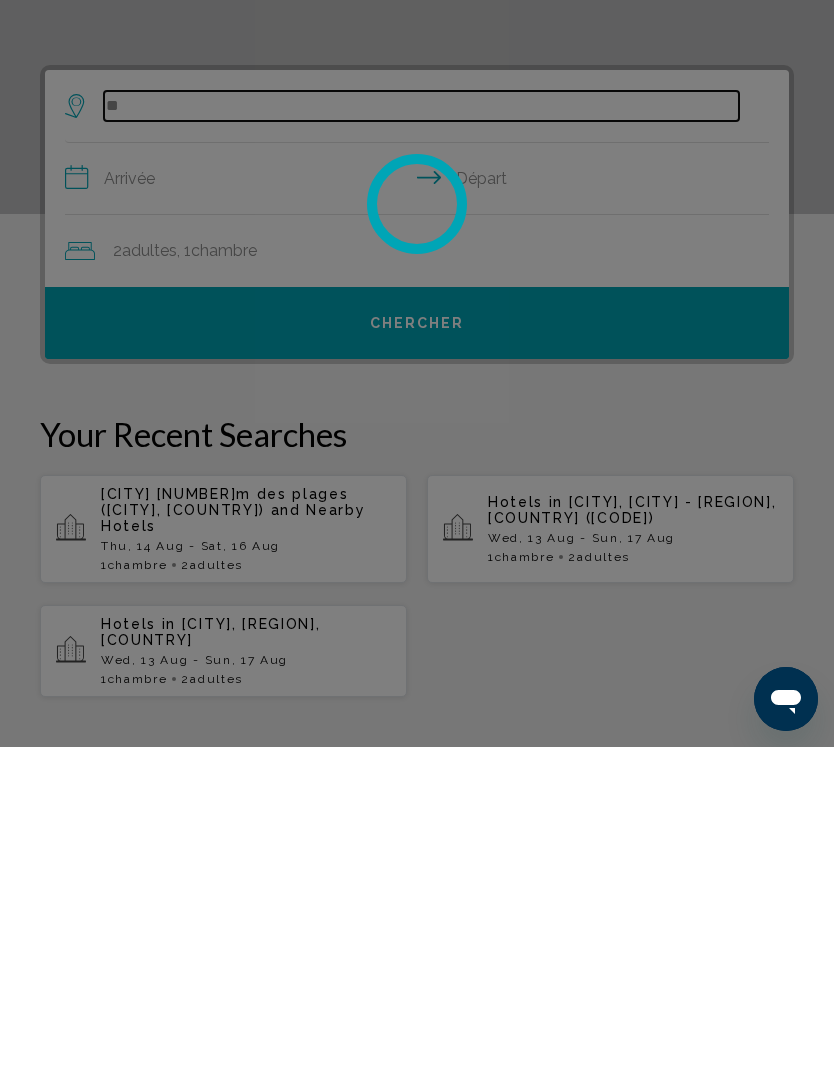 type on "*" 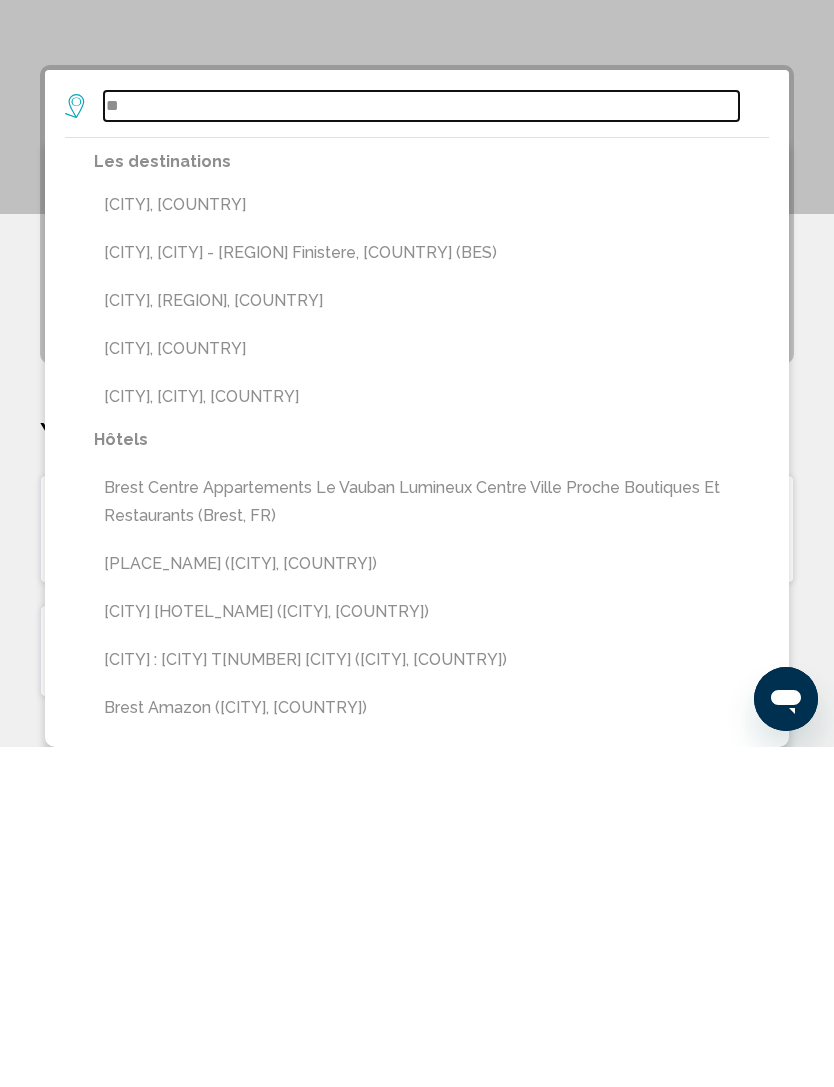 type on "*" 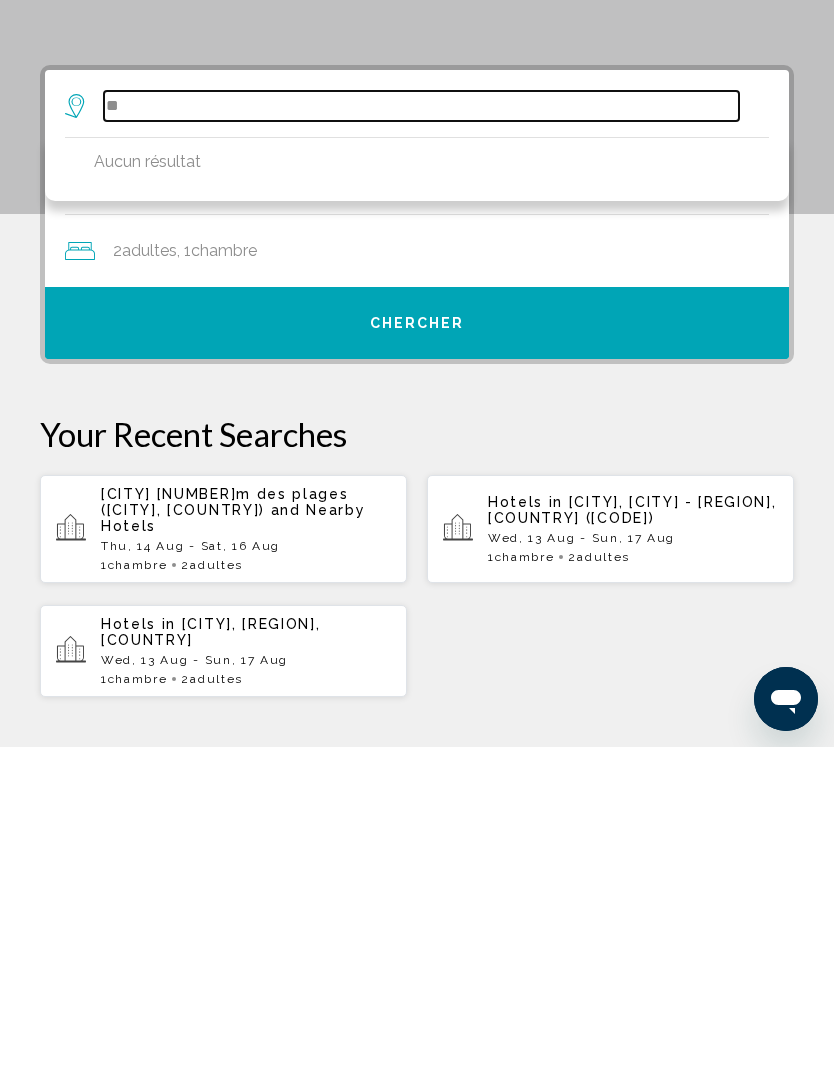 type on "*" 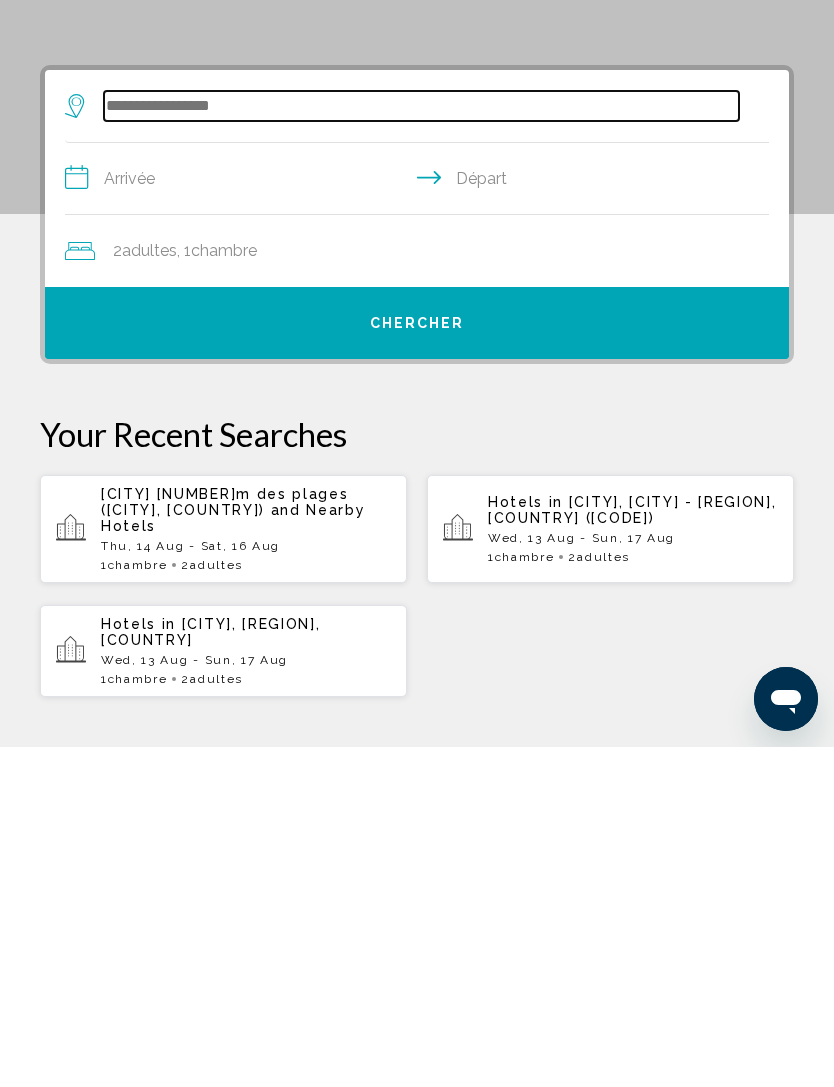 scroll, scrollTop: 386, scrollLeft: 0, axis: vertical 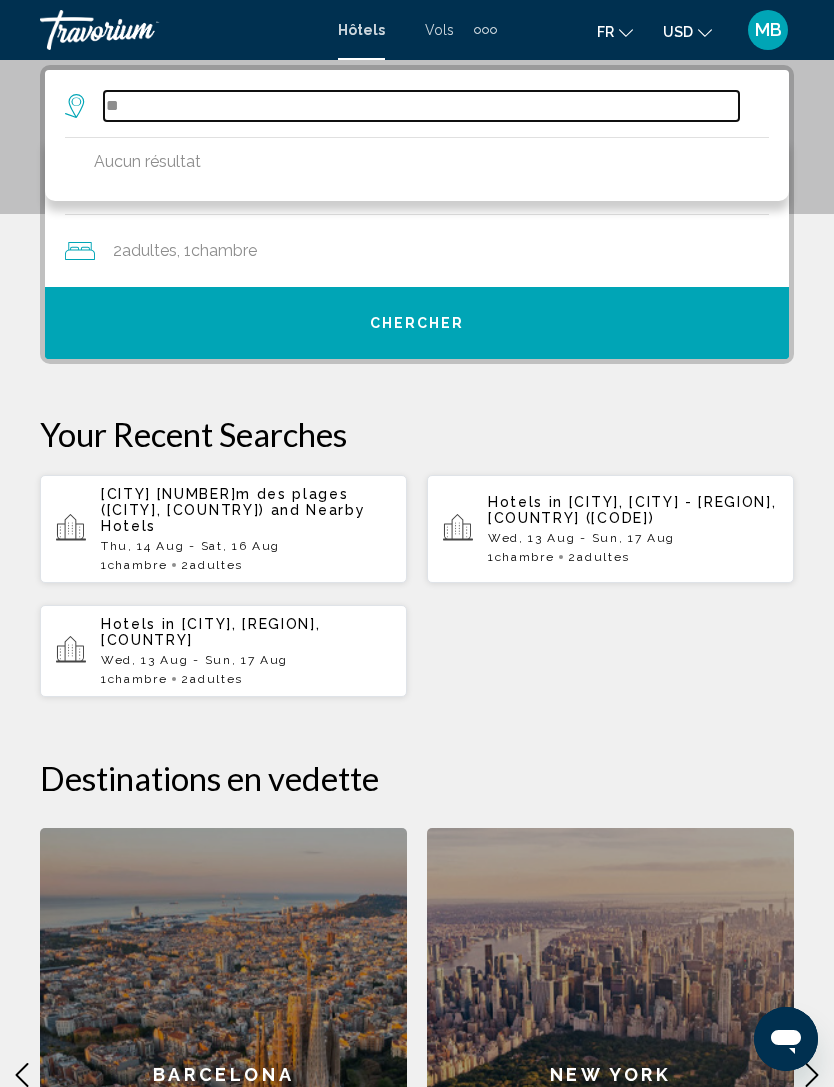 type on "*" 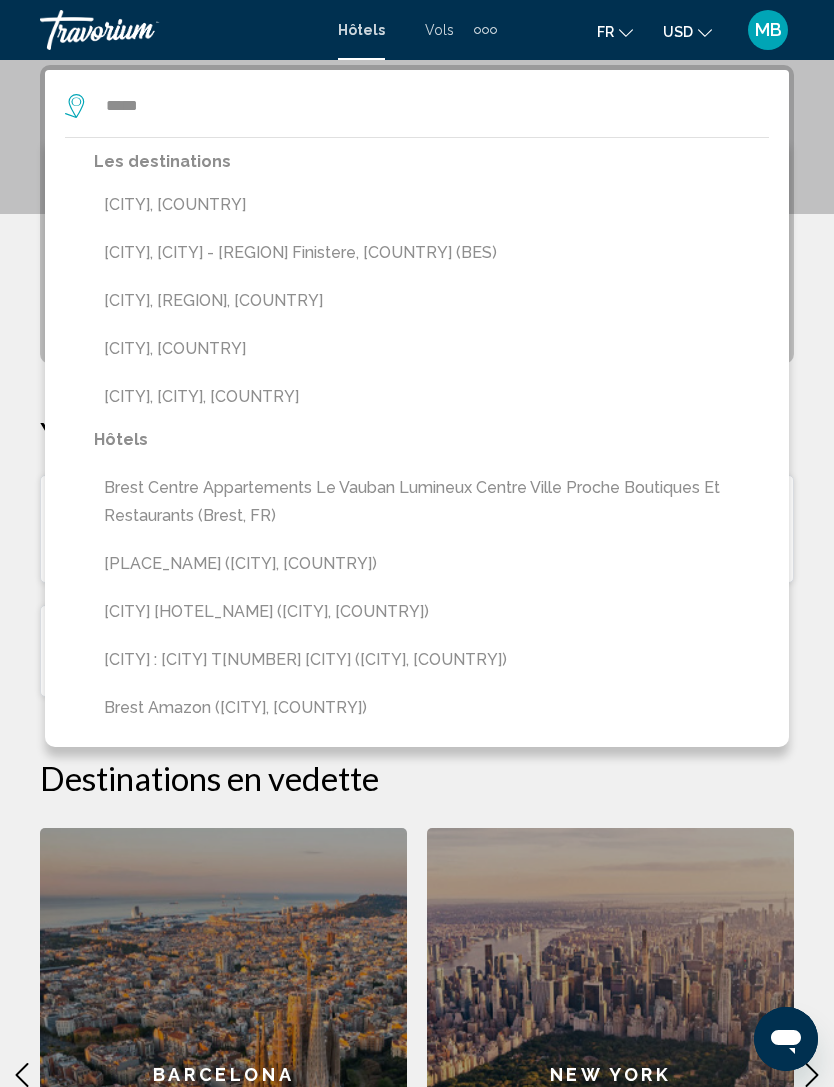 click on "[CITY], [CITY] - [REGION] Finistere, [COUNTRY] (BES)" at bounding box center [431, 253] 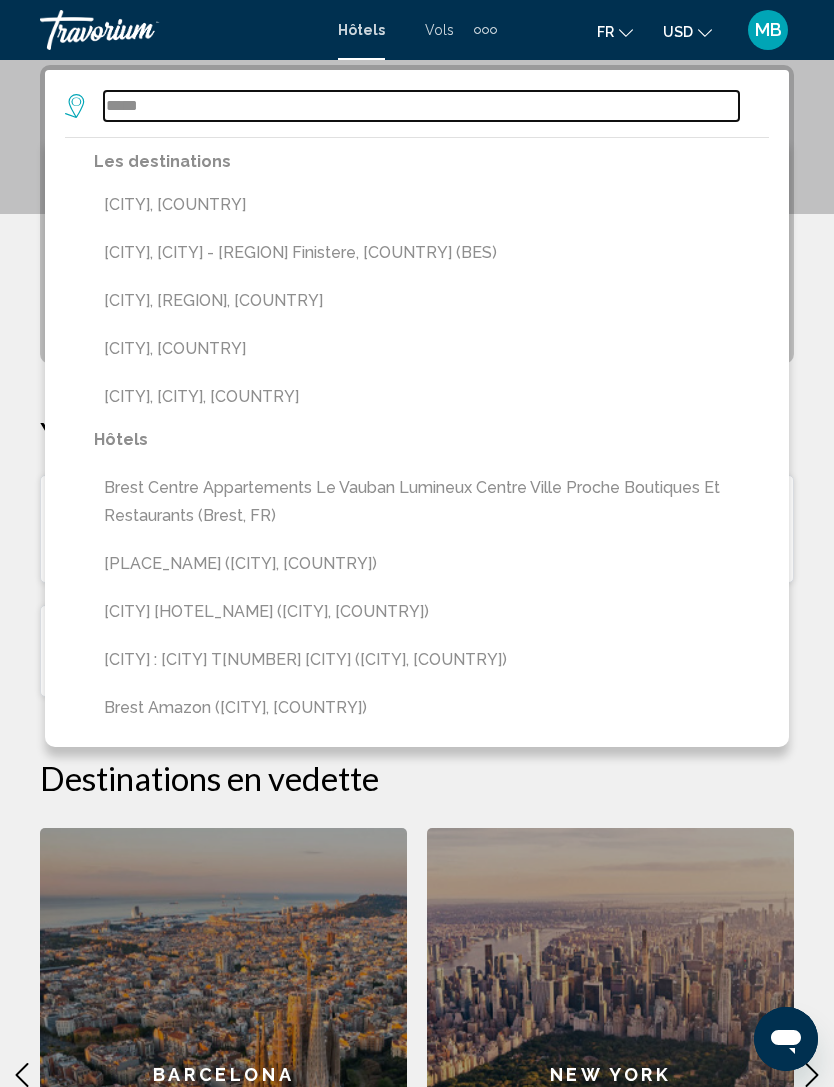 type on "**********" 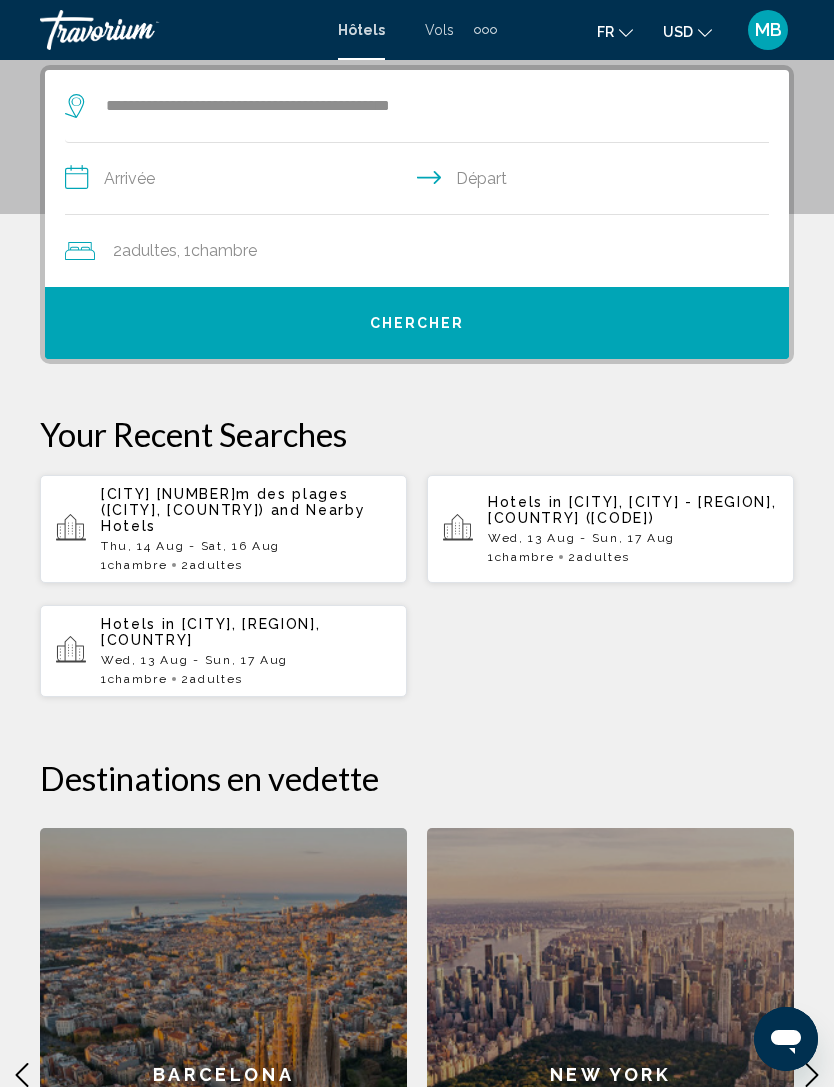 click on "**********" at bounding box center (421, 181) 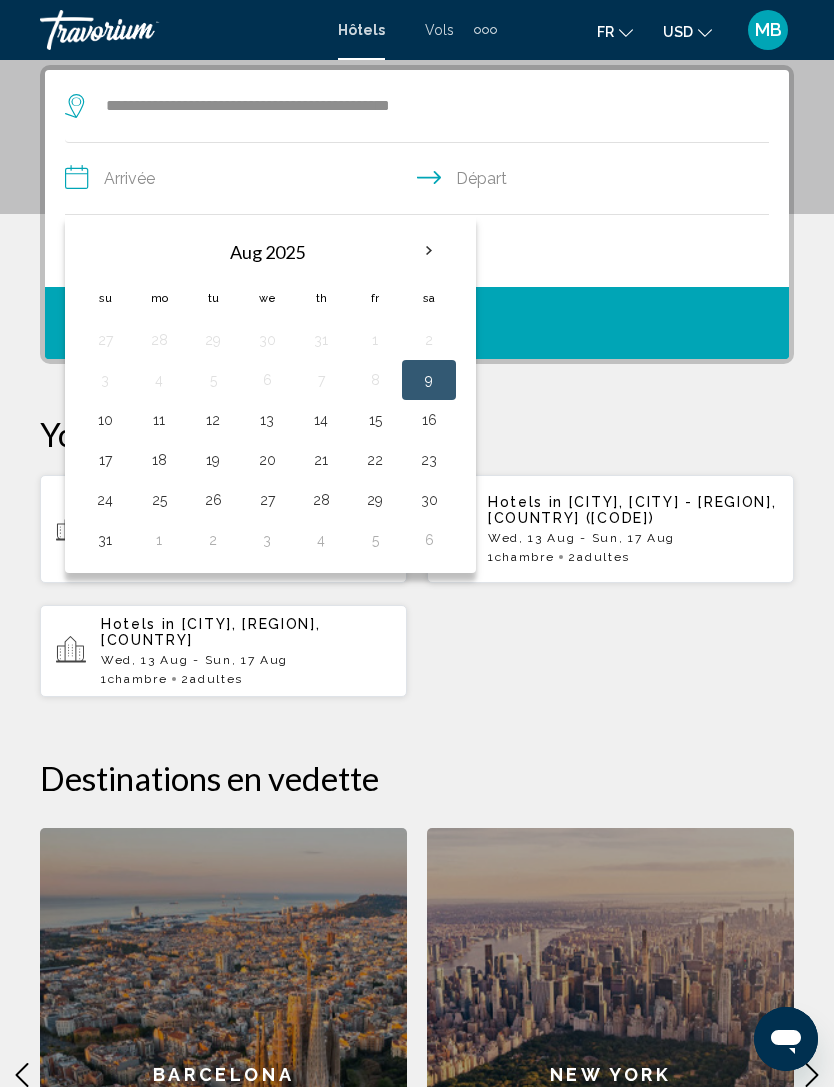 click on "13" at bounding box center [267, 420] 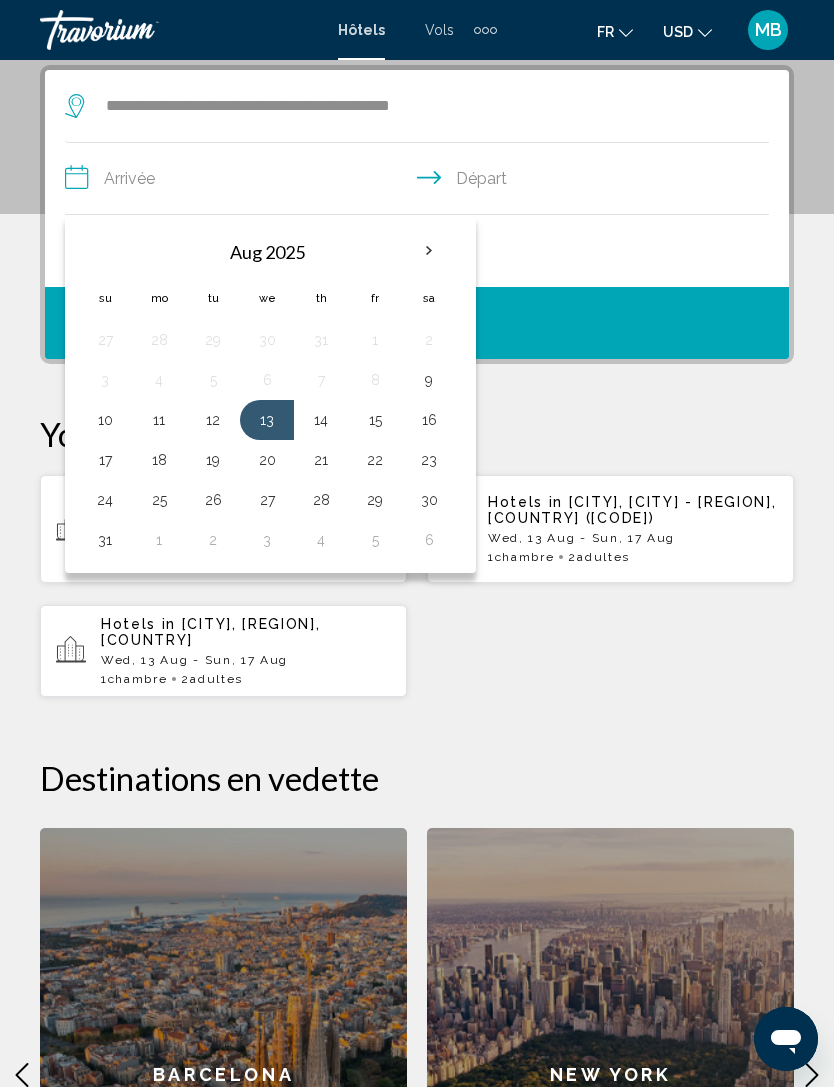 click on "14" at bounding box center (321, 420) 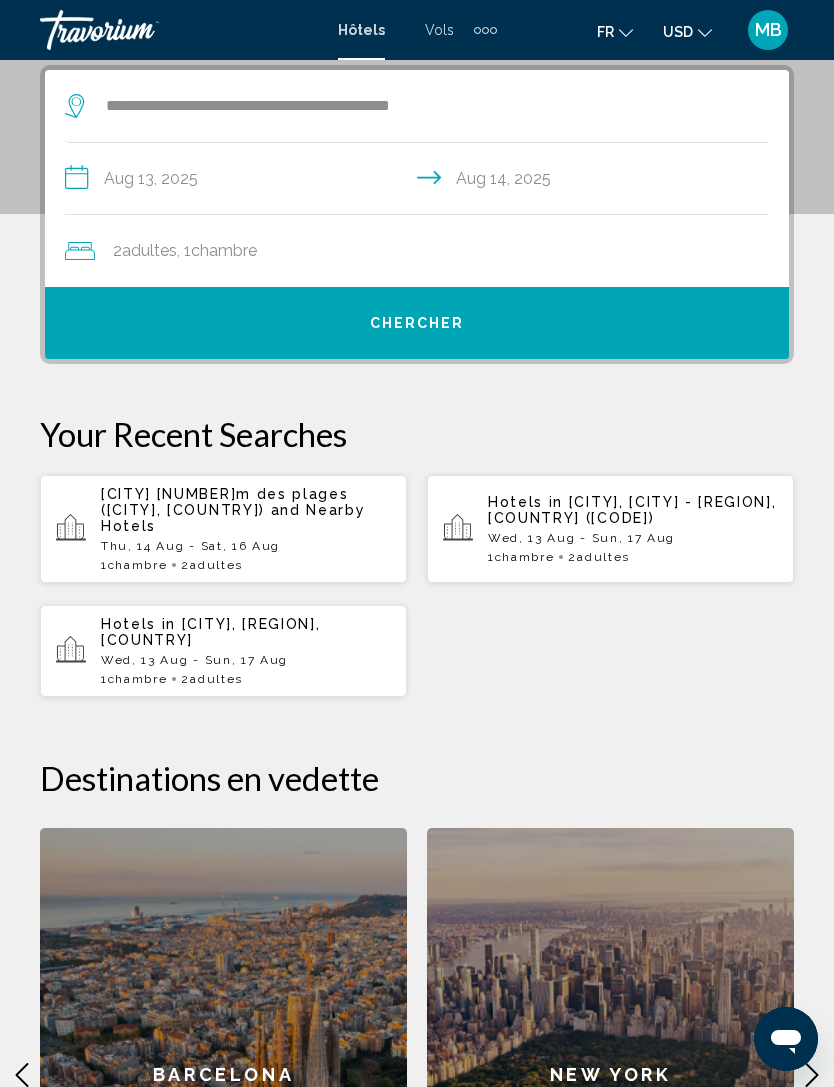 click on "**********" at bounding box center (421, 181) 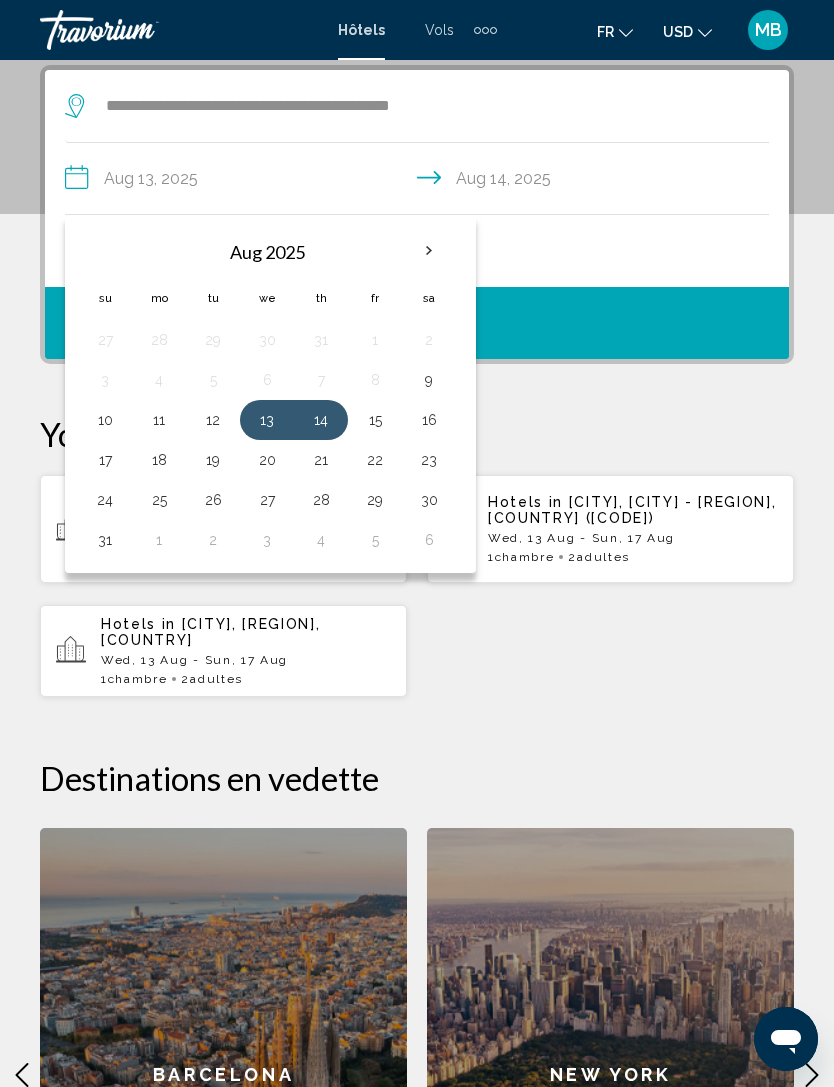 click on "14" at bounding box center (321, 420) 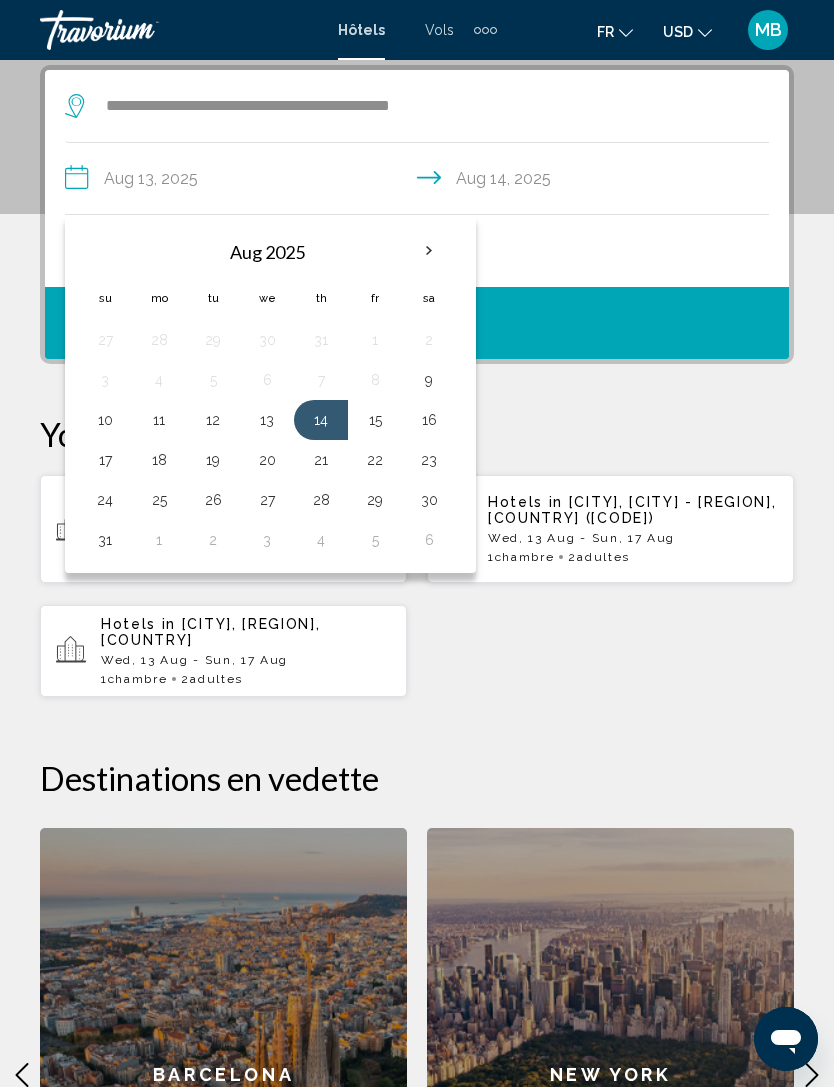 click on "17" at bounding box center [105, 460] 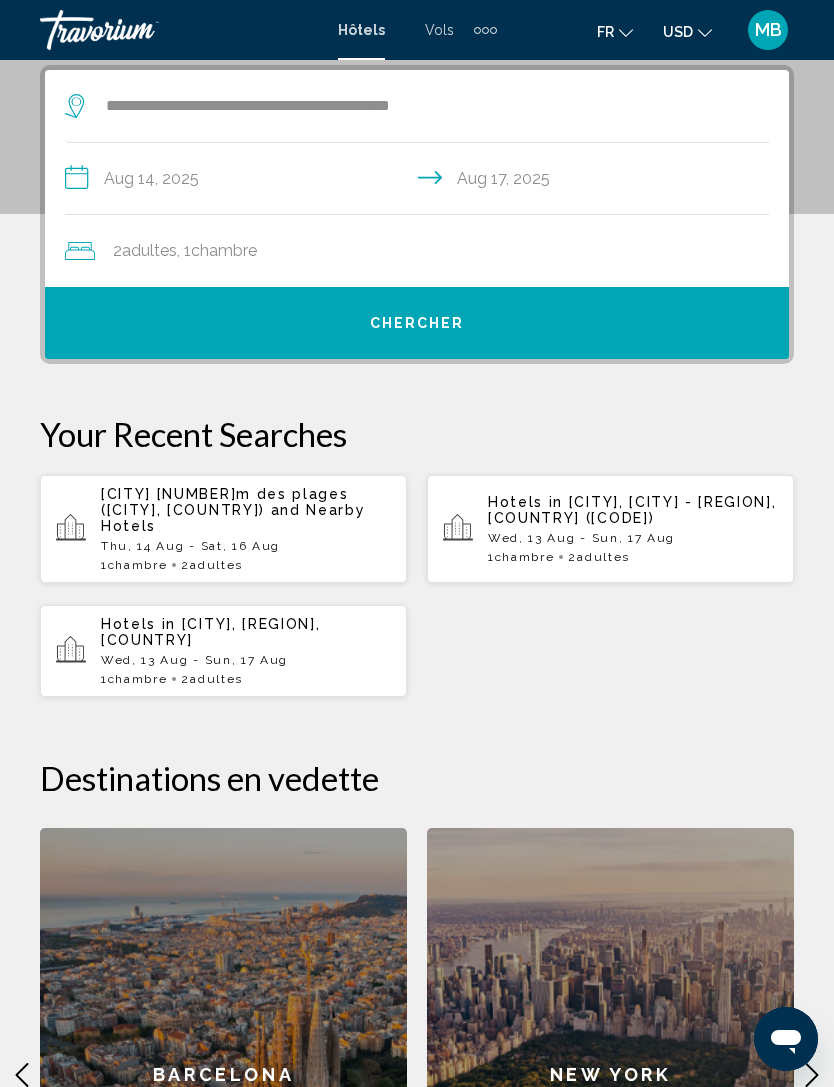click on "Chercher" at bounding box center (417, 323) 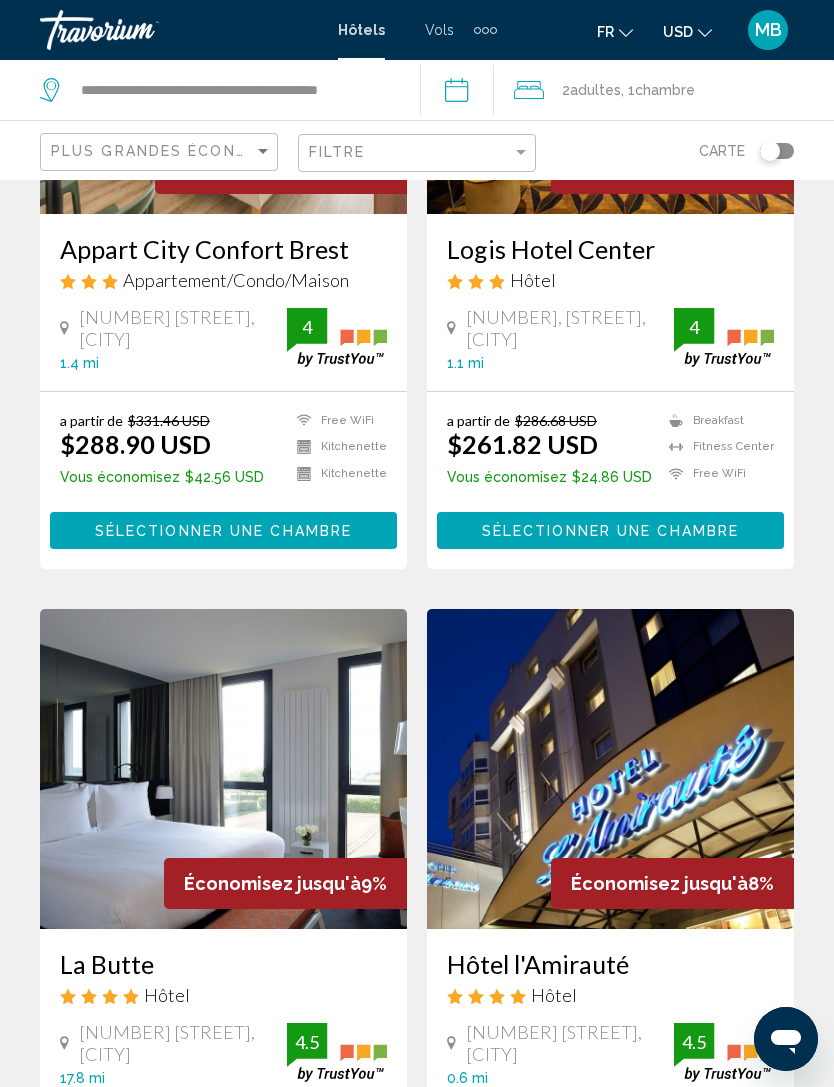 scroll, scrollTop: 0, scrollLeft: 0, axis: both 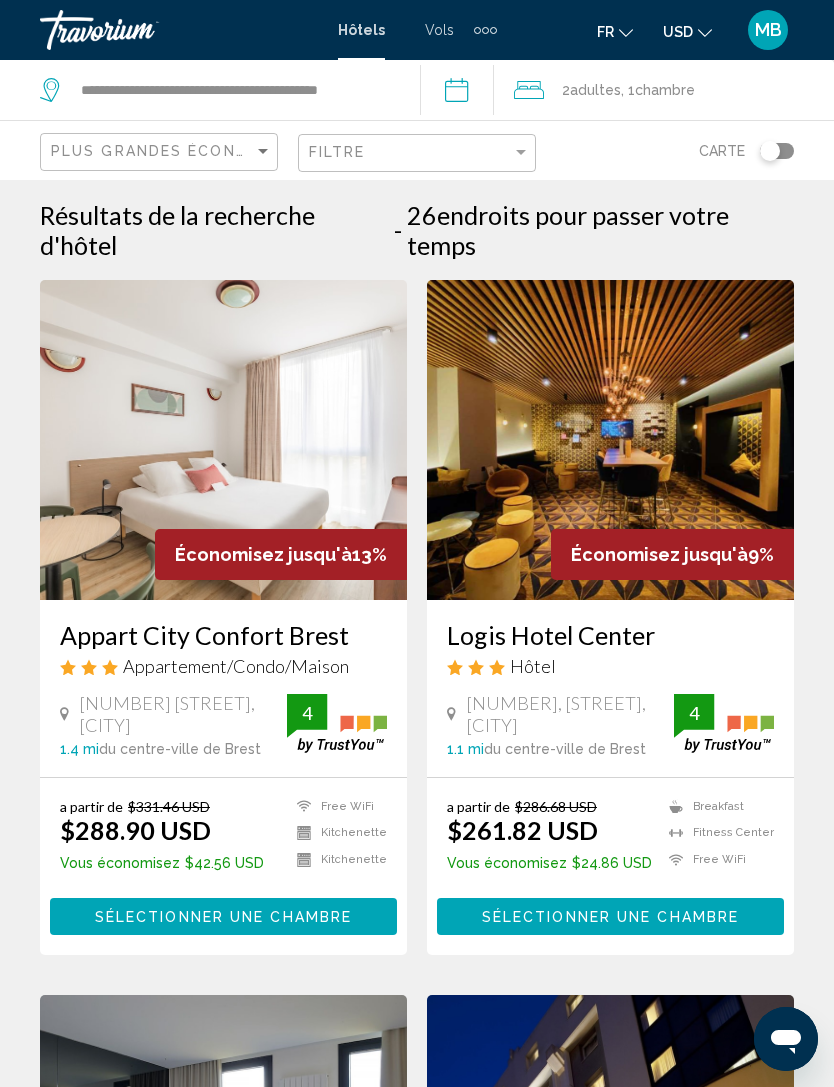 click on "USD" 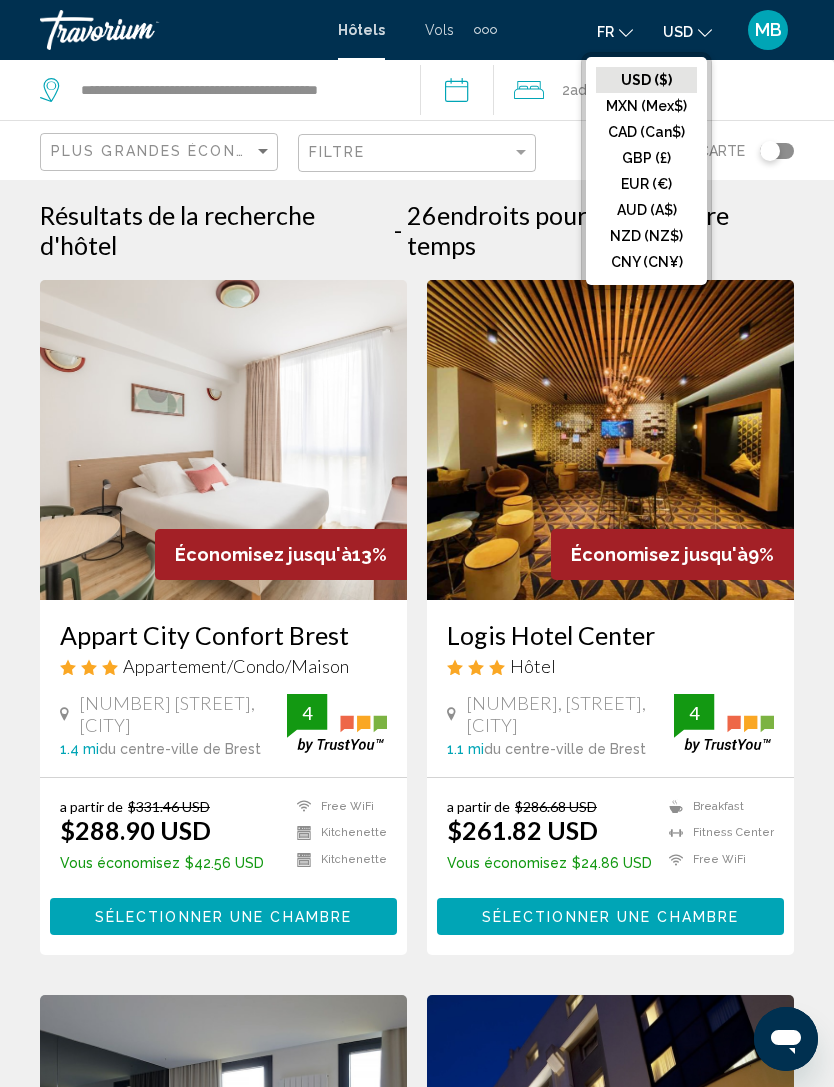 click on "EUR (€)" 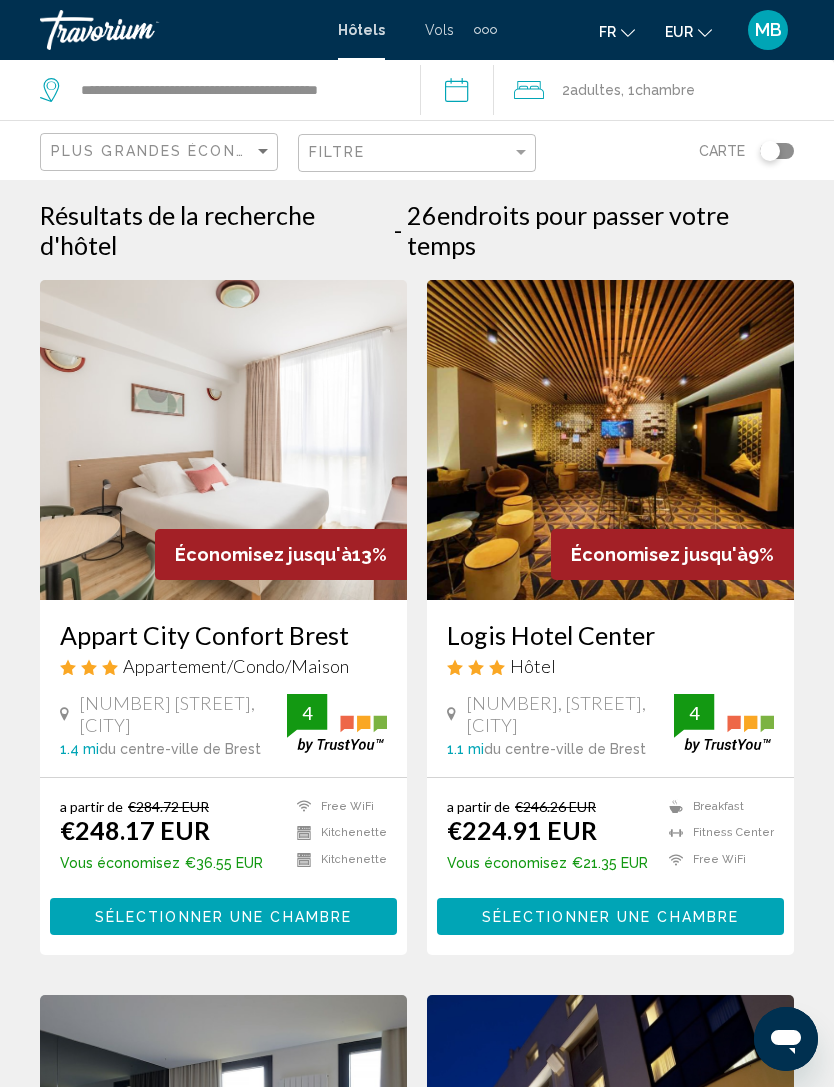 click 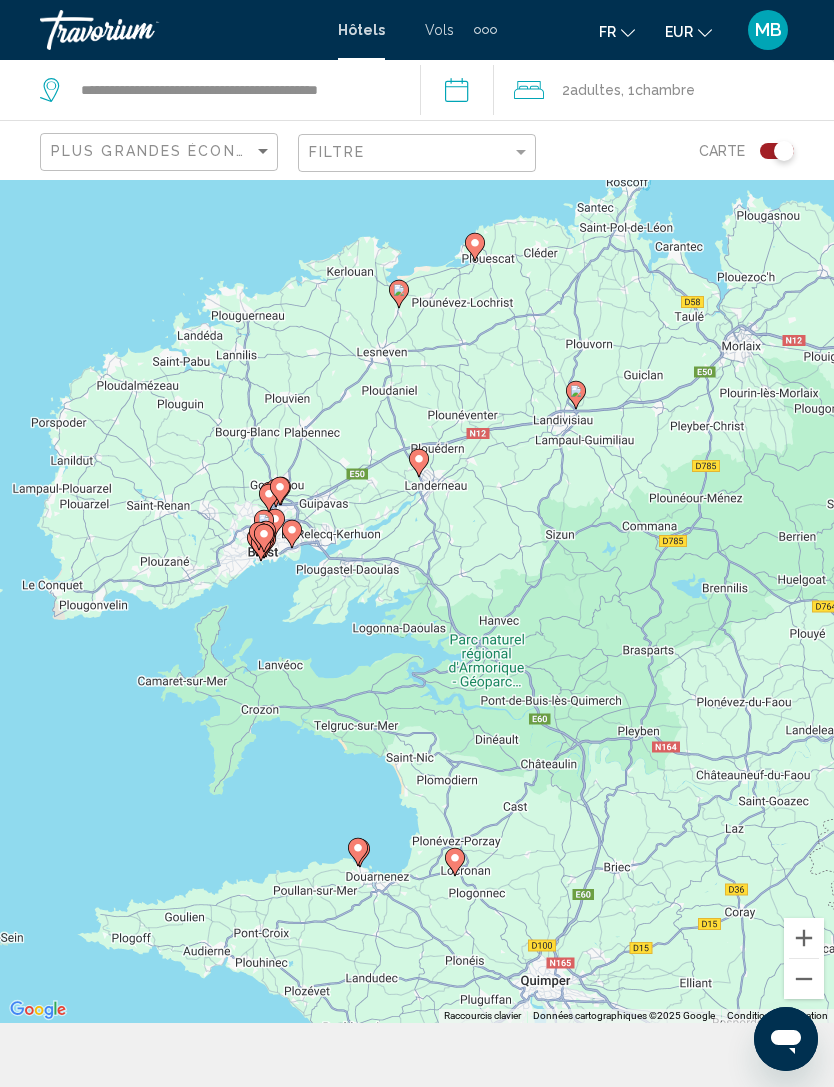 click 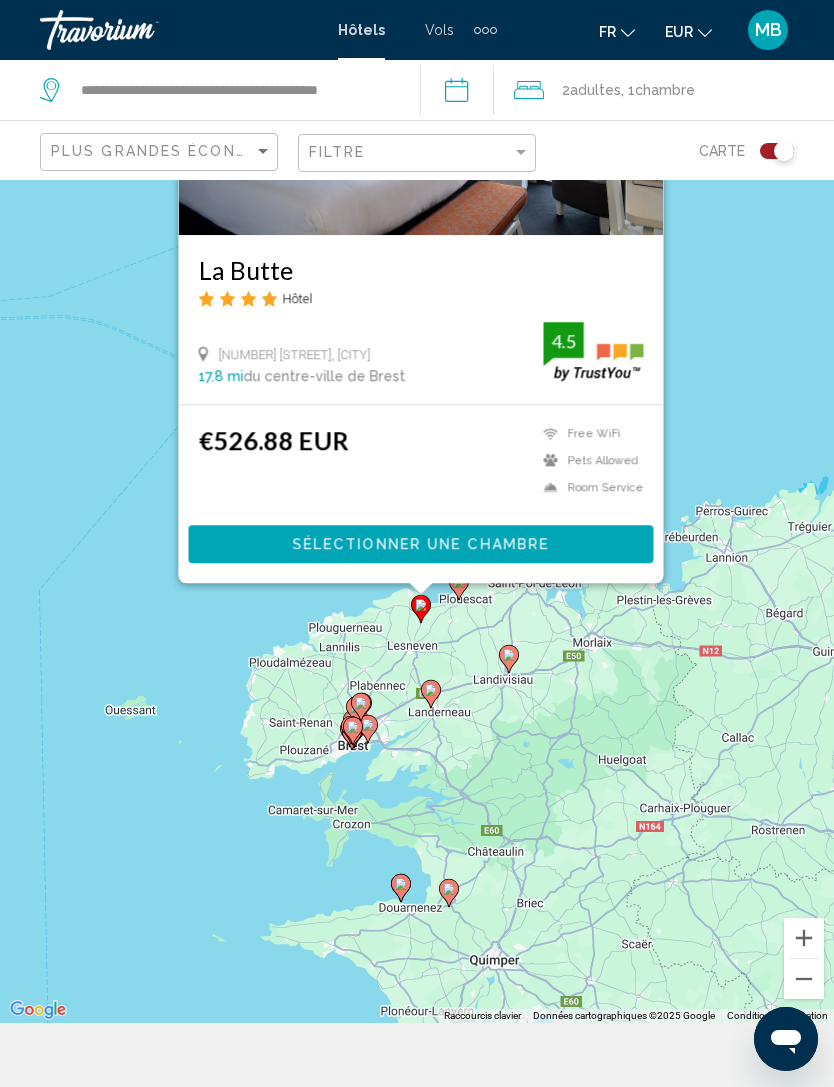 click 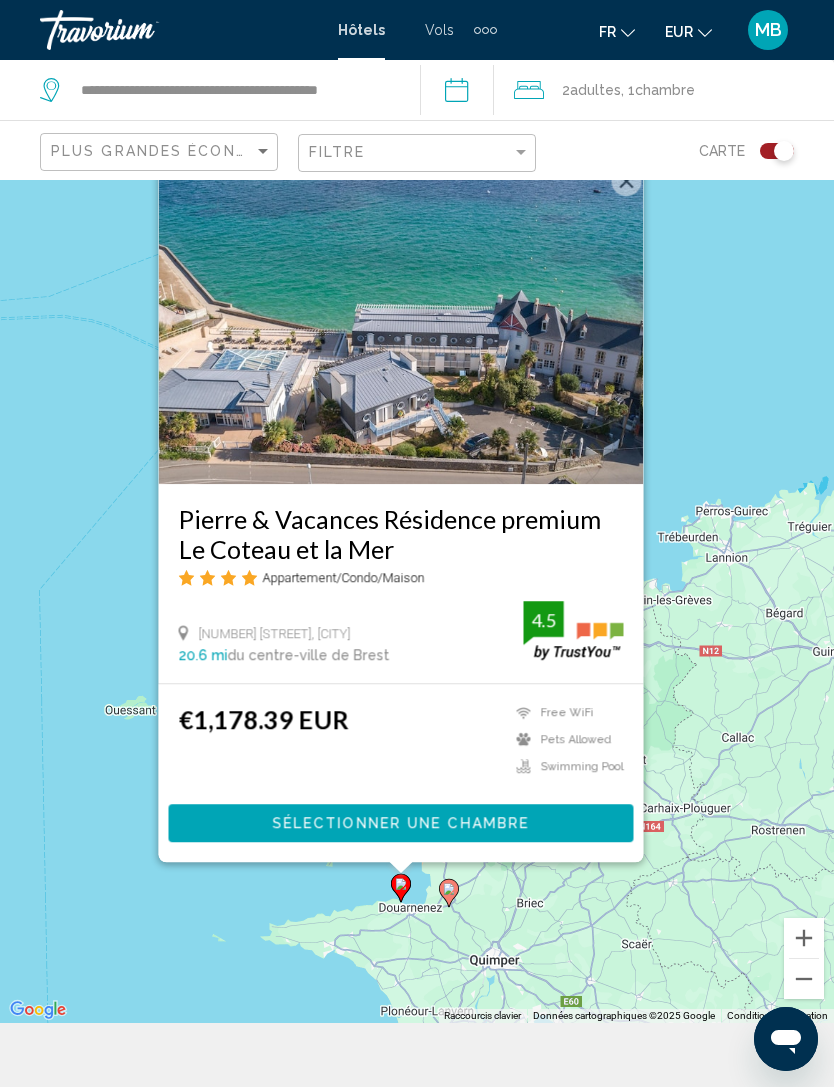 click on "Pour activer le glissement avec le clavier, appuyez sur Alt+Entrée. Une fois ce mode activé, utilisez les touches fléchées pour déplacer le repère. Pour valider le déplacement, appuyez sur Entrée. Pour annuler, appuyez sur Échap.  [PERSON] & Vacances Résidence premium Le Coteau et la Mer  Appartement/Condo/Maison [NUMBER] [STREET], [CITY] [DISTANCE]  du centre-ville de [CITY] de l'hôtel 4.5 €1,178.39 EUR  Free WiFi  Pets Allowed  Swimming Pool  4.5 Sélectionner une chambre" at bounding box center (417, 569) 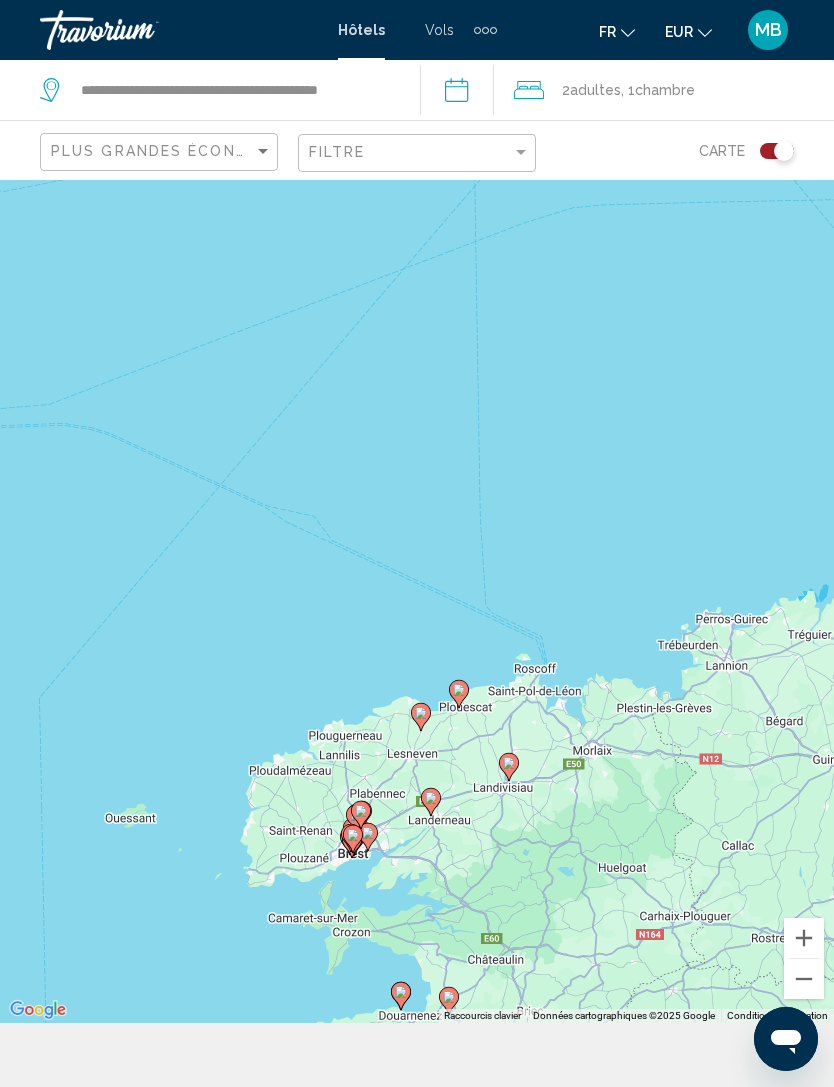 click on "Pour activer le glissement avec le clavier, appuyez sur Alt+Entrée. Une fois ce mode activé, utilisez les touches fléchées pour déplacer le repère. Pour valider le déplacement, appuyez sur Entrée. Pour annuler, appuyez sur Échap." at bounding box center [417, 569] 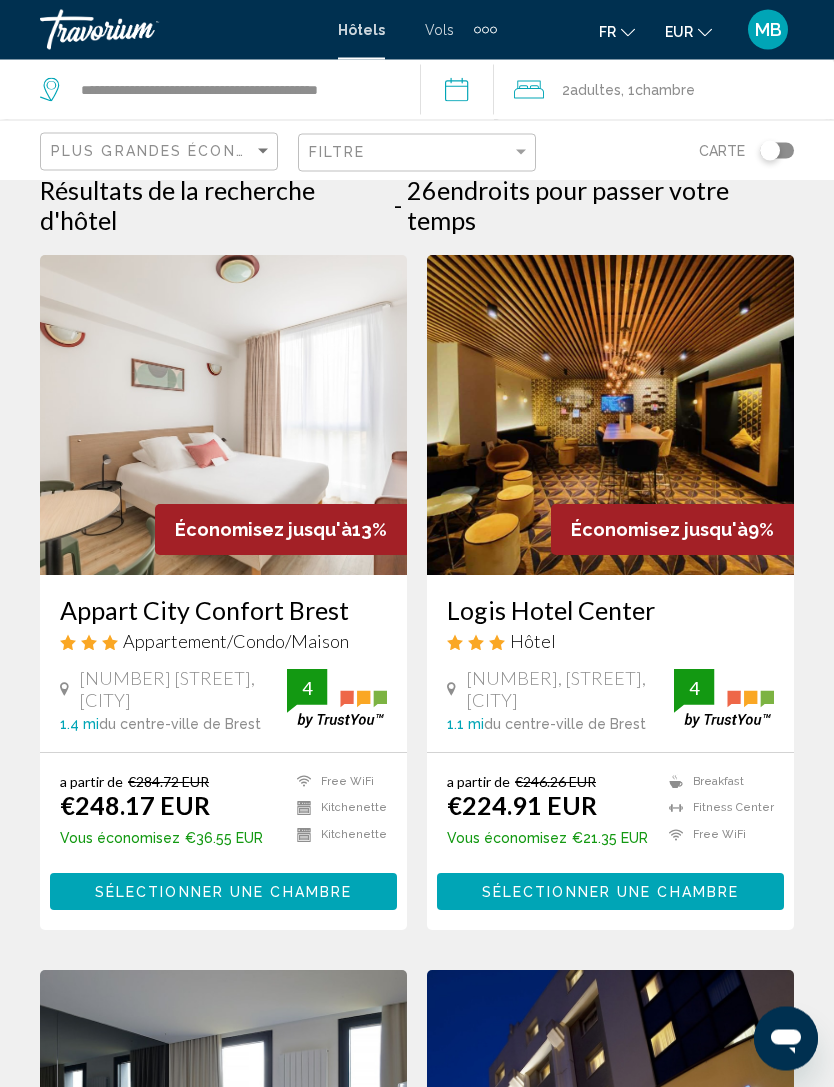 scroll, scrollTop: 0, scrollLeft: 0, axis: both 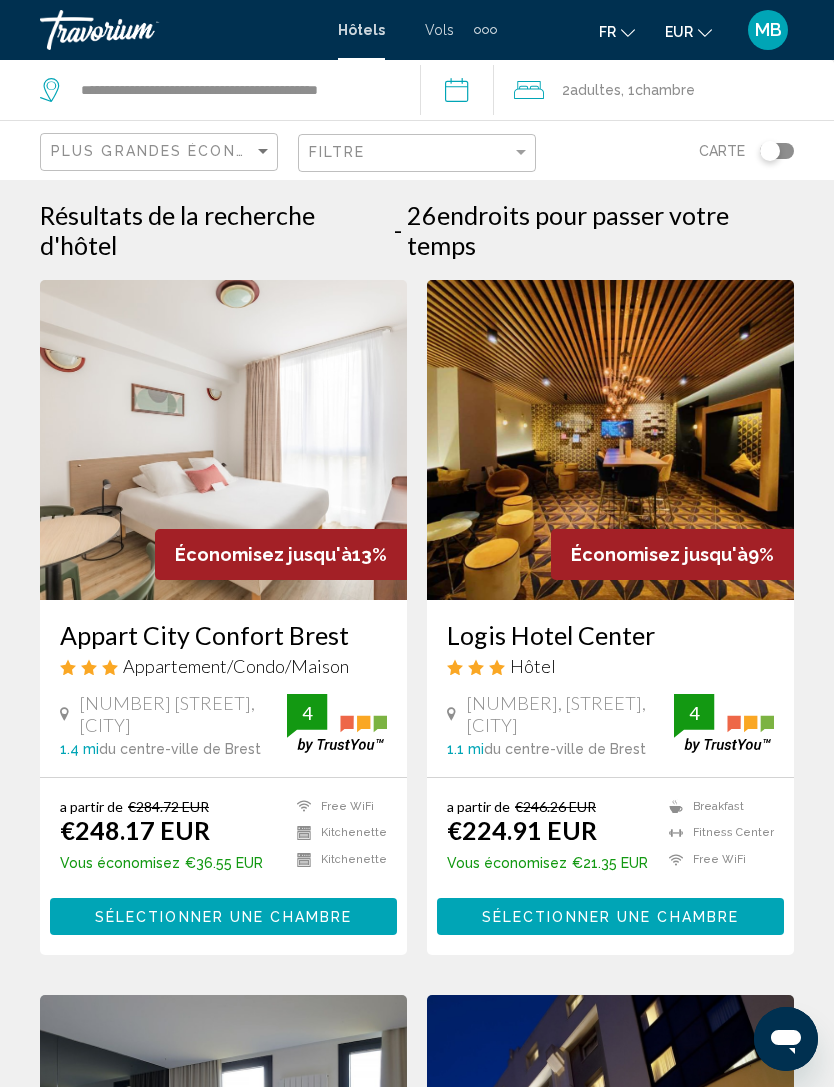 click on "2  Adulte Adultes" 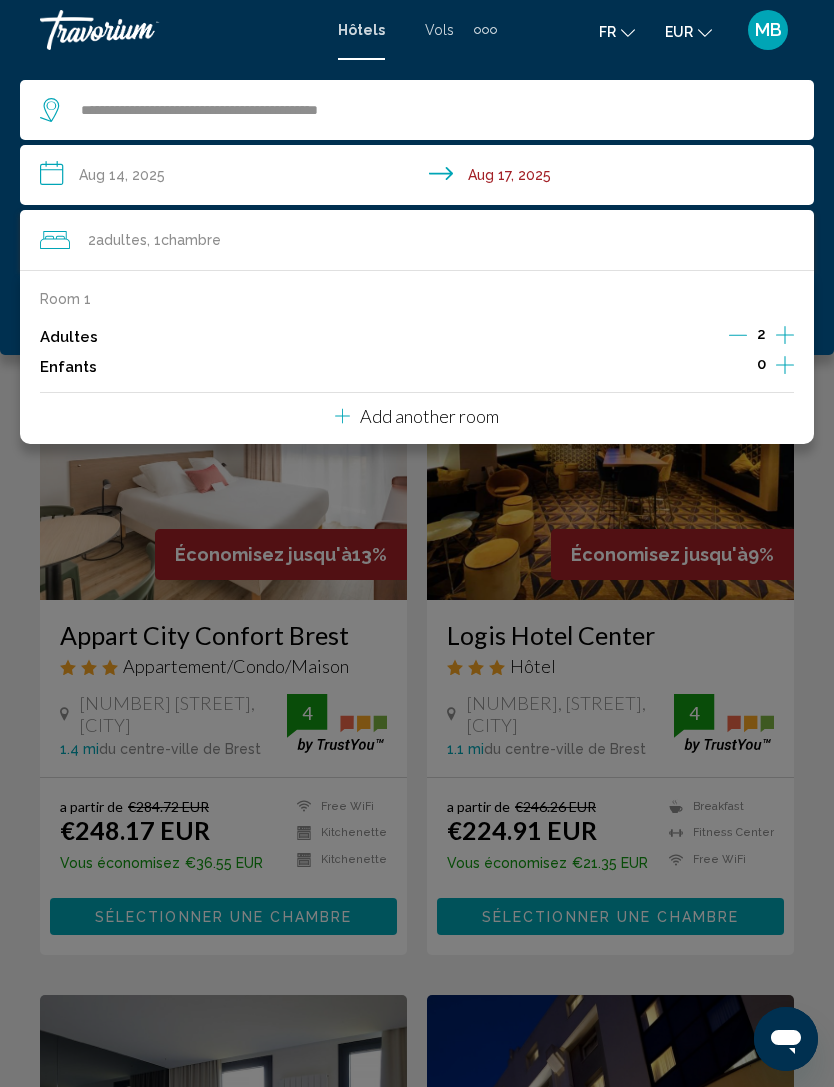 click 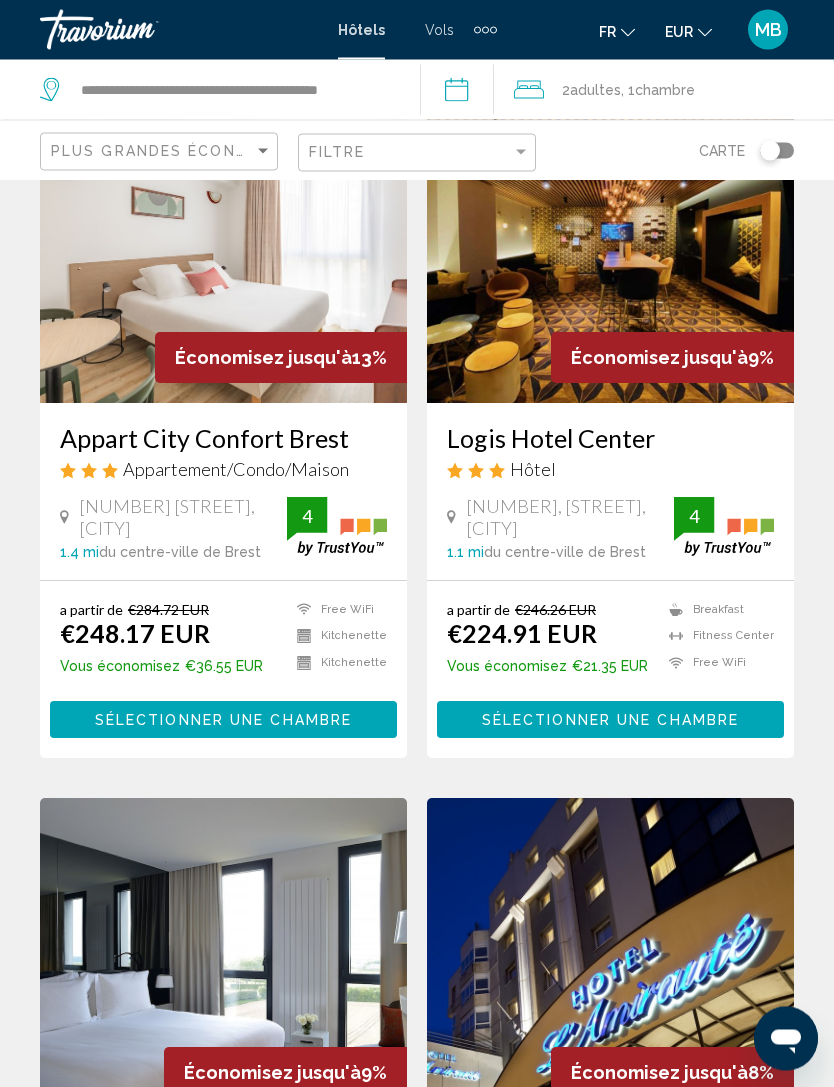 scroll, scrollTop: 0, scrollLeft: 0, axis: both 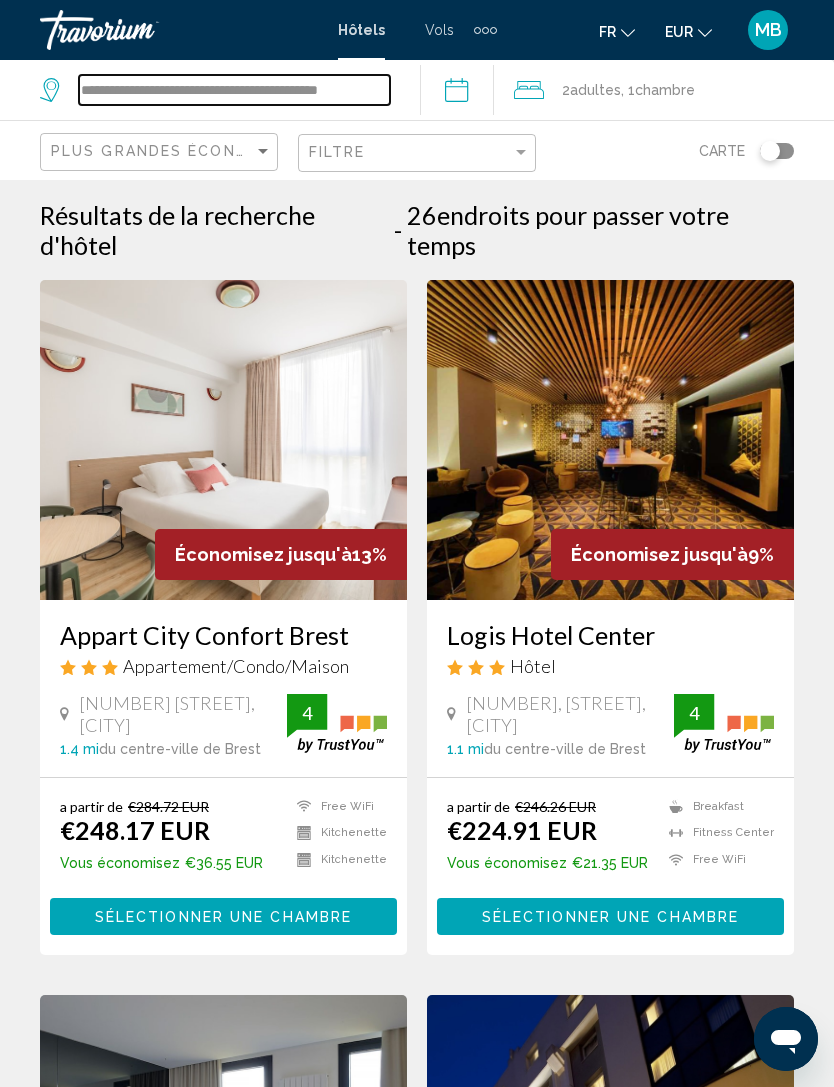 click on "**********" at bounding box center (234, 90) 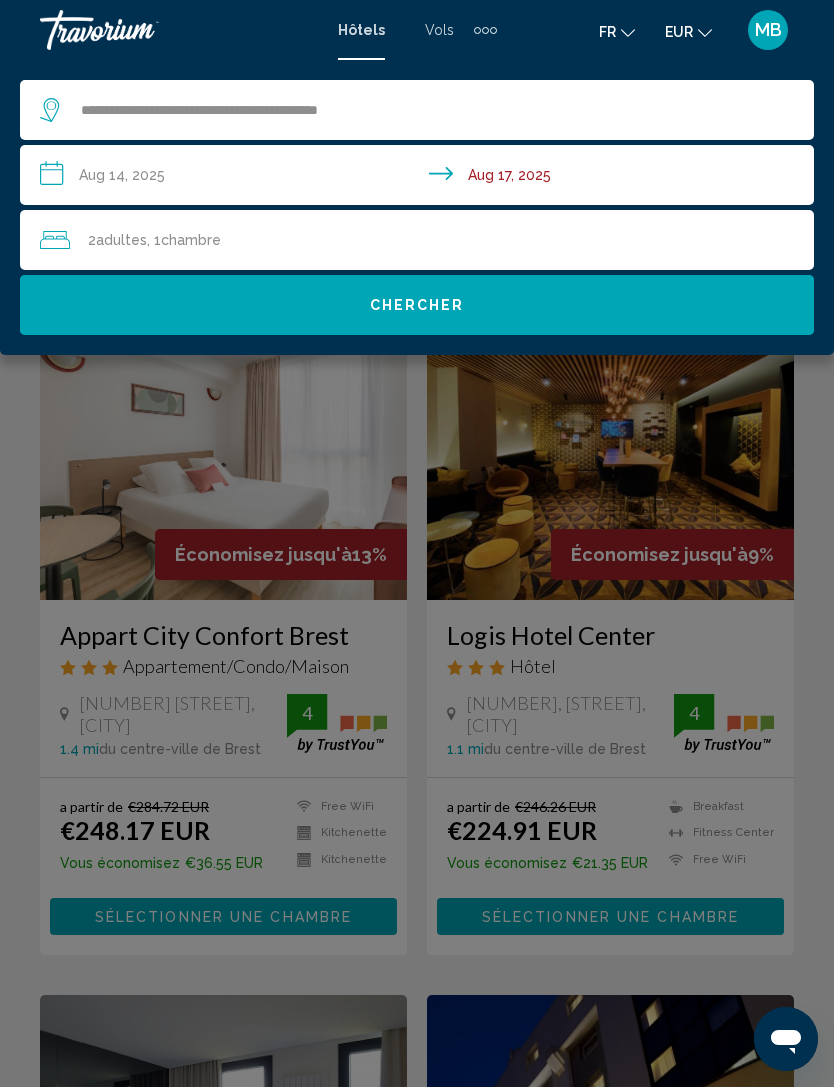 click on "**********" at bounding box center (421, 178) 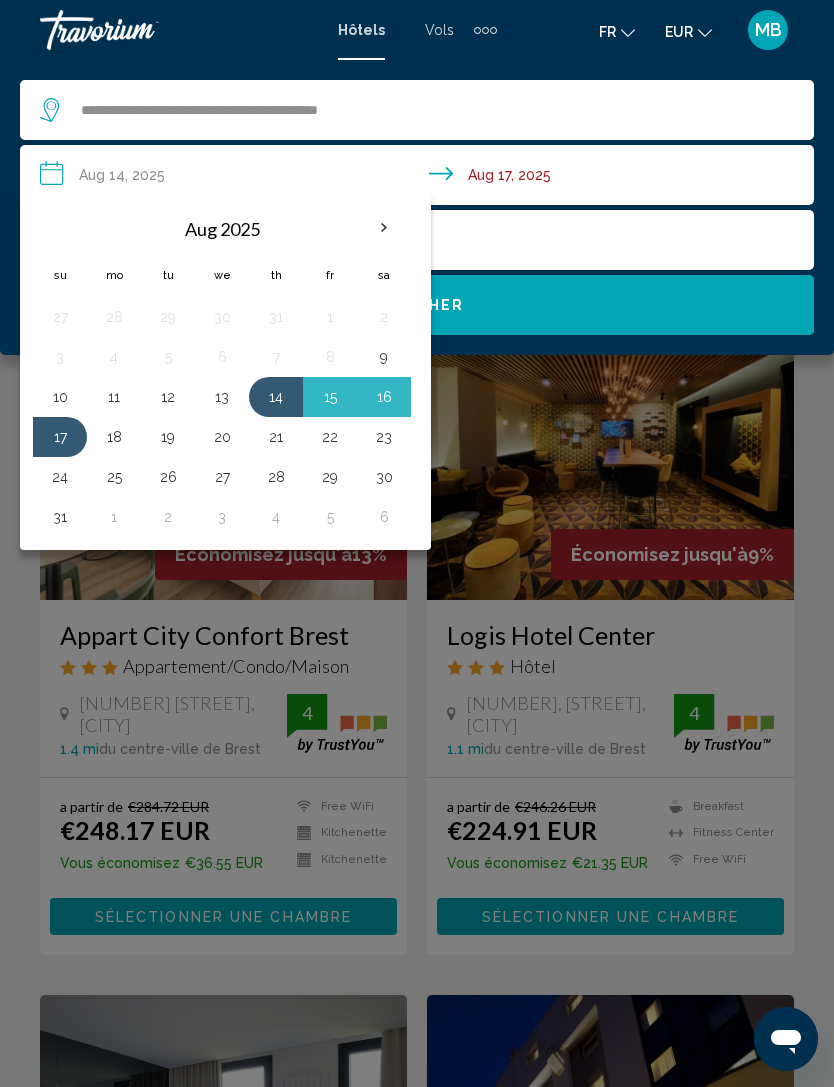 click on "18" at bounding box center (114, 437) 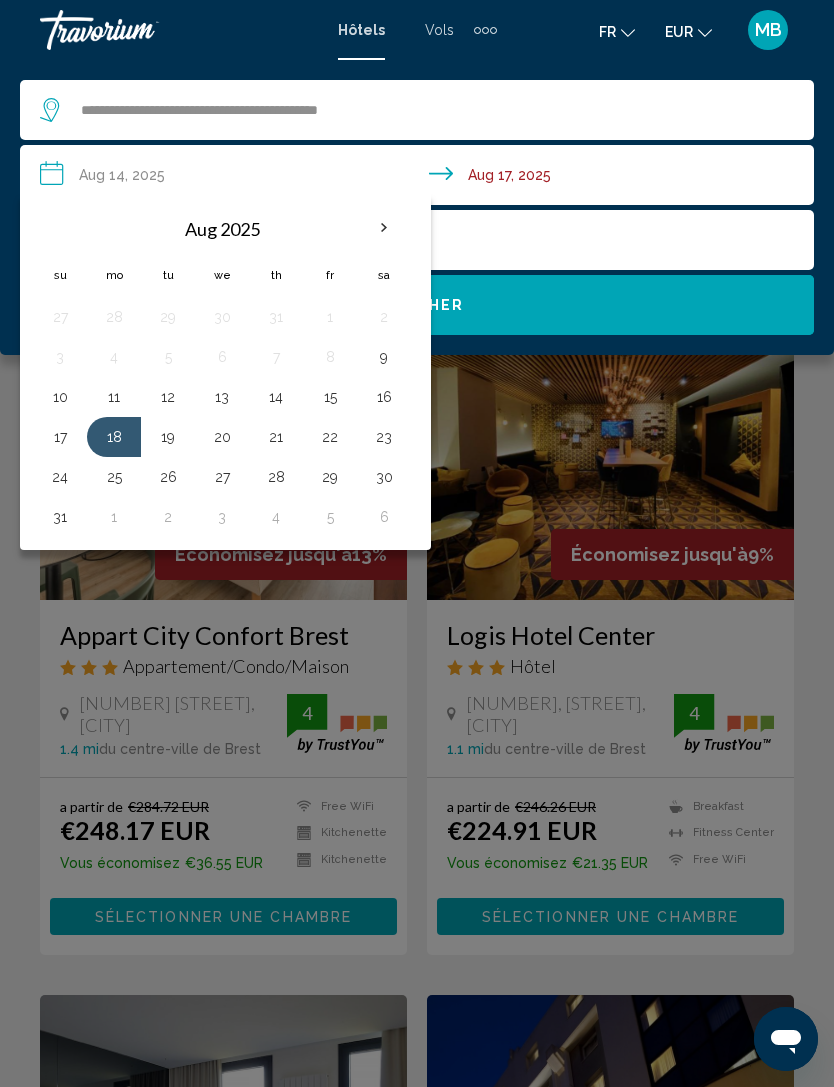click on "14" at bounding box center [276, 397] 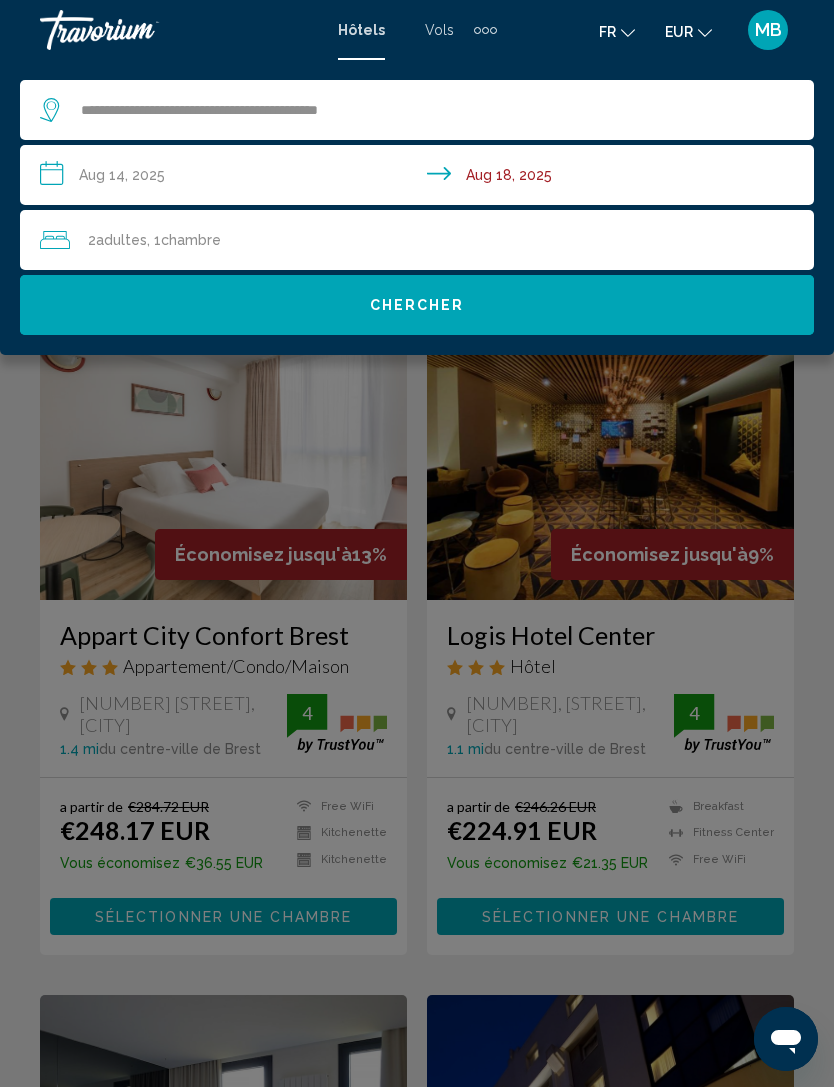 click on "**********" at bounding box center (421, 178) 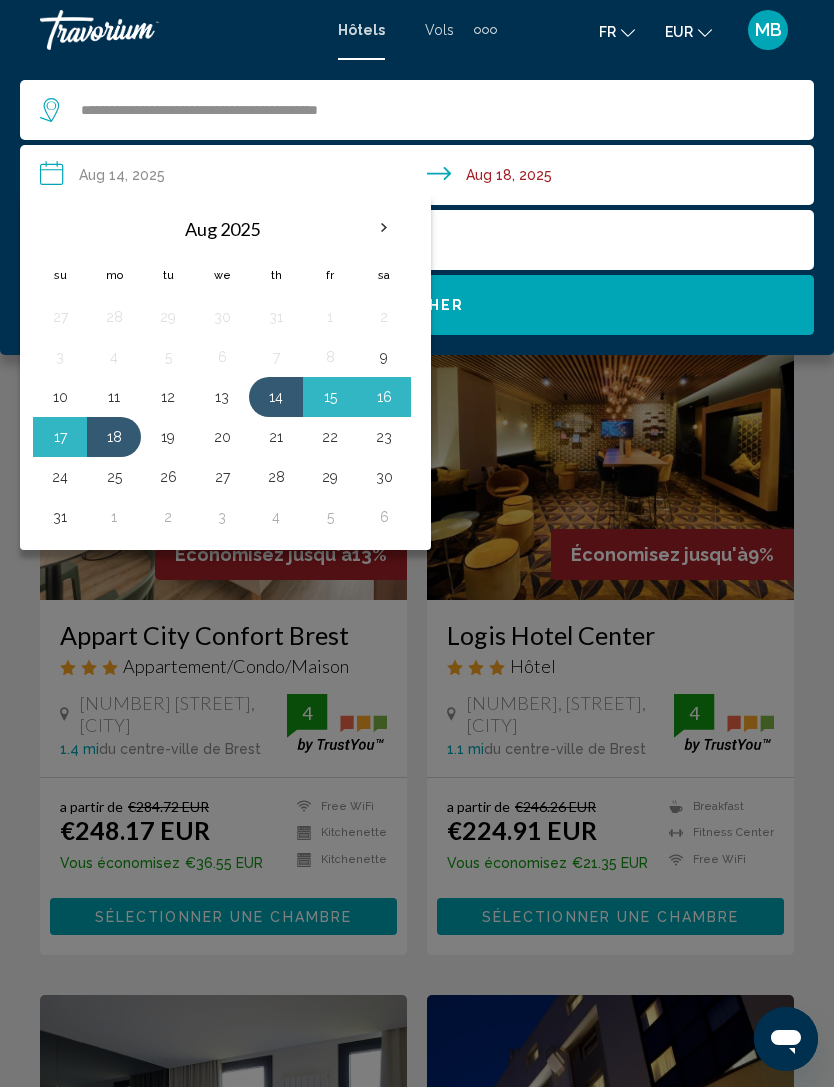 click on "**********" at bounding box center (421, 178) 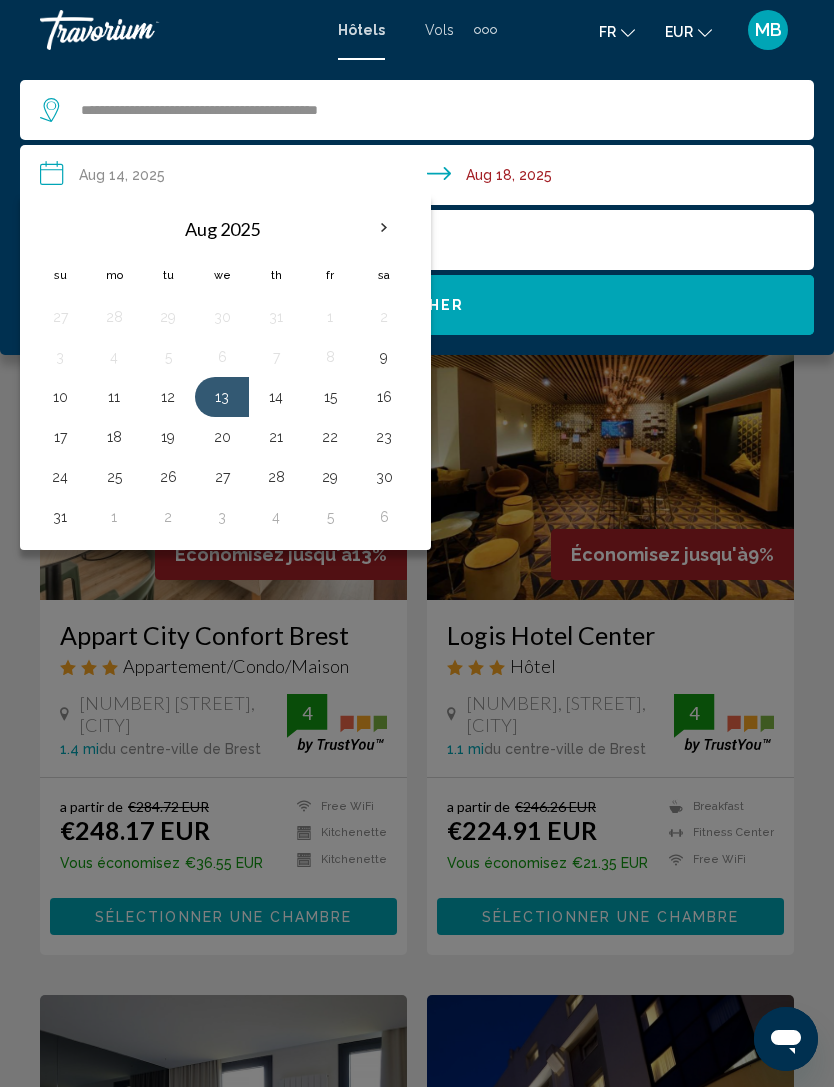 click on "18" at bounding box center [114, 437] 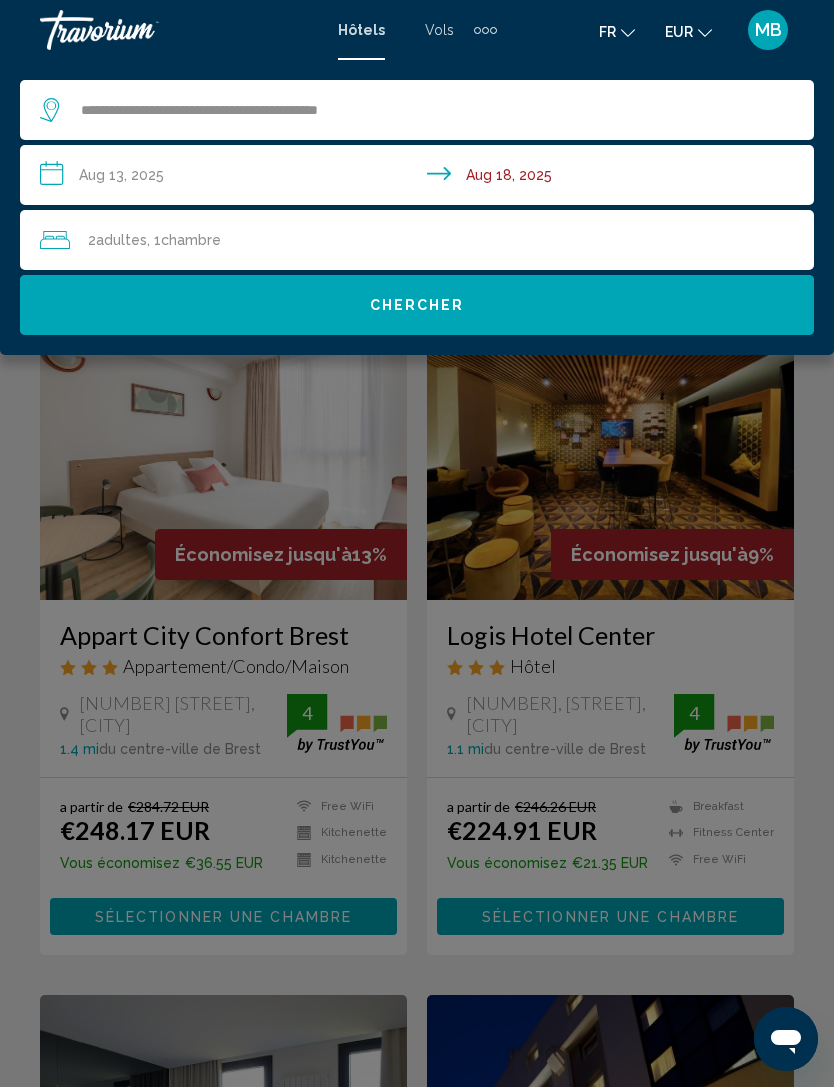 click on "Chercher" 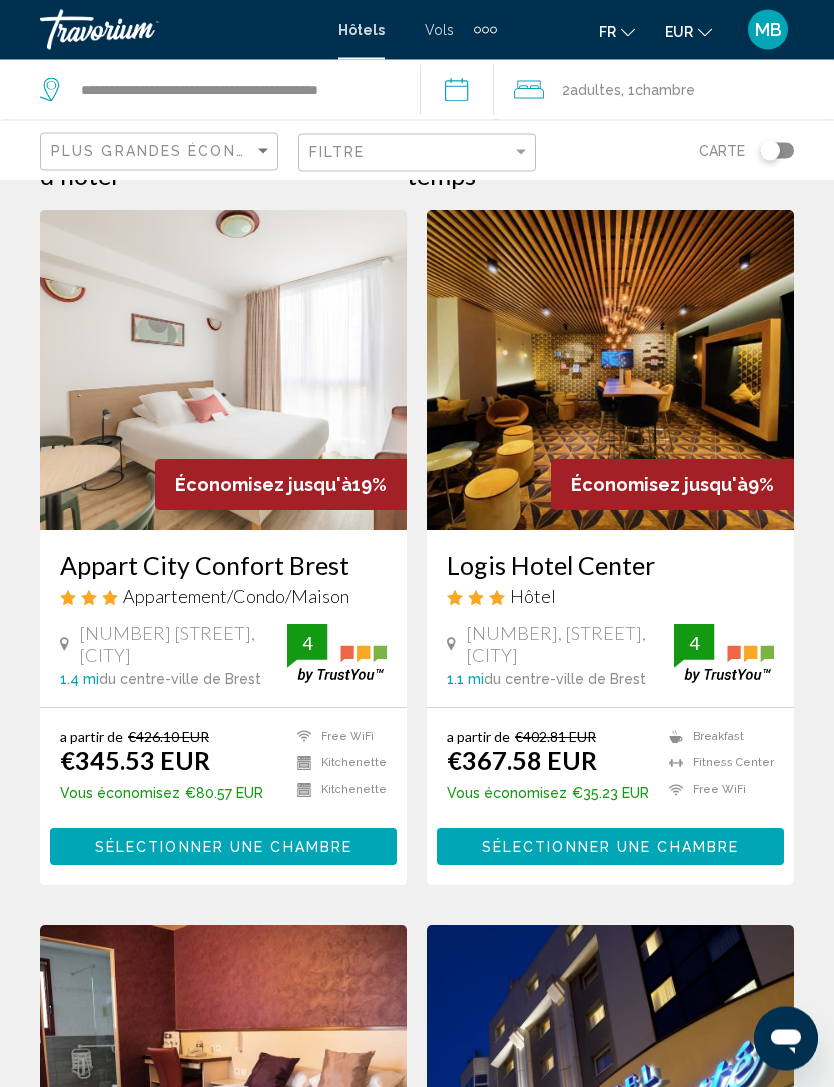 scroll, scrollTop: 0, scrollLeft: 0, axis: both 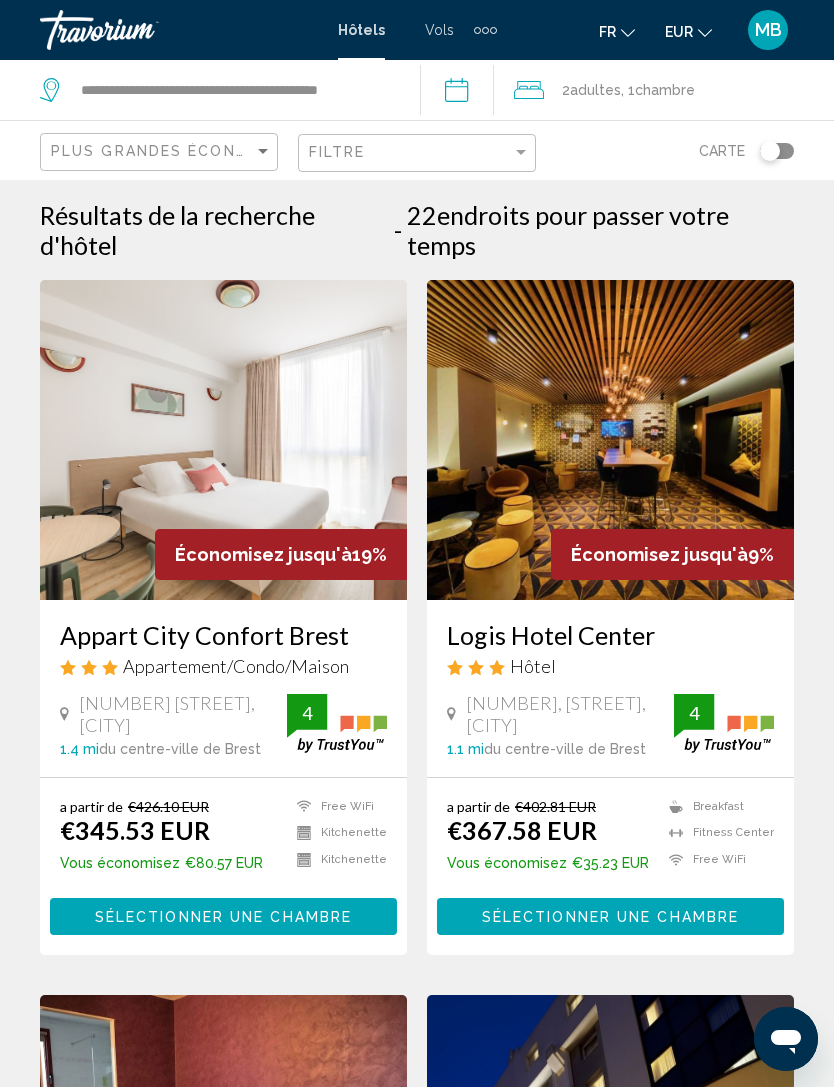 click at bounding box center [610, 440] 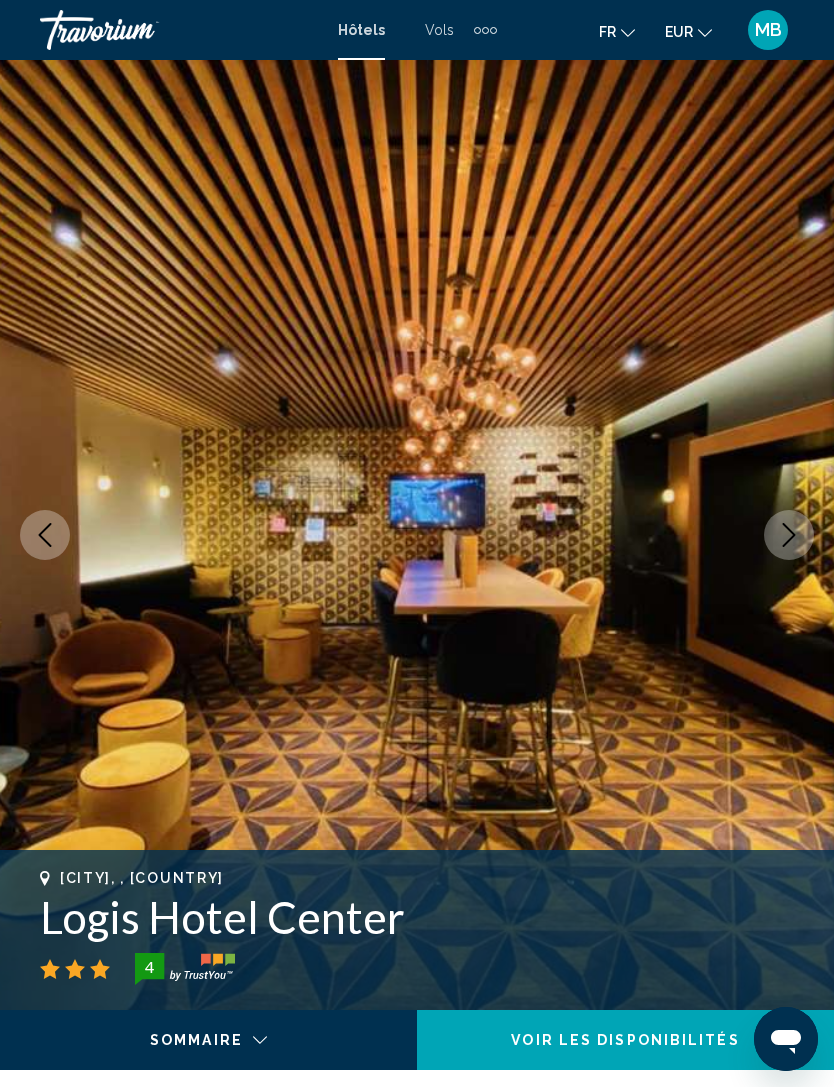 click 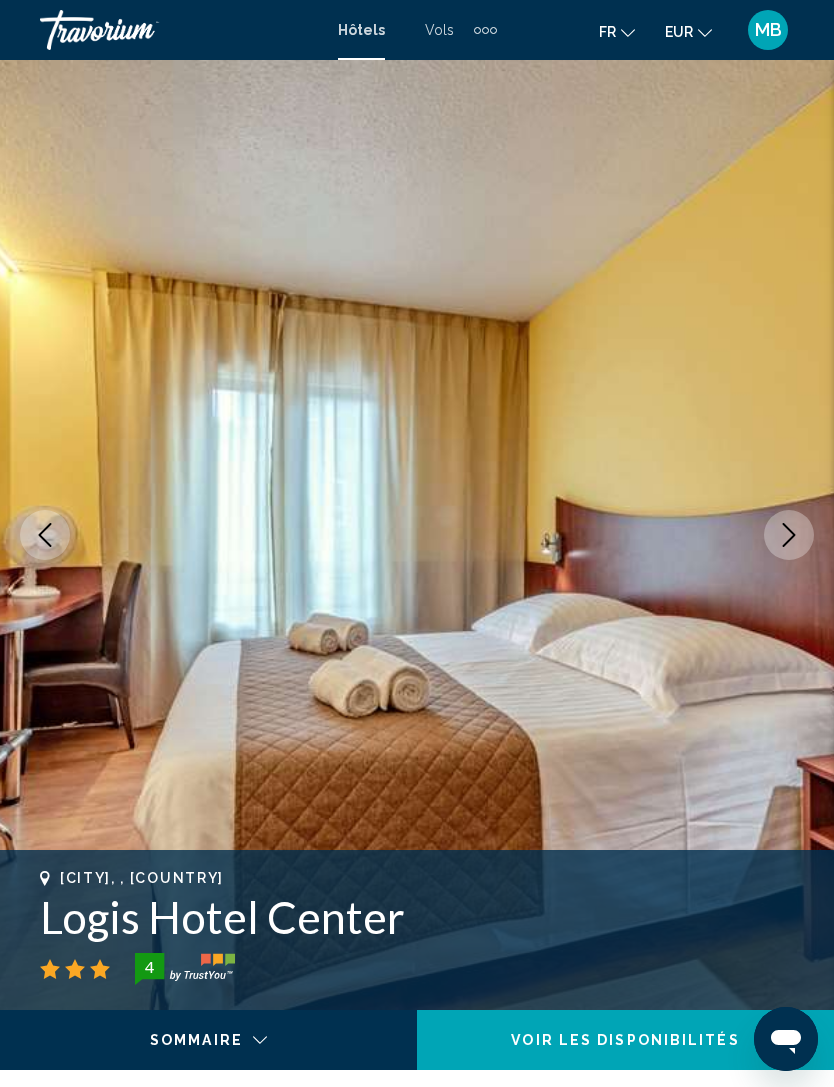click 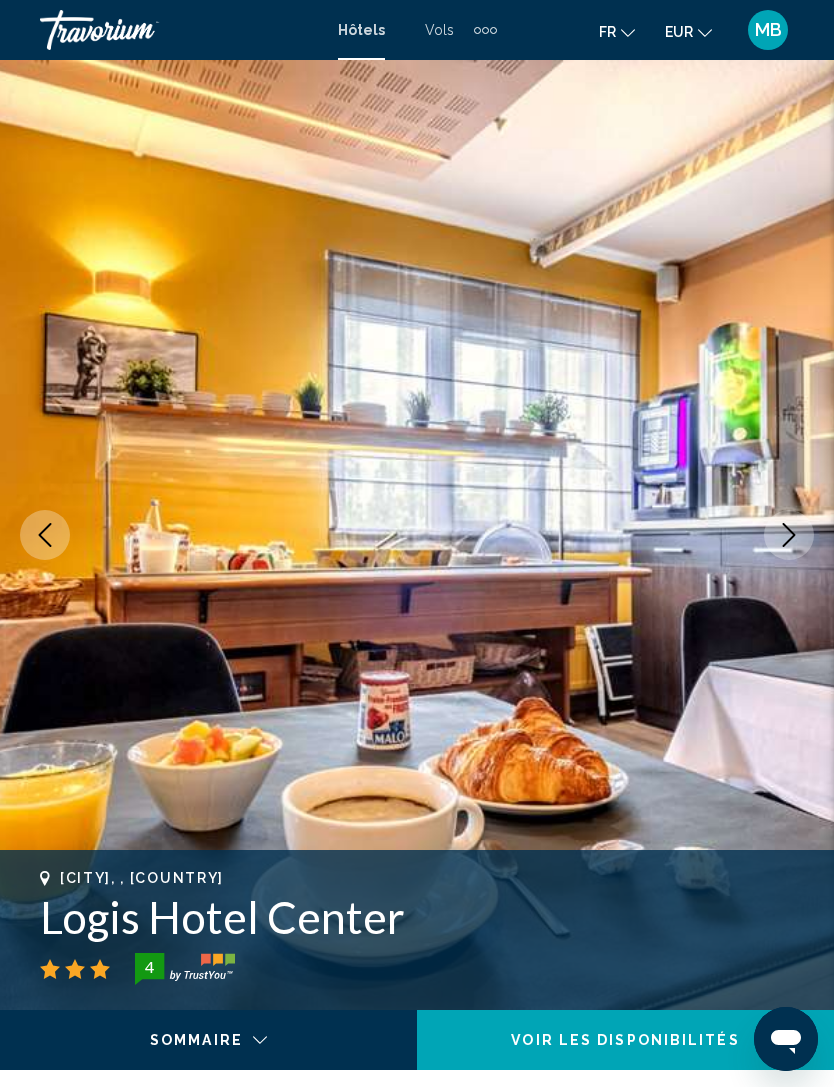 click 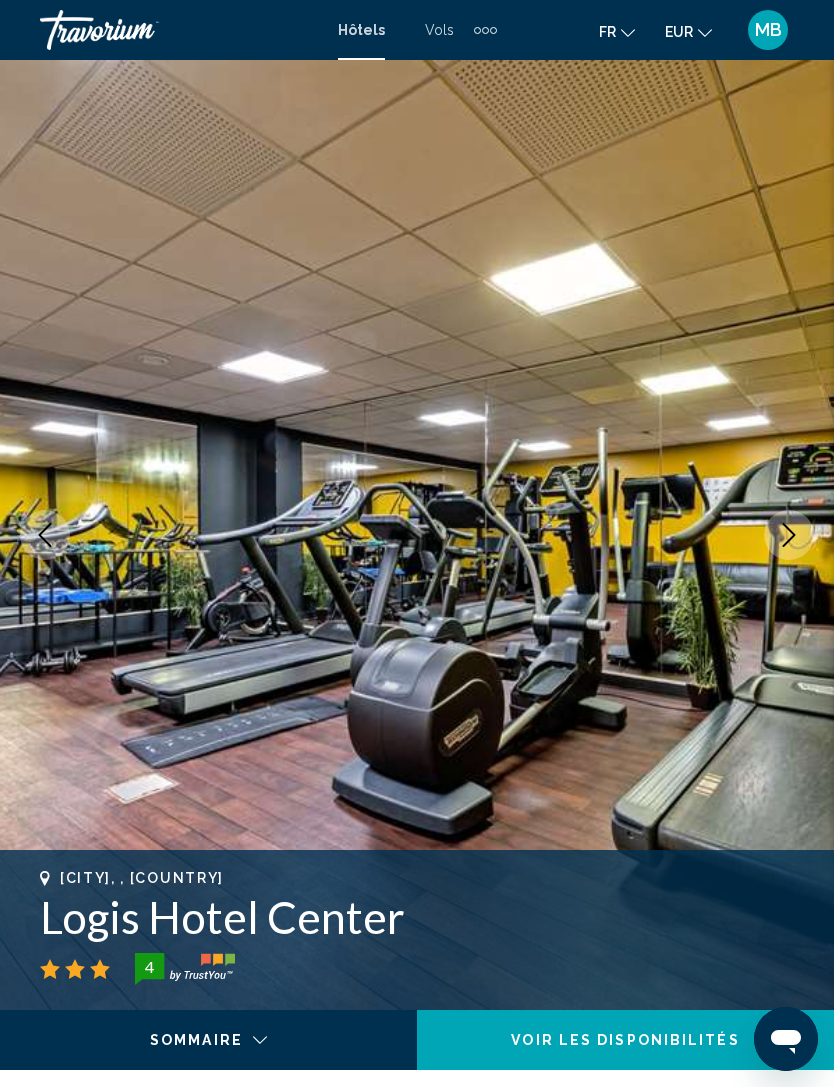click 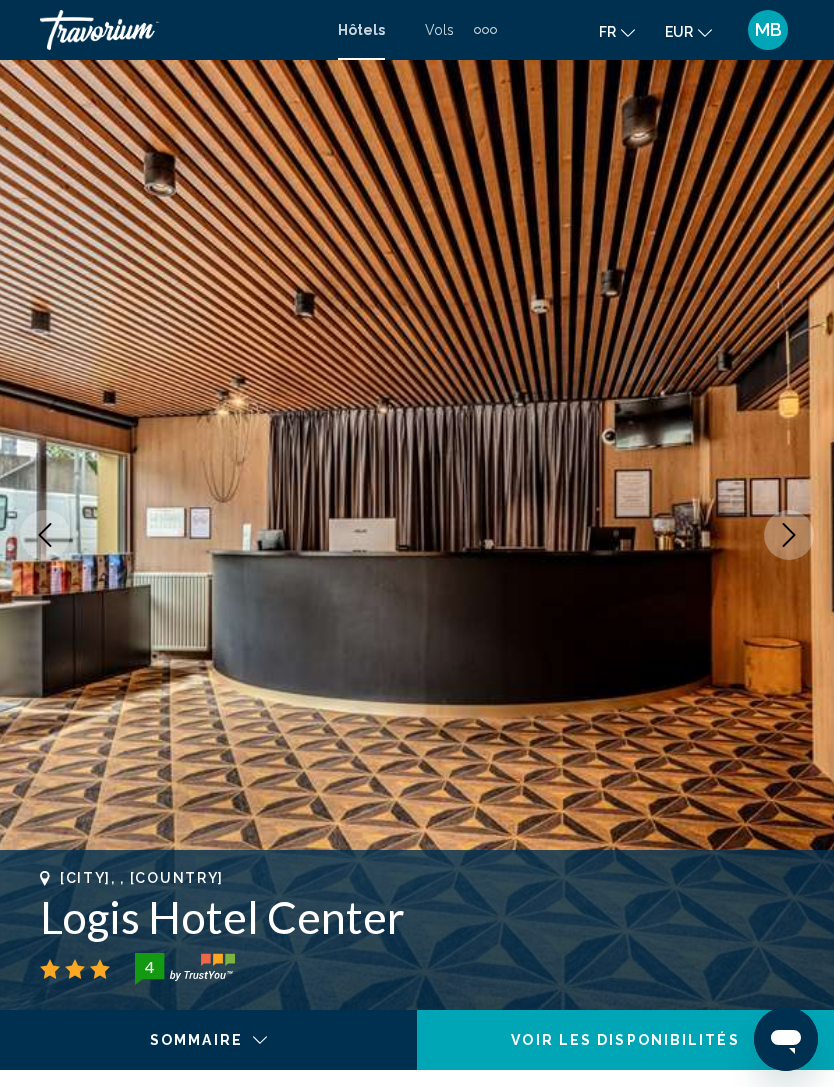 click 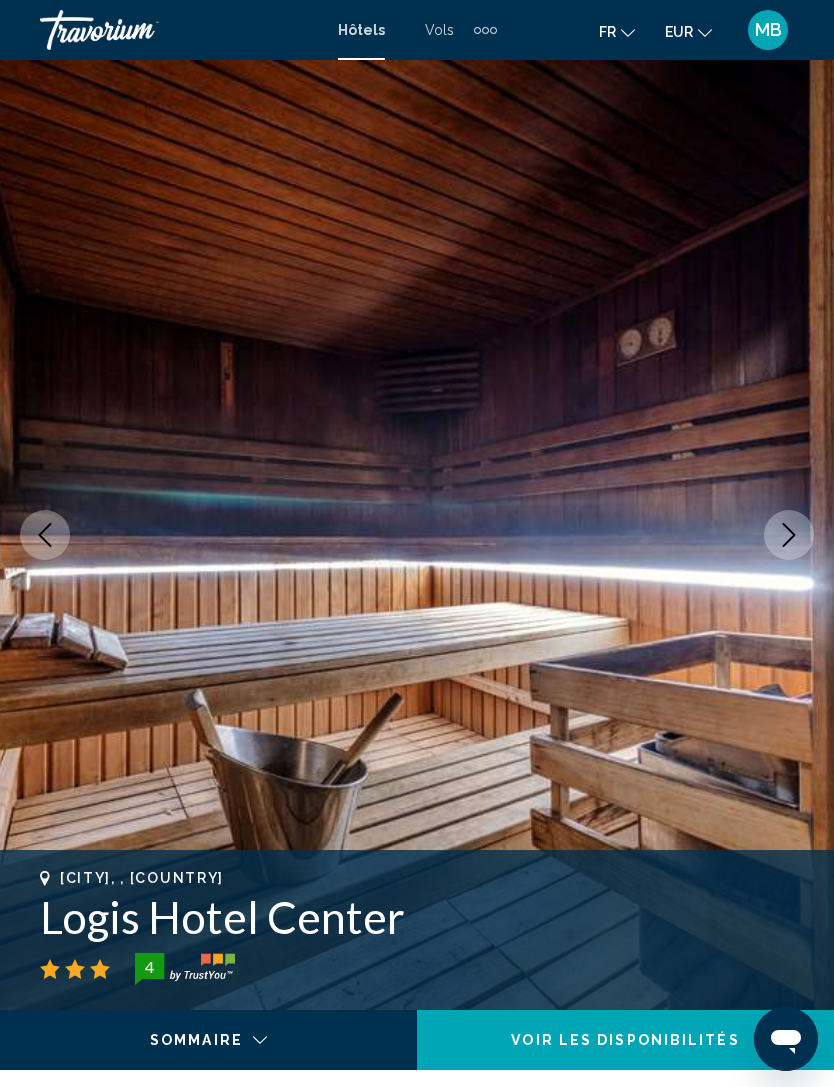 click at bounding box center [789, 535] 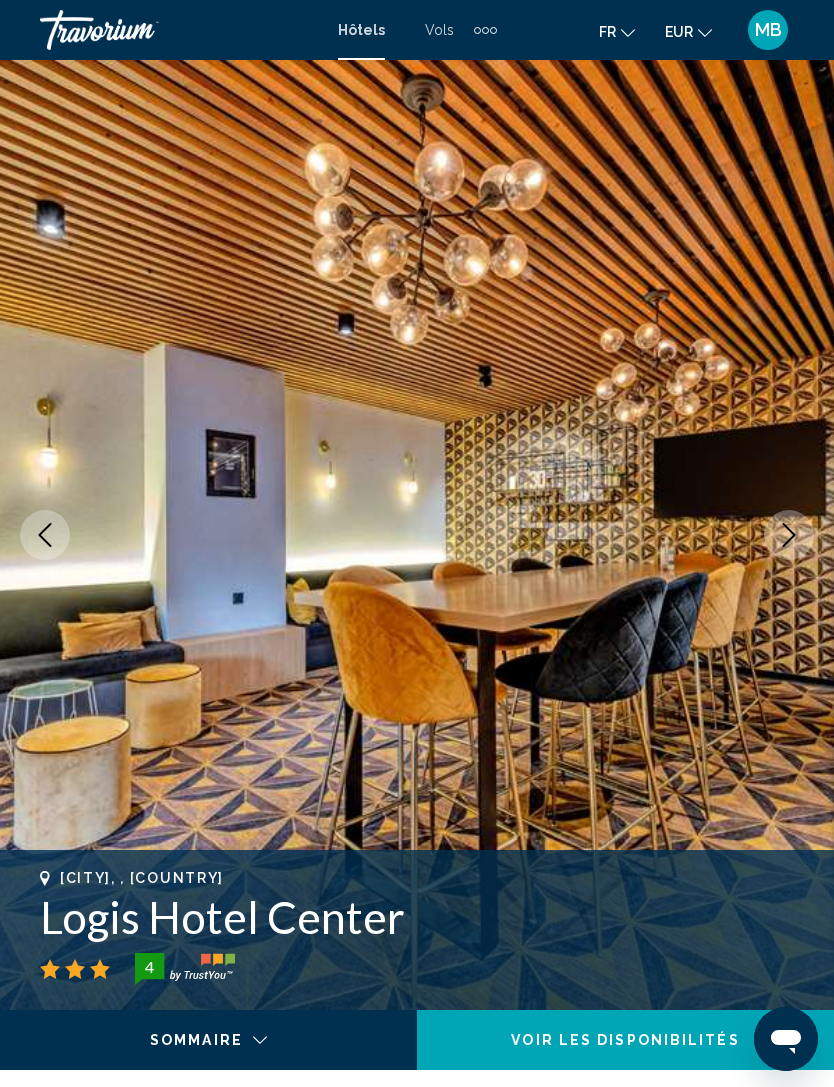 click at bounding box center (789, 535) 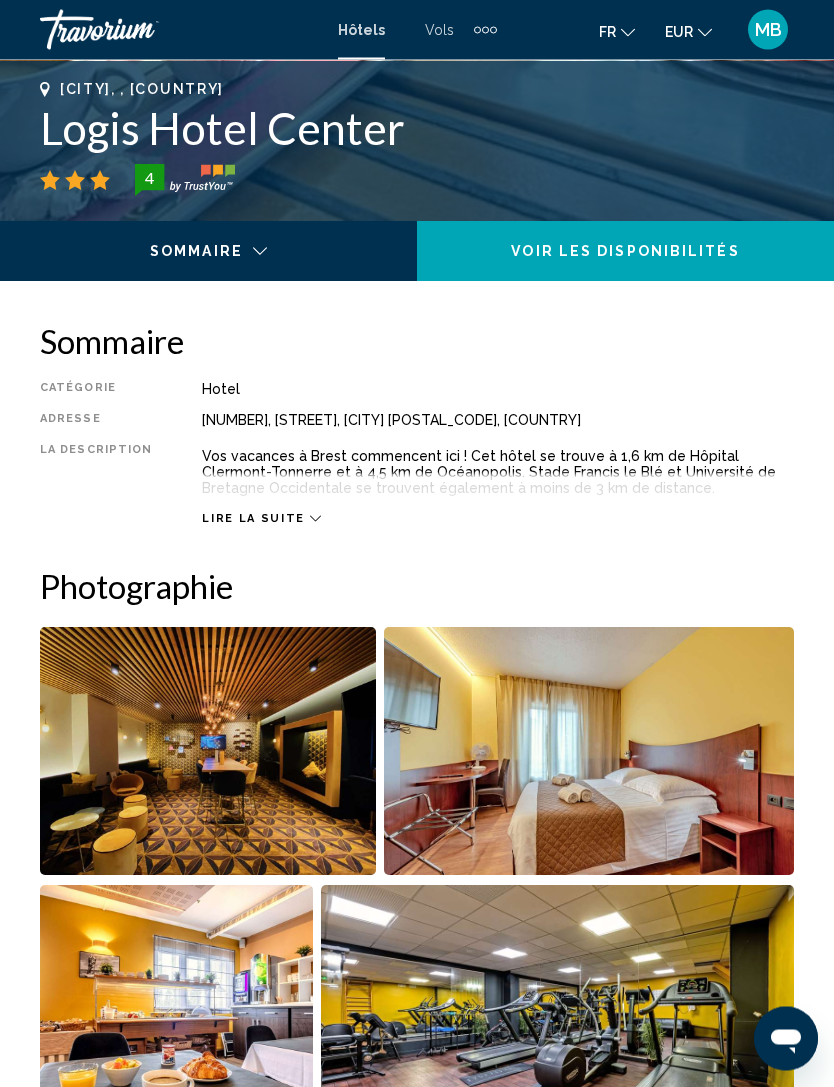 scroll, scrollTop: 825, scrollLeft: 0, axis: vertical 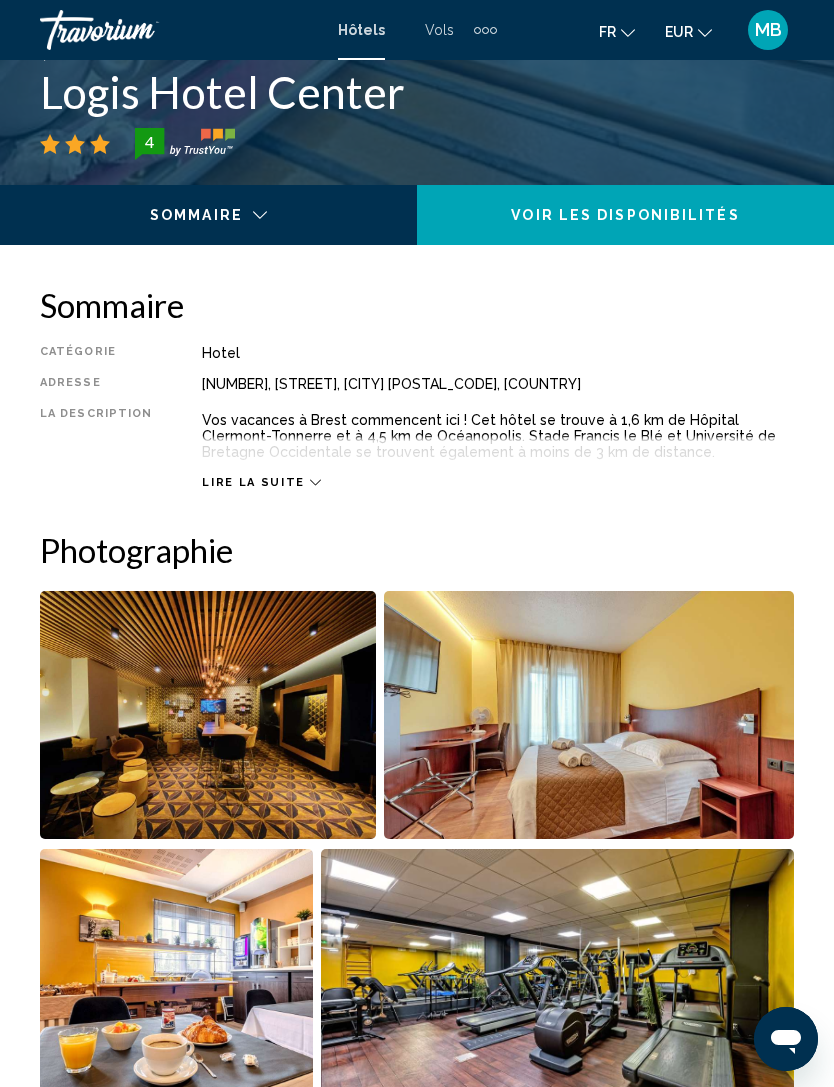 click on "Lire la suite" at bounding box center (253, 482) 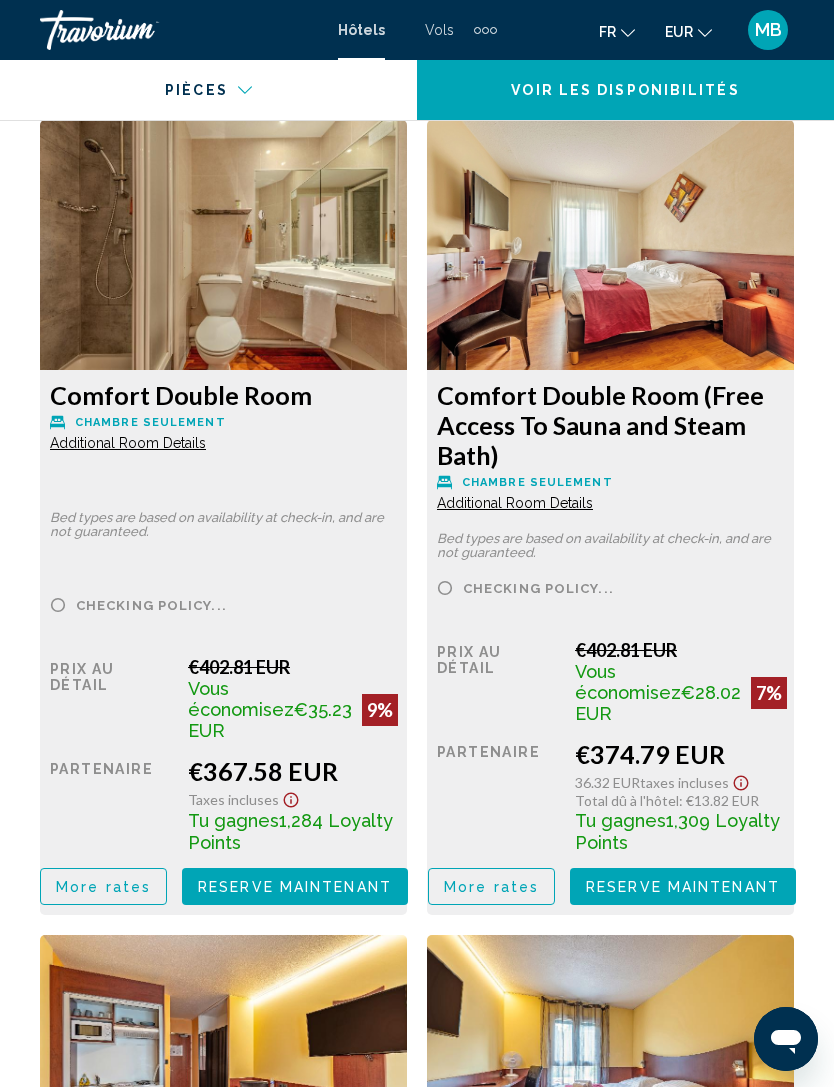 scroll, scrollTop: 3472, scrollLeft: 0, axis: vertical 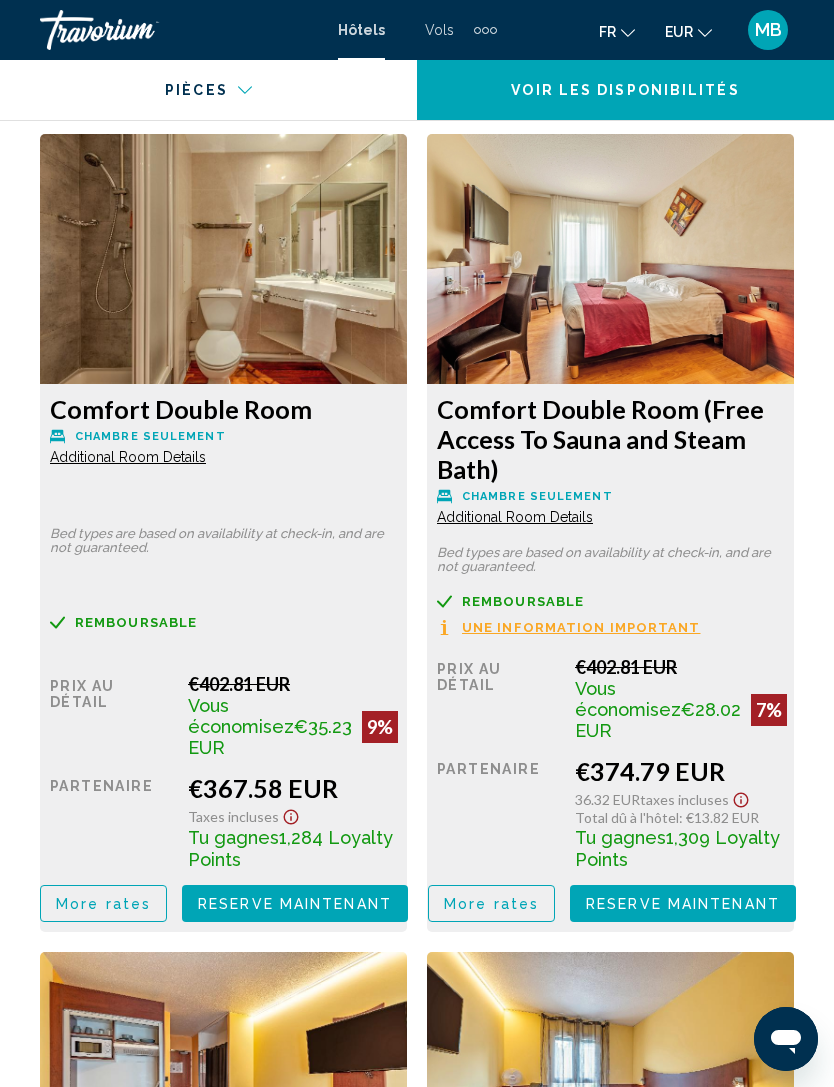 click on "Additional Room Details" at bounding box center [128, 457] 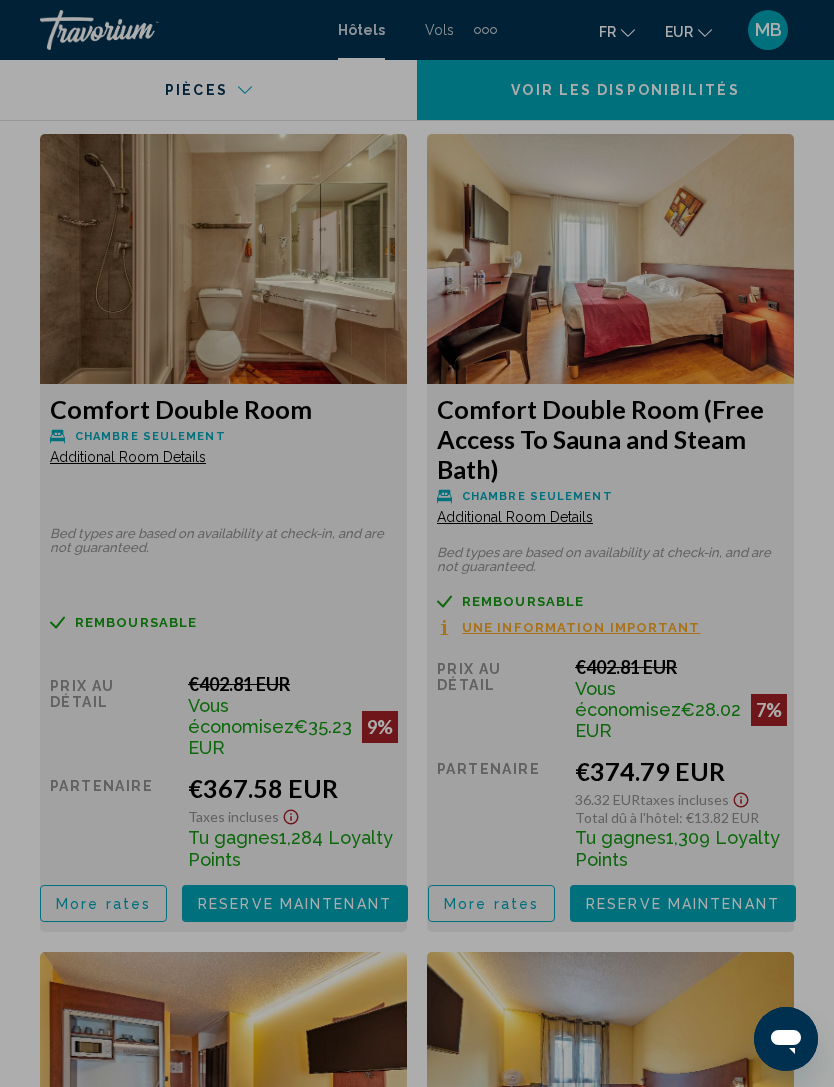 scroll, scrollTop: 0, scrollLeft: 0, axis: both 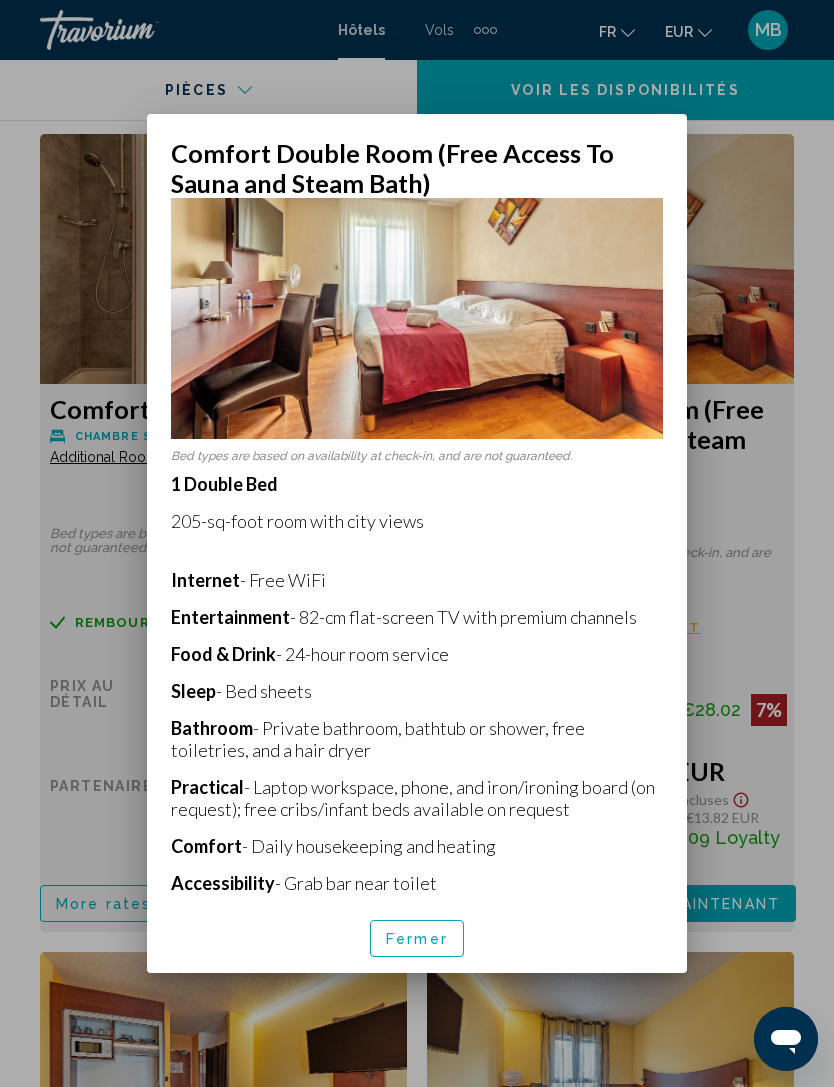 click on "Fermer" at bounding box center [417, 939] 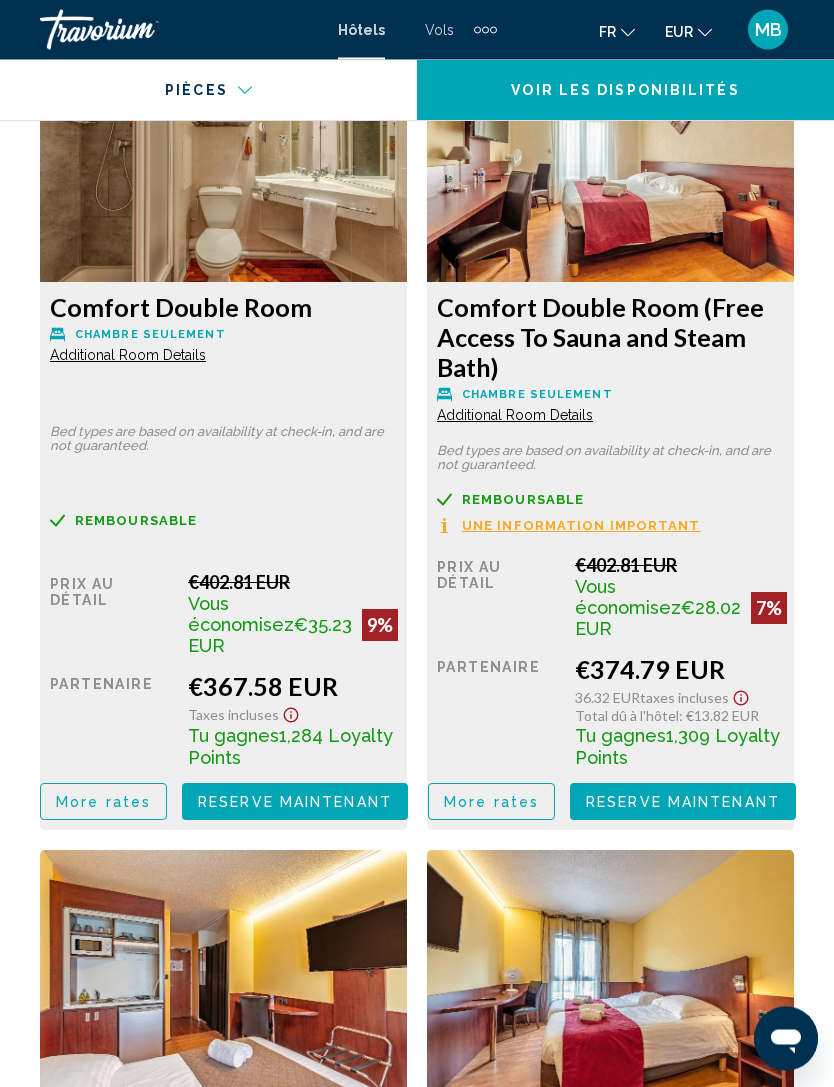 scroll, scrollTop: 3570, scrollLeft: 0, axis: vertical 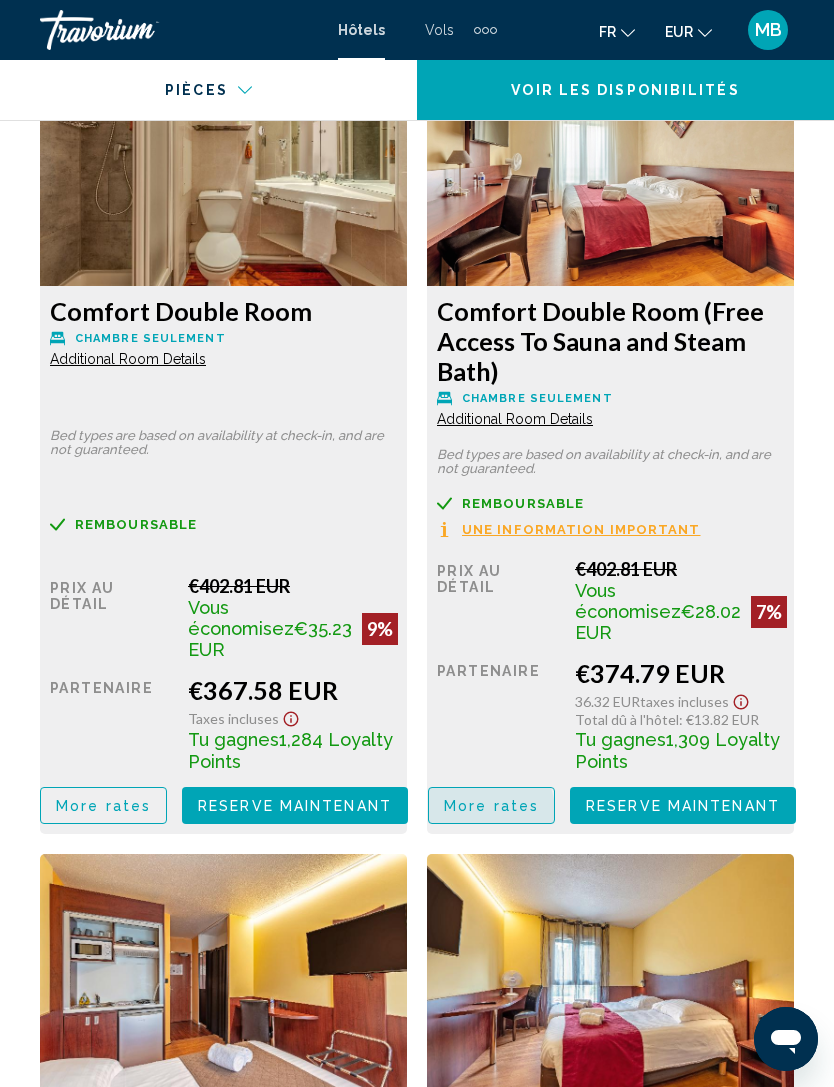 click on "More rates" at bounding box center [103, 806] 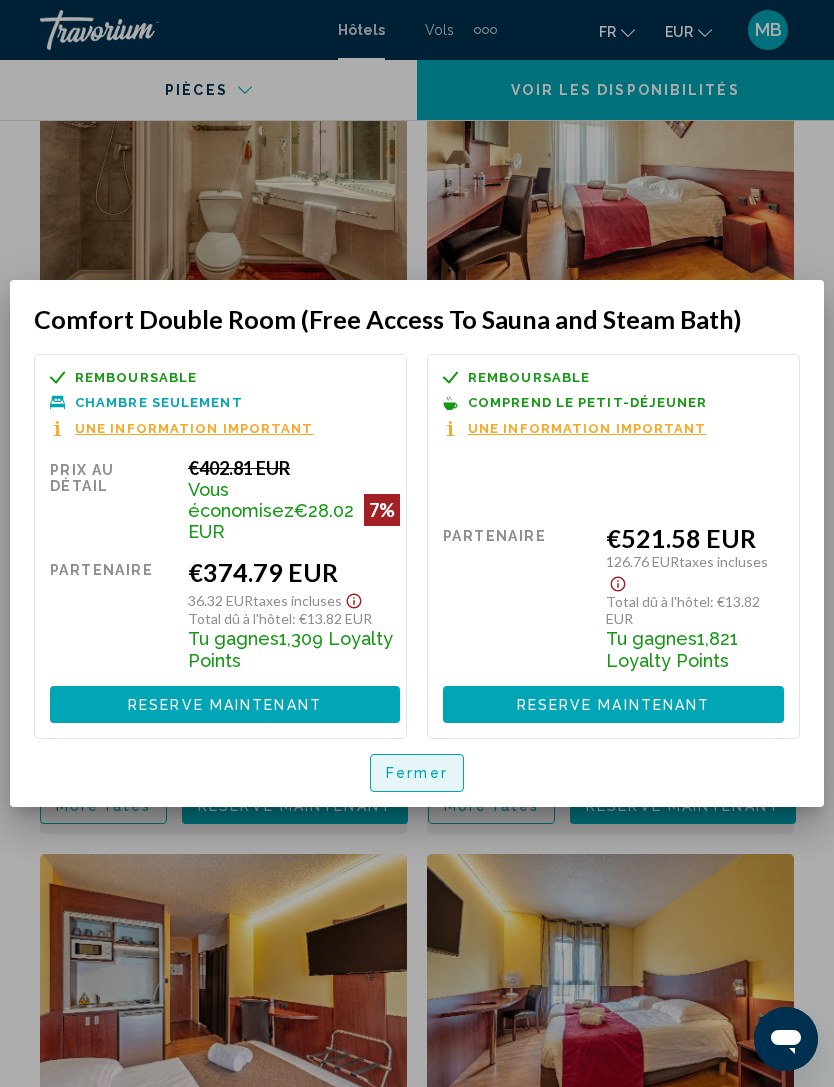click on "Fermer" at bounding box center (417, 772) 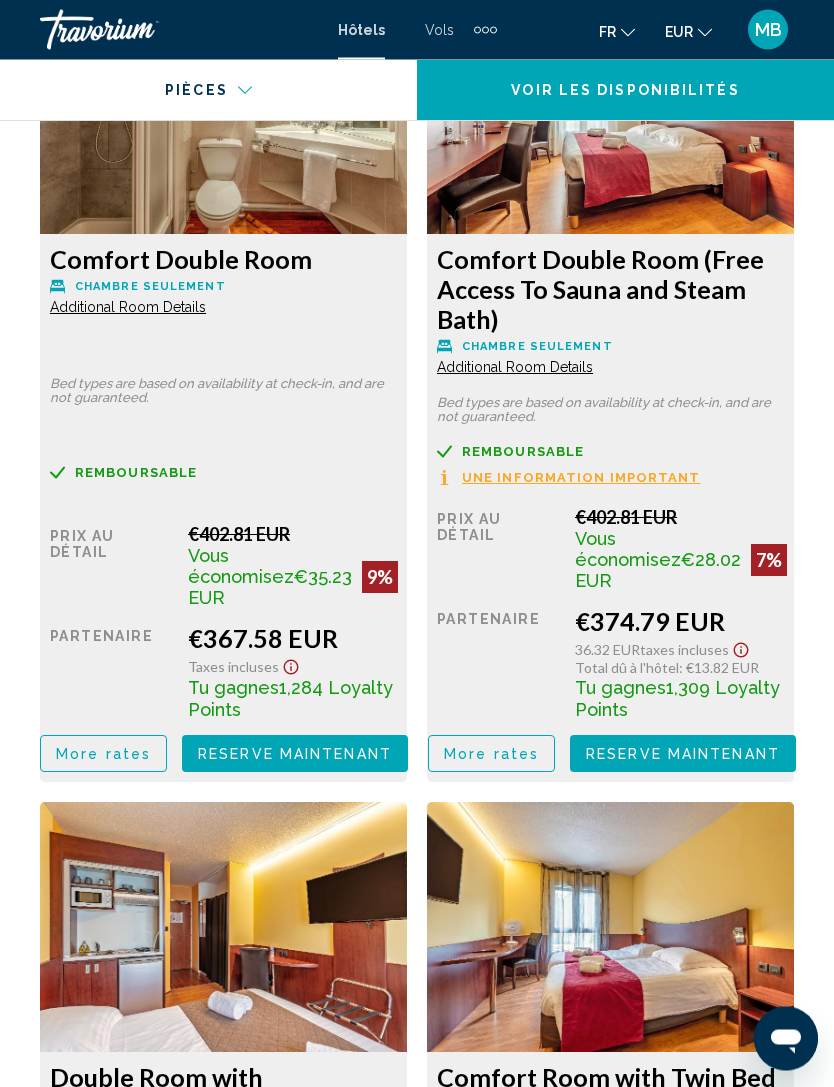 scroll, scrollTop: 3624, scrollLeft: 0, axis: vertical 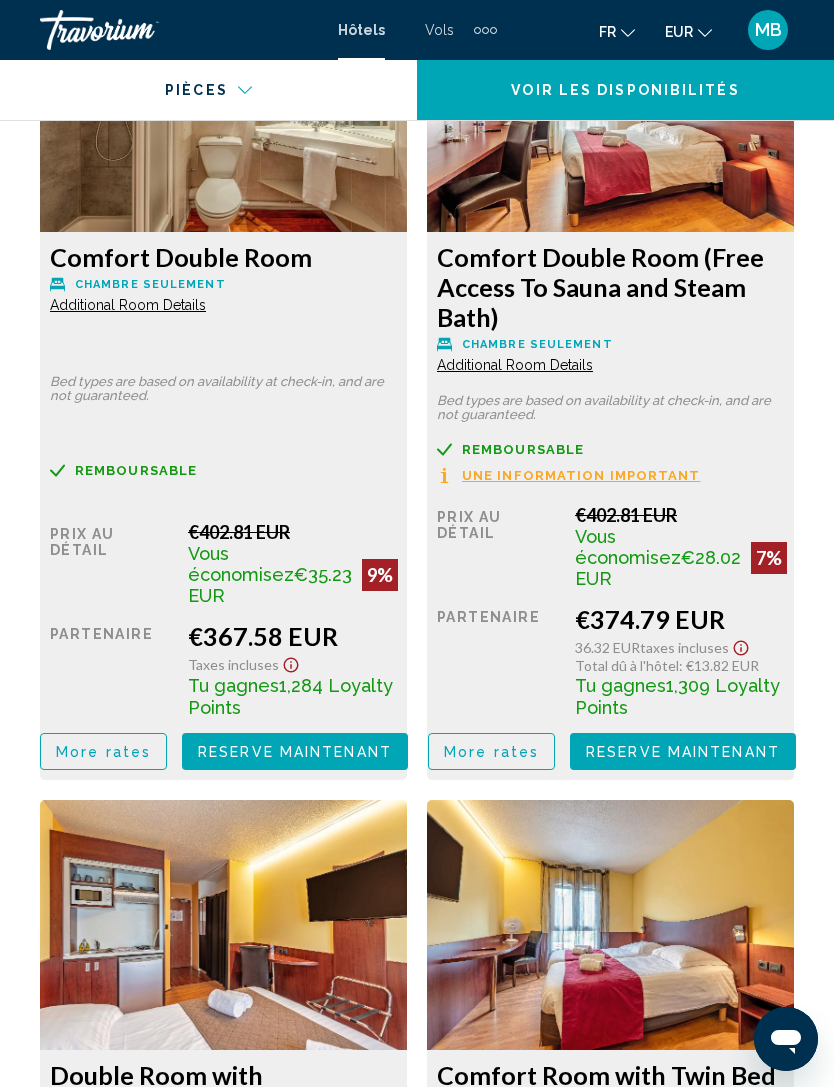 click on "More rates" at bounding box center [103, 751] 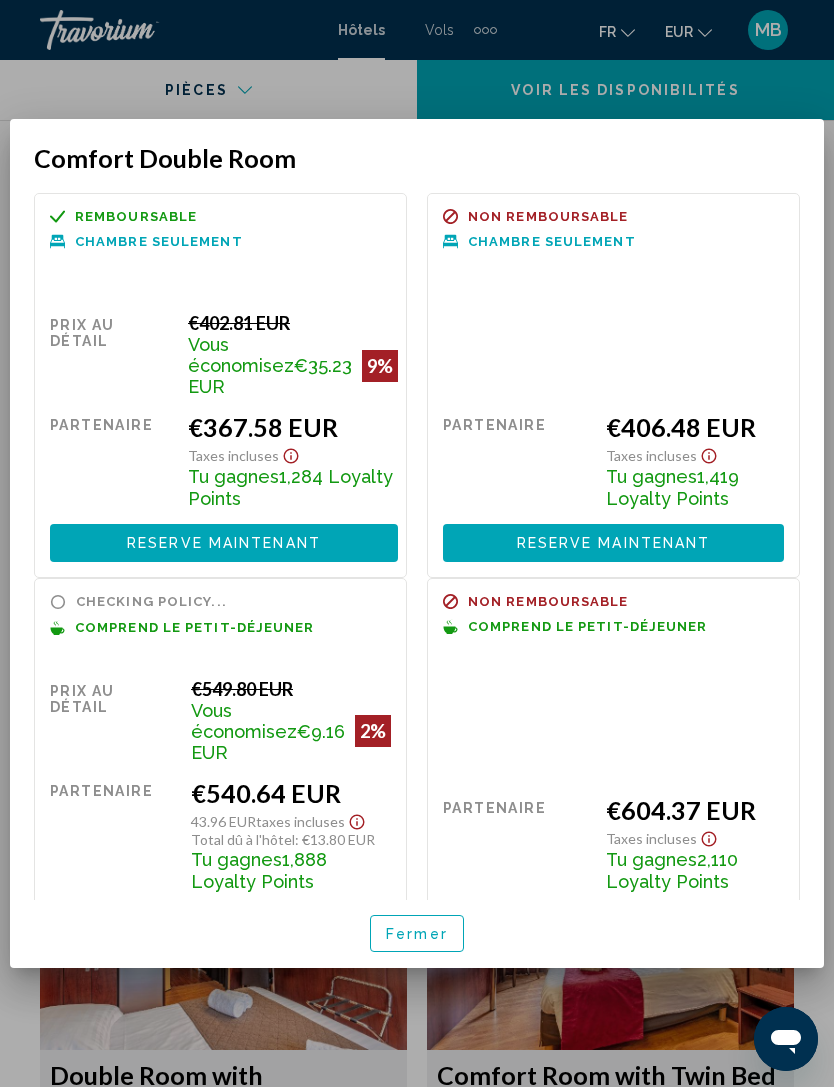 scroll, scrollTop: 0, scrollLeft: 0, axis: both 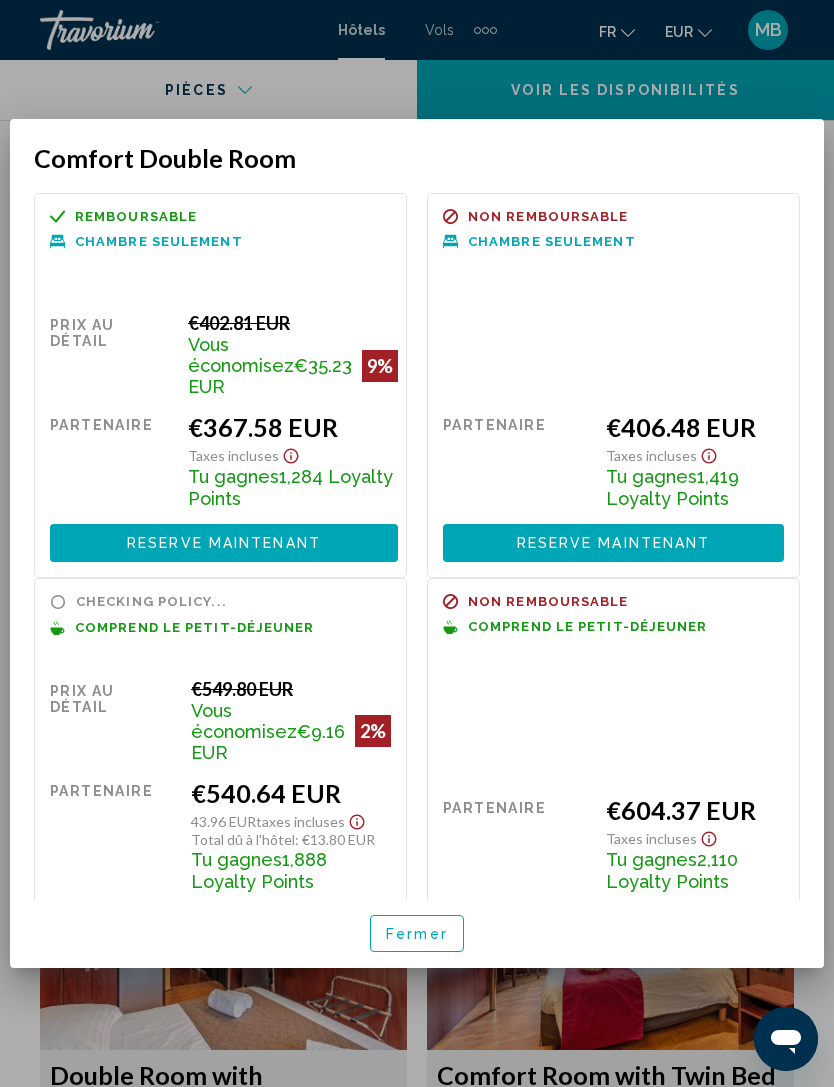click on "Fermer" at bounding box center [417, 934] 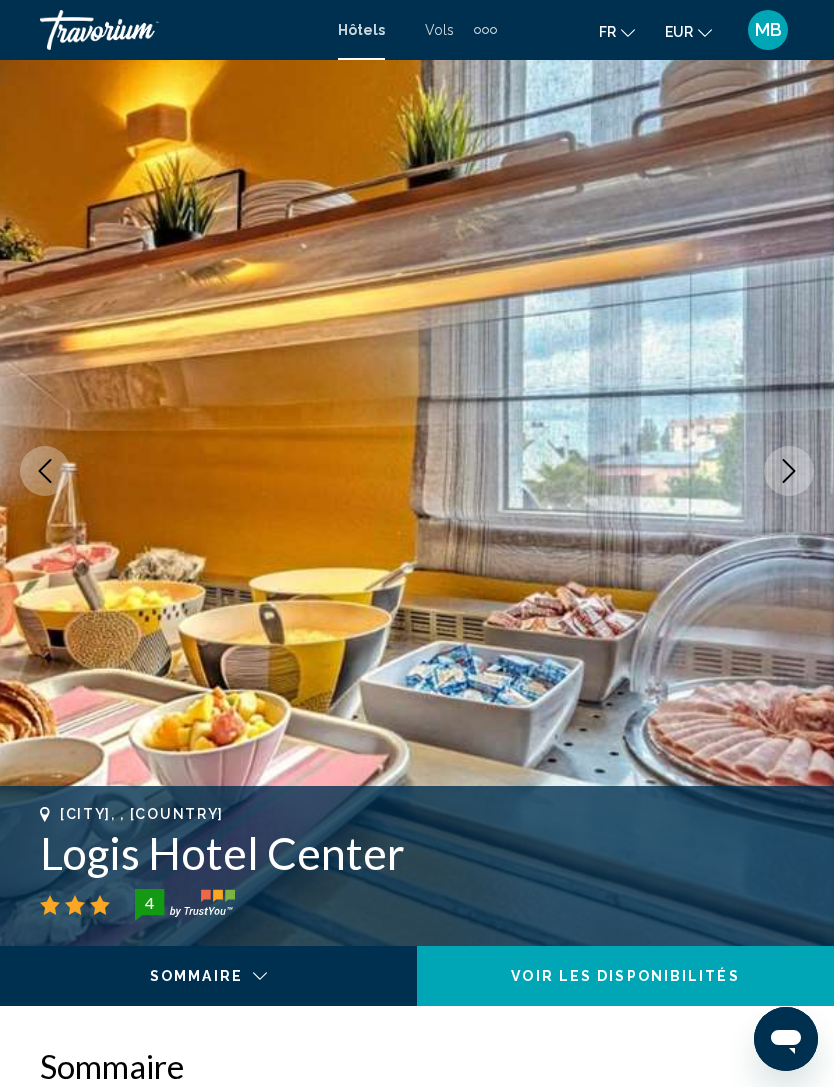 scroll, scrollTop: 0, scrollLeft: 0, axis: both 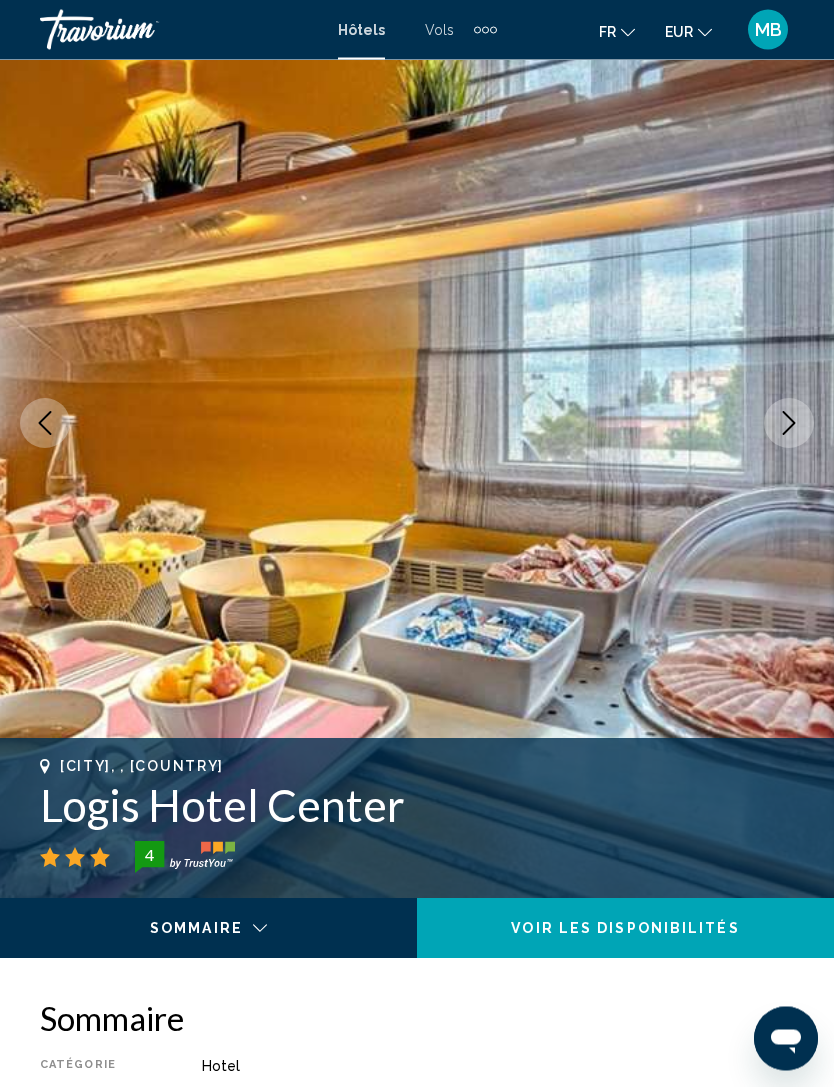 click on "Voir les disponibilités" 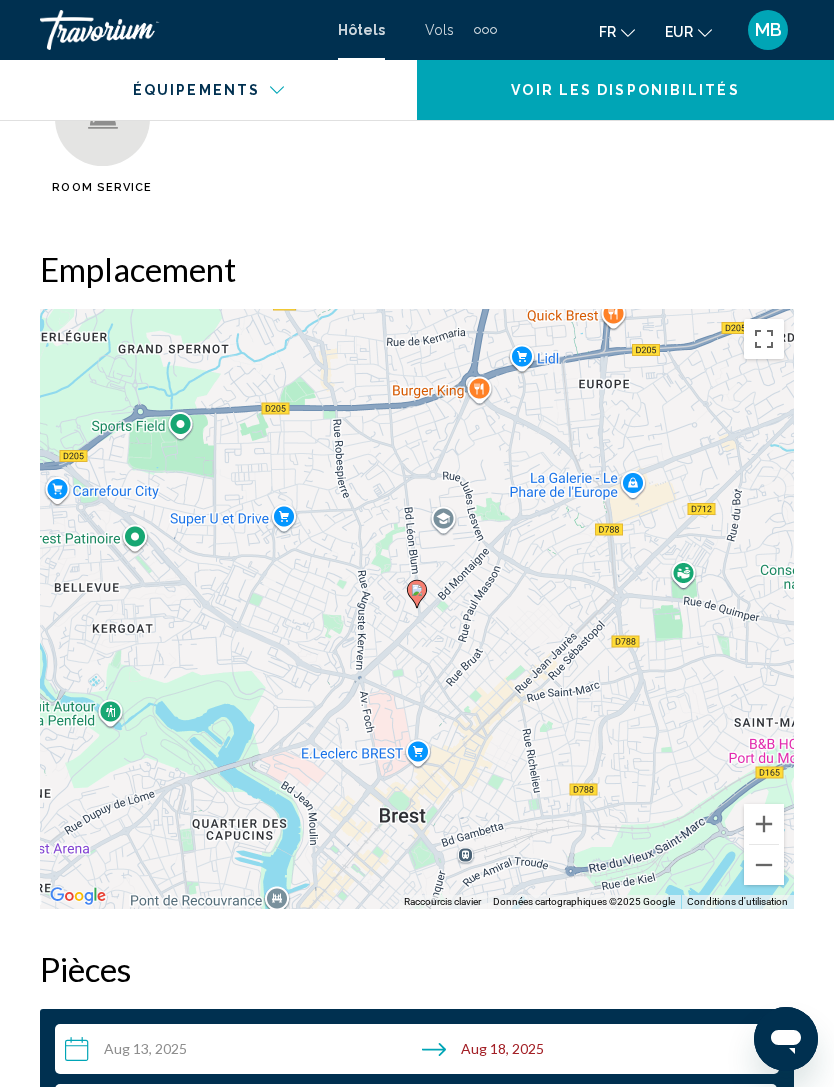 scroll, scrollTop: 2328, scrollLeft: 0, axis: vertical 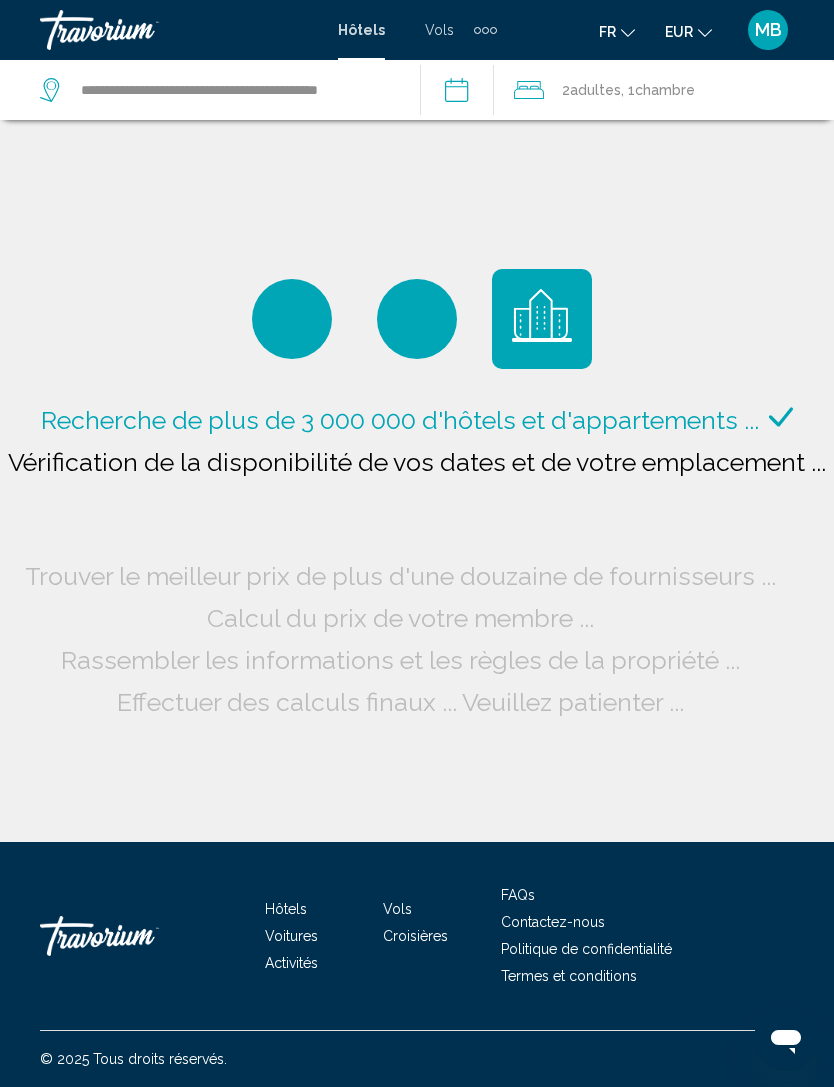 click on "**********" at bounding box center [461, 93] 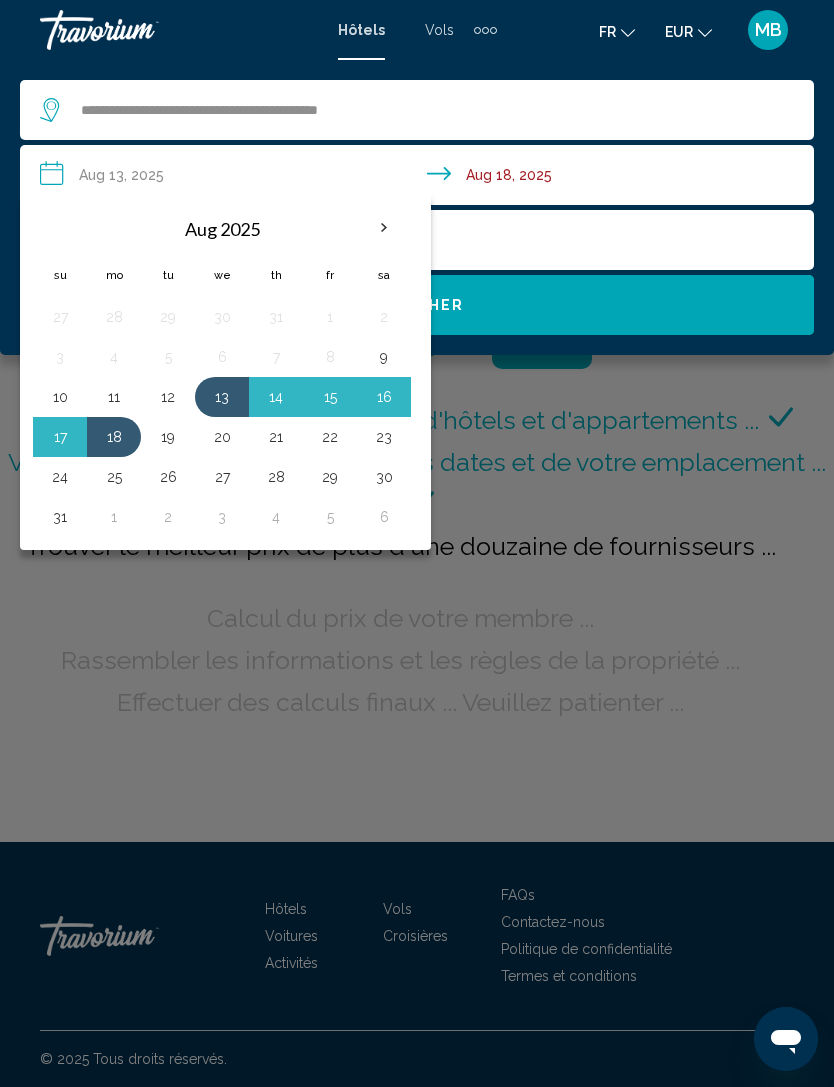 click on "13" at bounding box center (222, 397) 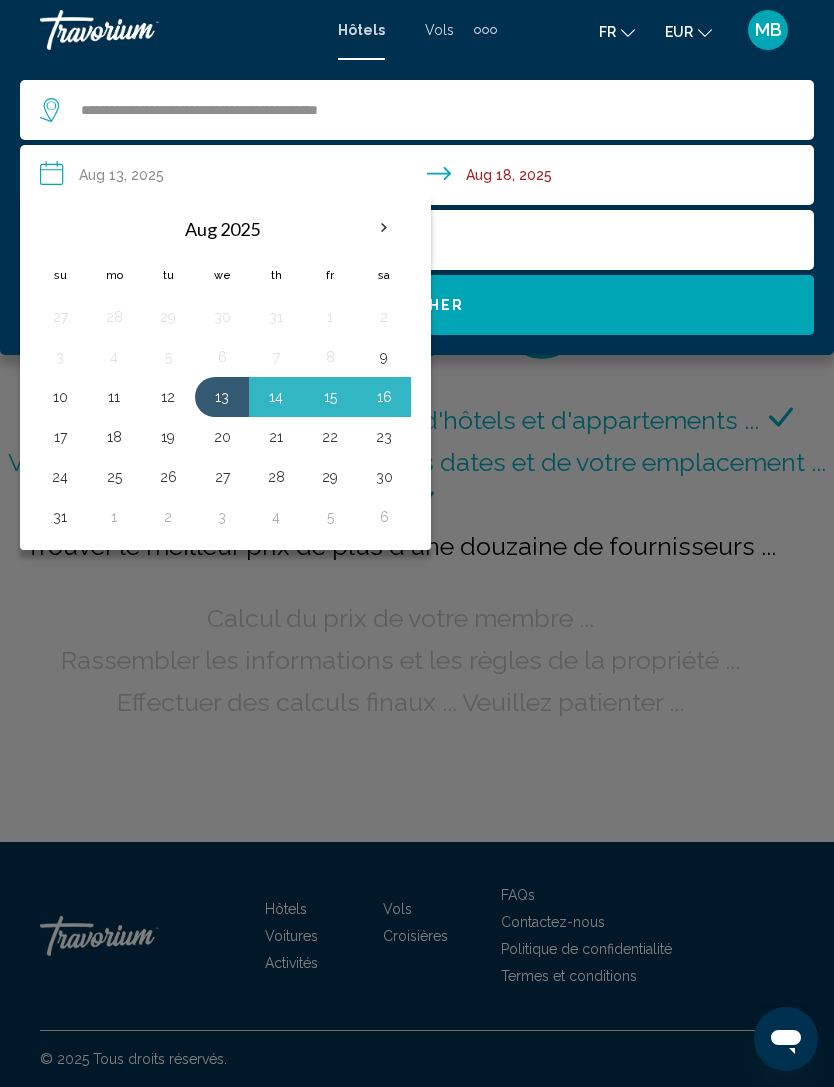 click on "17" at bounding box center [60, 437] 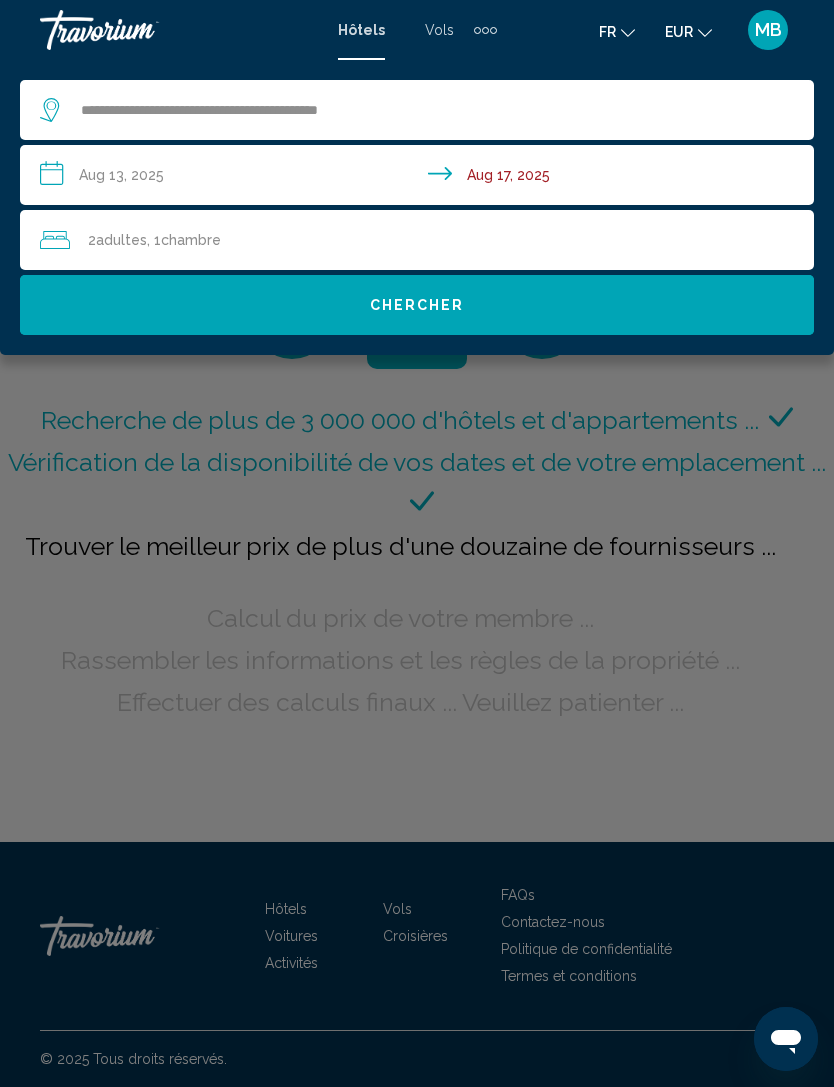 click on "Chercher" 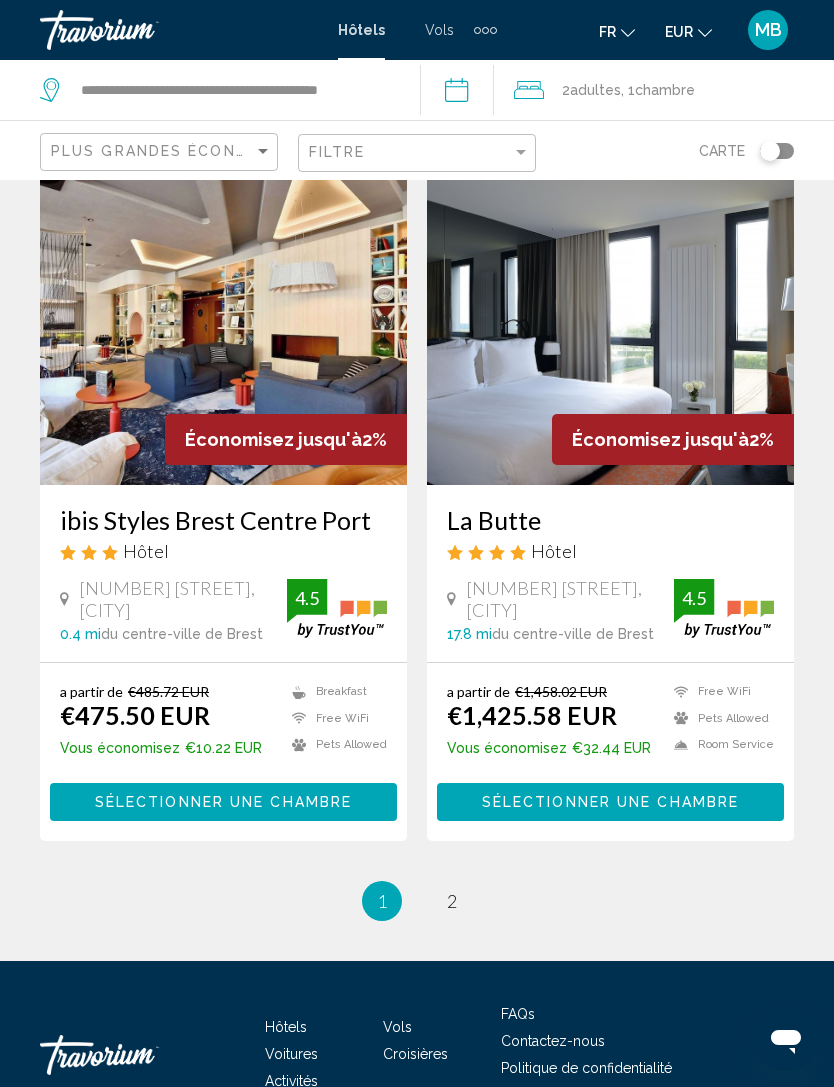 scroll, scrollTop: 3833, scrollLeft: 0, axis: vertical 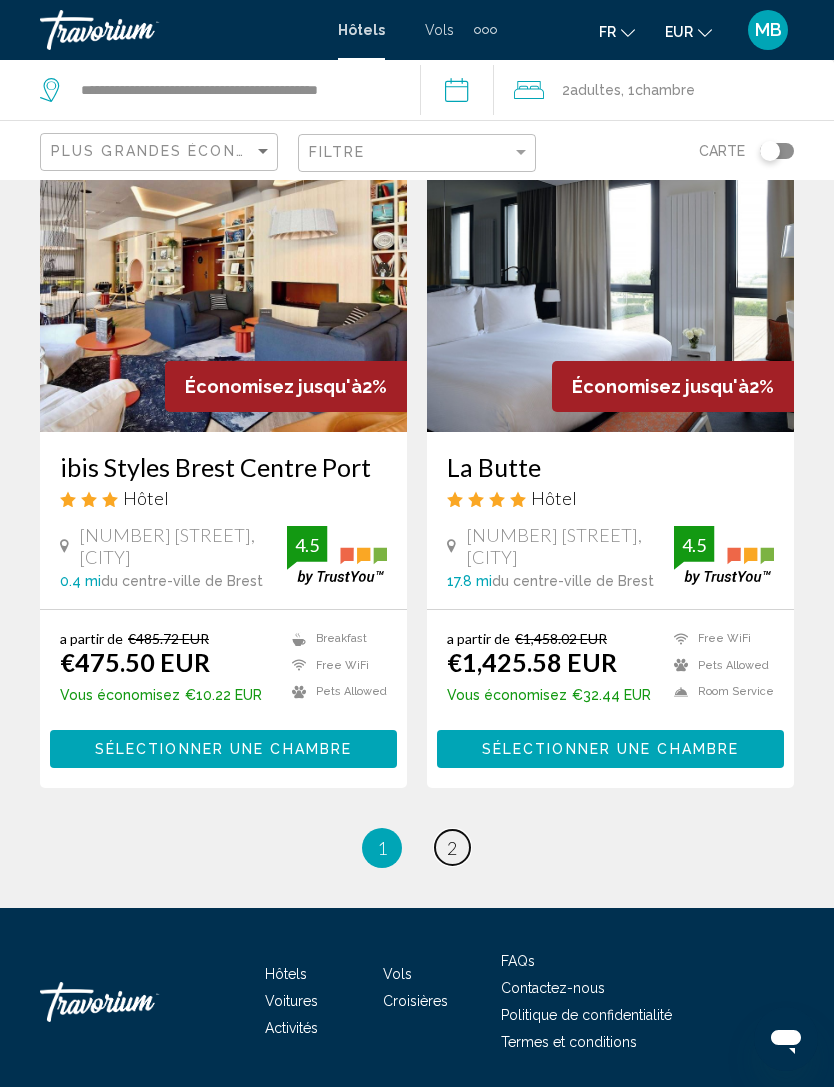 click on "page  2" at bounding box center [452, 847] 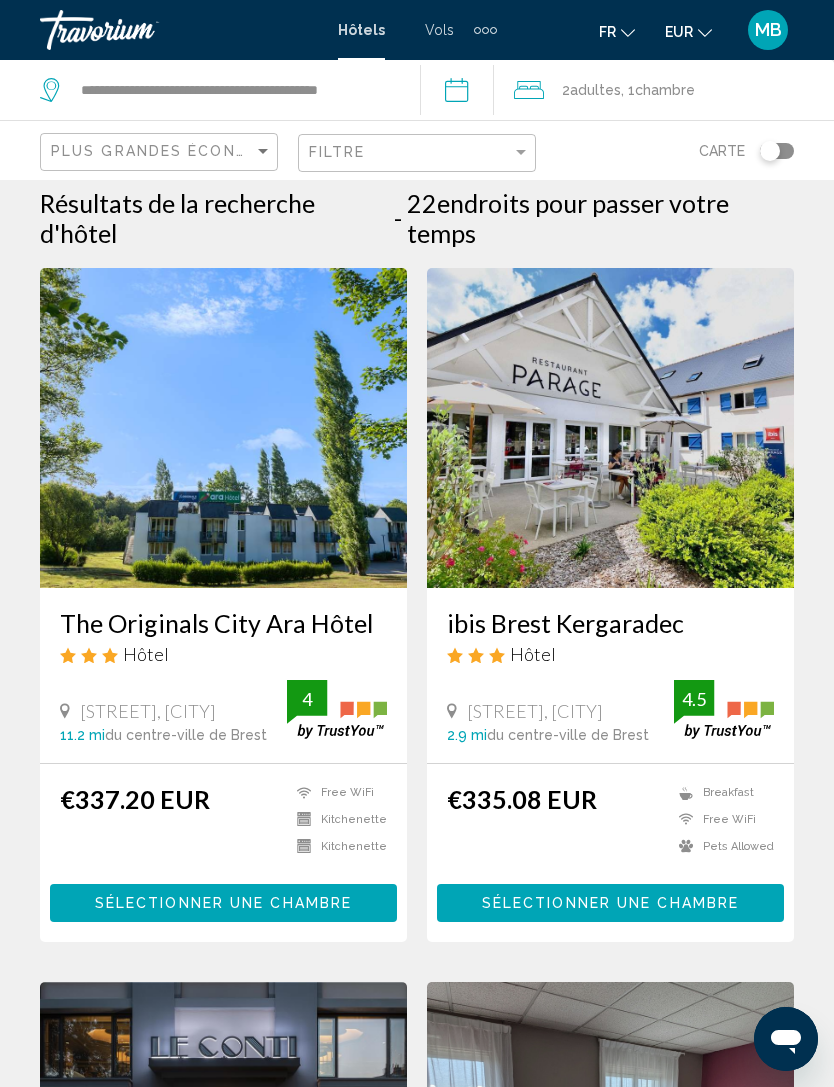 scroll, scrollTop: 0, scrollLeft: 0, axis: both 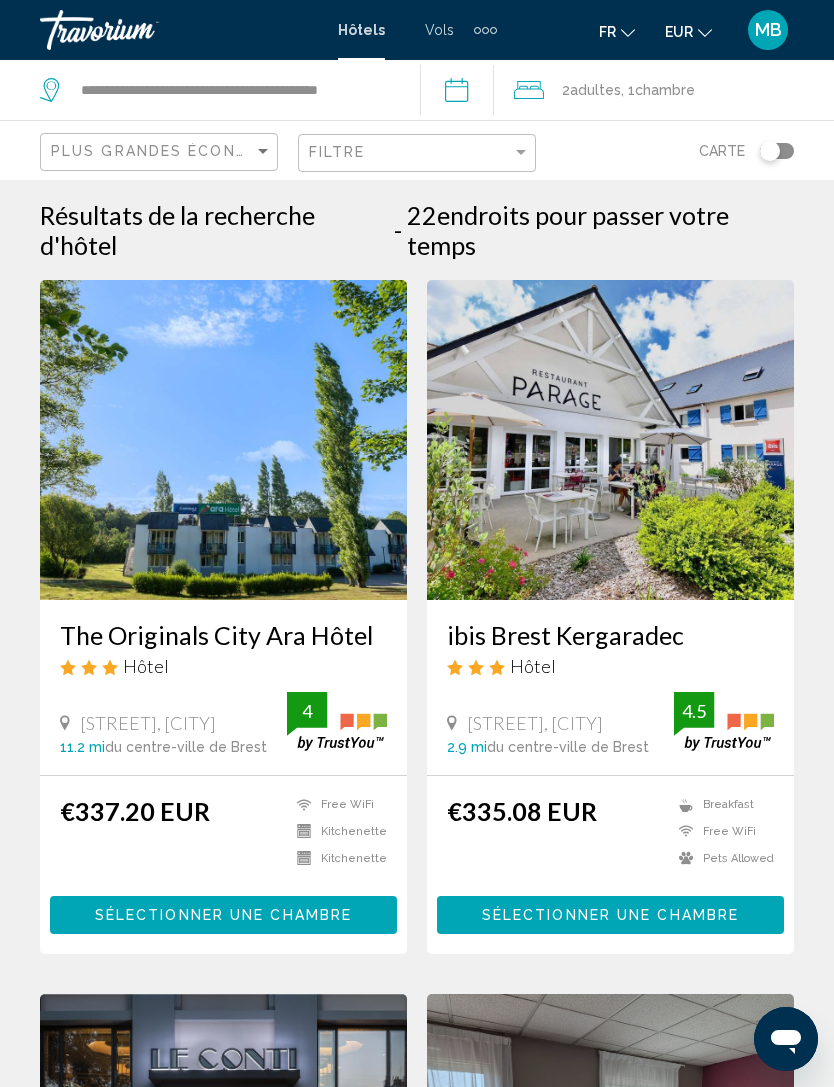 click at bounding box center [223, 440] 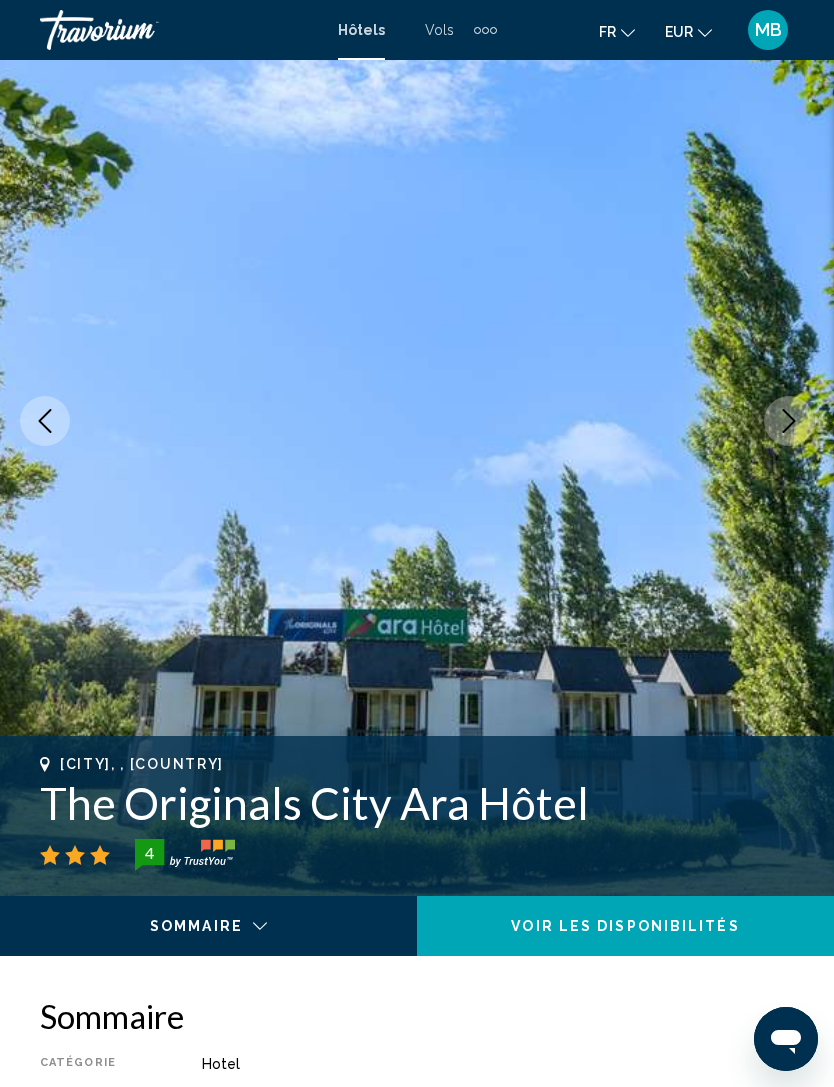 scroll, scrollTop: 125, scrollLeft: 0, axis: vertical 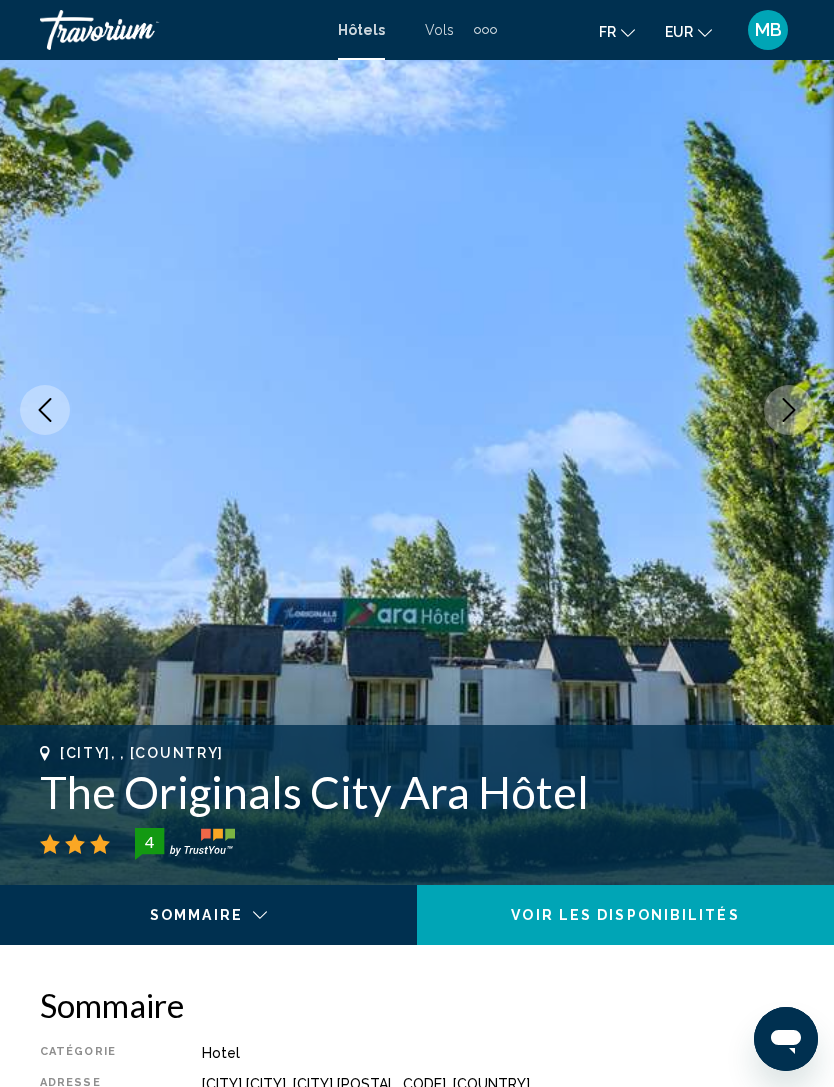 click at bounding box center [789, 410] 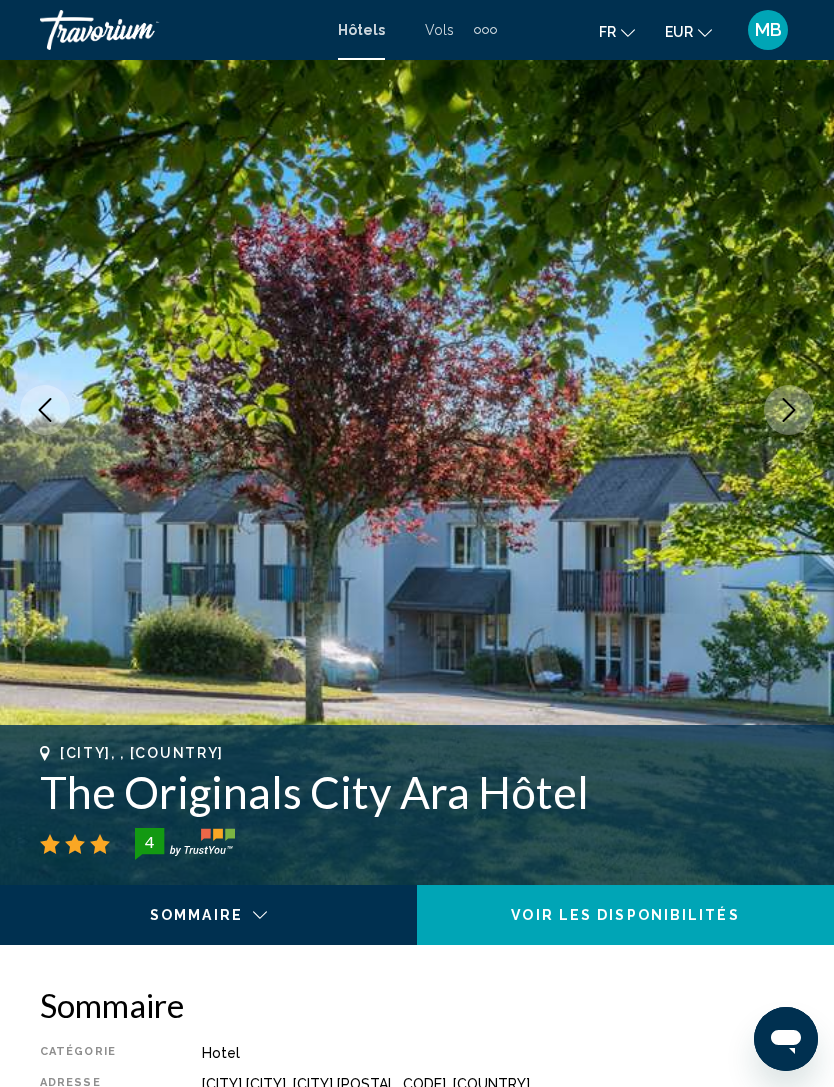 click at bounding box center (789, 410) 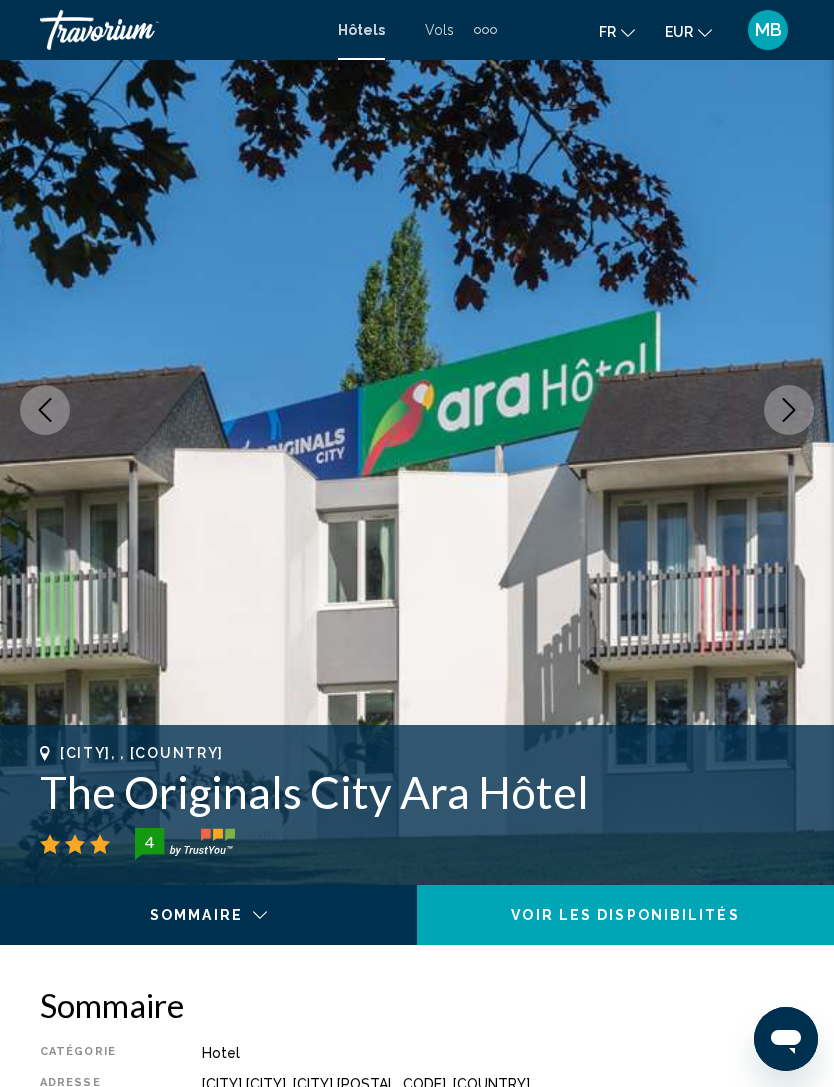 click 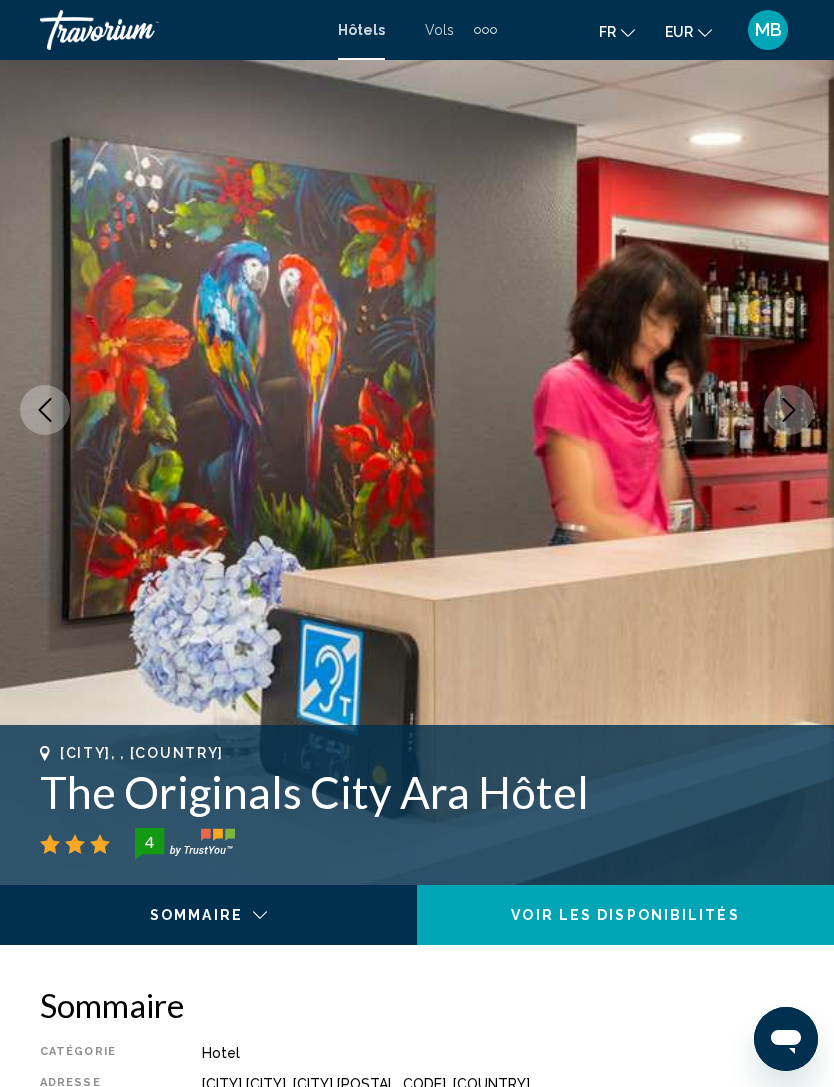 click 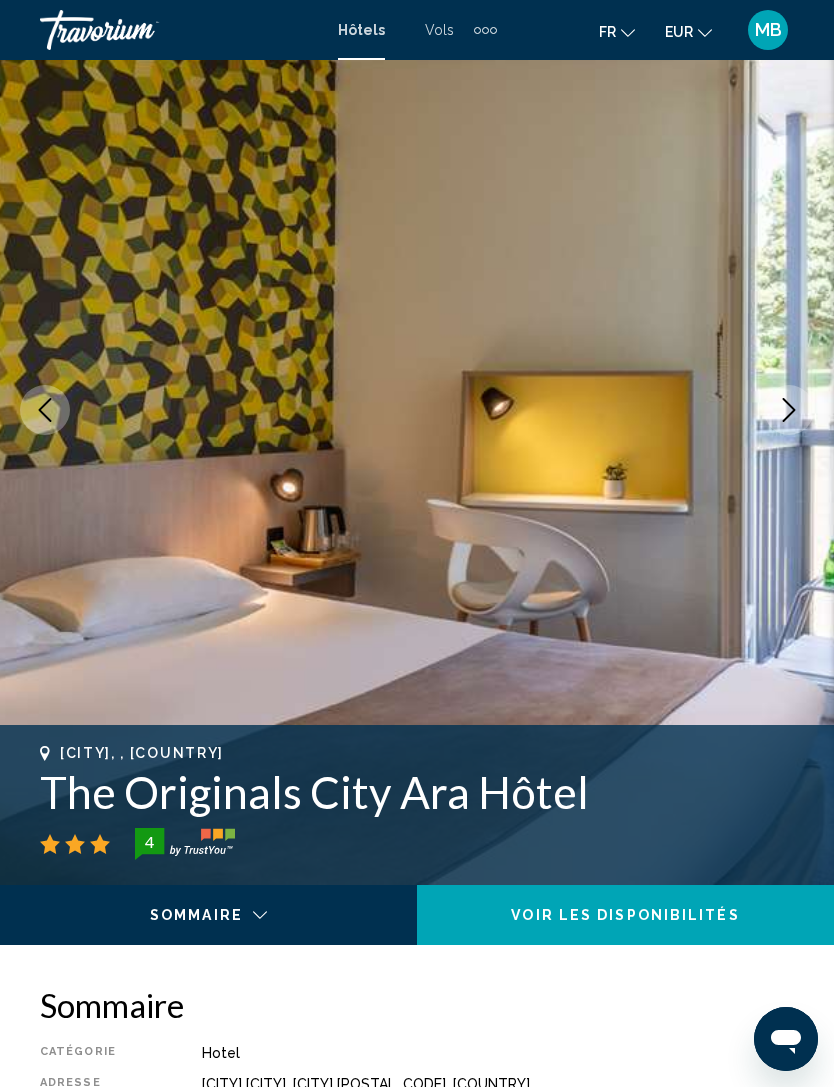 click 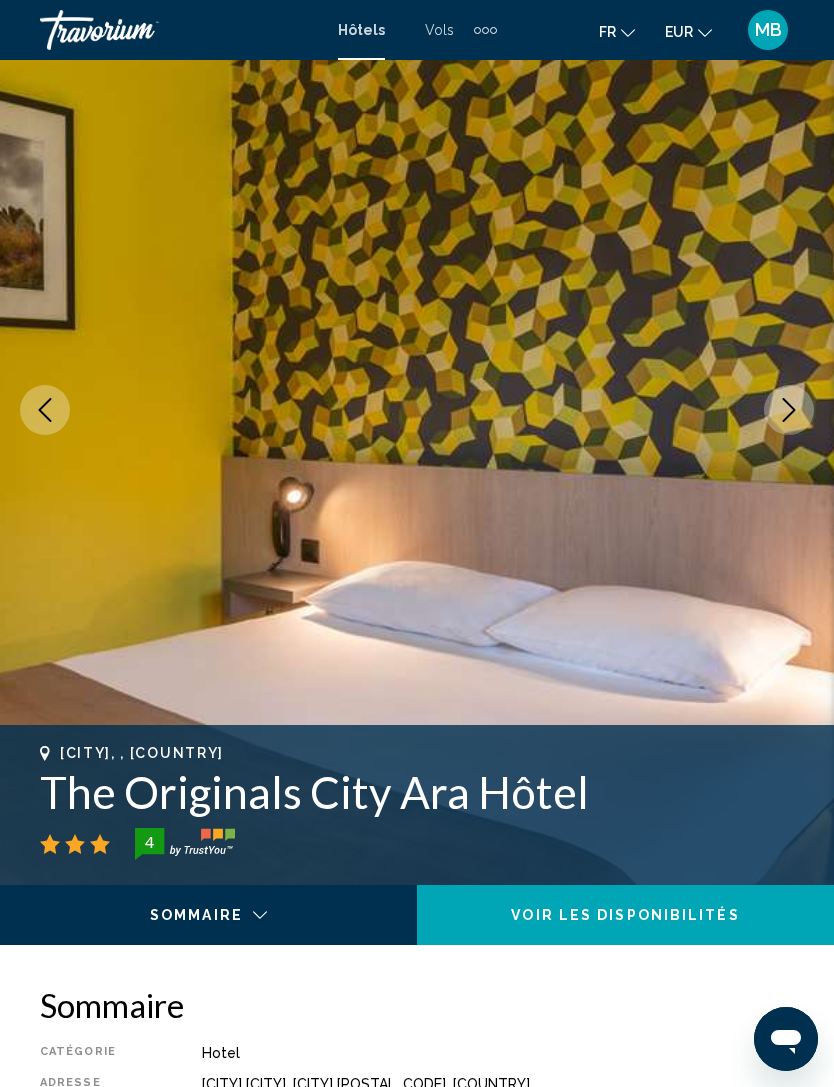 click 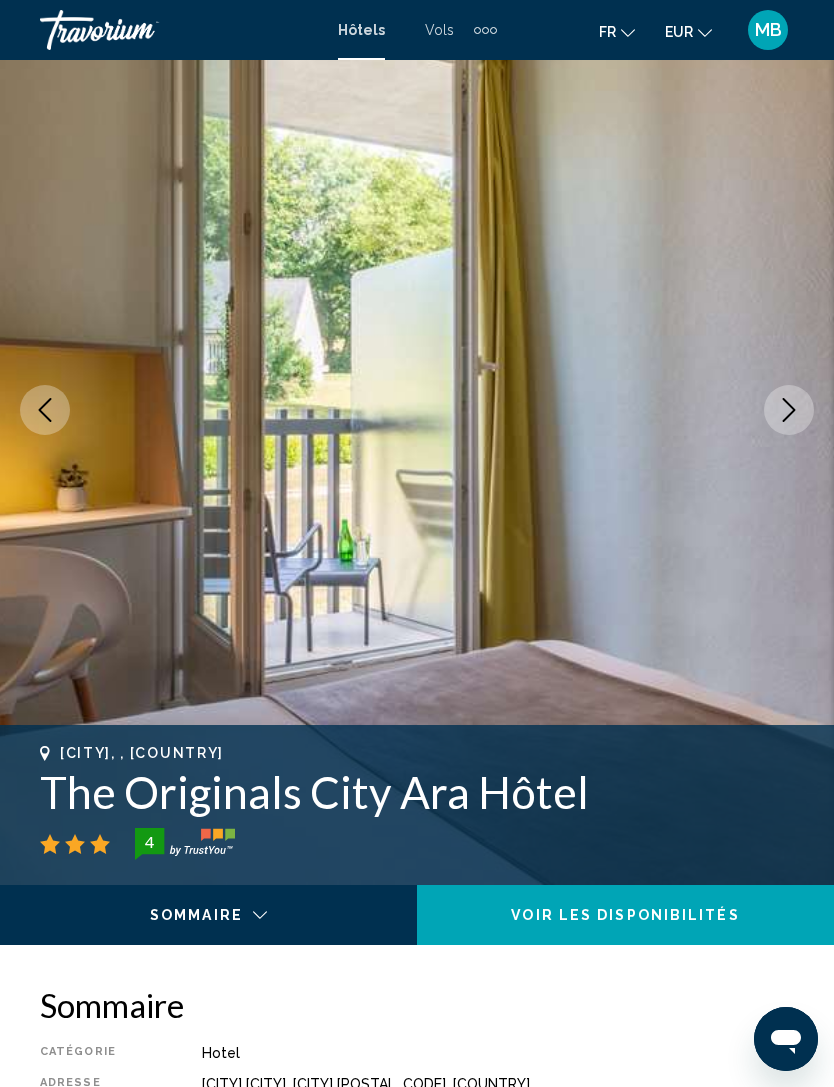 click 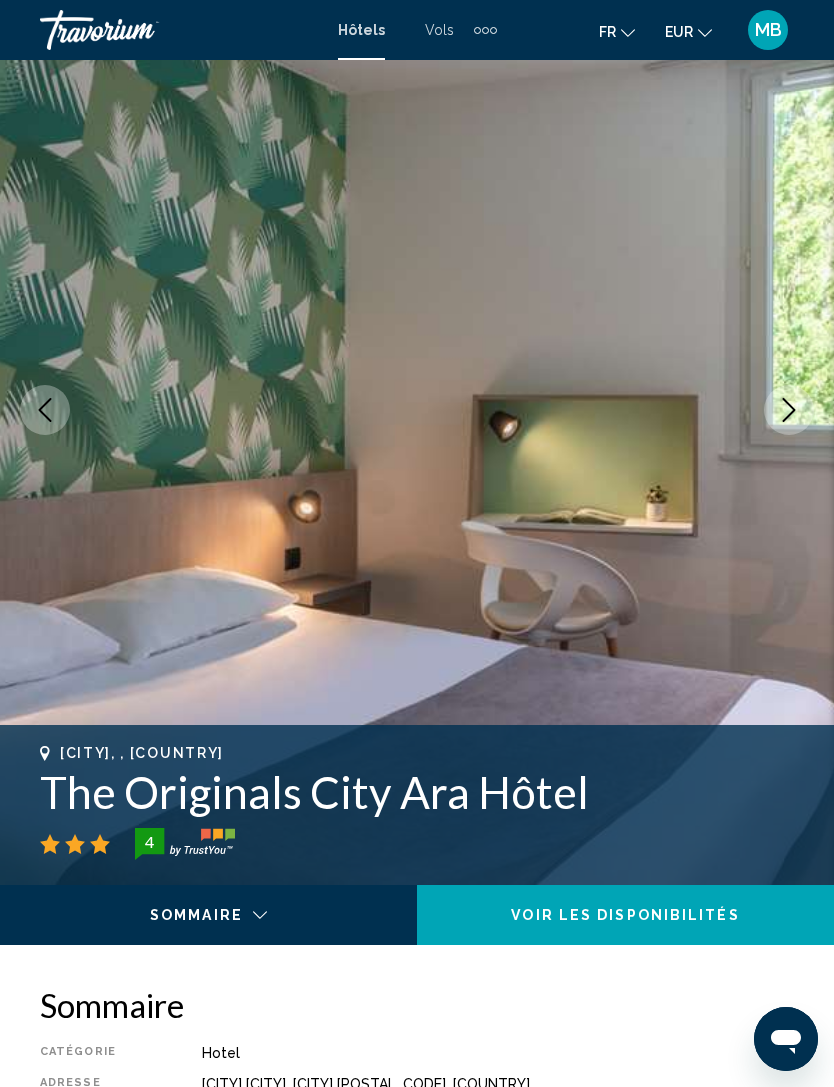 click 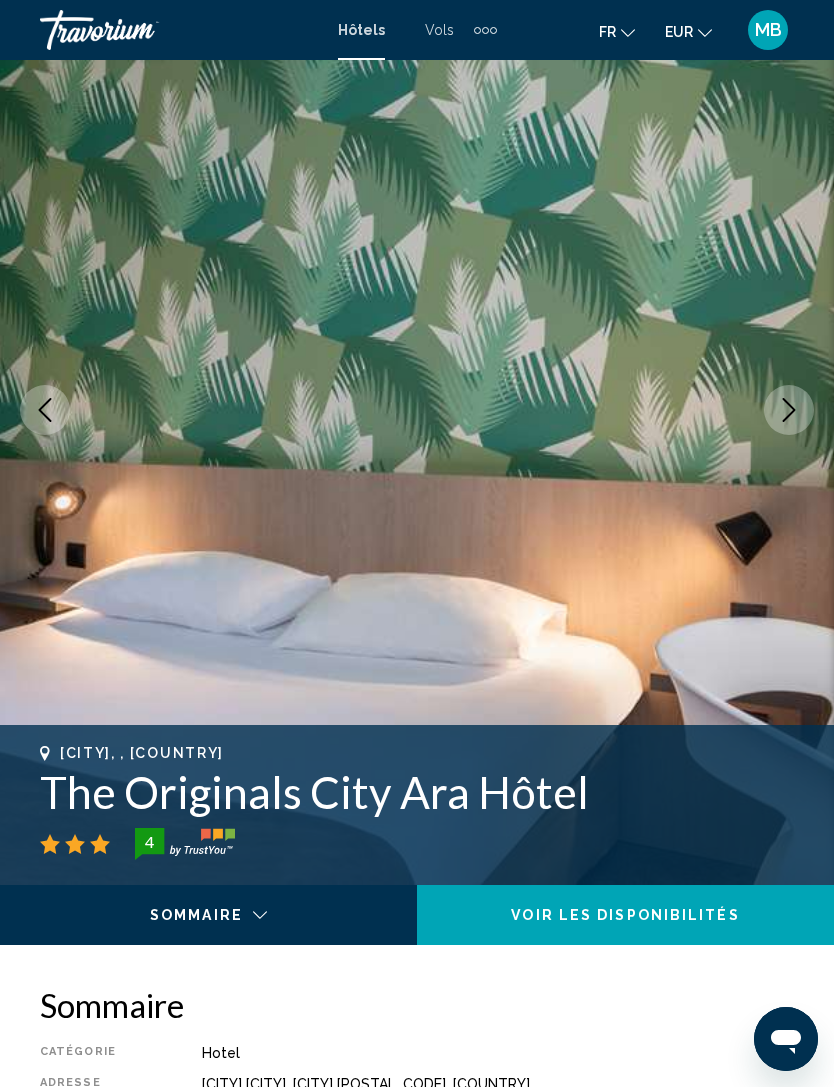 click 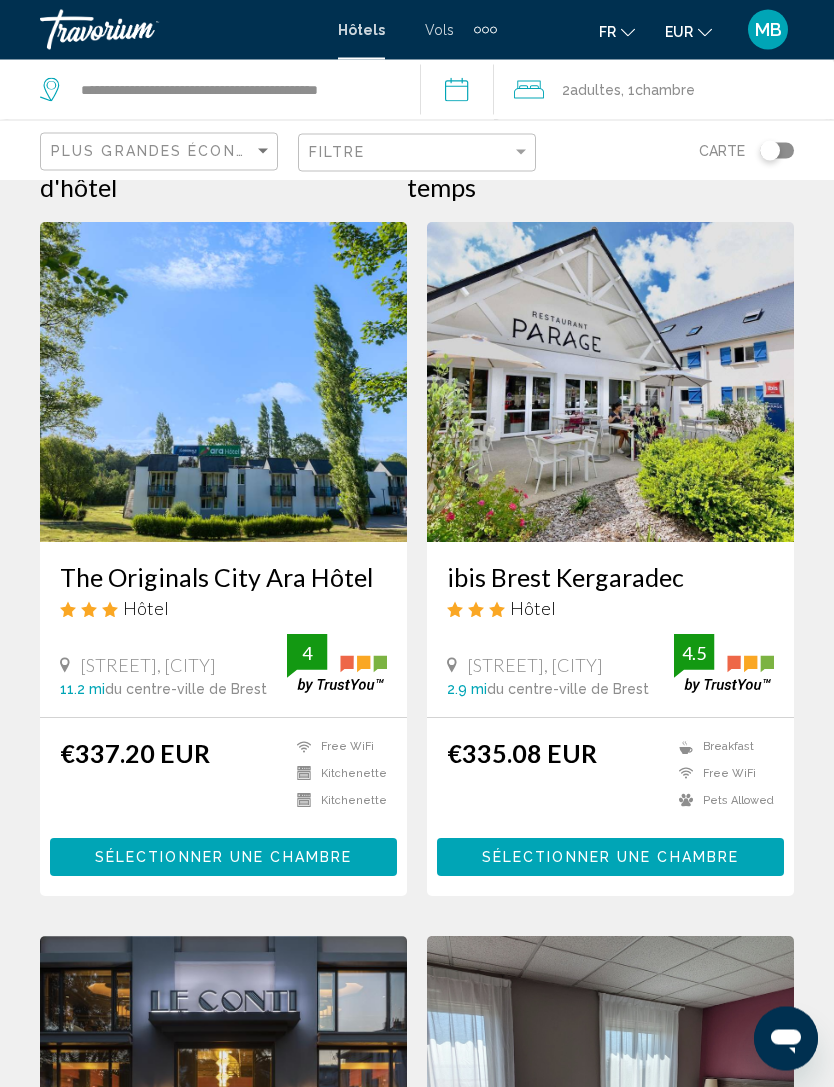 scroll, scrollTop: 0, scrollLeft: 0, axis: both 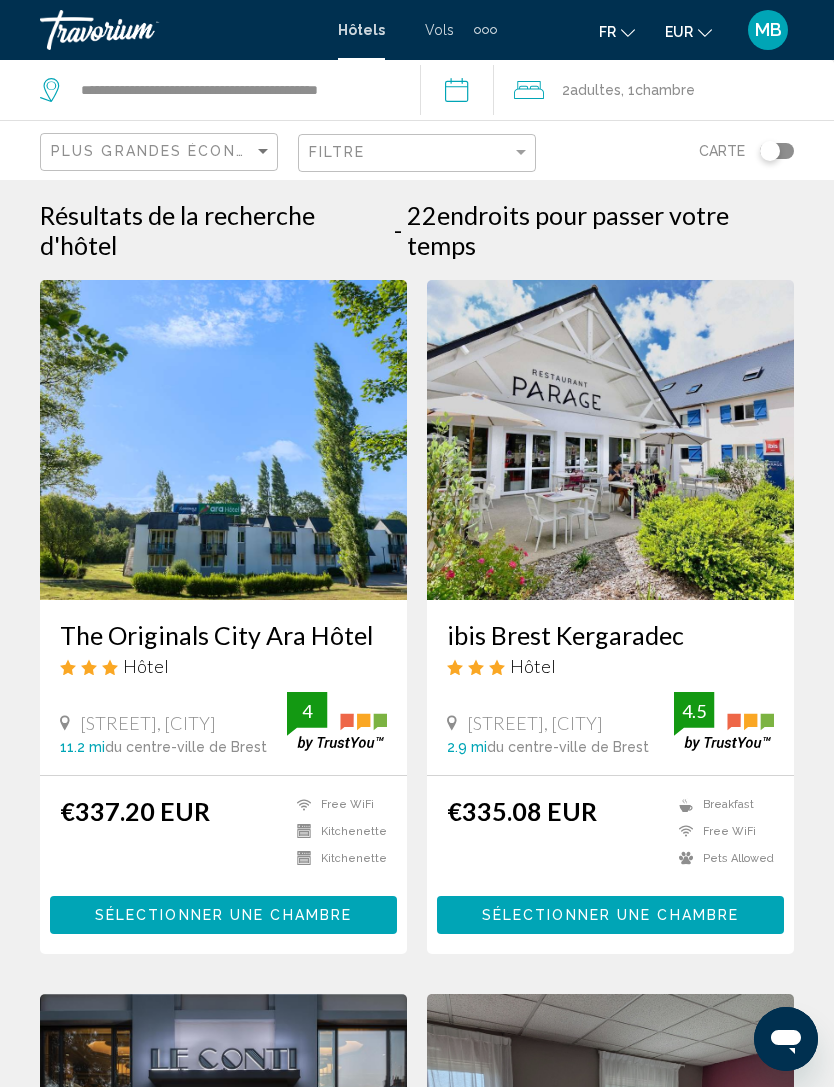 click 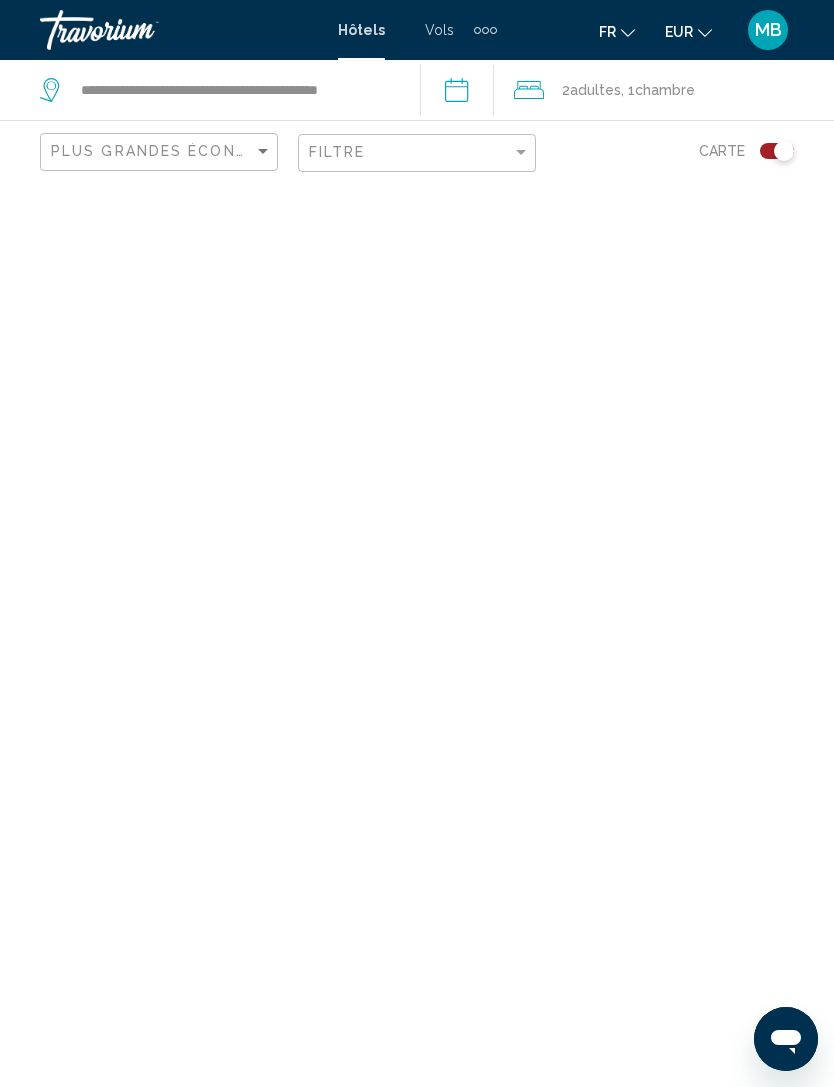 scroll, scrollTop: 64, scrollLeft: 0, axis: vertical 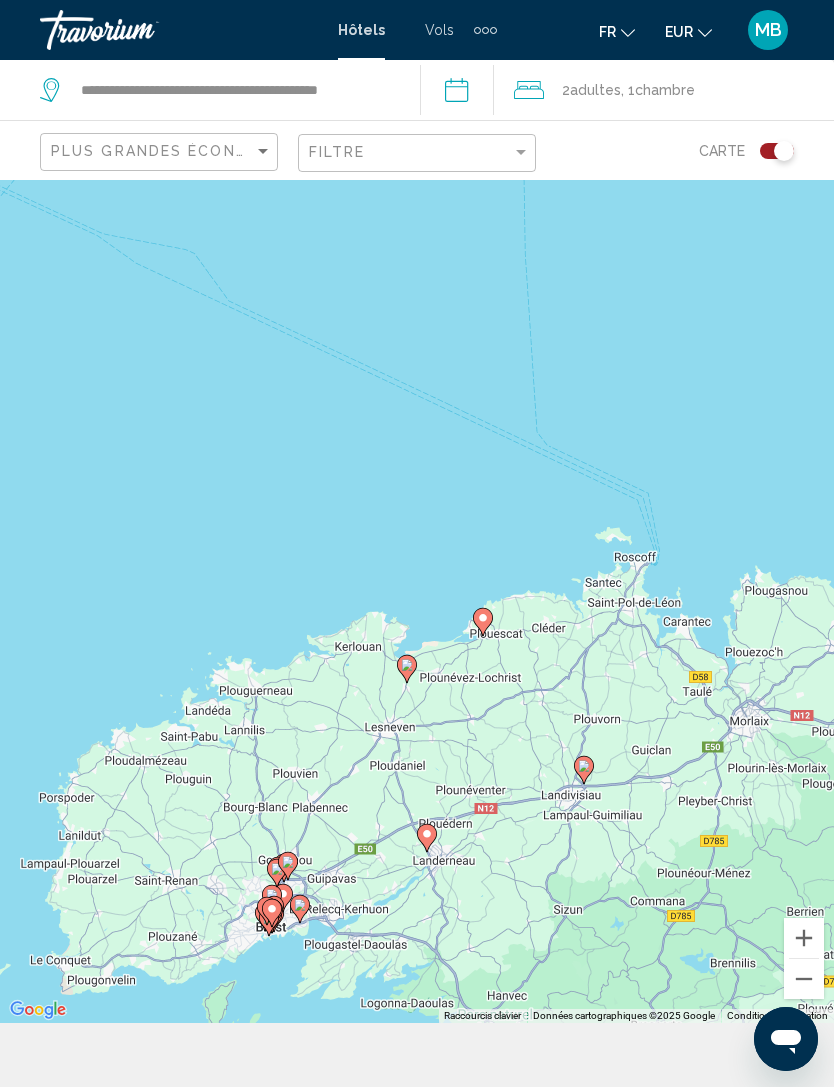 click on "Pour activer le glissement avec le clavier, appuyez sur Alt+Entrée. Une fois ce mode activé, utilisez les touches fléchées pour déplacer le repère. Pour valider le déplacement, appuyez sur Entrée. Pour annuler, appuyez sur Échap." at bounding box center [417, 569] 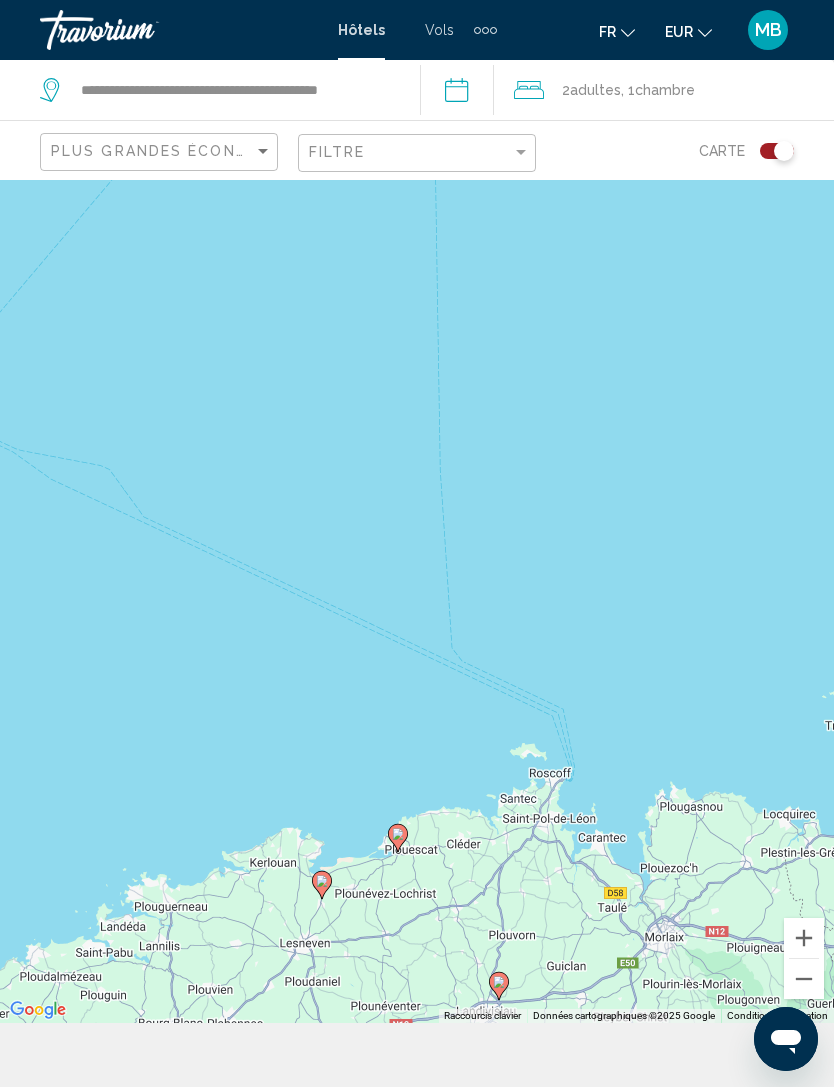 click on "Pour activer le glissement avec le clavier, appuyez sur Alt+Entrée. Une fois ce mode activé, utilisez les touches fléchées pour déplacer le repère. Pour valider le déplacement, appuyez sur Entrée. Pour annuler, appuyez sur Échap." at bounding box center [417, 569] 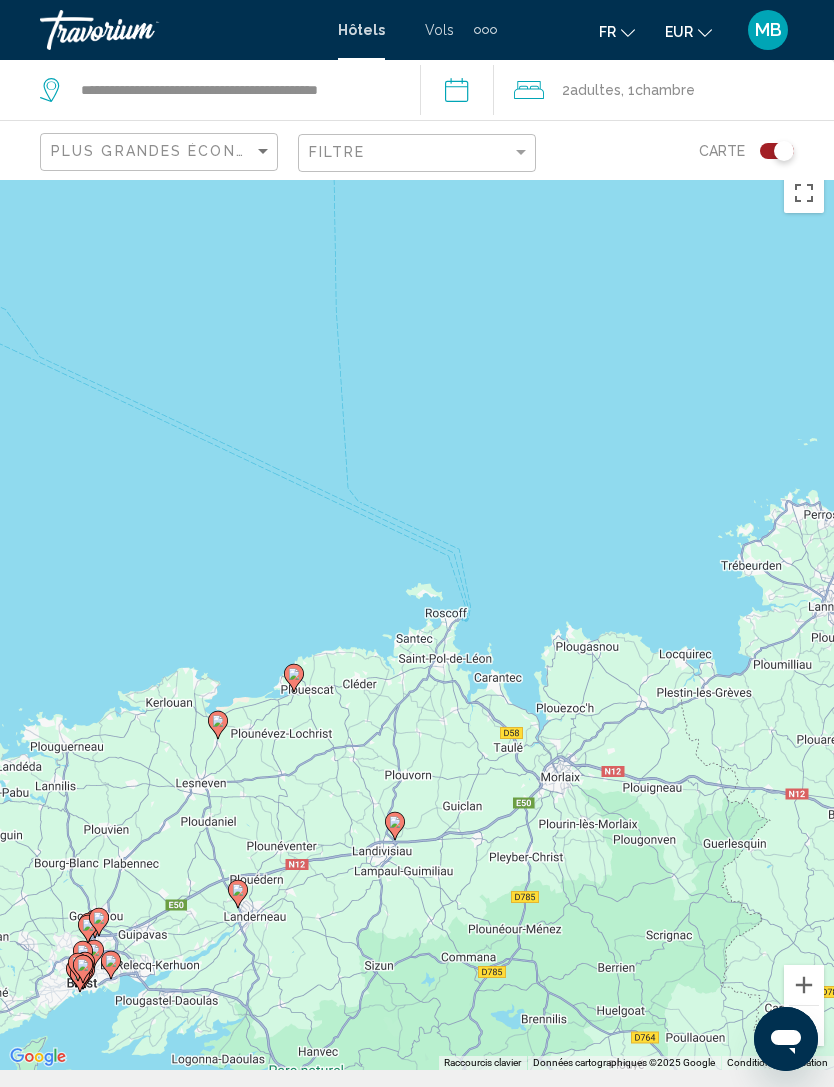 scroll, scrollTop: 16, scrollLeft: 0, axis: vertical 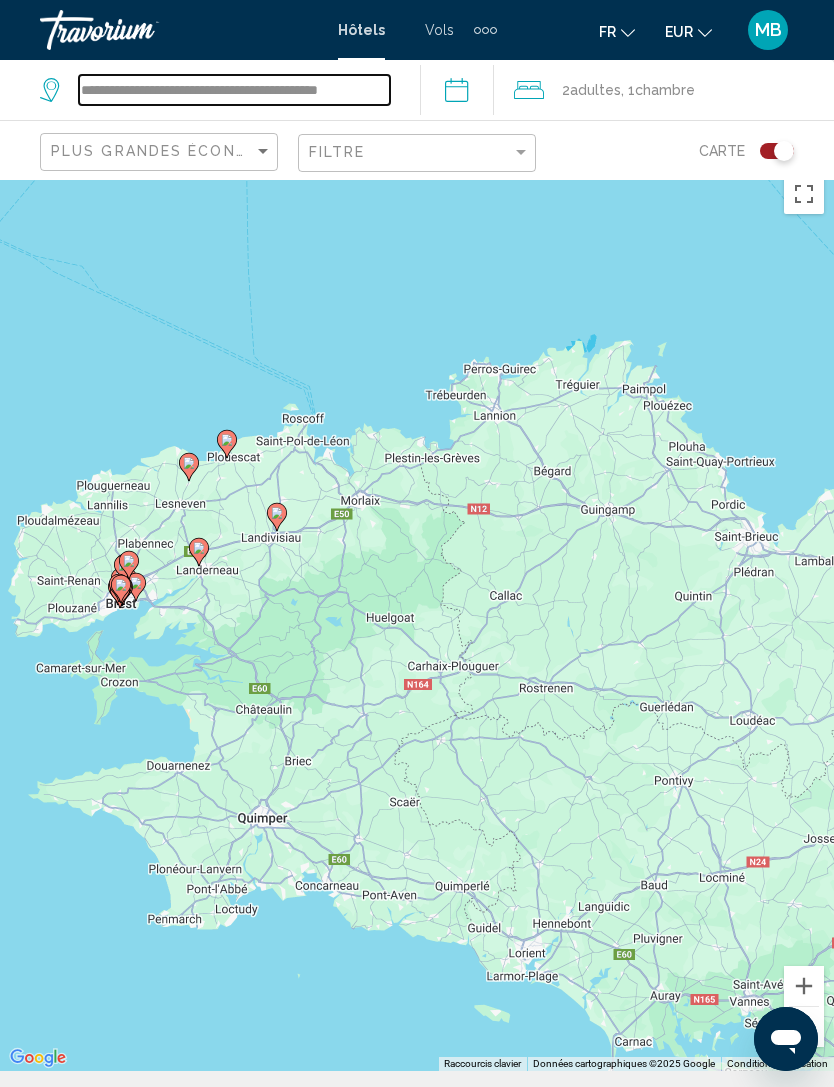 click on "**********" at bounding box center [234, 90] 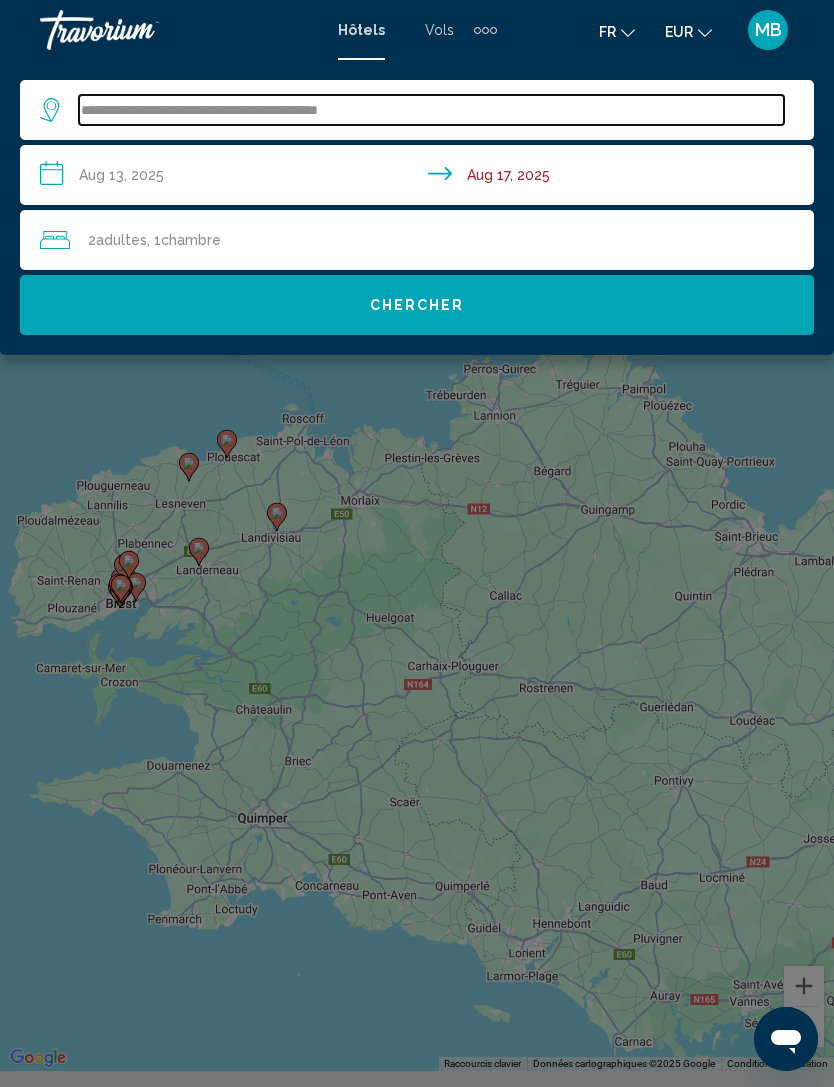 click on "**********" at bounding box center (431, 110) 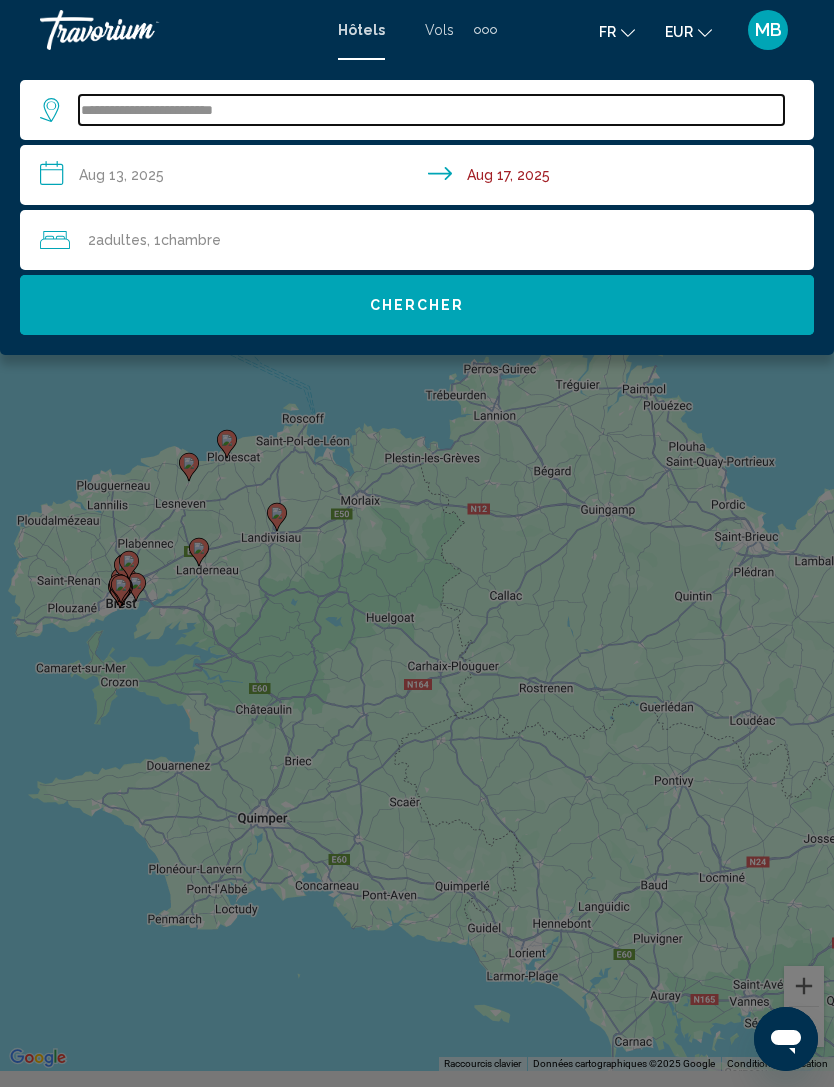 type on "**********" 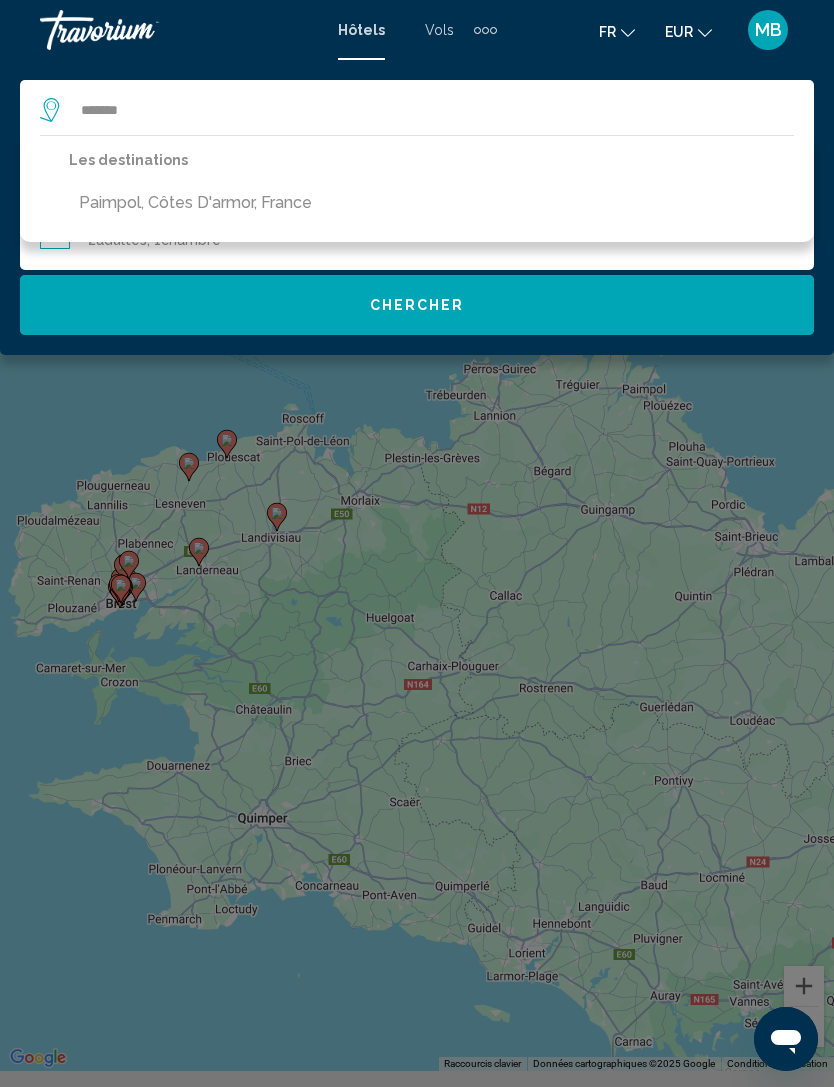 click on "Paimpol, Côtes D'armor, France" at bounding box center (195, 203) 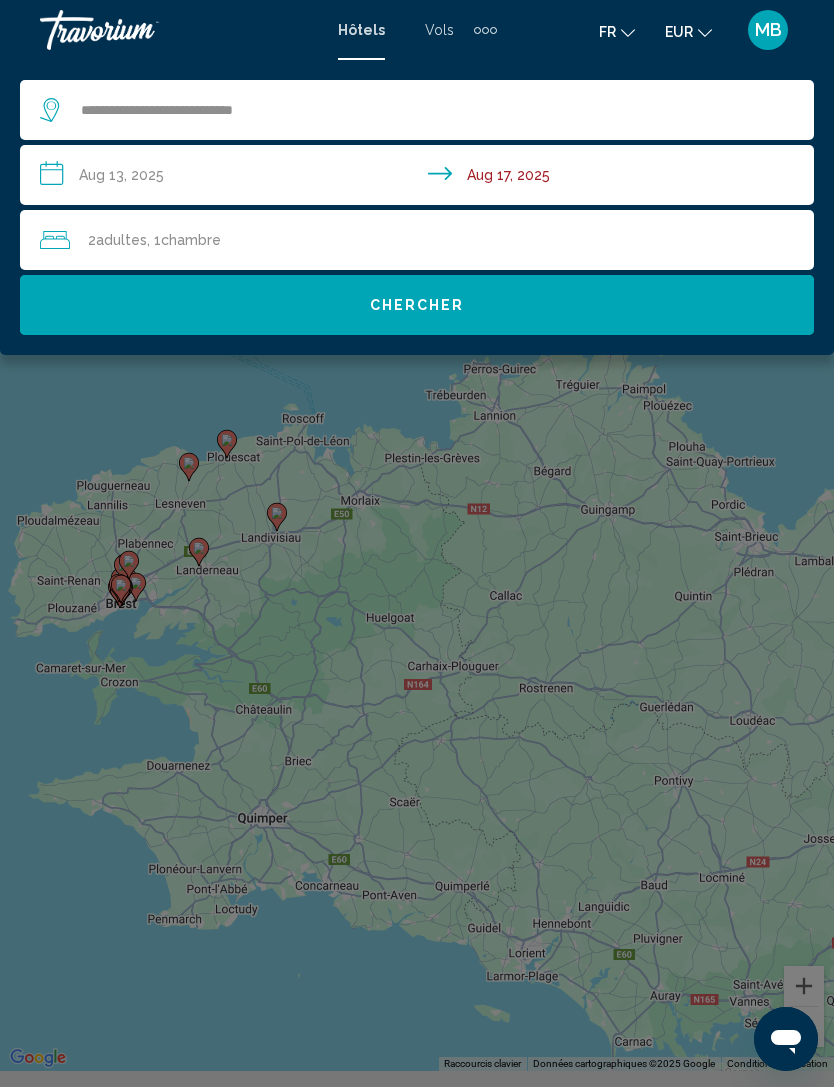 click on "Chercher" 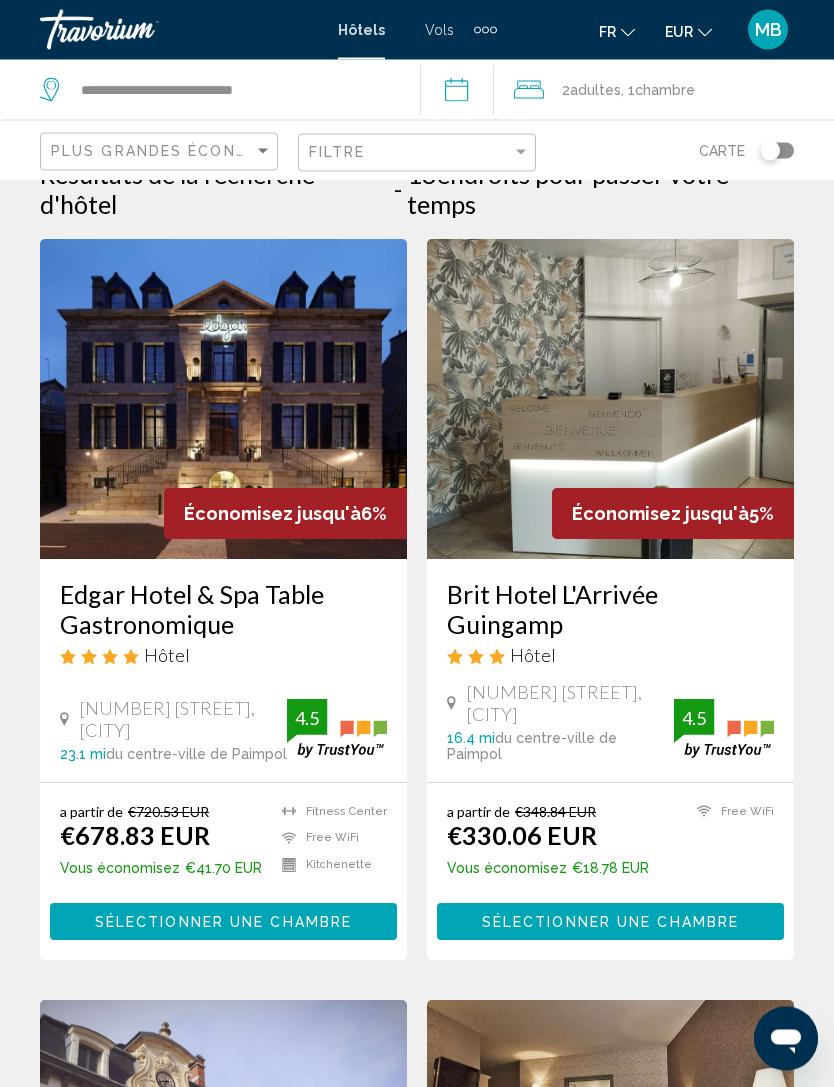 scroll, scrollTop: 0, scrollLeft: 0, axis: both 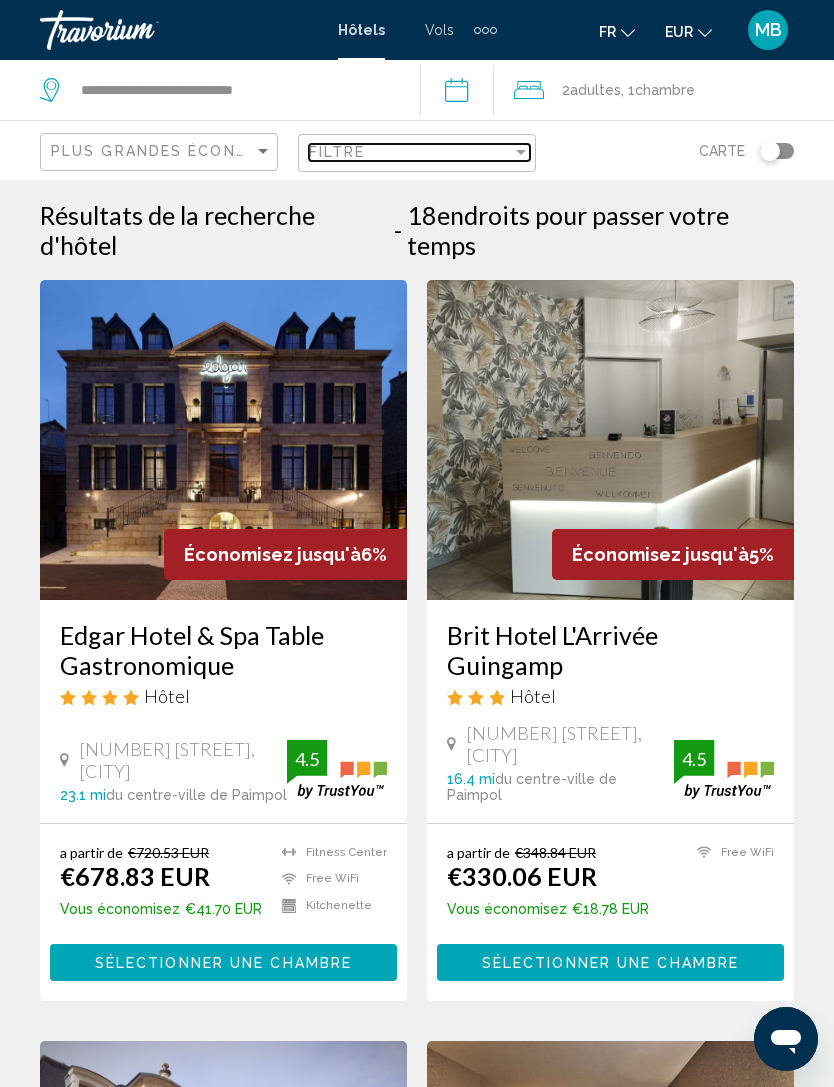 click on "Filtre" at bounding box center (410, 152) 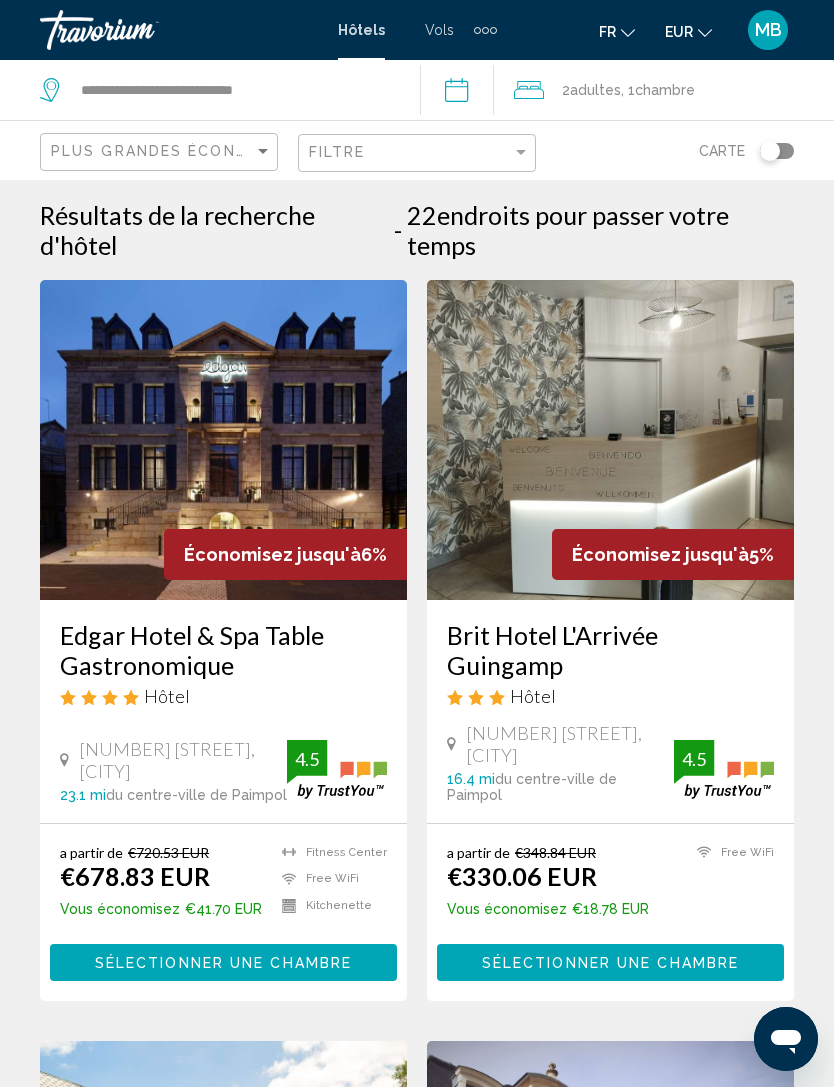 click 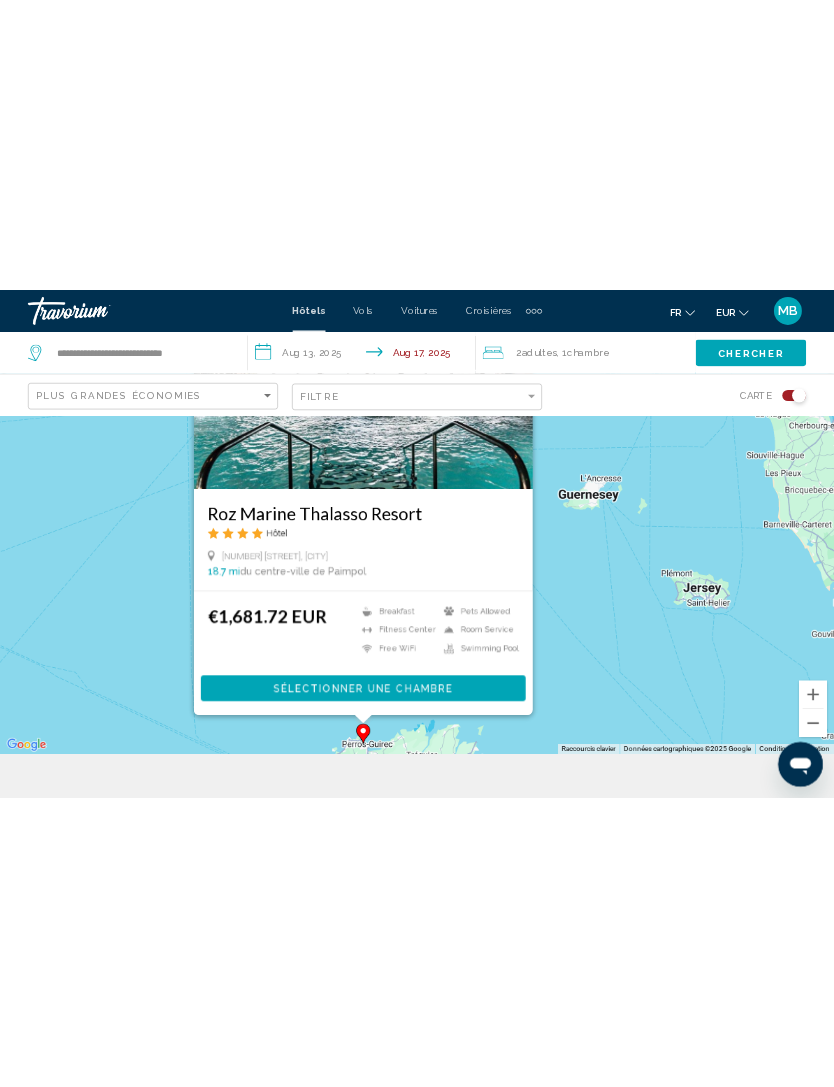 scroll, scrollTop: 64, scrollLeft: 0, axis: vertical 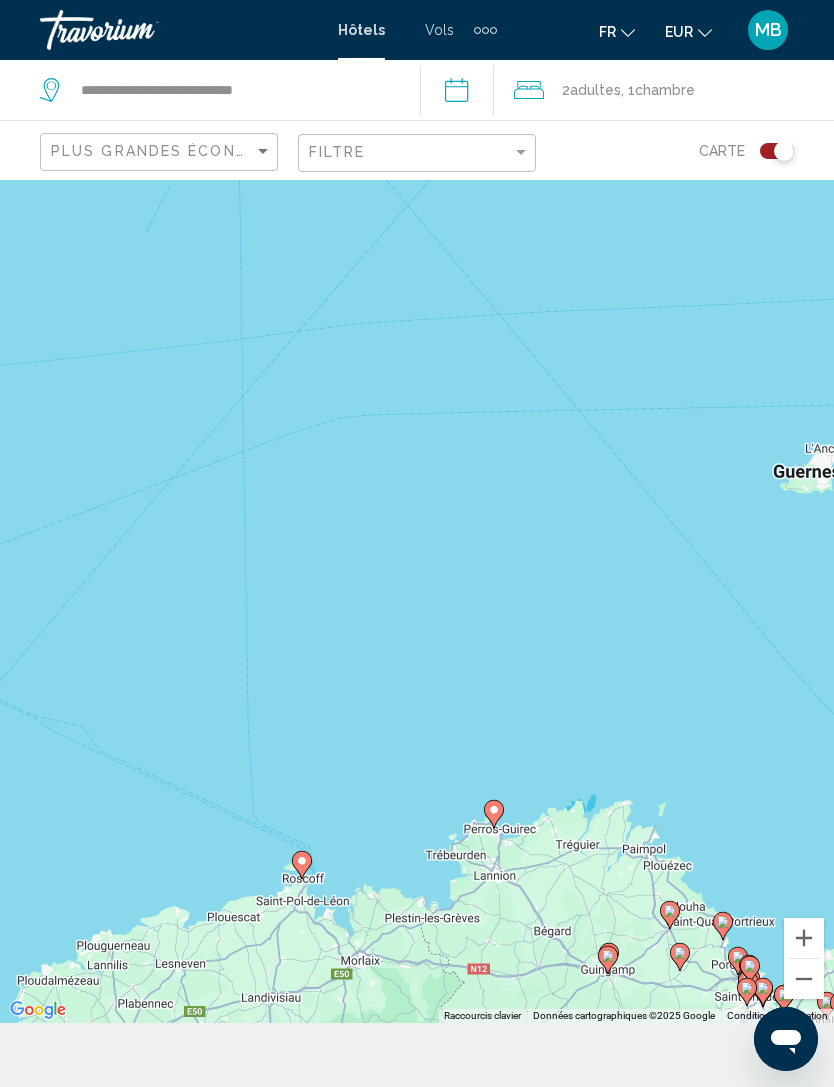 click on "Pour activer le glissement avec le clavier, appuyez sur Alt+Entrée. Une fois ce mode activé, utilisez les touches fléchées pour déplacer le repère. Pour valider le déplacement, appuyez sur Entrée. Pour annuler, appuyez sur Échap." at bounding box center (417, 569) 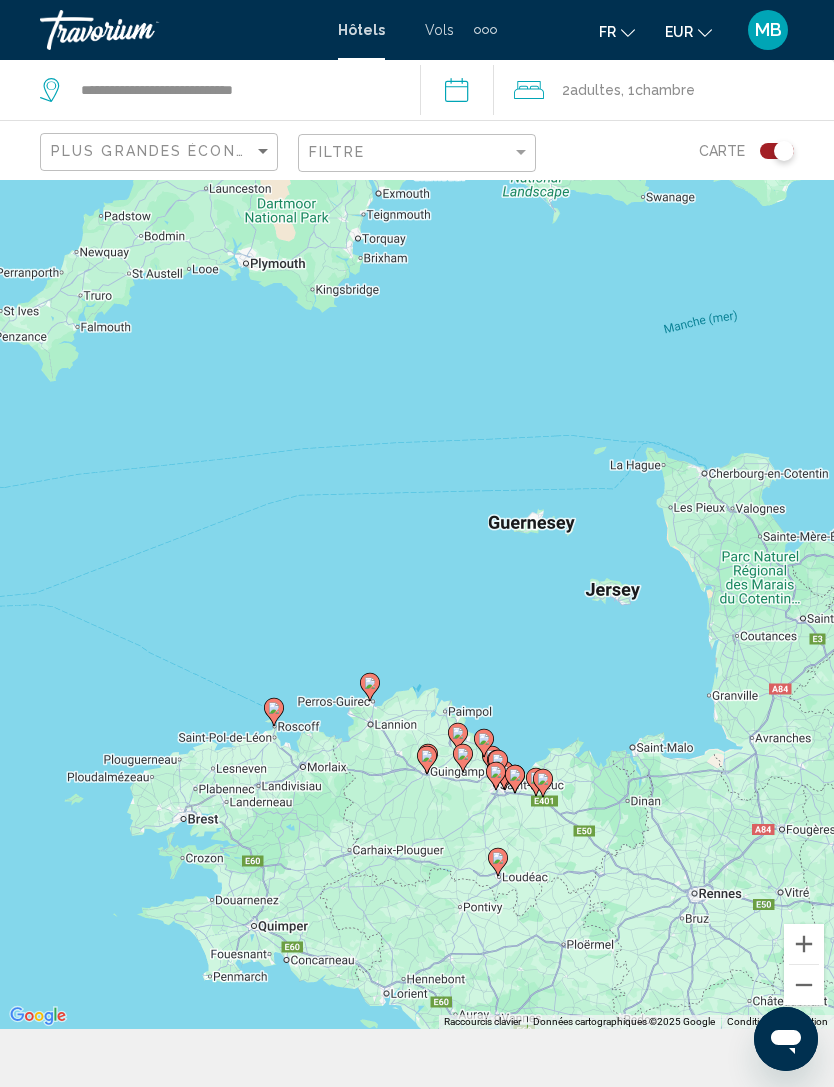 scroll, scrollTop: 94, scrollLeft: 0, axis: vertical 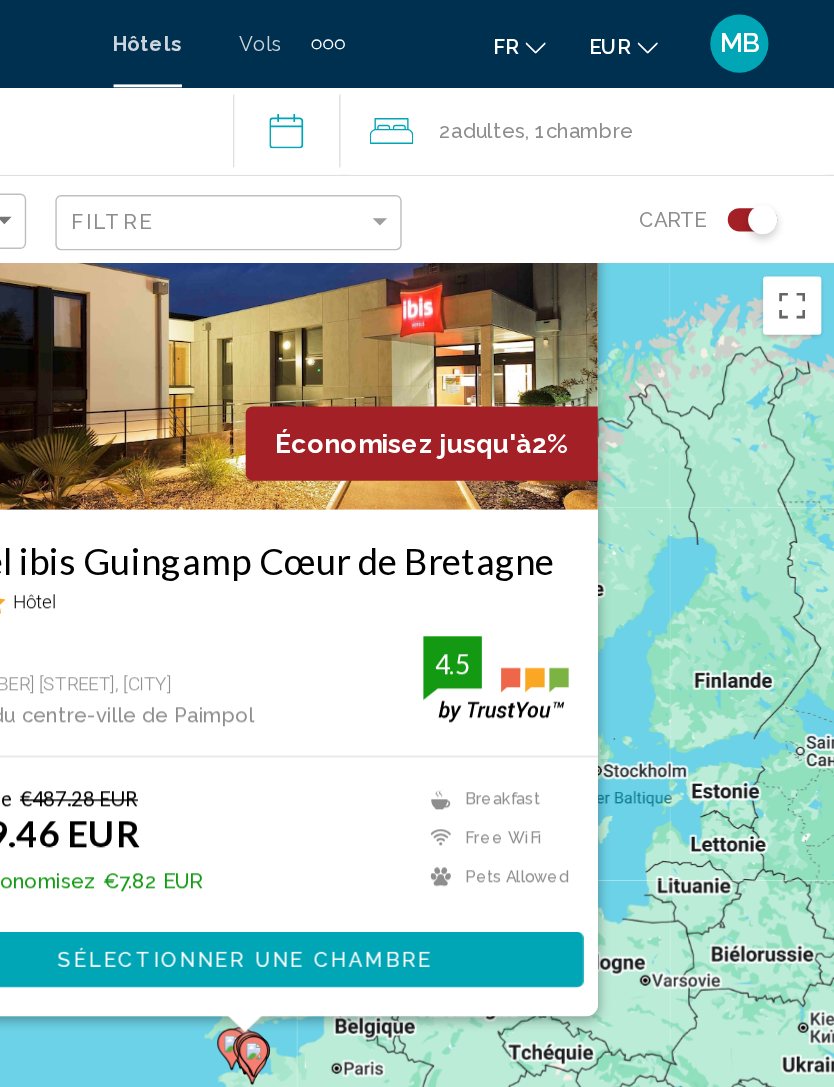 click 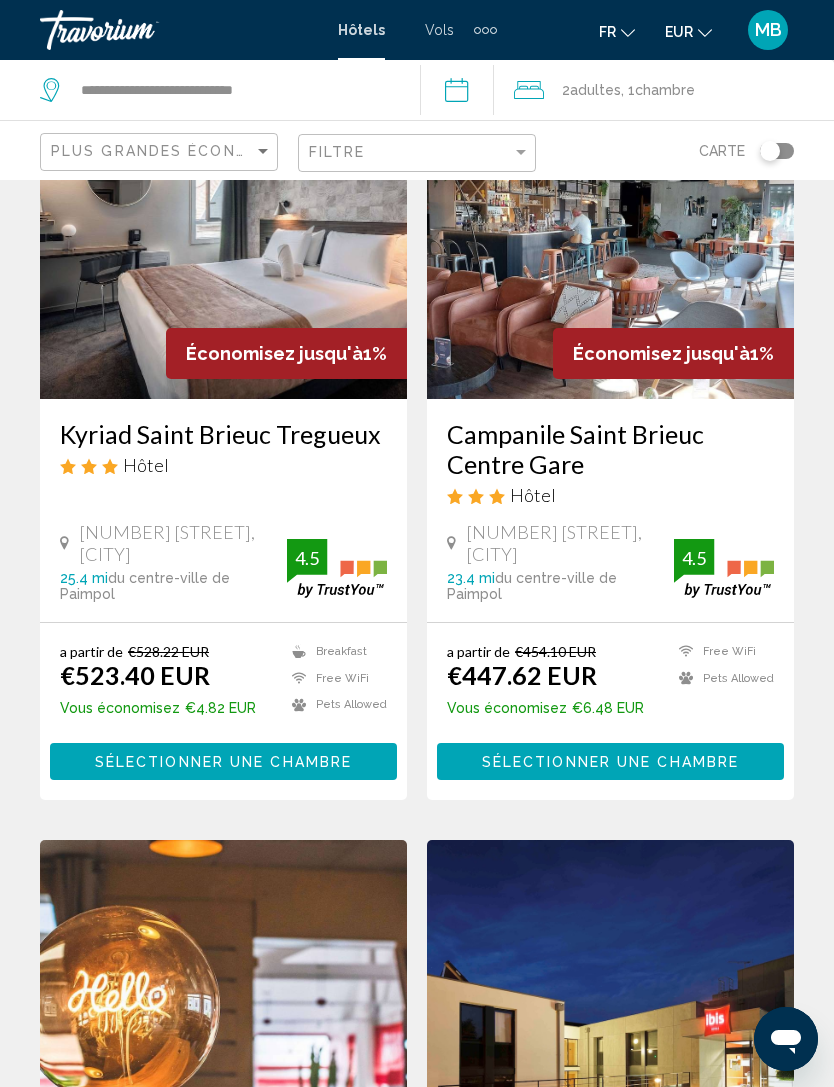 scroll, scrollTop: 2441, scrollLeft: 0, axis: vertical 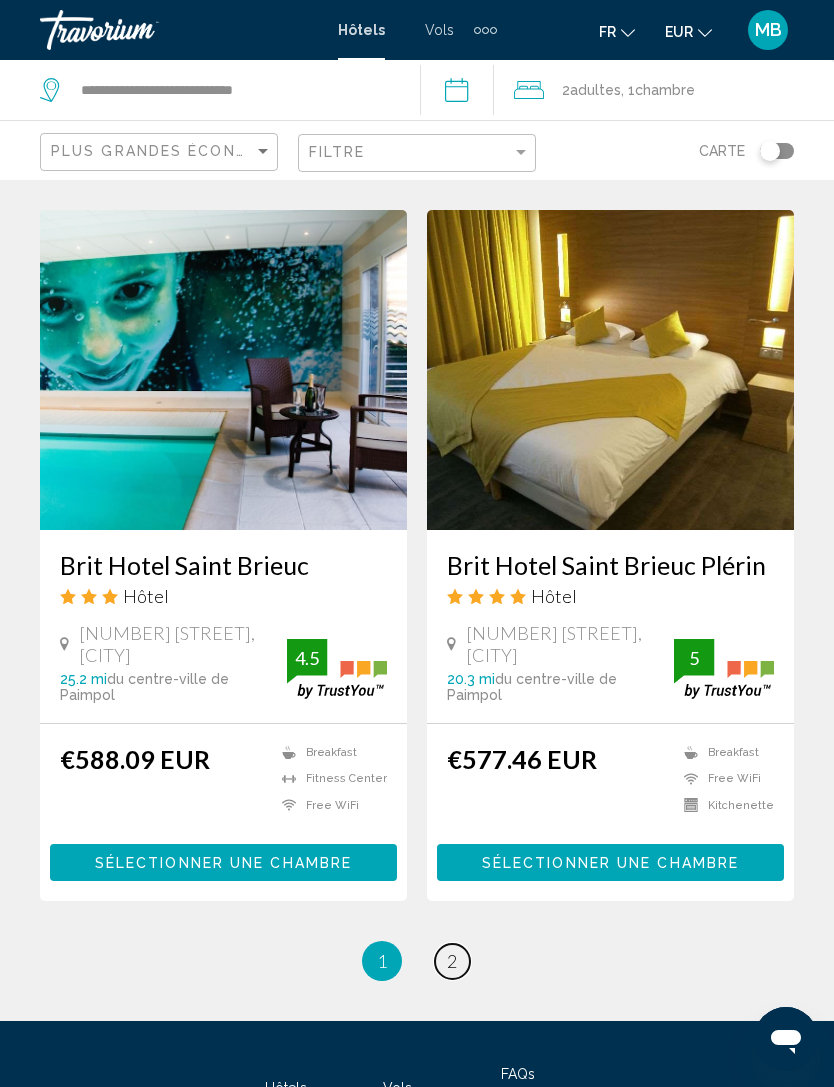 click on "2" at bounding box center [452, 961] 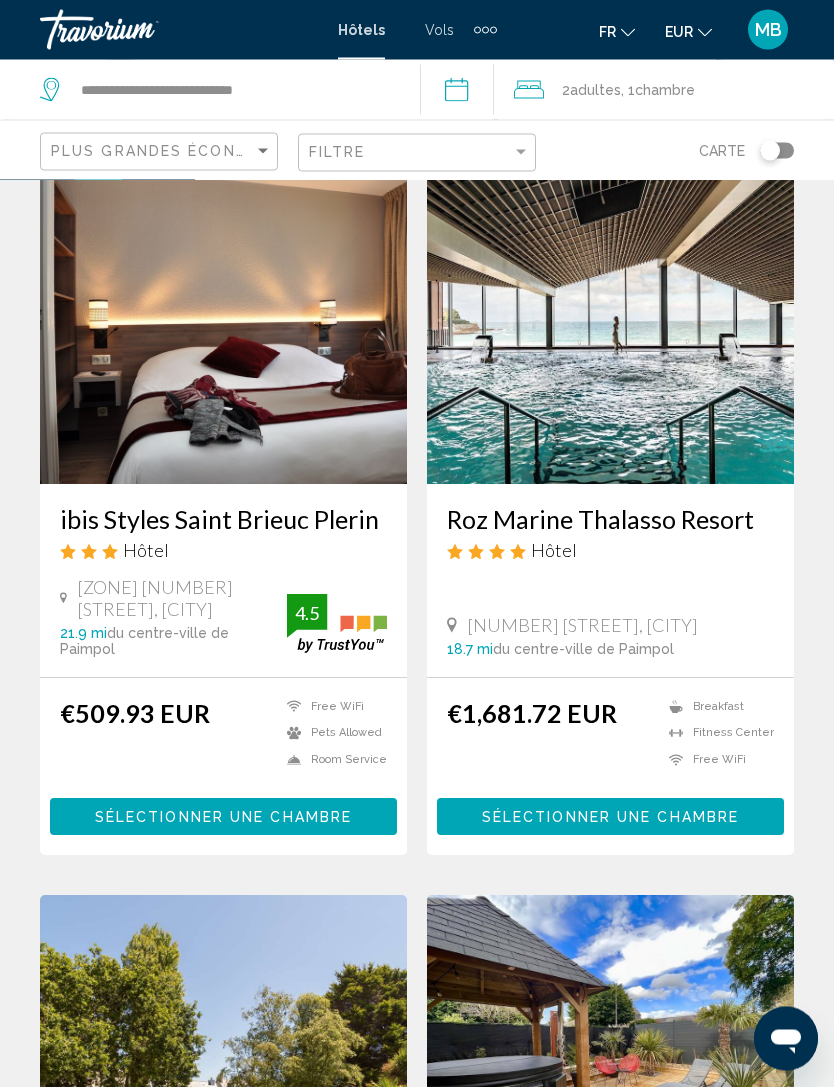 scroll, scrollTop: 0, scrollLeft: 0, axis: both 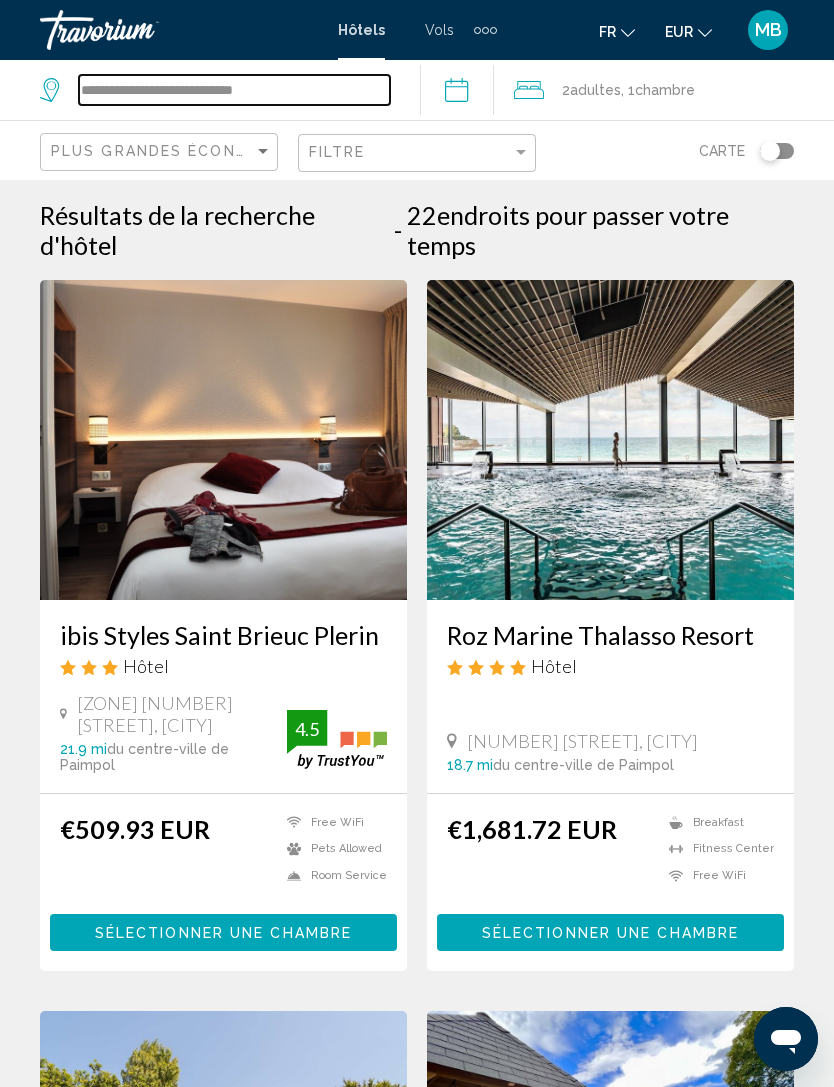 click on "**********" at bounding box center [234, 90] 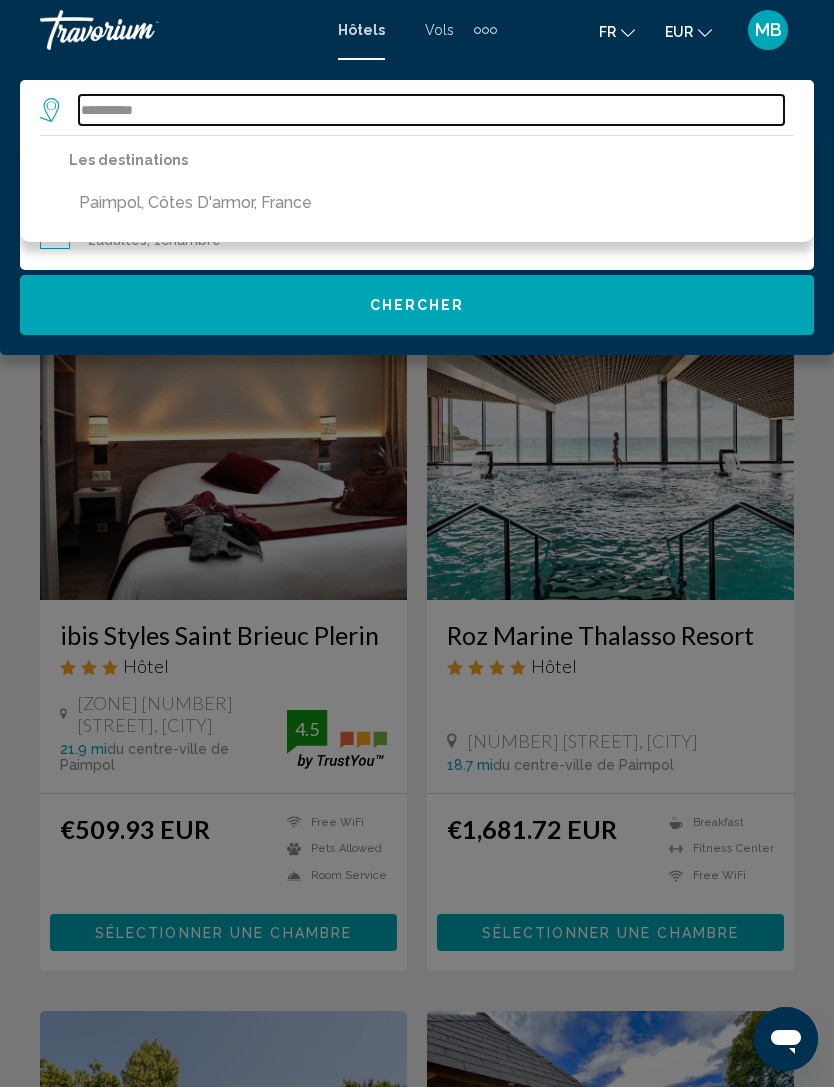 type on "********" 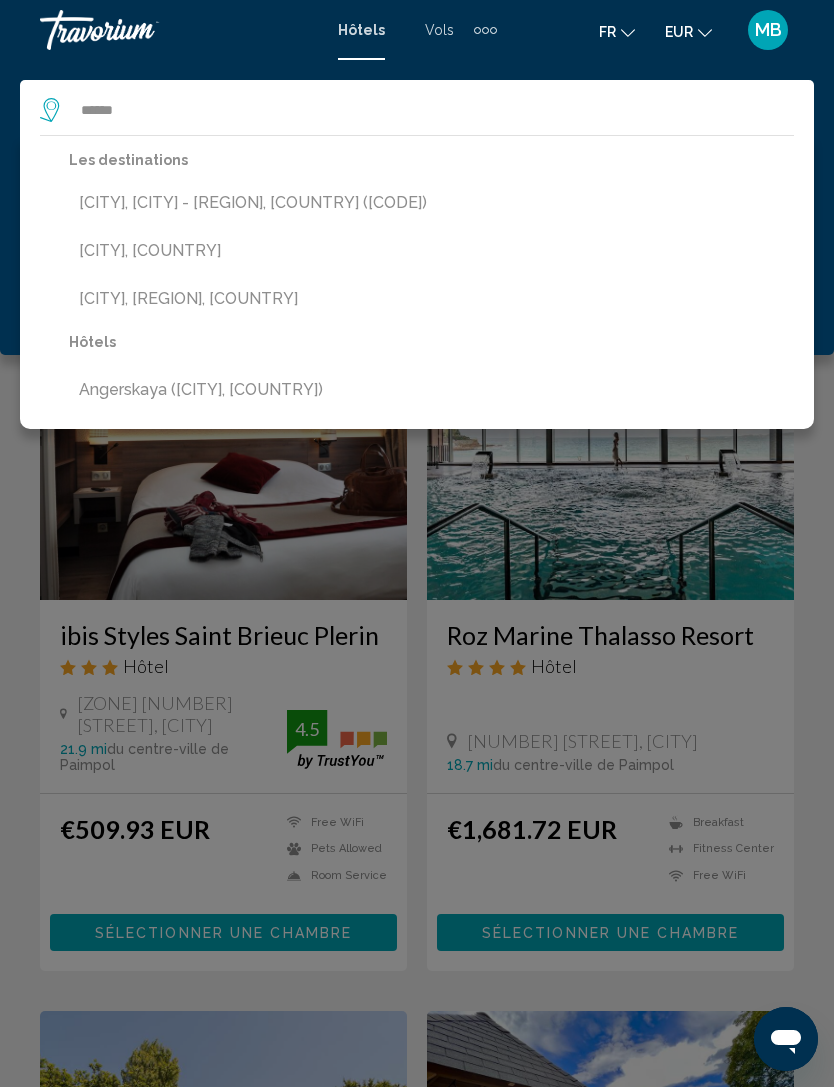 click on "[CITY], [CITY] - [REGION], [COUNTRY] ([CODE])" at bounding box center [431, 203] 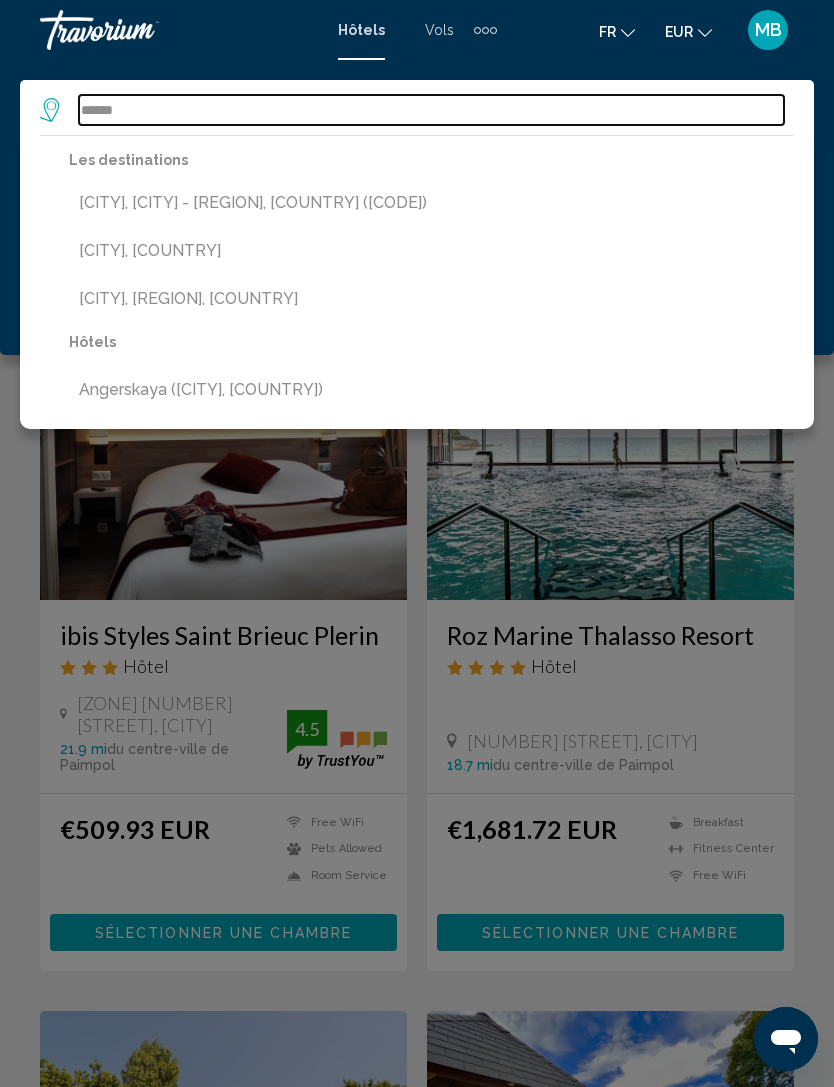 type on "**********" 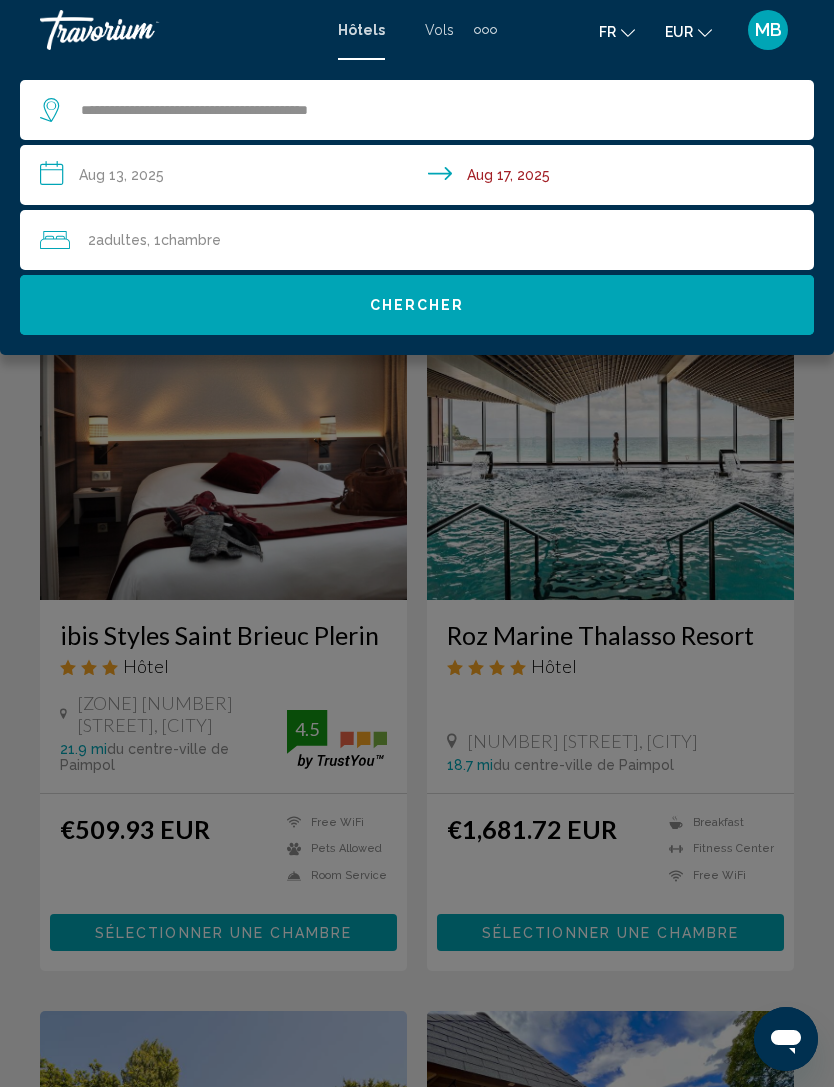 click on "Chercher" 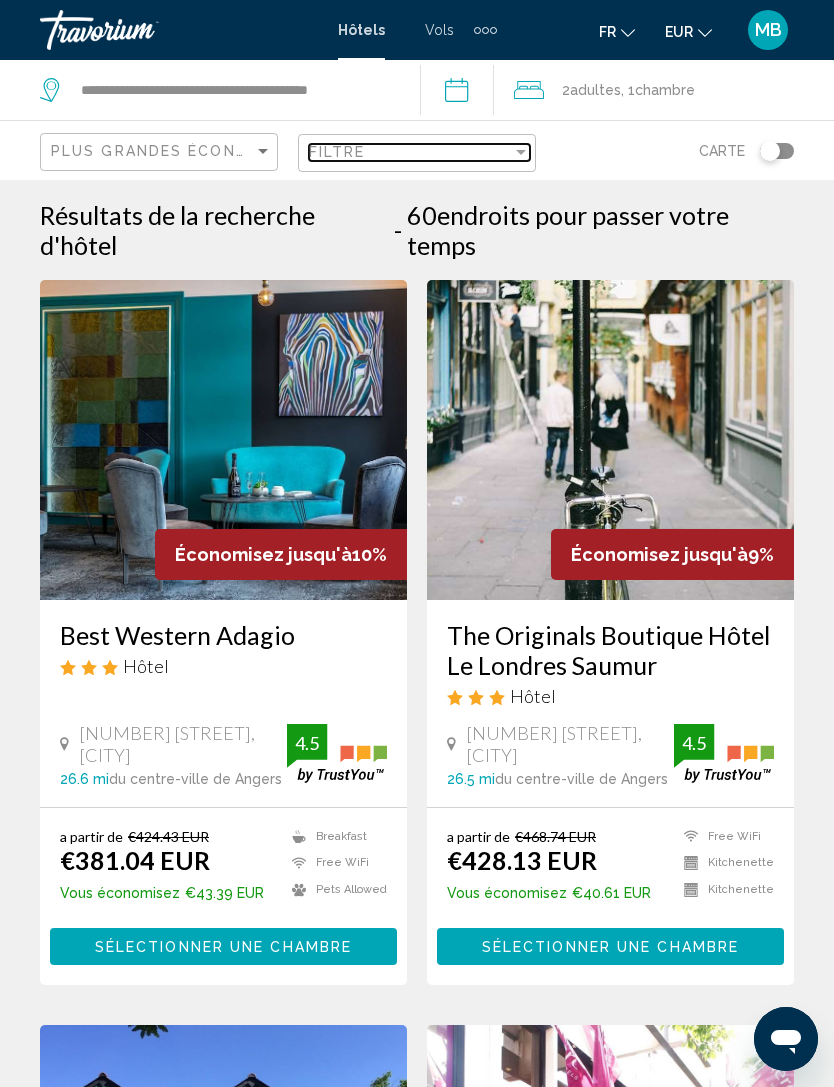 click on "Filtre" at bounding box center (410, 152) 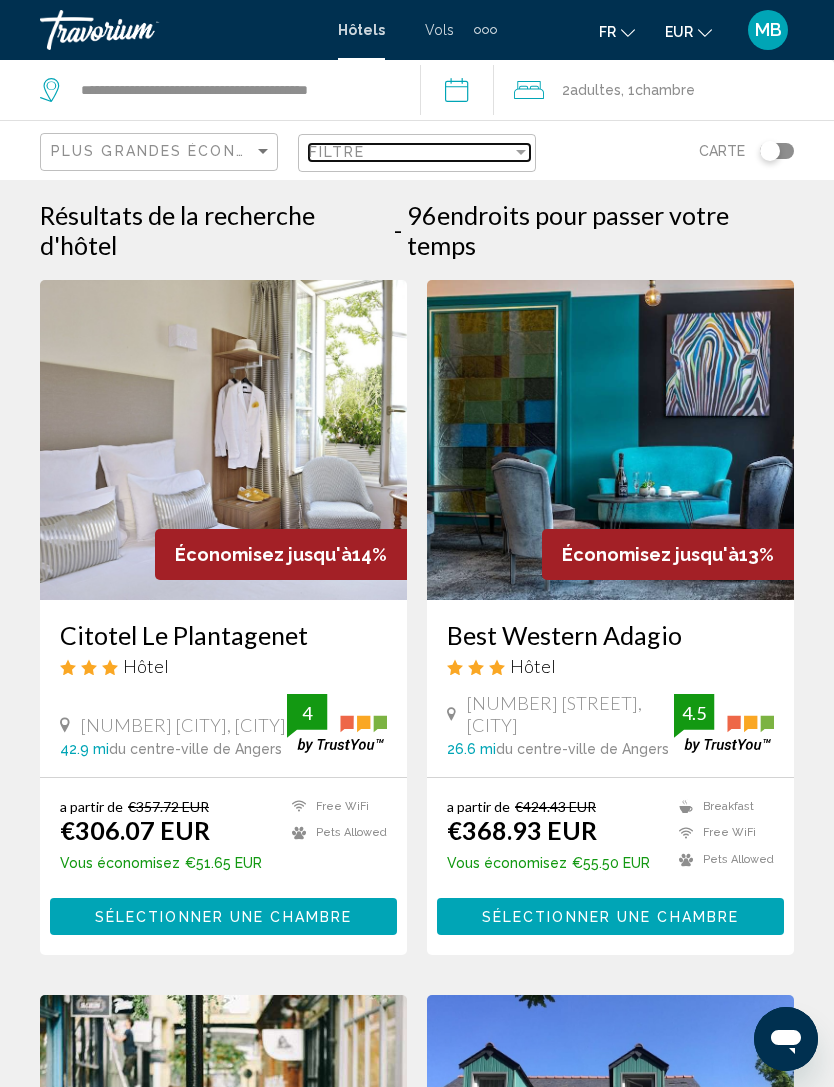 click on "Filtre" at bounding box center [410, 152] 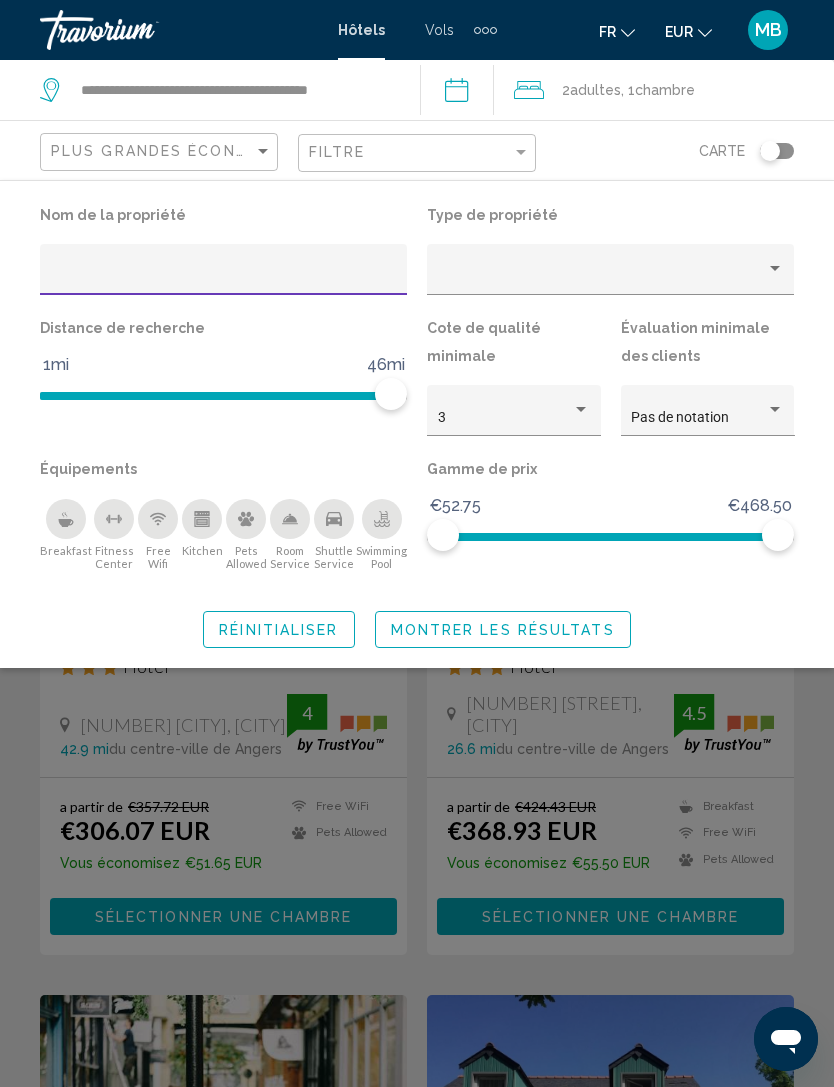click 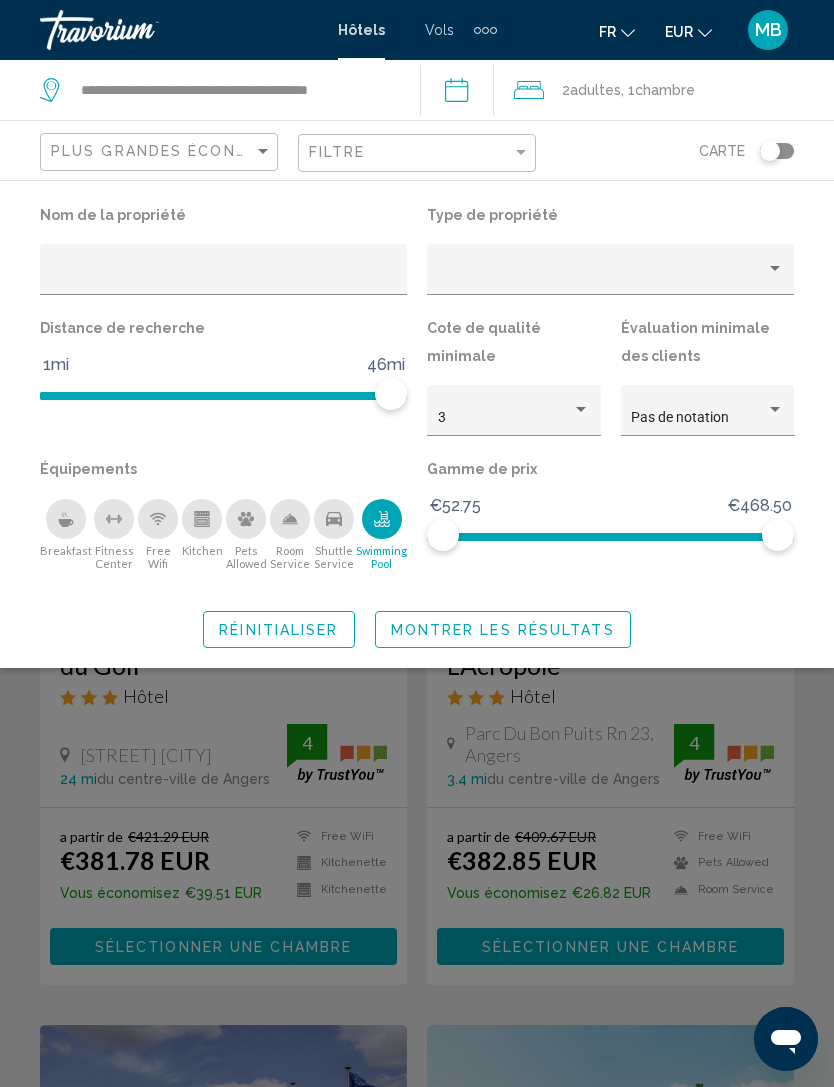 click on "Montrer les résultats" 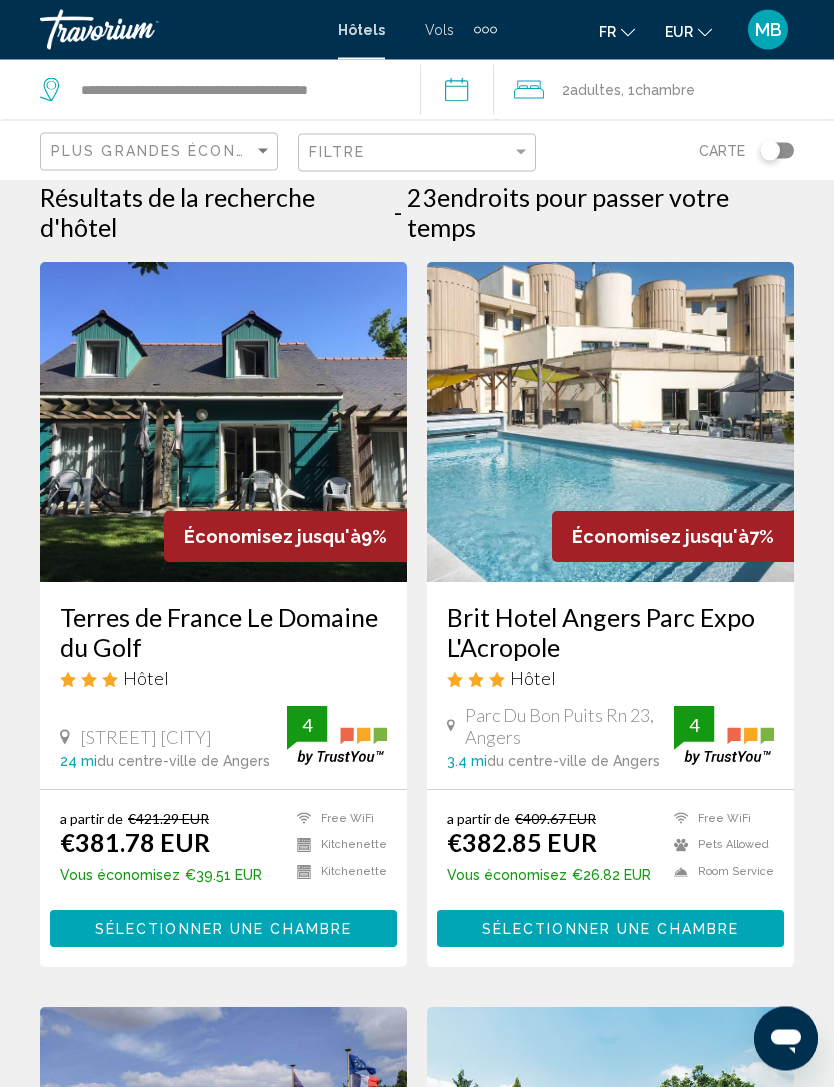 scroll, scrollTop: 0, scrollLeft: 0, axis: both 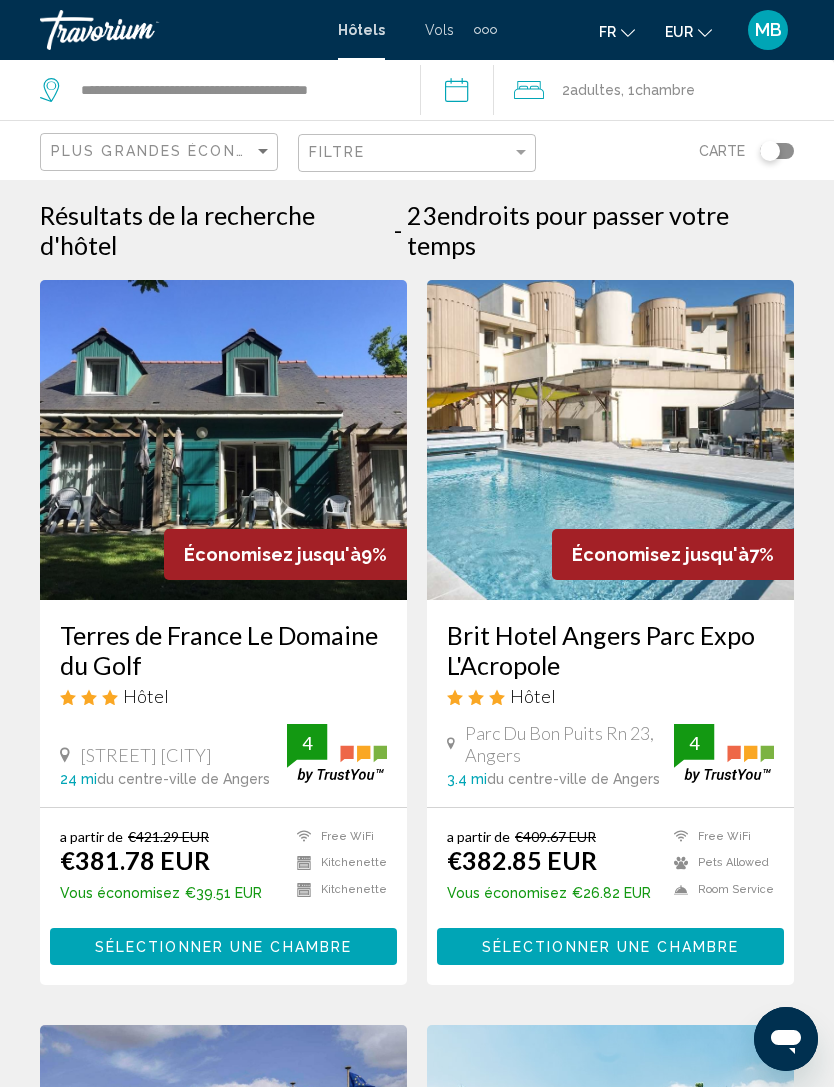 click at bounding box center [223, 440] 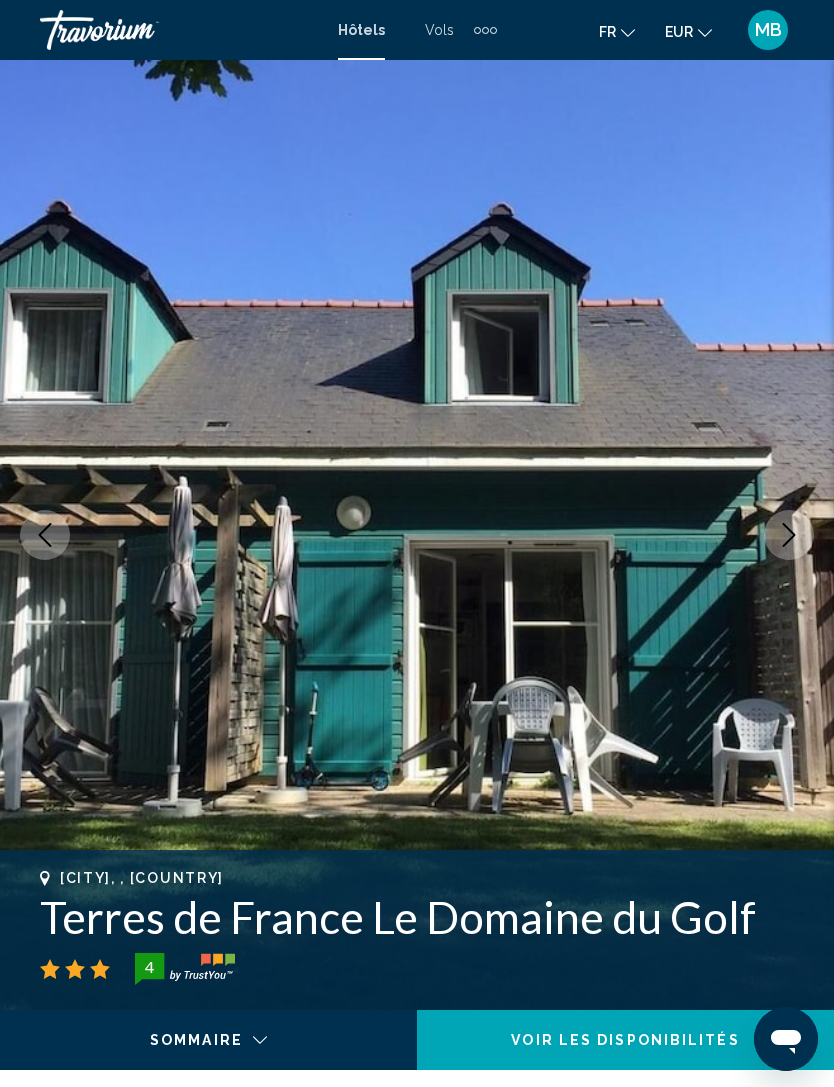 click 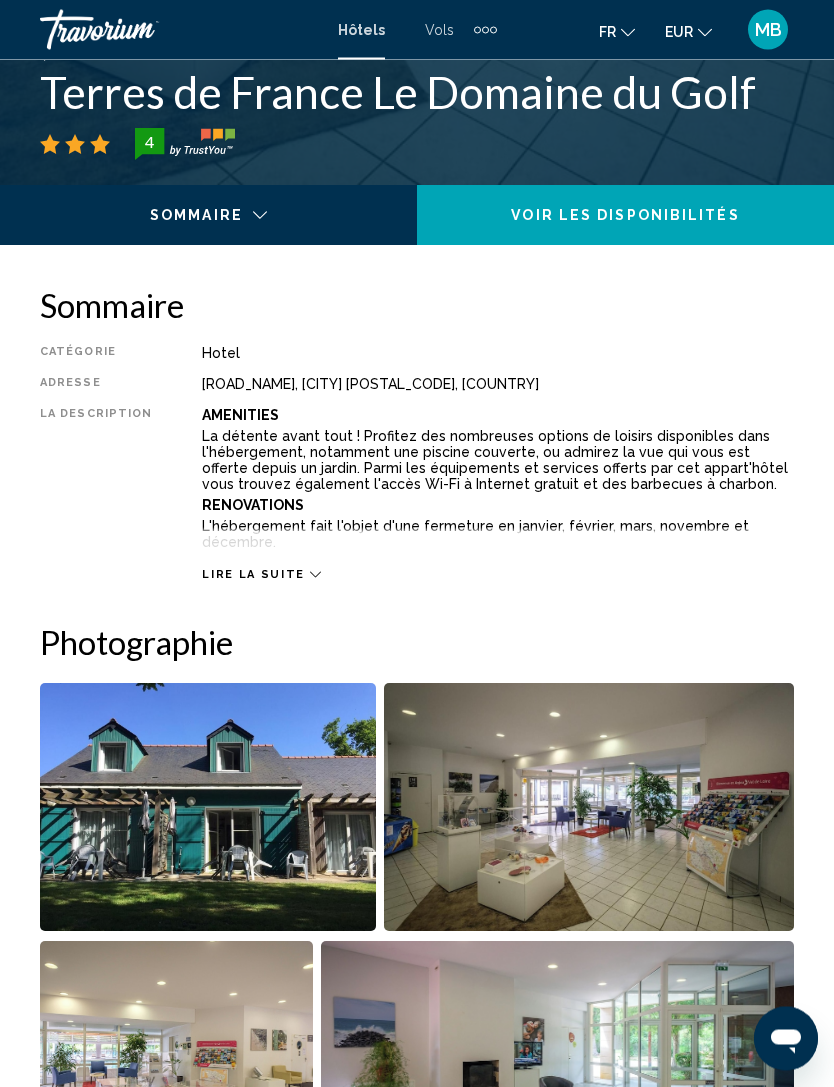 scroll, scrollTop: 820, scrollLeft: 0, axis: vertical 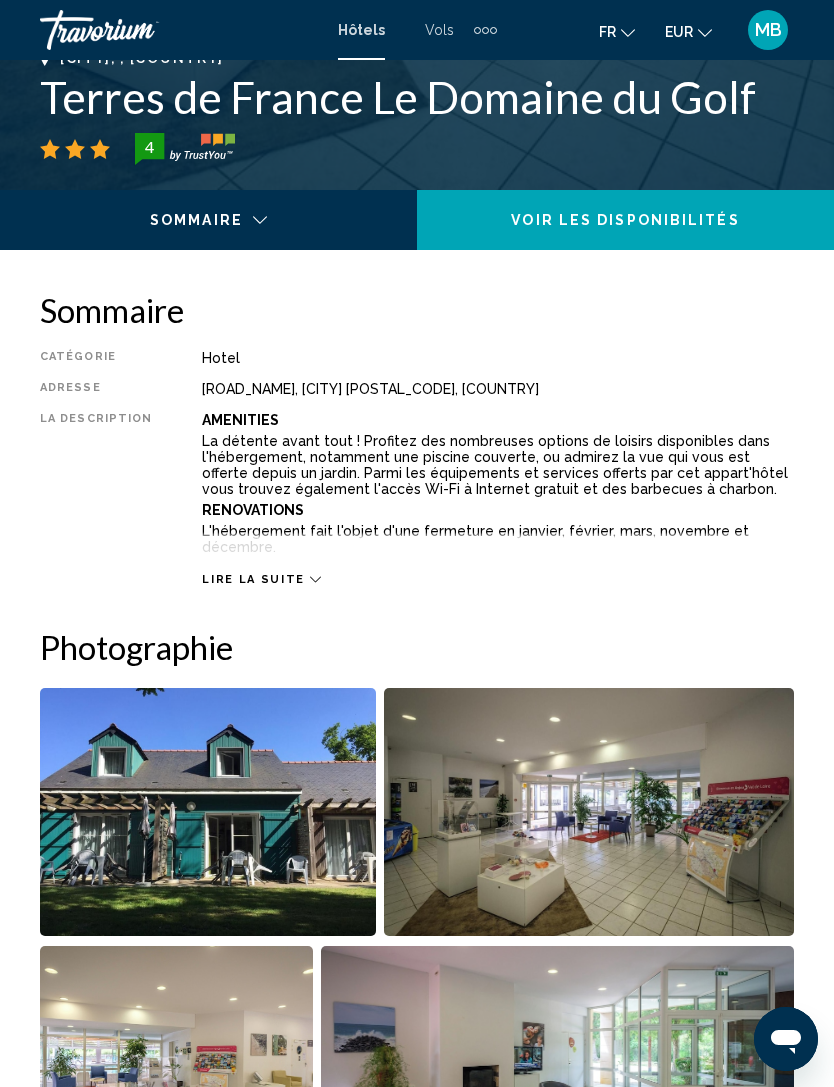 click on "Lire la suite" at bounding box center (253, 579) 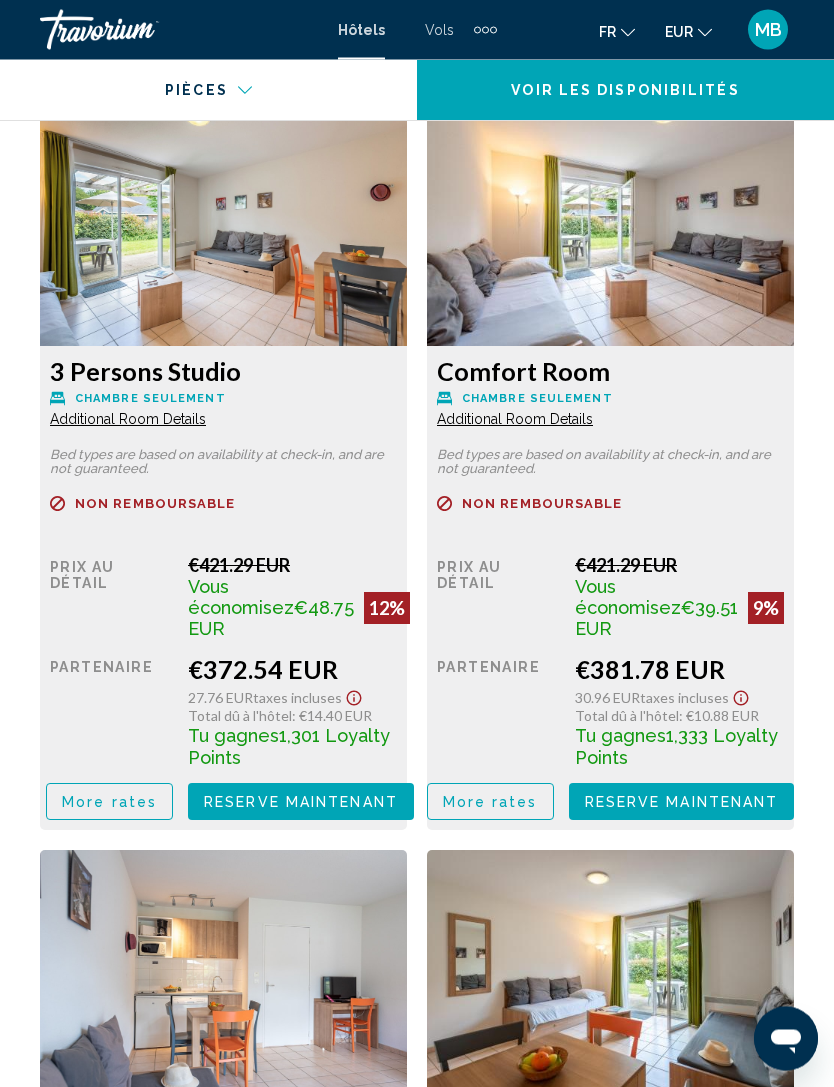 scroll, scrollTop: 4168, scrollLeft: 0, axis: vertical 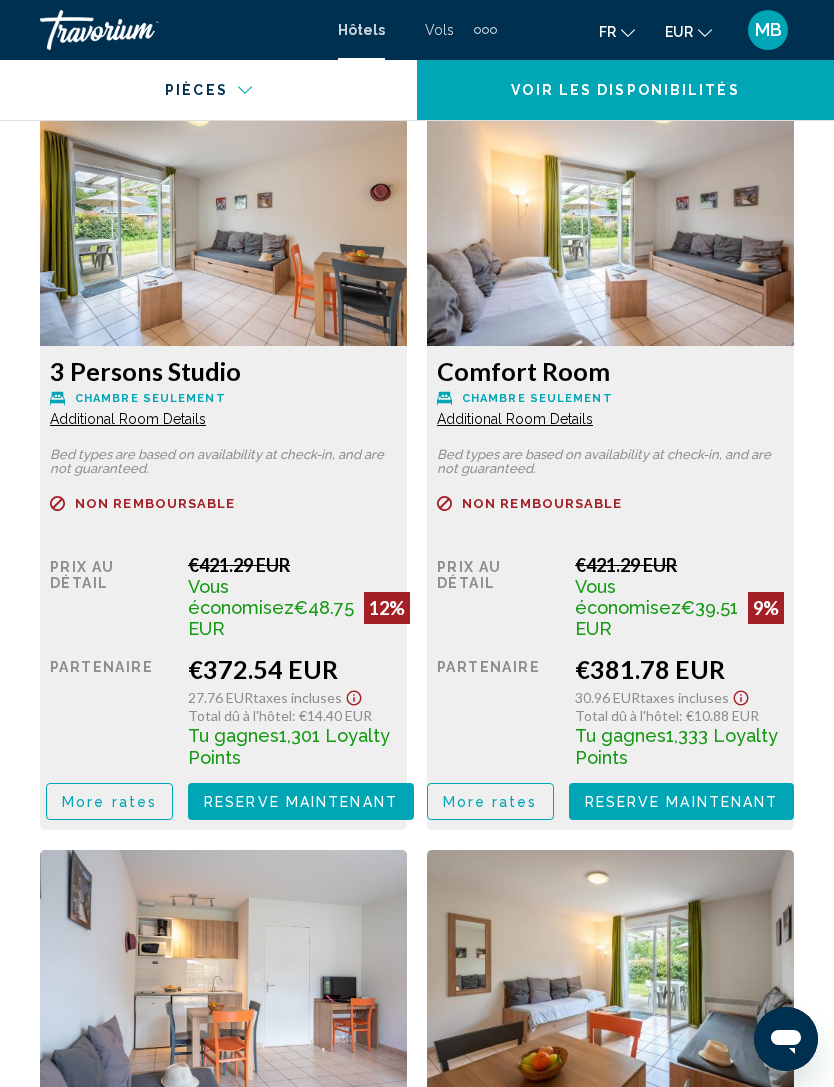 click on "Additional Room Details" at bounding box center [128, 419] 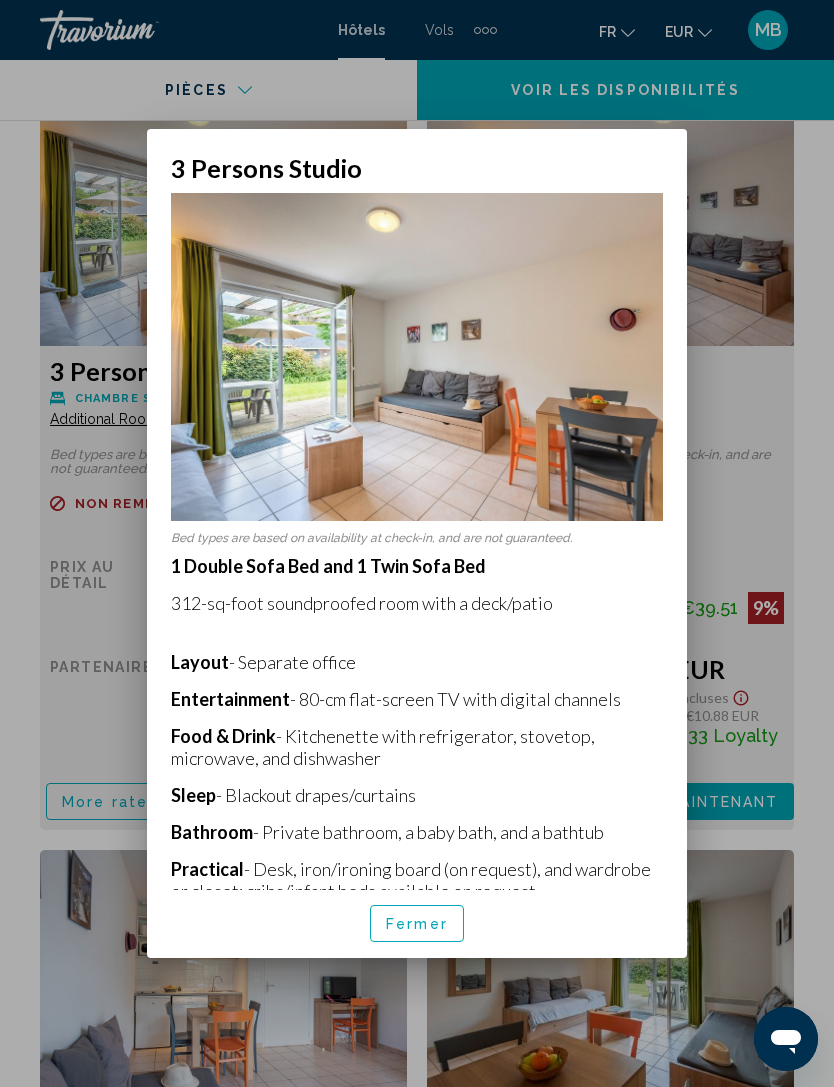 scroll, scrollTop: 0, scrollLeft: 0, axis: both 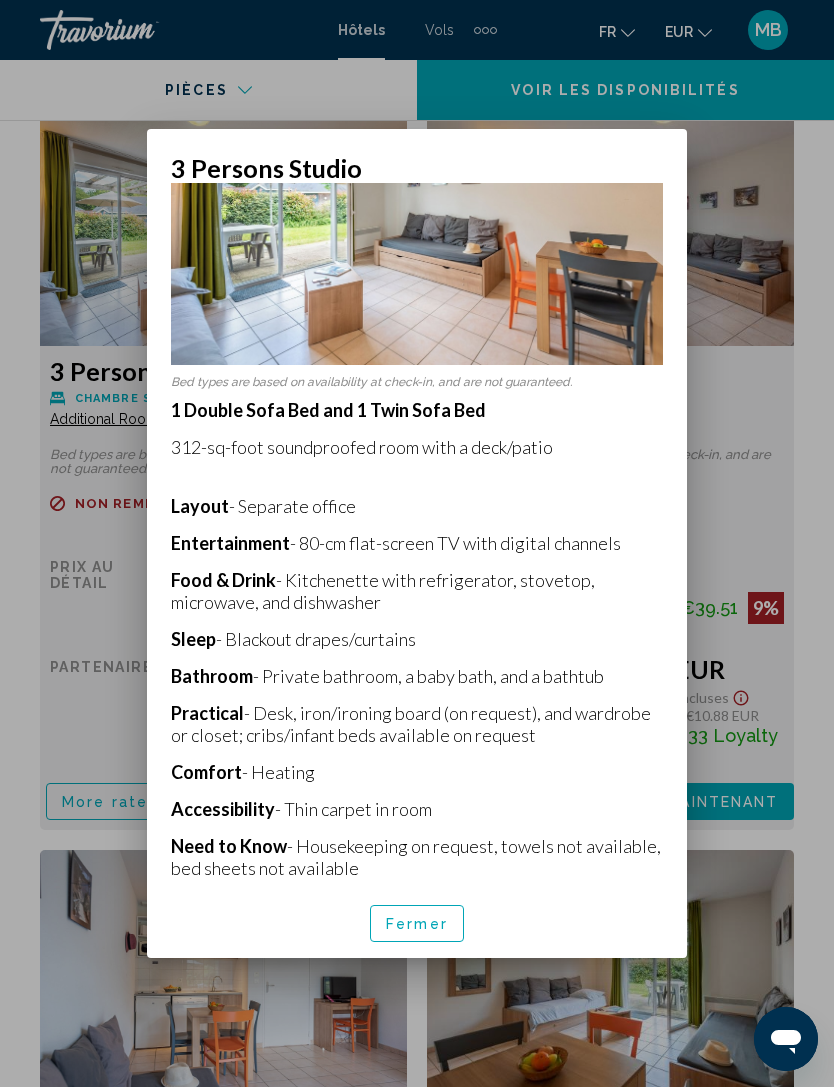 click on "Fermer" at bounding box center [417, 924] 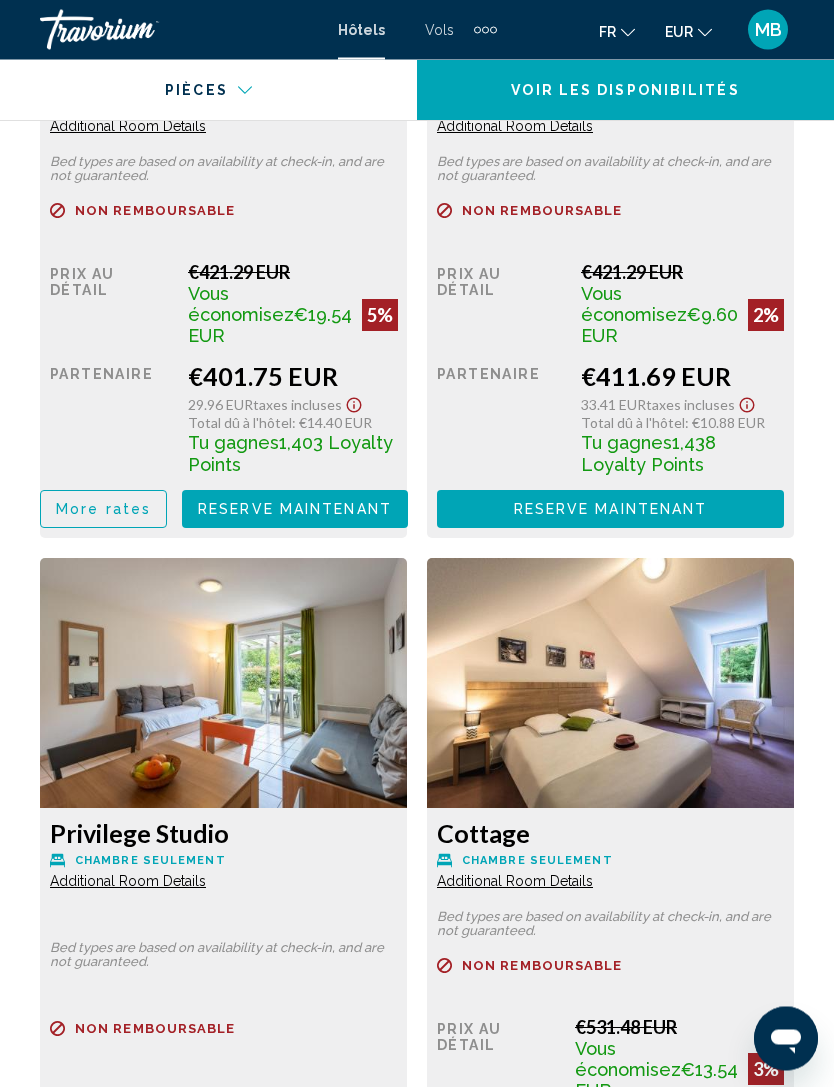 scroll, scrollTop: 5224, scrollLeft: 0, axis: vertical 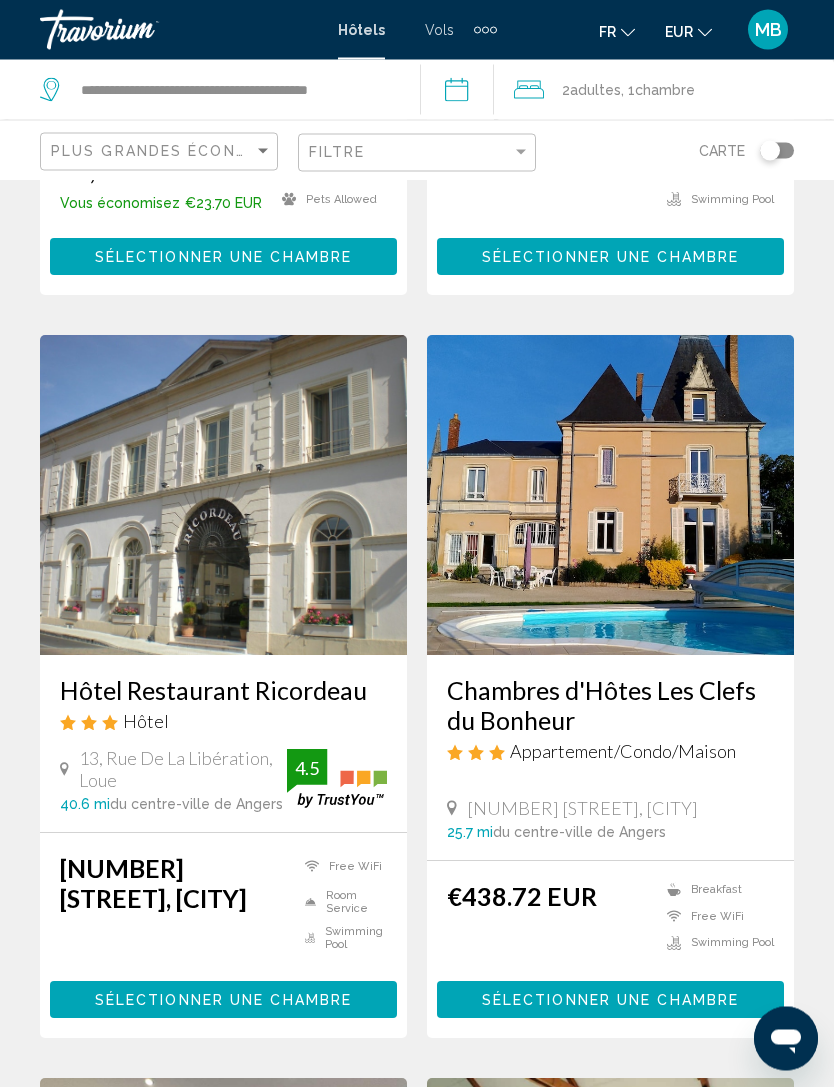 click on "Chambres d'Hôtes Les Clefs du Bonheur" at bounding box center [610, 706] 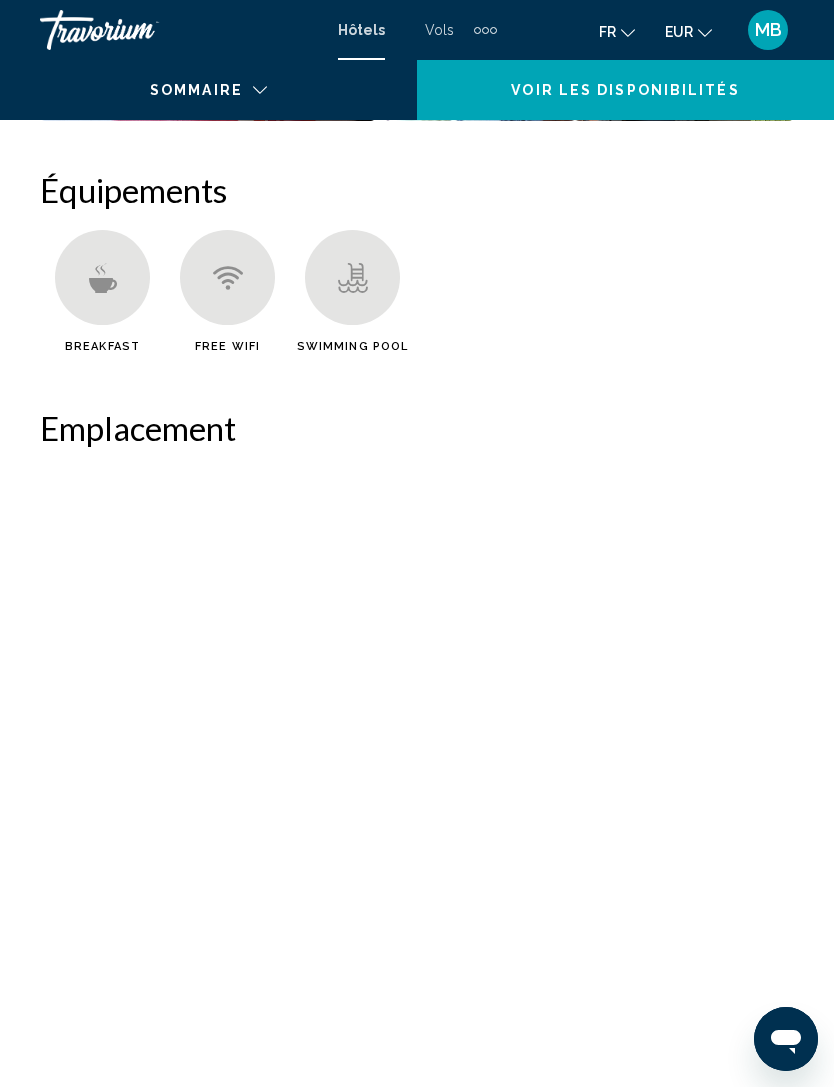 scroll, scrollTop: 0, scrollLeft: 0, axis: both 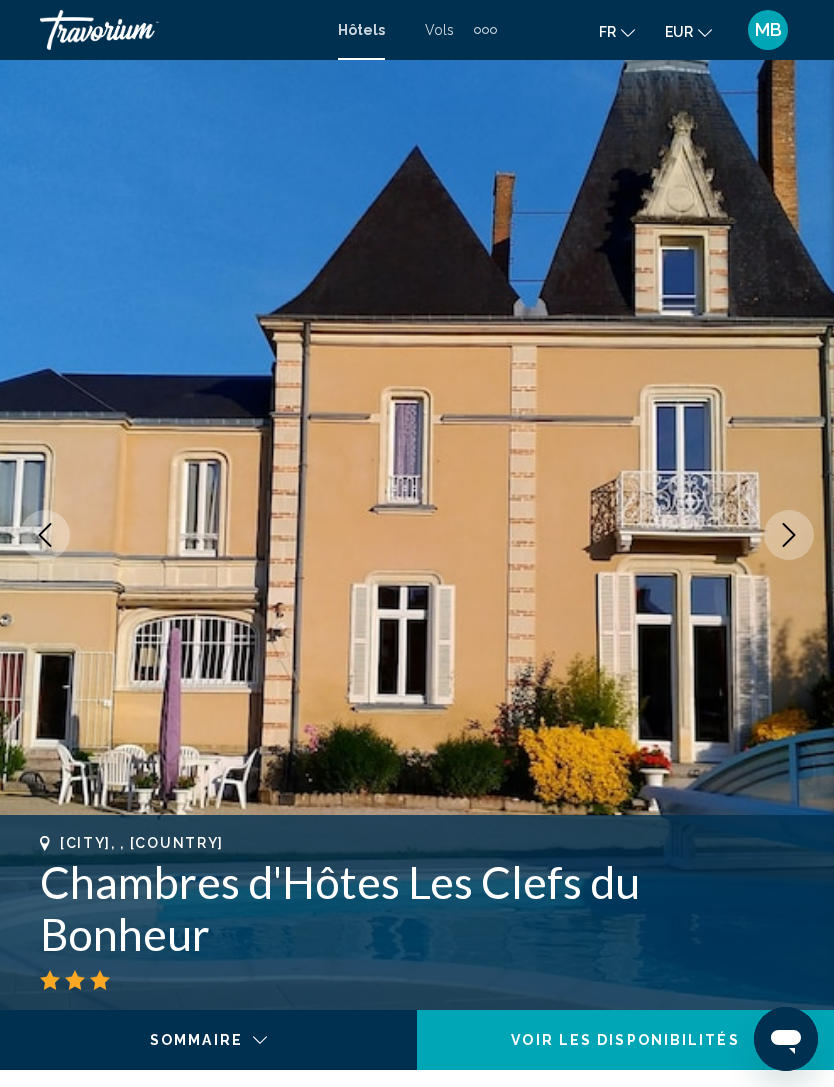 click 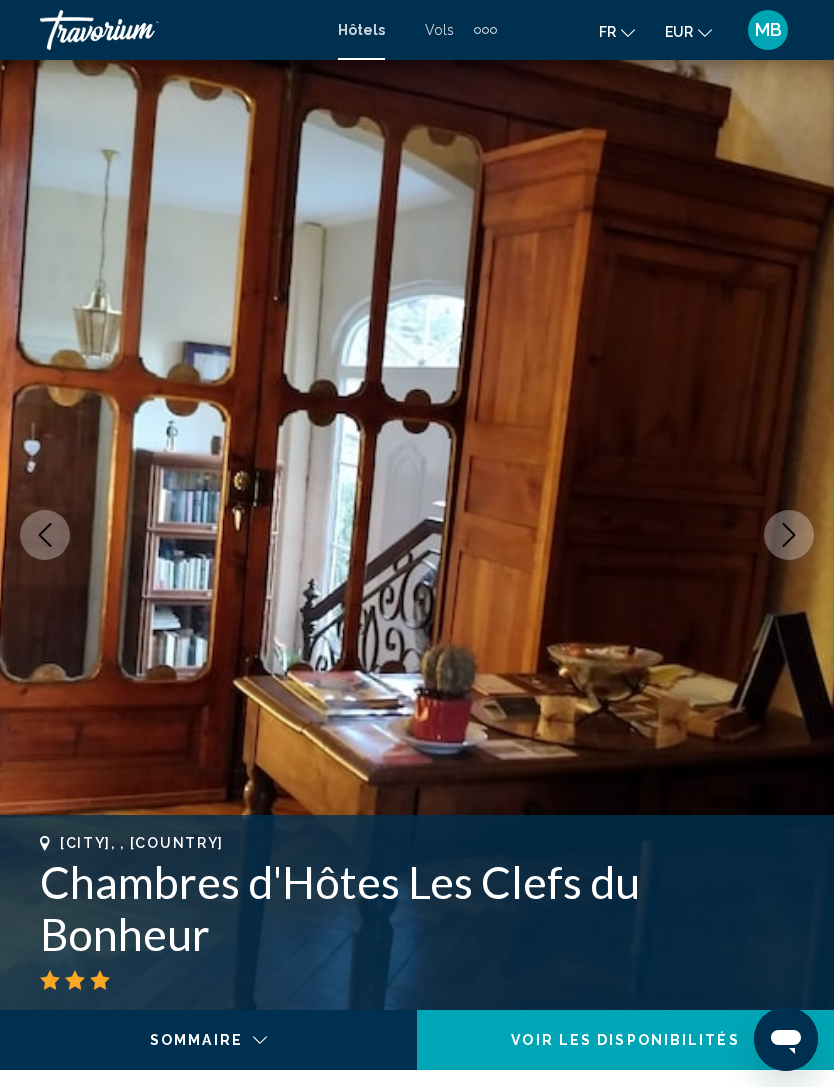 click at bounding box center (417, 535) 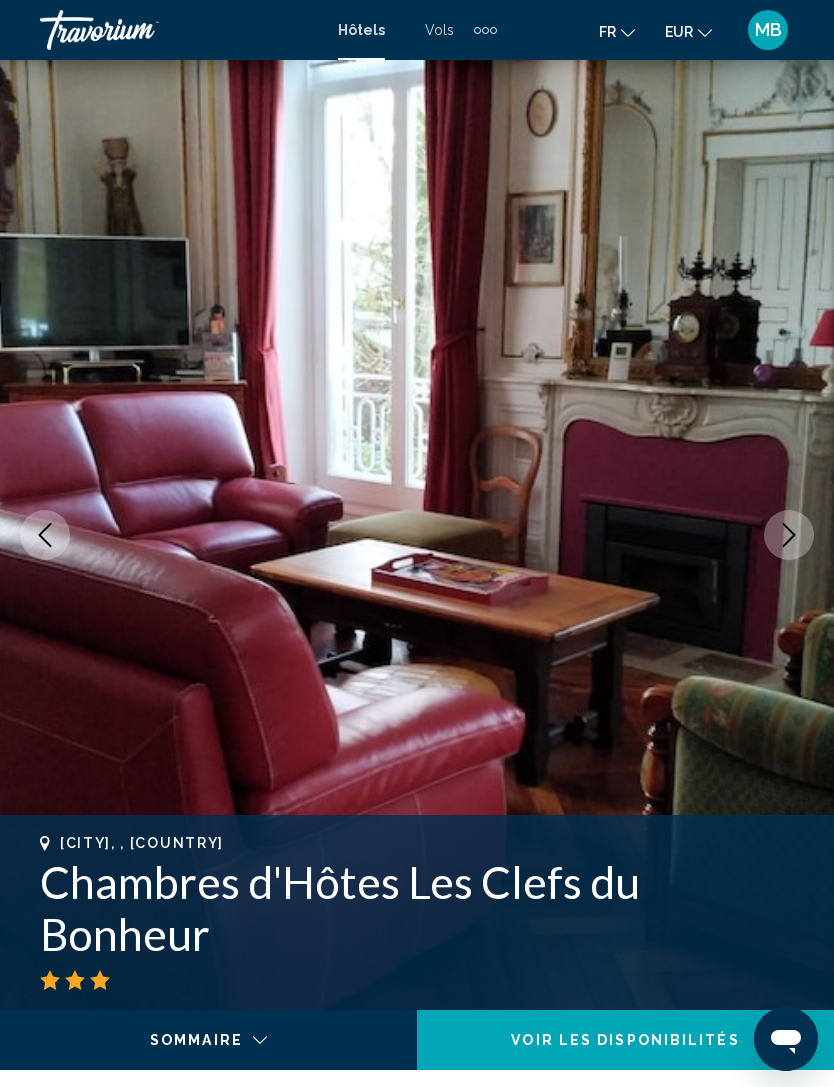 click 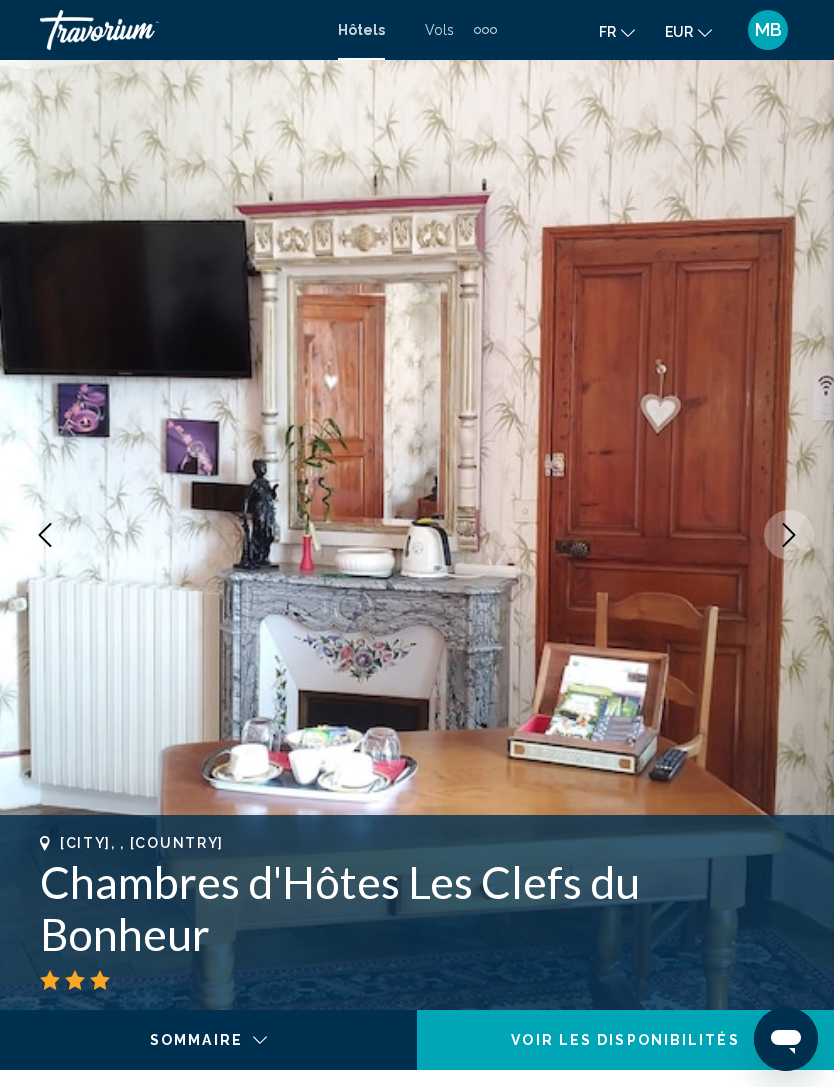click 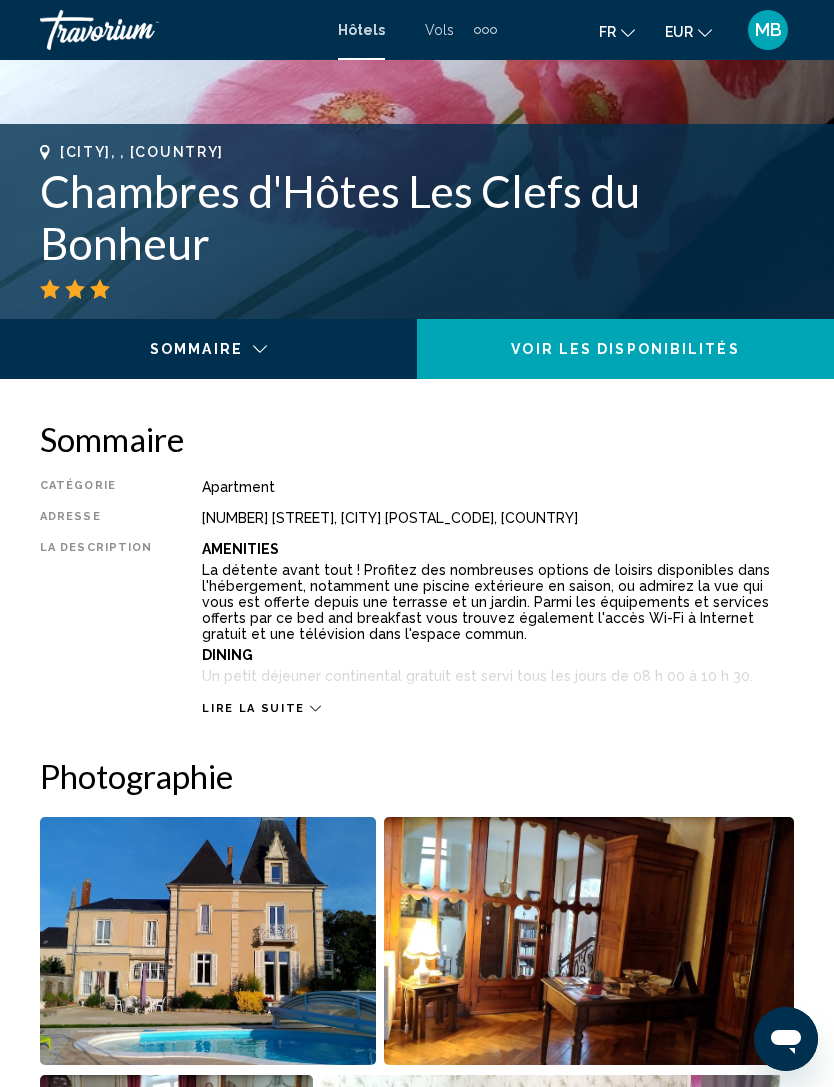 scroll, scrollTop: 723, scrollLeft: 0, axis: vertical 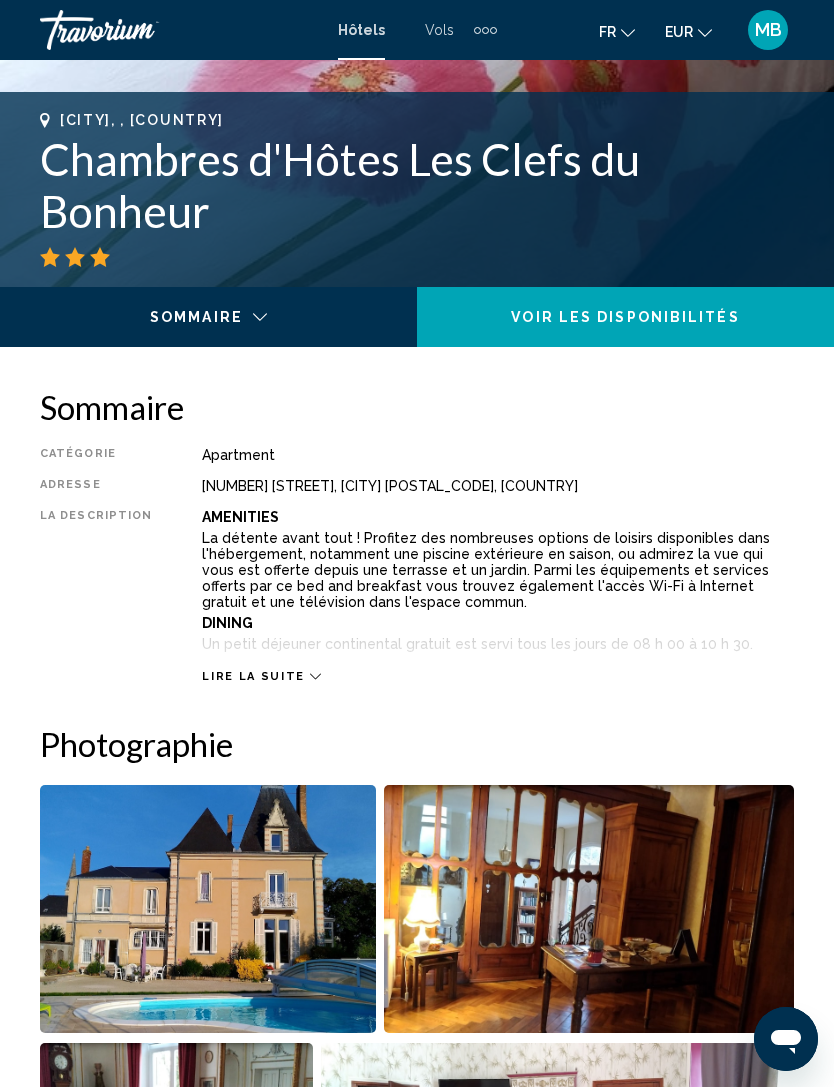 click on "Lire la suite" at bounding box center [253, 676] 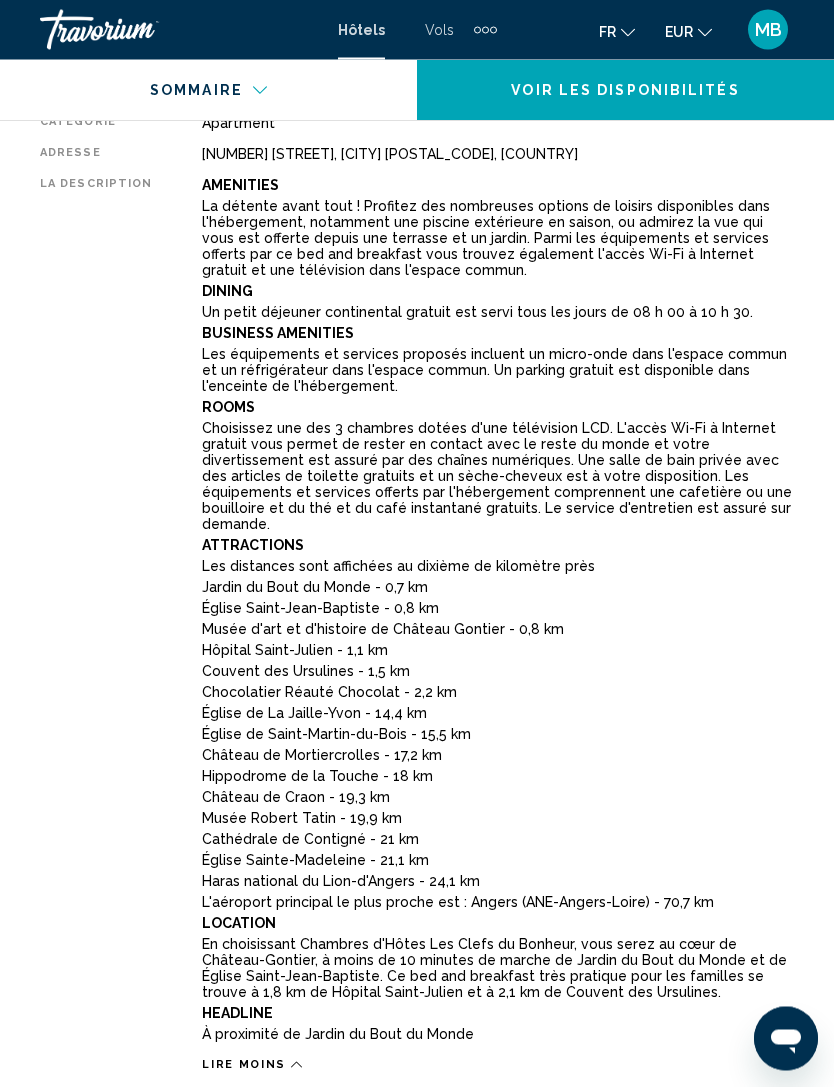 scroll, scrollTop: 1057, scrollLeft: 0, axis: vertical 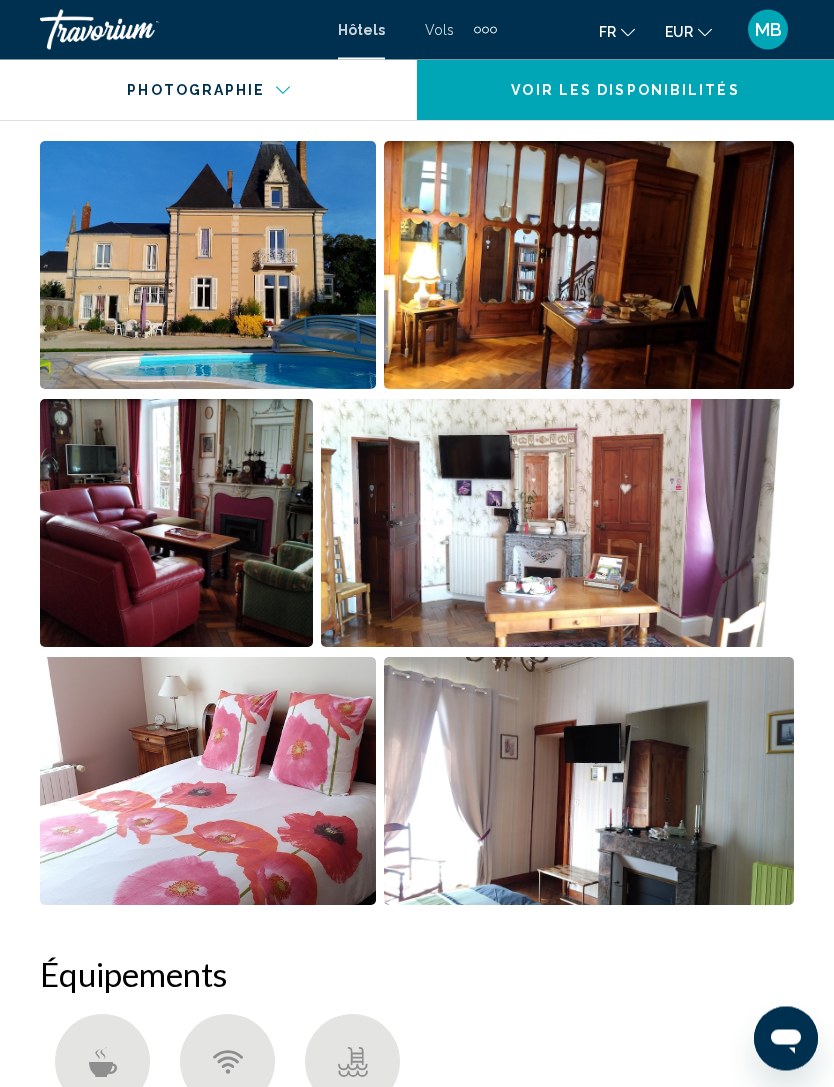 click at bounding box center [208, 266] 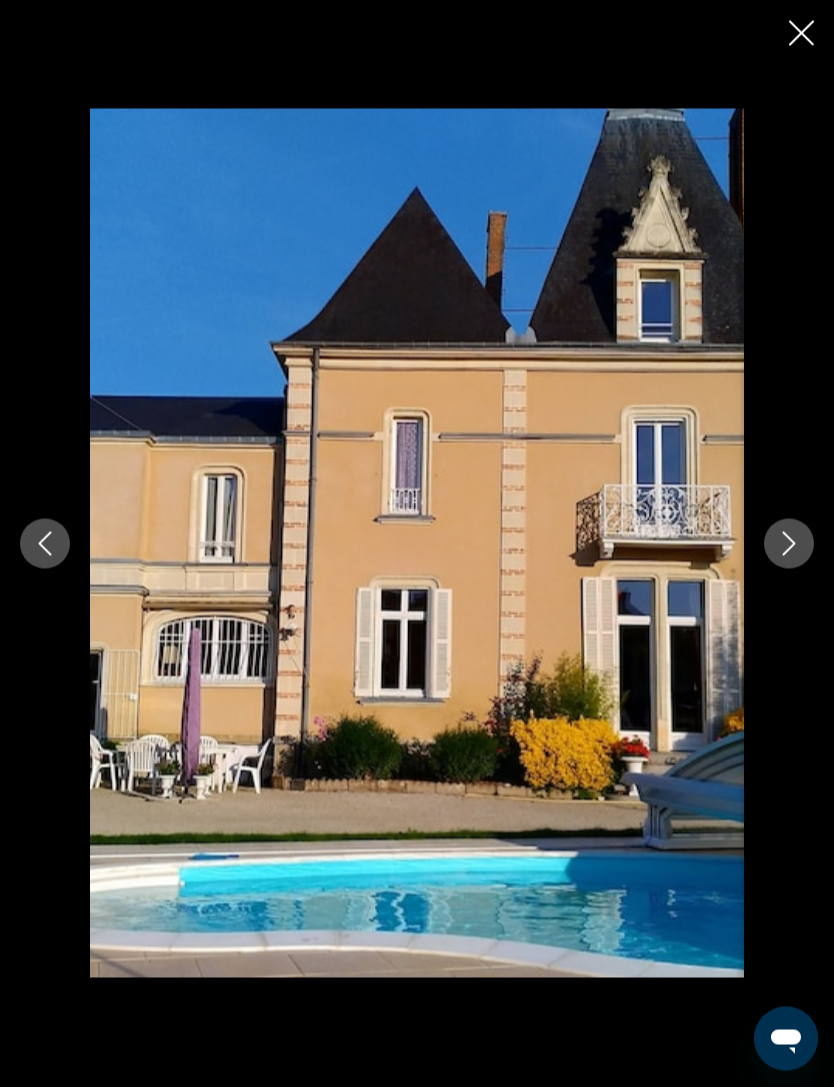 scroll, scrollTop: 2088, scrollLeft: 0, axis: vertical 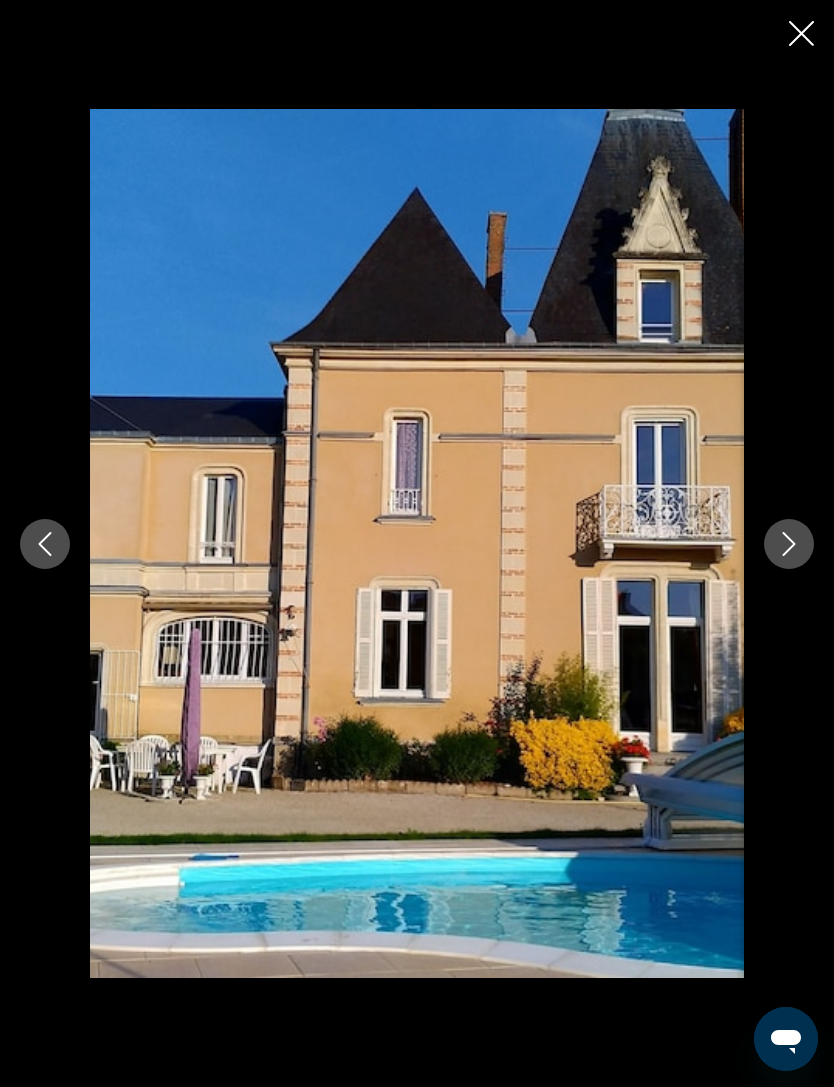 click 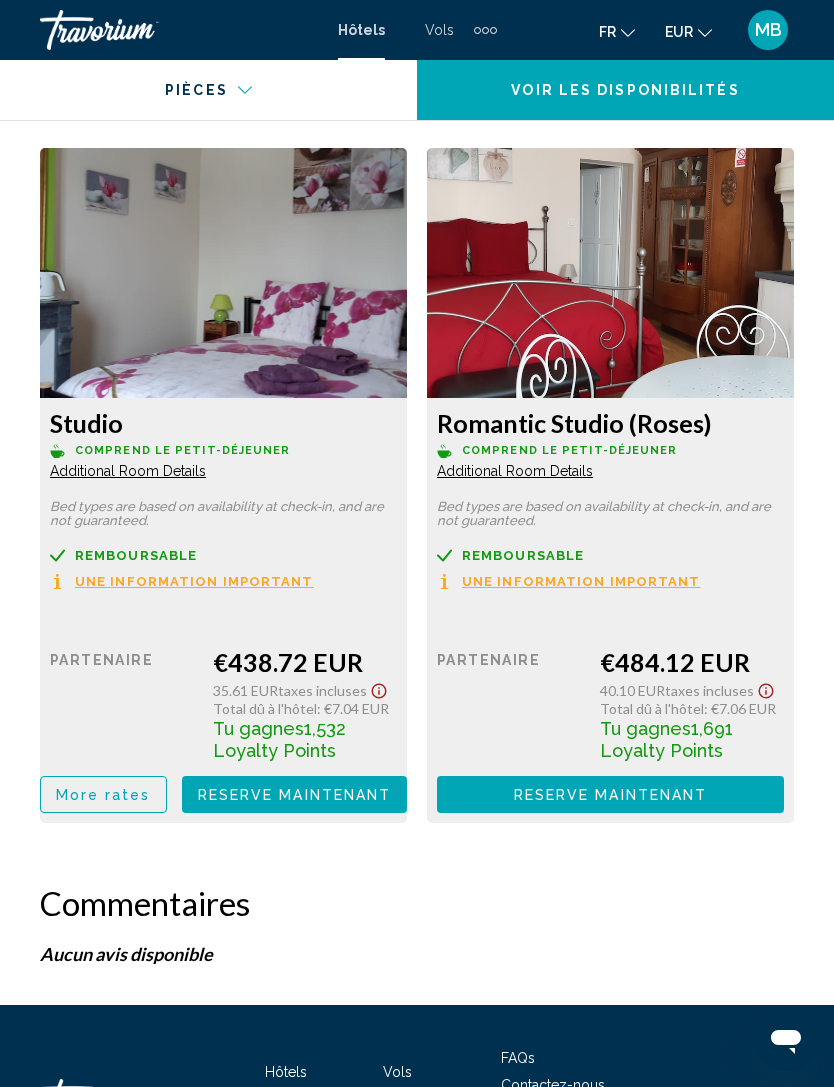 scroll, scrollTop: 4100, scrollLeft: 0, axis: vertical 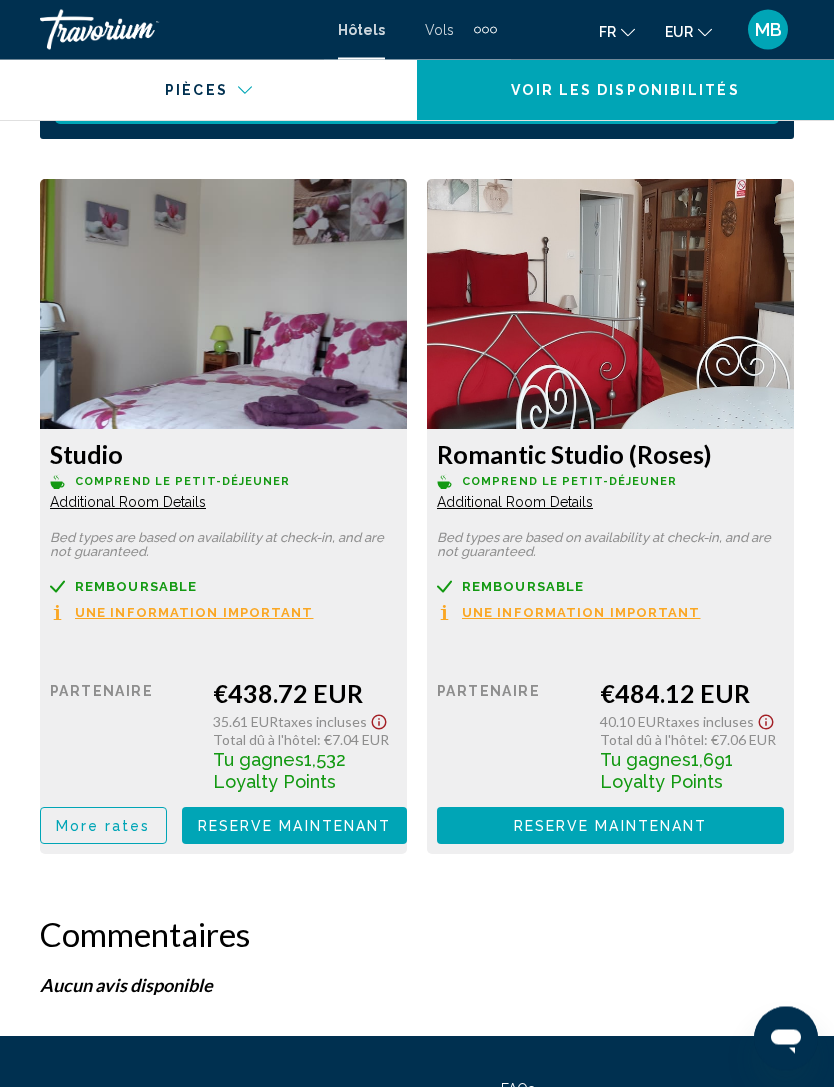 click on "Additional Room Details" at bounding box center (128, 503) 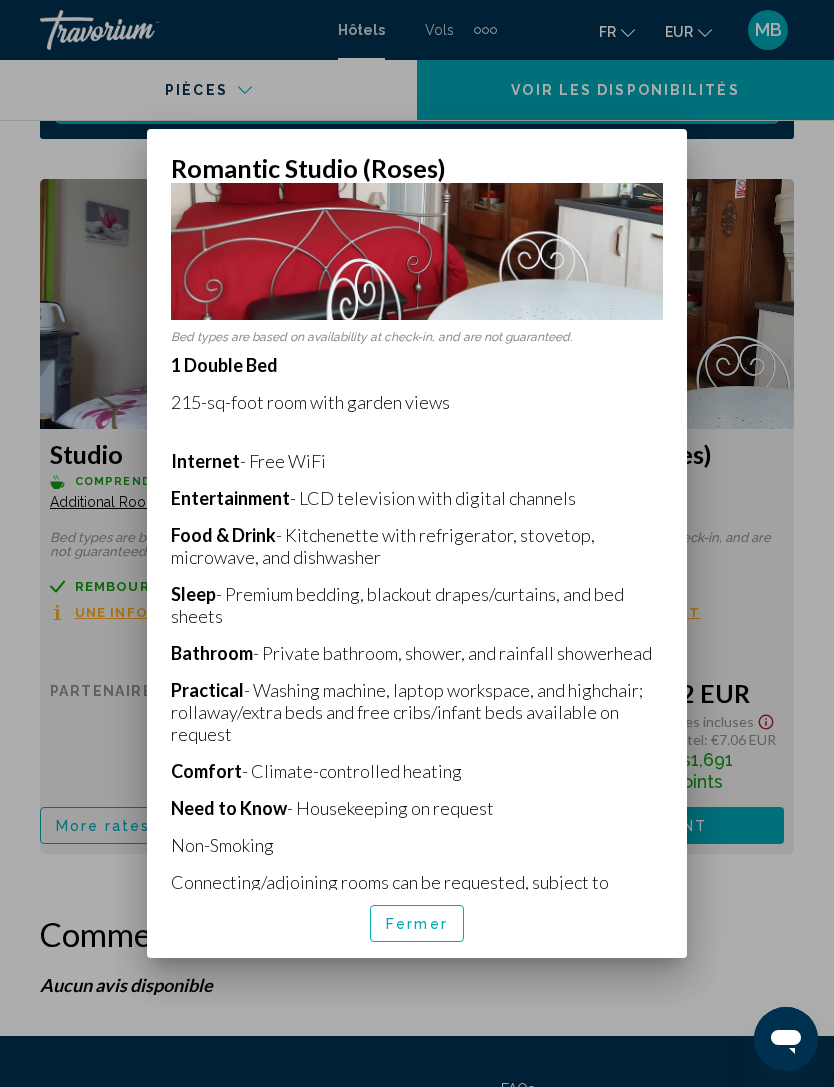 scroll, scrollTop: 111, scrollLeft: 0, axis: vertical 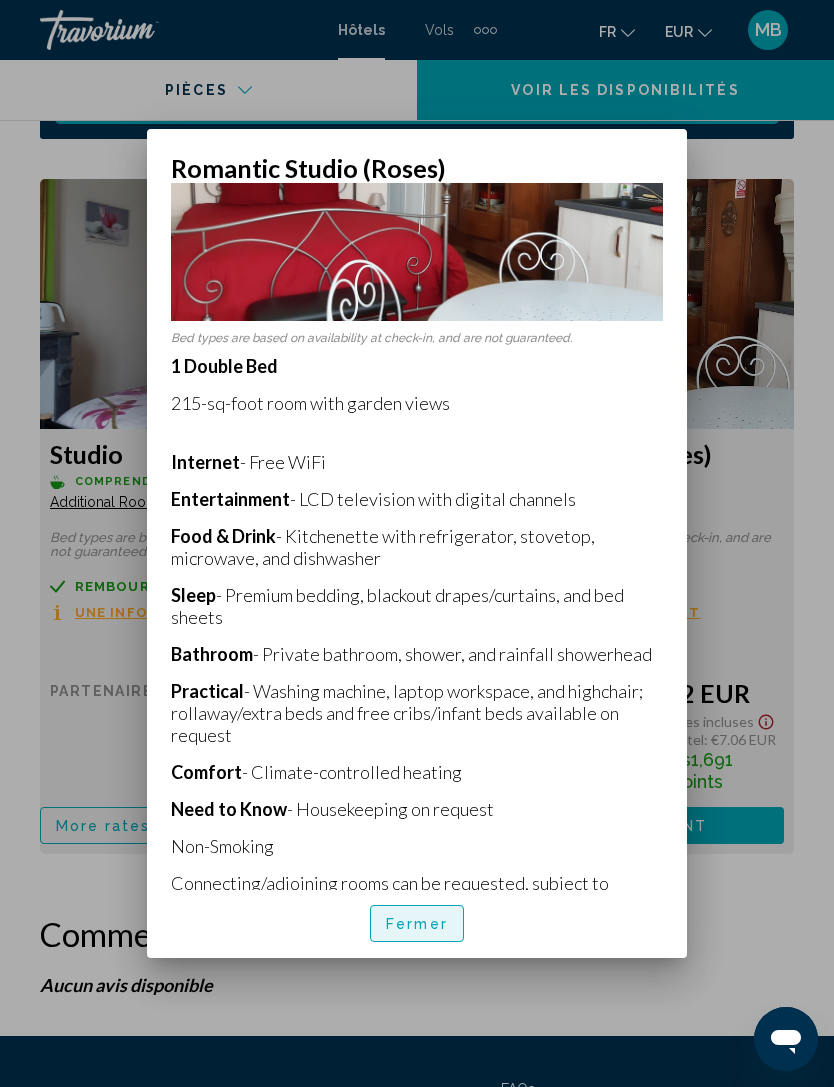 click on "Fermer" at bounding box center [417, 924] 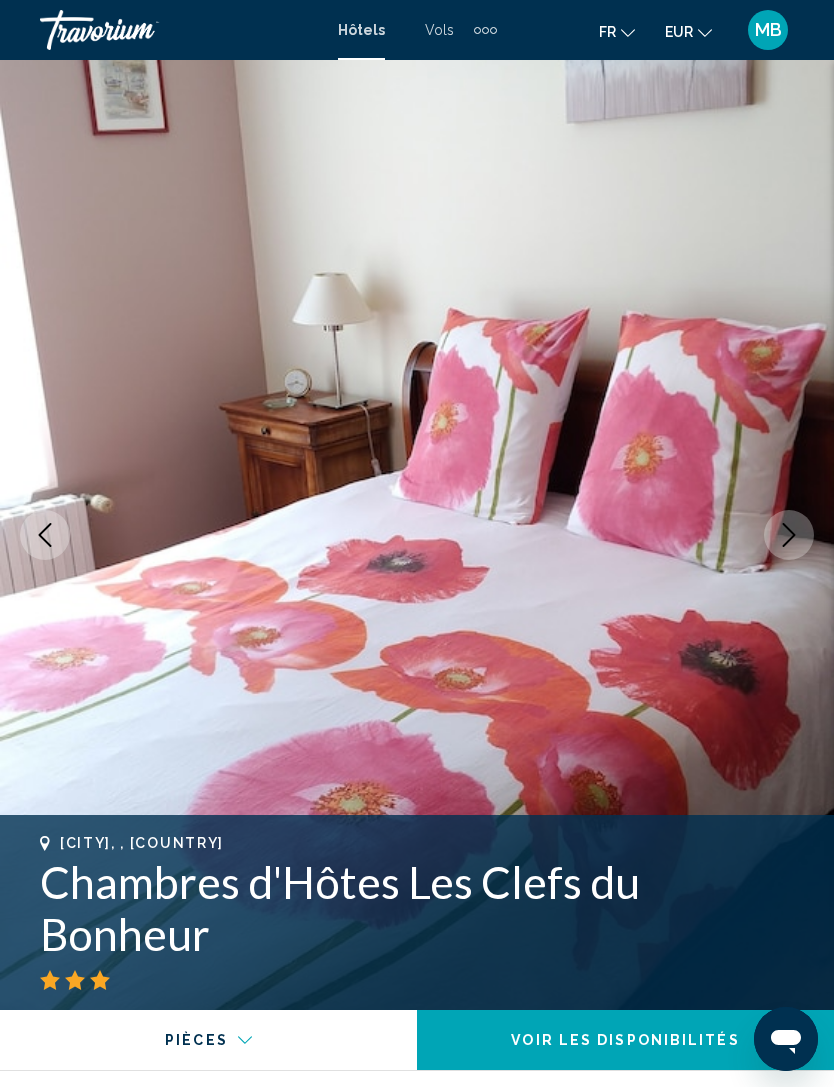 scroll, scrollTop: 4101, scrollLeft: 0, axis: vertical 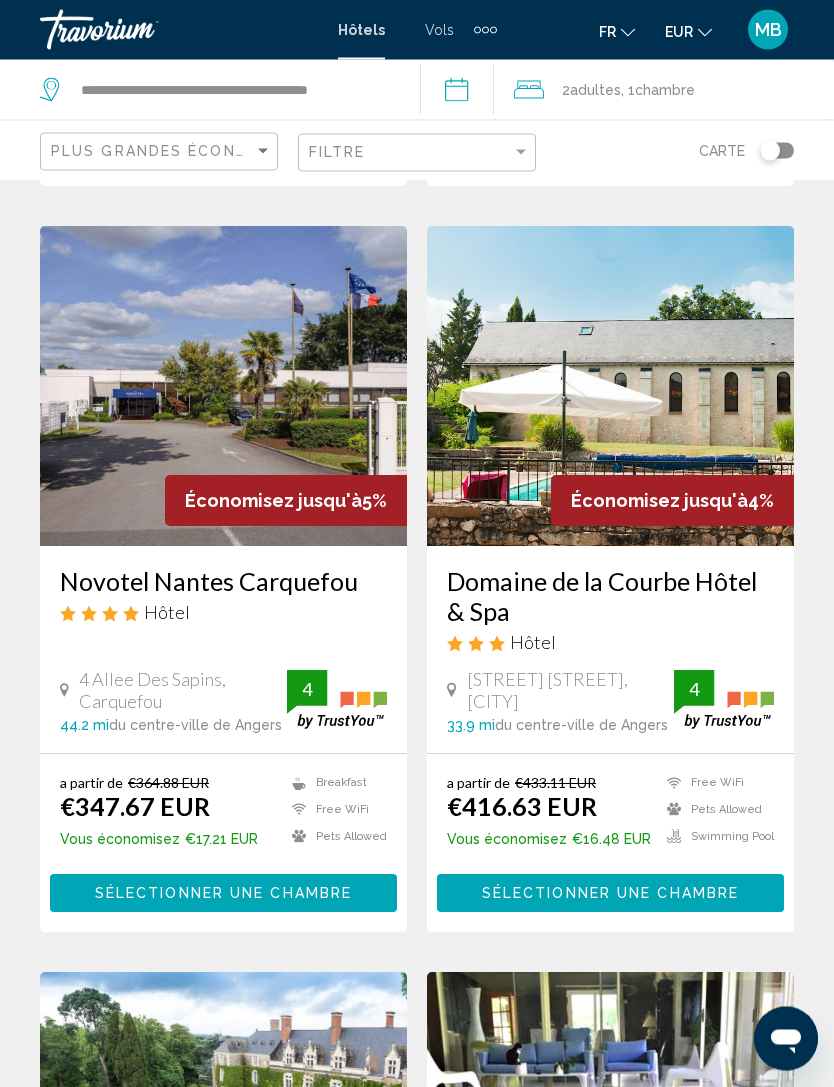 click on "Domaine de la Courbe Hôtel & Spa" at bounding box center (610, 597) 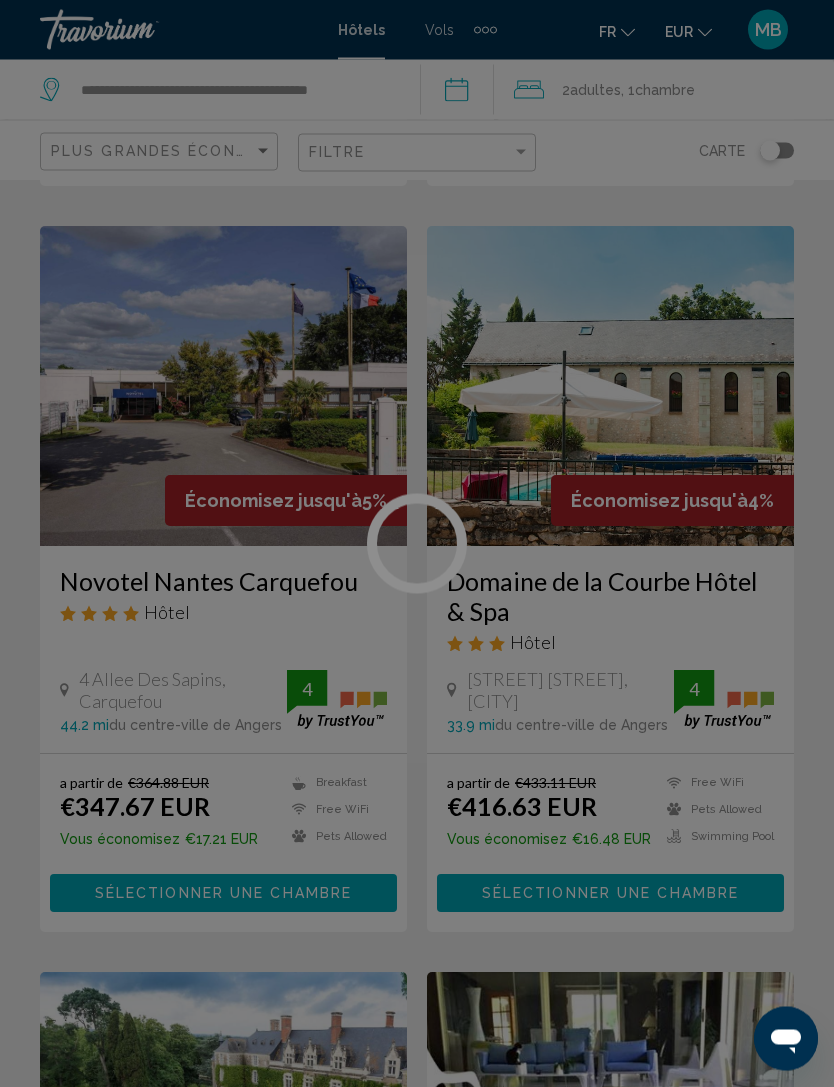 scroll, scrollTop: 799, scrollLeft: 0, axis: vertical 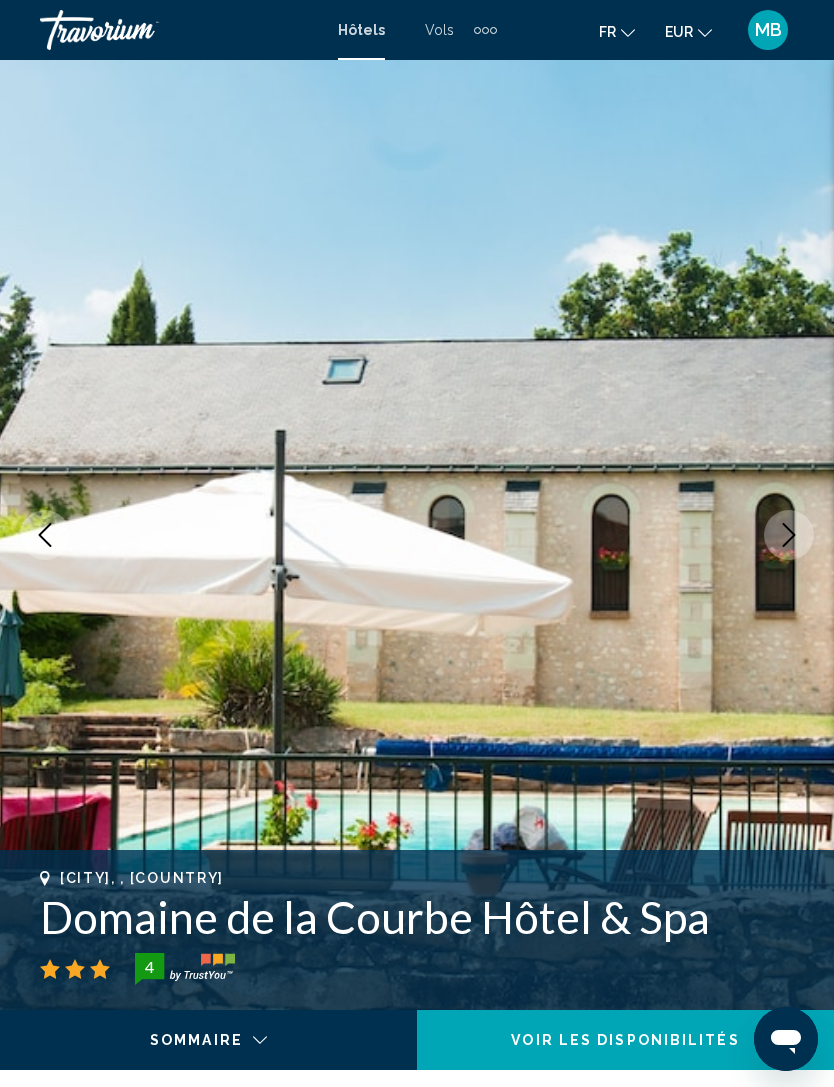 click at bounding box center (789, 535) 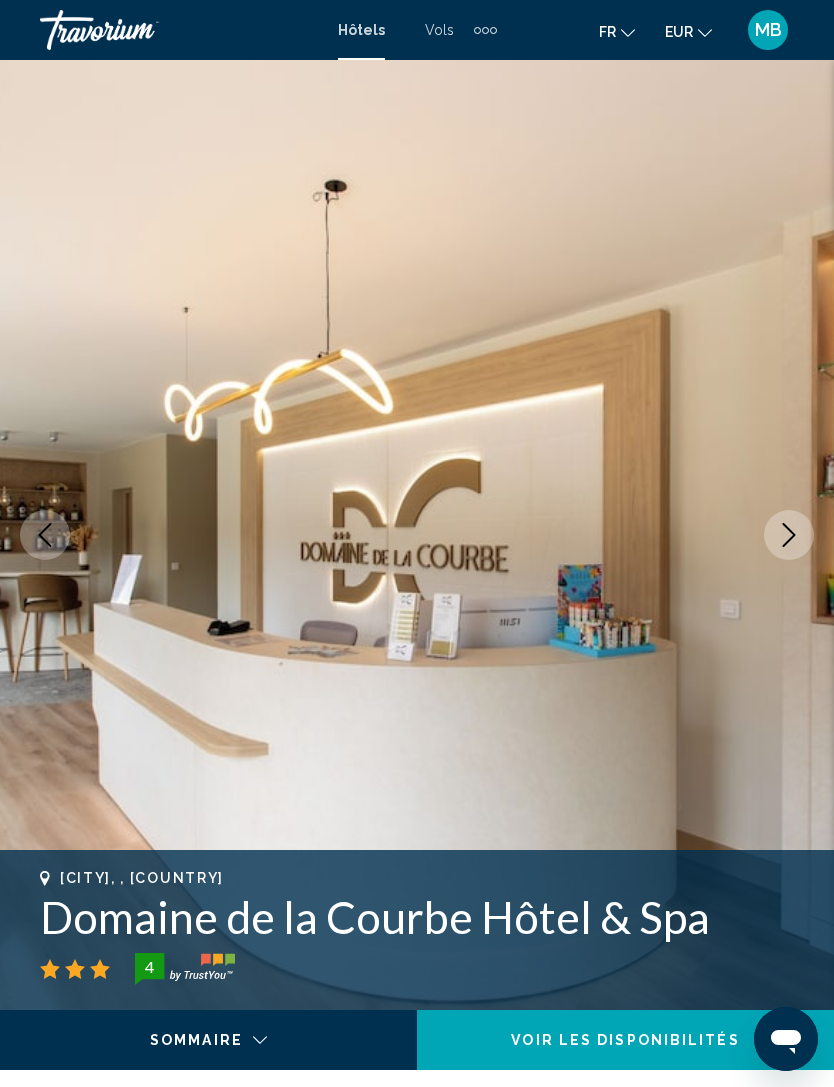 click 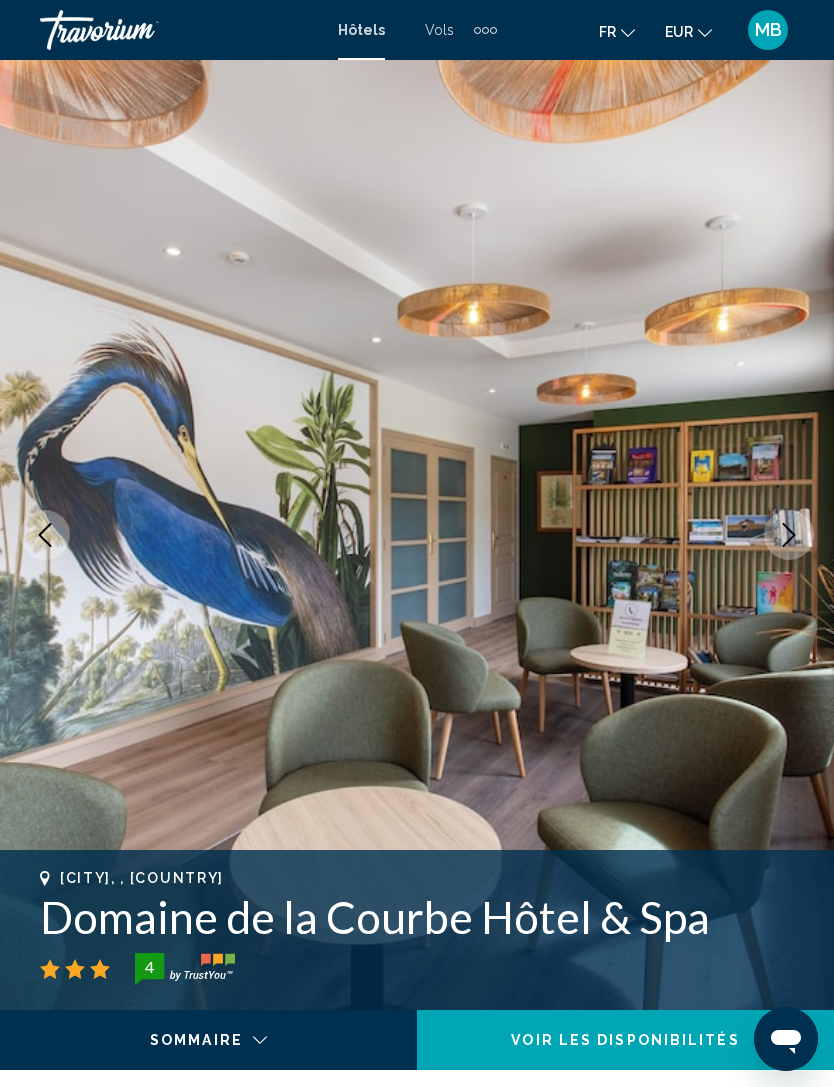 click 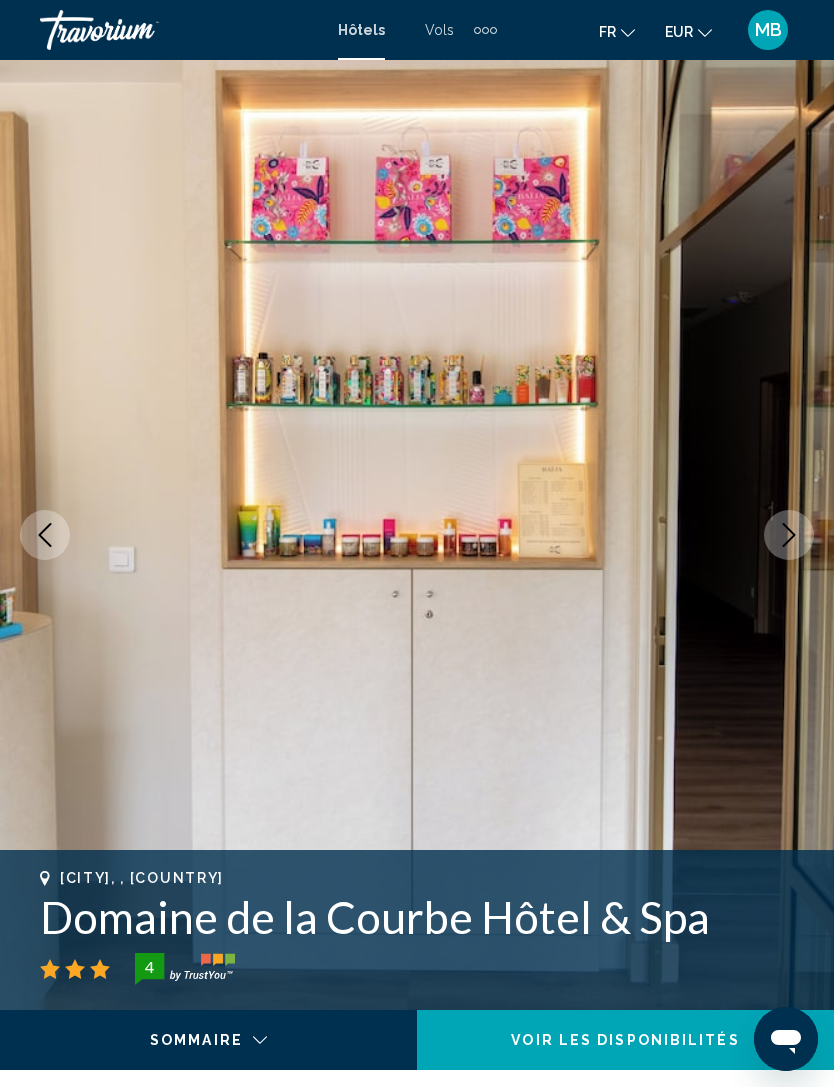 click 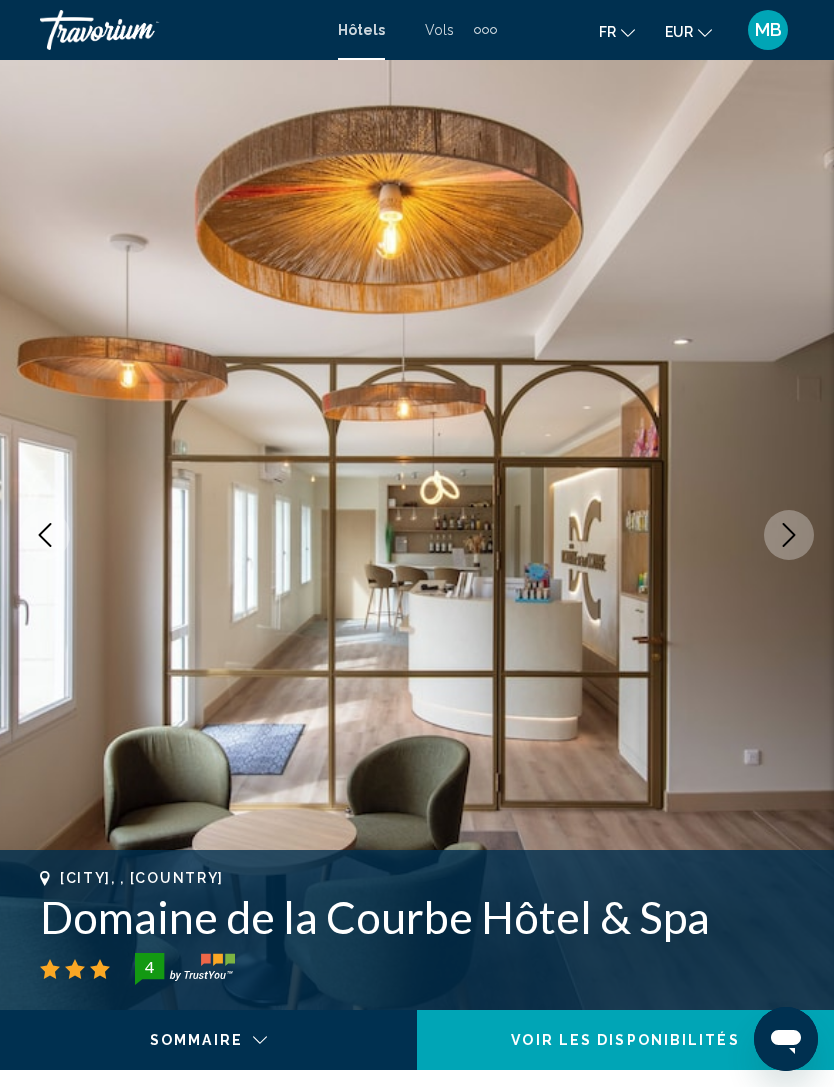 click 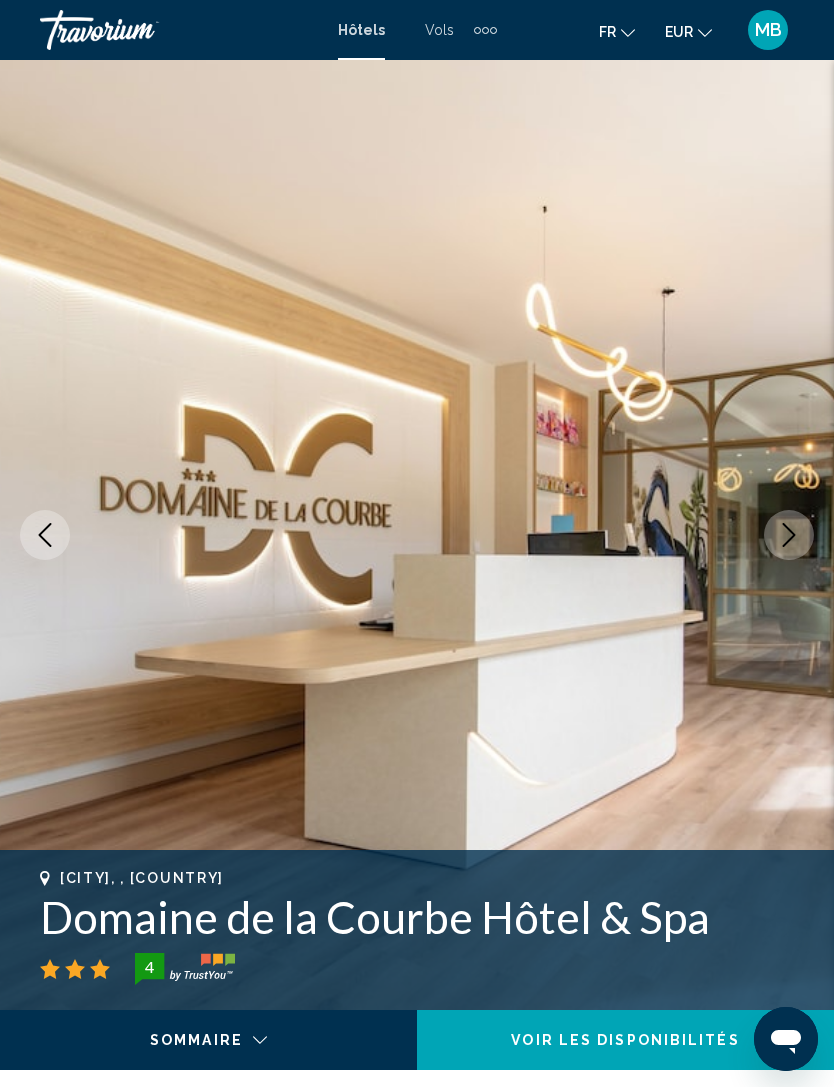 click 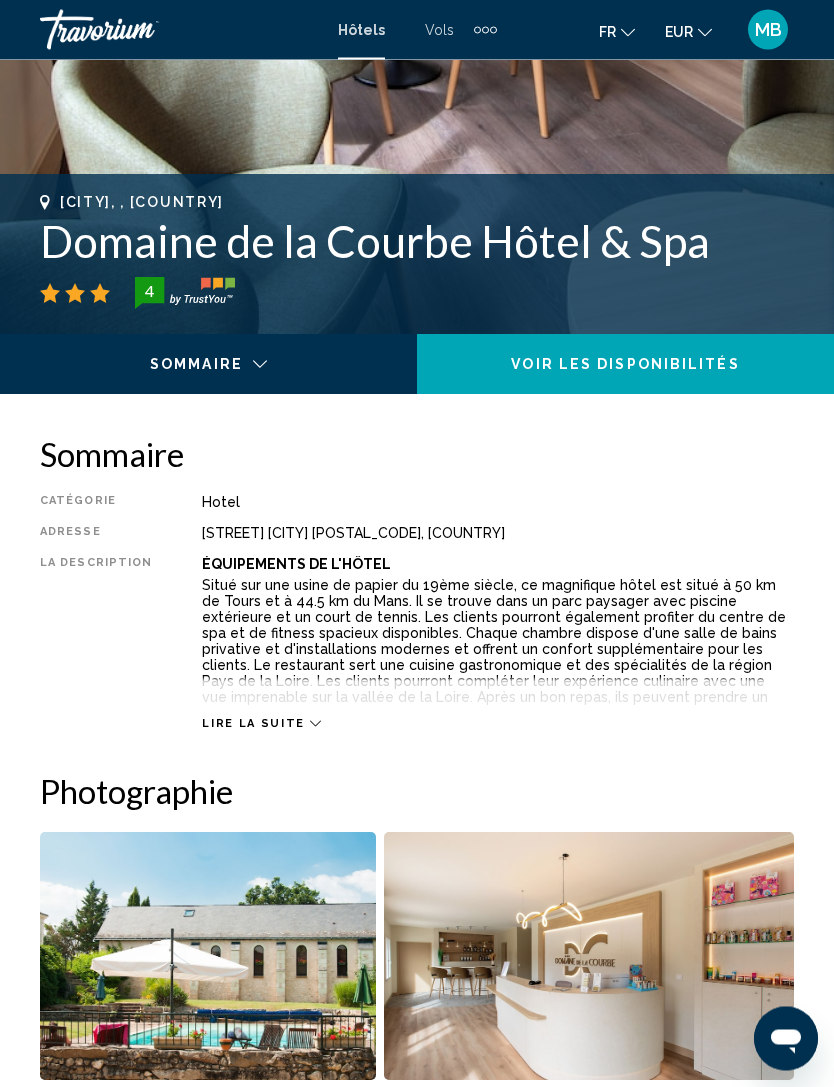 scroll, scrollTop: 710, scrollLeft: 0, axis: vertical 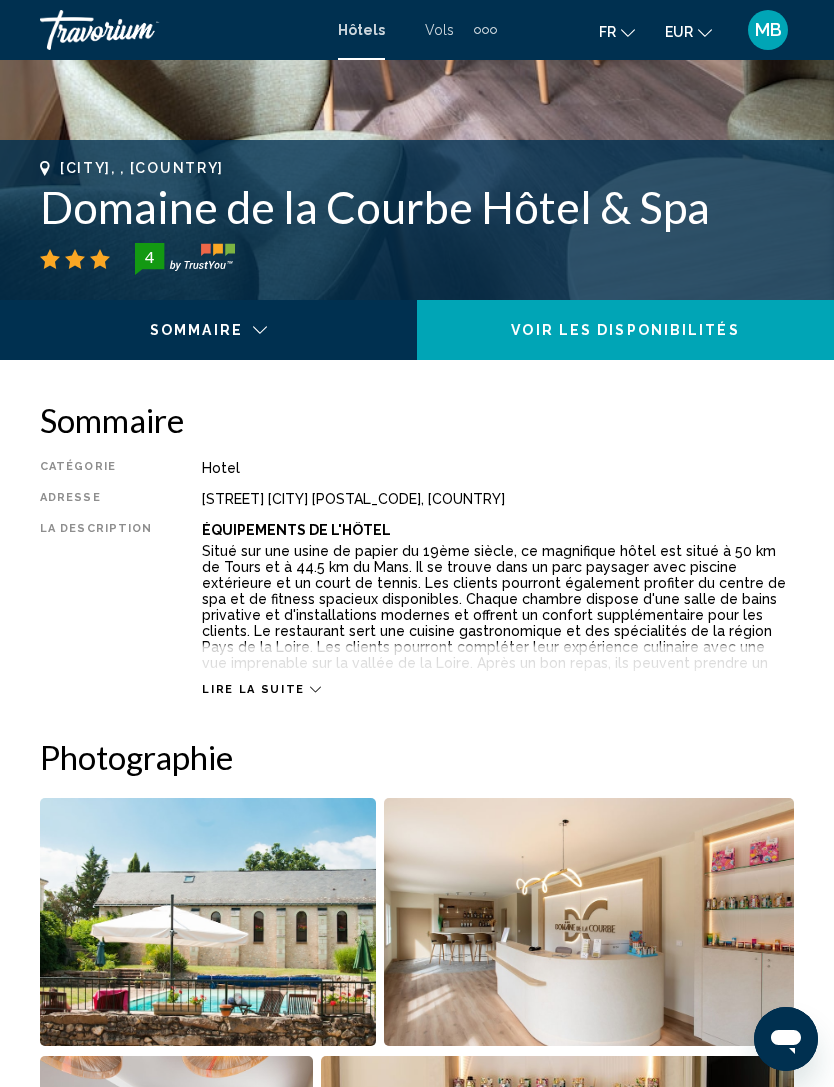 click on "Lire la suite" at bounding box center (498, 669) 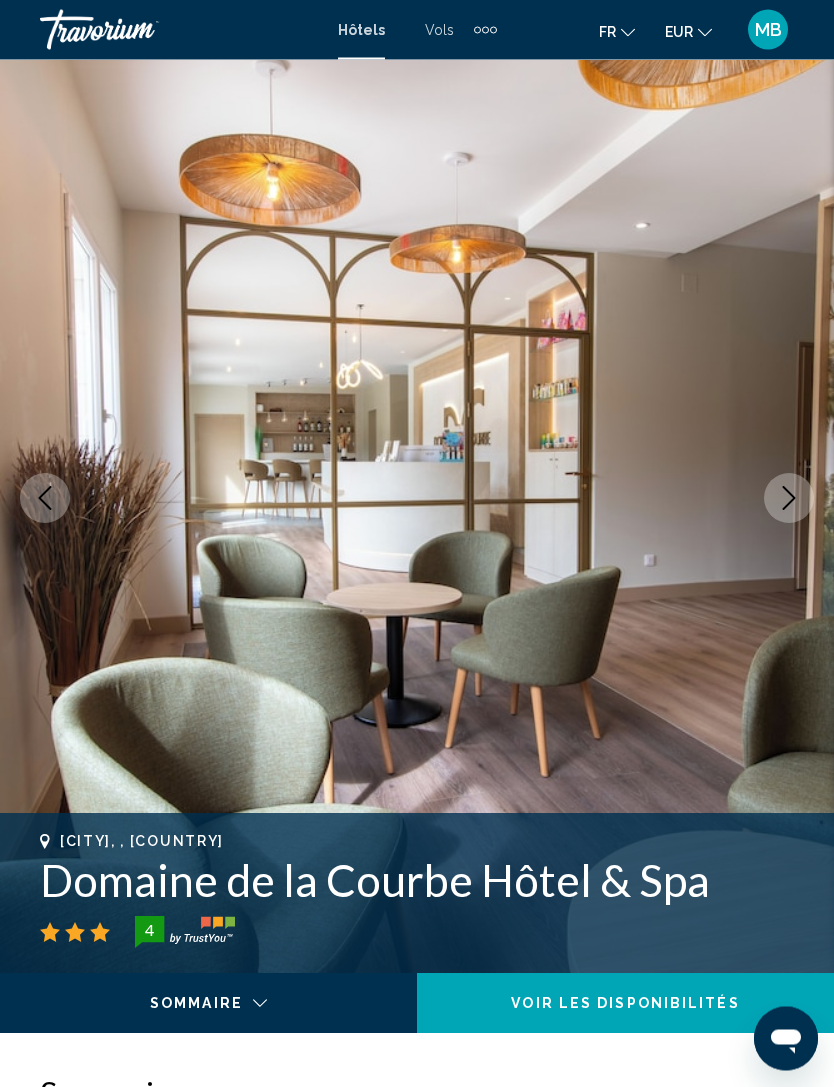 scroll, scrollTop: 0, scrollLeft: 0, axis: both 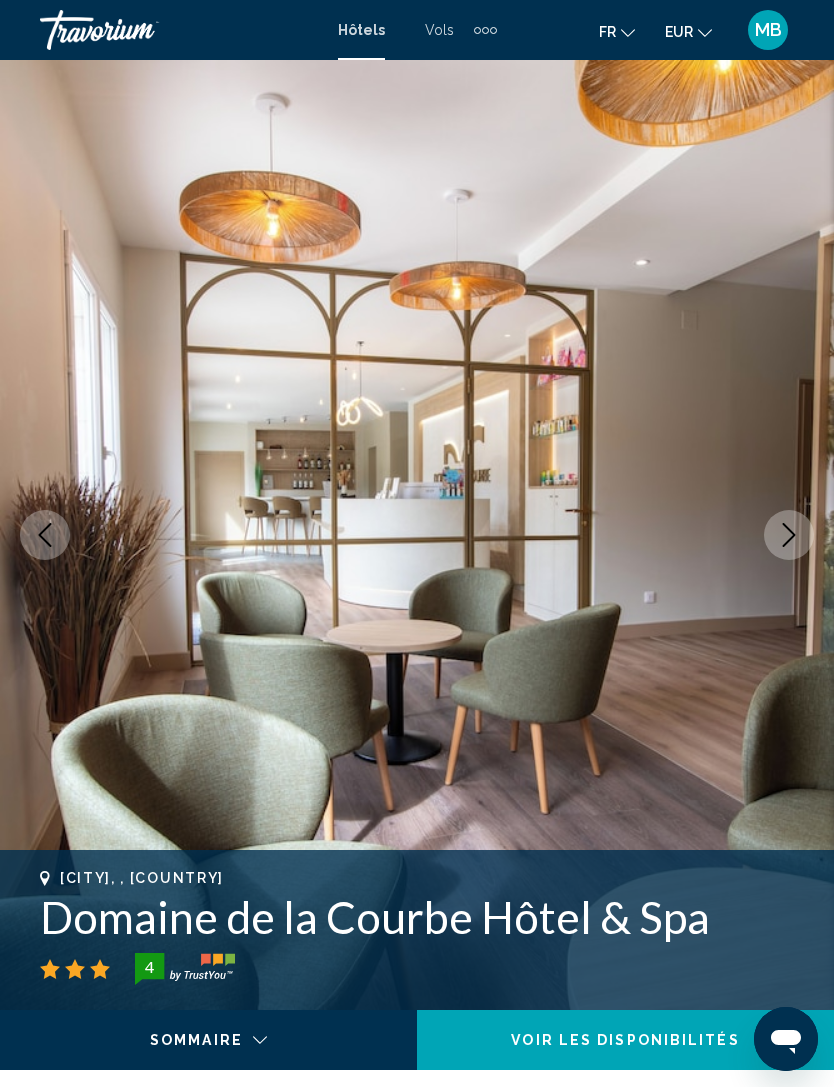click on "Domaine de la Courbe Hôtel & Spa" at bounding box center (417, 917) 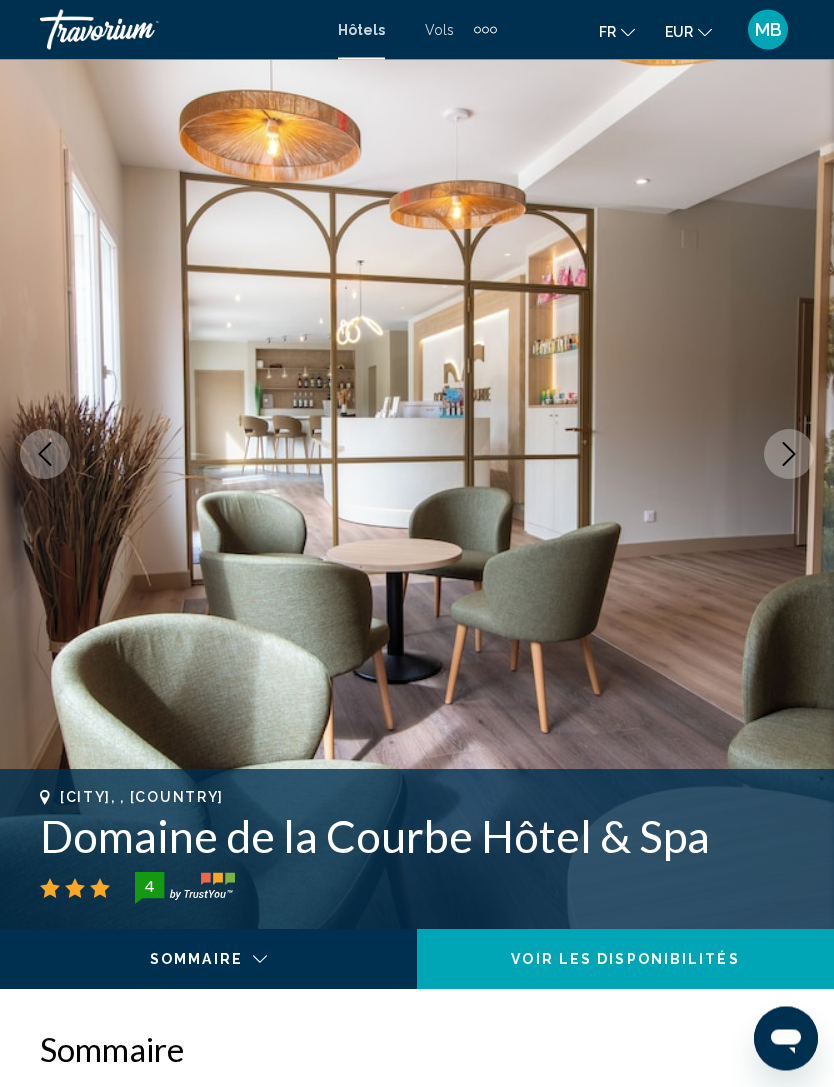 scroll, scrollTop: 0, scrollLeft: 0, axis: both 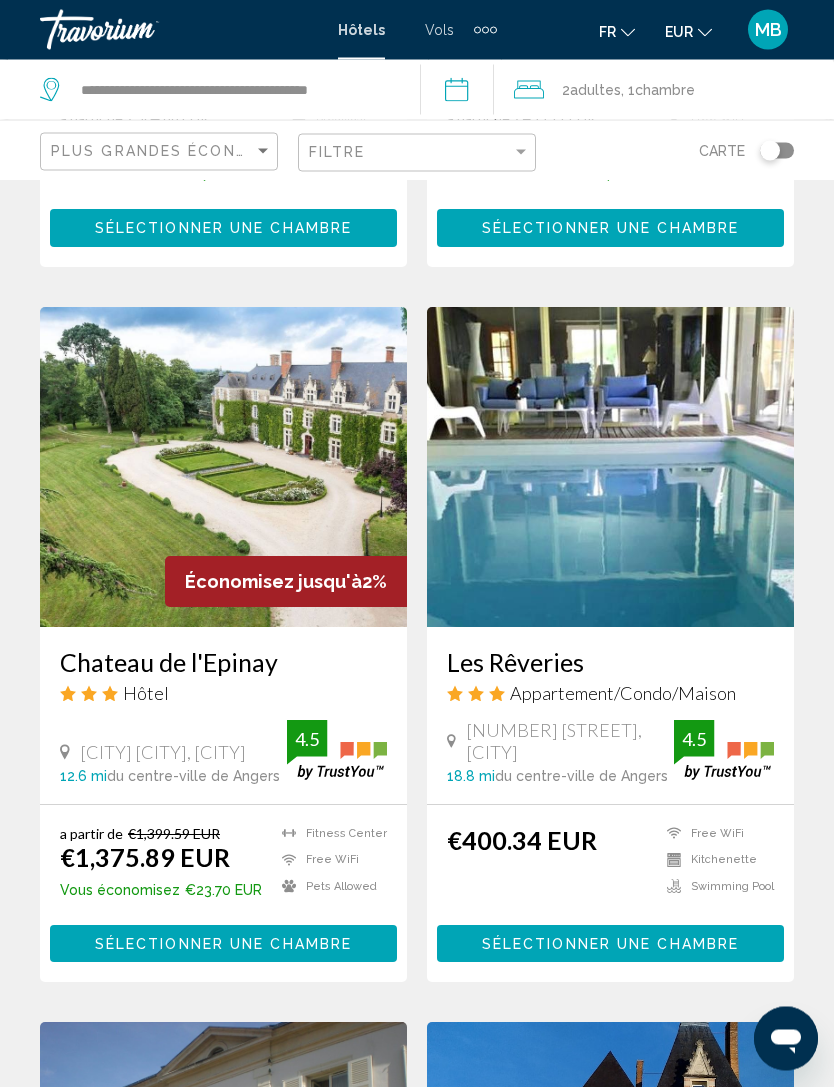 click at bounding box center (610, 468) 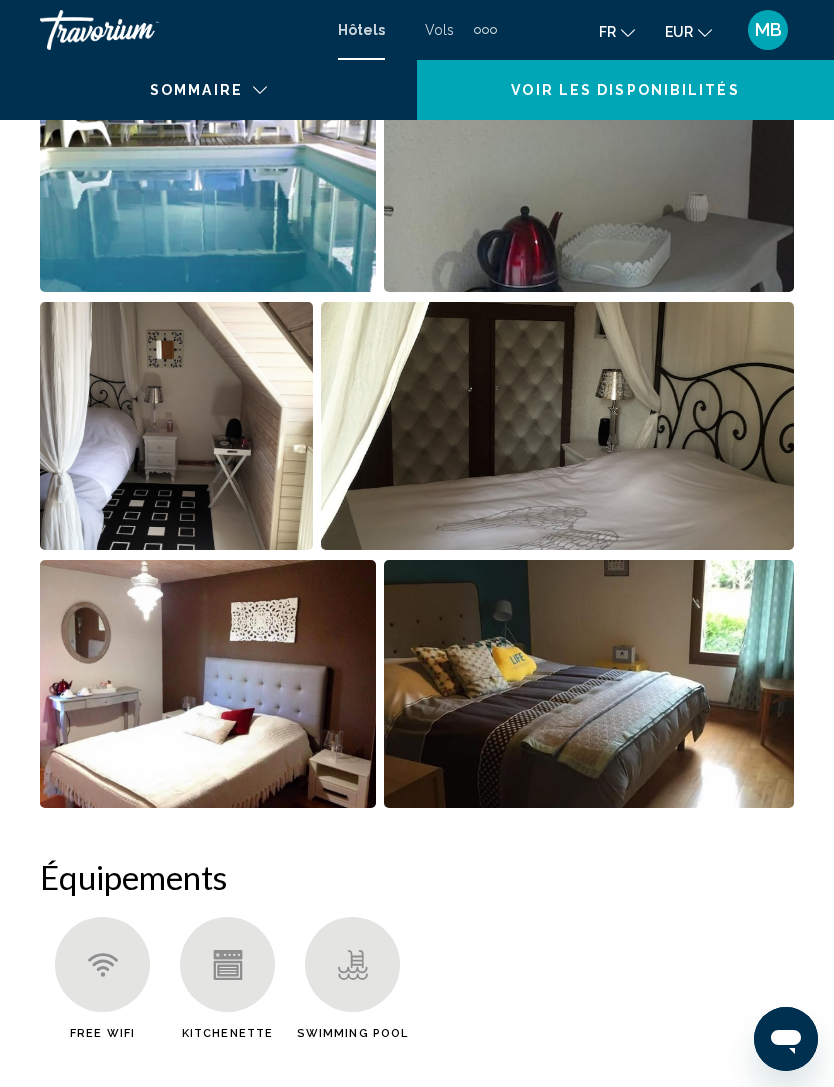 scroll, scrollTop: 0, scrollLeft: 0, axis: both 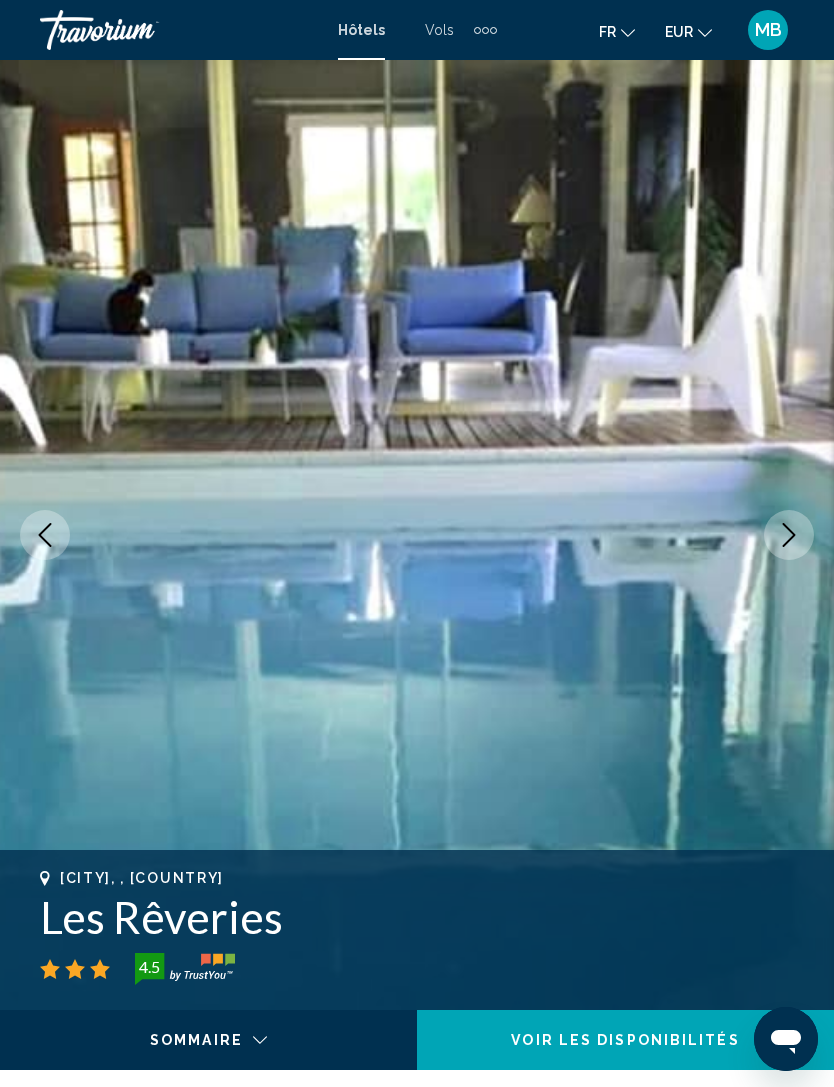click 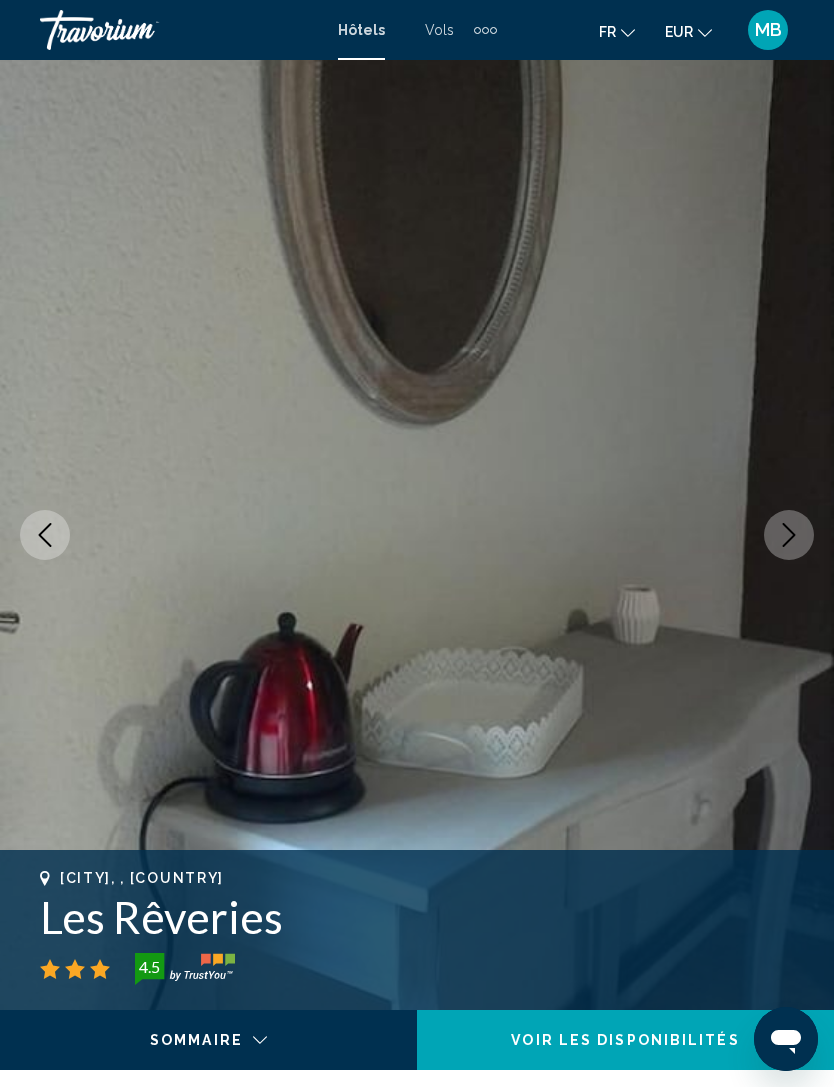 click at bounding box center (789, 535) 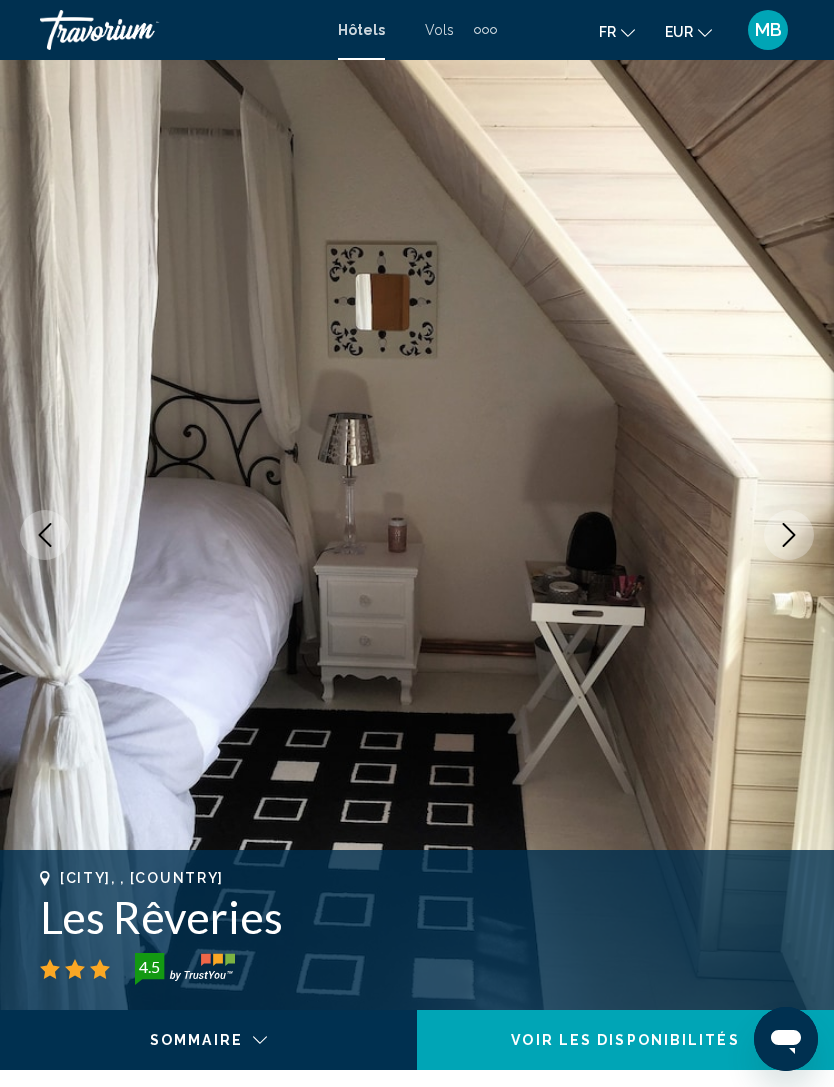 click 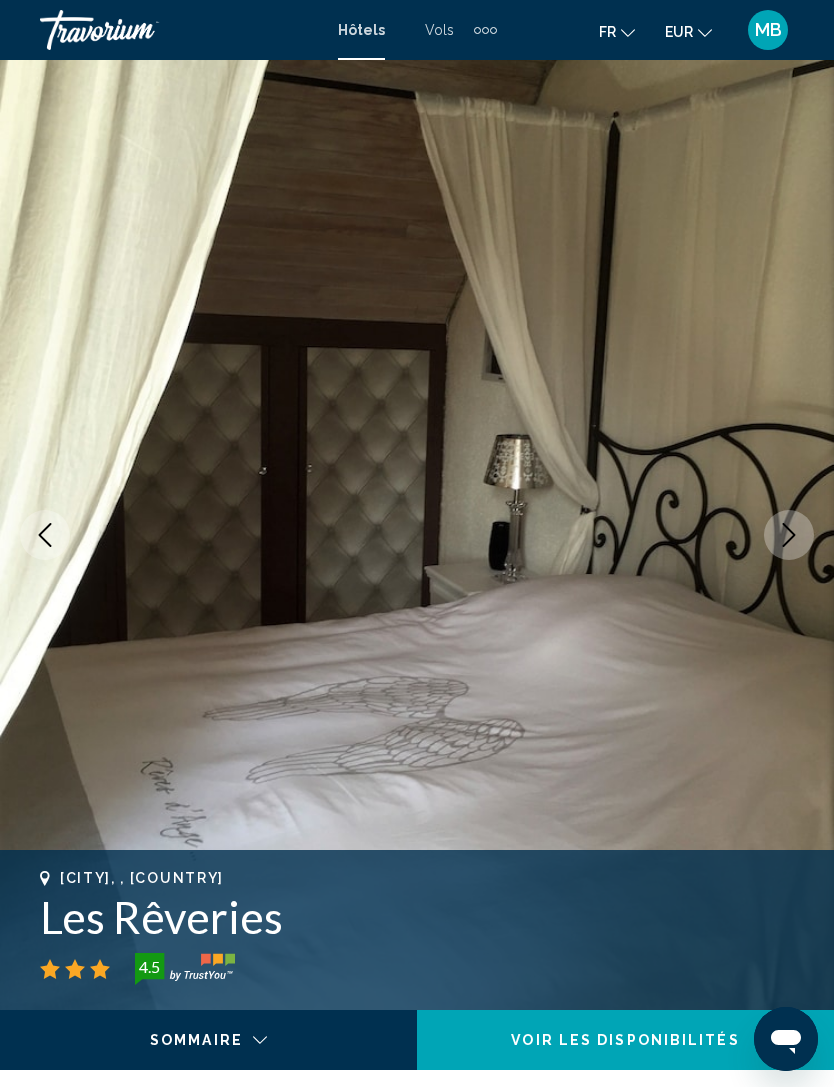 click 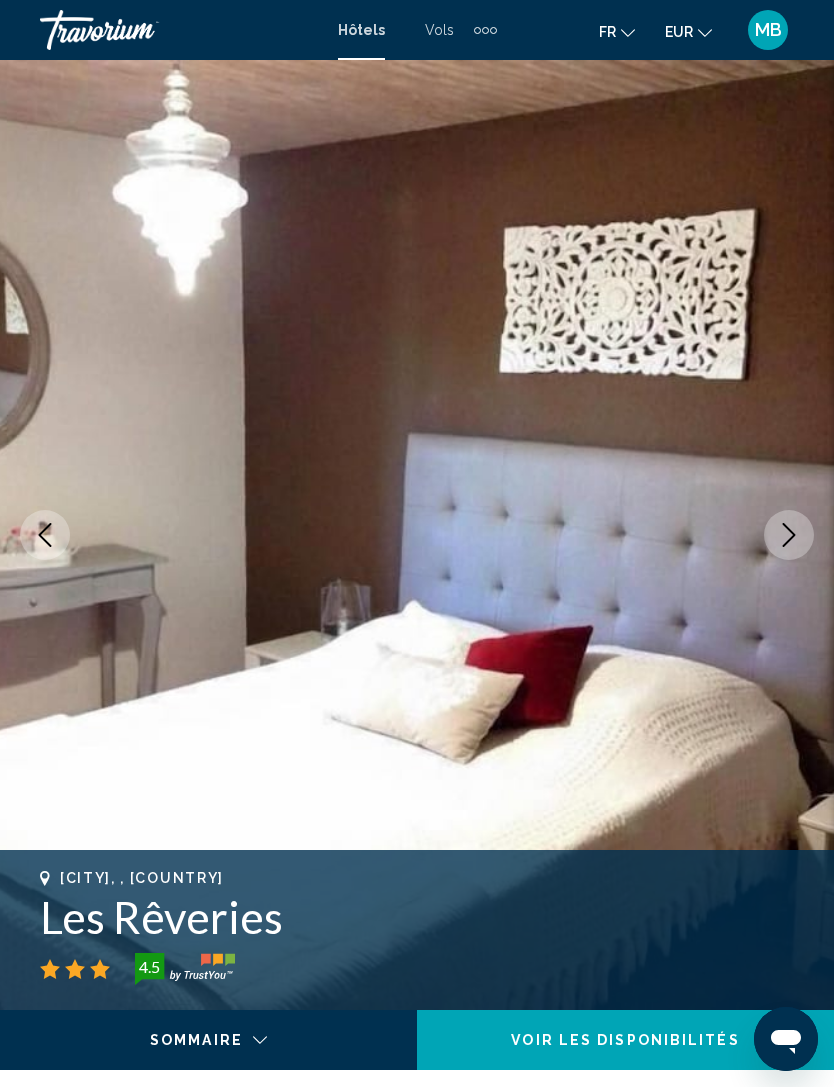 click 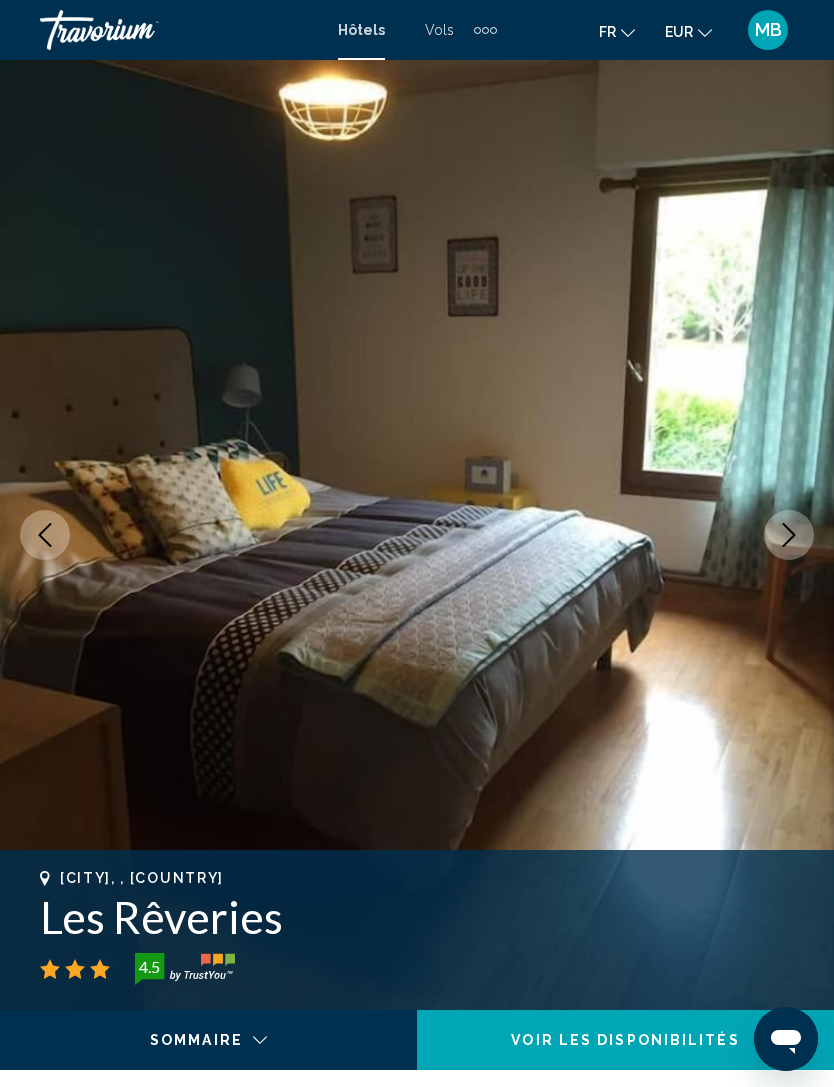 click 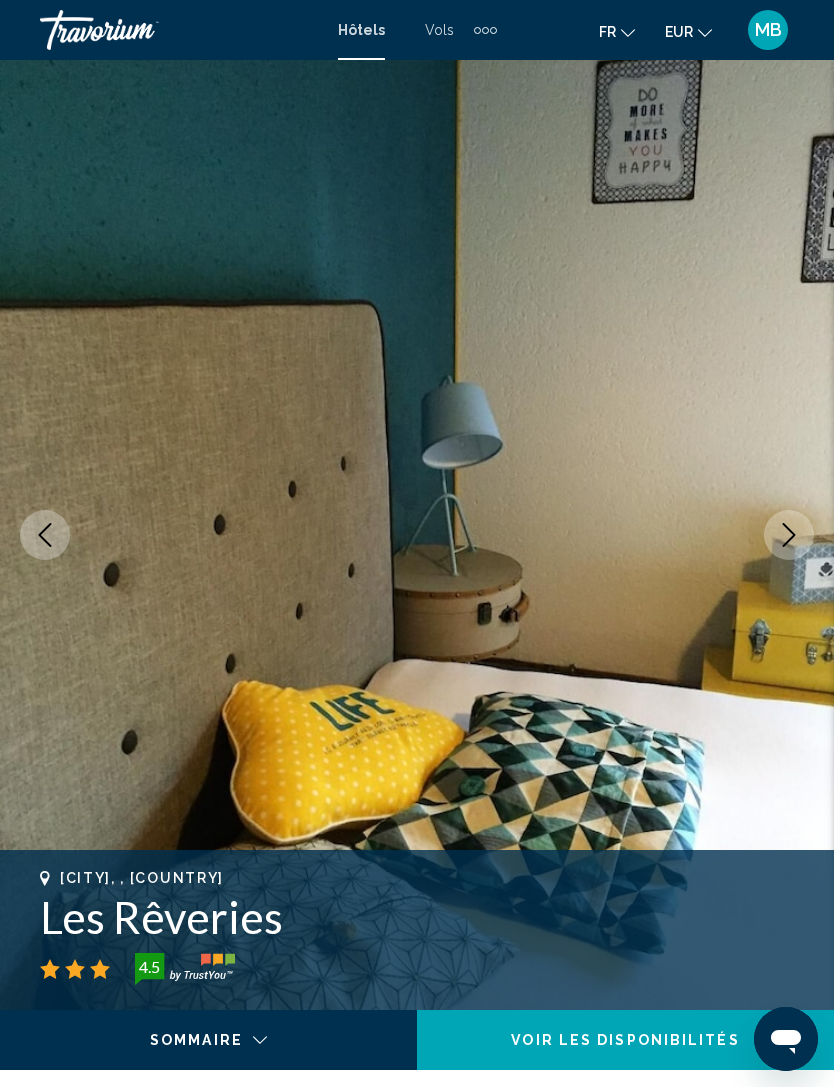 click 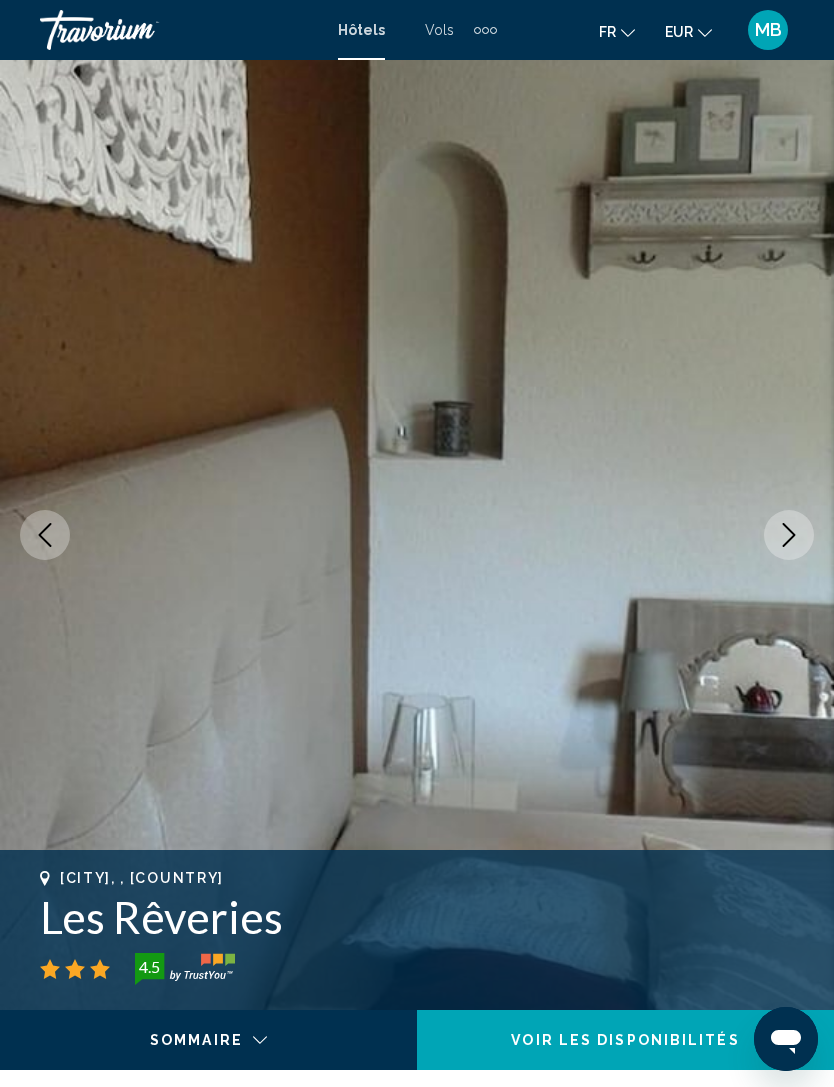 click 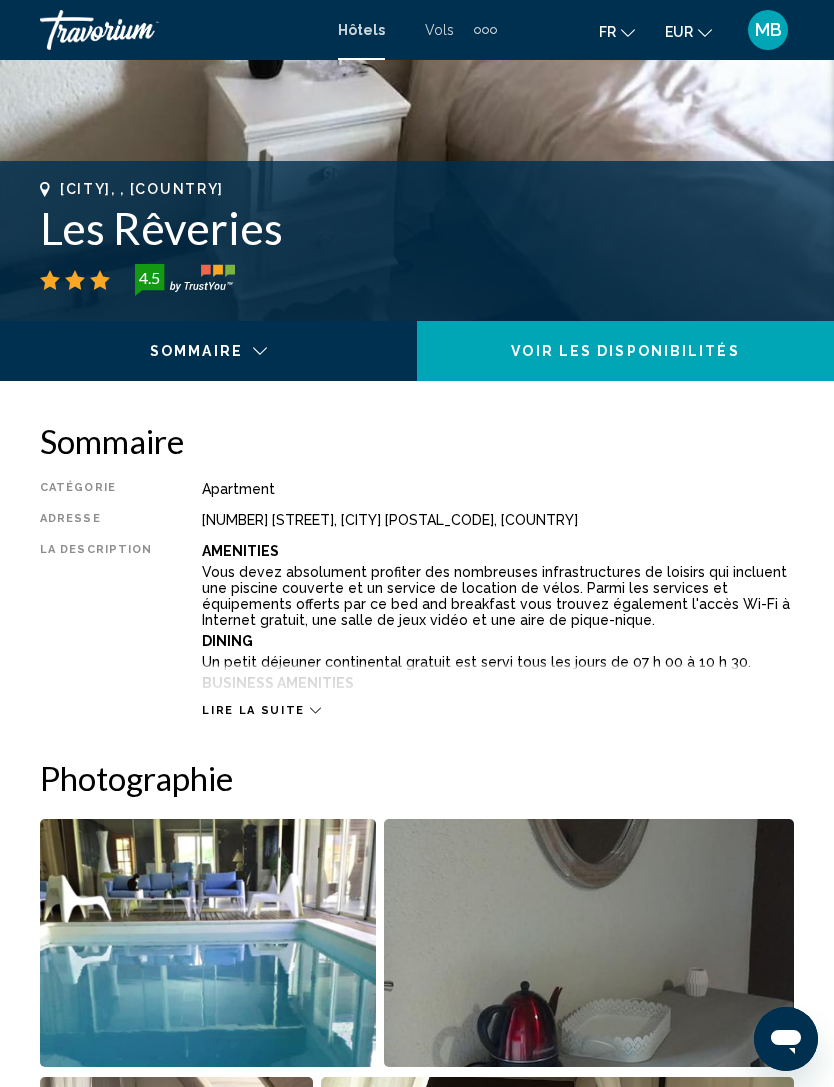 scroll, scrollTop: 734, scrollLeft: 0, axis: vertical 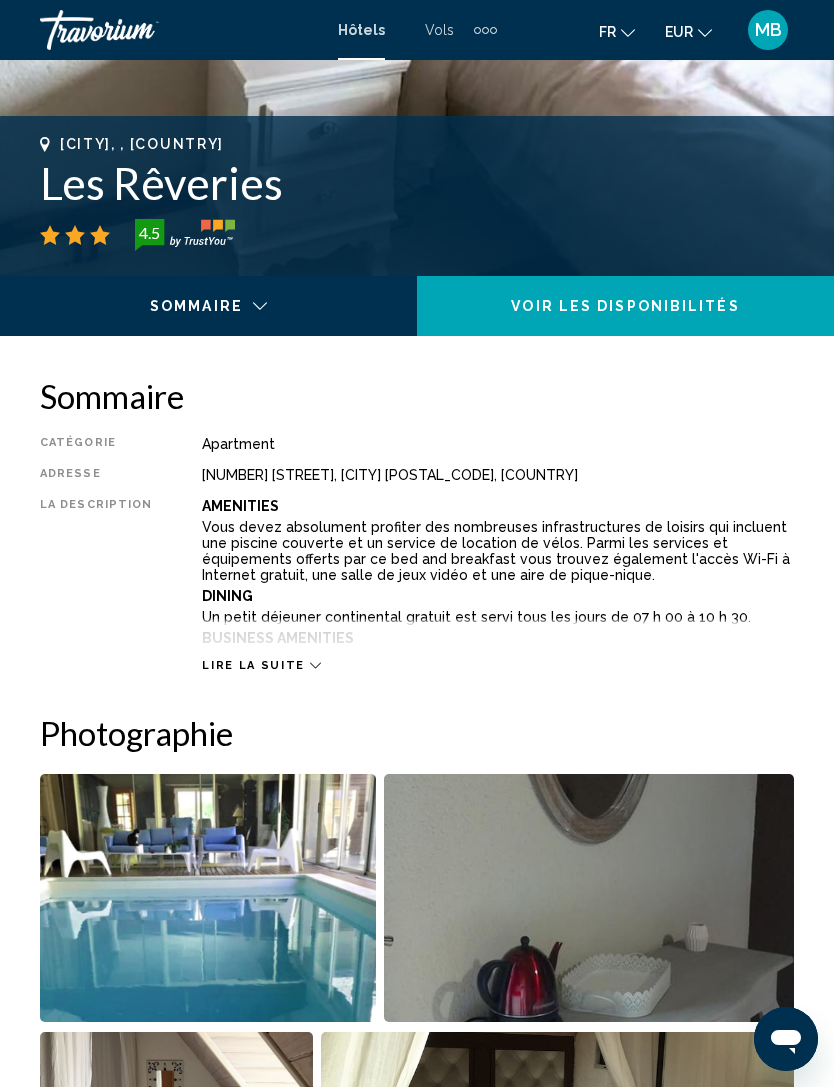 click on "Lire la suite" at bounding box center (253, 665) 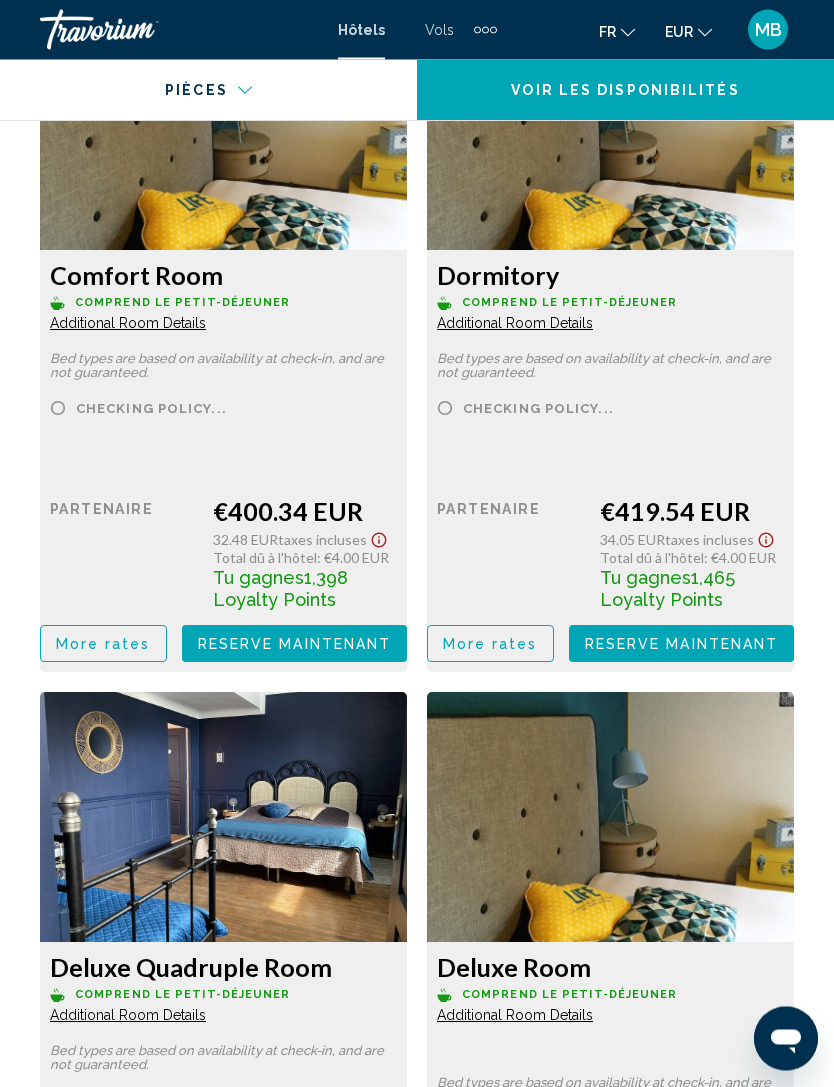 scroll, scrollTop: 4229, scrollLeft: 0, axis: vertical 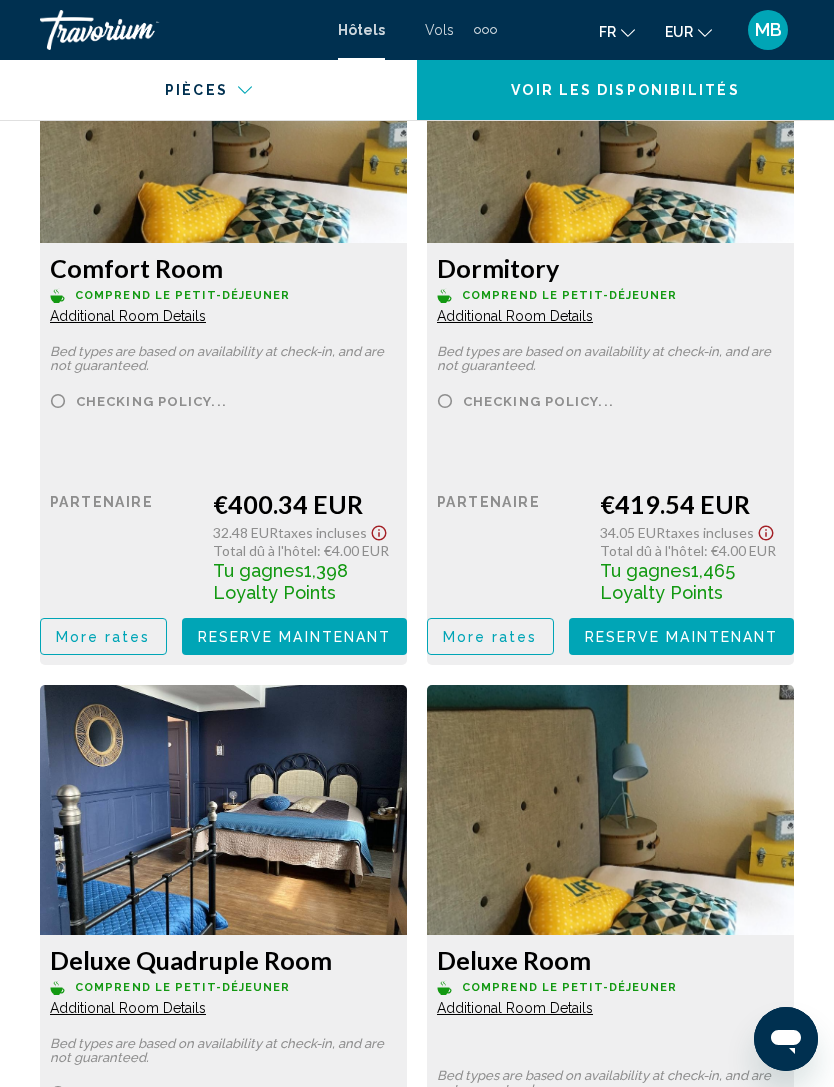 click on "Additional Room Details" at bounding box center [128, 316] 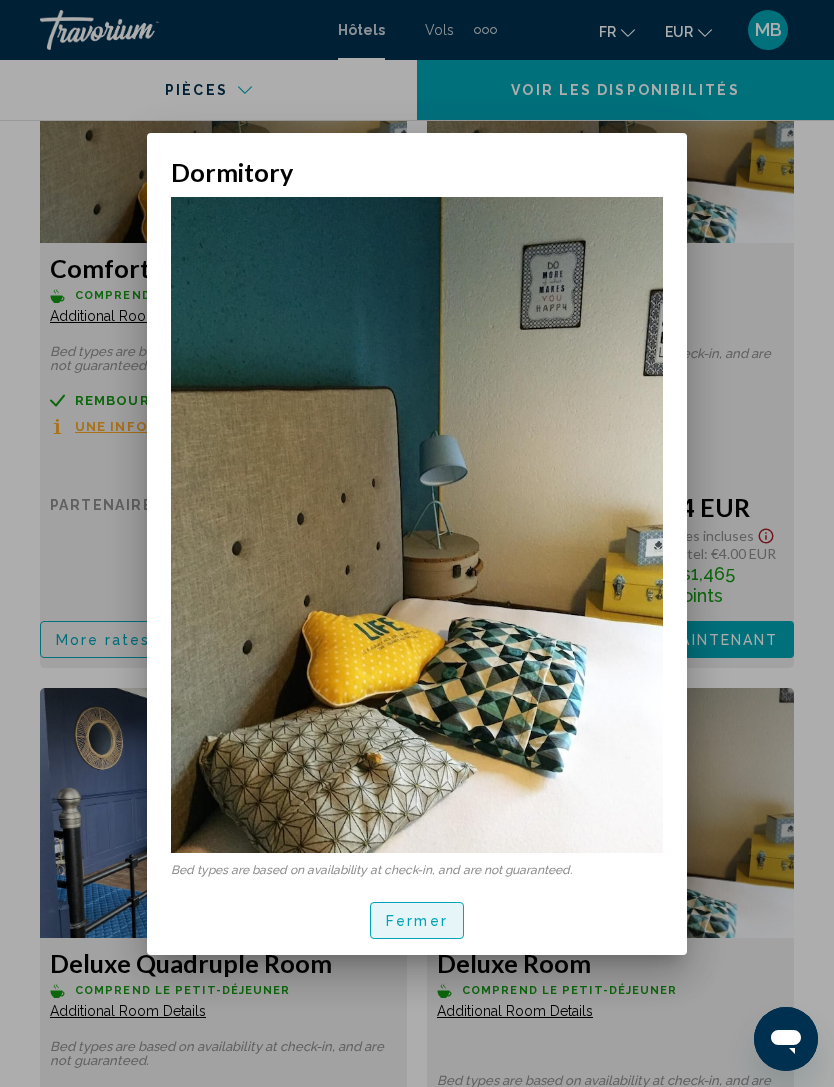 click on "Fermer" at bounding box center (417, 921) 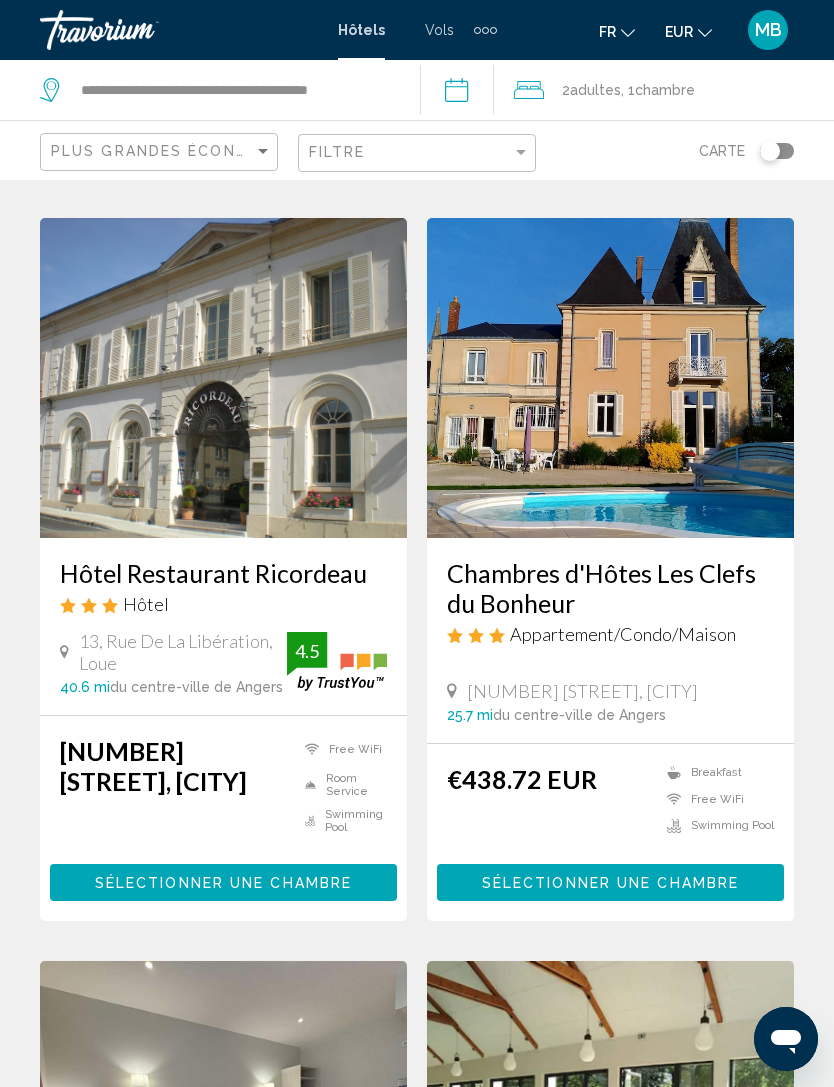 scroll, scrollTop: 2267, scrollLeft: 0, axis: vertical 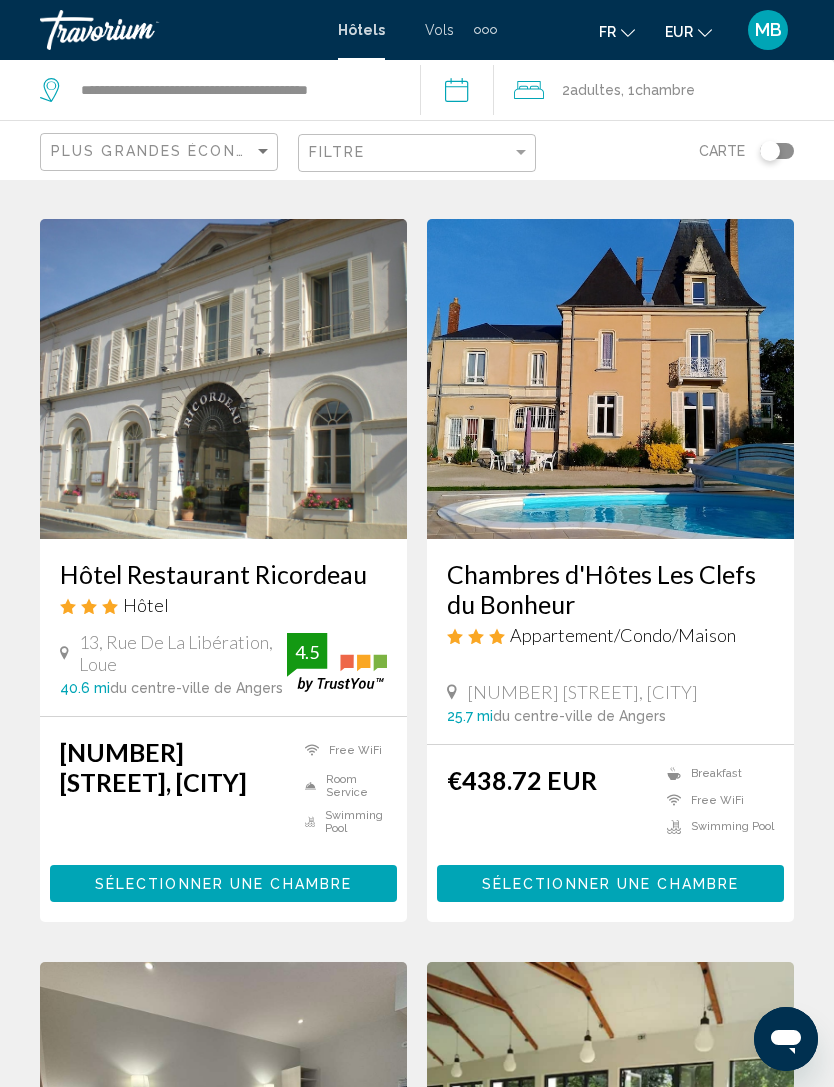 click at bounding box center (610, 379) 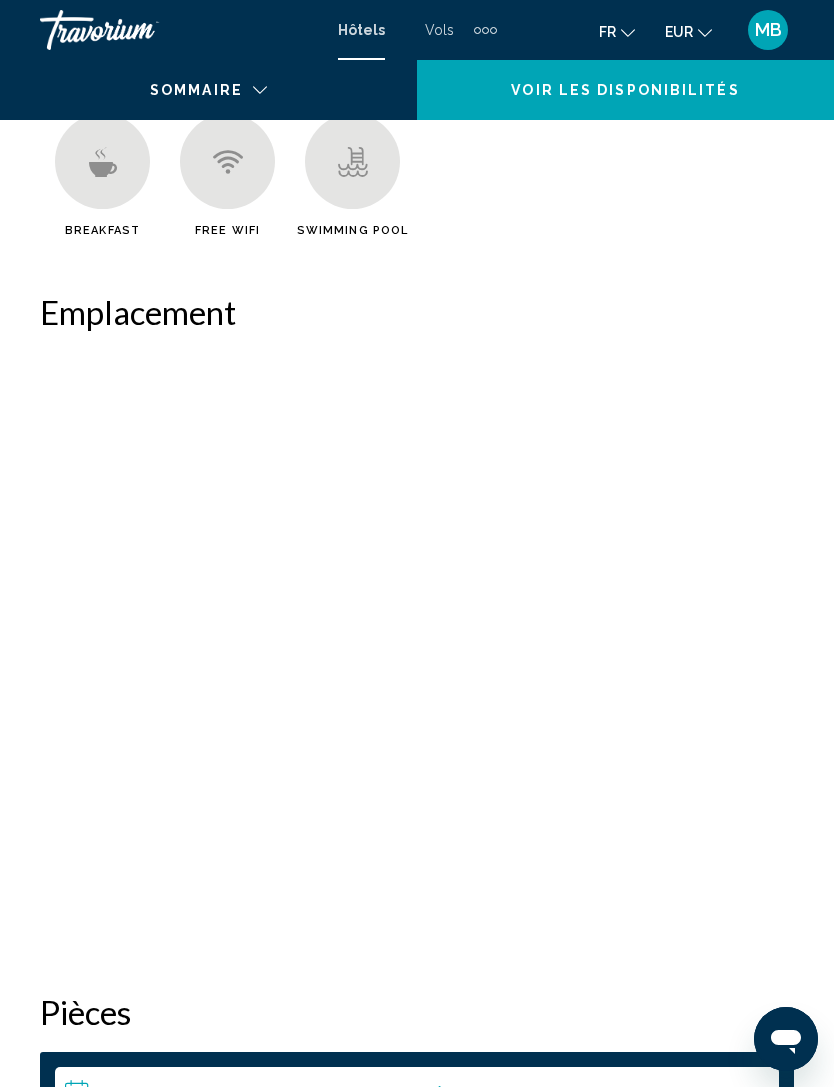 scroll, scrollTop: 0, scrollLeft: 0, axis: both 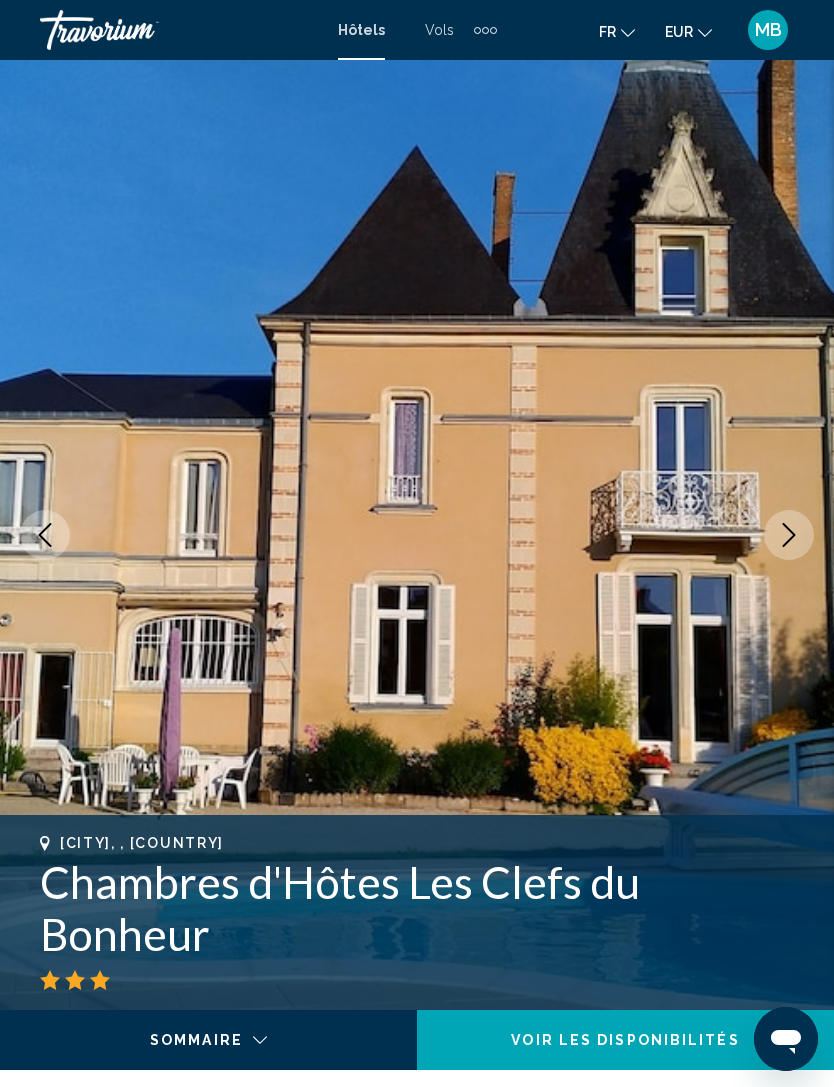 click 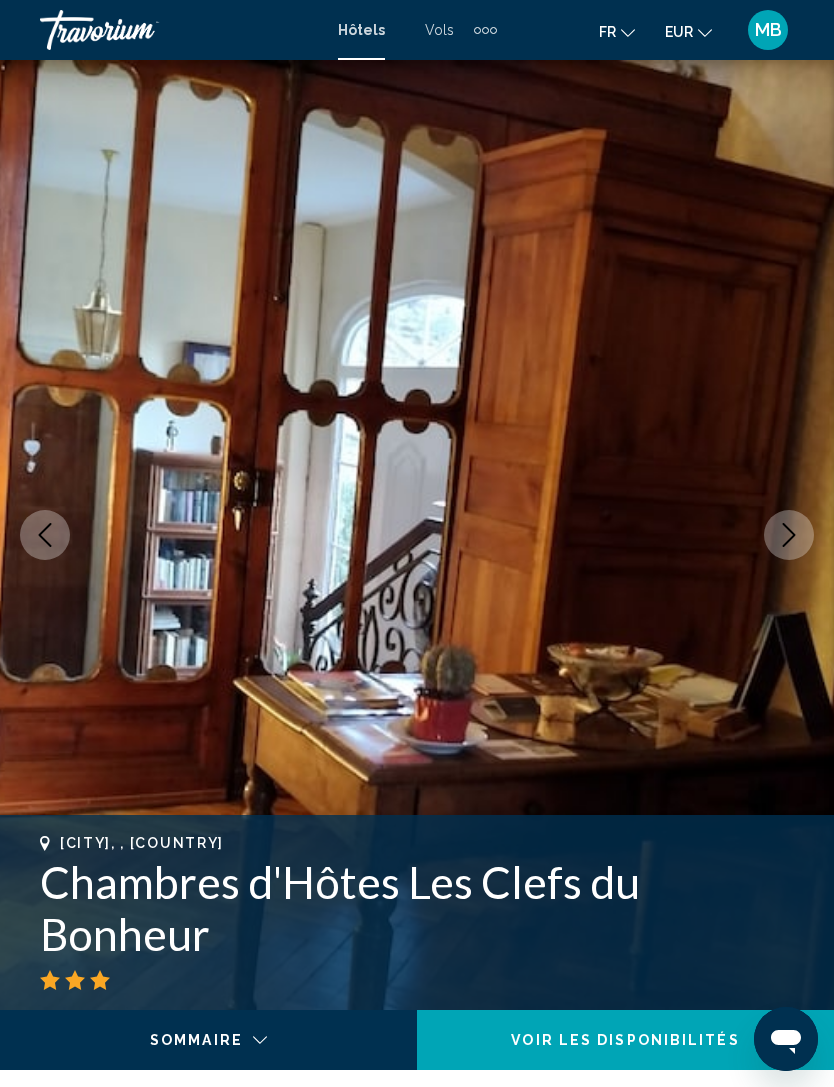 click at bounding box center [789, 535] 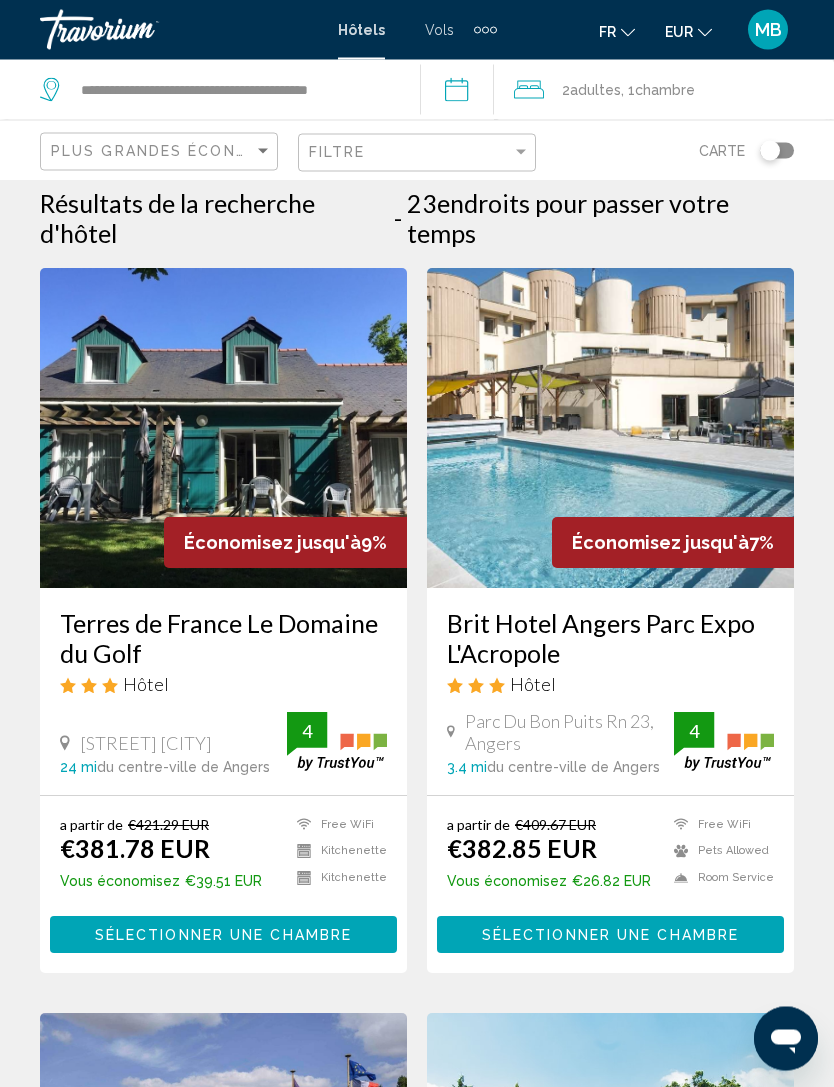 scroll, scrollTop: 0, scrollLeft: 0, axis: both 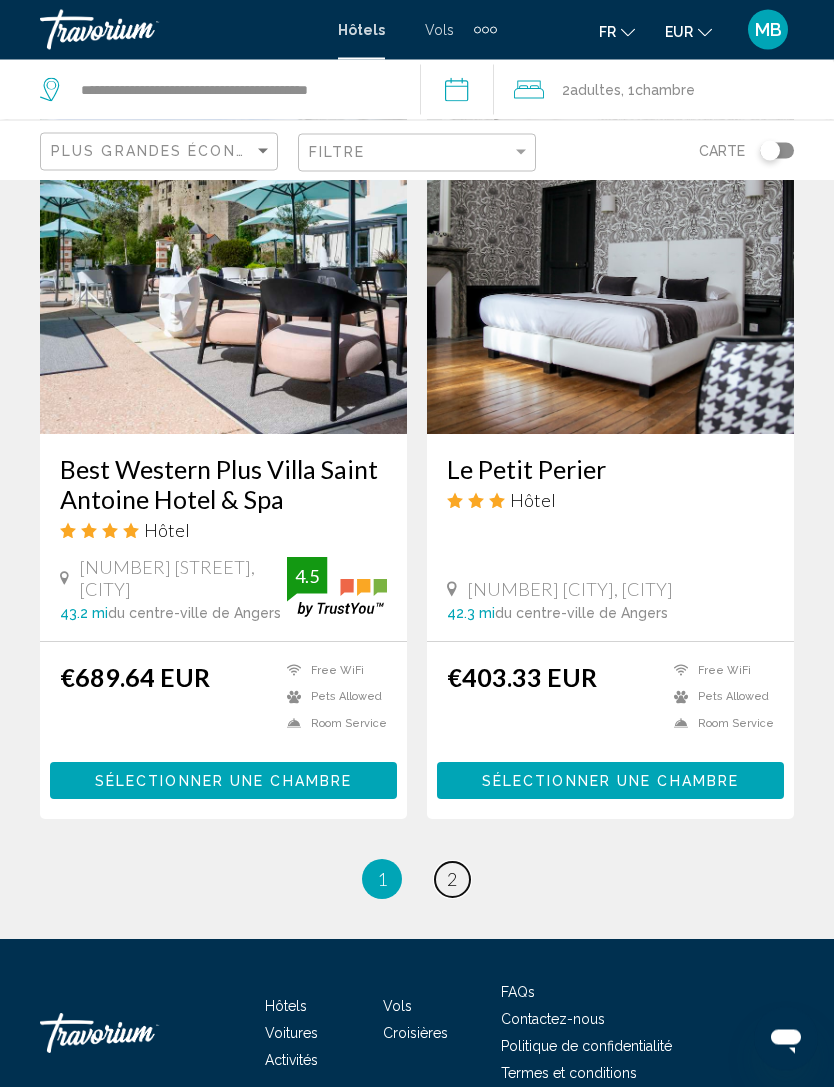 click on "page  2" at bounding box center [452, 880] 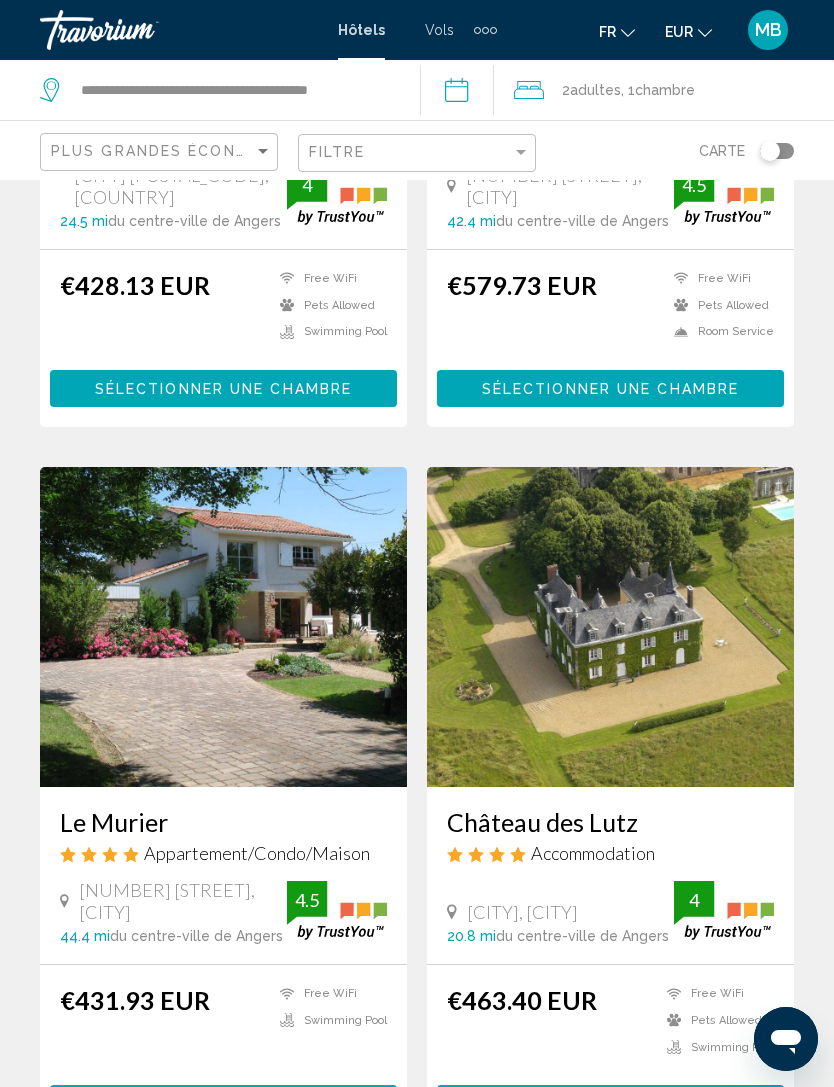 scroll, scrollTop: 2795, scrollLeft: 0, axis: vertical 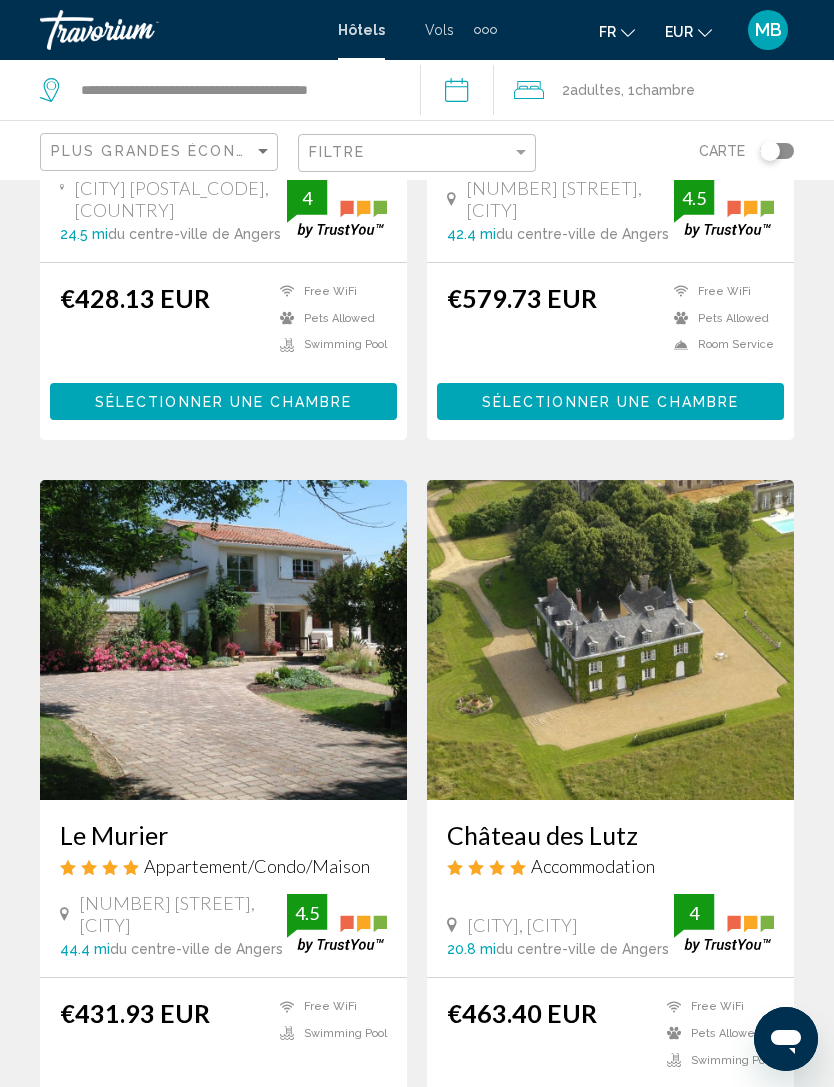 click at bounding box center [610, 640] 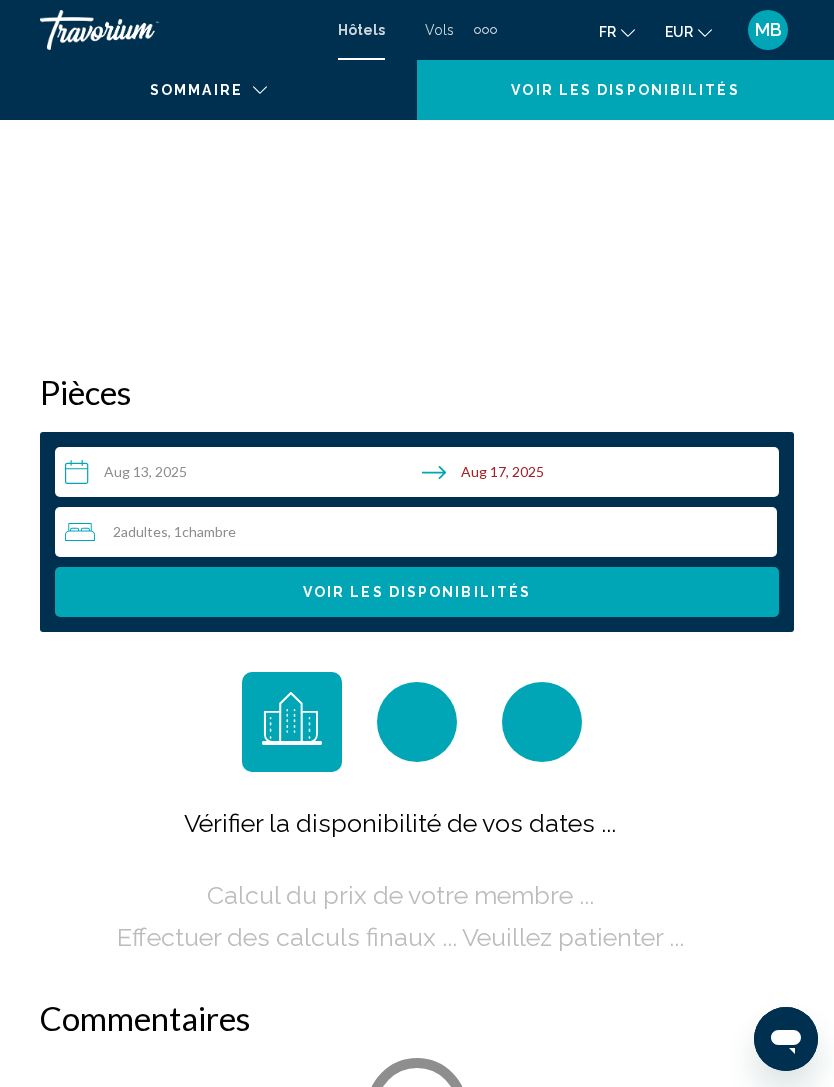 scroll, scrollTop: 0, scrollLeft: 0, axis: both 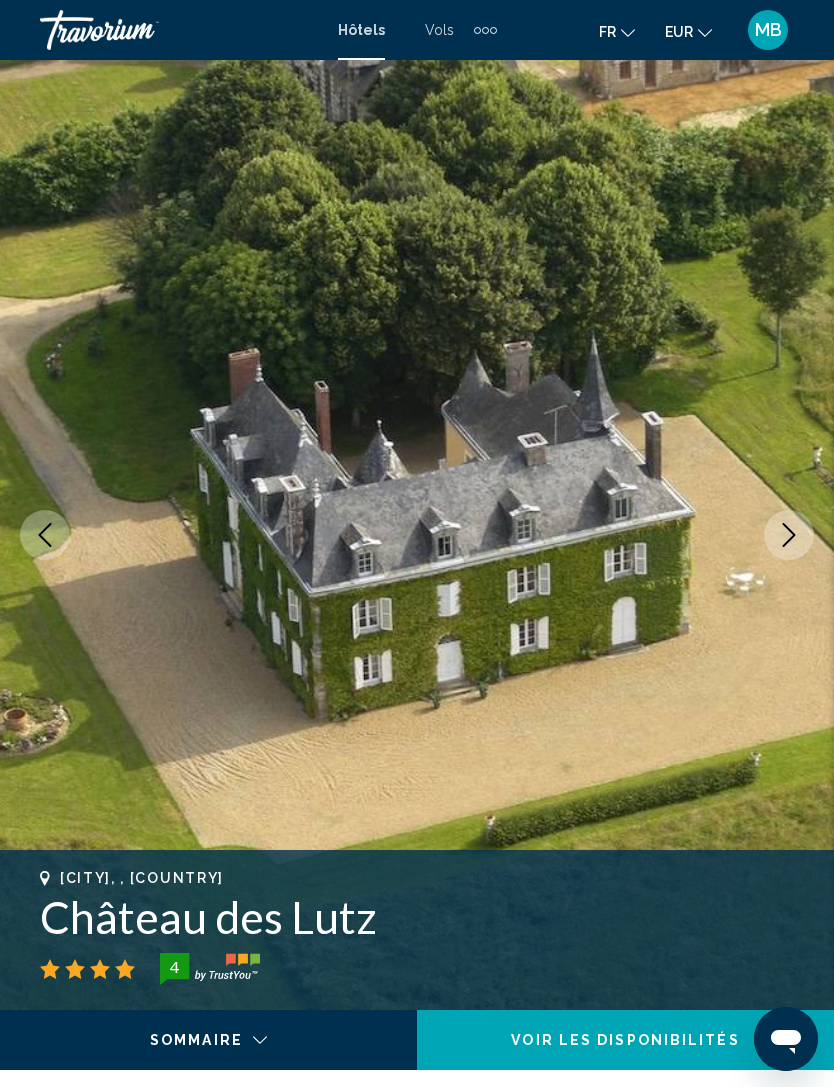 click at bounding box center [789, 535] 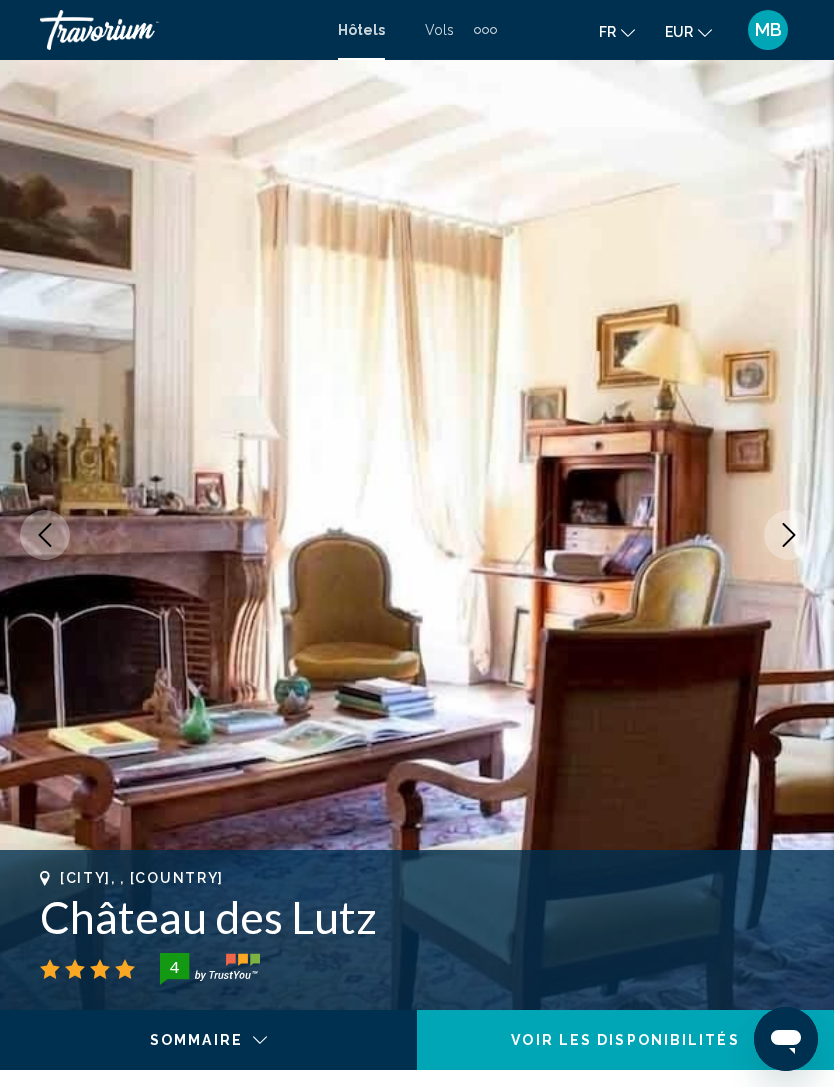 click at bounding box center [789, 535] 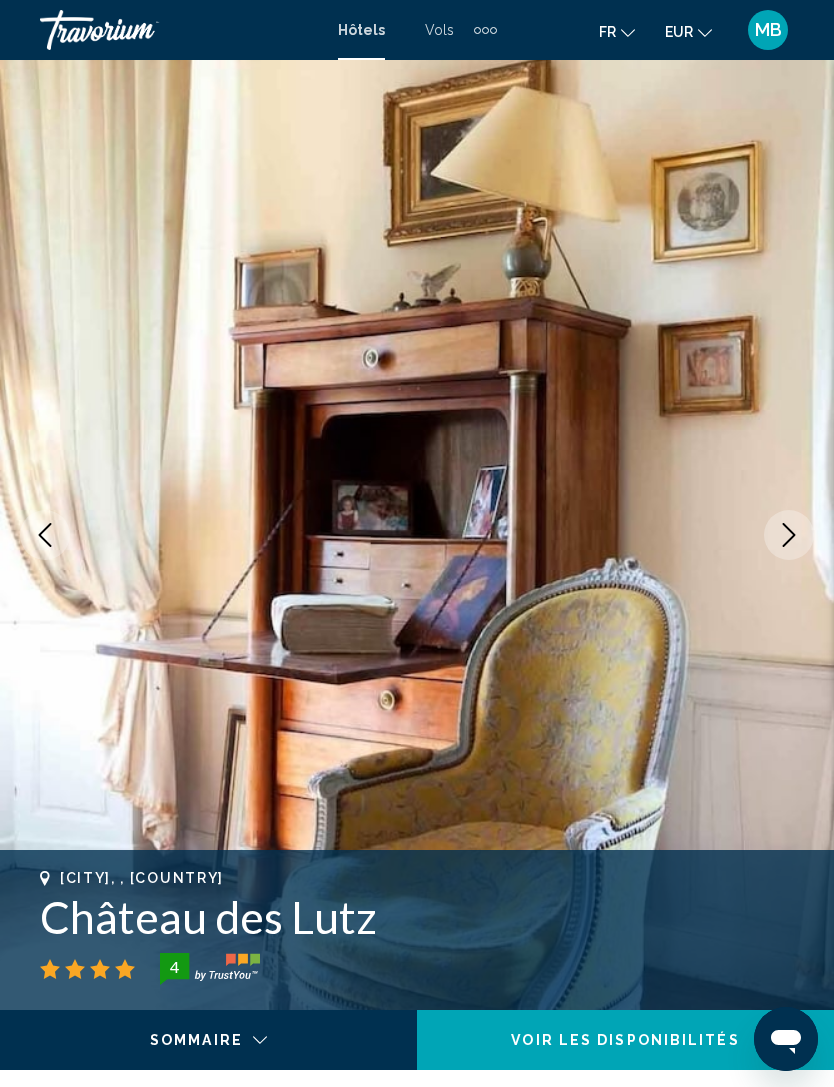click at bounding box center [789, 535] 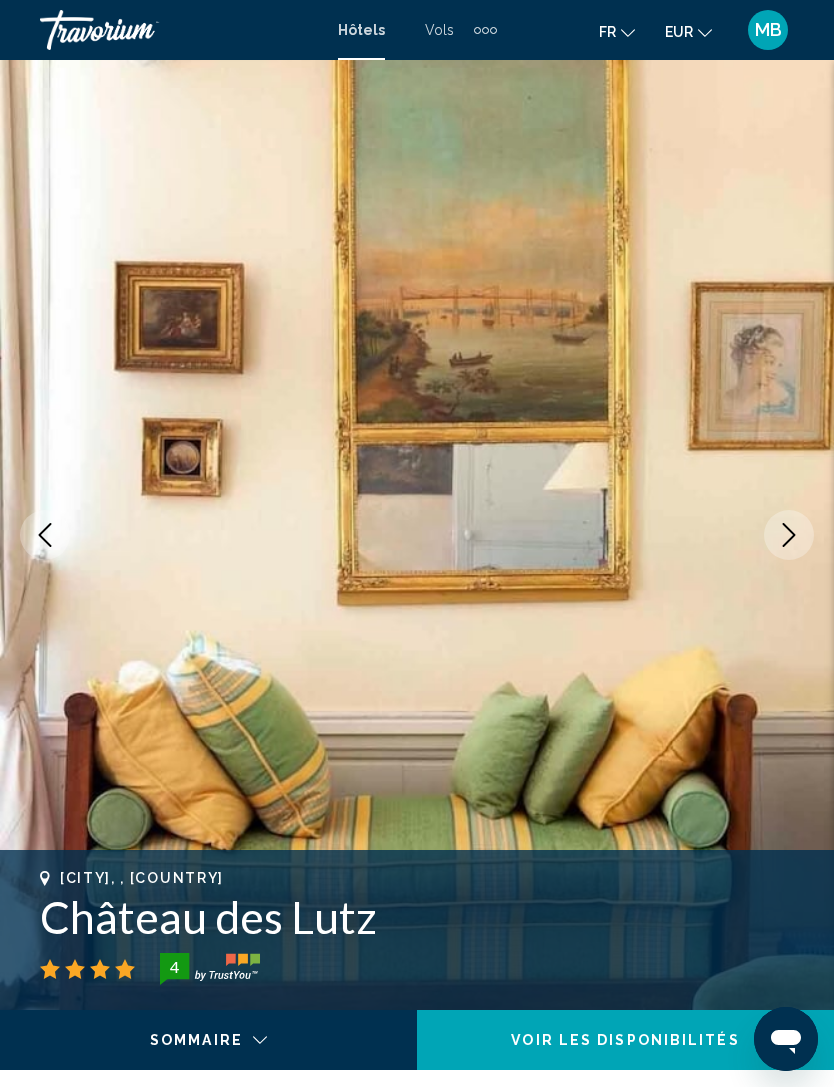 click 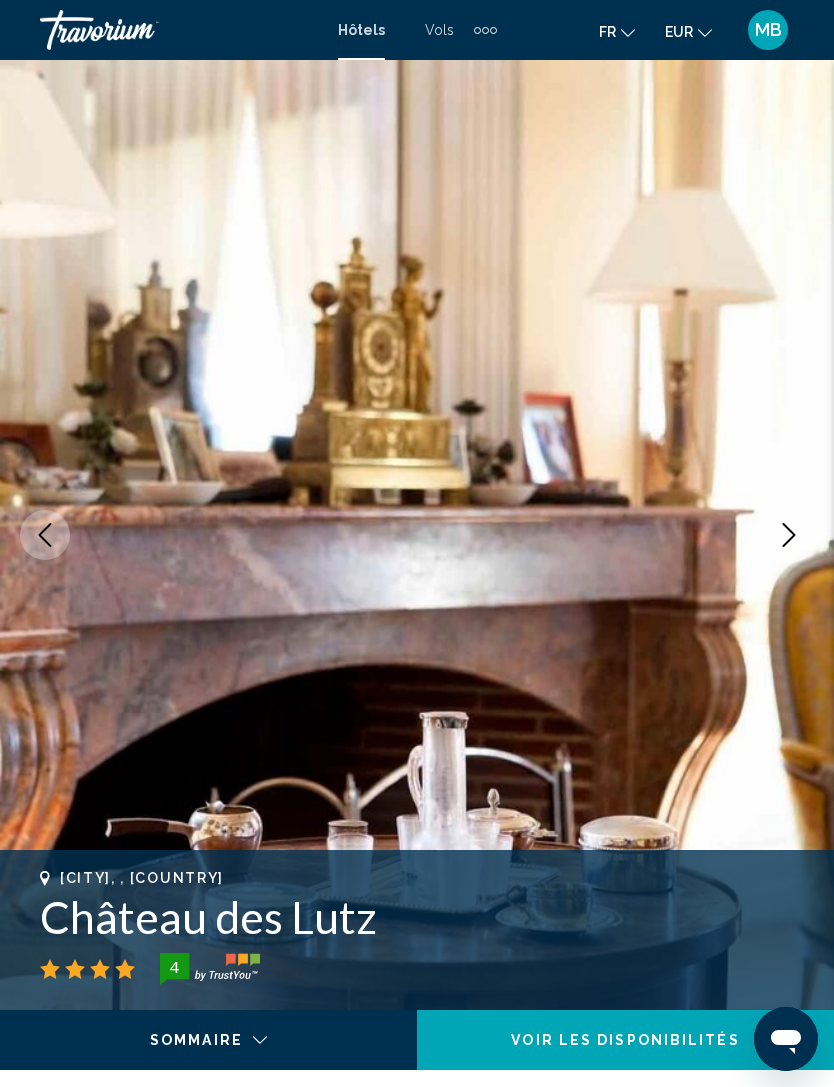 click 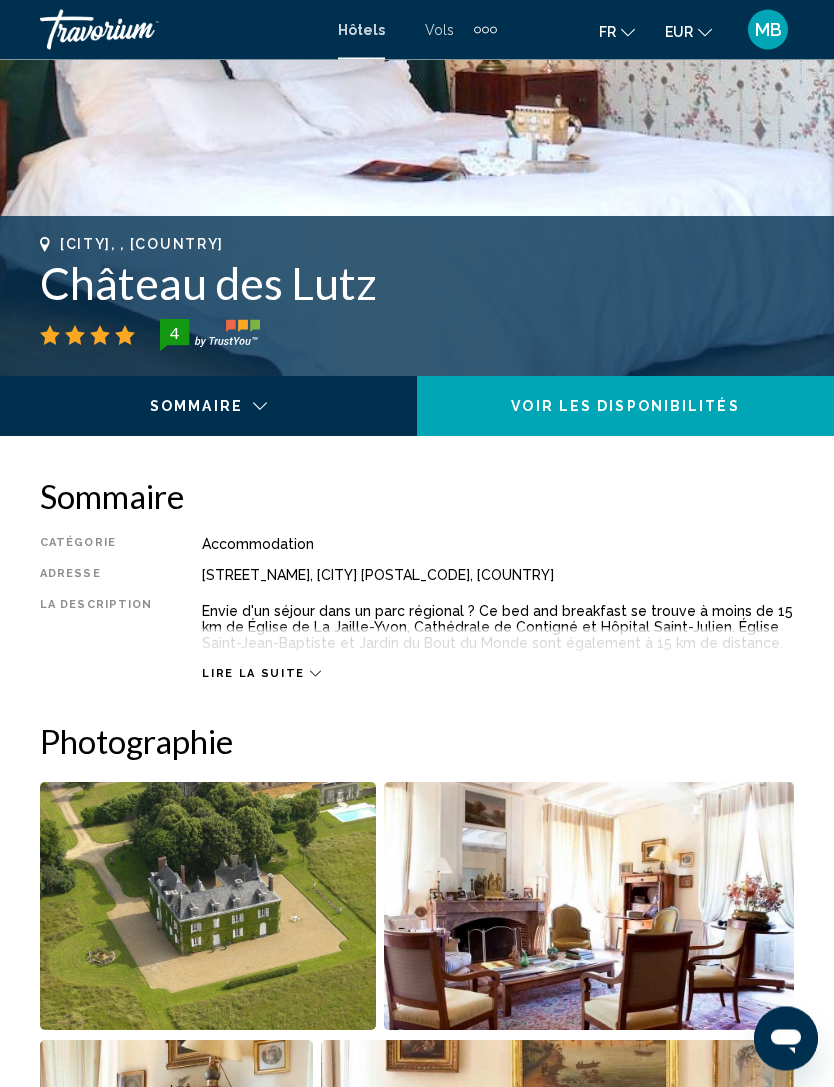 scroll, scrollTop: 634, scrollLeft: 0, axis: vertical 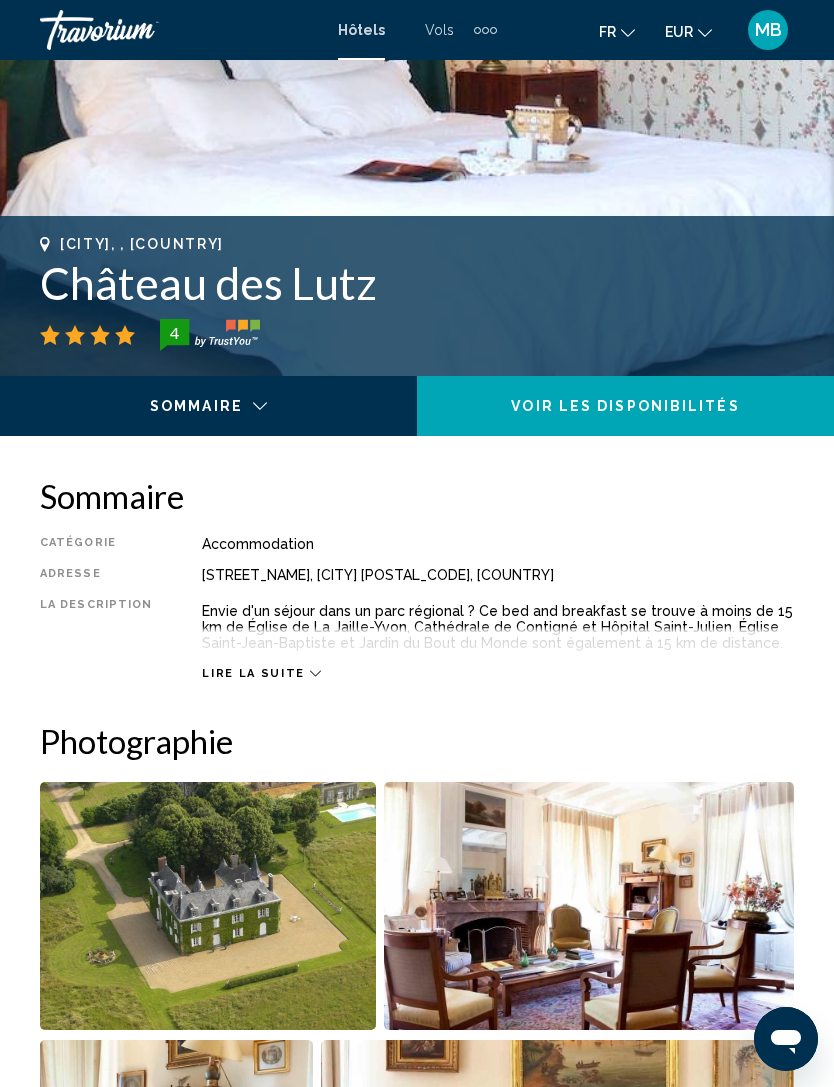 click on "Lire la suite" at bounding box center [253, 673] 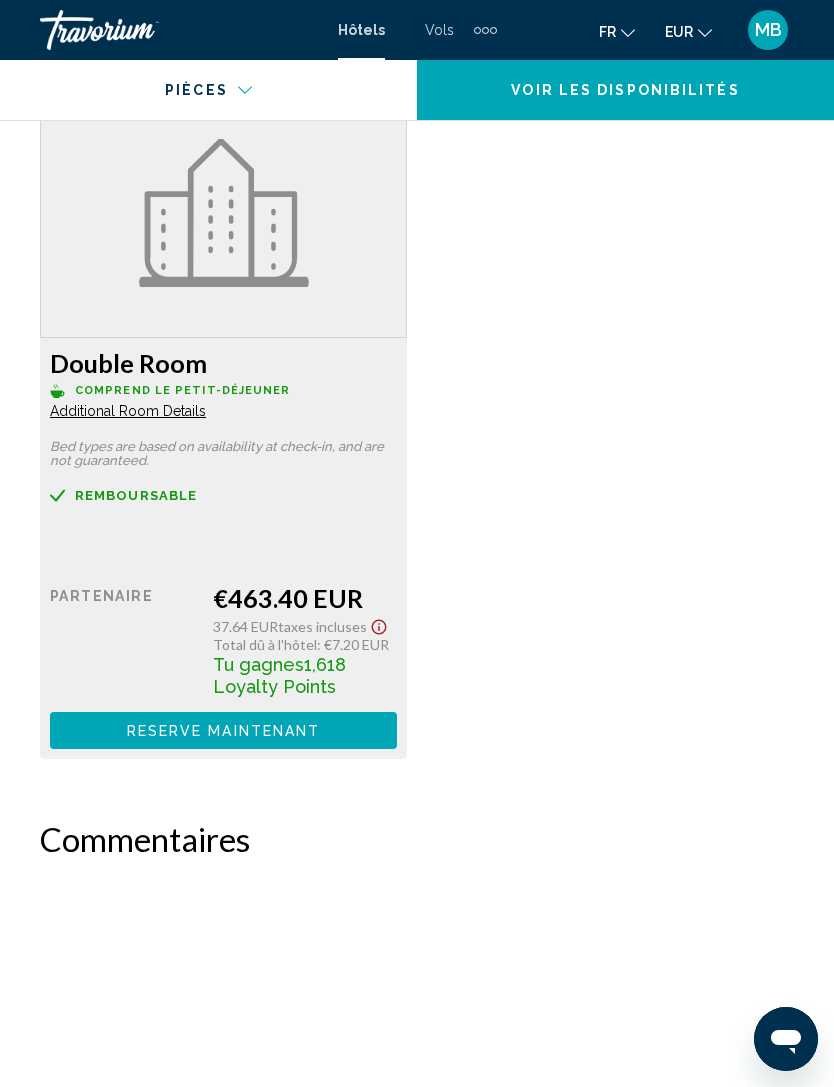 scroll, scrollTop: 3349, scrollLeft: 0, axis: vertical 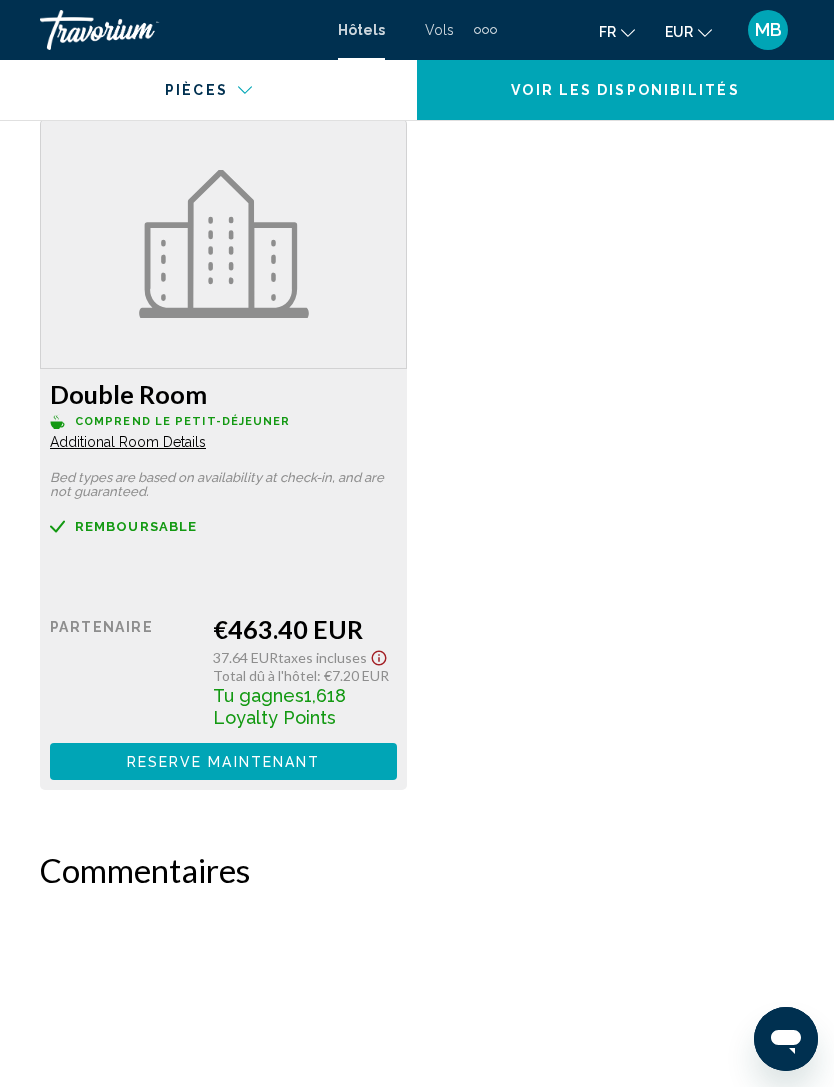 click on "Additional Room Details" at bounding box center (128, 442) 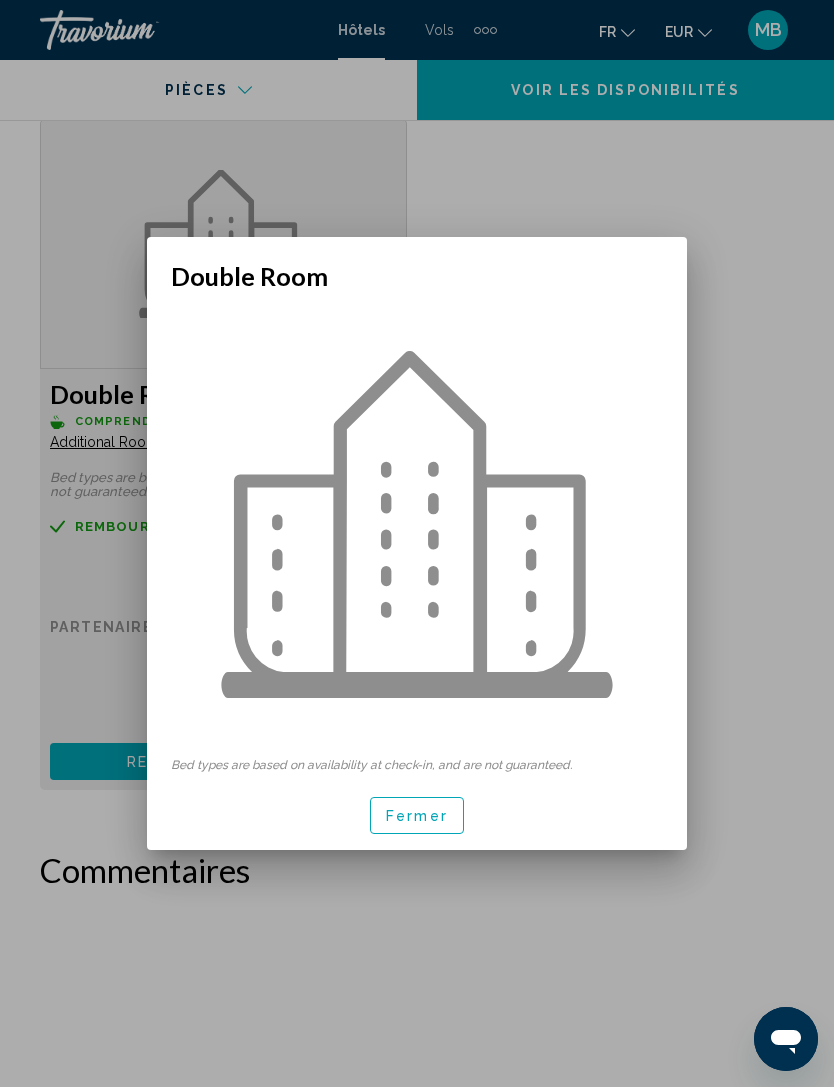 scroll, scrollTop: 0, scrollLeft: 0, axis: both 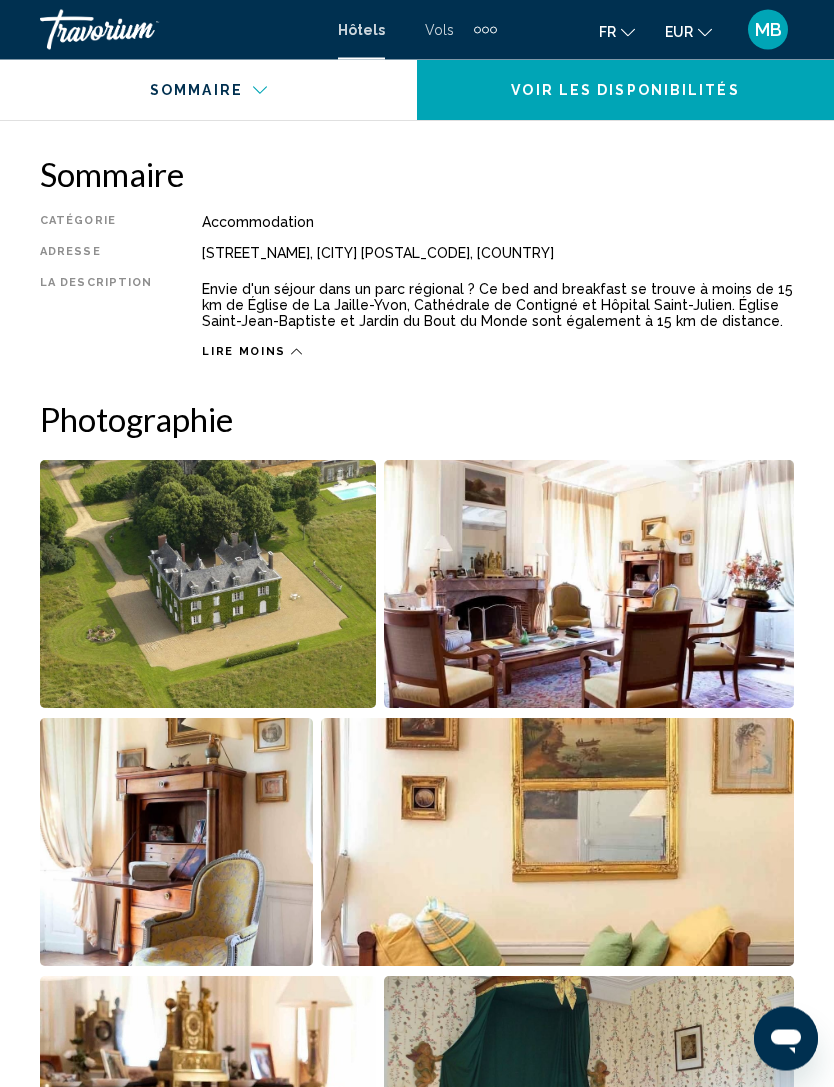 click at bounding box center (208, 585) 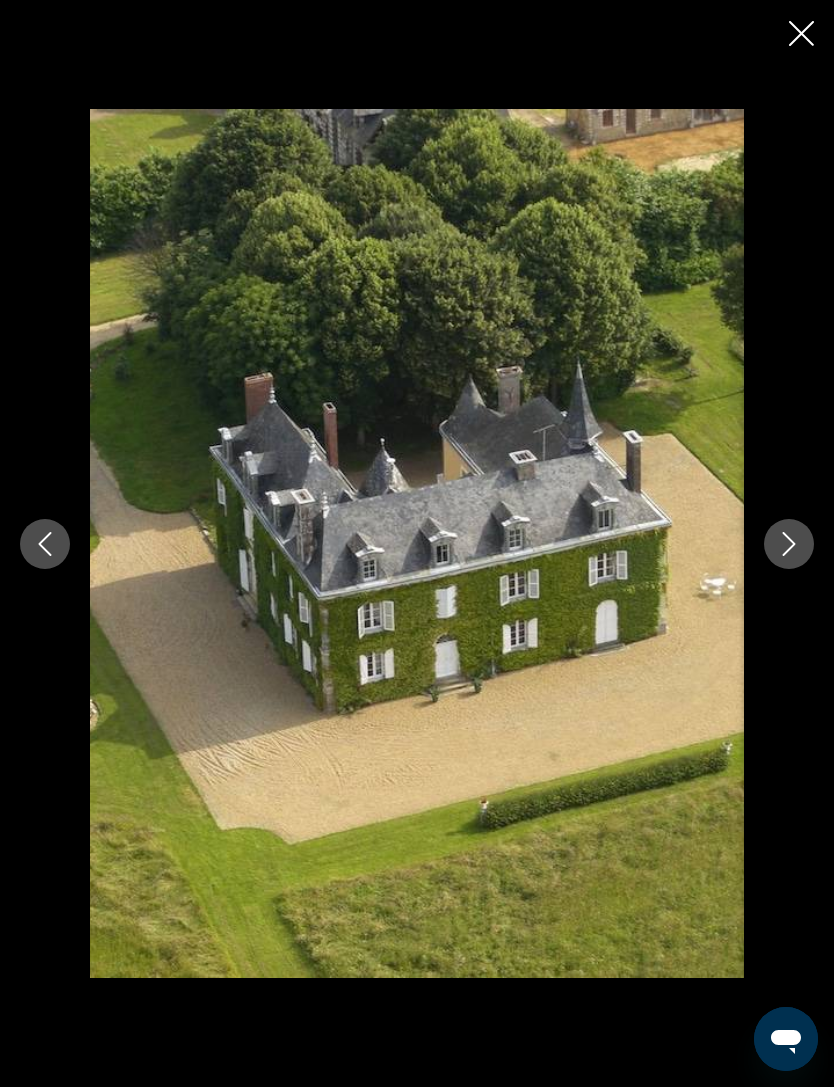 click 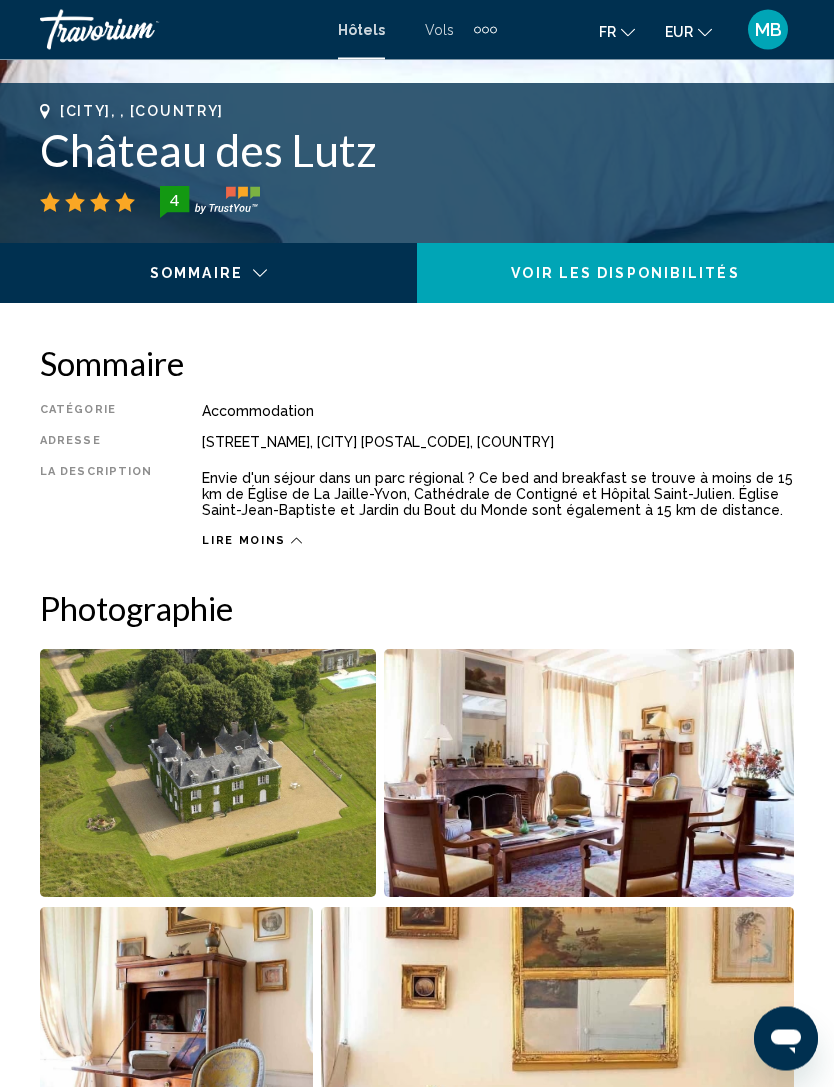 scroll, scrollTop: 788, scrollLeft: 0, axis: vertical 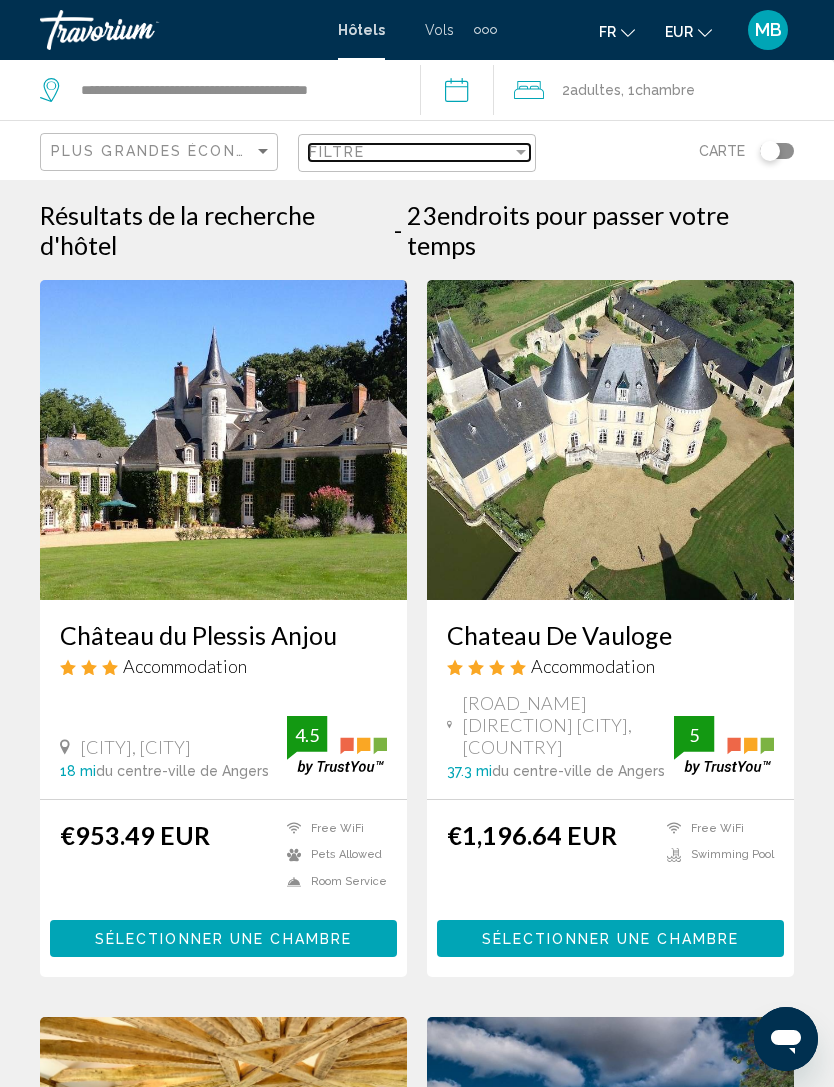 click on "Filtre" at bounding box center [410, 152] 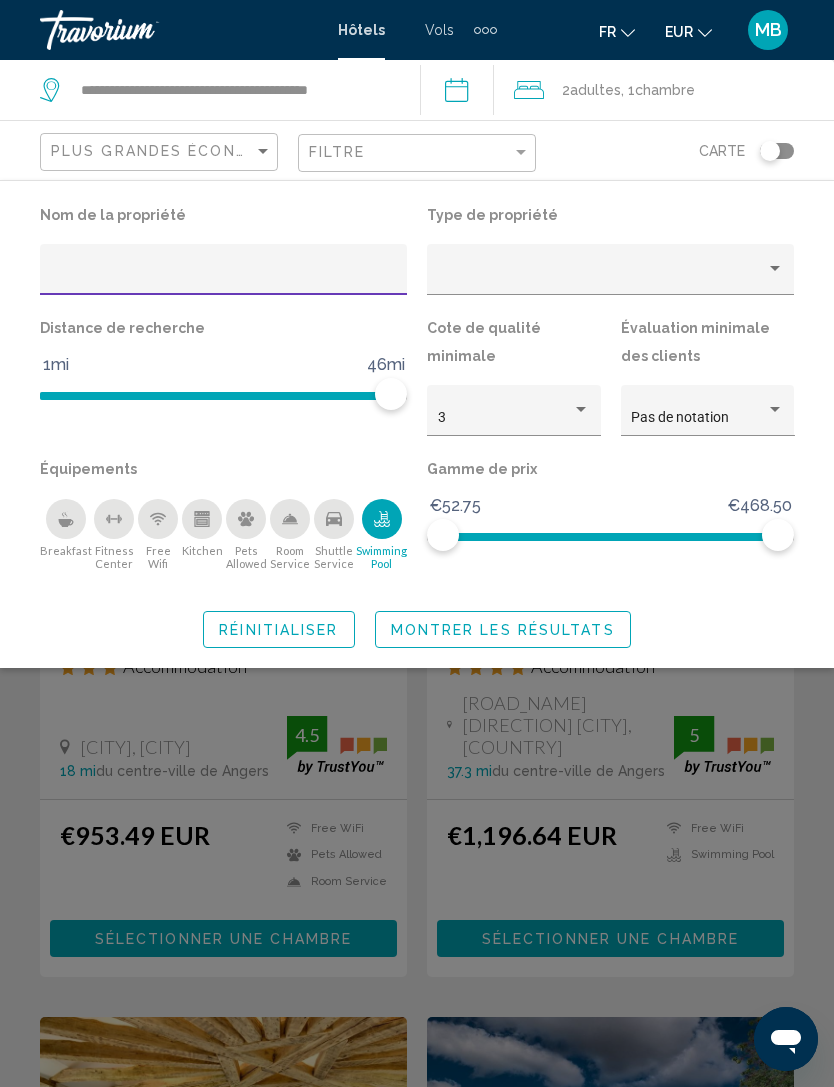 click on "Montrer les résultats" 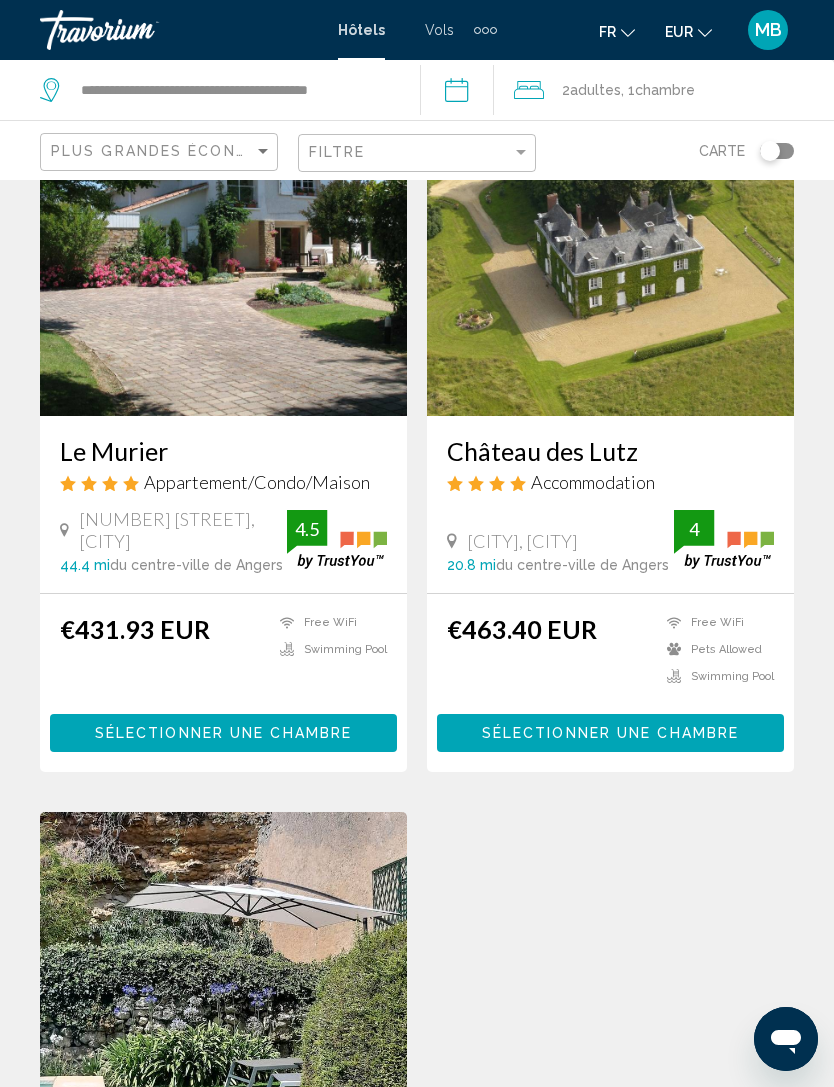 scroll, scrollTop: 3184, scrollLeft: 0, axis: vertical 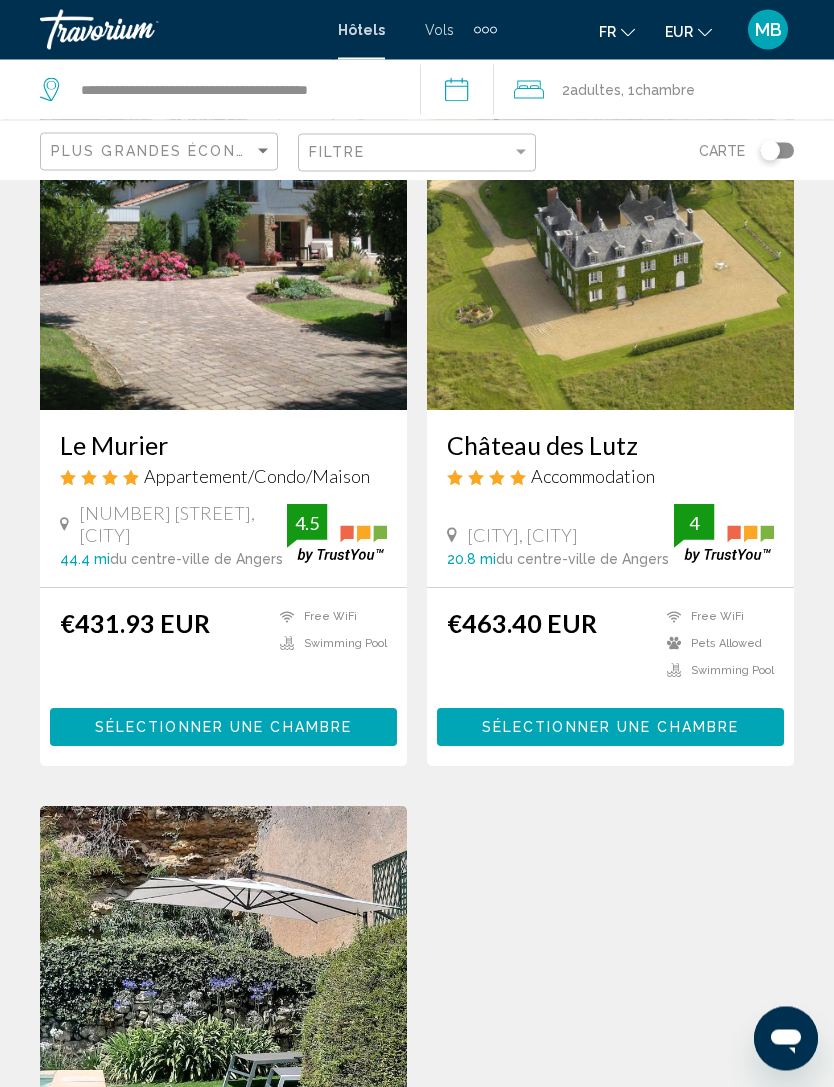 click on "44.4 mi  du centre-ville de Angers de l'hôtel" at bounding box center [173, 560] 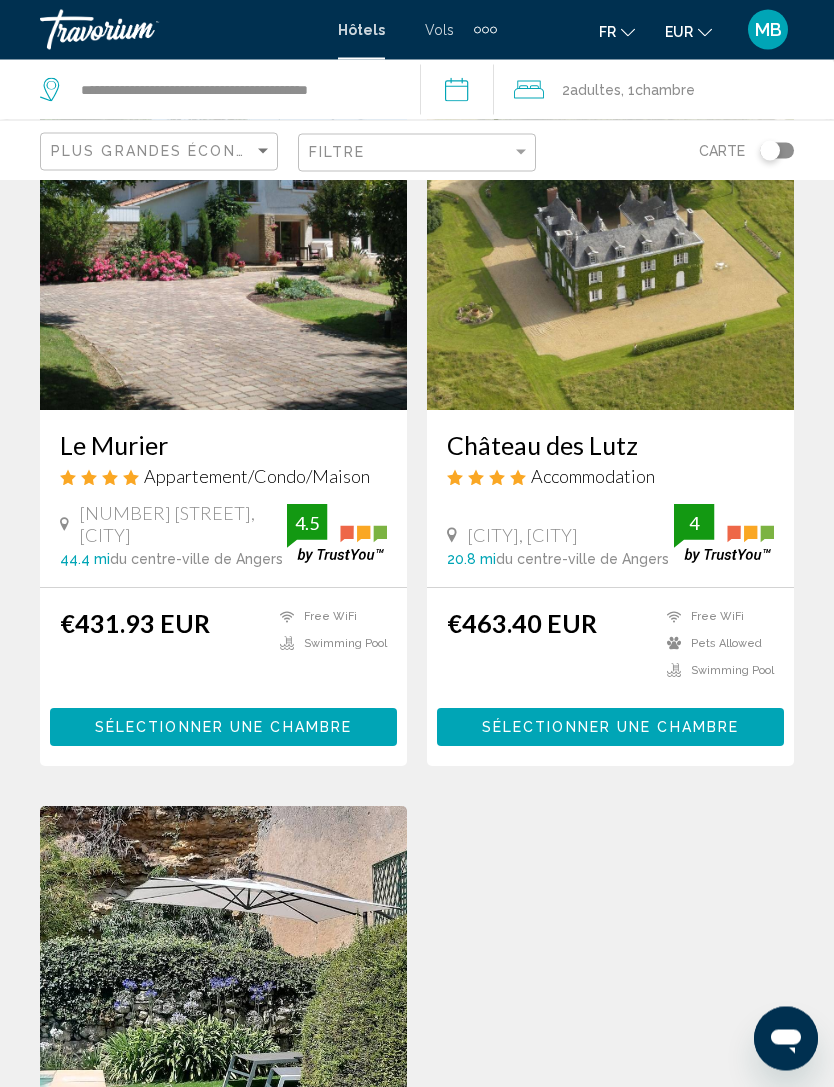 click on "Sélectionner une chambre" at bounding box center [223, 727] 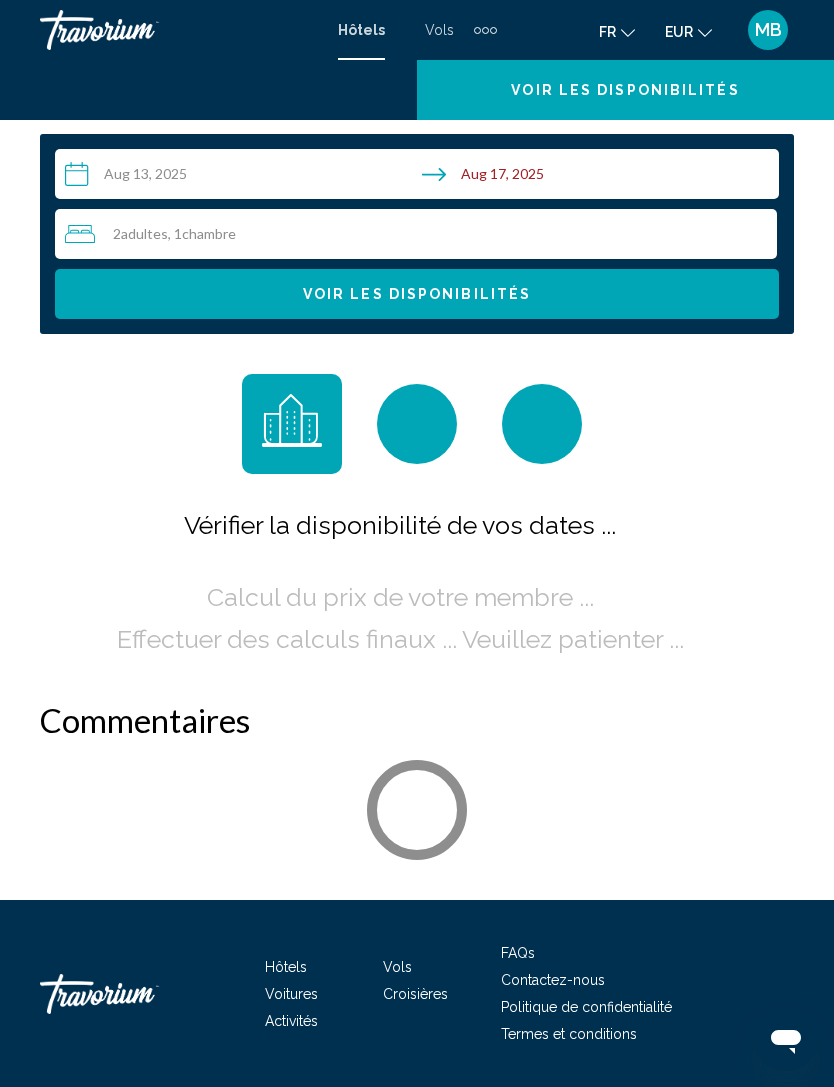 scroll, scrollTop: 0, scrollLeft: 0, axis: both 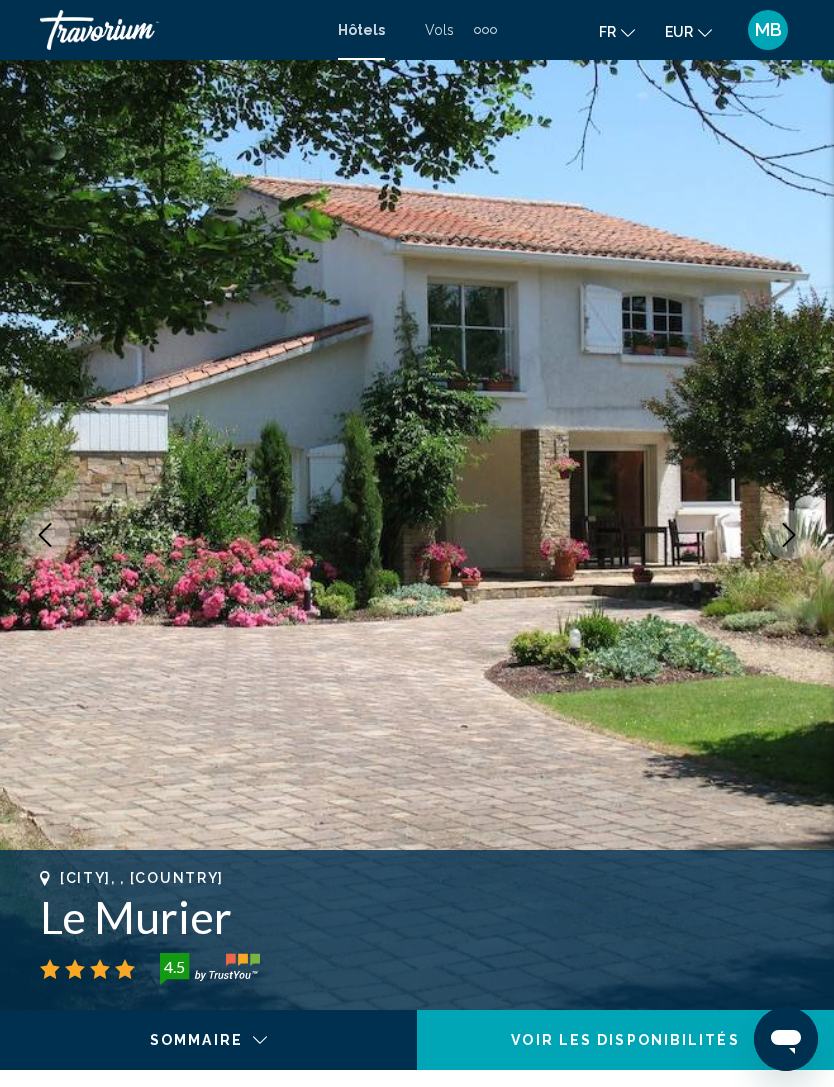 click 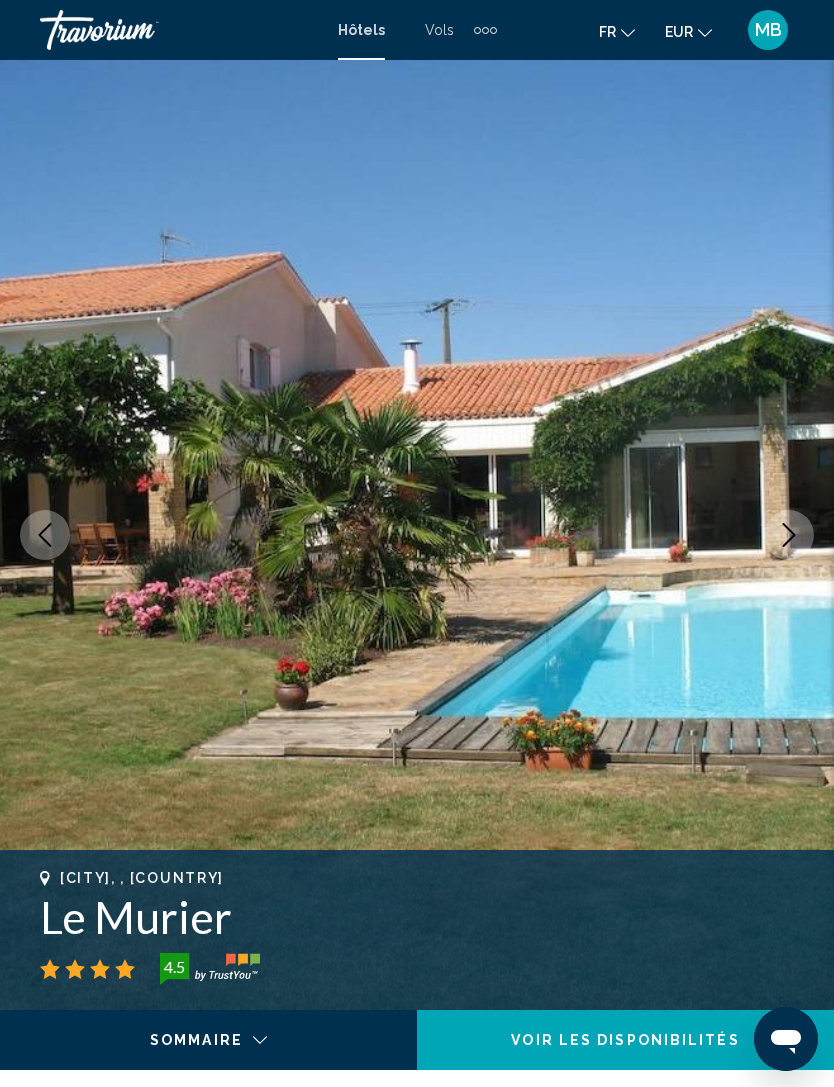 click 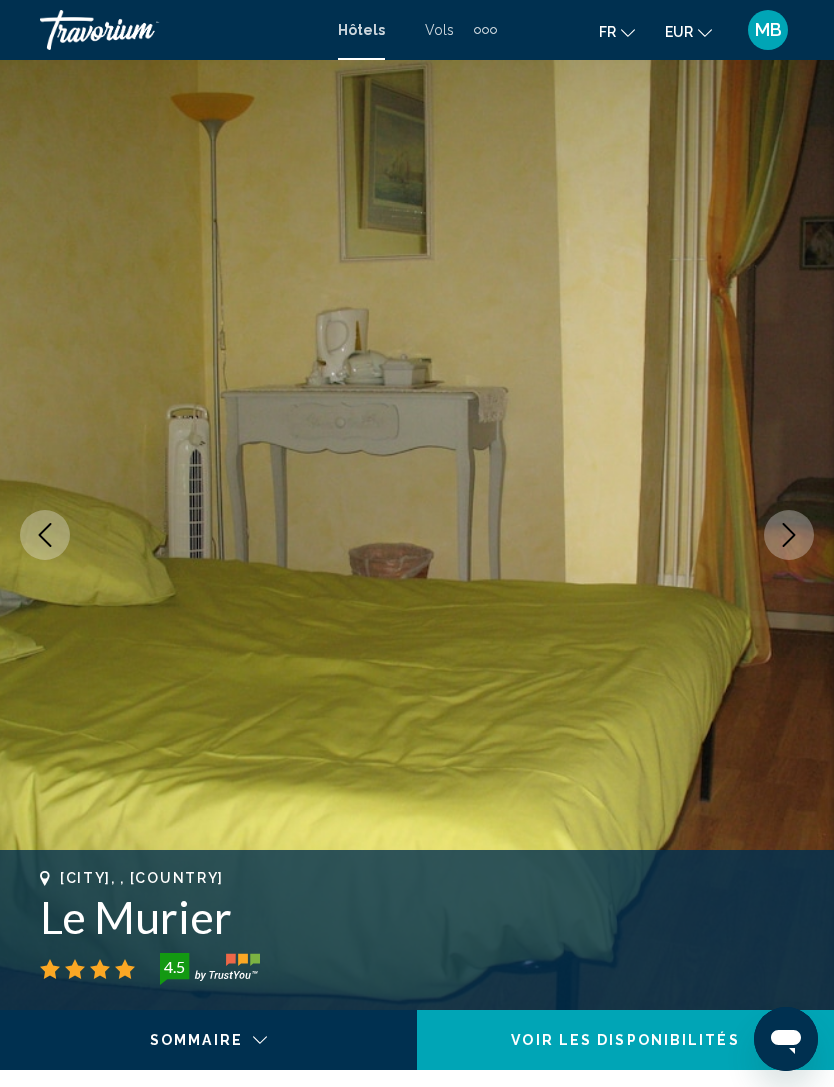 click 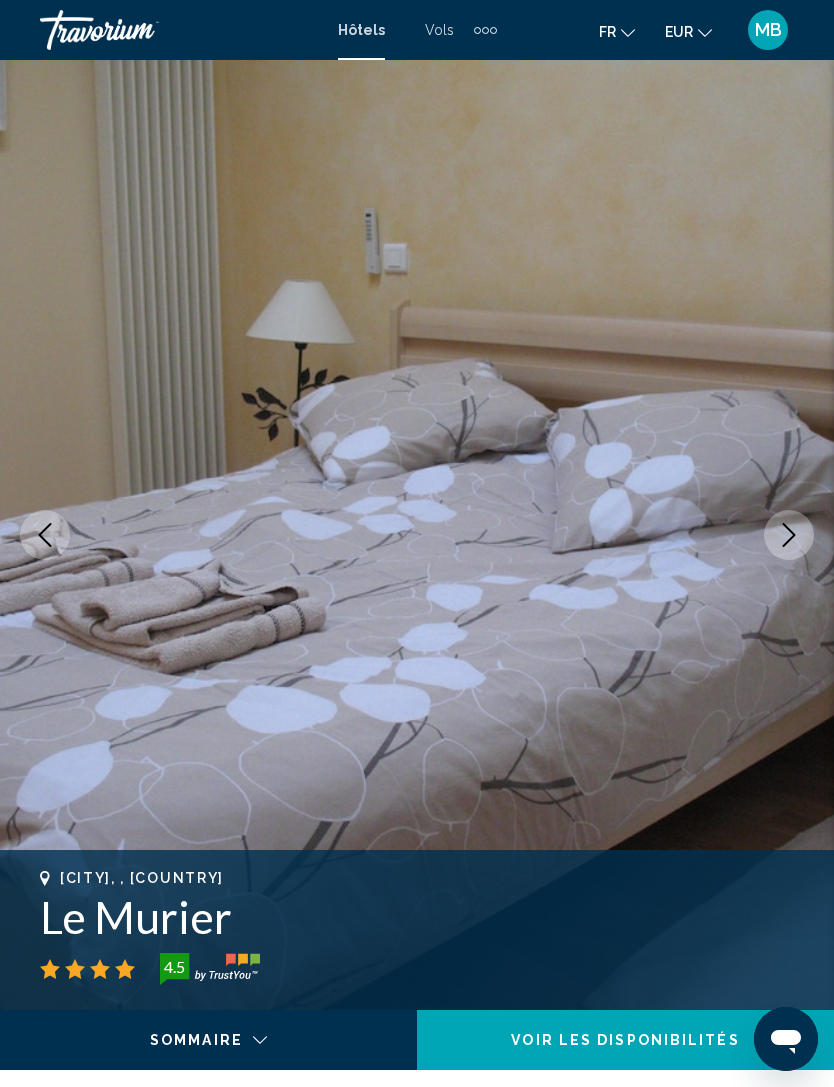 click 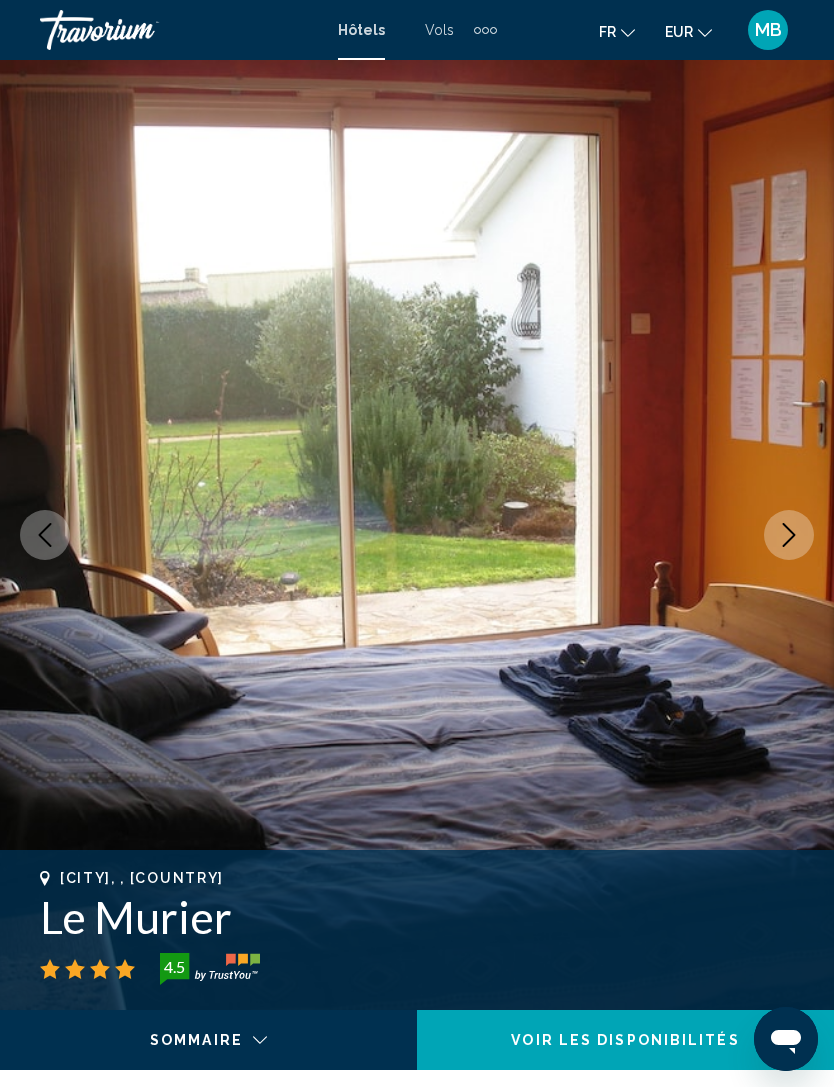 click 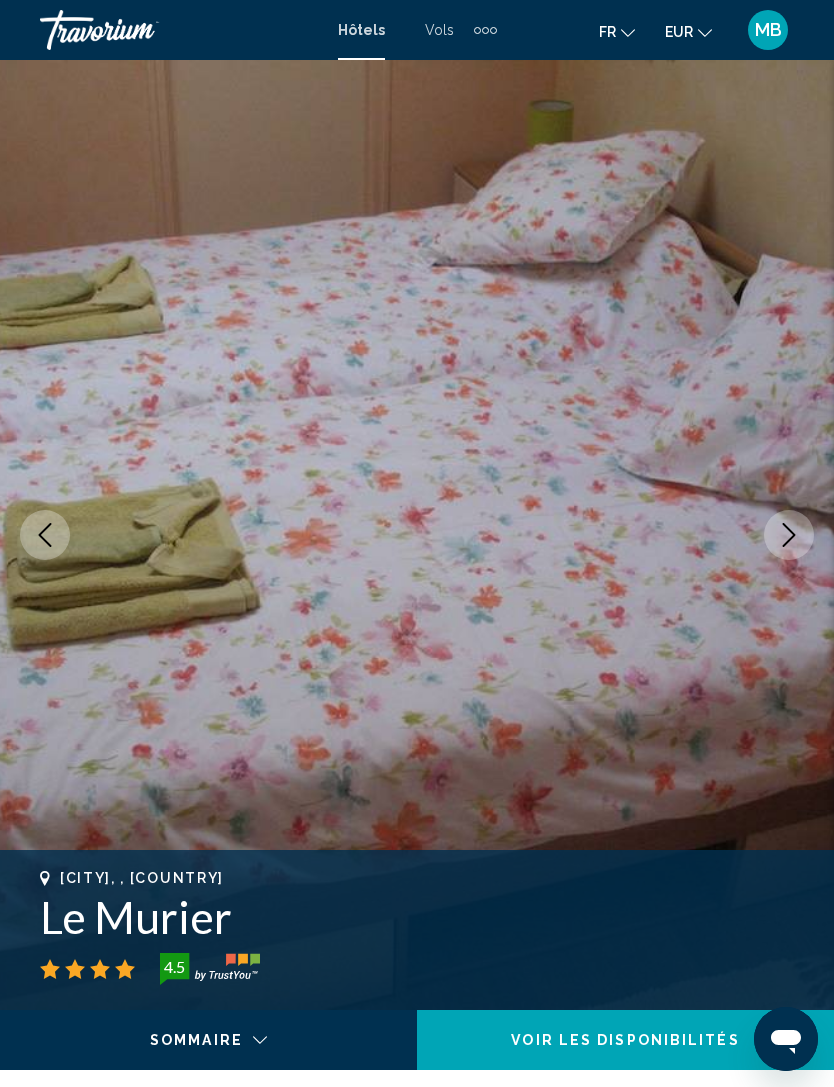 click at bounding box center (789, 535) 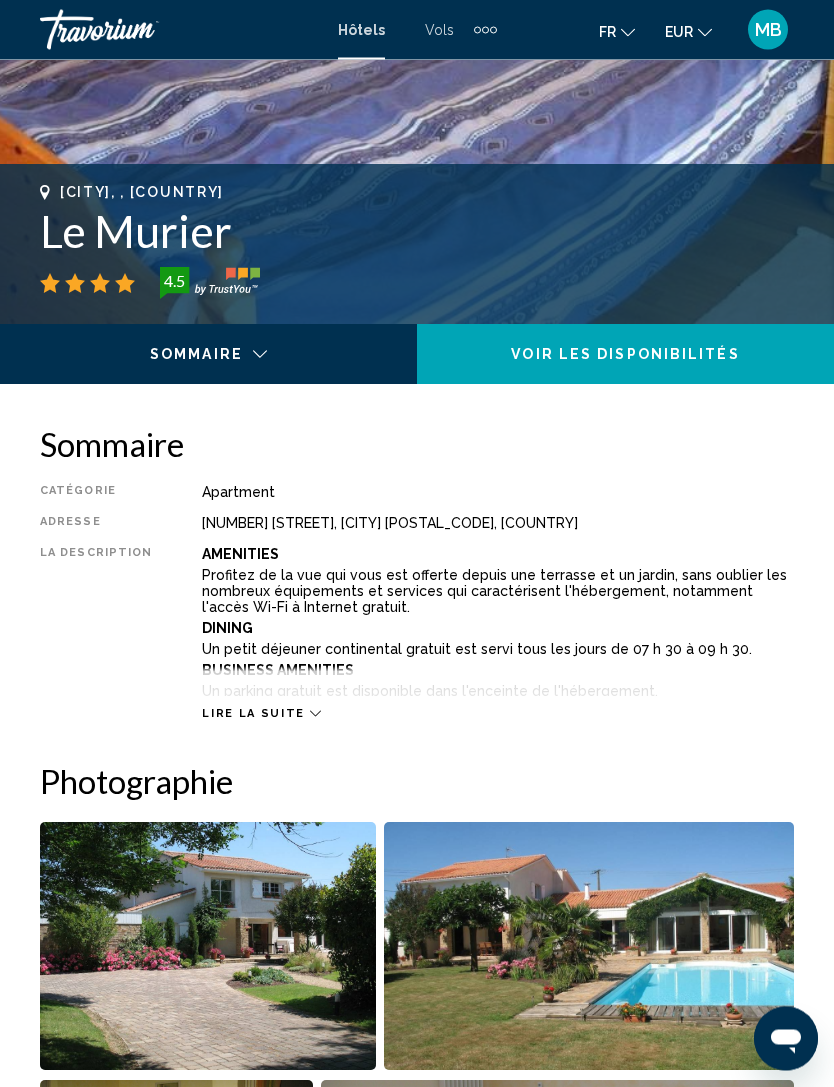 scroll, scrollTop: 727, scrollLeft: 0, axis: vertical 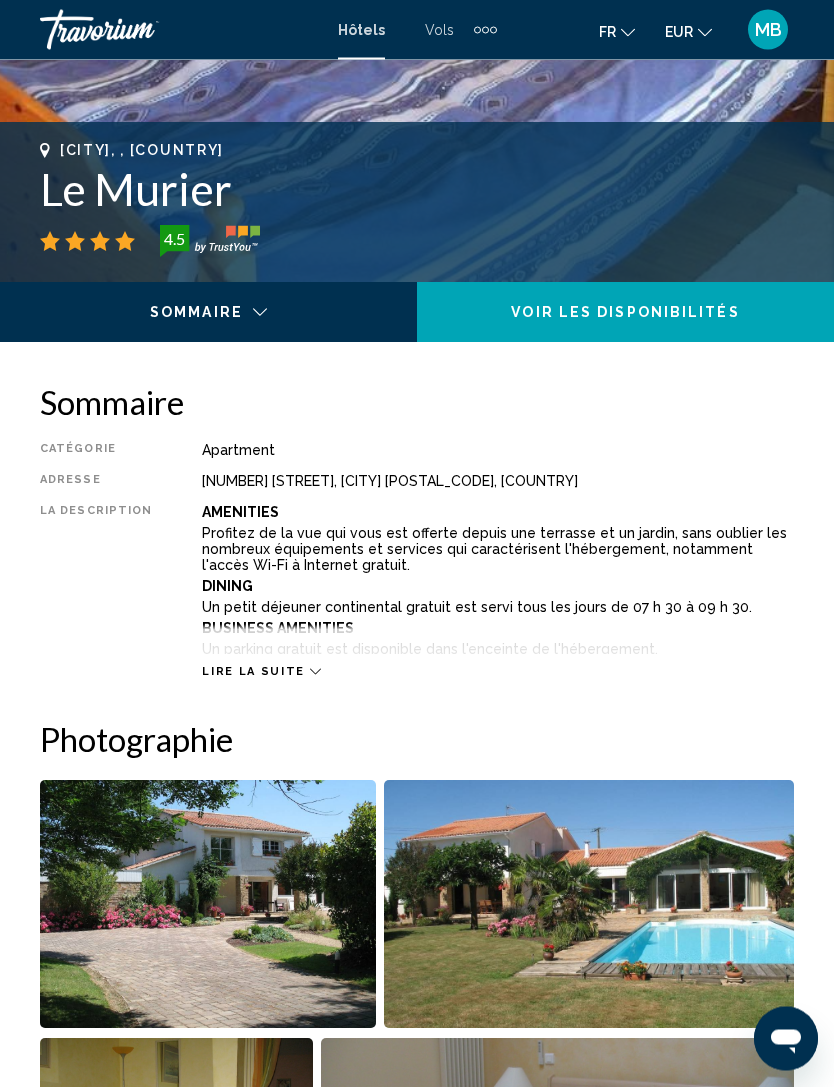 click on "Sommaire Catégorie Apartment Adresse [NUMBER] [STREET], [CITY]  [POSTAL_CODE], [COUNTRY] La description Amenities Profitez de la vue qui vous est offerte depuis une terrasse et un jardin, sans oublier les nombreux équipements et services qui caractérisent l'hébergement, notamment l'accès Wi-Fi à Internet gratuit. Dining Un petit déjeuner continental gratuit est servi tous les jours de [TIME] à [TIME]. Business Amenities Un parking gratuit est disponible dans l'enceinte de l'hébergement. Rooms Avec un ameublement personnalisé, les [NUMBER] chambres de l'hébergement vous invitent à la détente. Les chambres sont dotées d'un patio. L'accès Wi-Fi à Internet gratuit vous permet de rester en contact avec le reste du monde et votre divertissement est assuré par des chaînes par satellite. Les salles de bain comprennent un sèche-cheveux et des peignoirs. Attractions Les distances sont affichées au dixième de kilomètre près Notre-Dame de Bressuire - [DISTANCE] Office de Tourisme du Pays du Bocage Bressuirais - [DISTANCE]" at bounding box center [417, 2801] 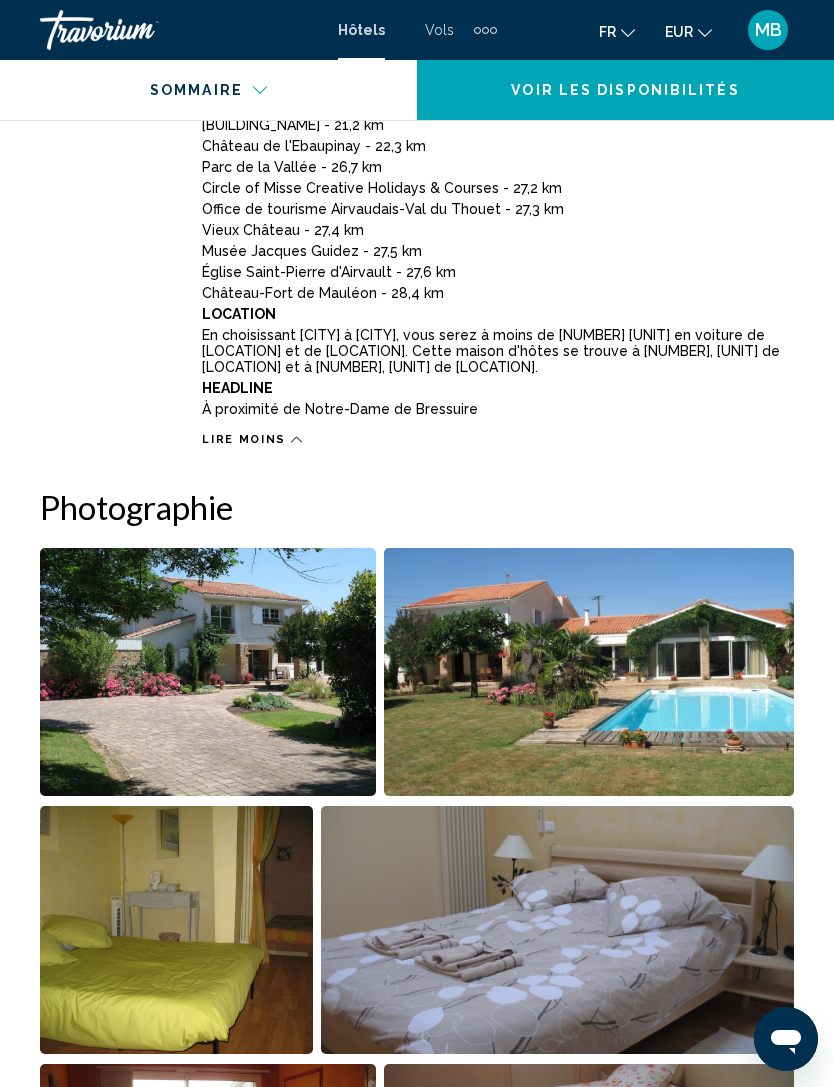 scroll, scrollTop: 1547, scrollLeft: 0, axis: vertical 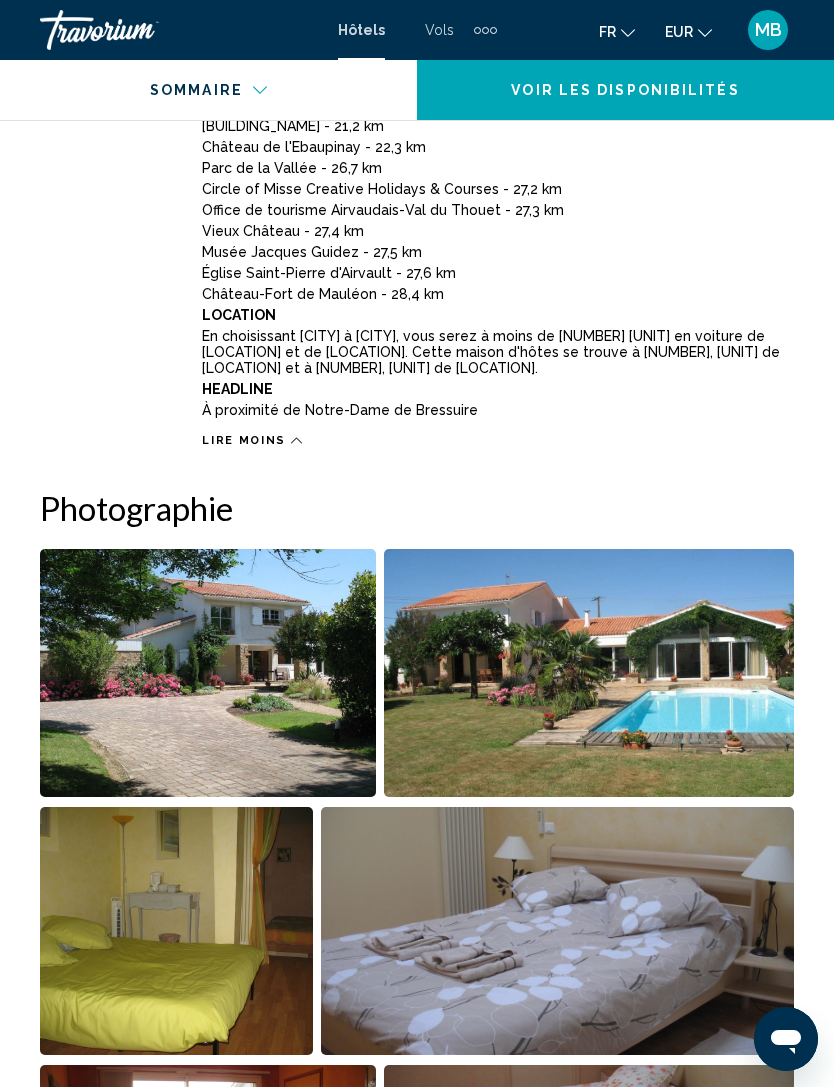 click at bounding box center (589, 673) 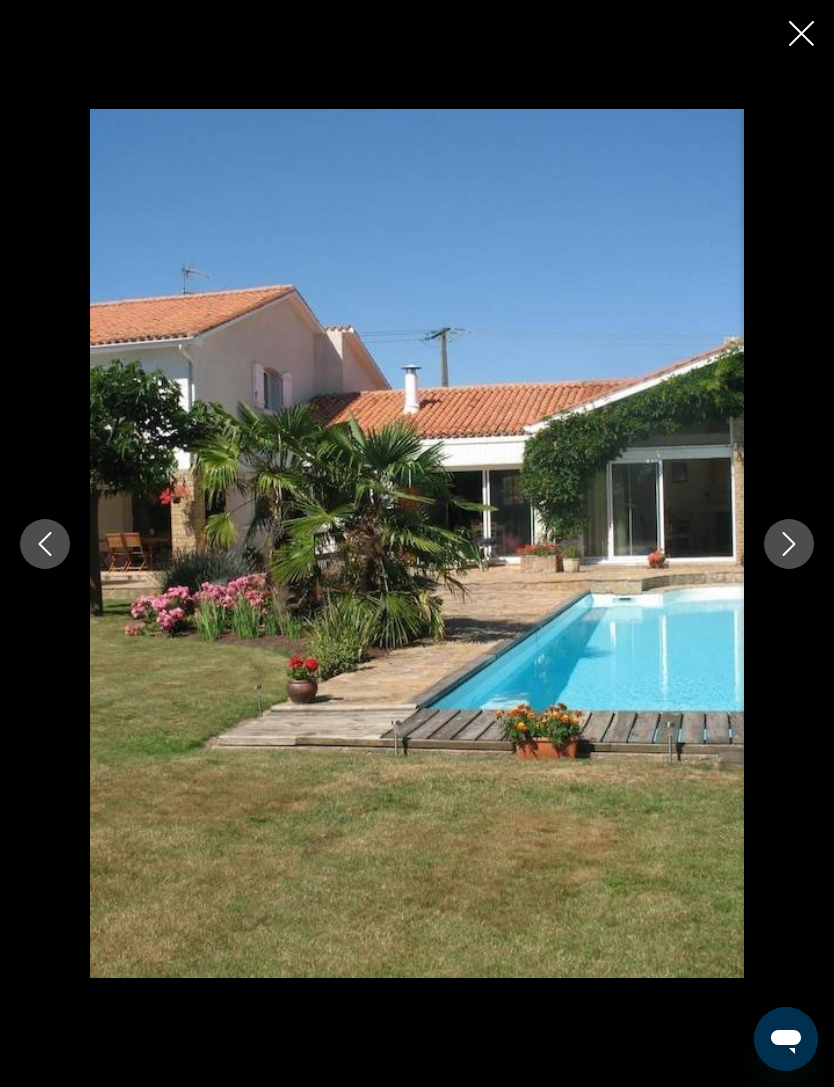 click at bounding box center (45, 544) 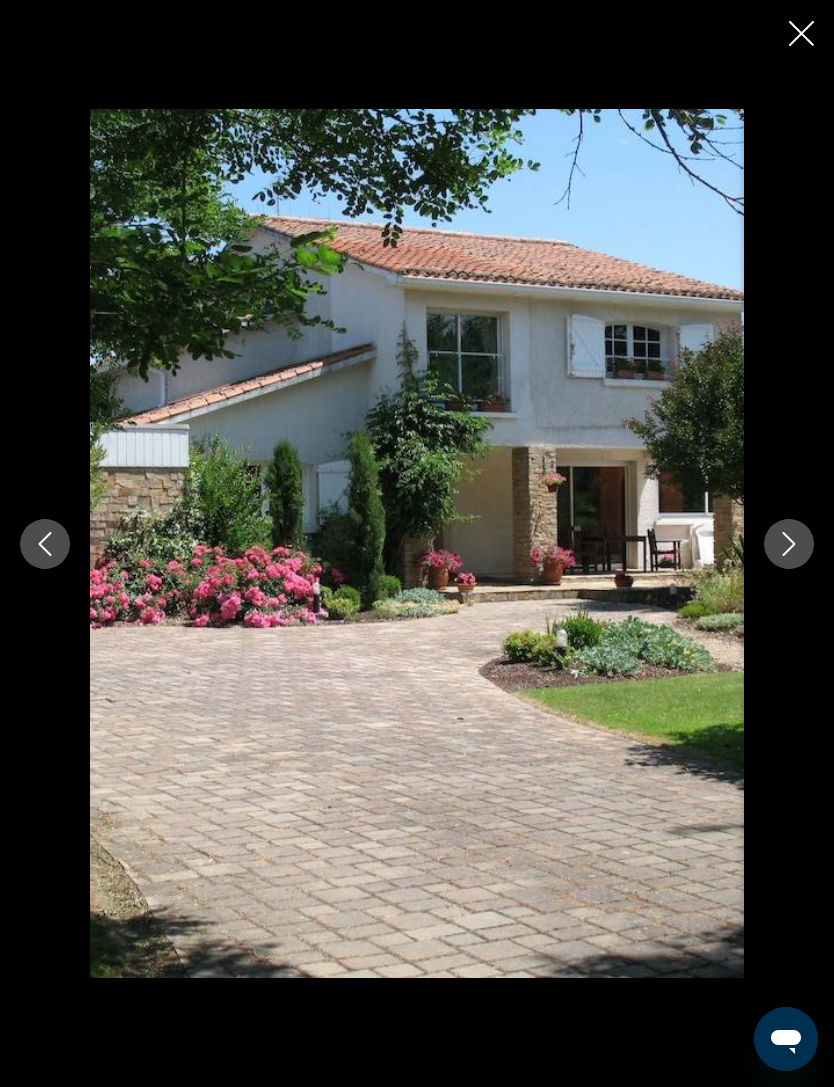 click 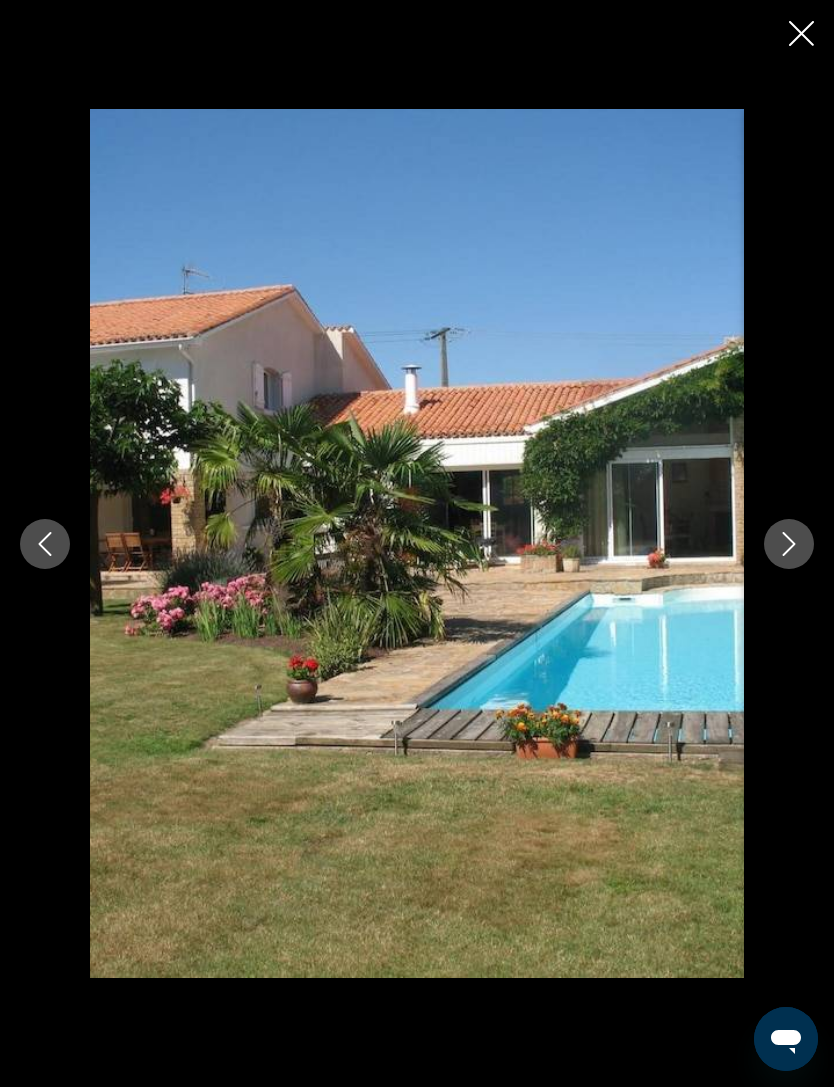 click 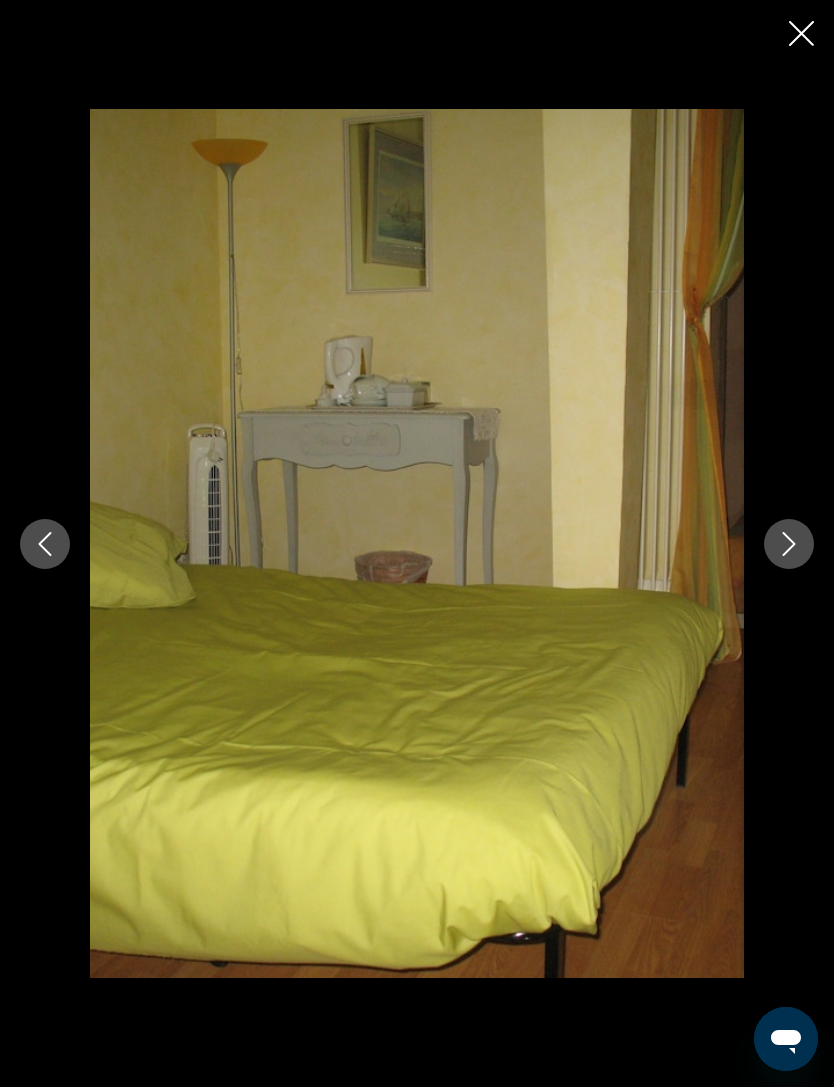 click at bounding box center [417, 543] 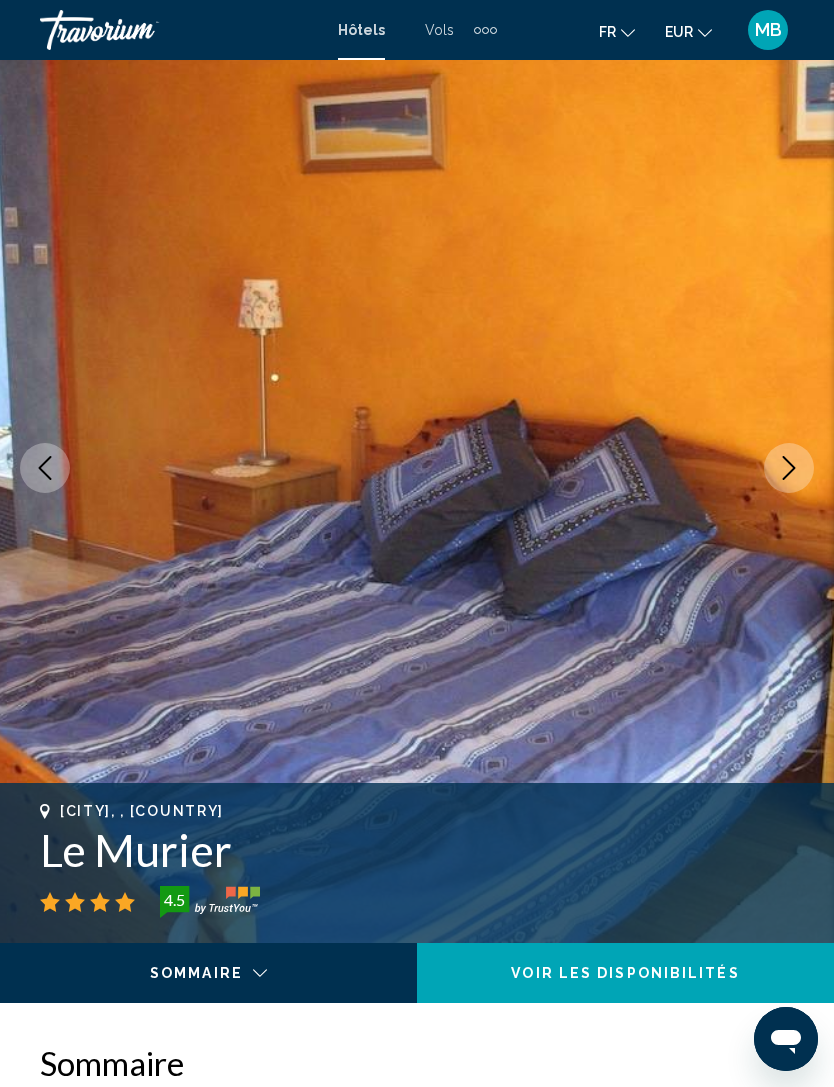 scroll, scrollTop: 0, scrollLeft: 0, axis: both 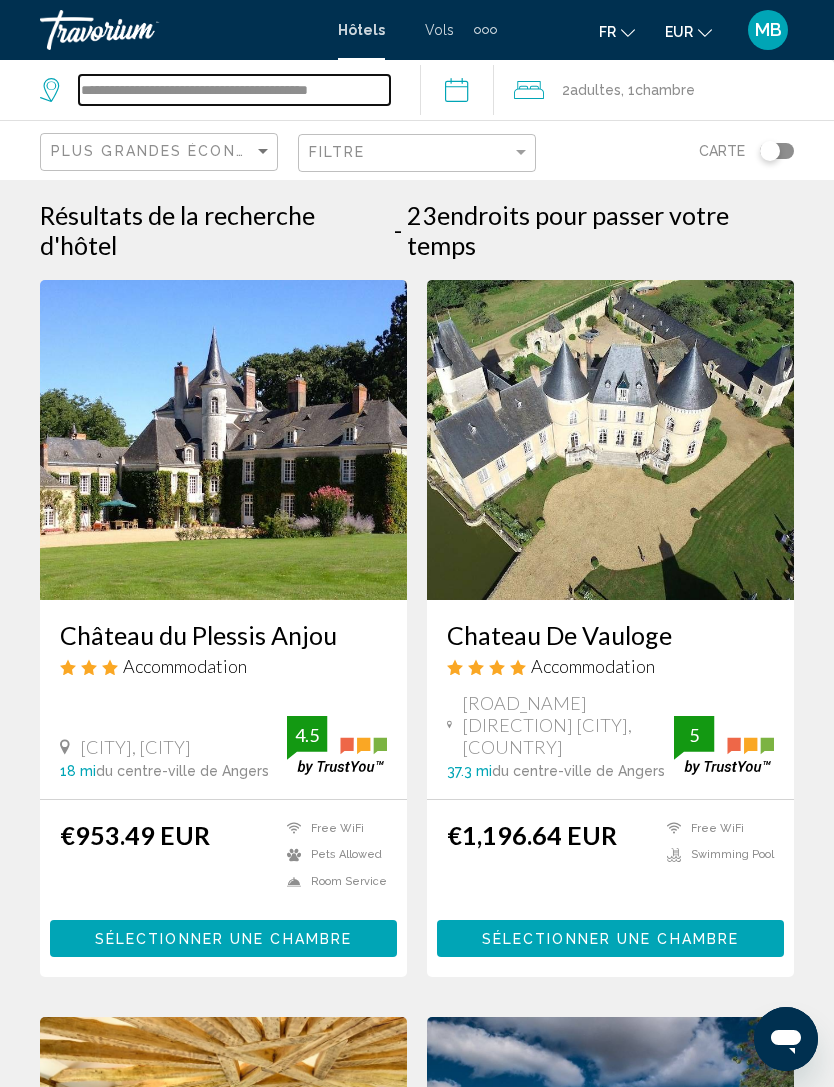 click on "**********" at bounding box center [234, 90] 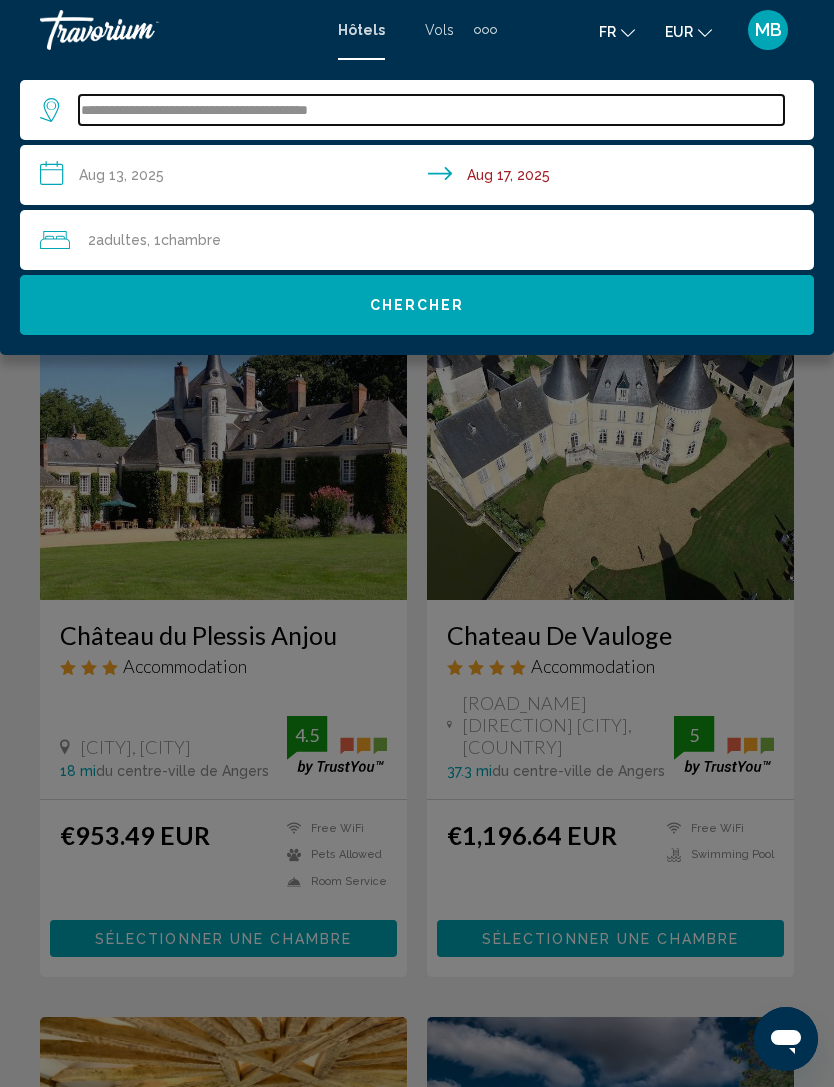 click on "**********" at bounding box center [431, 110] 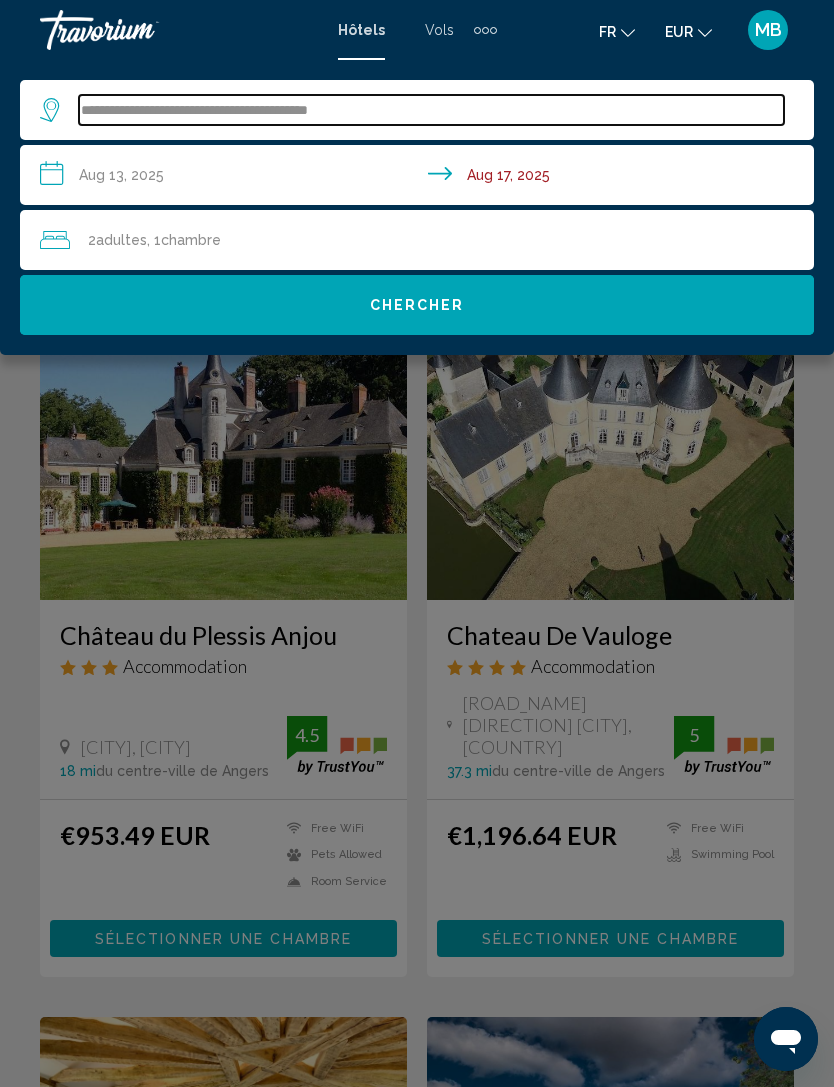 click on "**********" at bounding box center [431, 110] 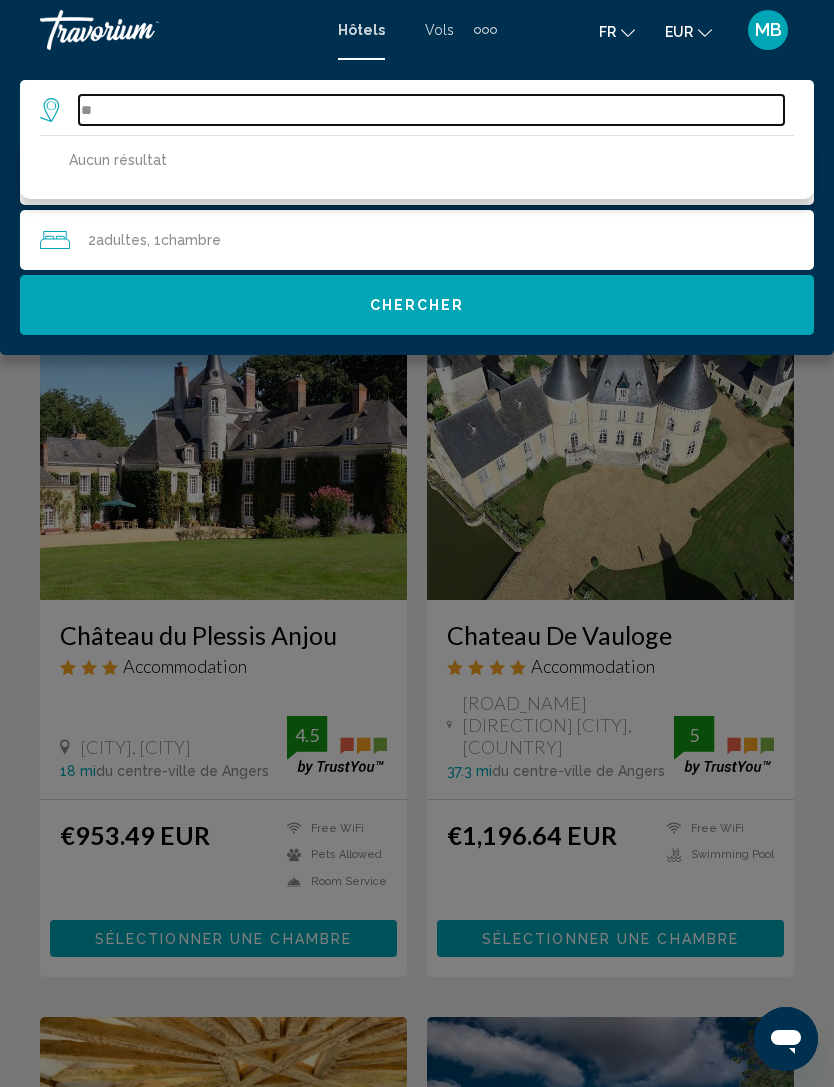 type on "*" 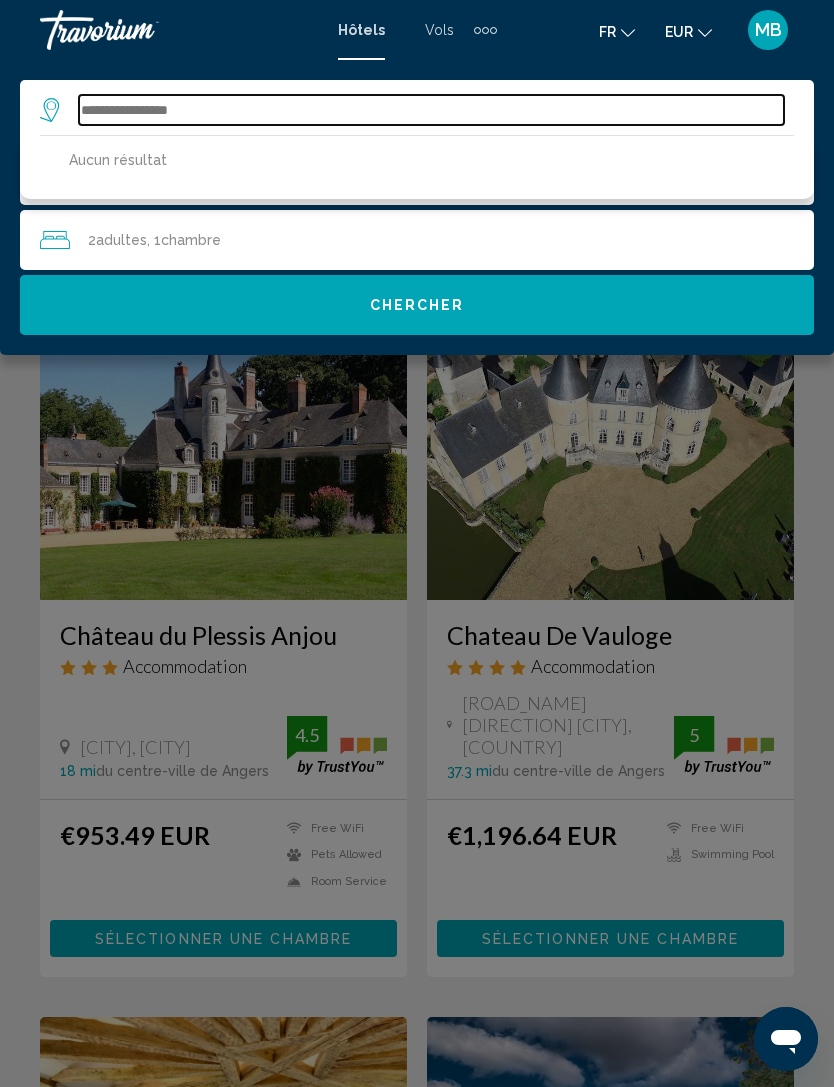 type on "*" 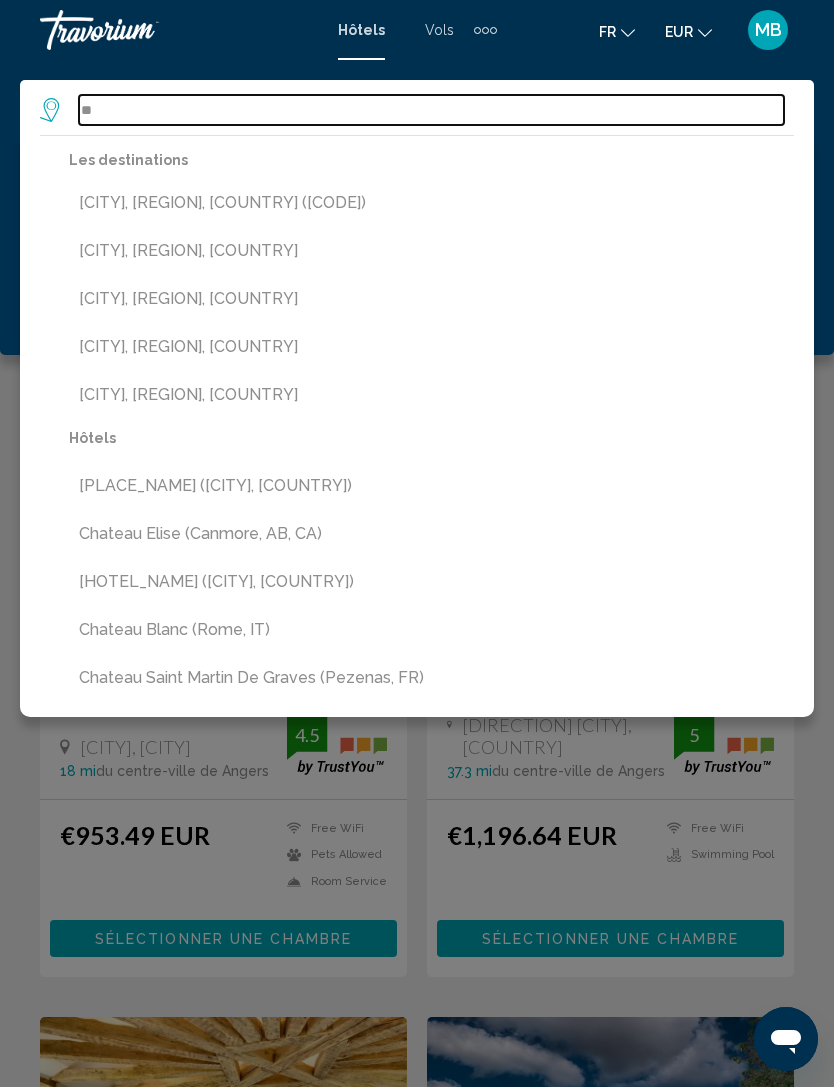 type on "*" 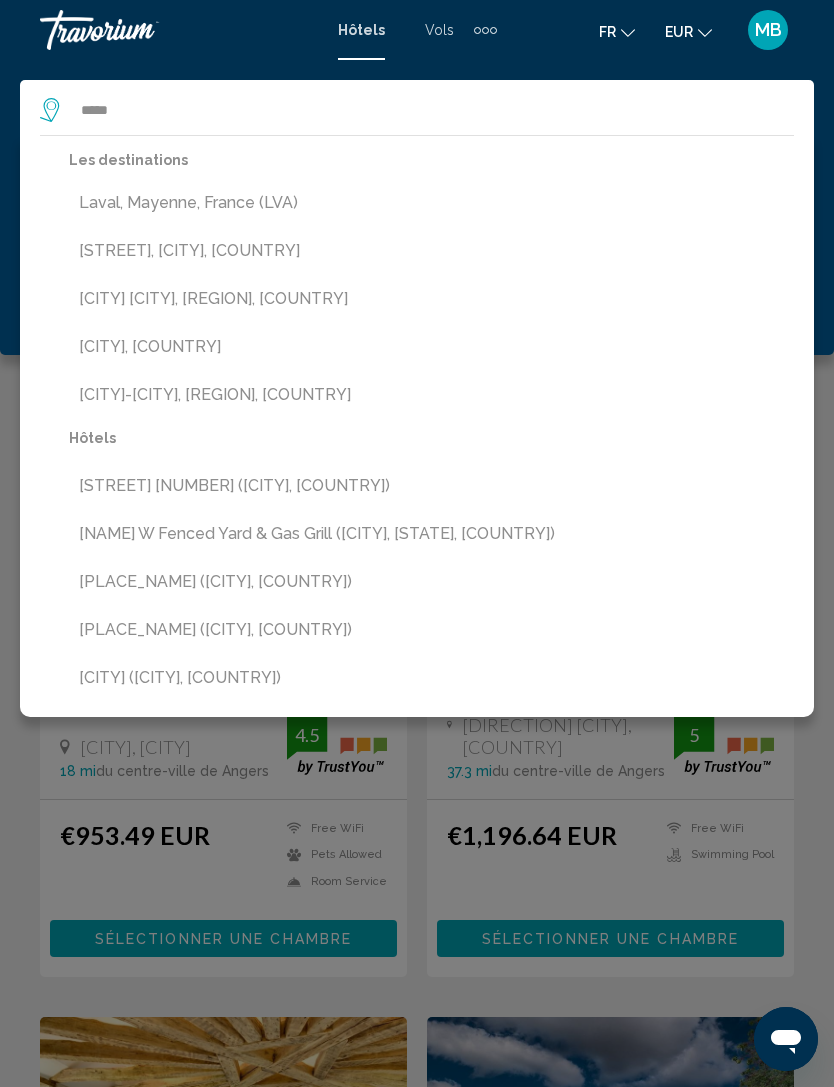 click on "Laval, Mayenne, France (LVA)" at bounding box center (431, 203) 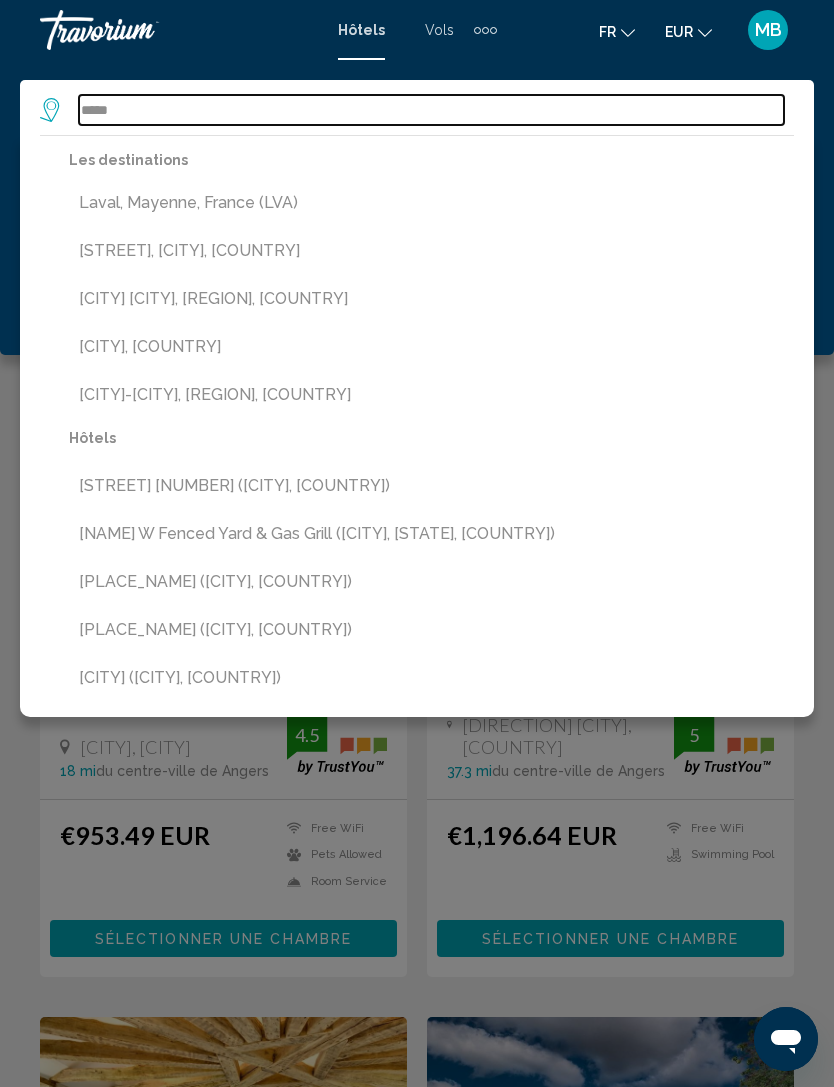 type on "**********" 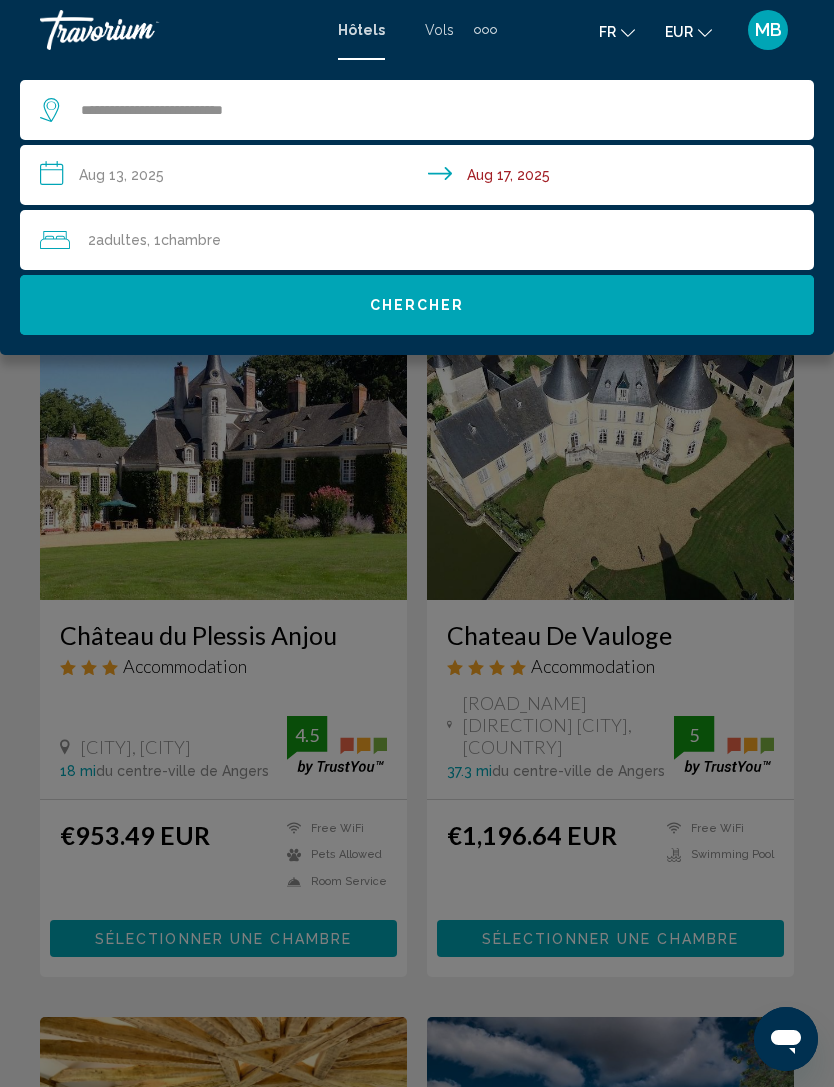 click on "Chercher" 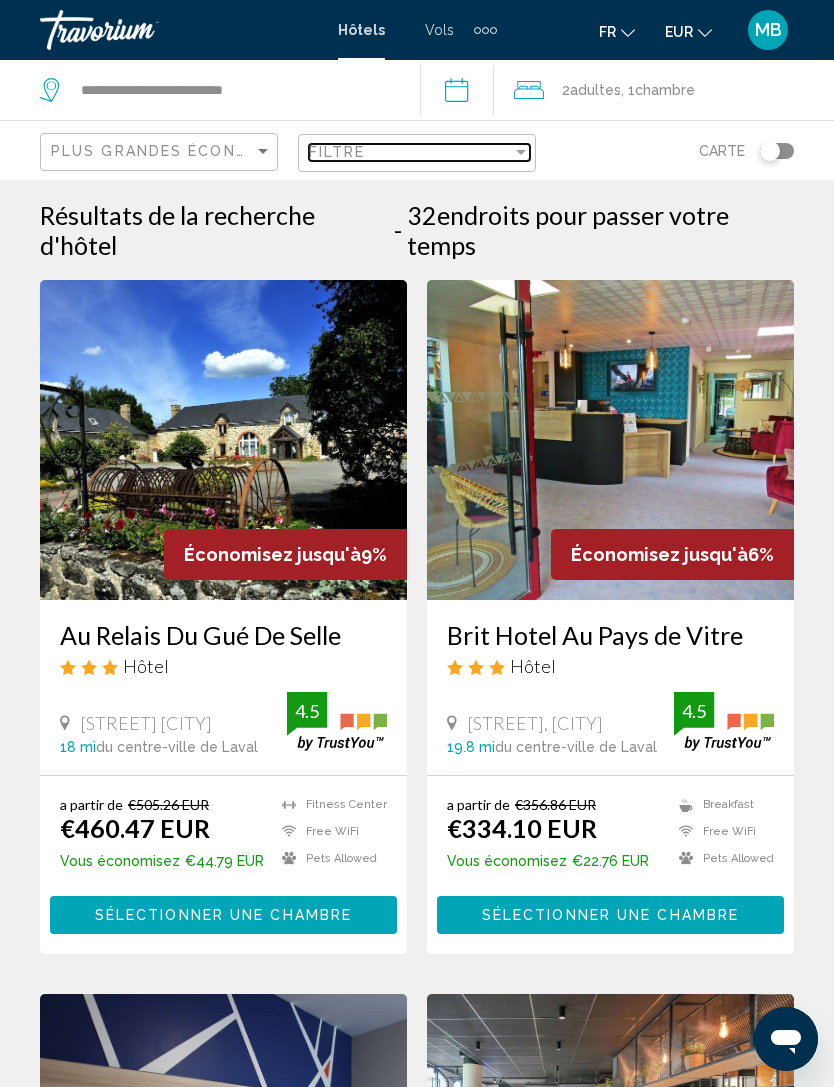 click on "Filtre" at bounding box center [410, 152] 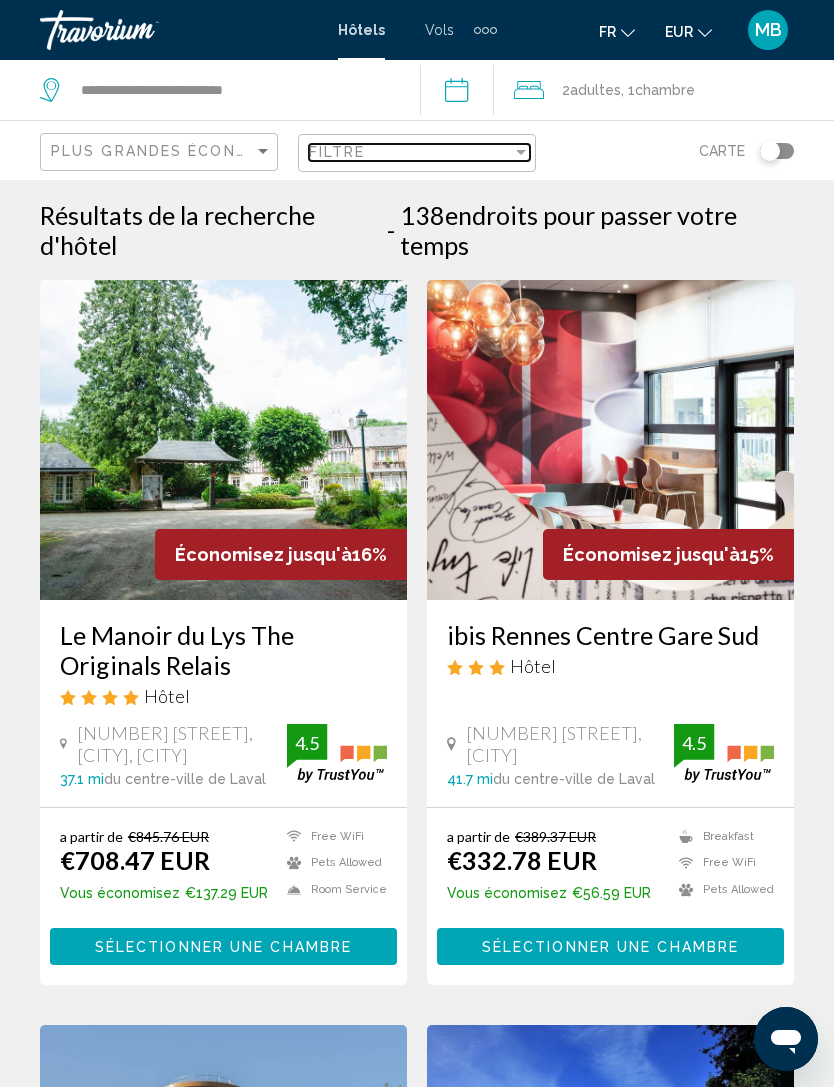 click on "Filtre" at bounding box center [410, 152] 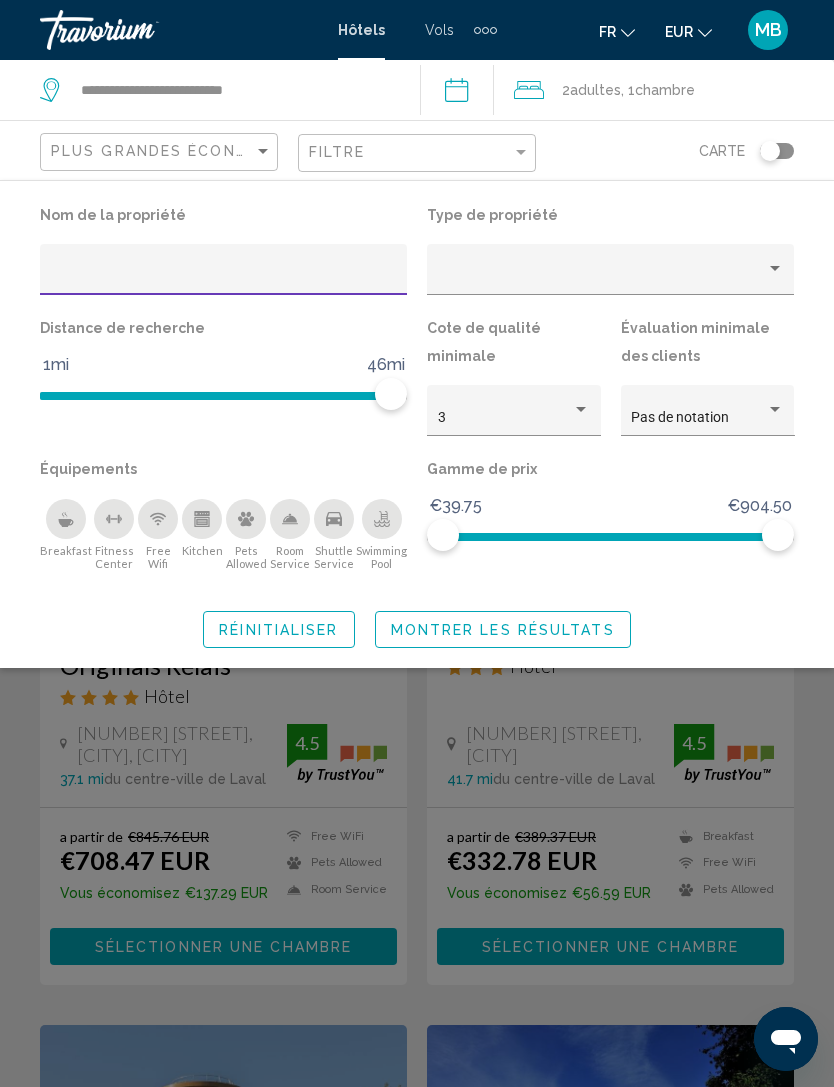 click 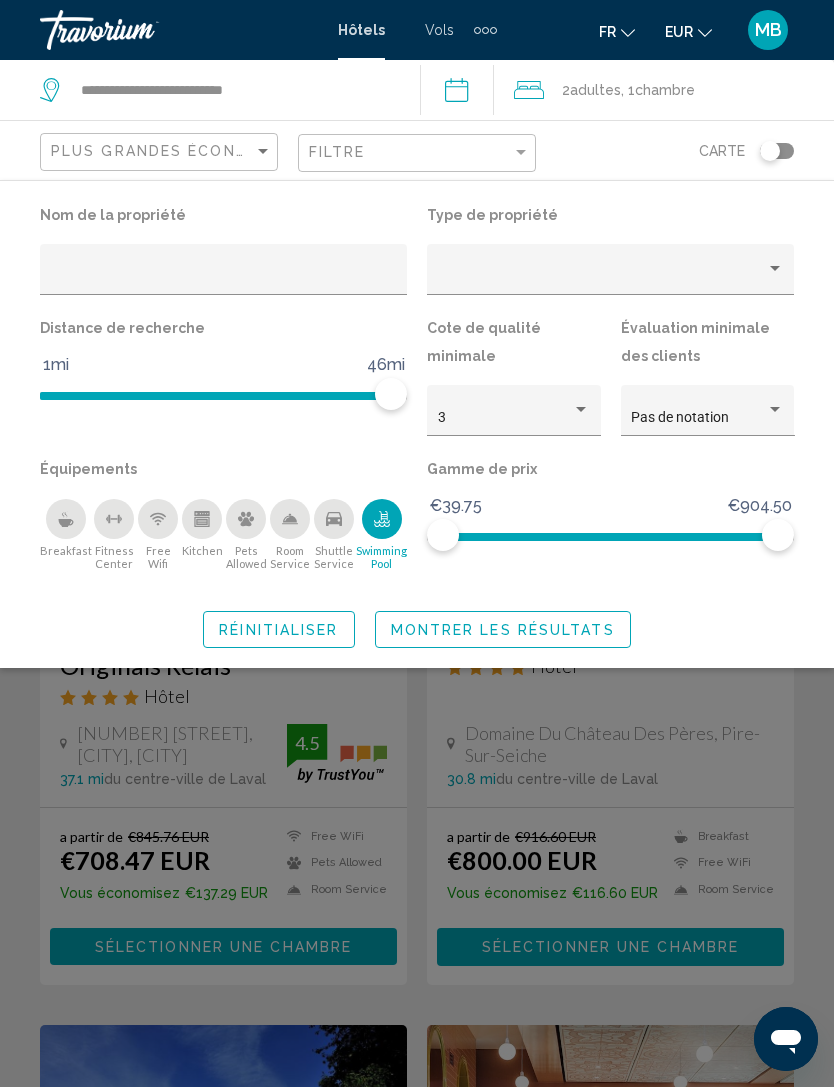 click on "Montrer les résultats" 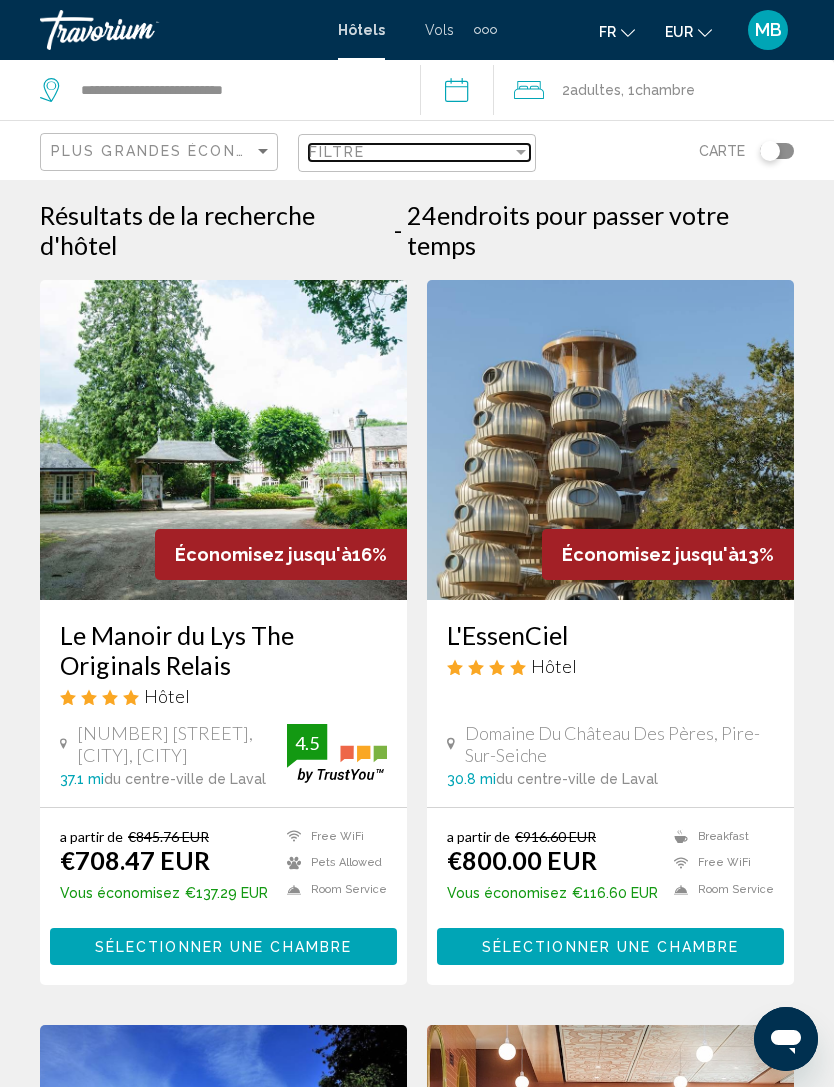 click on "Filtre" at bounding box center (410, 152) 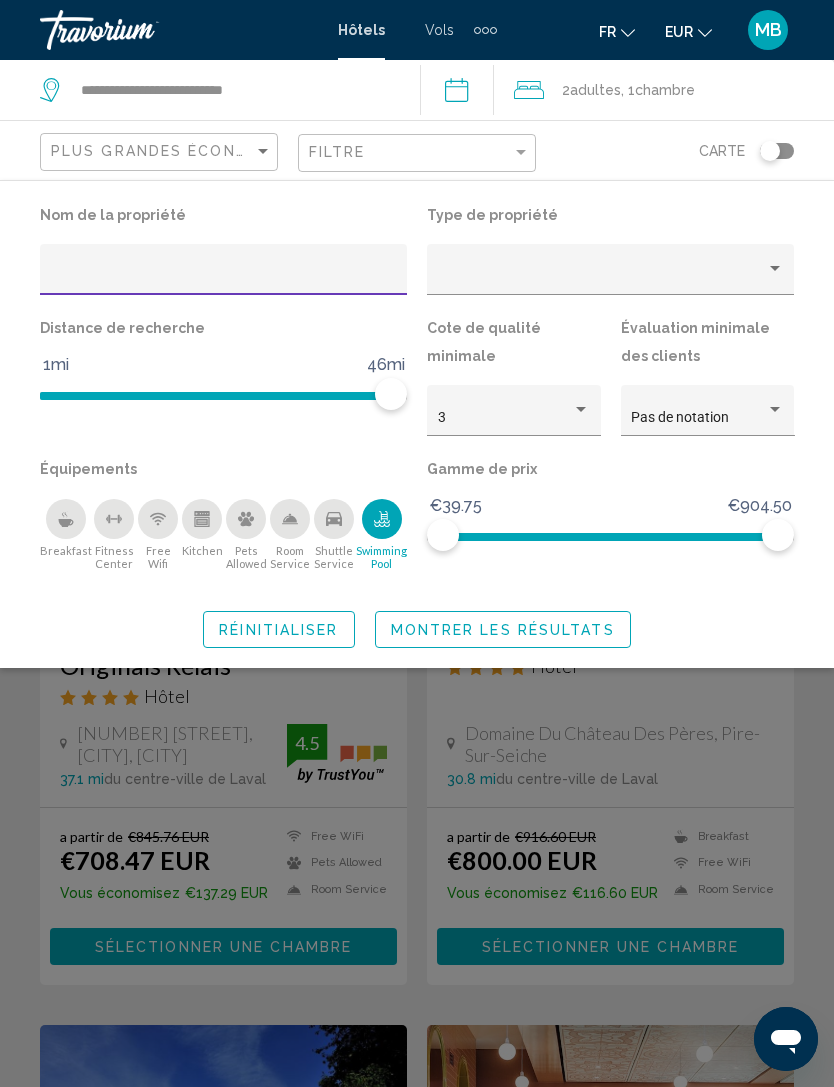 click on "Montrer les résultats" 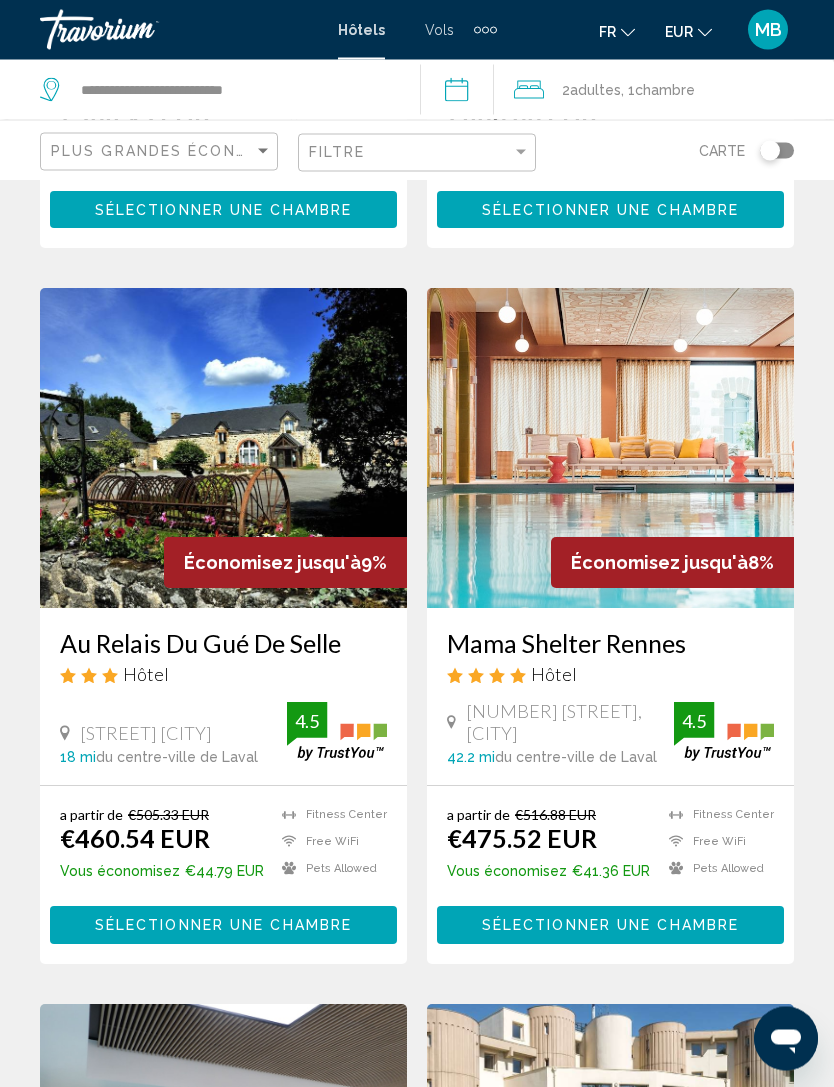 scroll, scrollTop: 737, scrollLeft: 0, axis: vertical 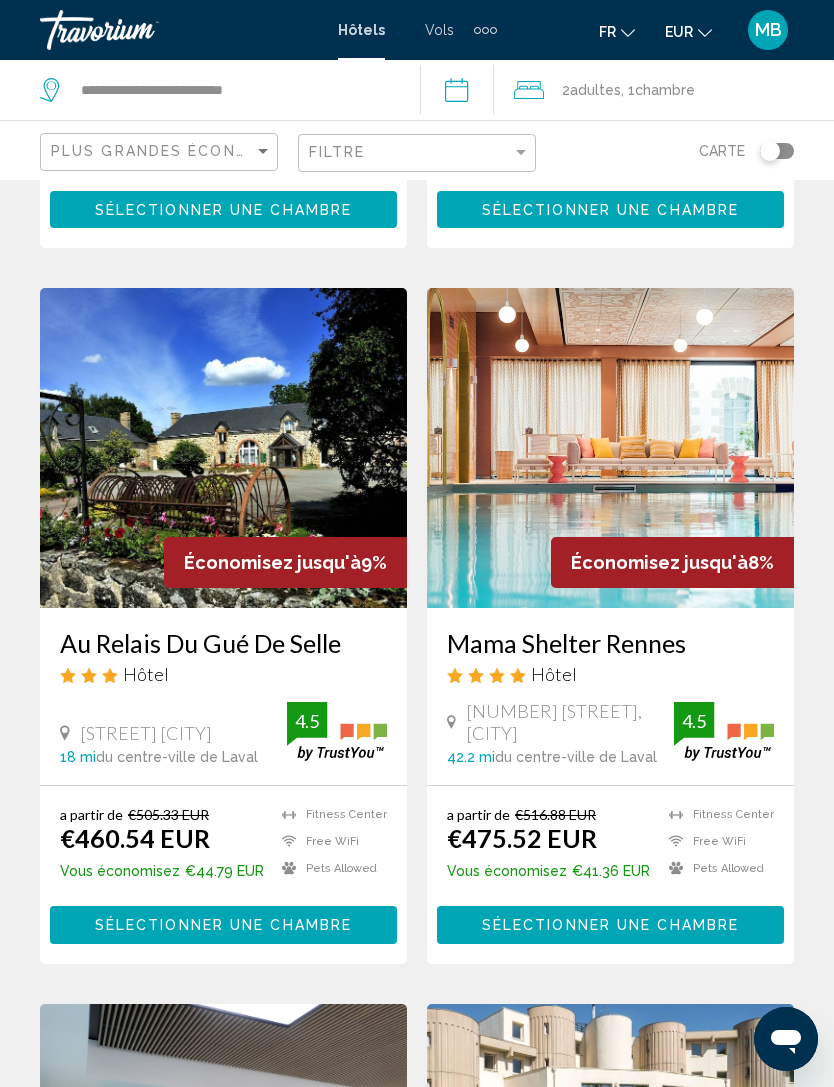 click at bounding box center (610, 448) 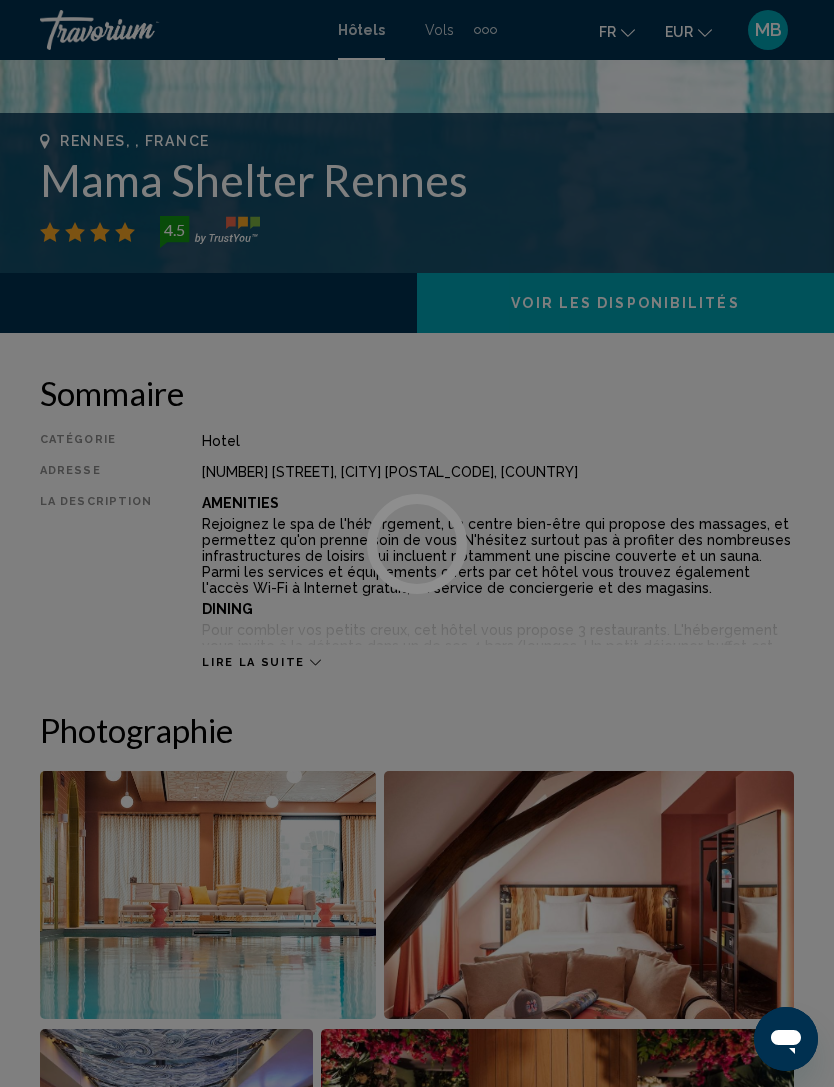 scroll, scrollTop: 0, scrollLeft: 0, axis: both 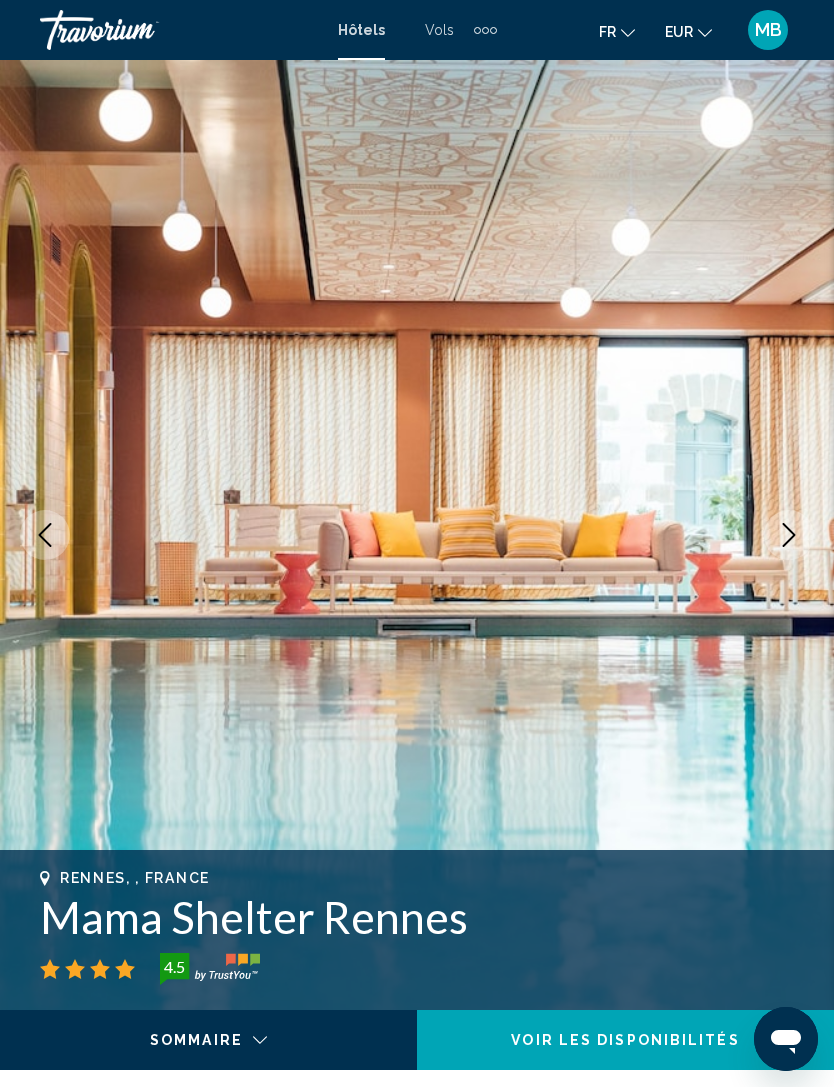click 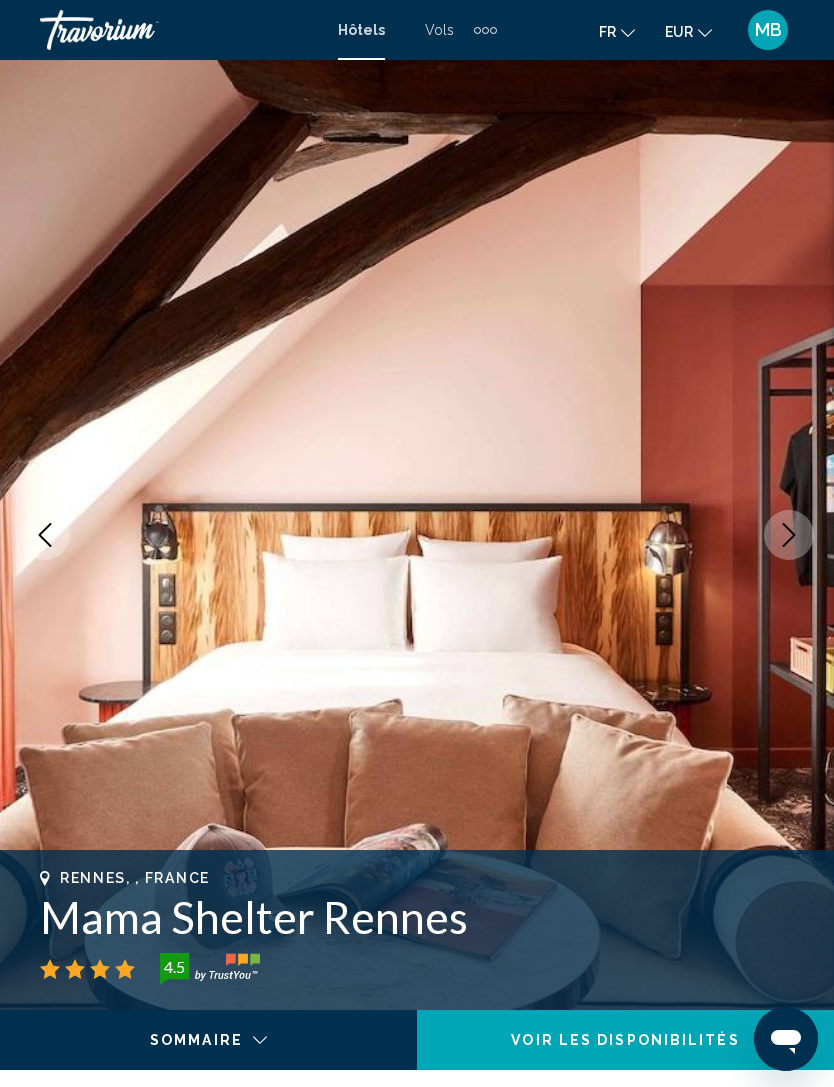 click 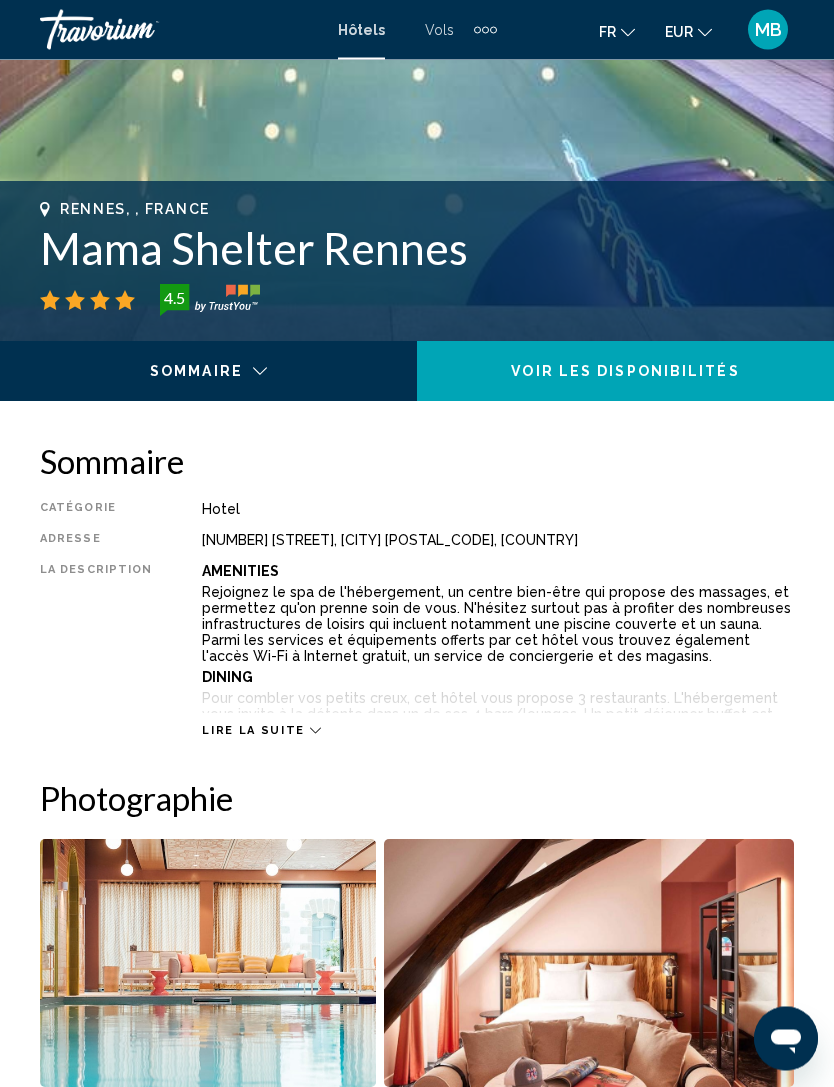 scroll, scrollTop: 693, scrollLeft: 0, axis: vertical 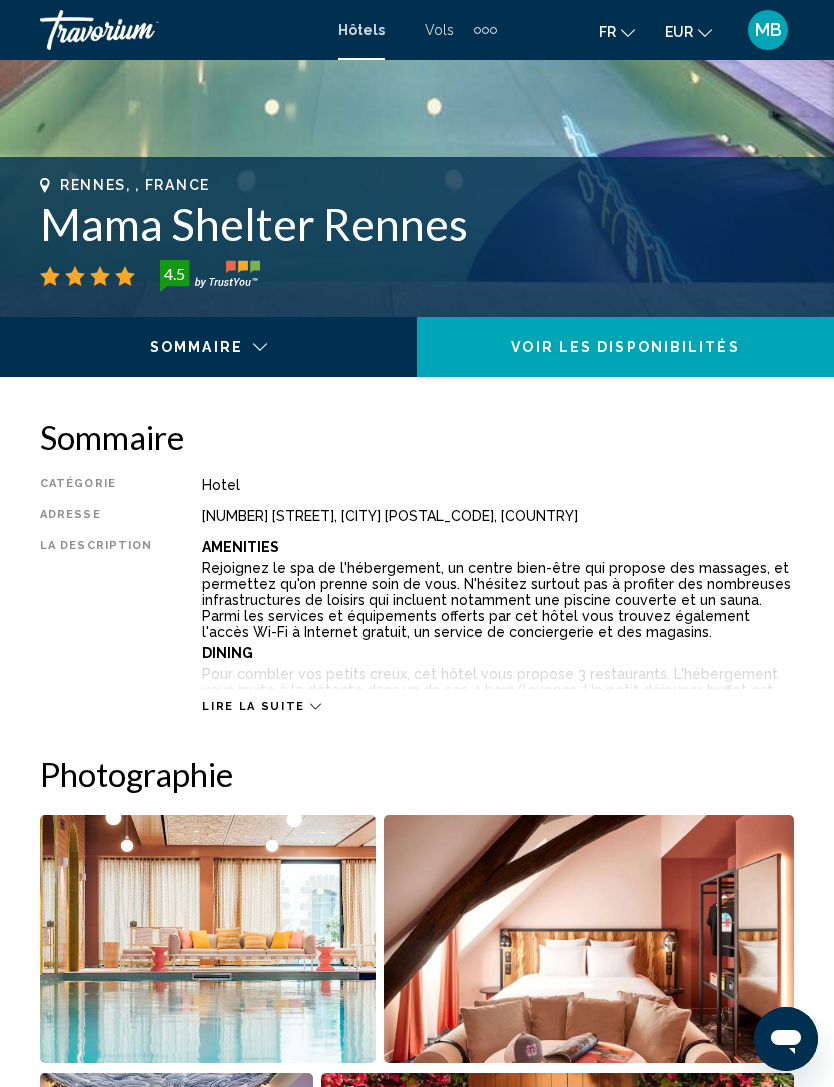 click on "Lire la suite" at bounding box center [253, 706] 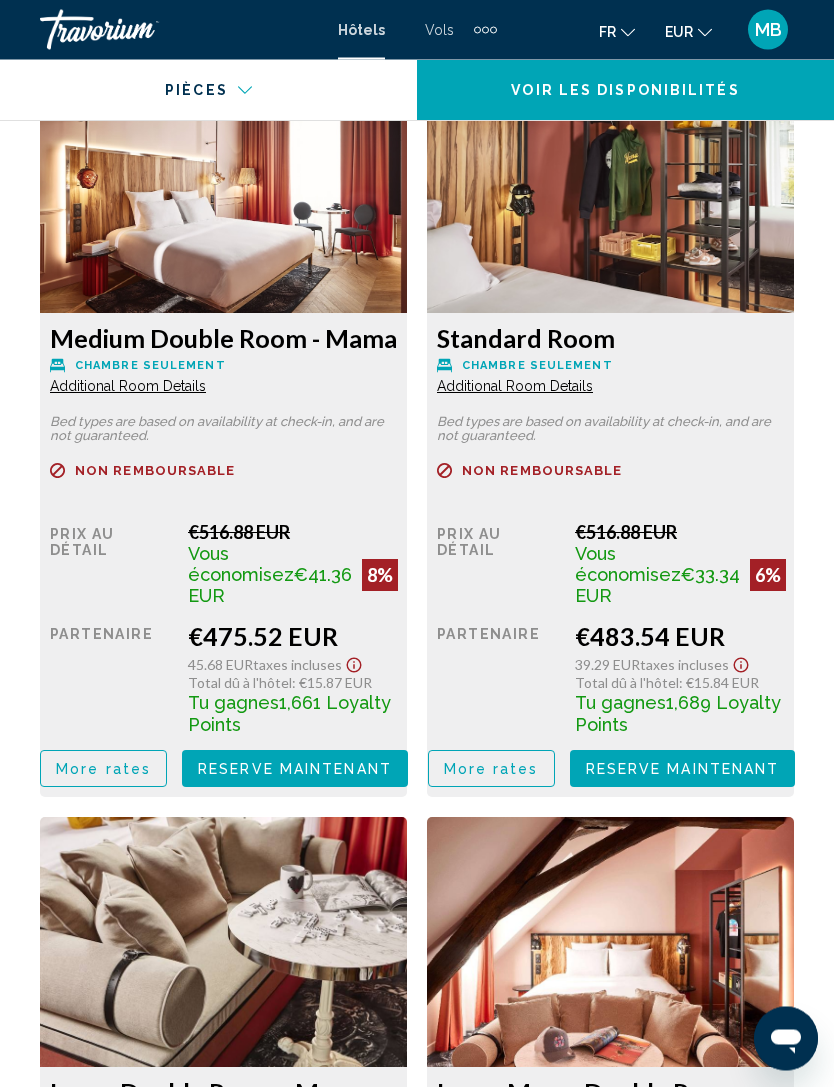 scroll, scrollTop: 4276, scrollLeft: 0, axis: vertical 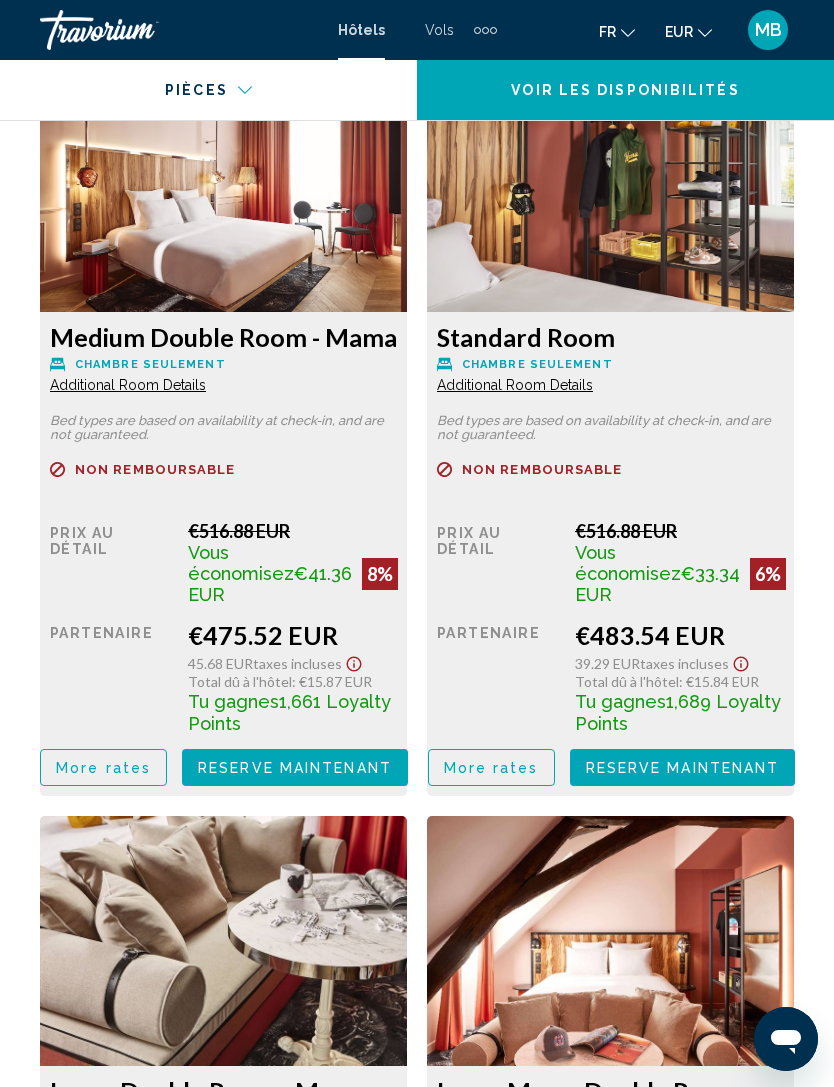 click on "More rates" at bounding box center (103, 768) 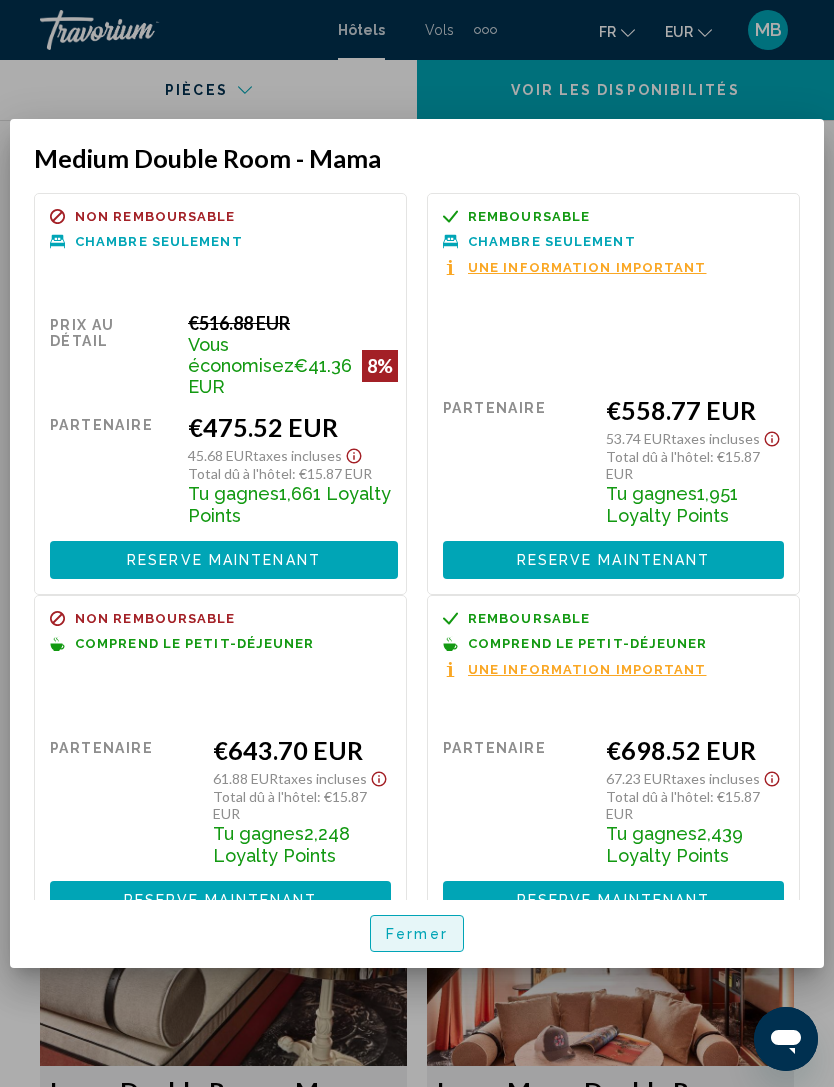click on "Fermer" at bounding box center (417, 934) 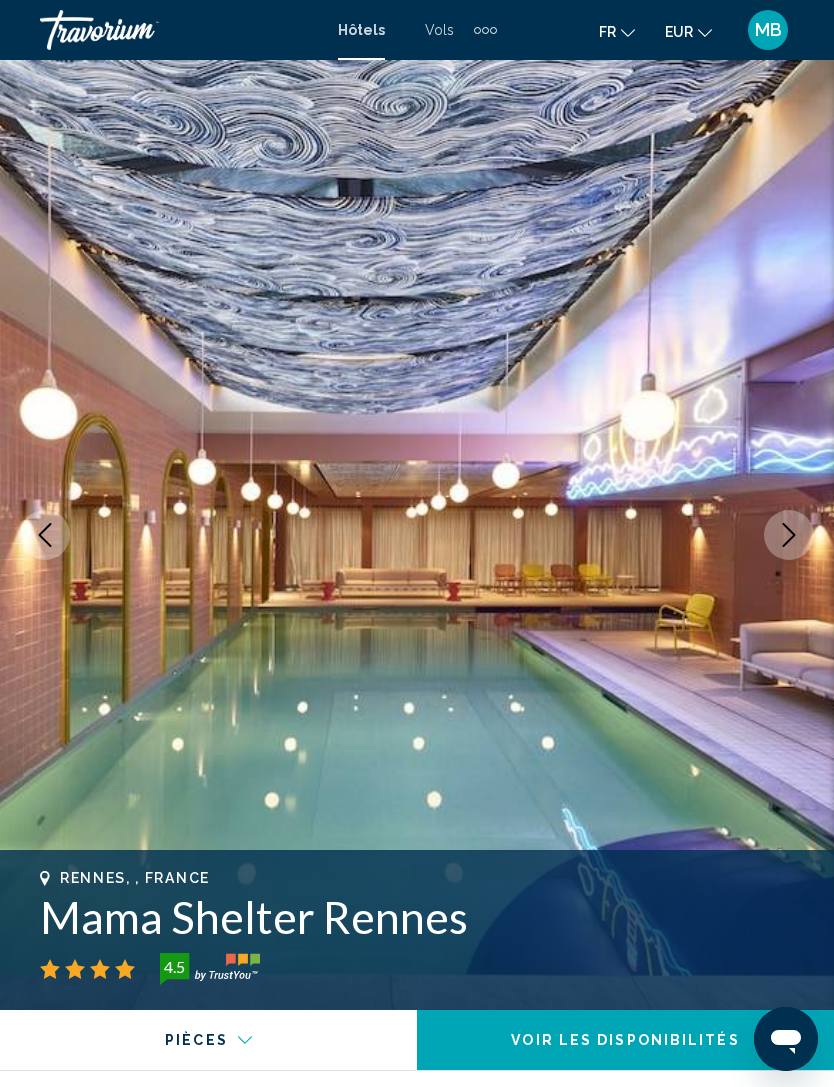 scroll, scrollTop: 4276, scrollLeft: 0, axis: vertical 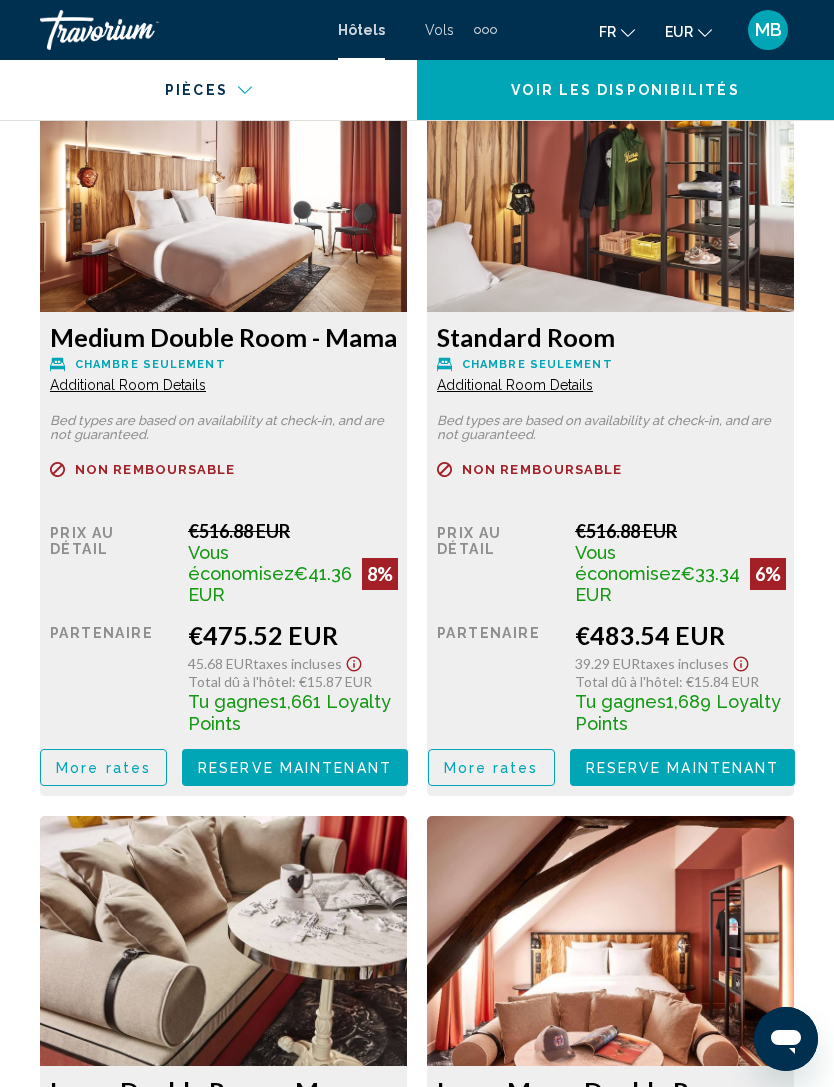 click on "Additional Room Details" at bounding box center (128, 385) 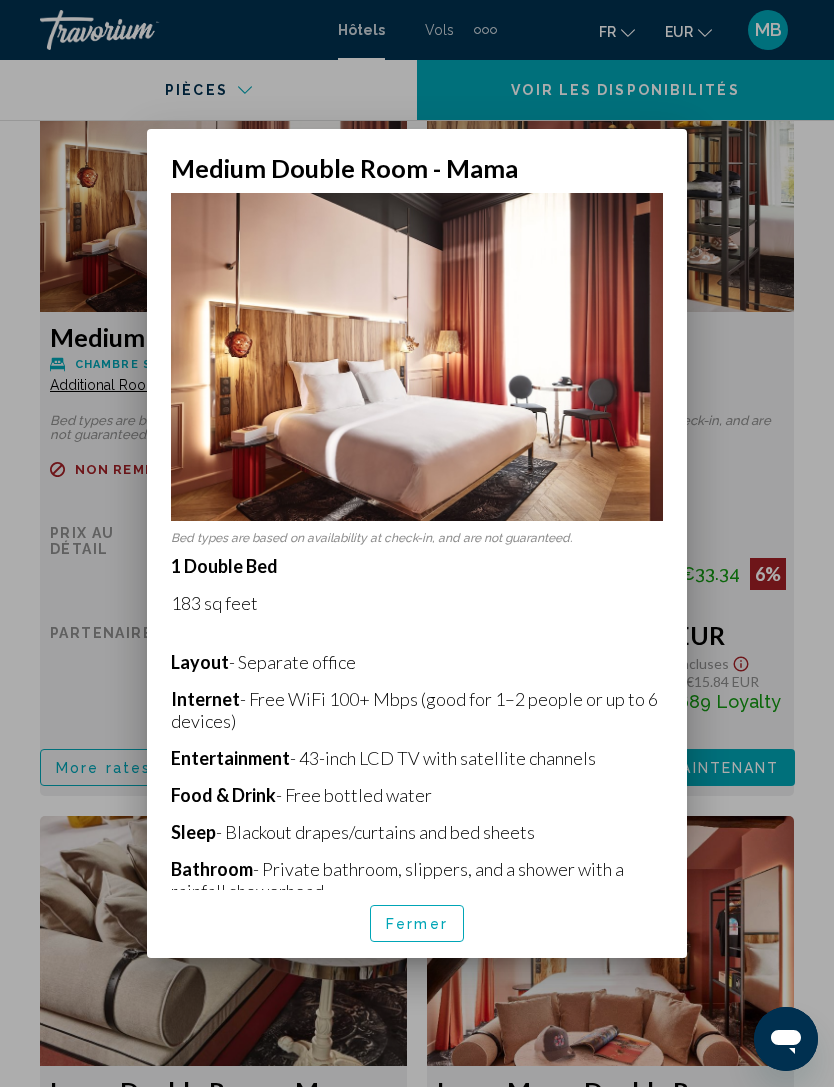 scroll, scrollTop: 0, scrollLeft: 0, axis: both 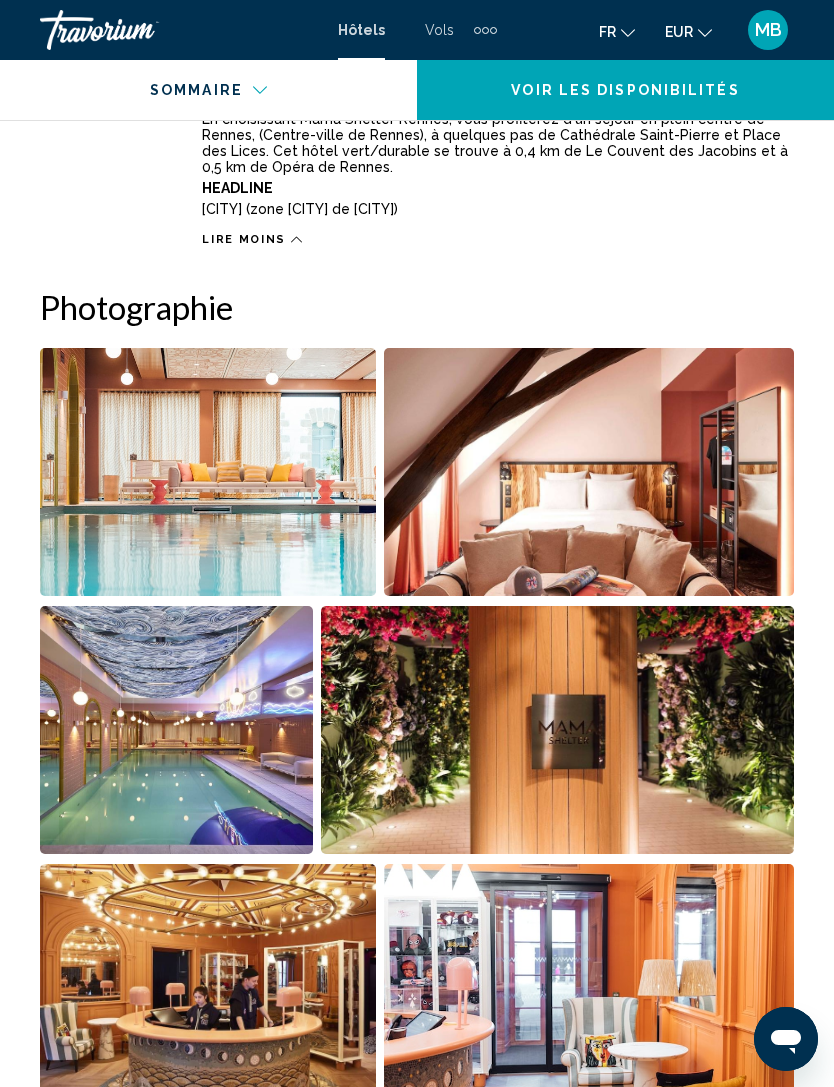 click at bounding box center (208, 472) 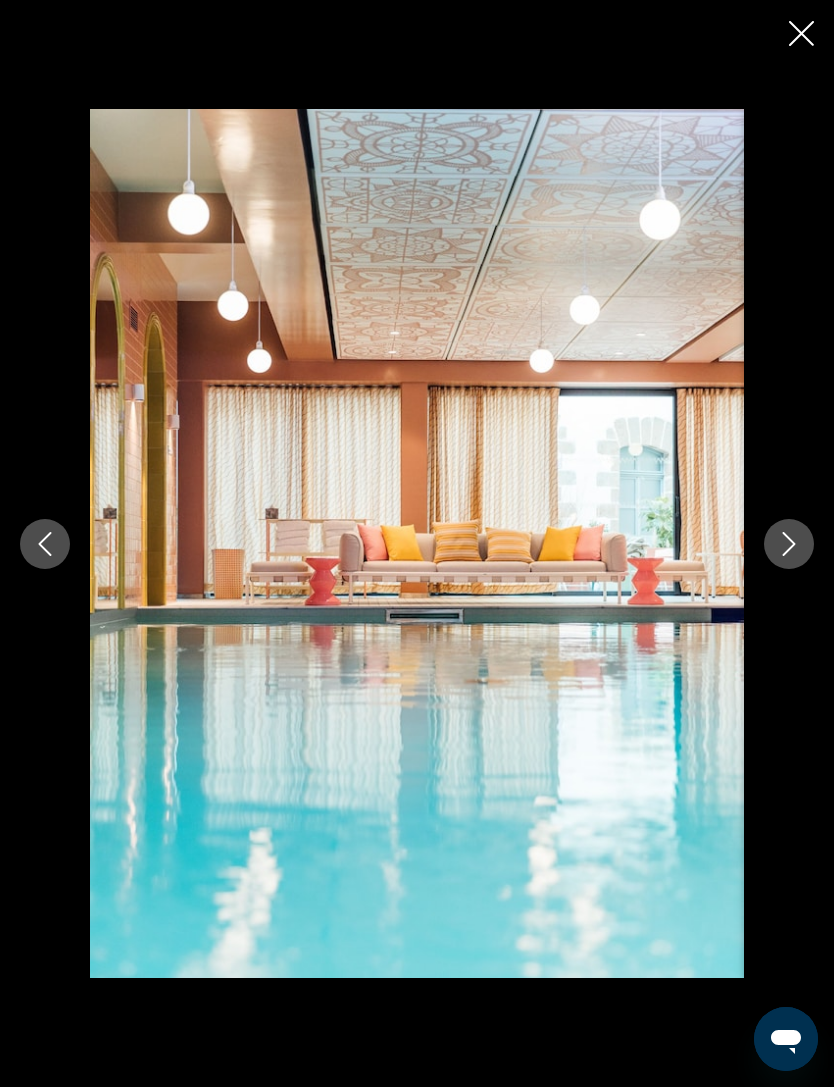 click at bounding box center [789, 544] 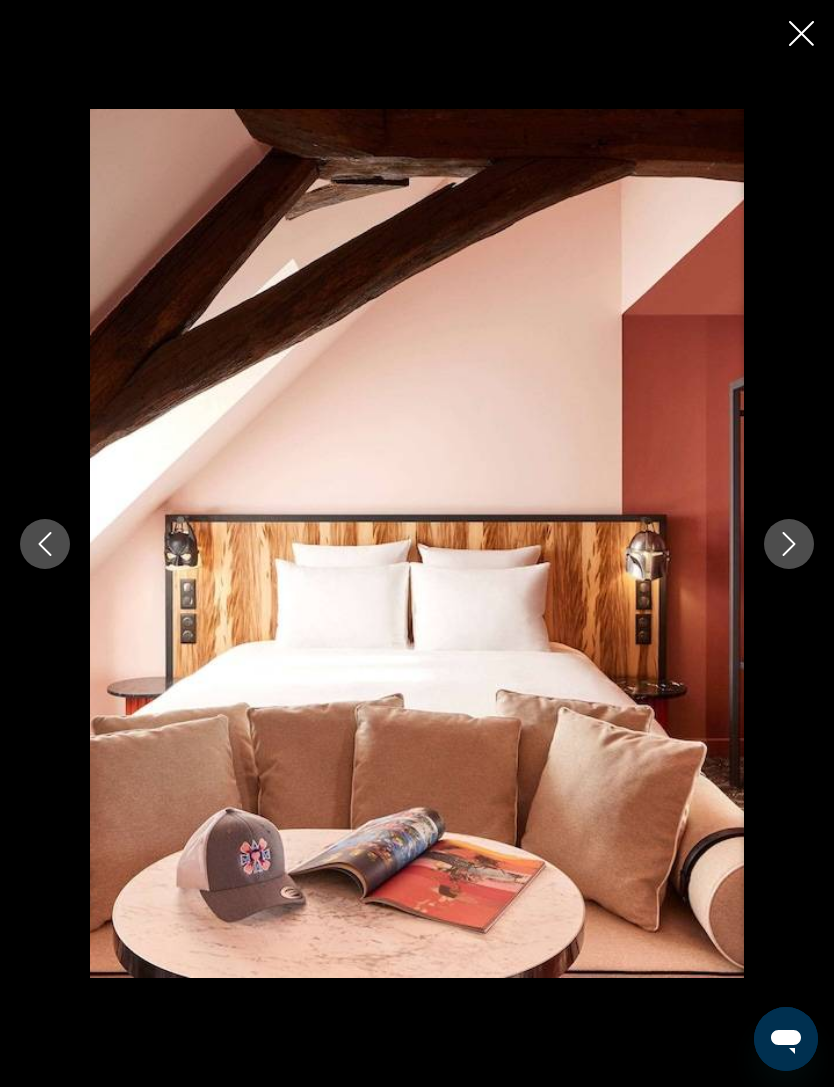 click at bounding box center [789, 544] 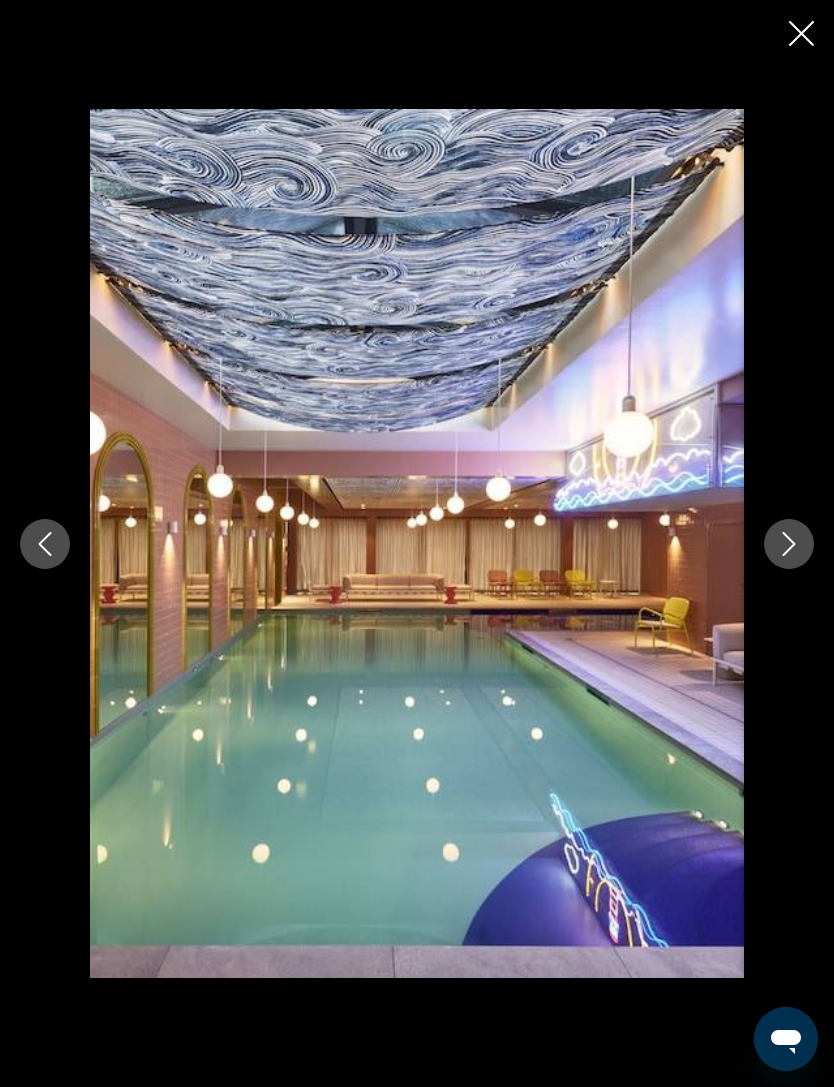 click 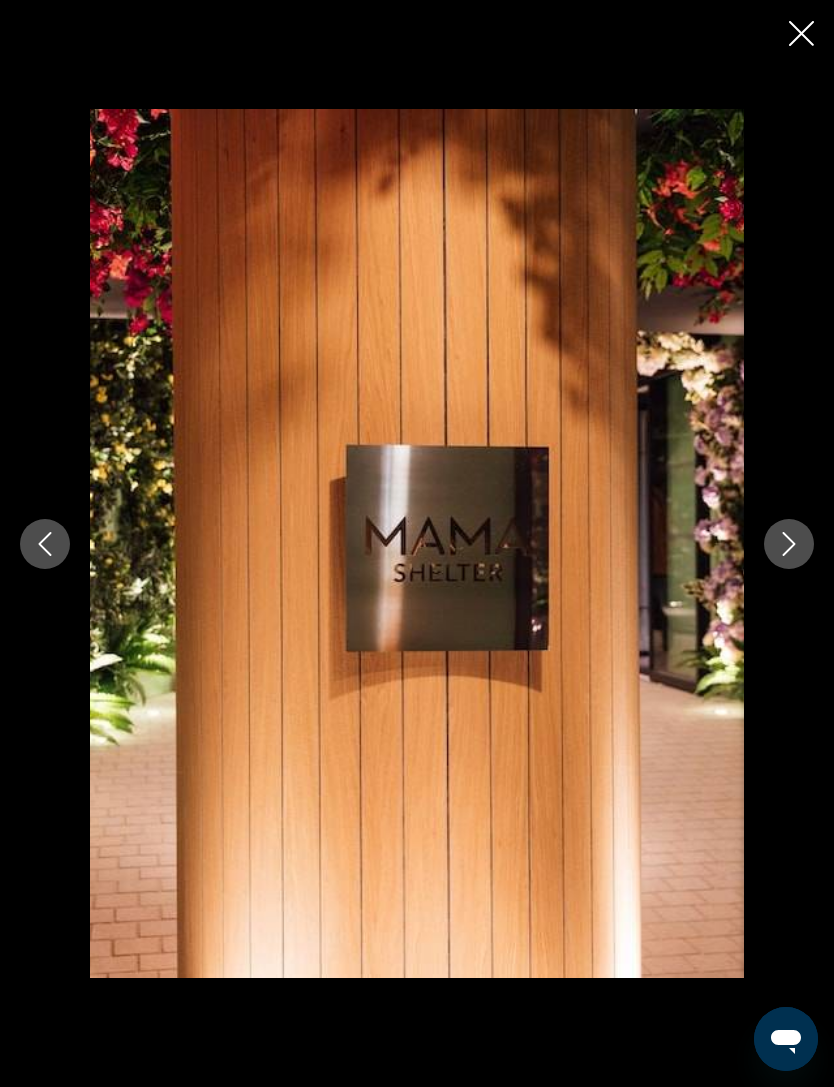 click at bounding box center (417, 544) 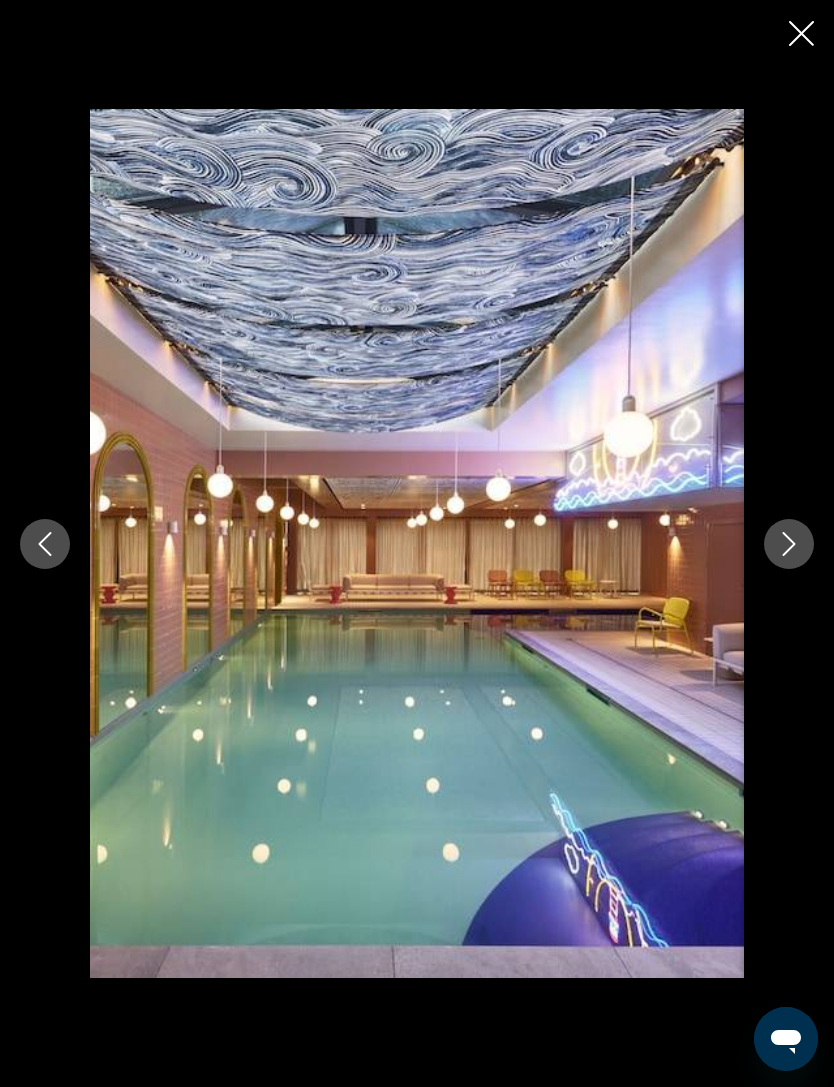 click 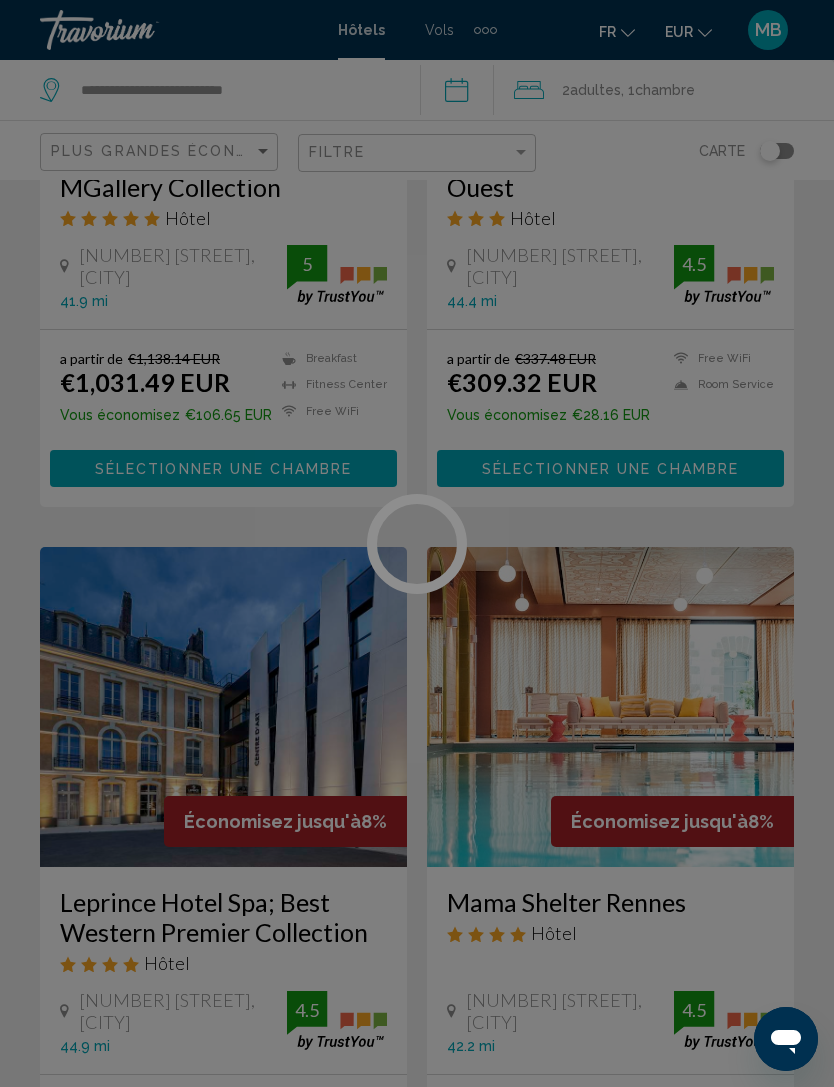 scroll, scrollTop: 0, scrollLeft: 0, axis: both 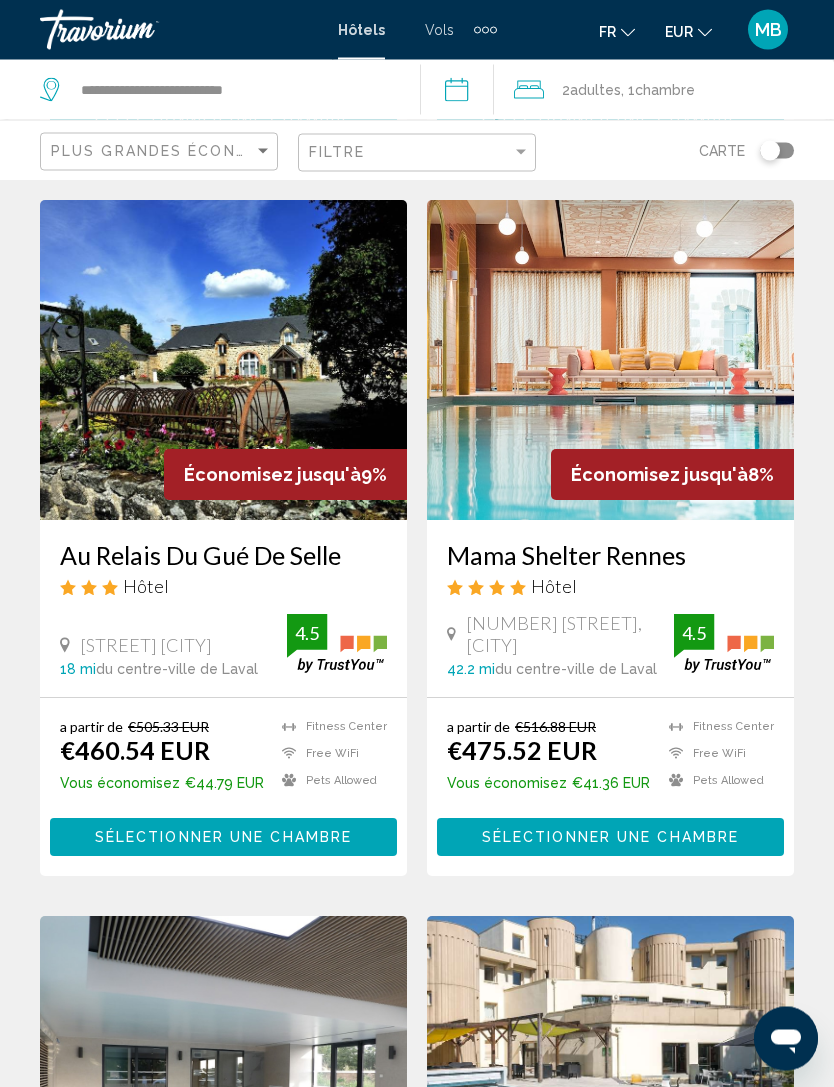 click at bounding box center (223, 361) 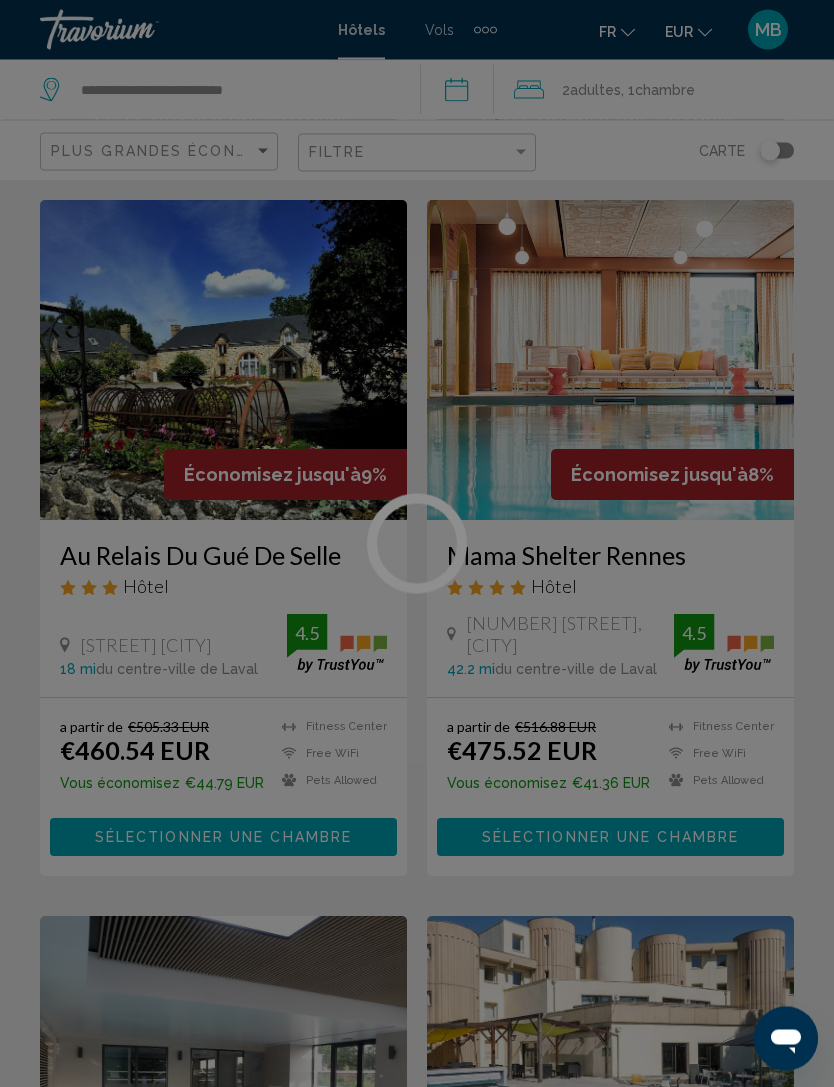 scroll, scrollTop: 825, scrollLeft: 0, axis: vertical 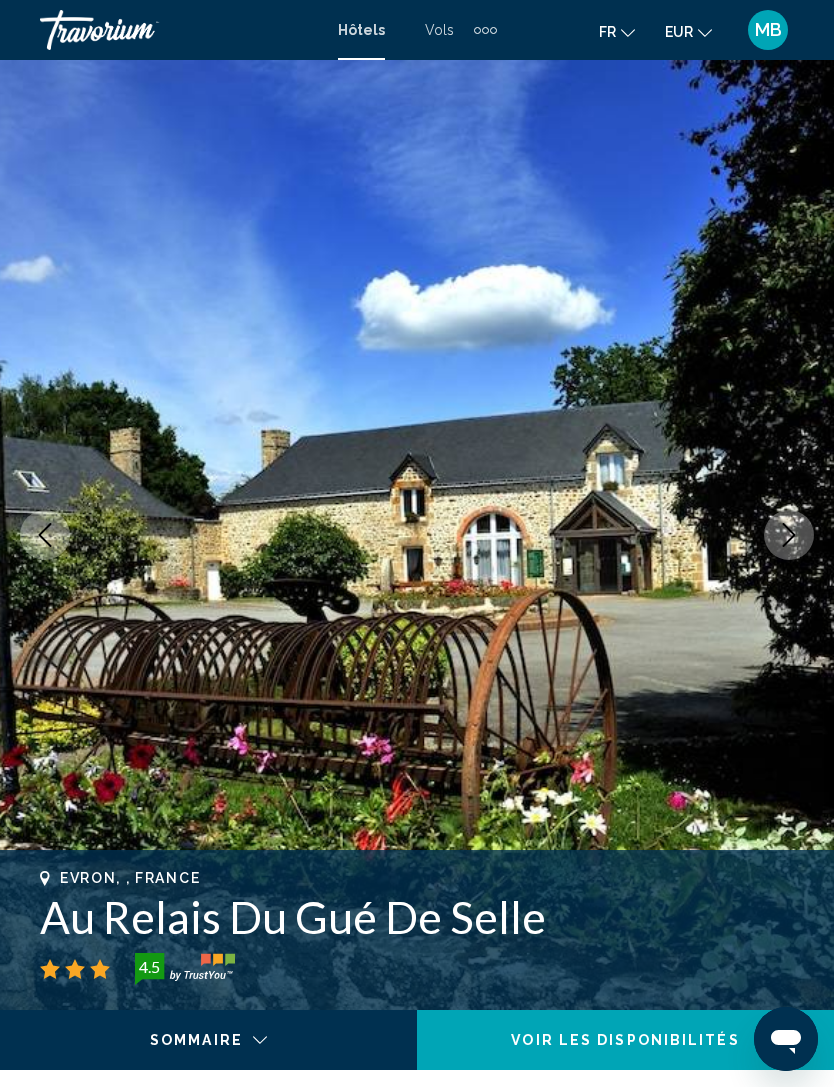 click 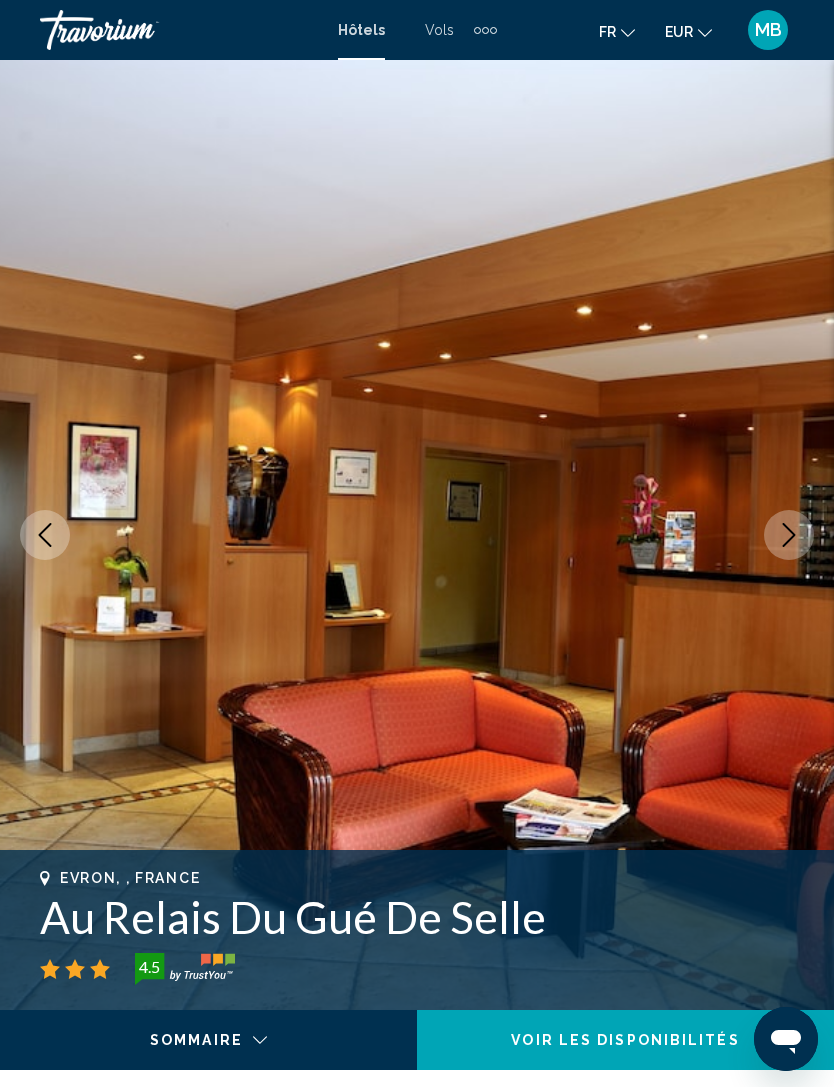 click 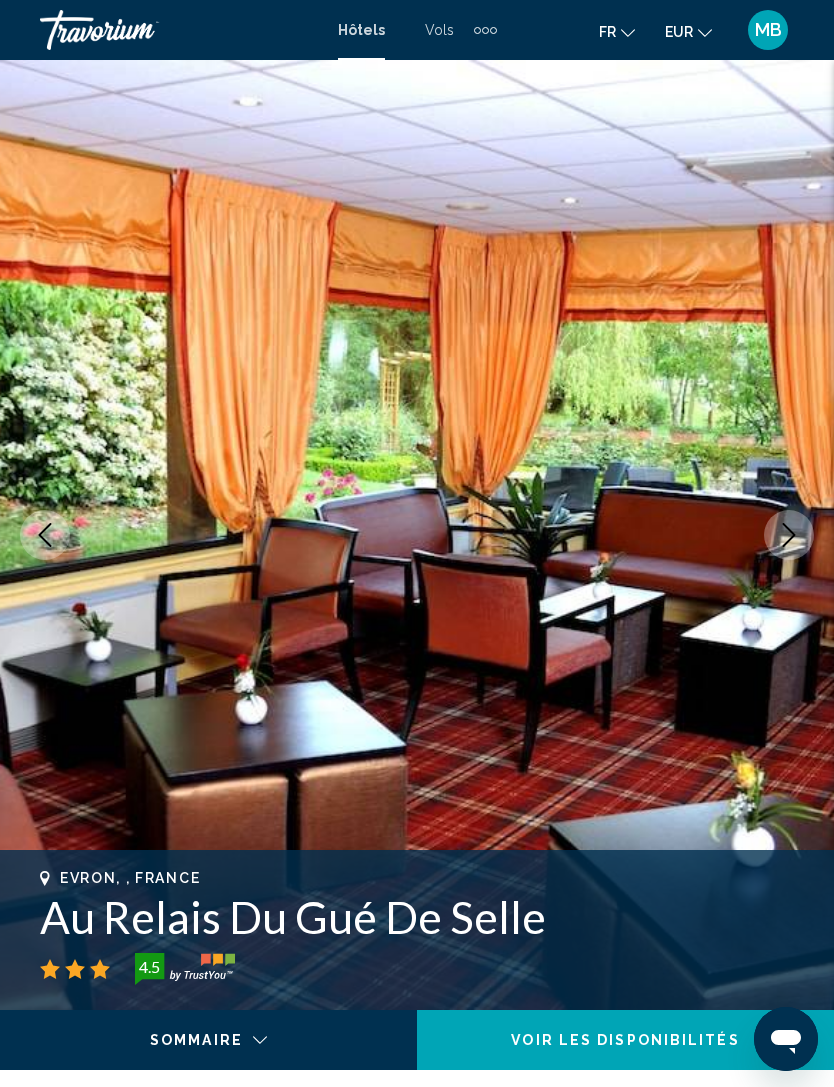 click 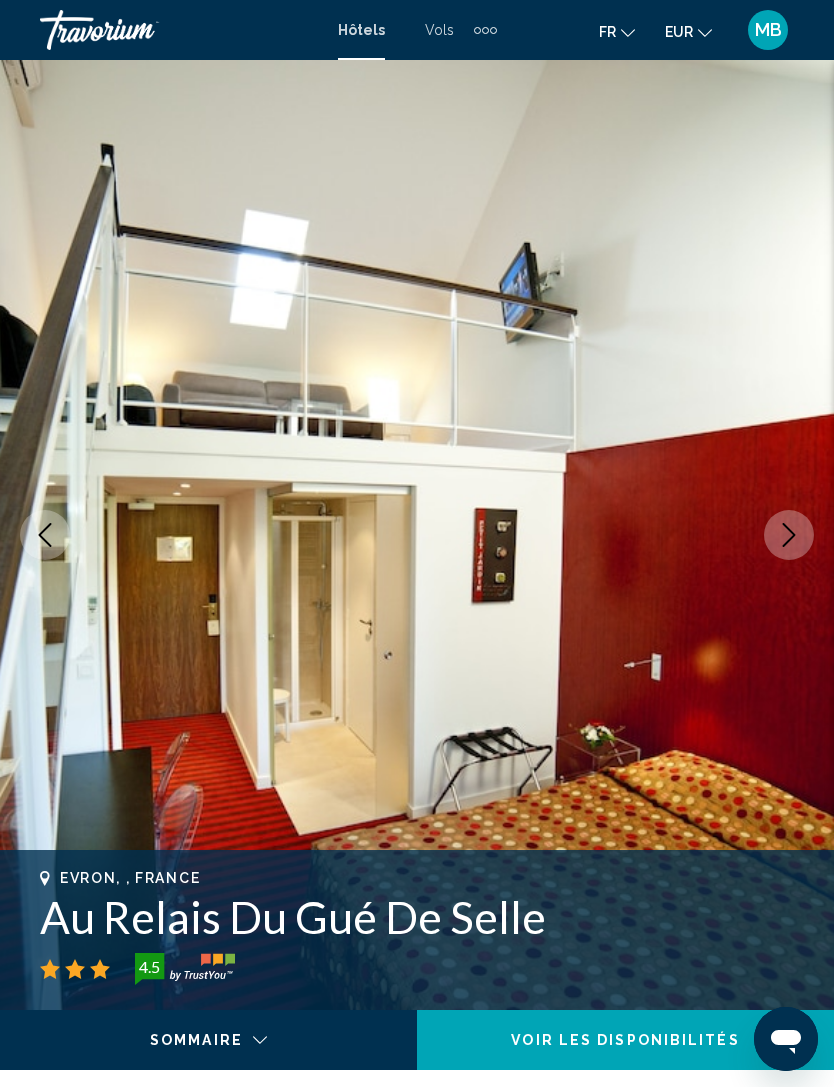 click at bounding box center [789, 535] 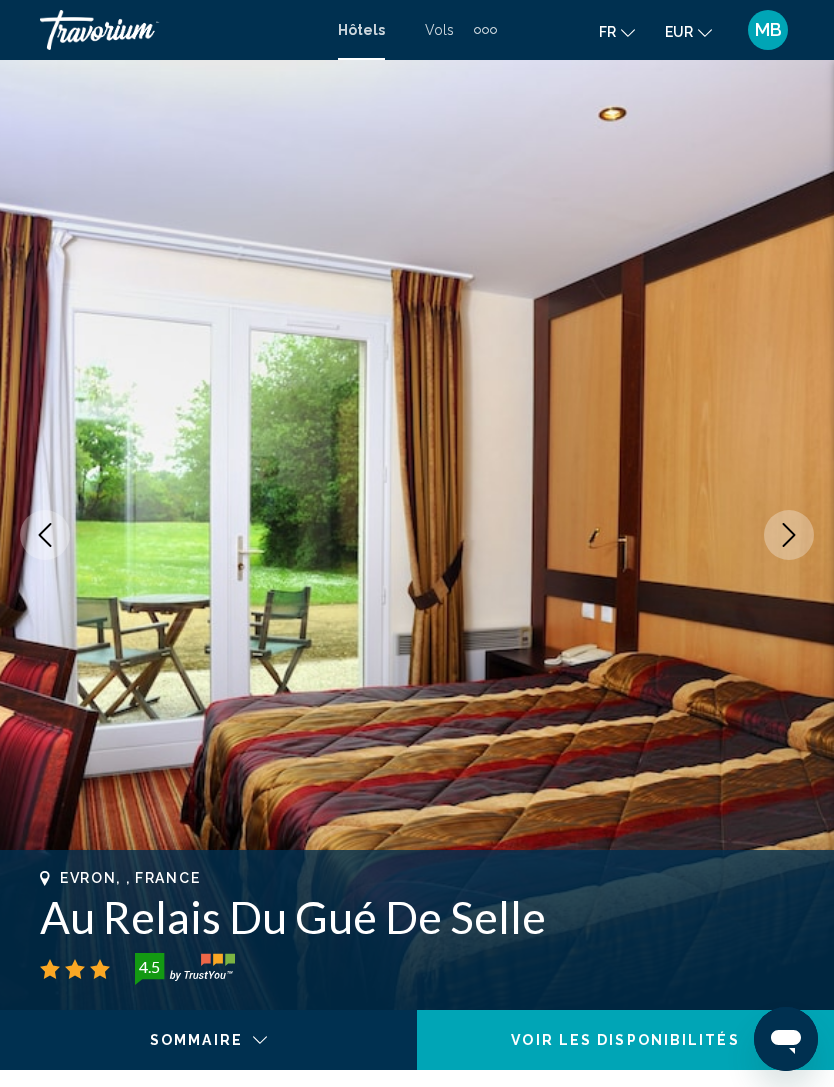 click at bounding box center (789, 535) 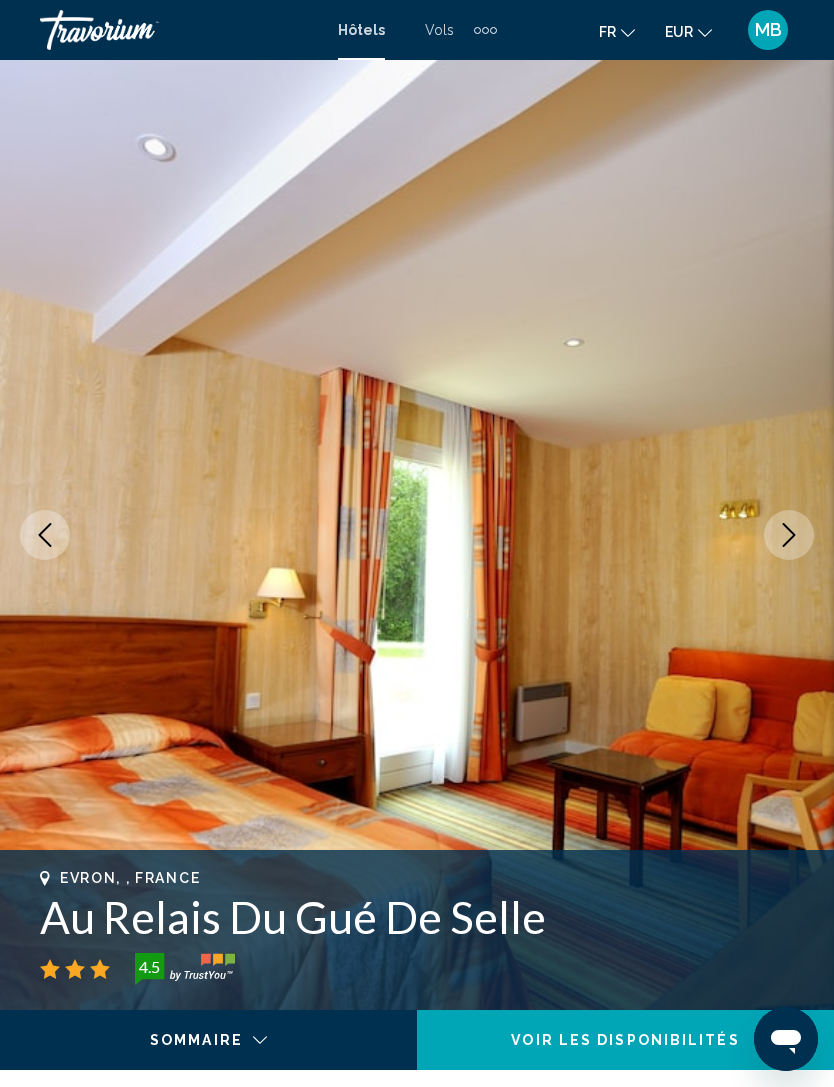 click at bounding box center (789, 535) 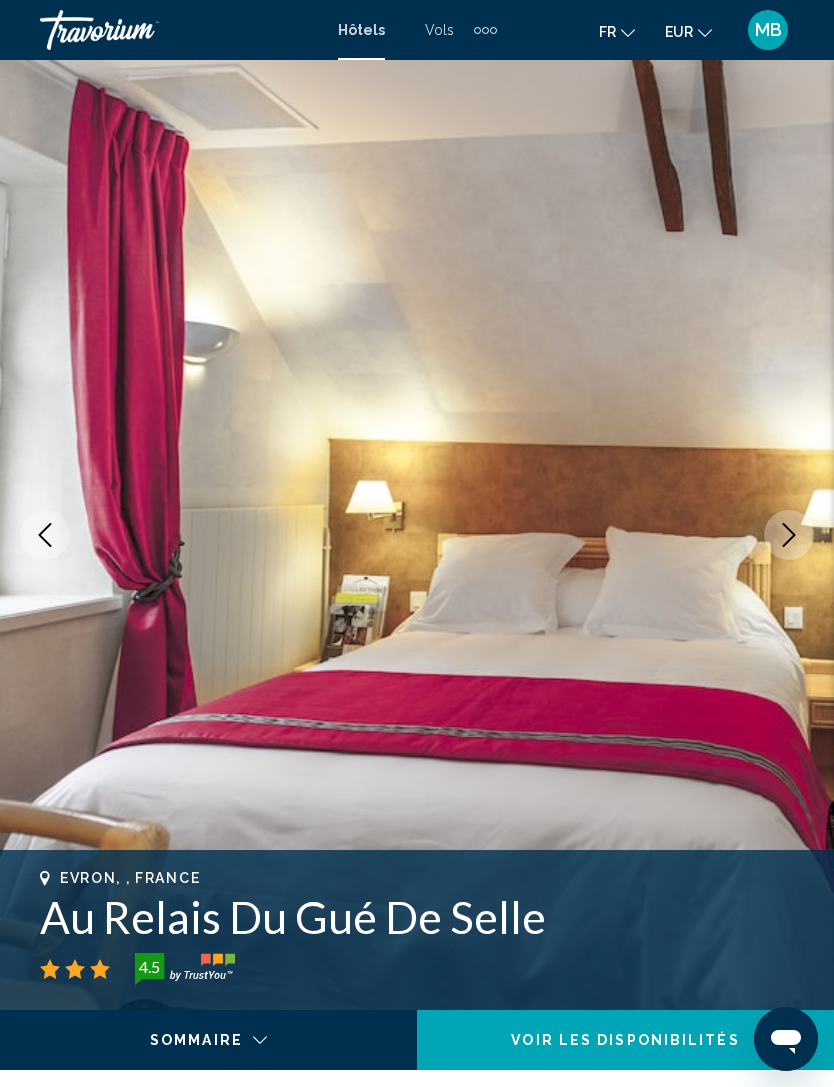 click 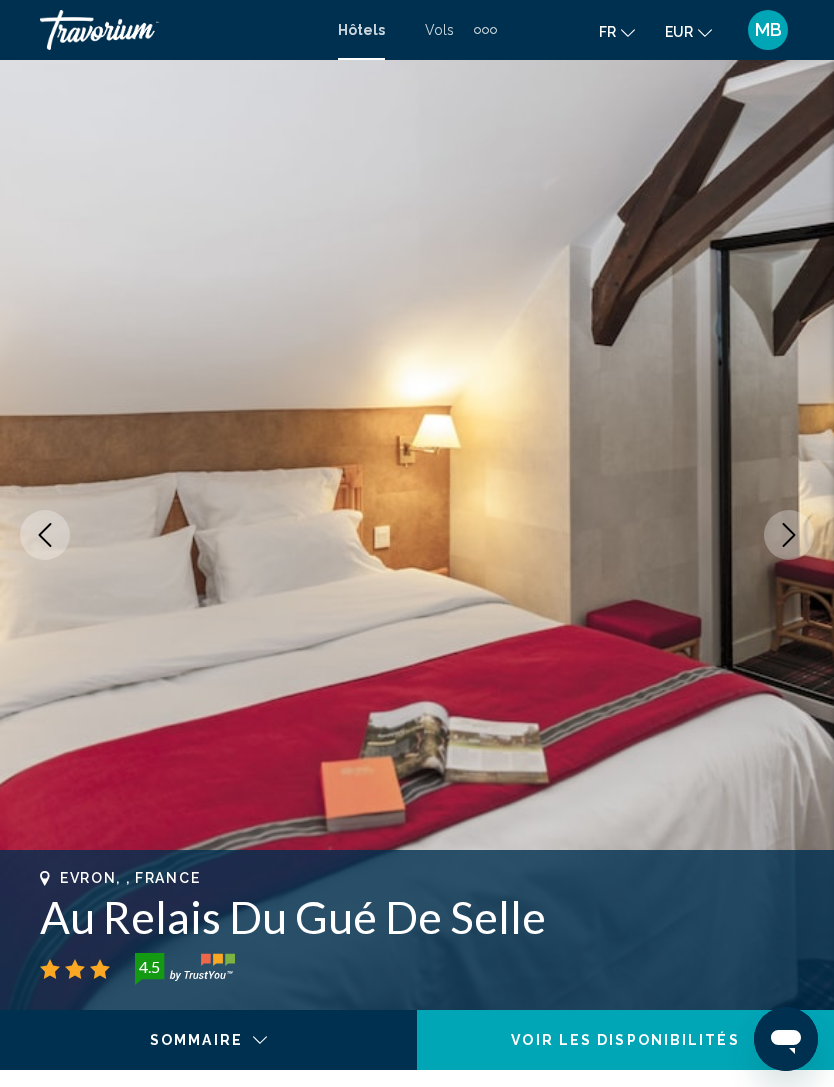 click 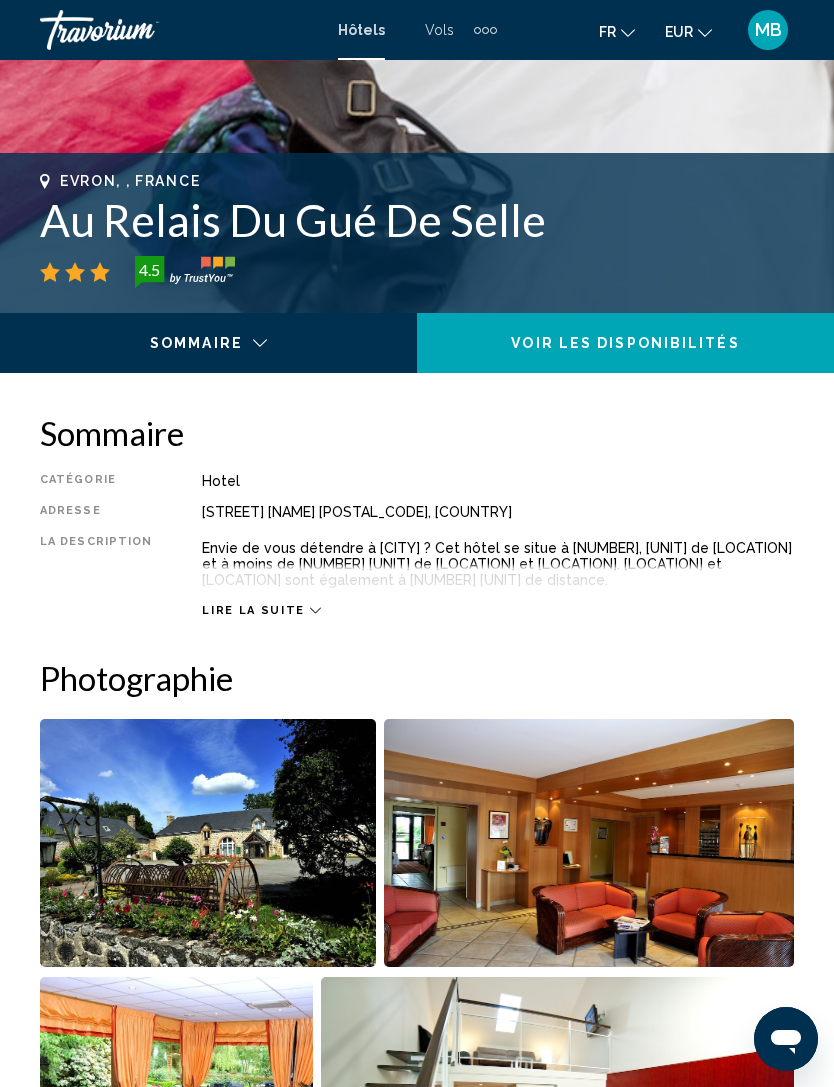 scroll, scrollTop: 723, scrollLeft: 0, axis: vertical 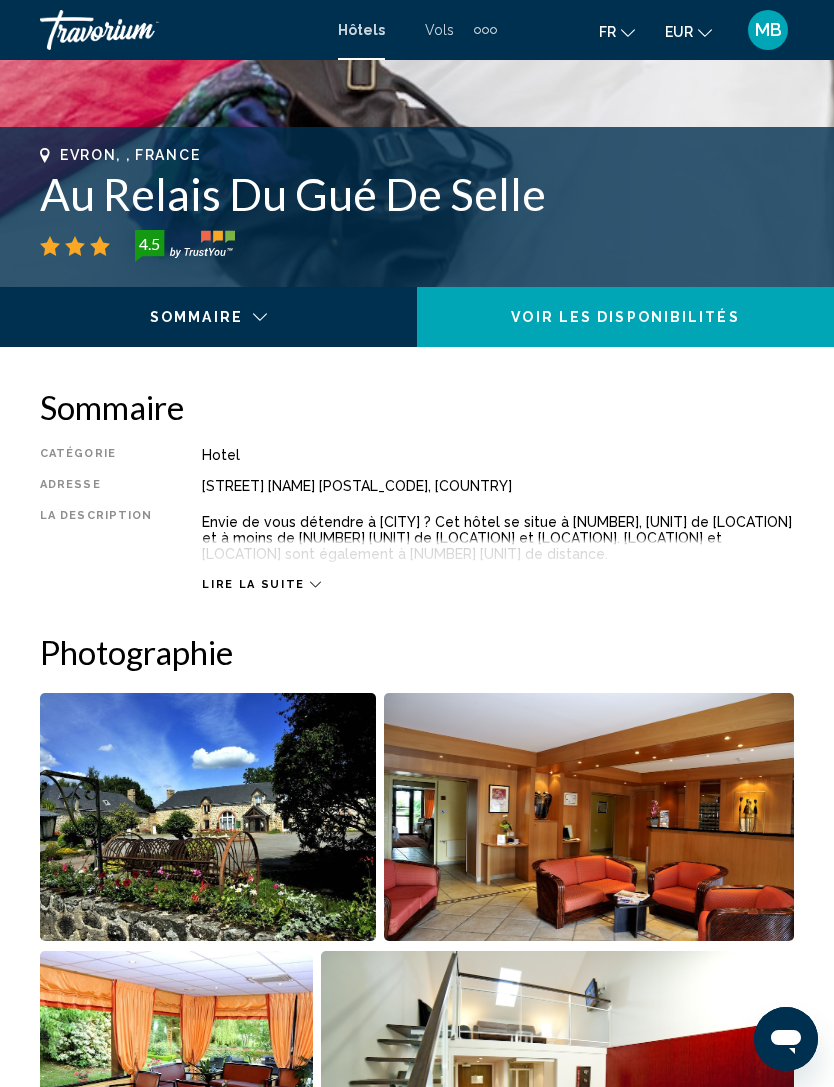 click on "Lire la suite" at bounding box center (253, 584) 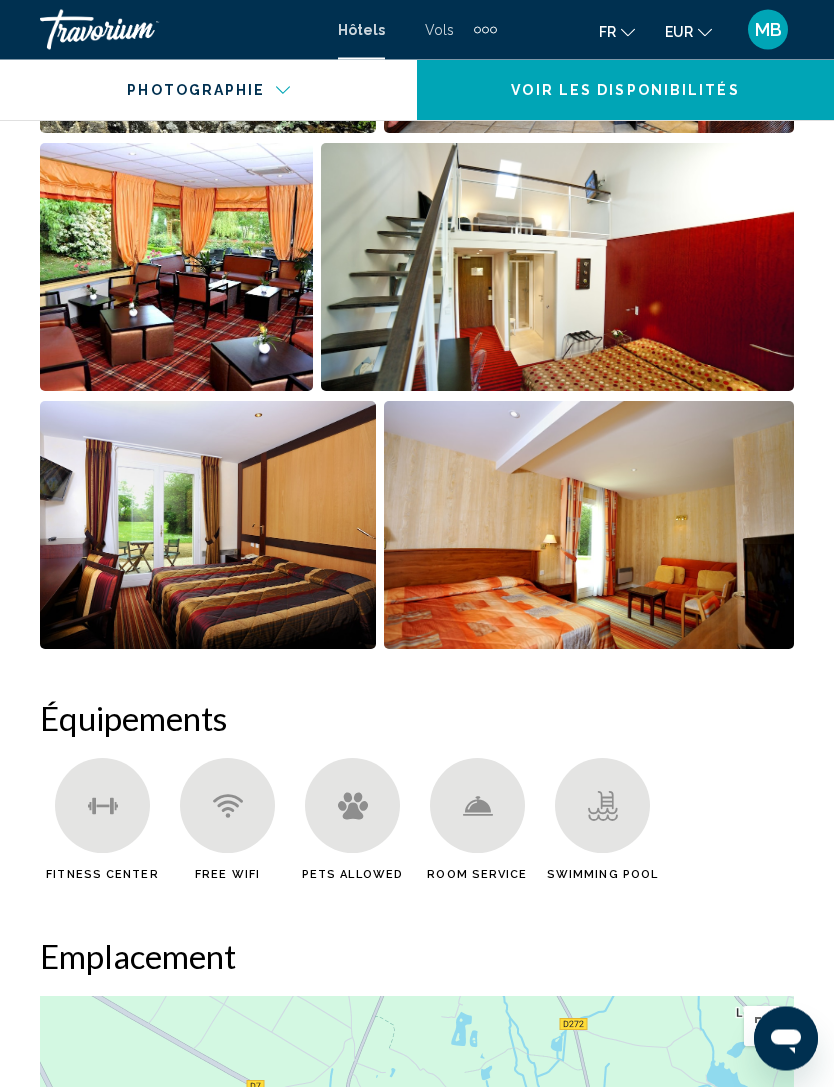 scroll, scrollTop: 1533, scrollLeft: 0, axis: vertical 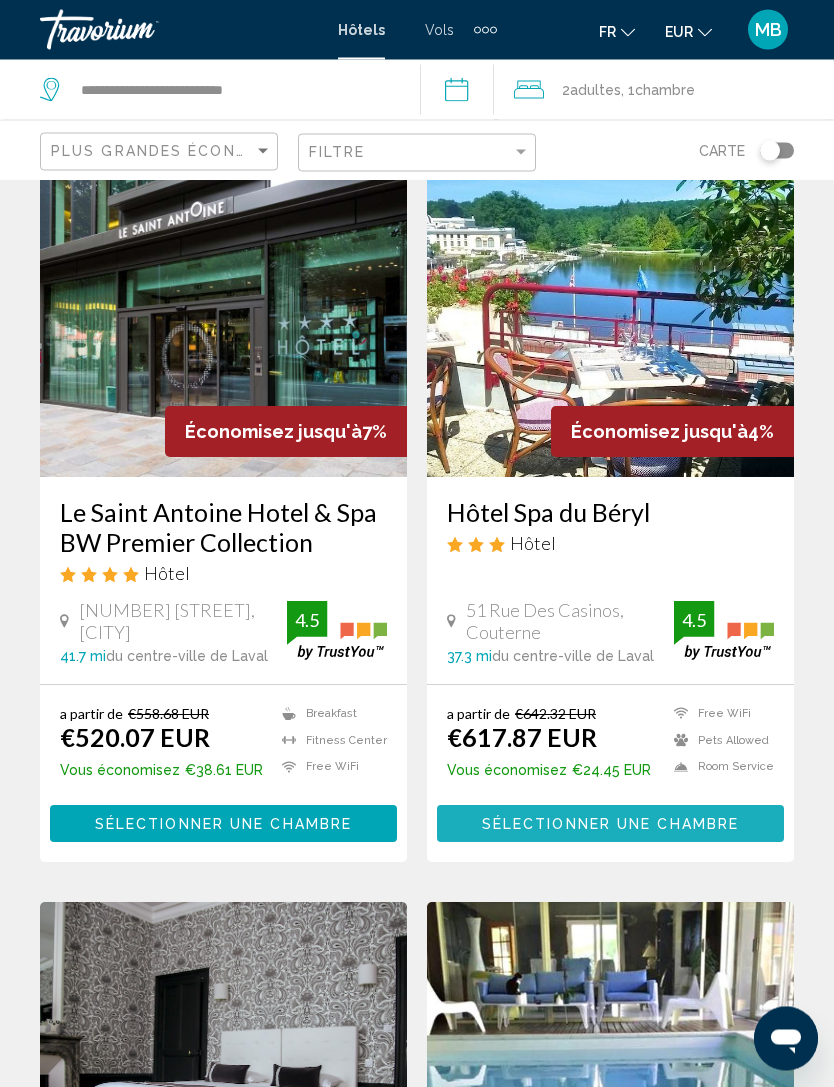 click on "Sélectionner une chambre" at bounding box center [610, 824] 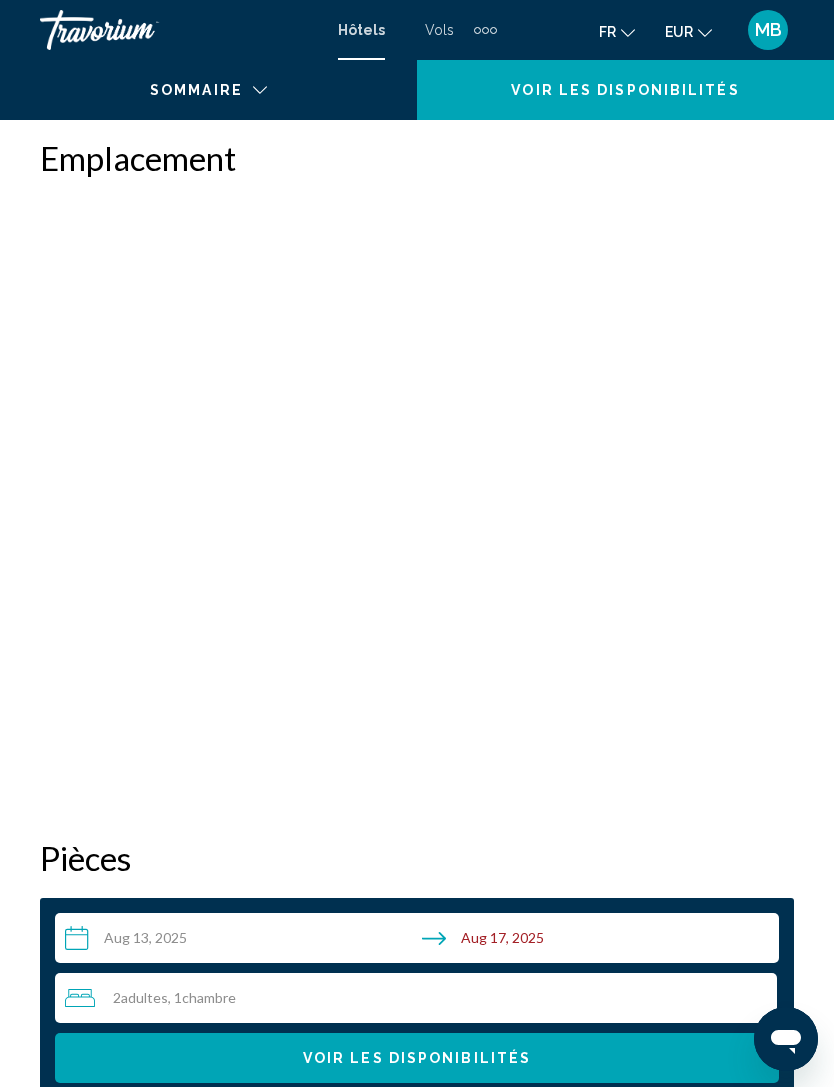 scroll, scrollTop: 0, scrollLeft: 0, axis: both 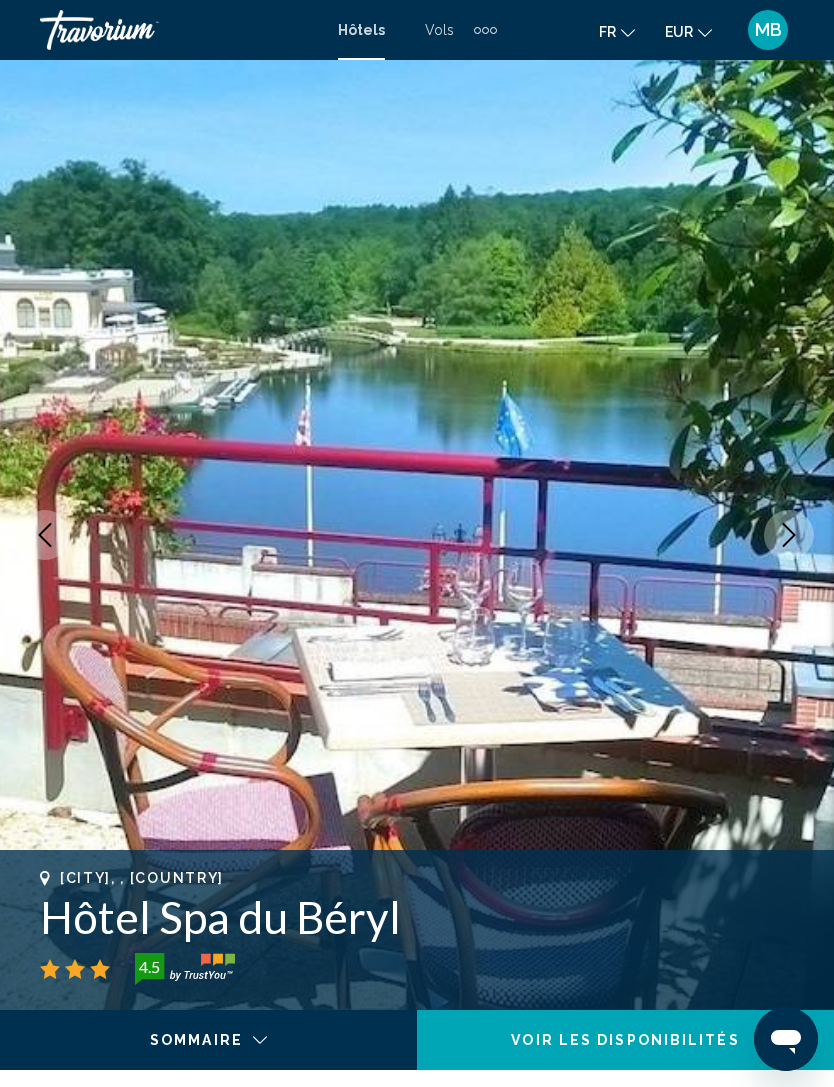 click 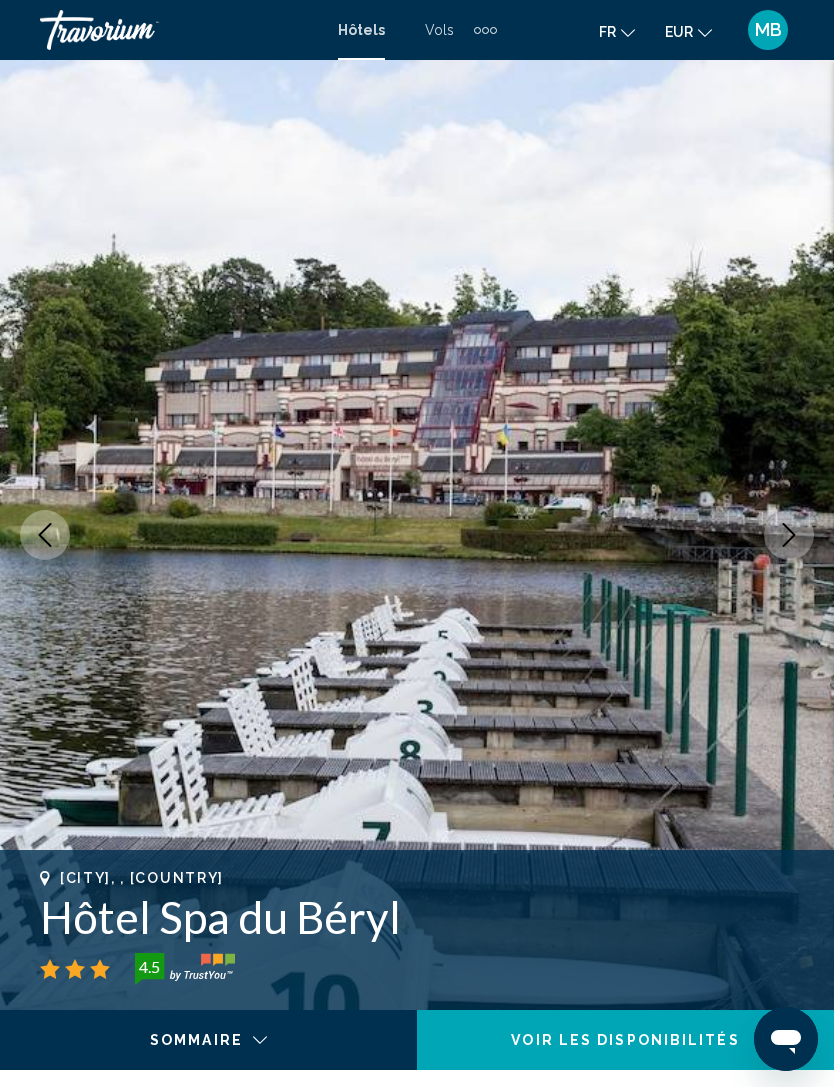 click 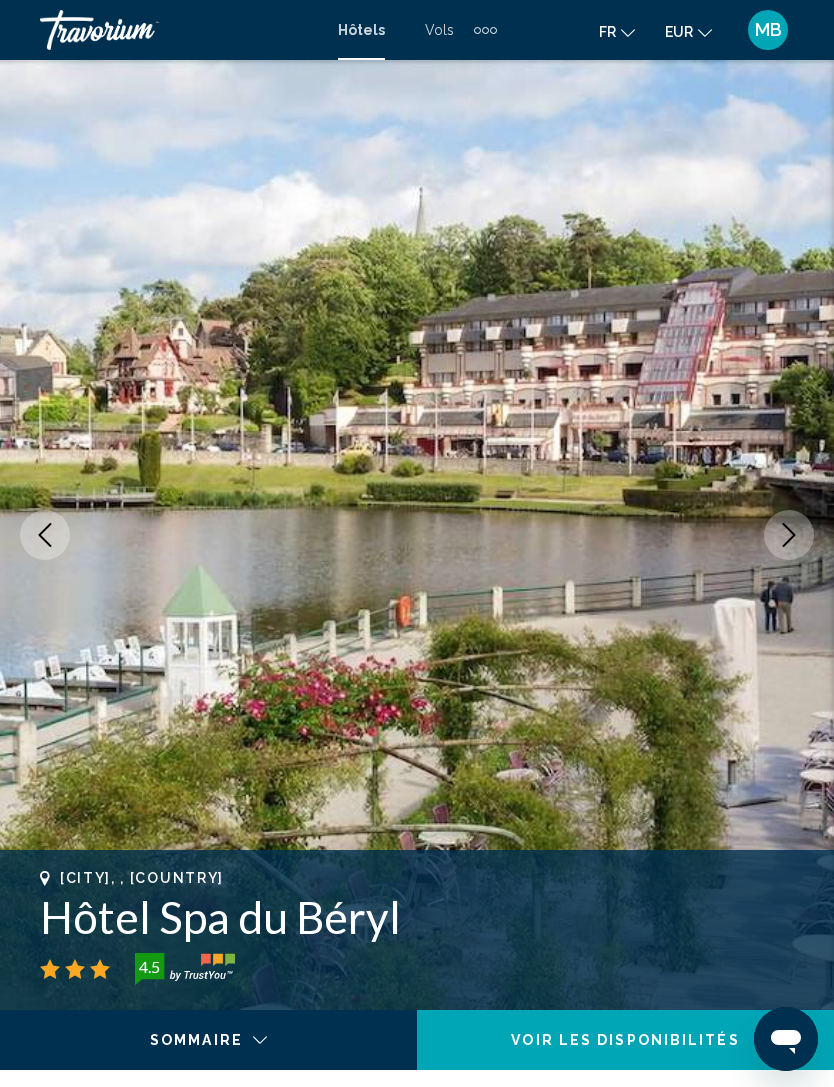 click 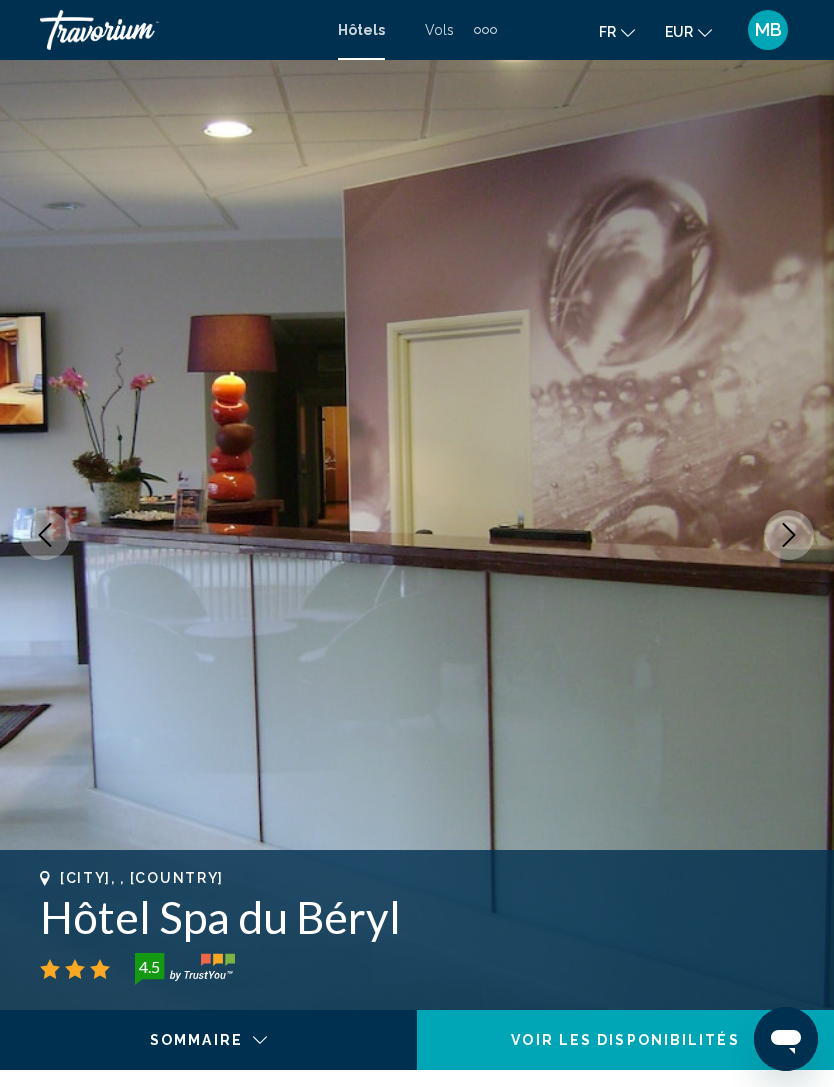 click 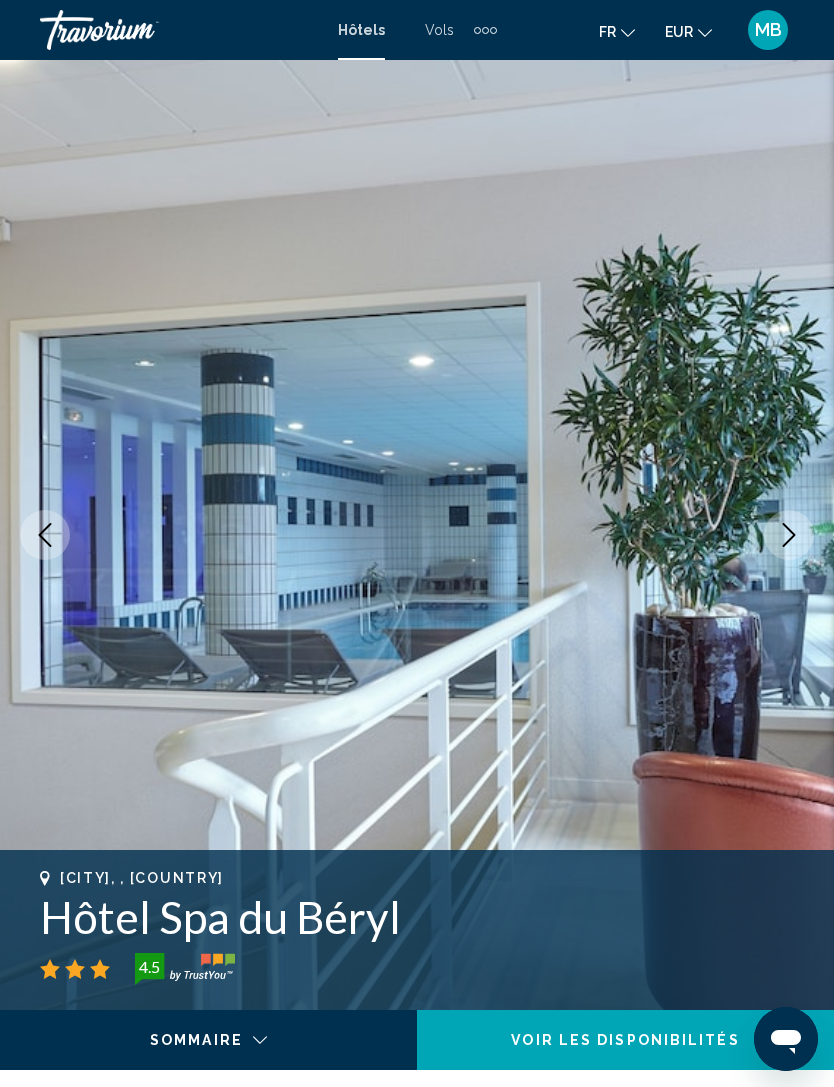 click 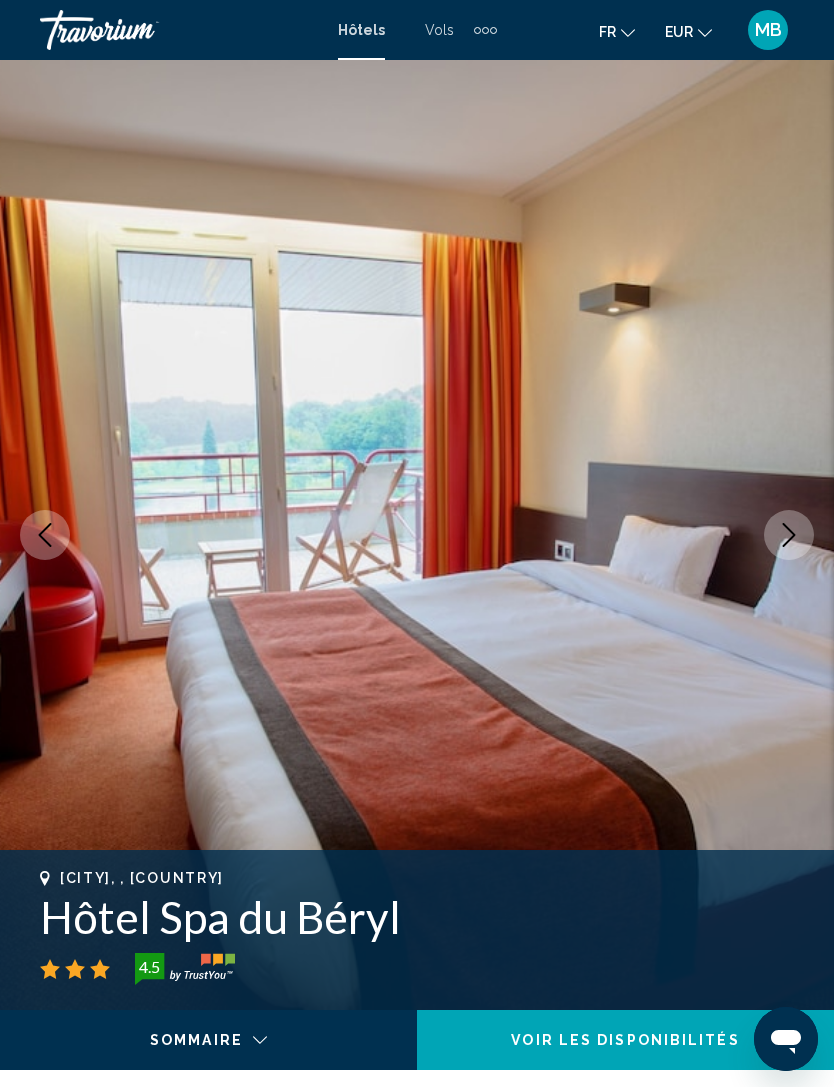click 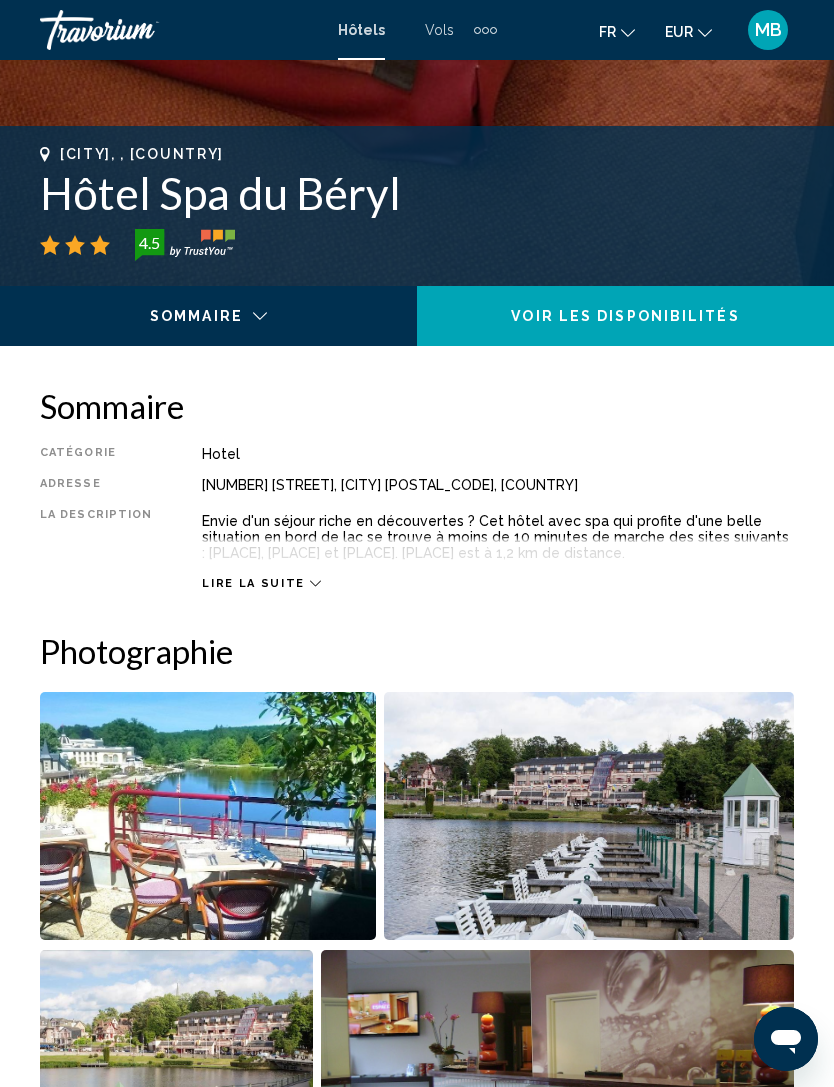 scroll, scrollTop: 726, scrollLeft: 0, axis: vertical 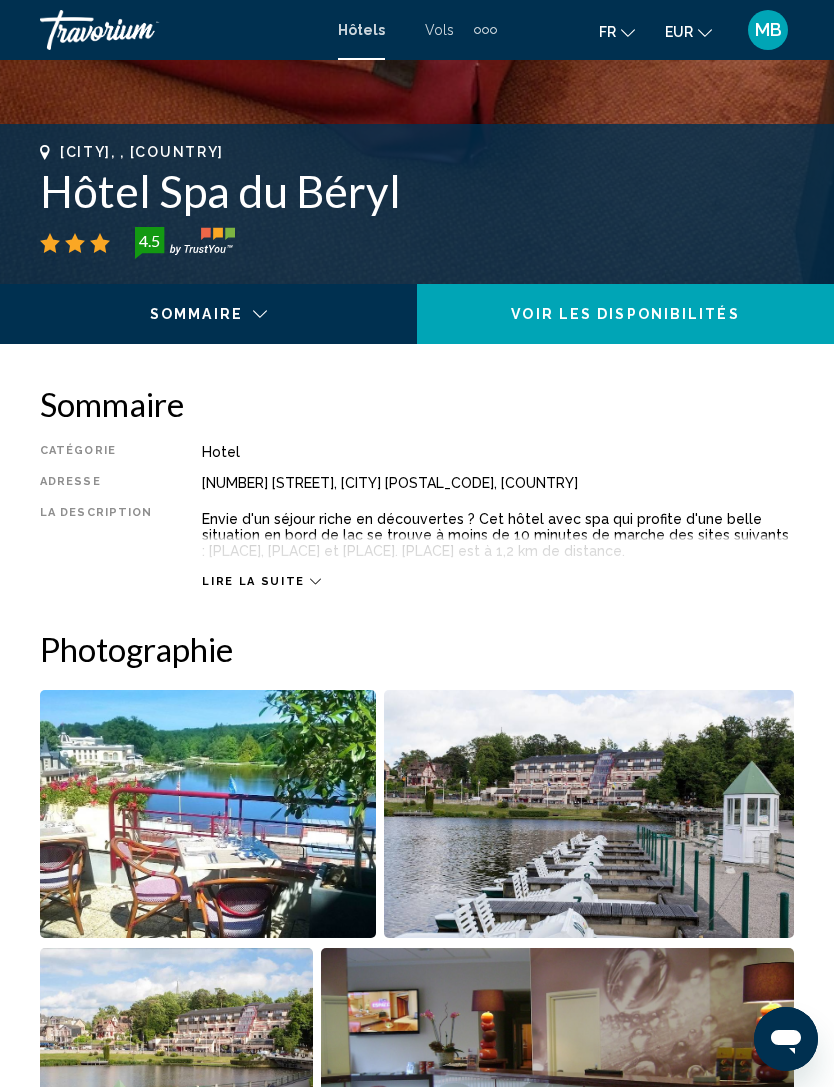 click on "Lire la suite" at bounding box center [253, 581] 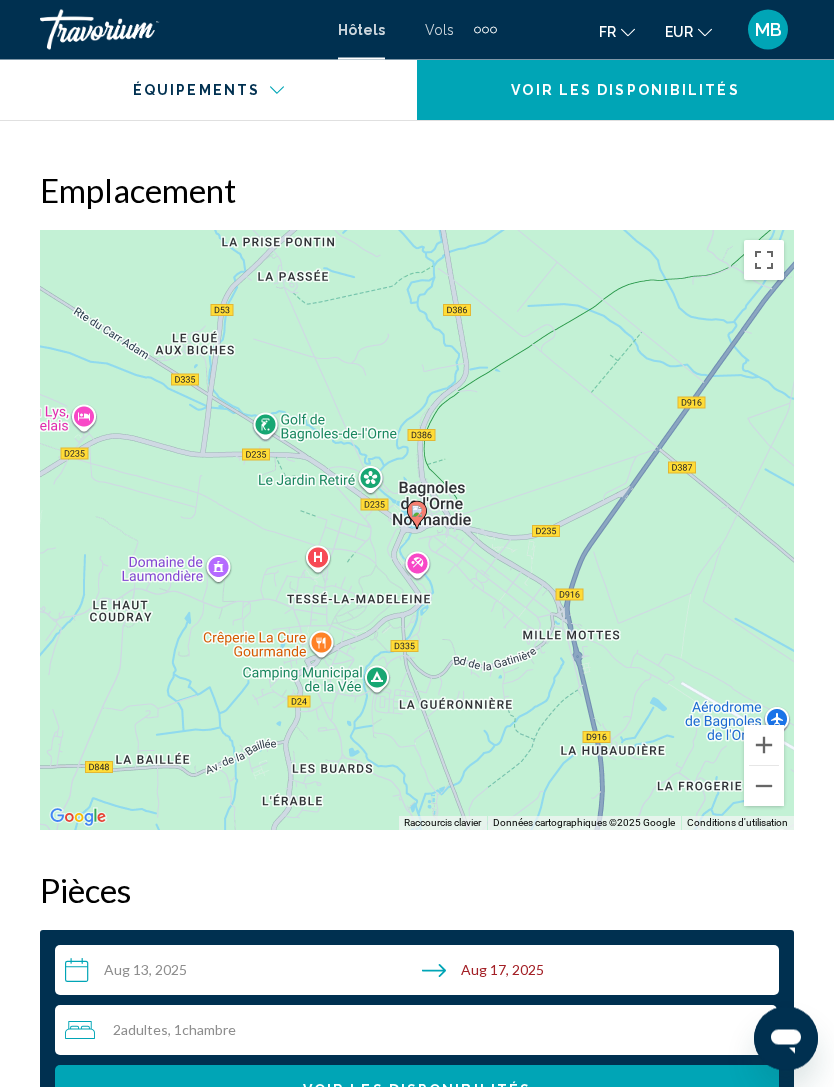 scroll, scrollTop: 2298, scrollLeft: 0, axis: vertical 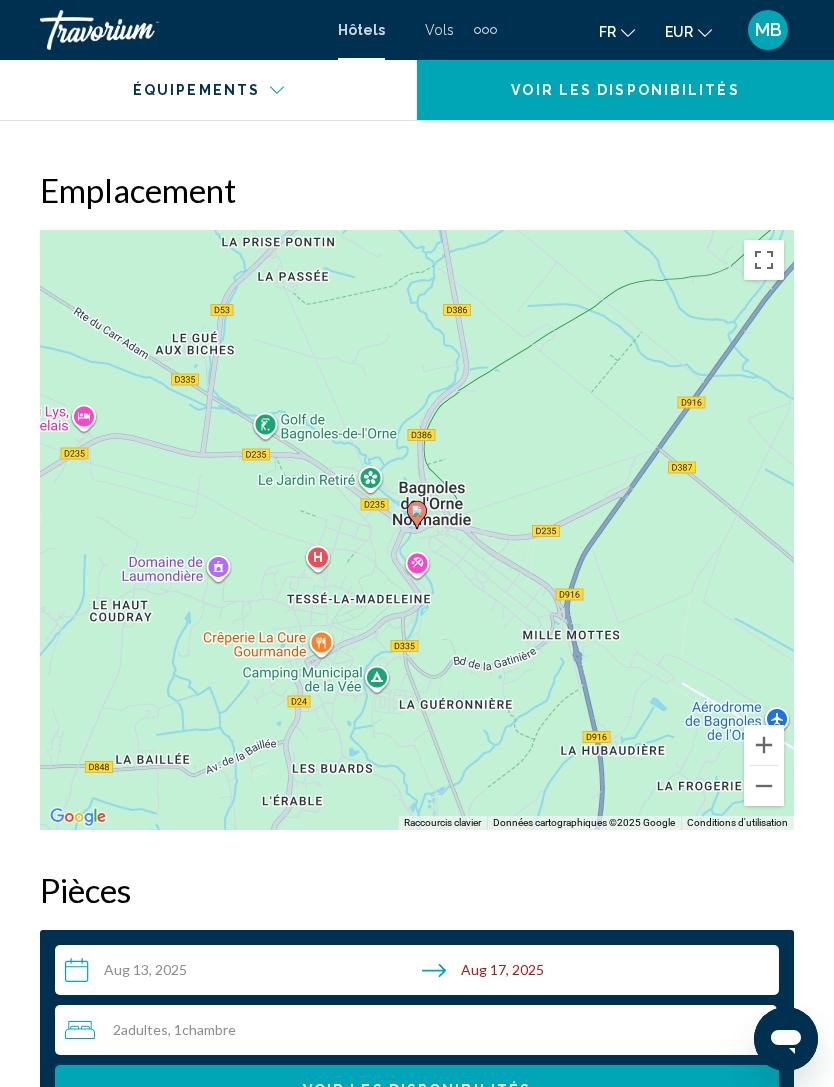 click at bounding box center (764, 786) 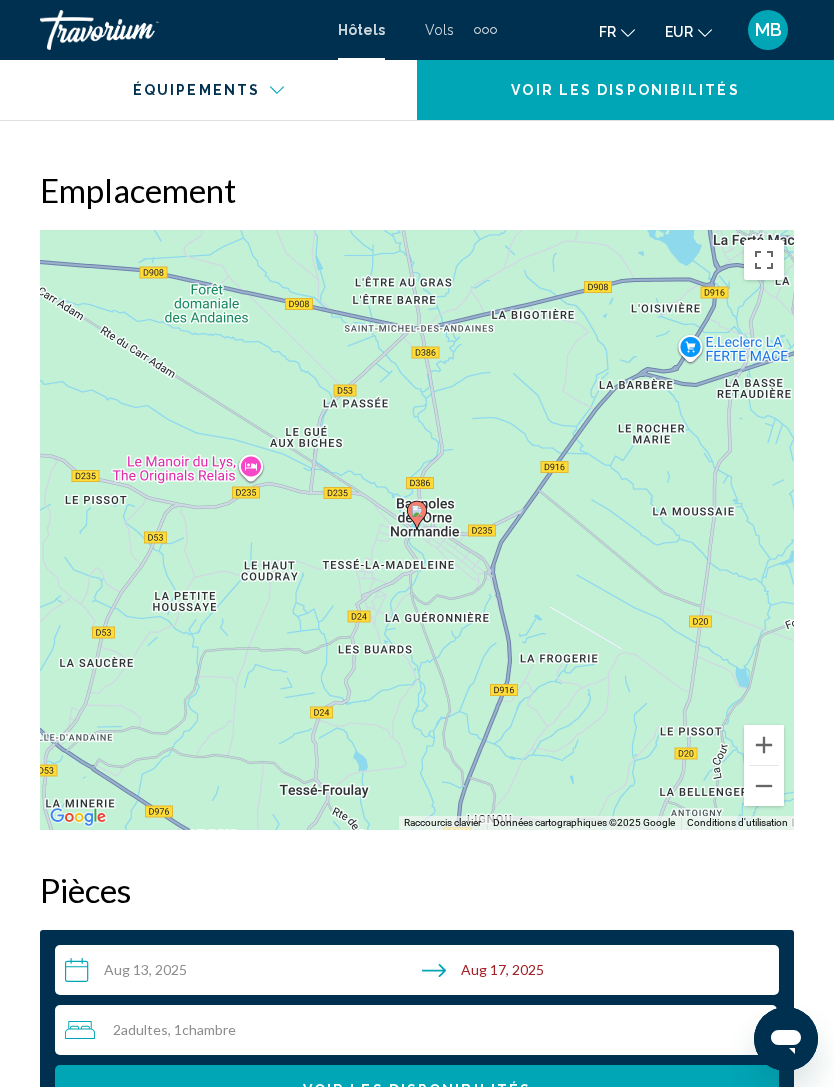 click at bounding box center (764, 786) 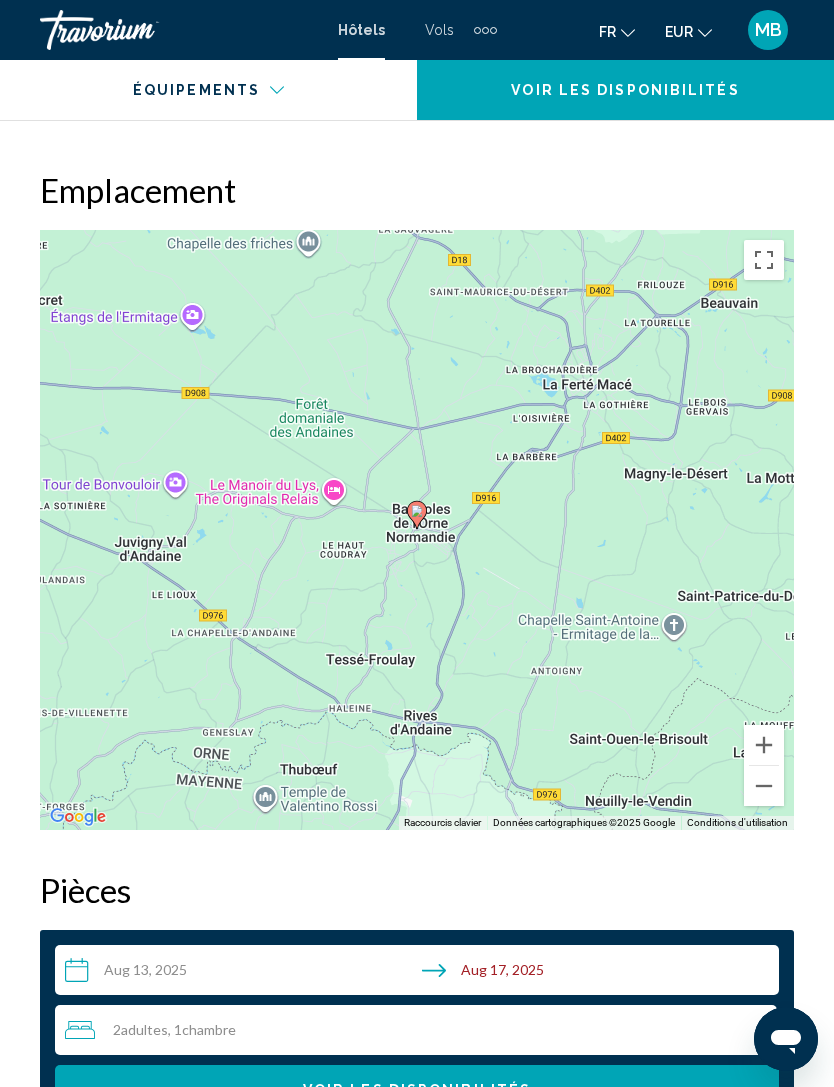 click at bounding box center [764, 786] 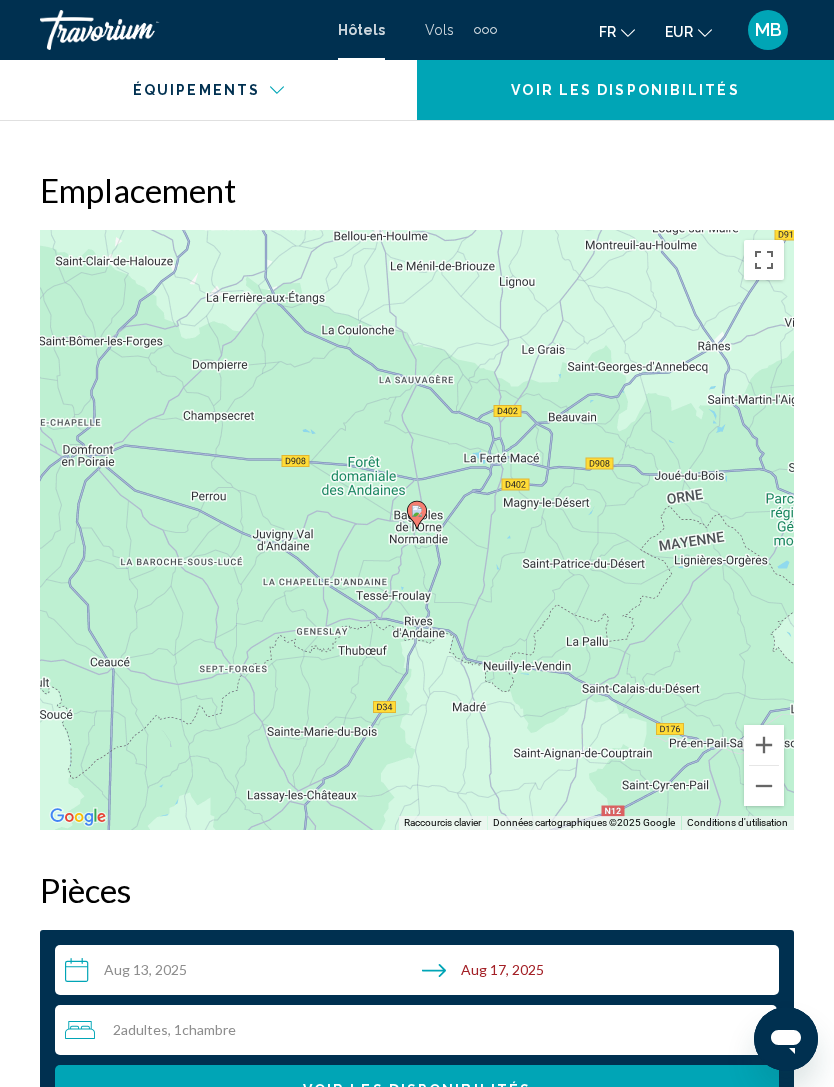 click at bounding box center (764, 786) 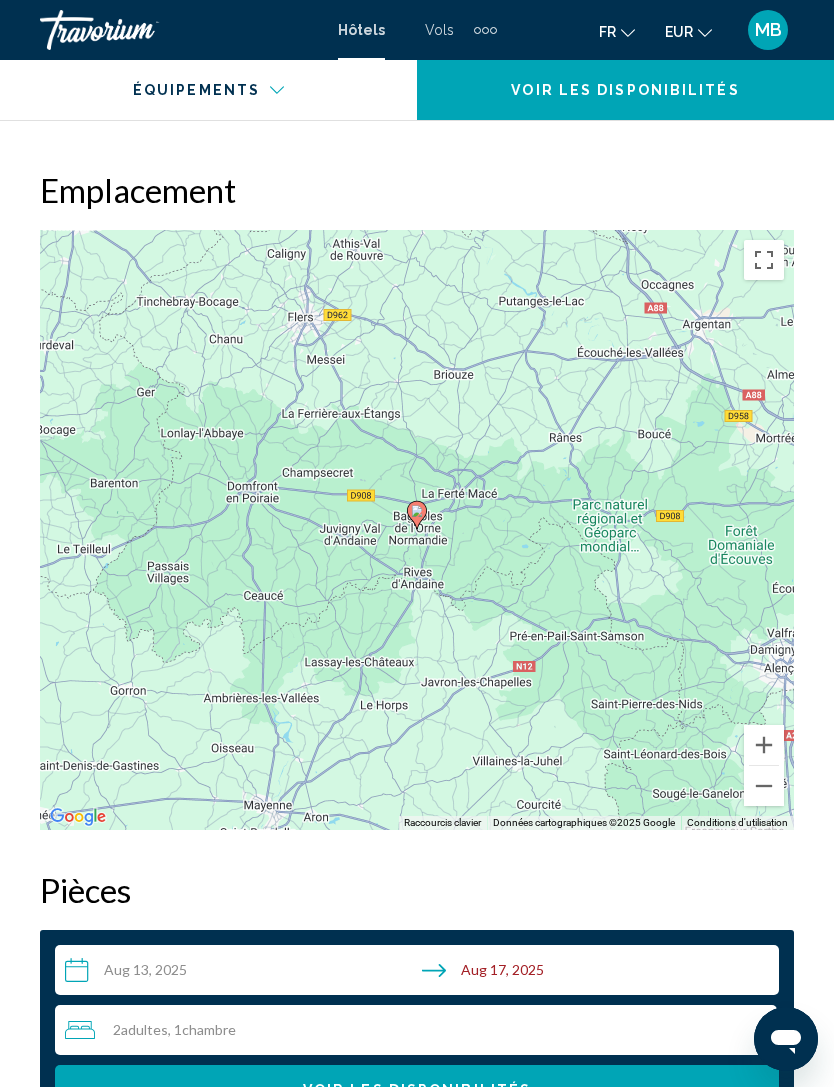 click at bounding box center (764, 786) 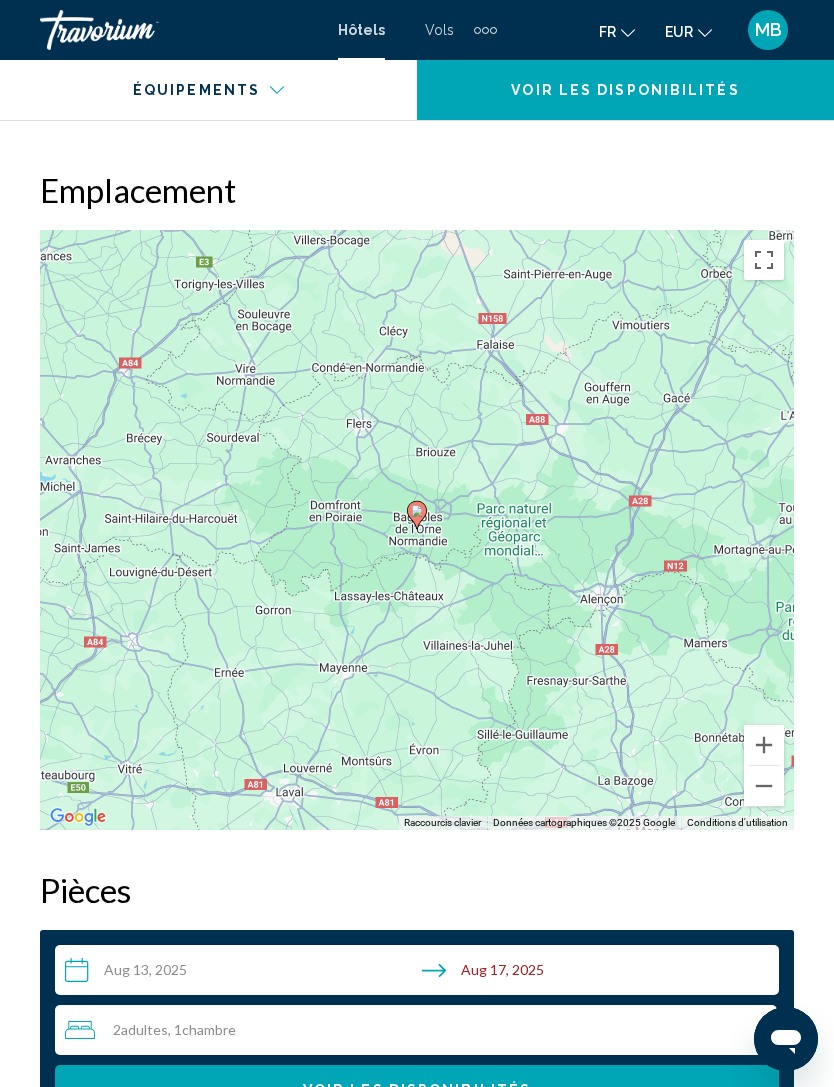click at bounding box center [764, 786] 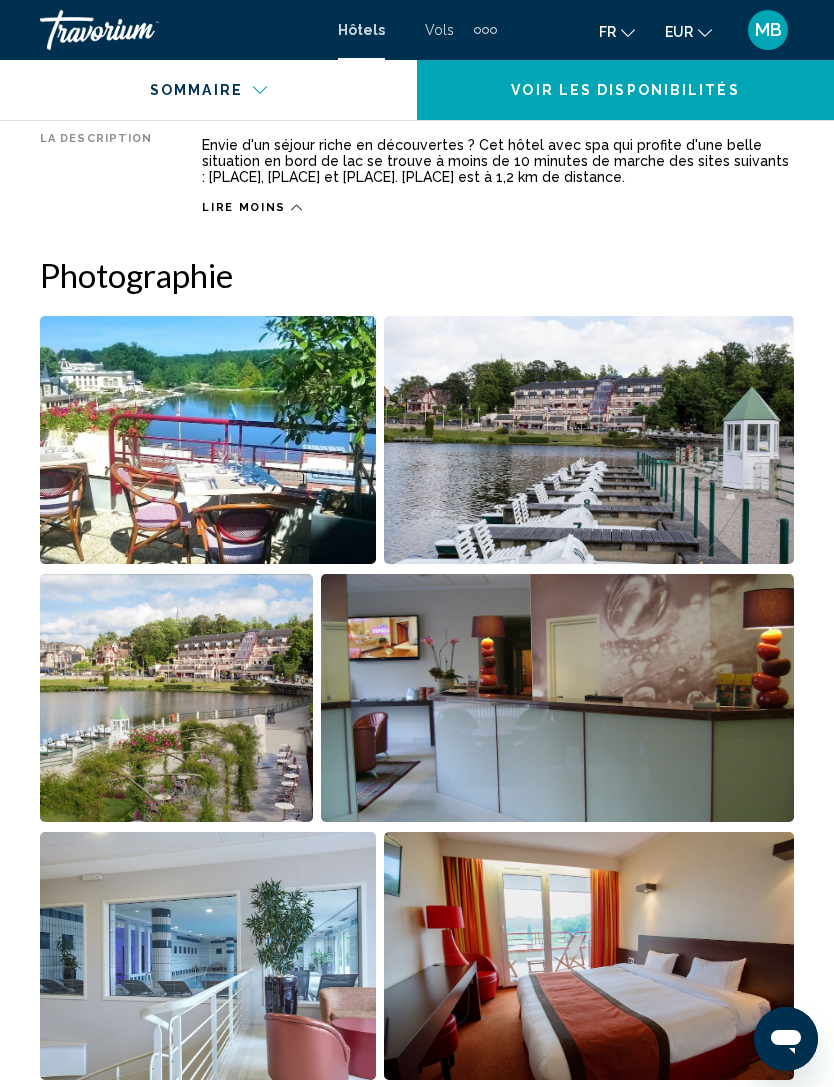 scroll, scrollTop: 1115, scrollLeft: 0, axis: vertical 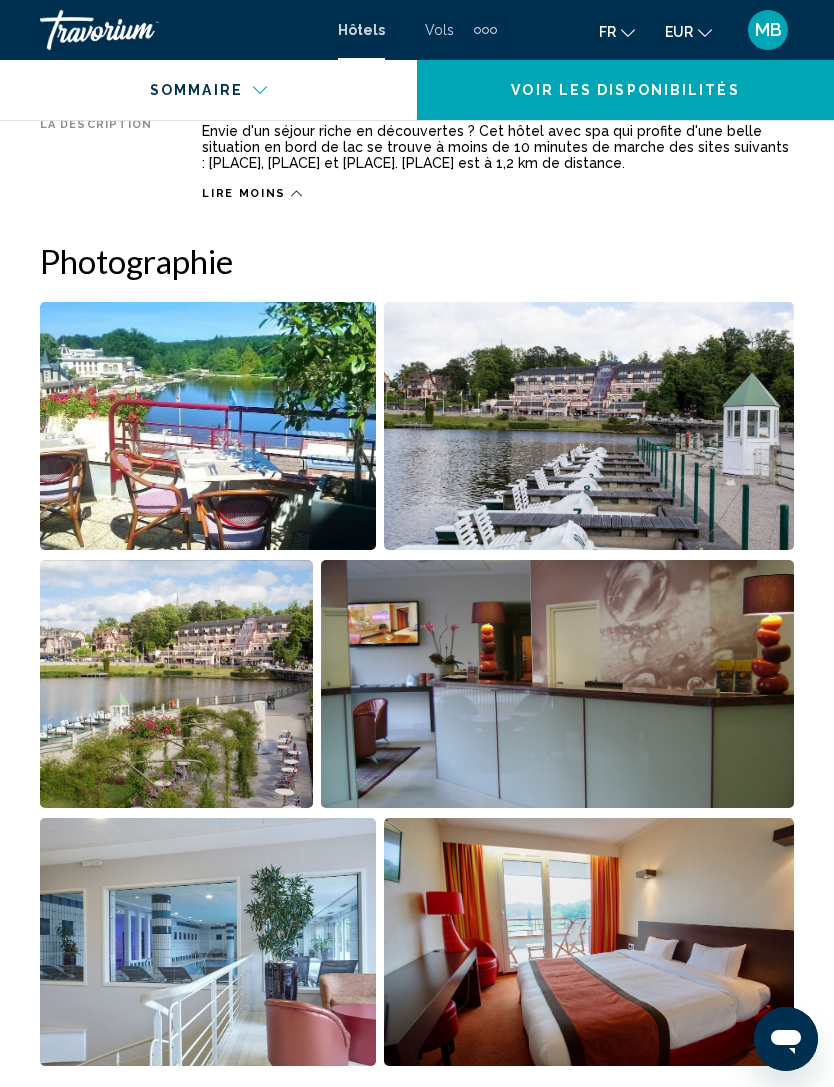 click at bounding box center (208, 426) 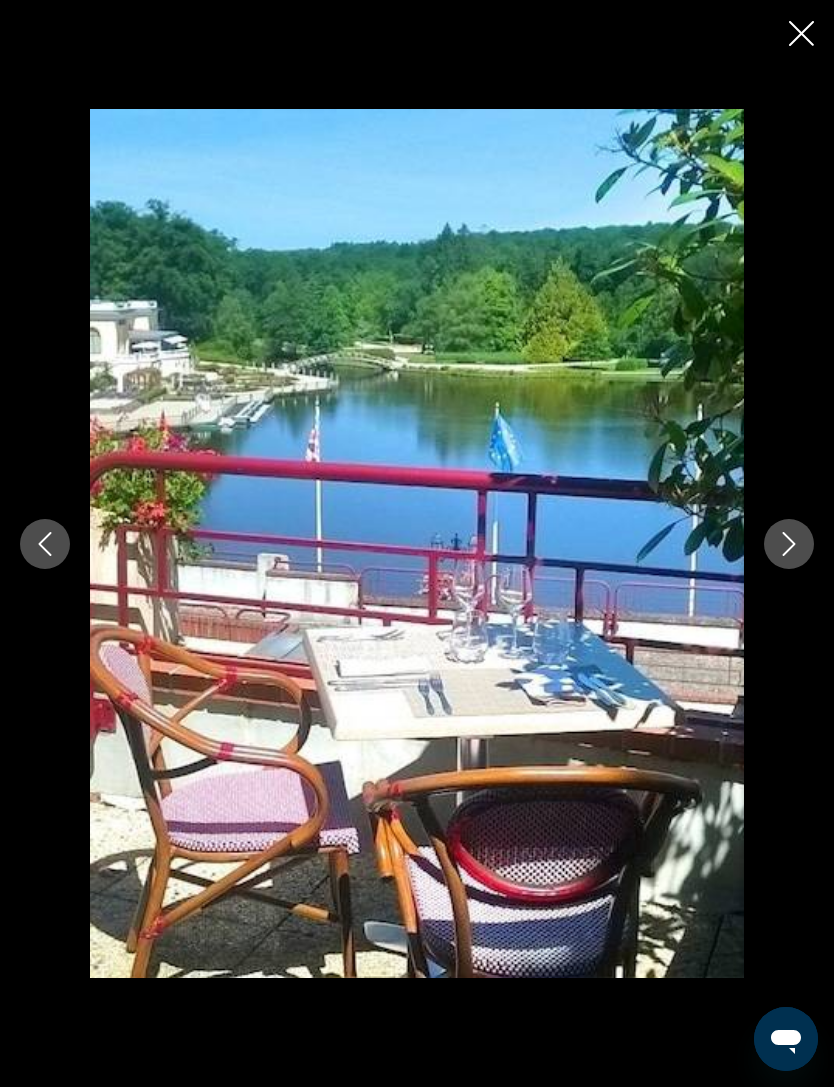 click 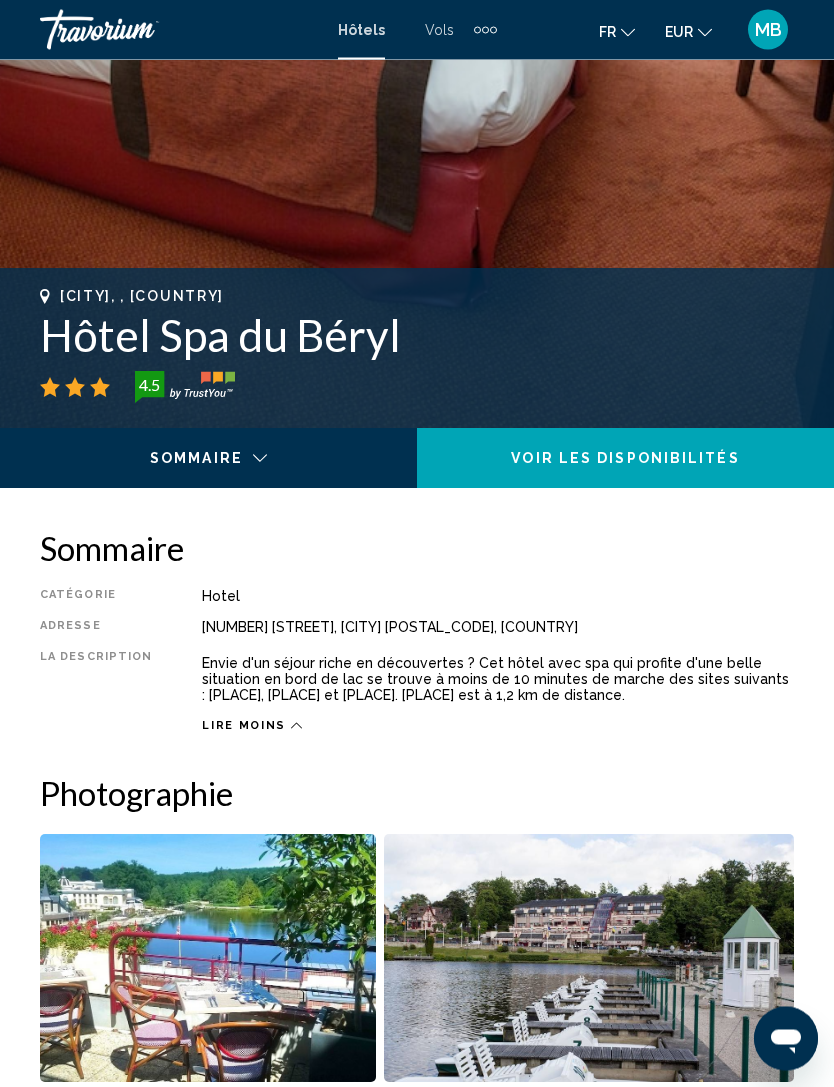 scroll, scrollTop: 586, scrollLeft: 0, axis: vertical 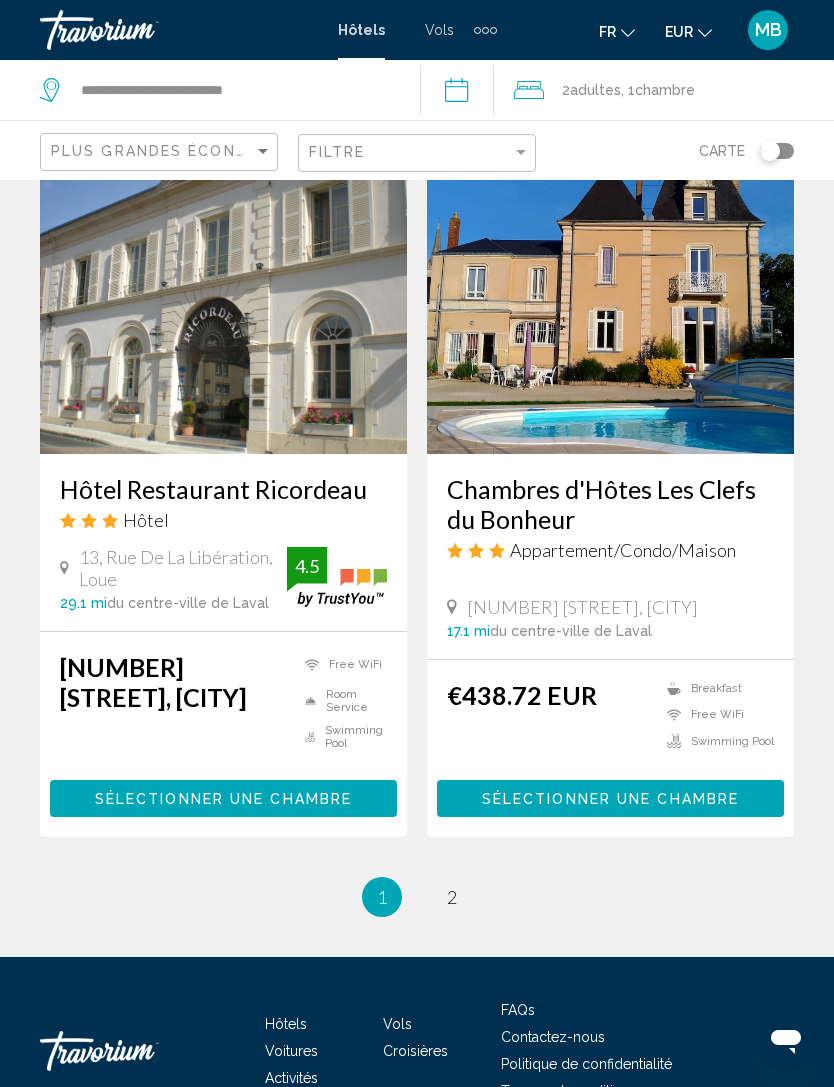click on "page  2" at bounding box center (452, 897) 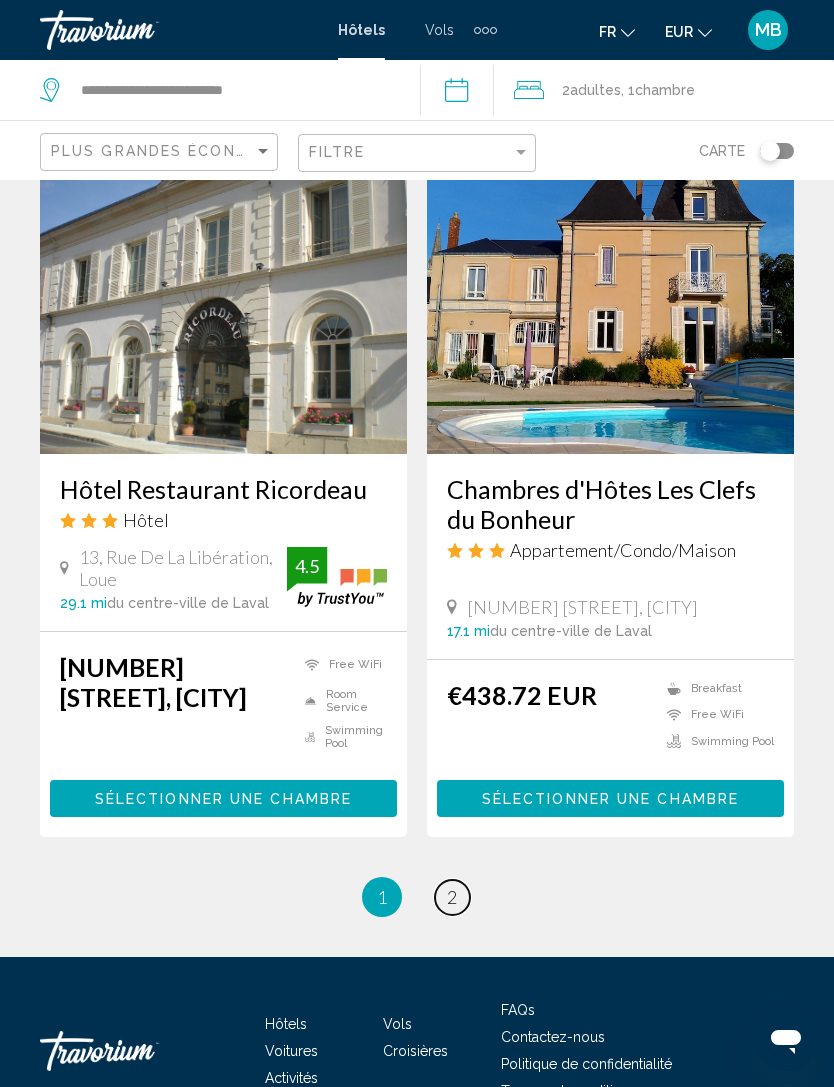 click on "2" at bounding box center [452, 897] 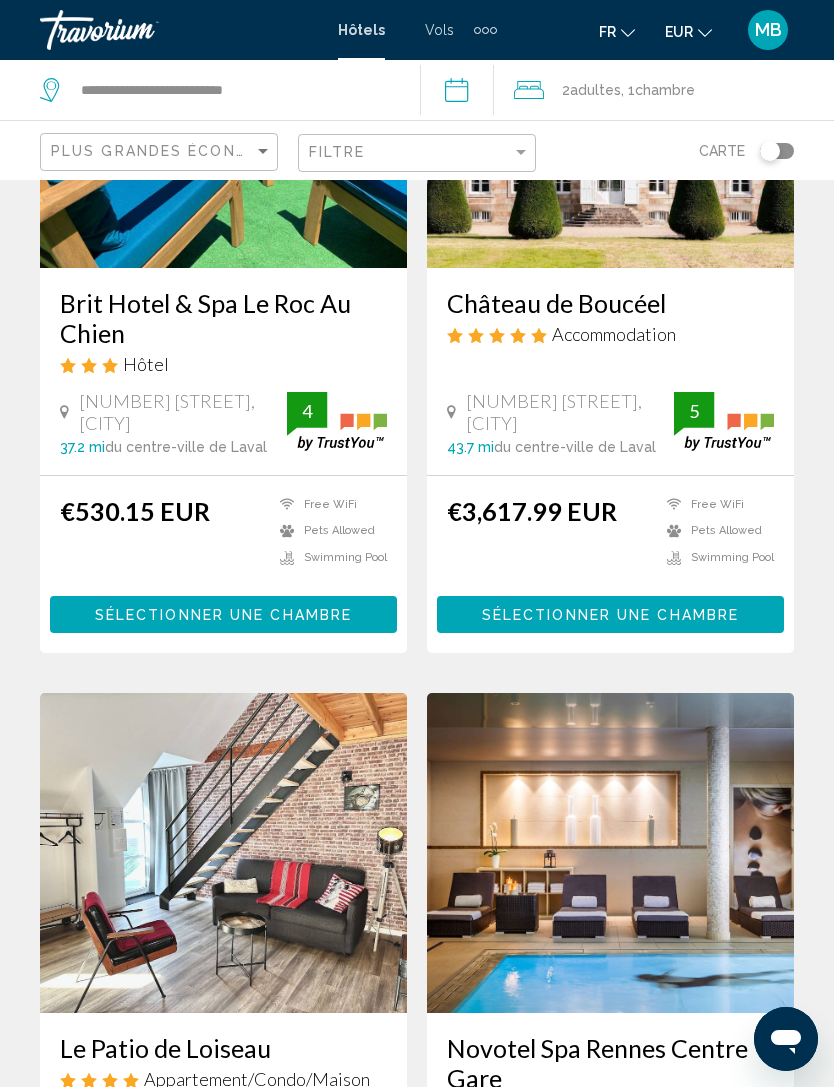 scroll, scrollTop: 0, scrollLeft: 0, axis: both 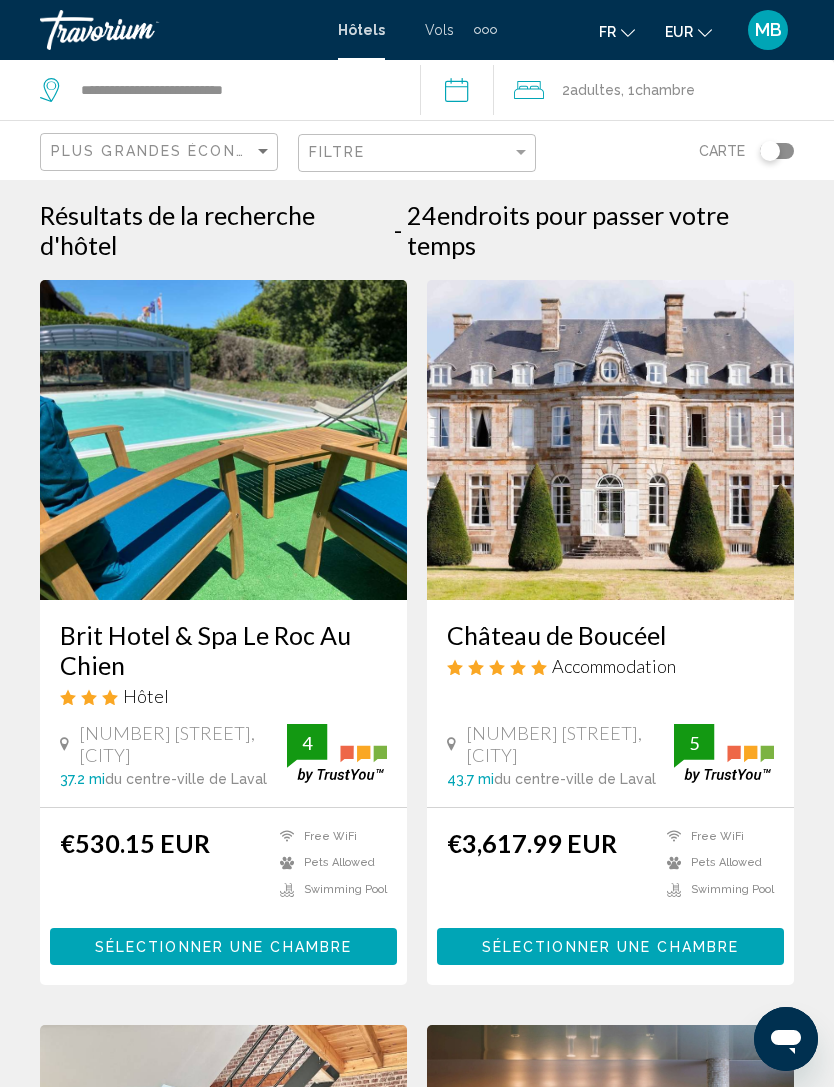 click at bounding box center (223, 440) 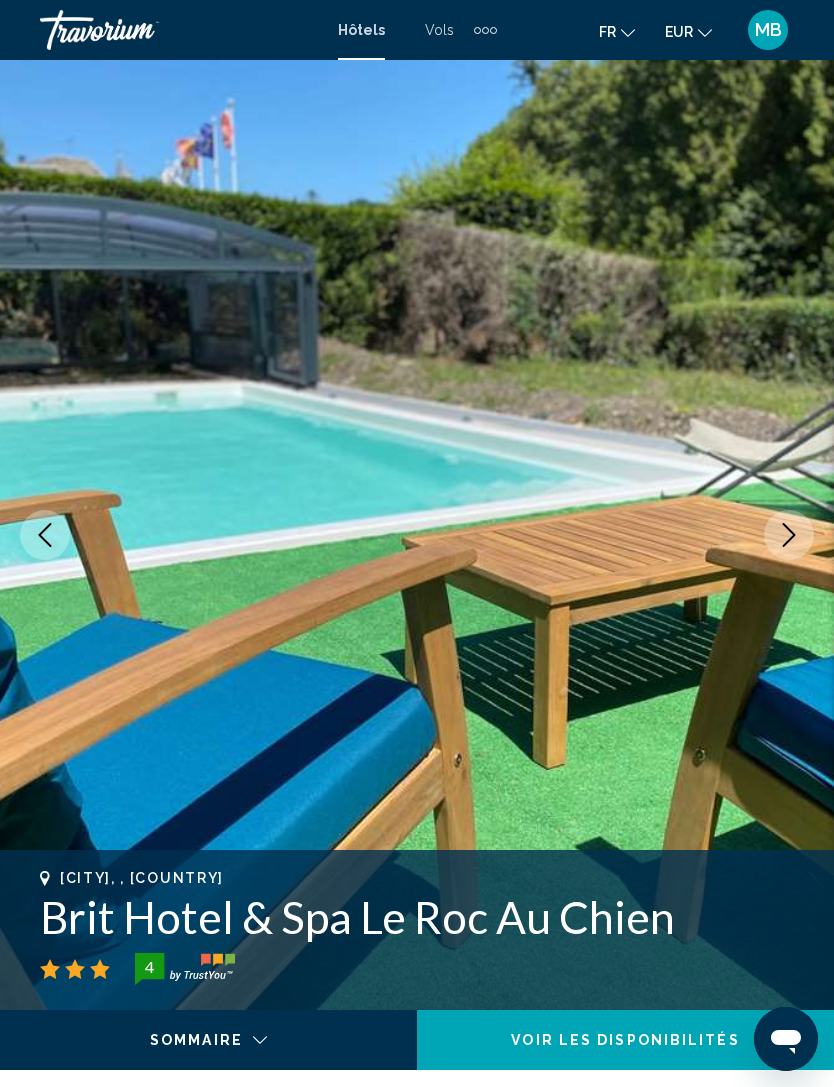 click 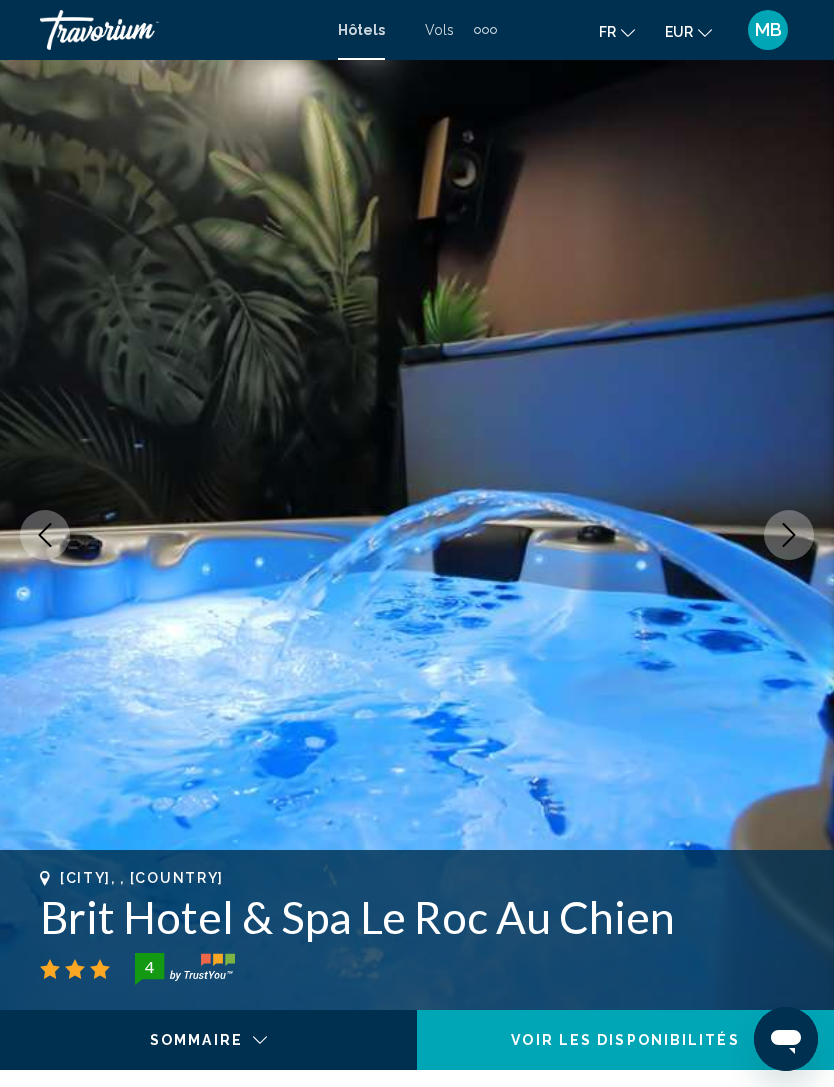 click 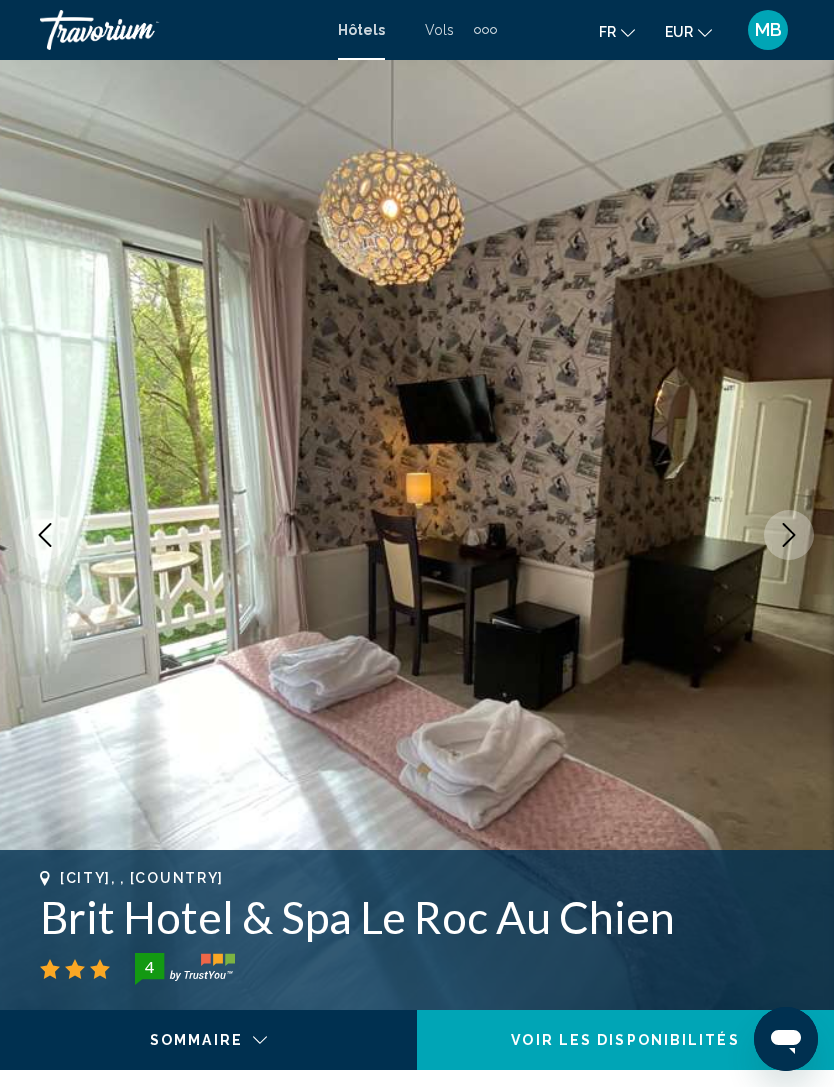 click 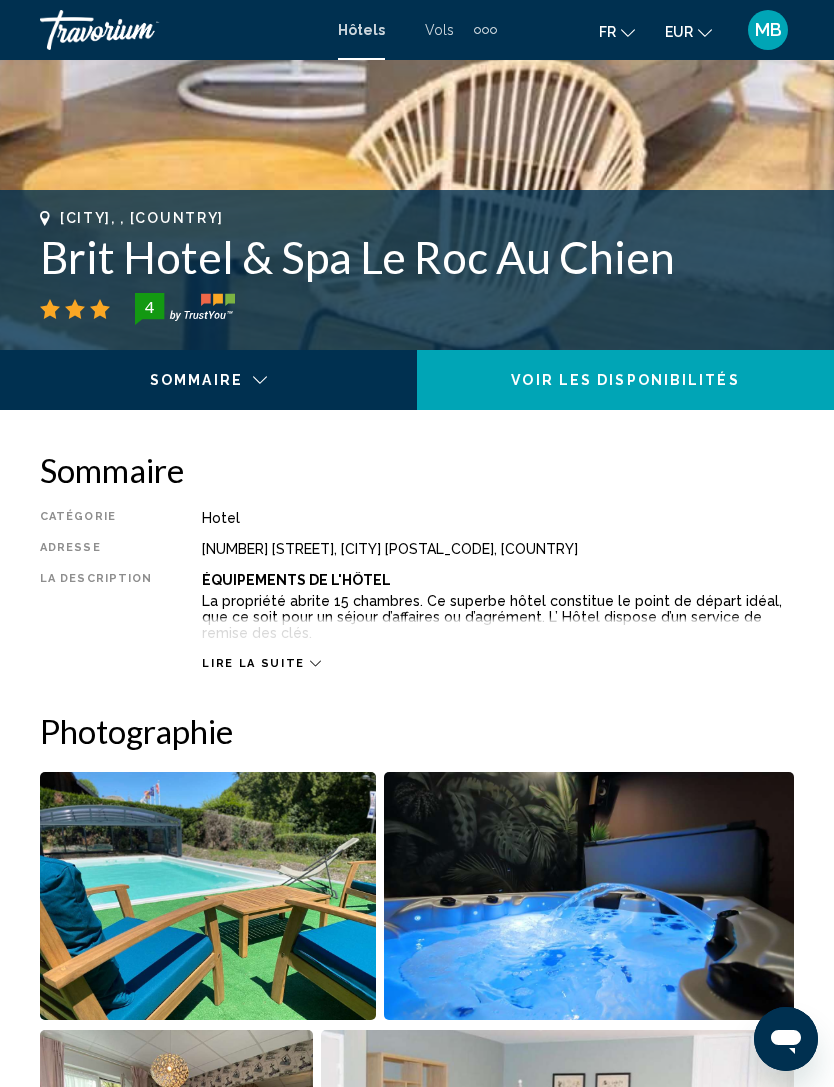 scroll, scrollTop: 708, scrollLeft: 0, axis: vertical 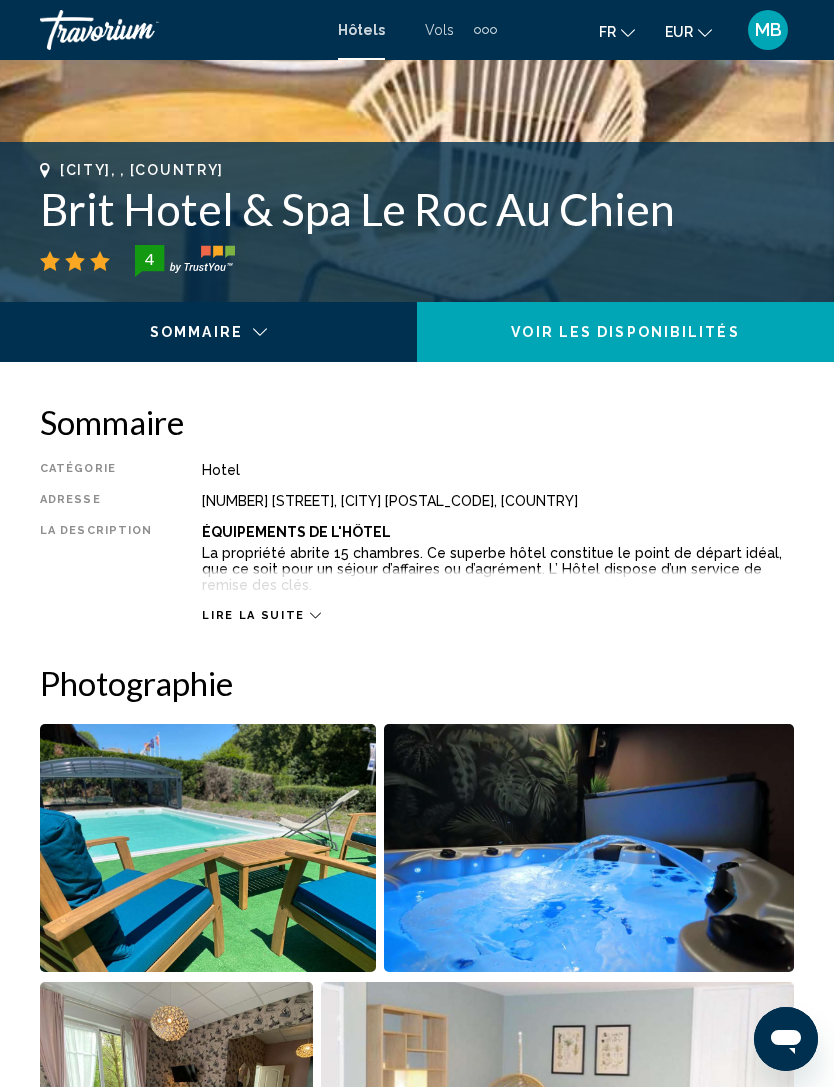 click on "Lire la suite" at bounding box center [253, 615] 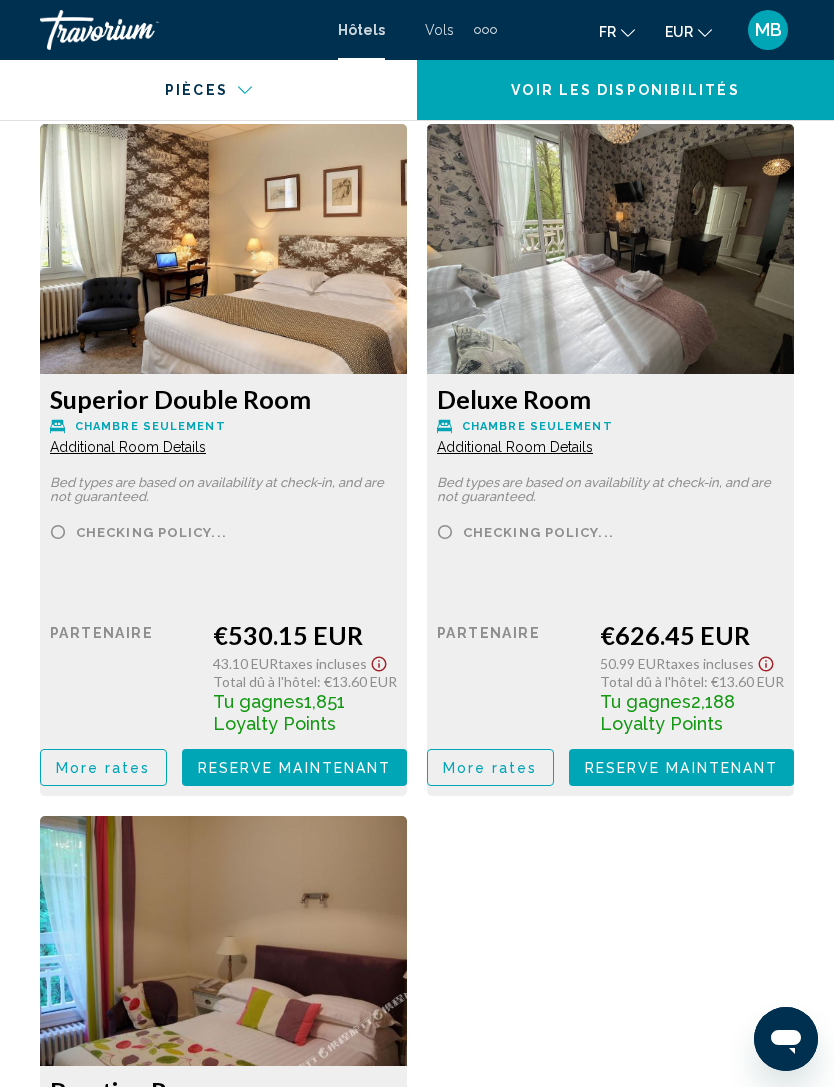 scroll, scrollTop: 3361, scrollLeft: 0, axis: vertical 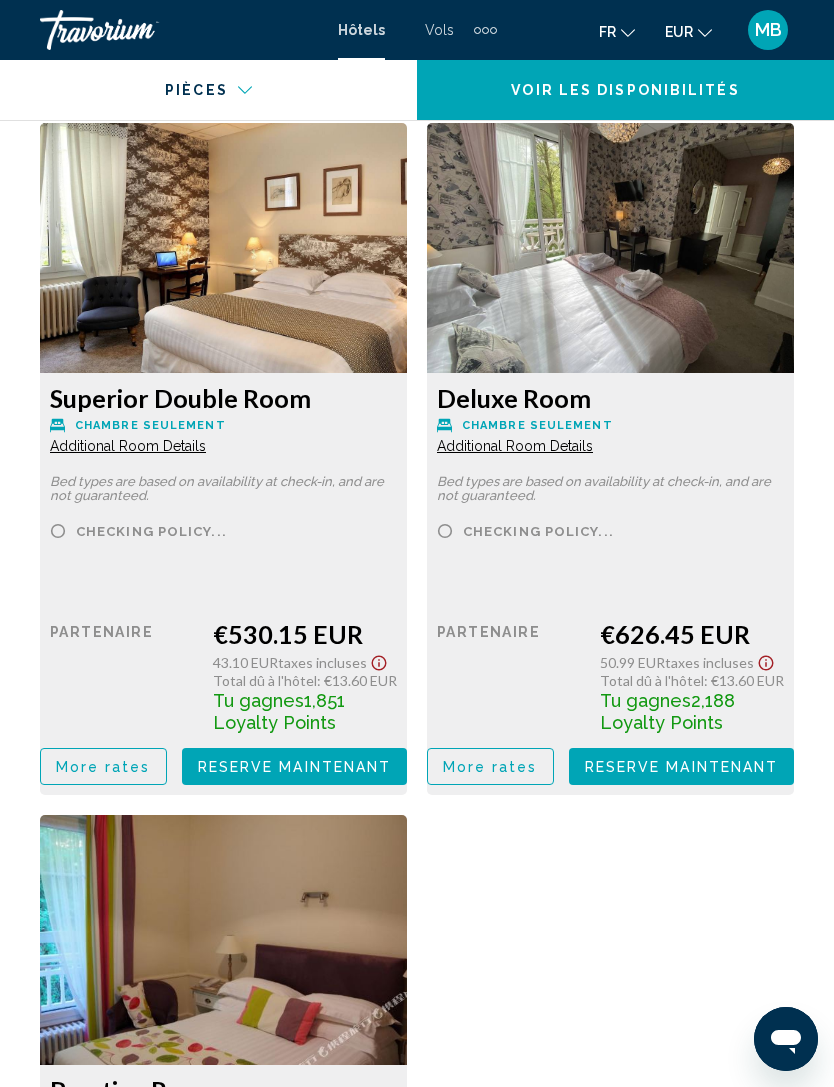 click on "More rates" at bounding box center (103, 767) 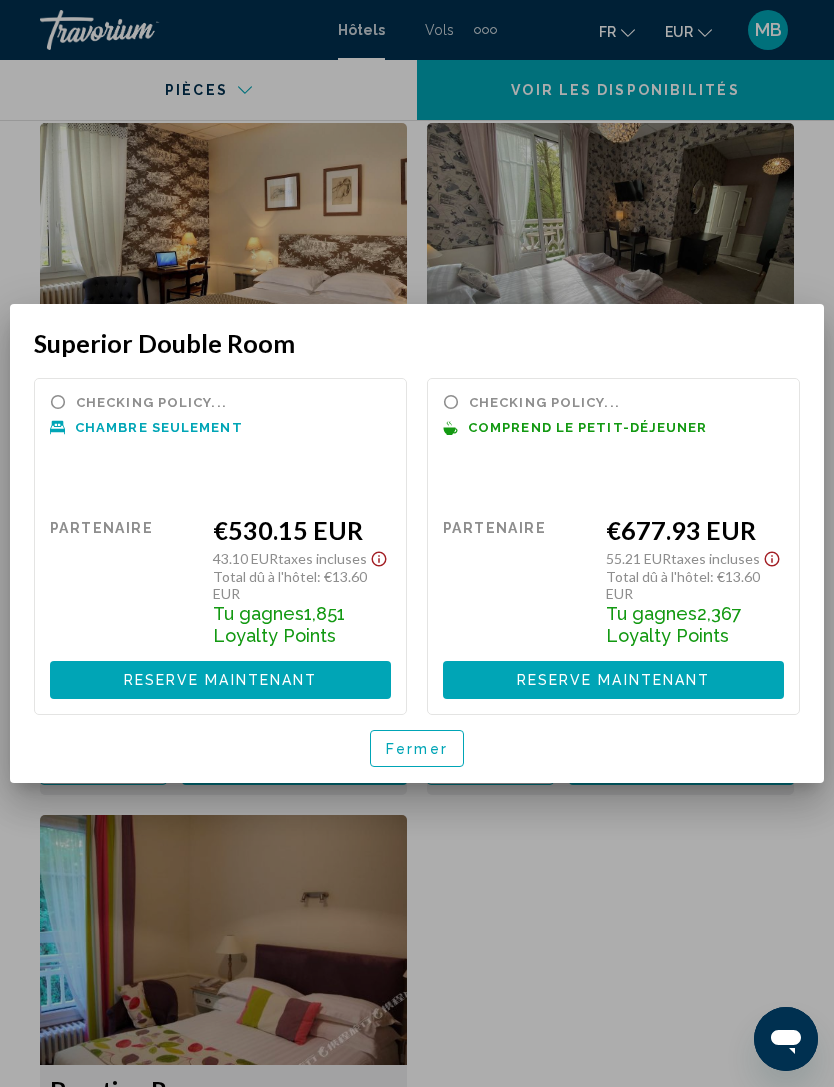 click on "Fermer" at bounding box center [417, 749] 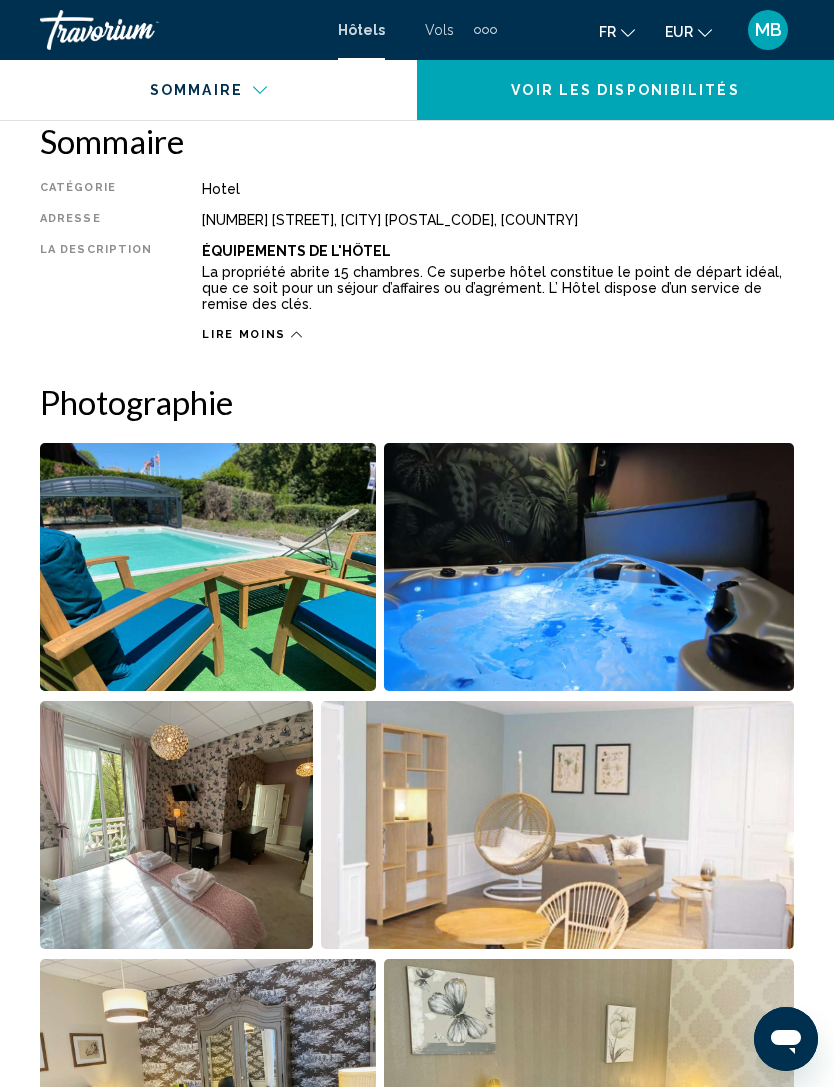 scroll, scrollTop: 988, scrollLeft: 0, axis: vertical 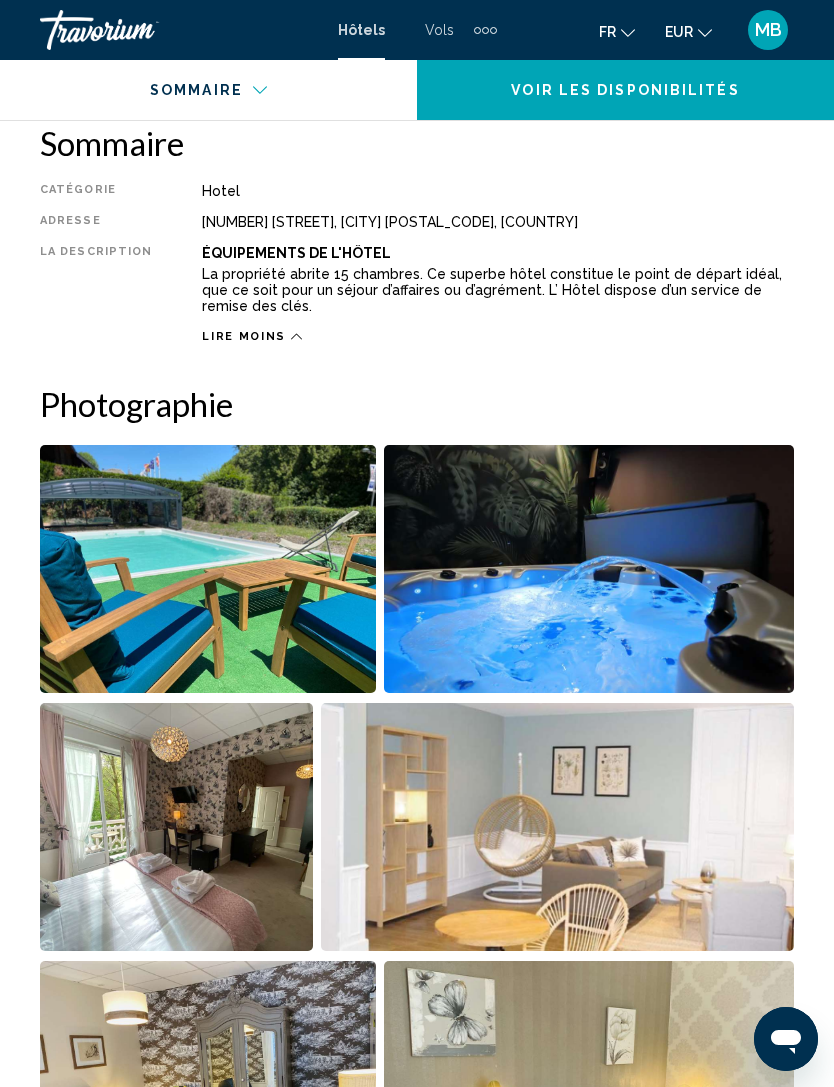 click at bounding box center [208, 569] 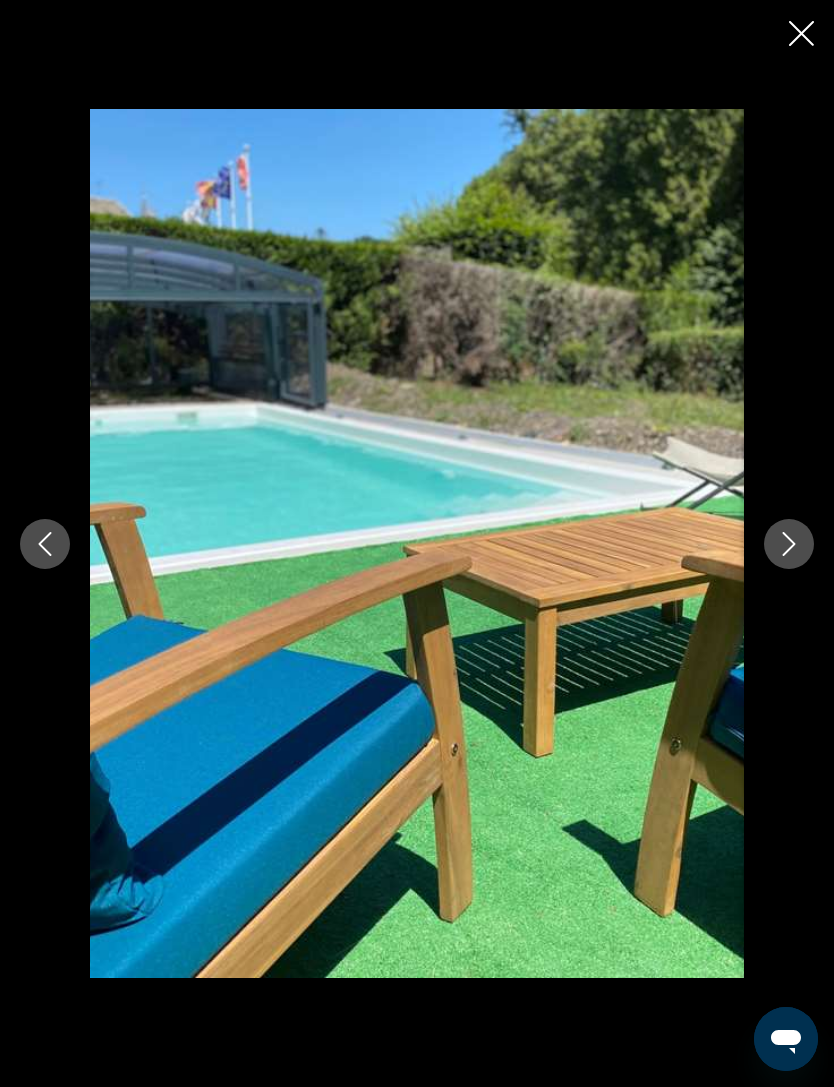 click at bounding box center [789, 544] 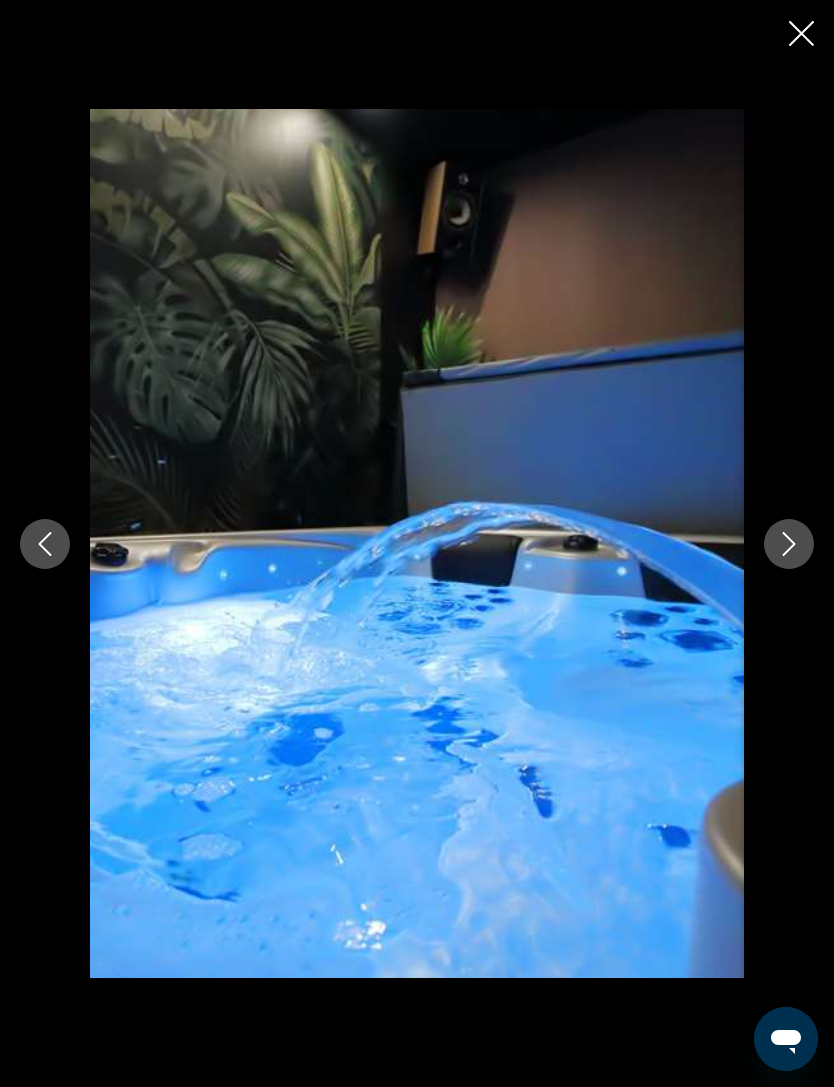 click 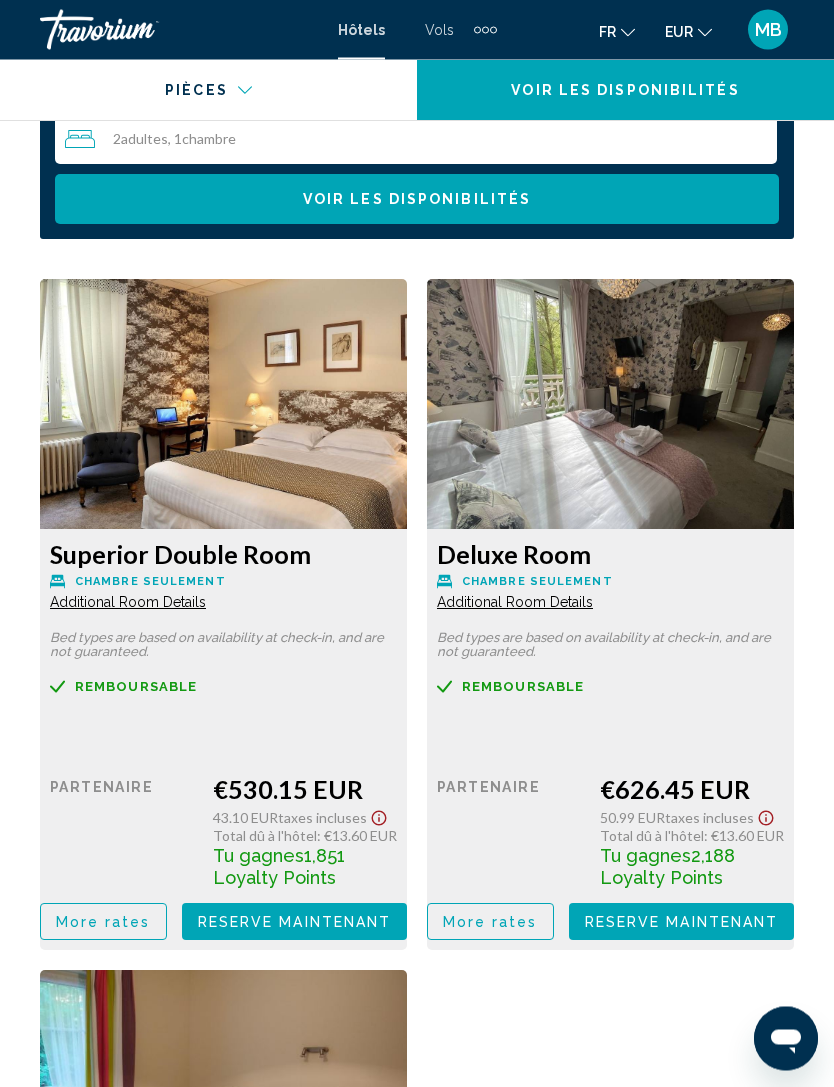 scroll, scrollTop: 3205, scrollLeft: 0, axis: vertical 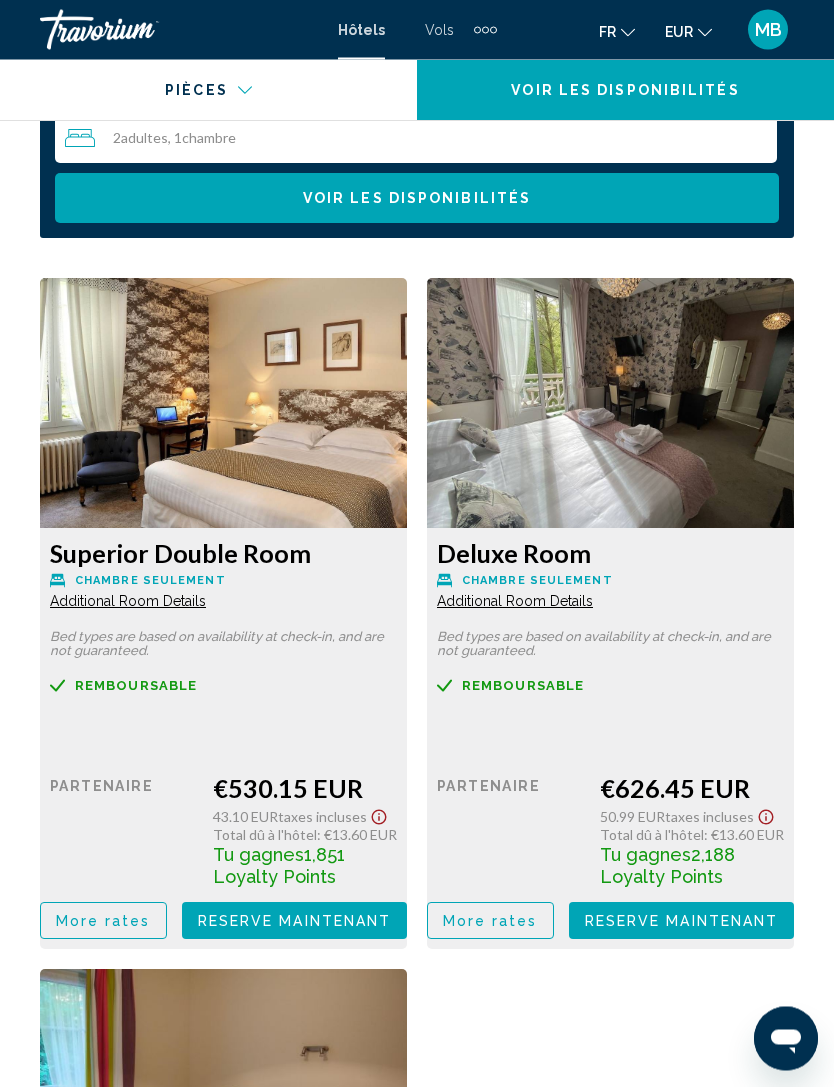 click on "Additional Room Details" at bounding box center (128, 602) 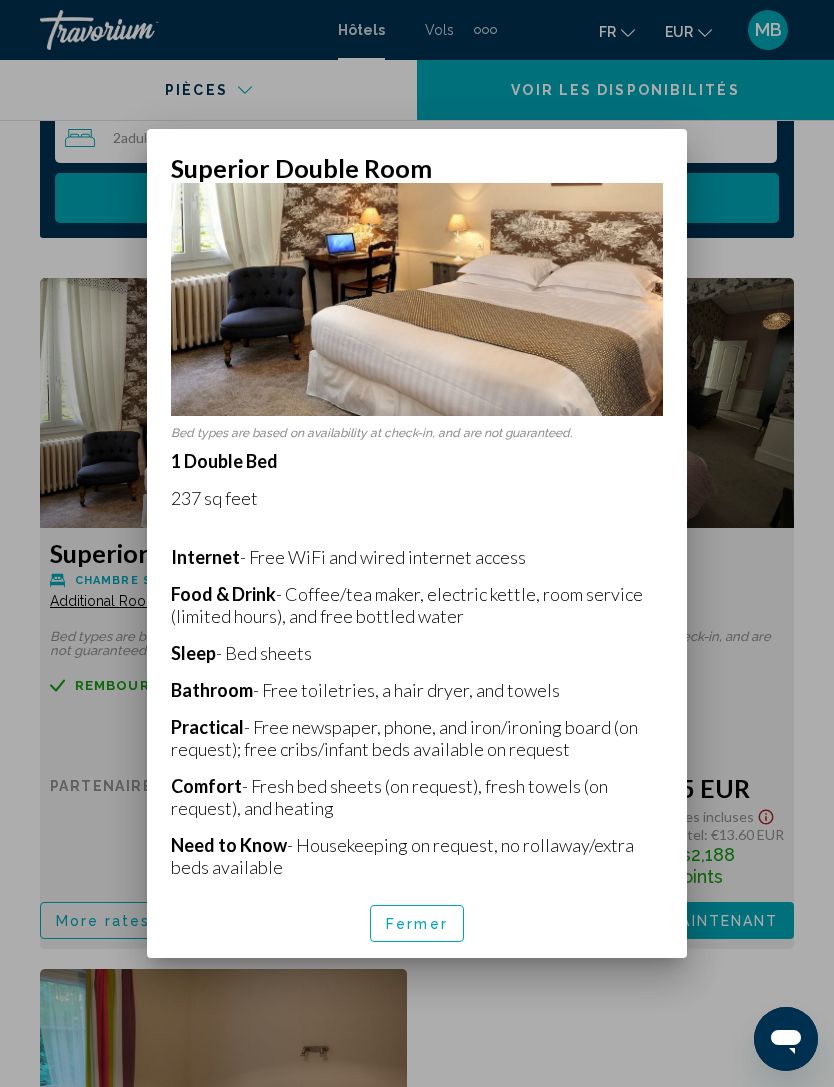 scroll, scrollTop: 151, scrollLeft: 0, axis: vertical 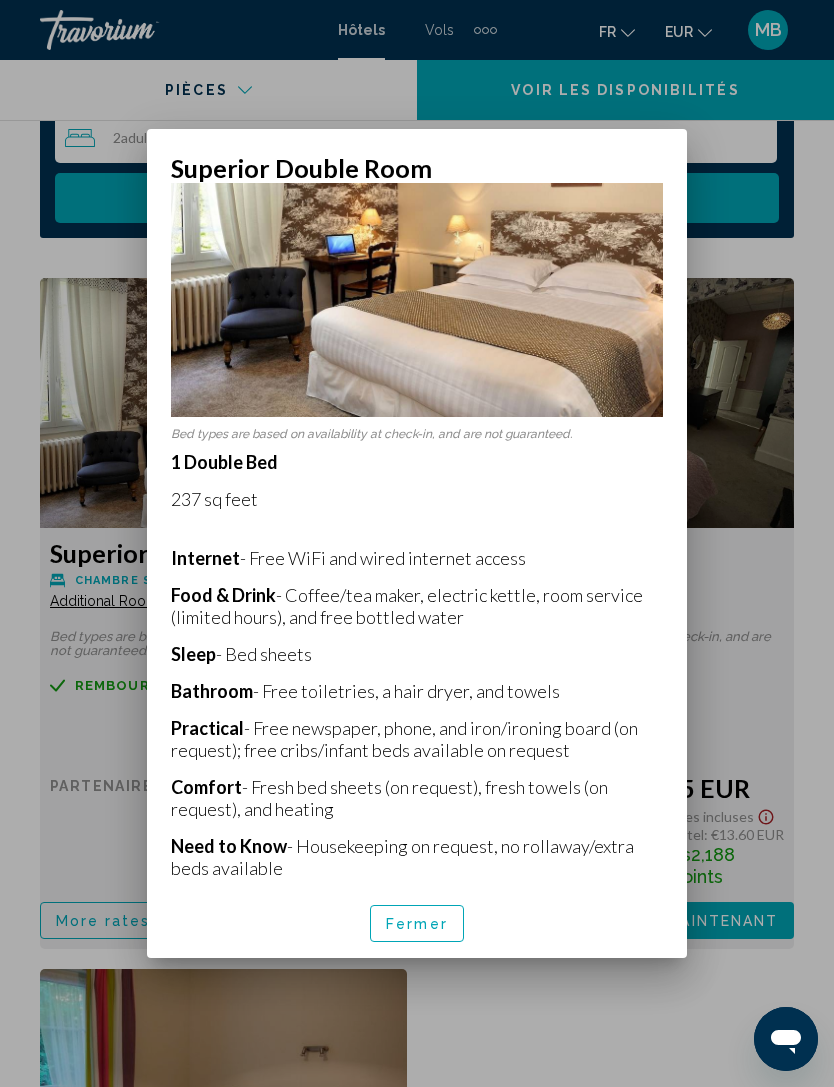 click on "Fermer" at bounding box center [417, 924] 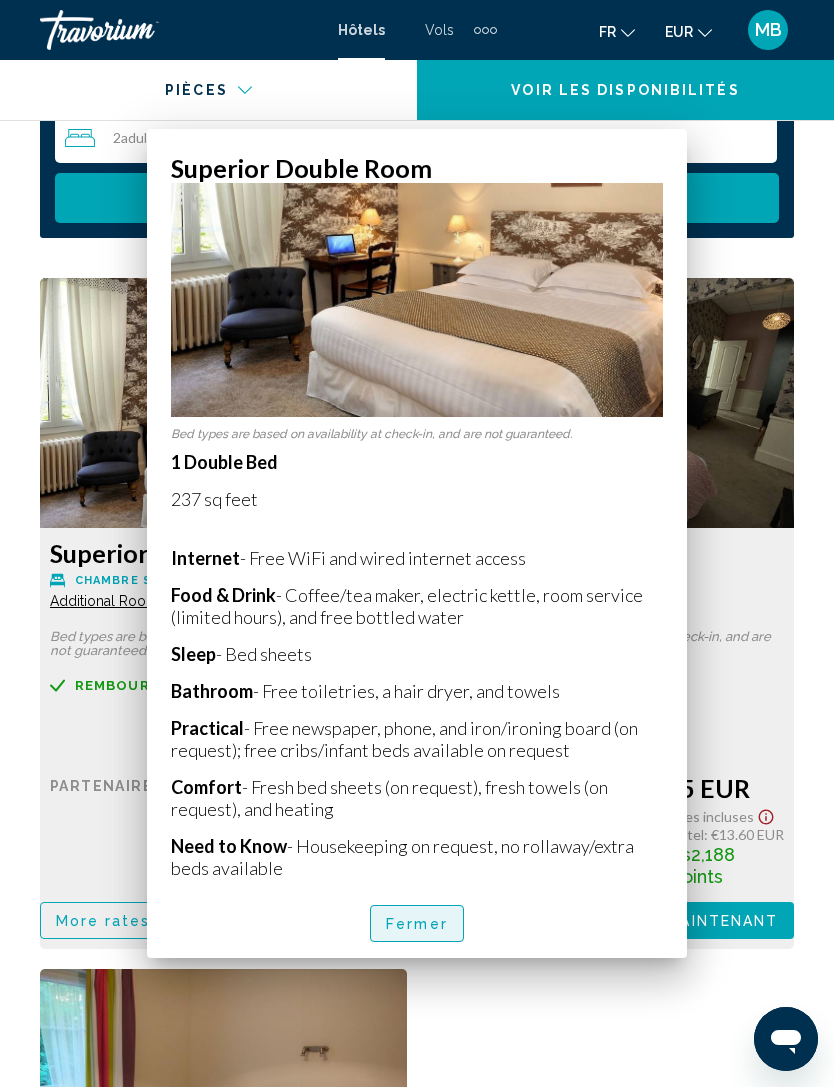 scroll, scrollTop: 3206, scrollLeft: 0, axis: vertical 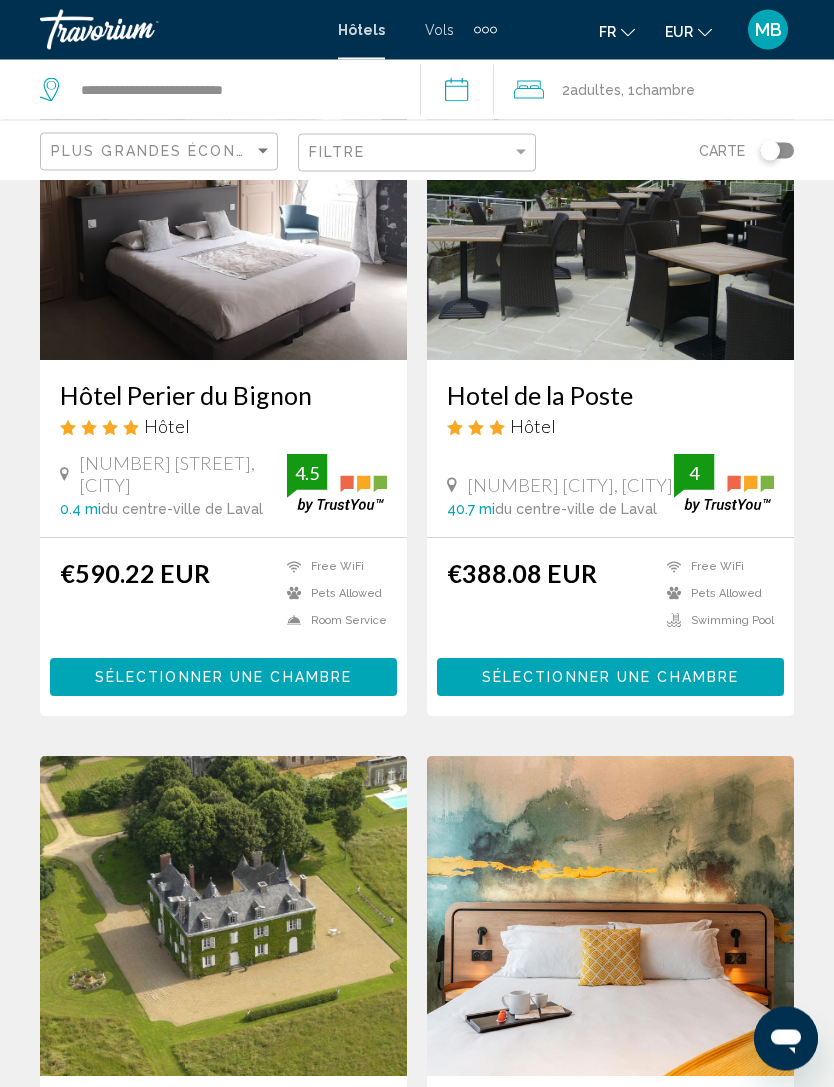 click on "Hotel de la Poste" at bounding box center [610, 396] 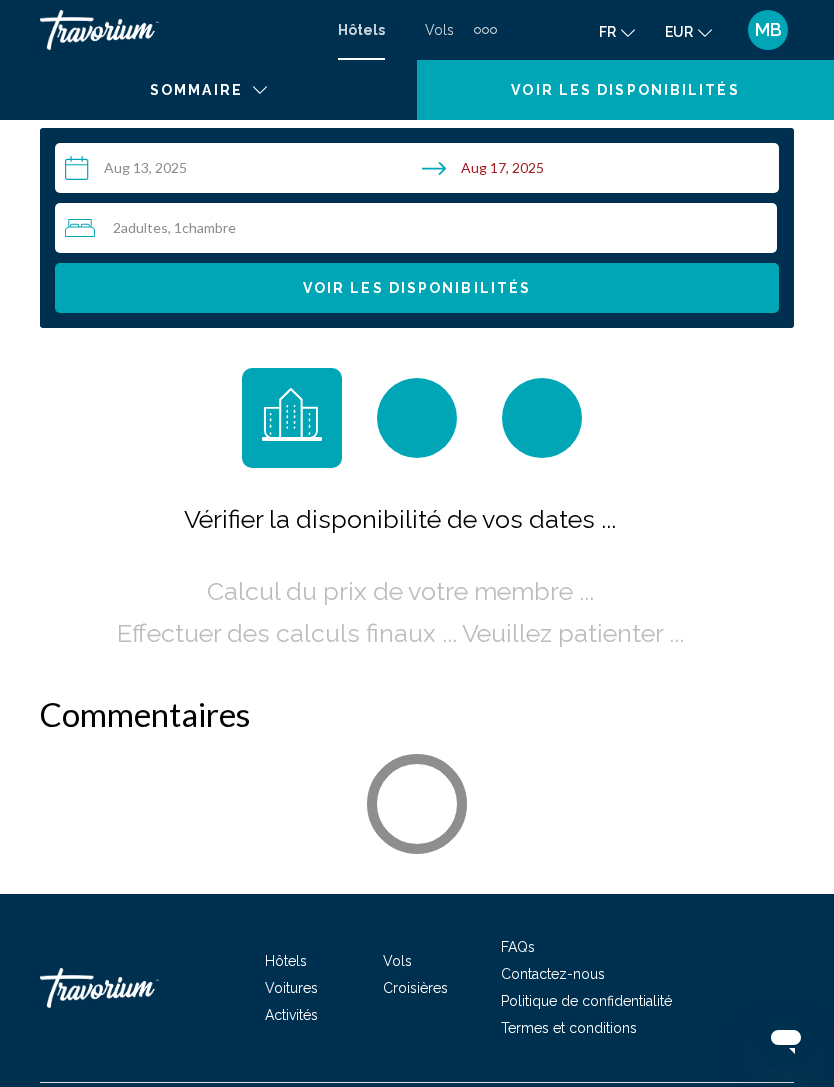 scroll, scrollTop: 0, scrollLeft: 0, axis: both 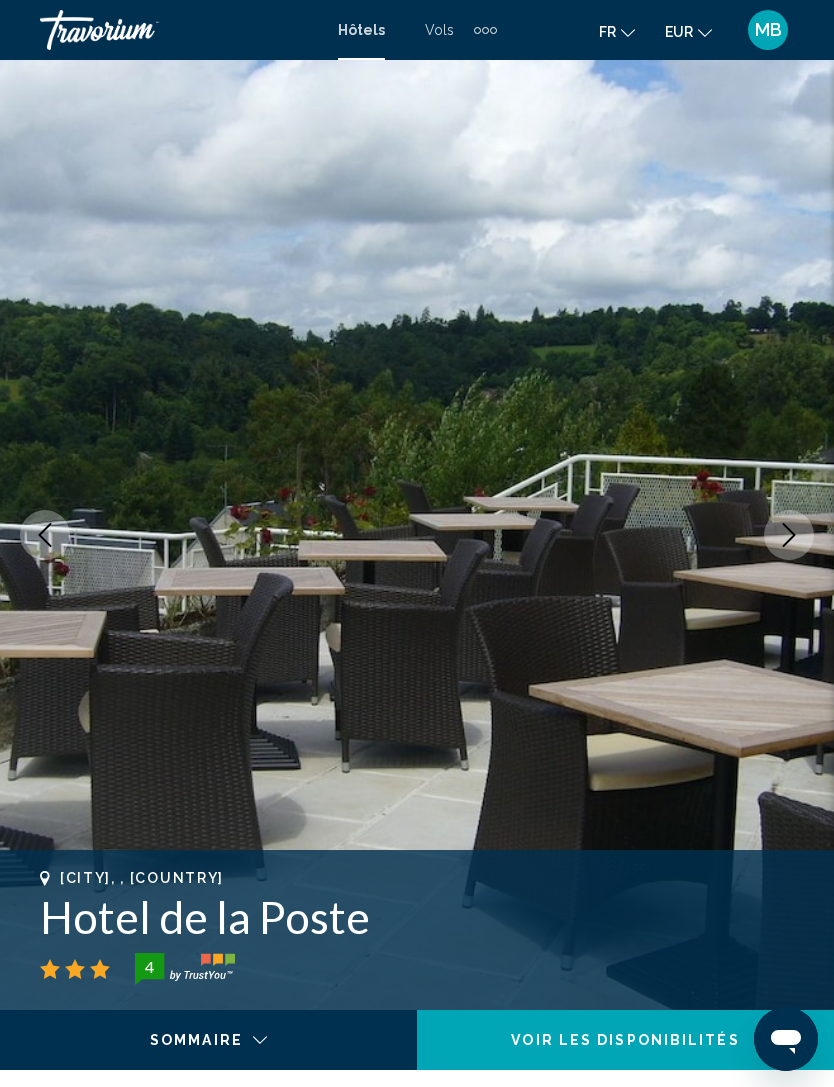 click 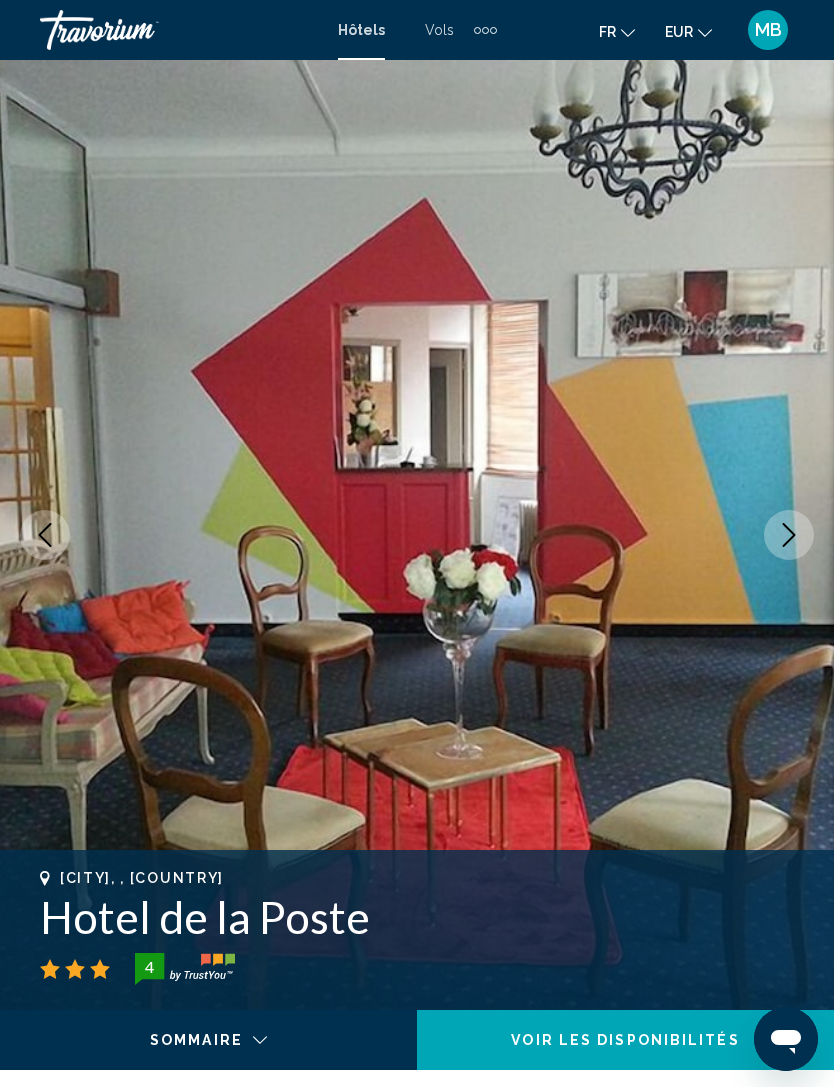 click 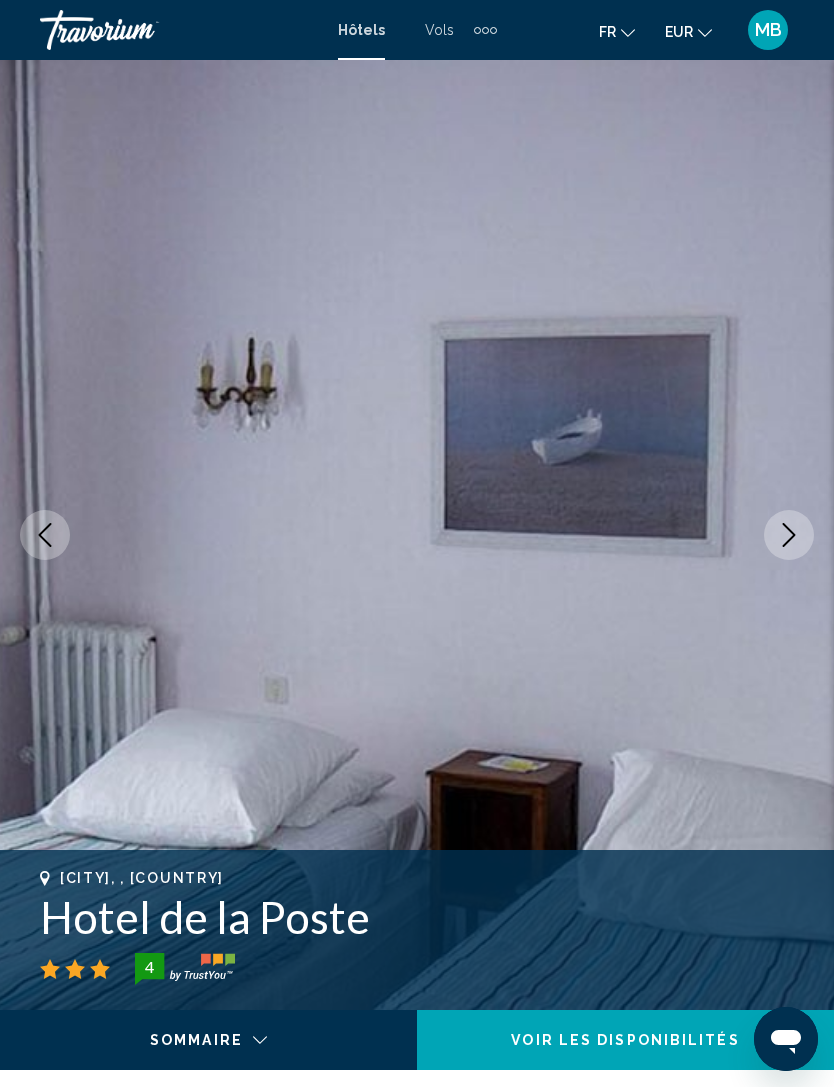 click 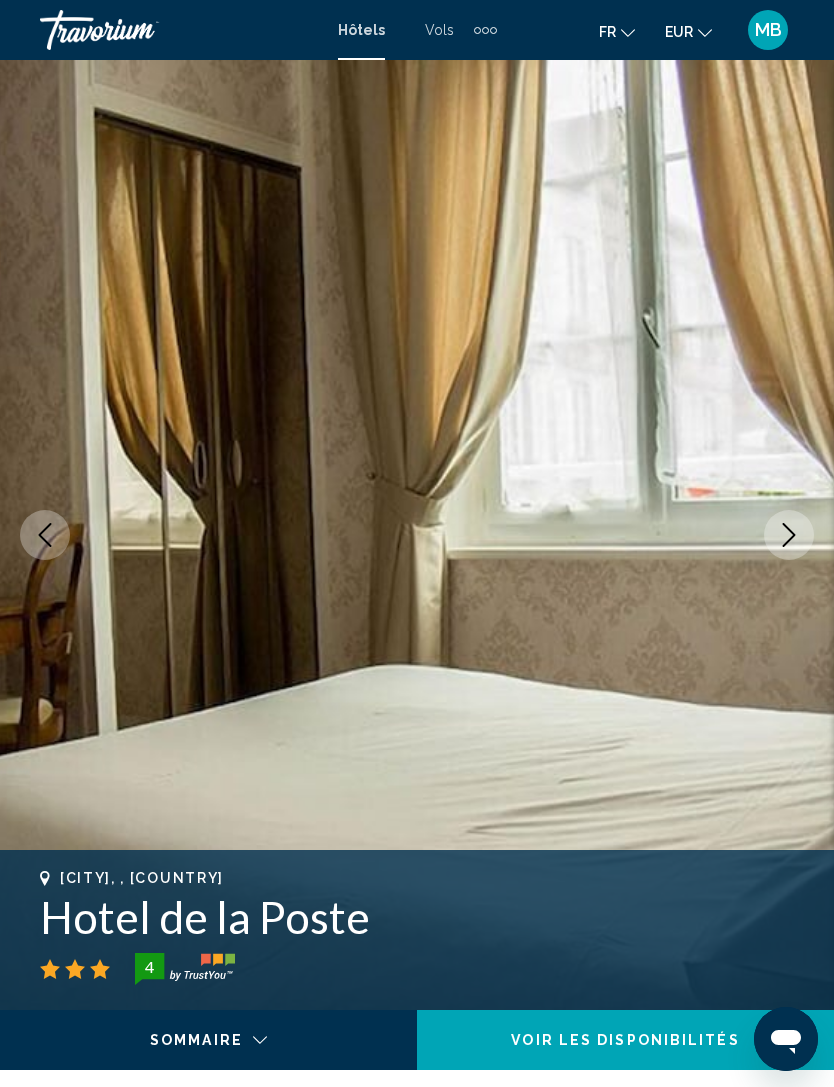 click 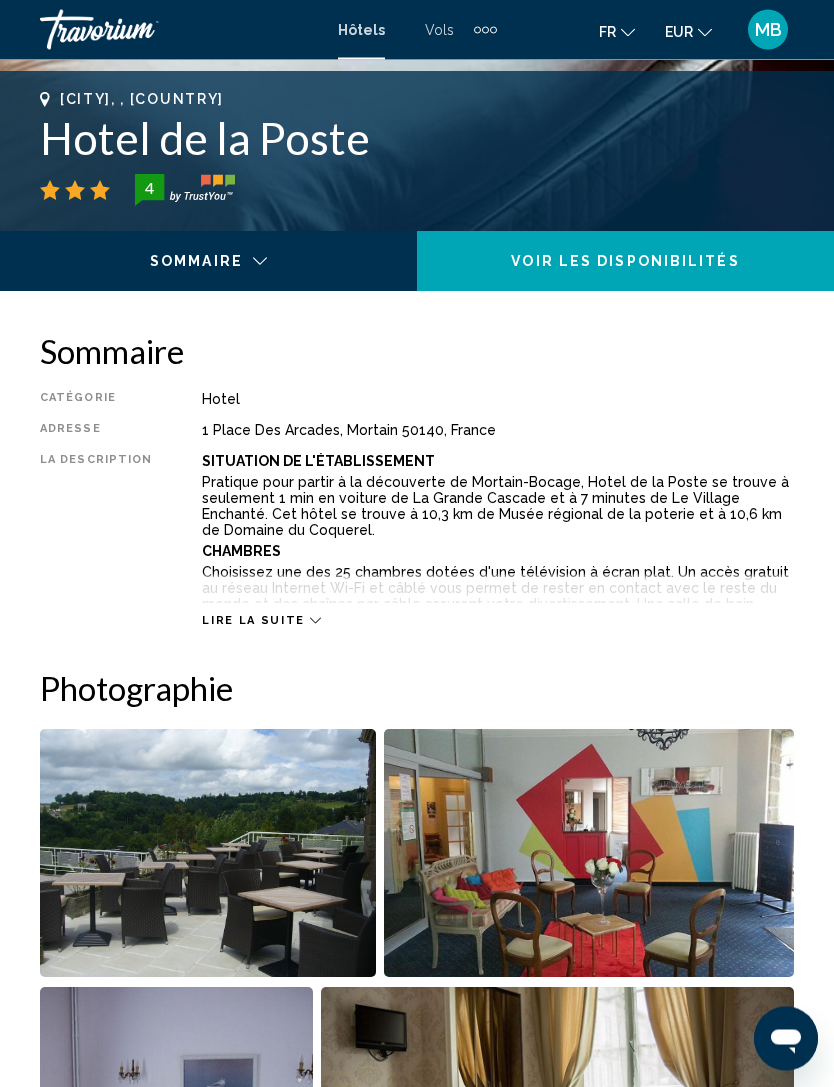 scroll, scrollTop: 781, scrollLeft: 0, axis: vertical 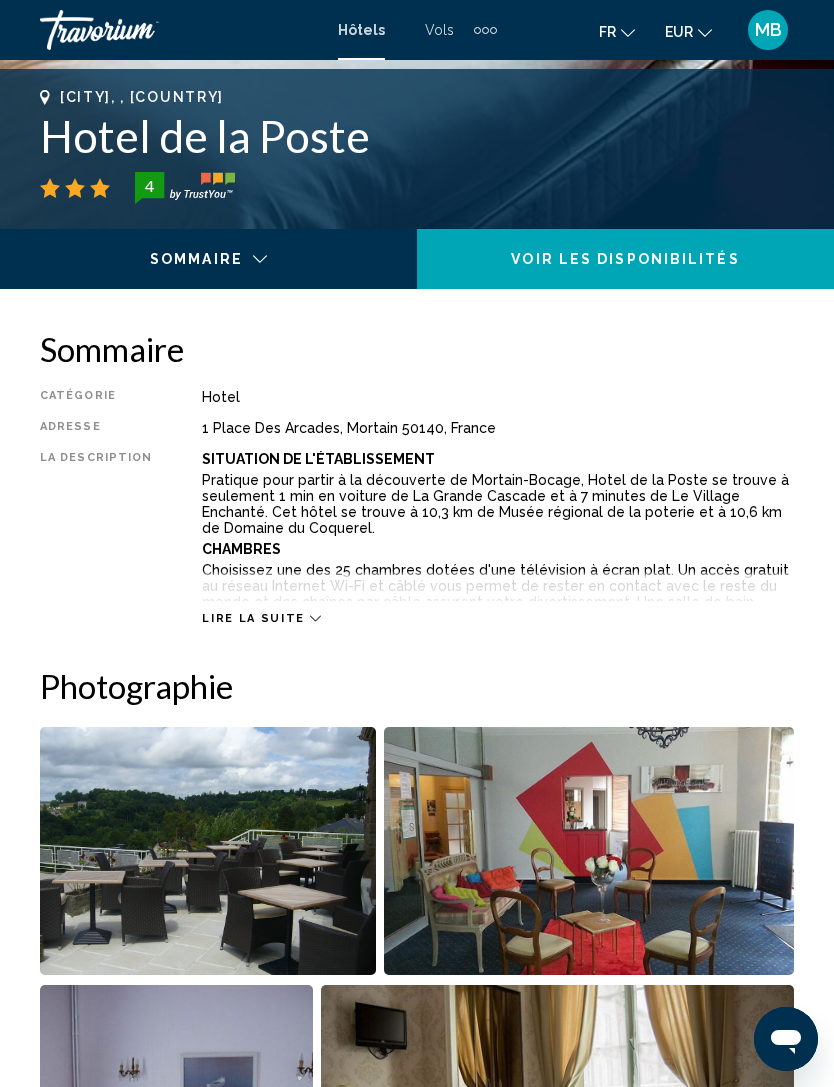 click on "Lire la suite" at bounding box center (253, 618) 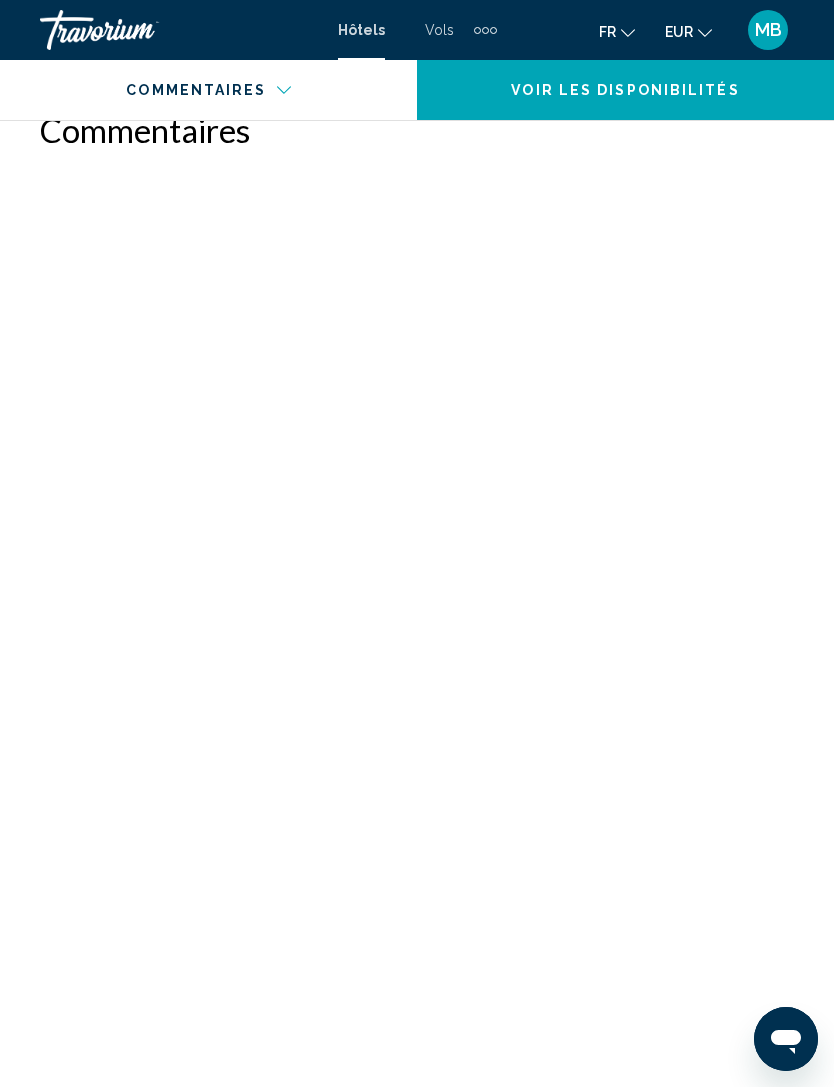 scroll, scrollTop: 4609, scrollLeft: 0, axis: vertical 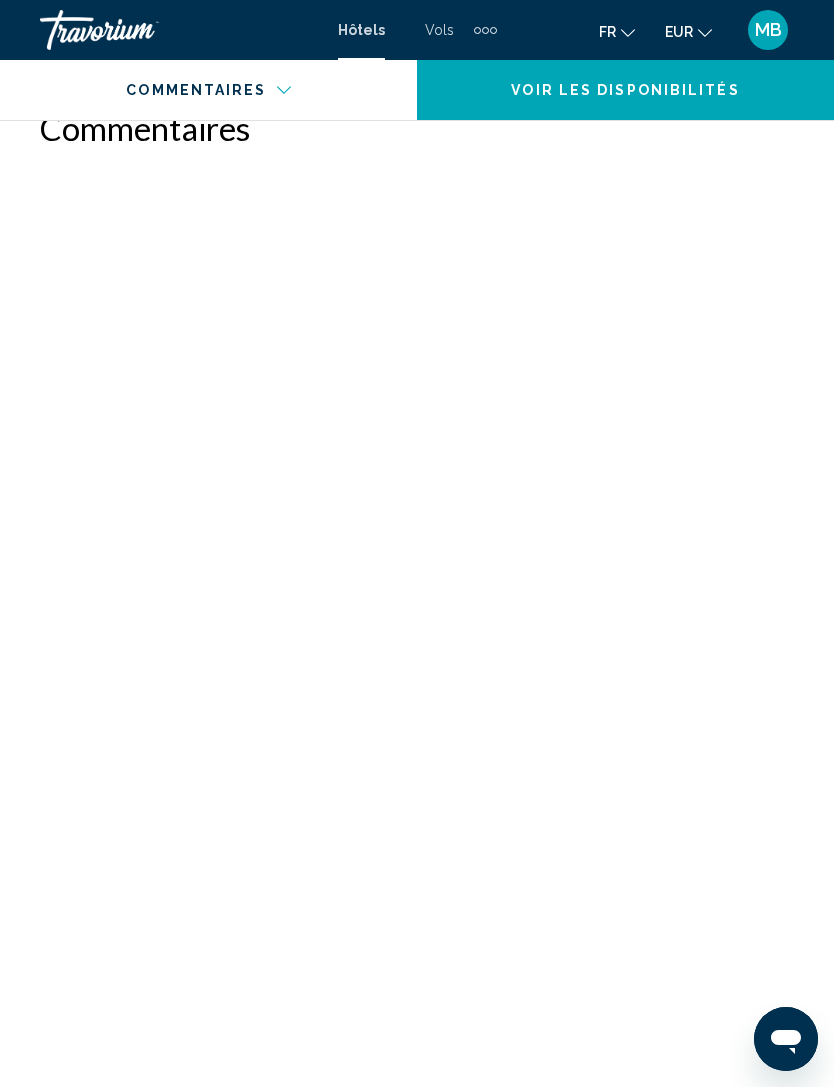 click at bounding box center (200, 103) 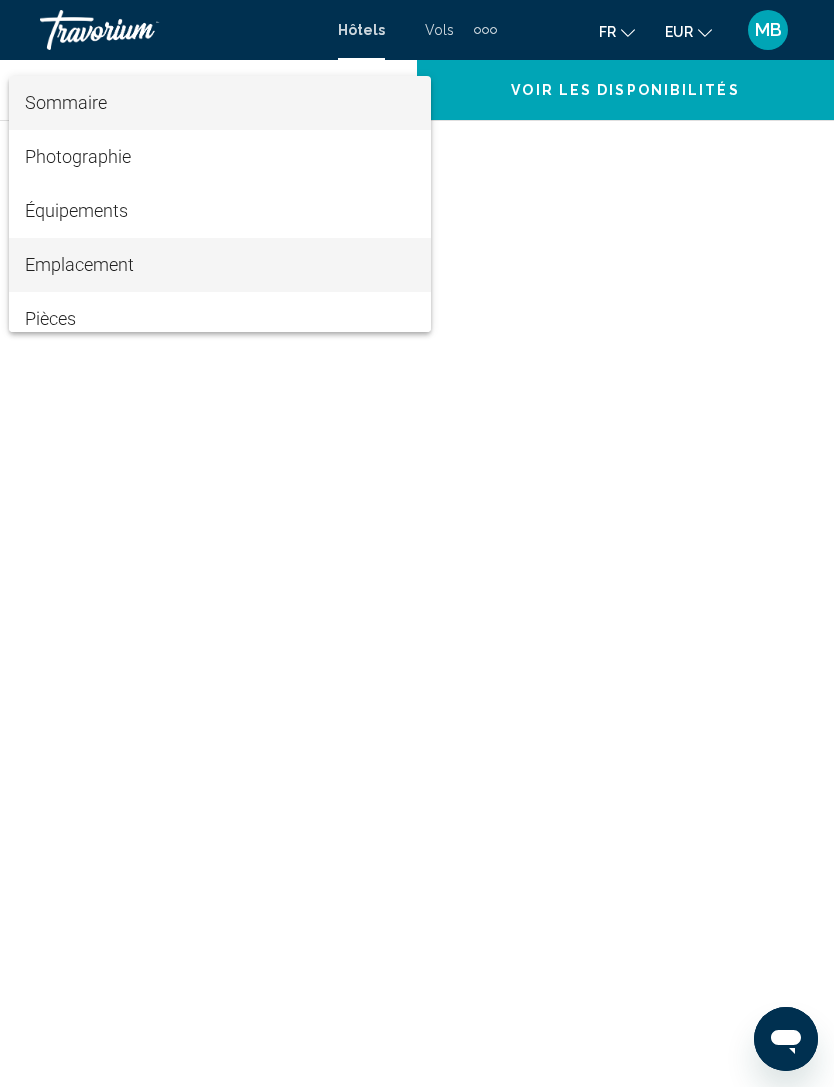 click on "Emplacement" at bounding box center [220, 265] 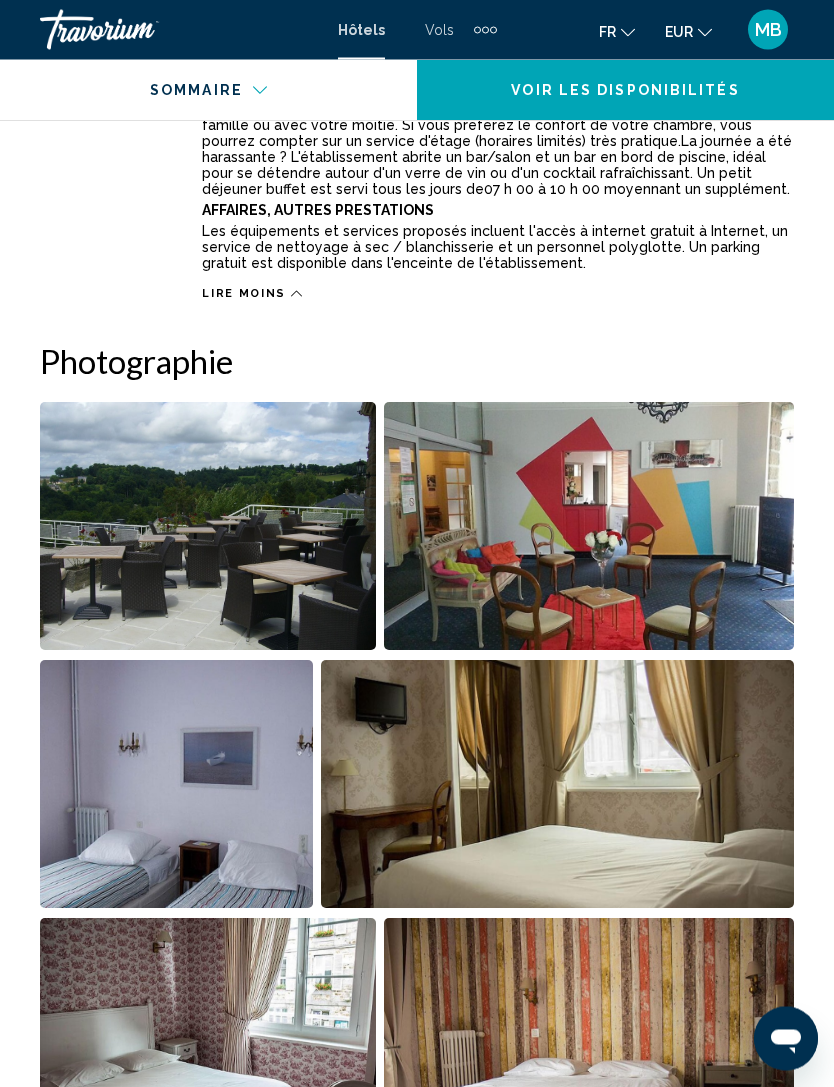 scroll, scrollTop: 1513, scrollLeft: 0, axis: vertical 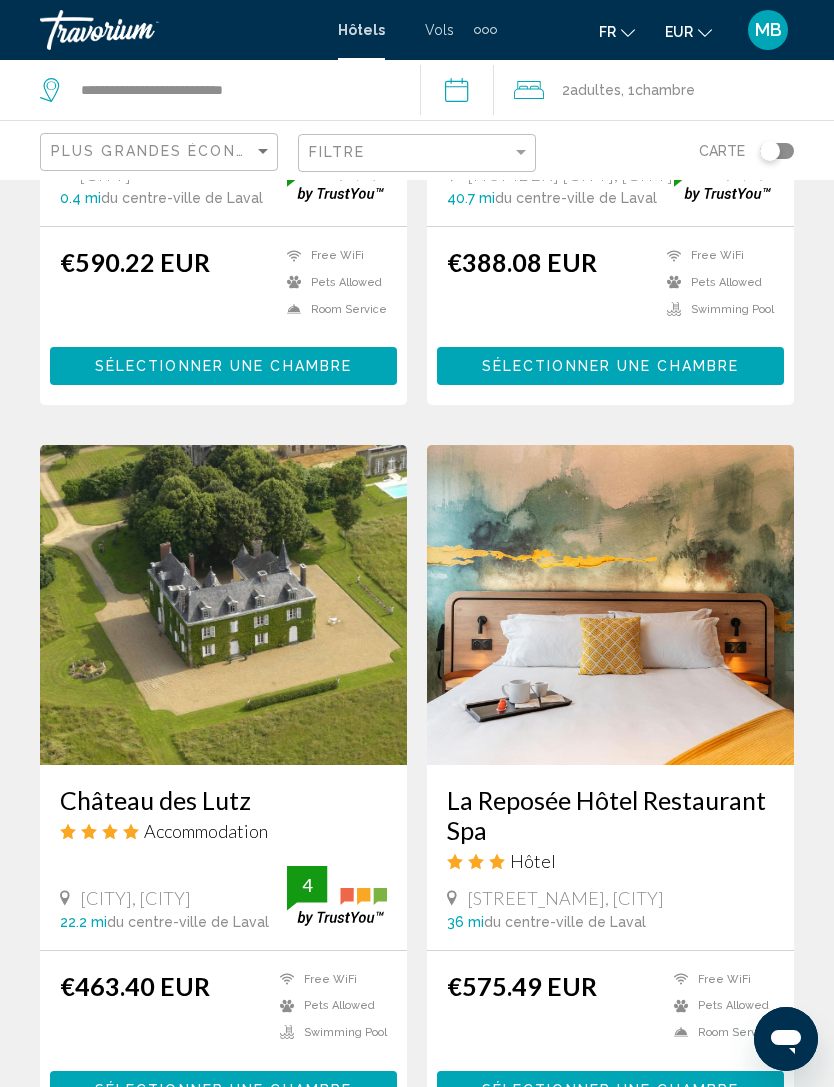 click at bounding box center (610, 605) 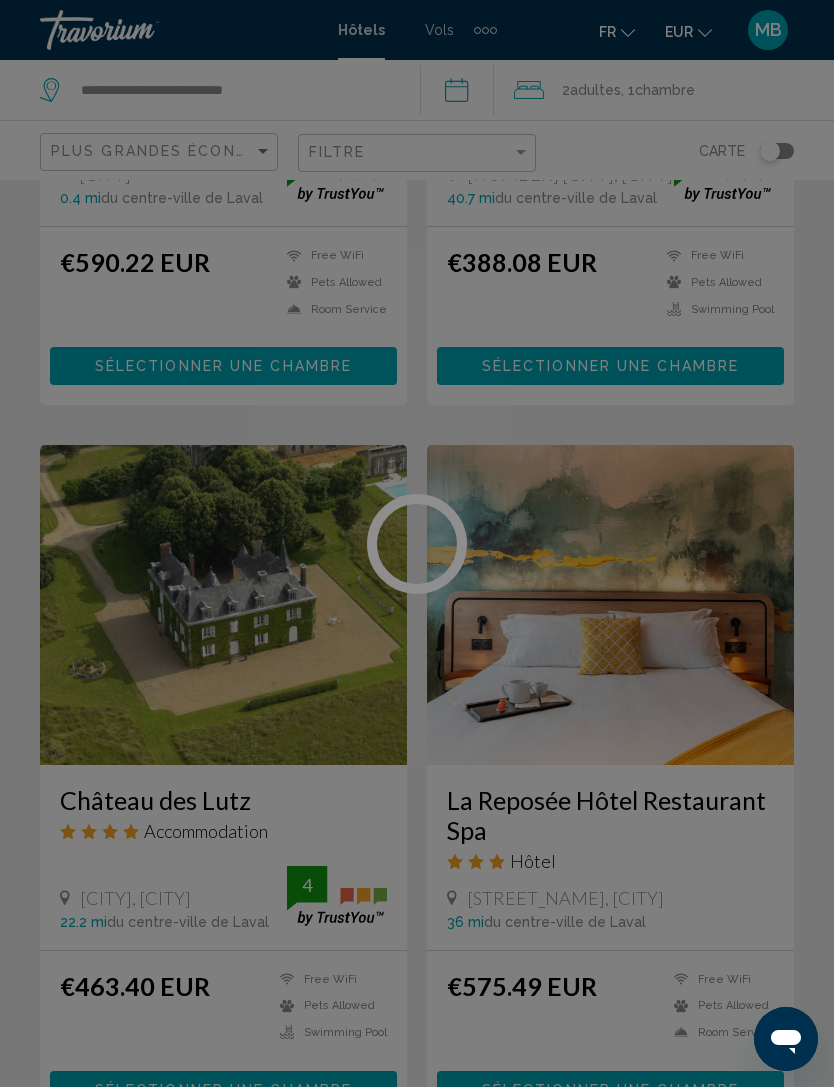 scroll, scrollTop: 0, scrollLeft: 0, axis: both 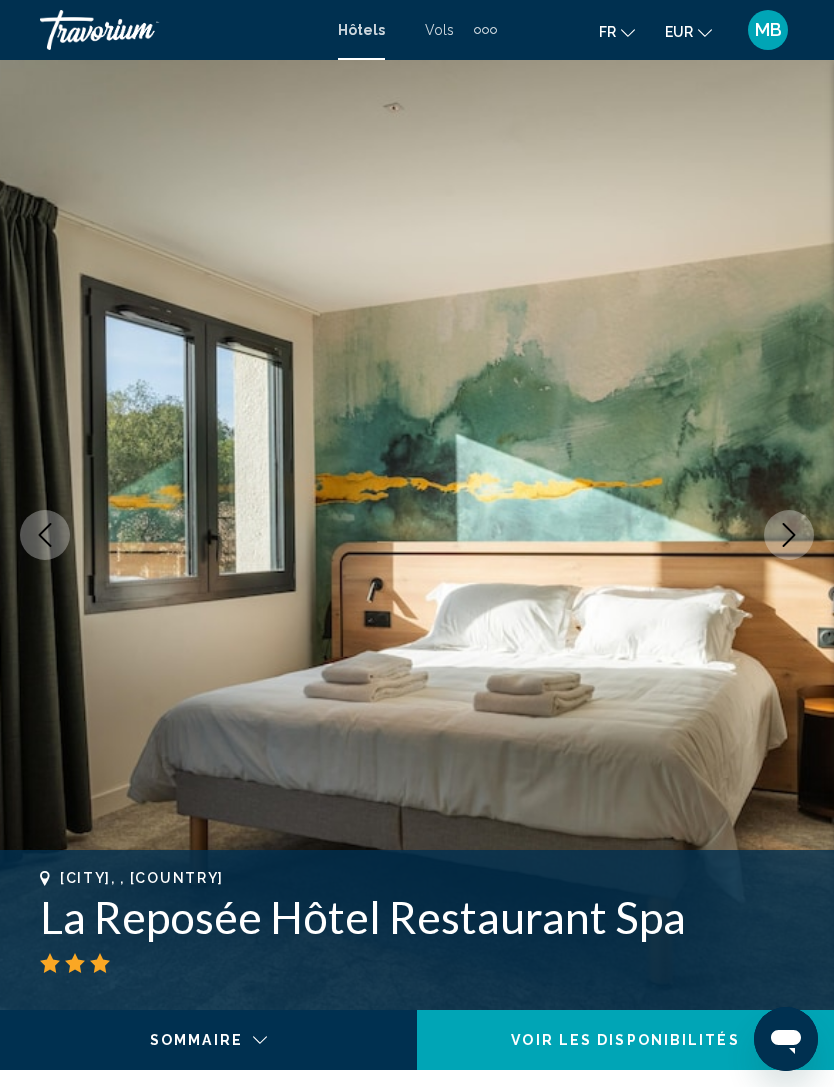 click 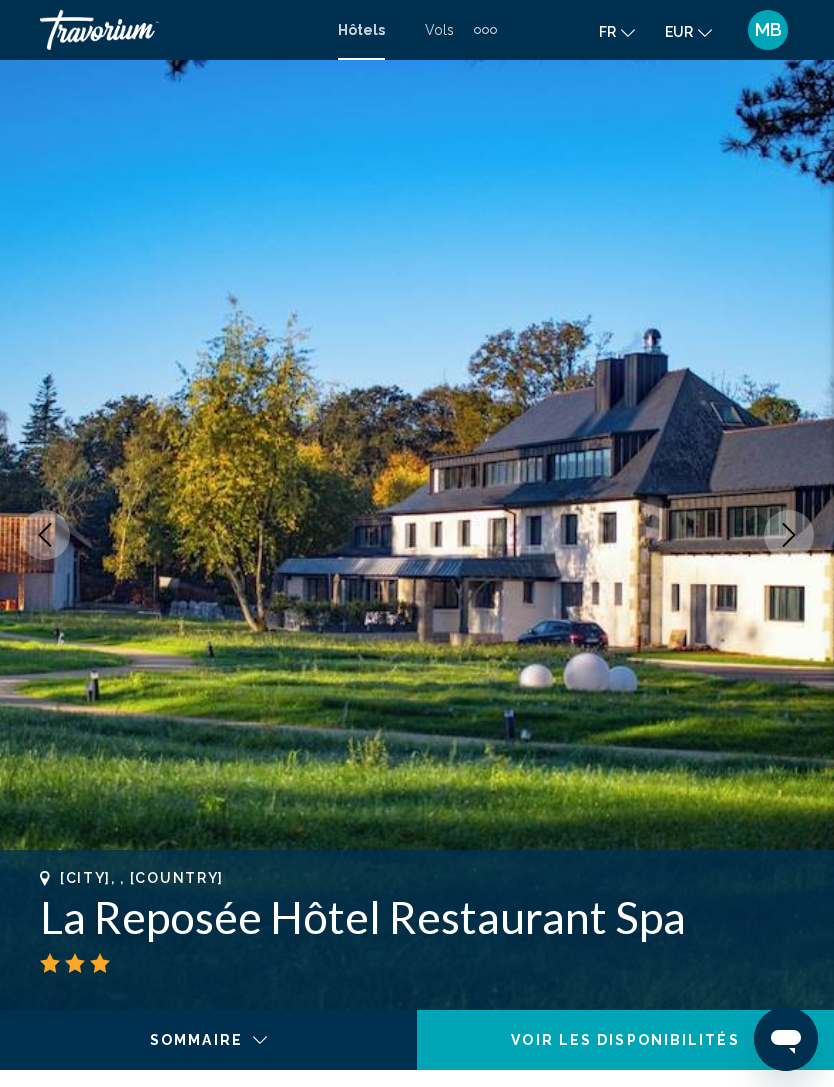 click 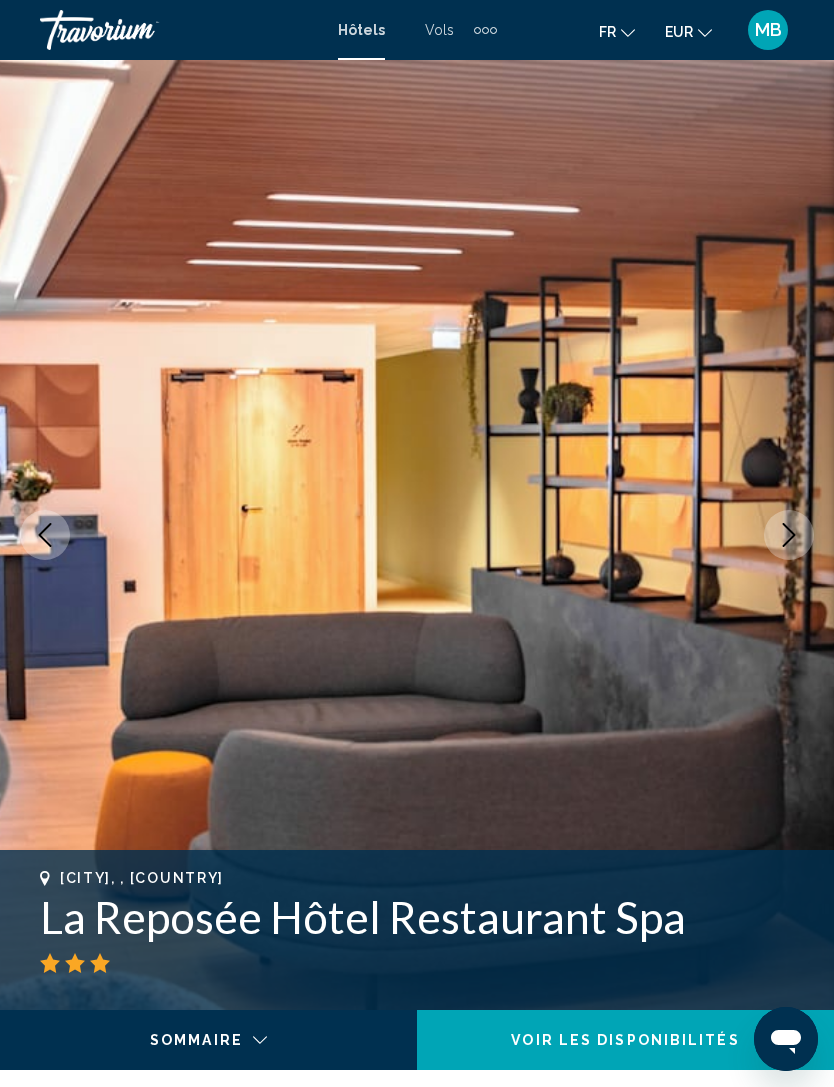 click 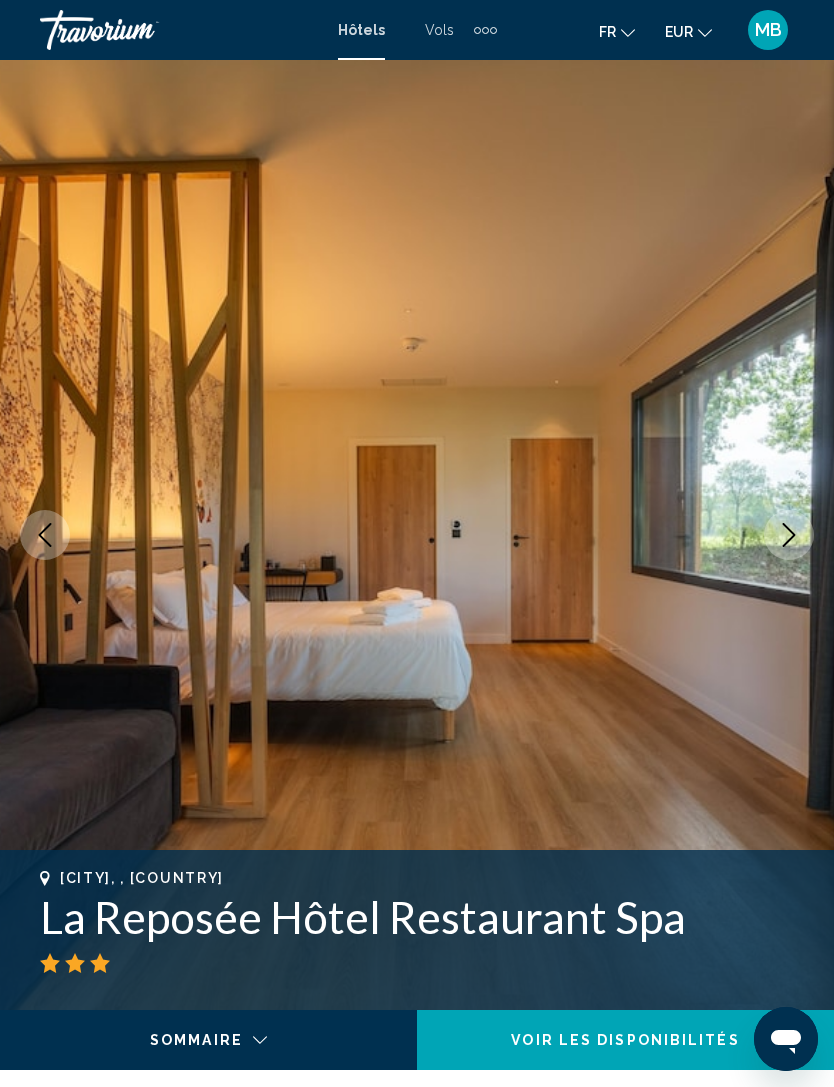 click at bounding box center [417, 535] 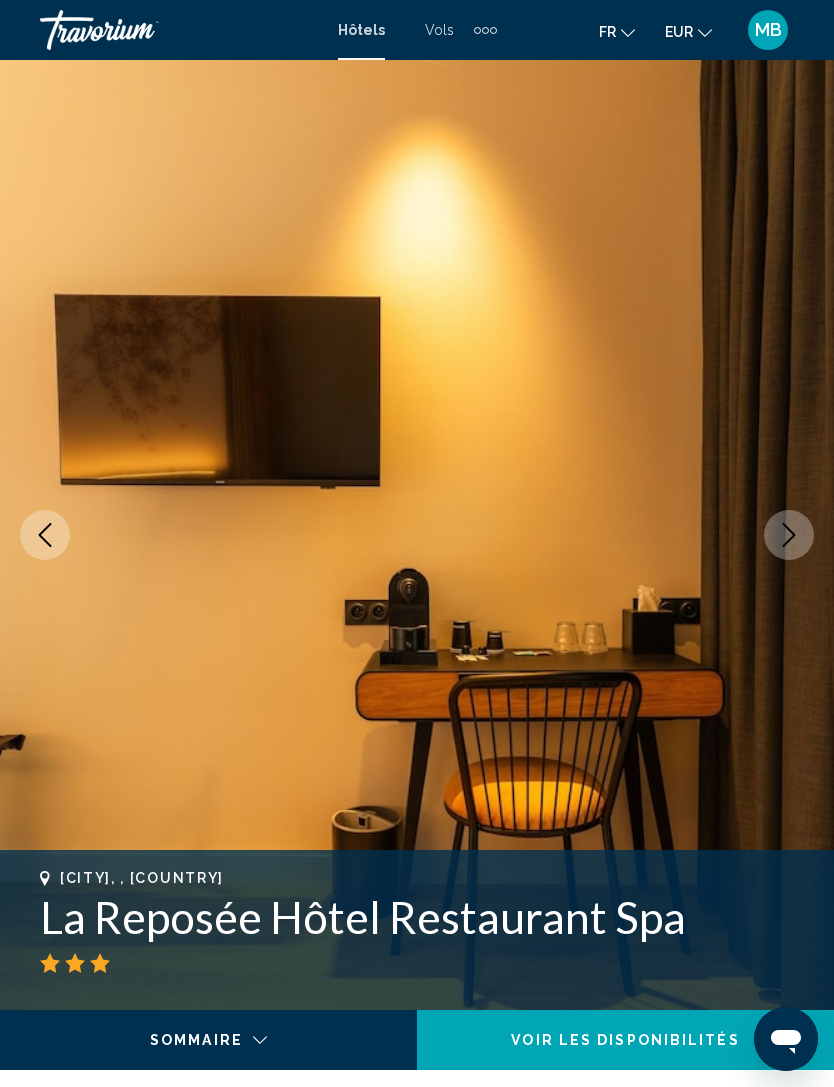 click 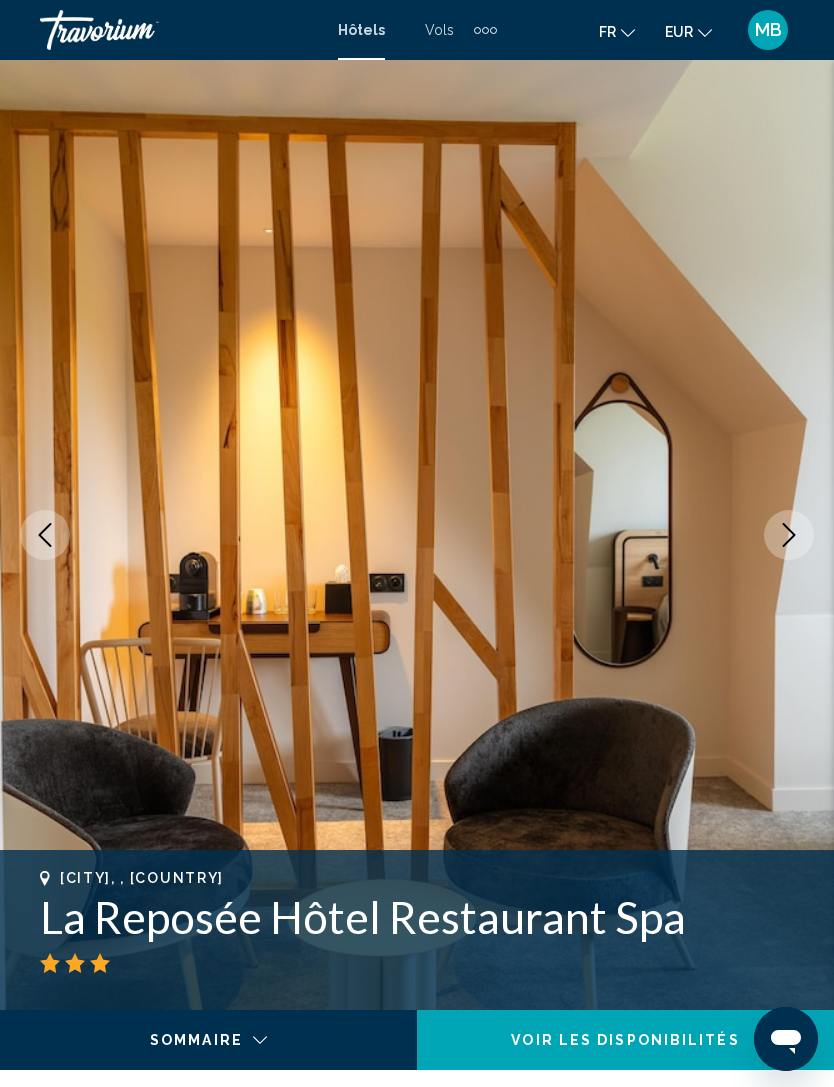 click 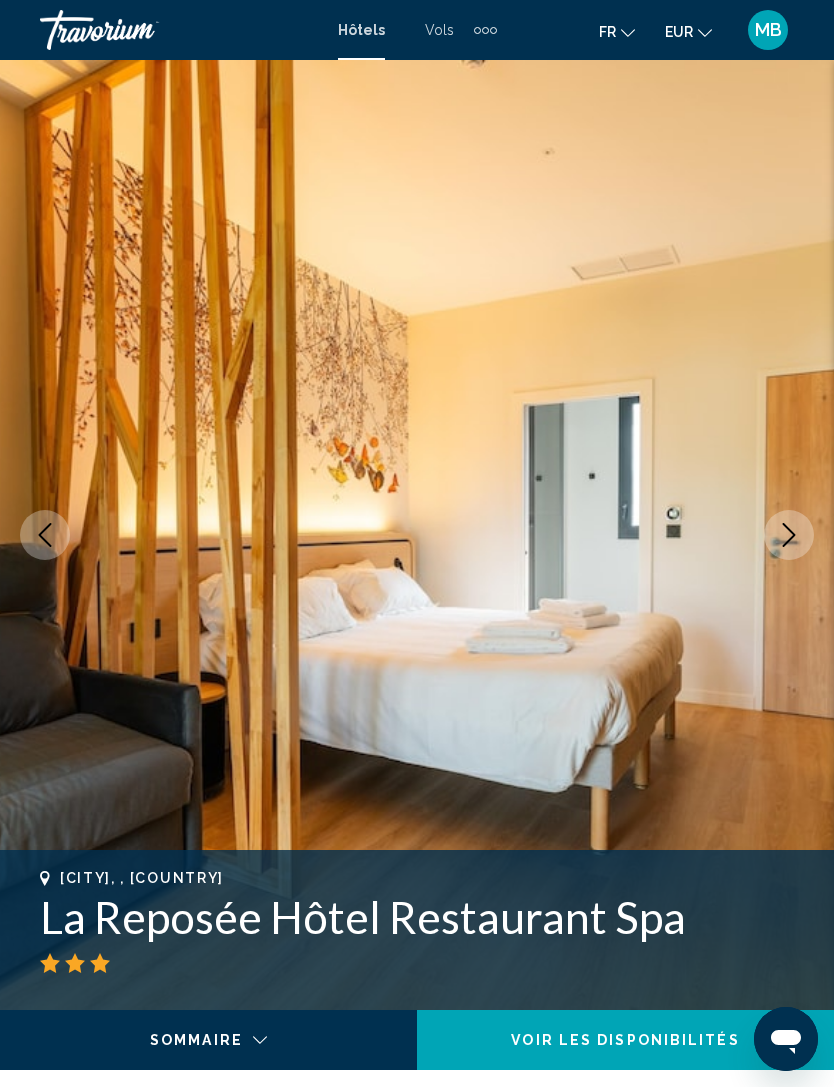 click 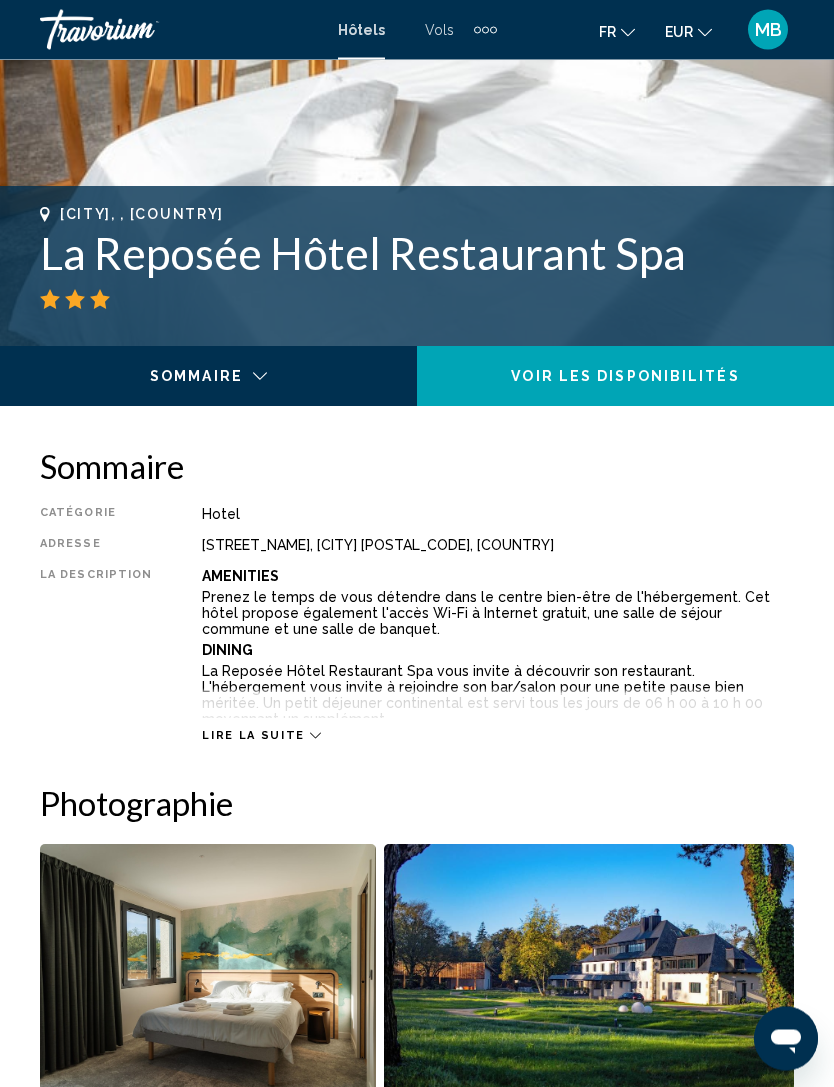 scroll, scrollTop: 666, scrollLeft: 0, axis: vertical 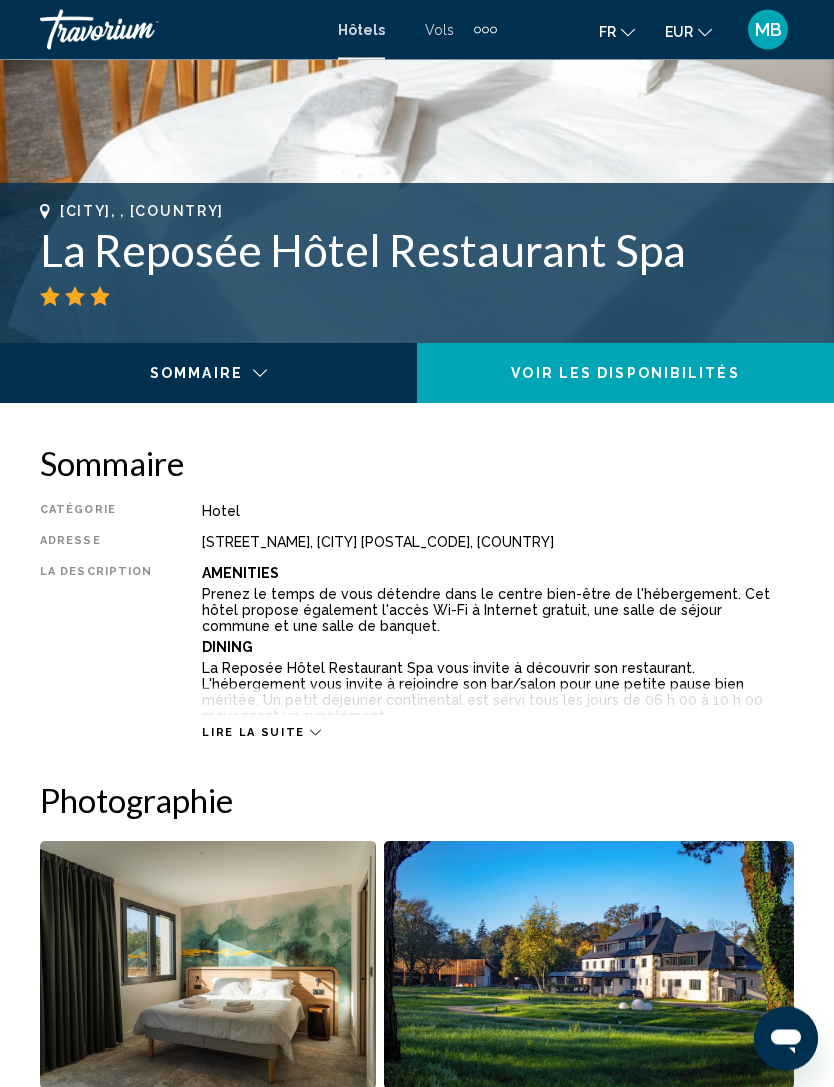 click on "Lire la suite" at bounding box center [498, 713] 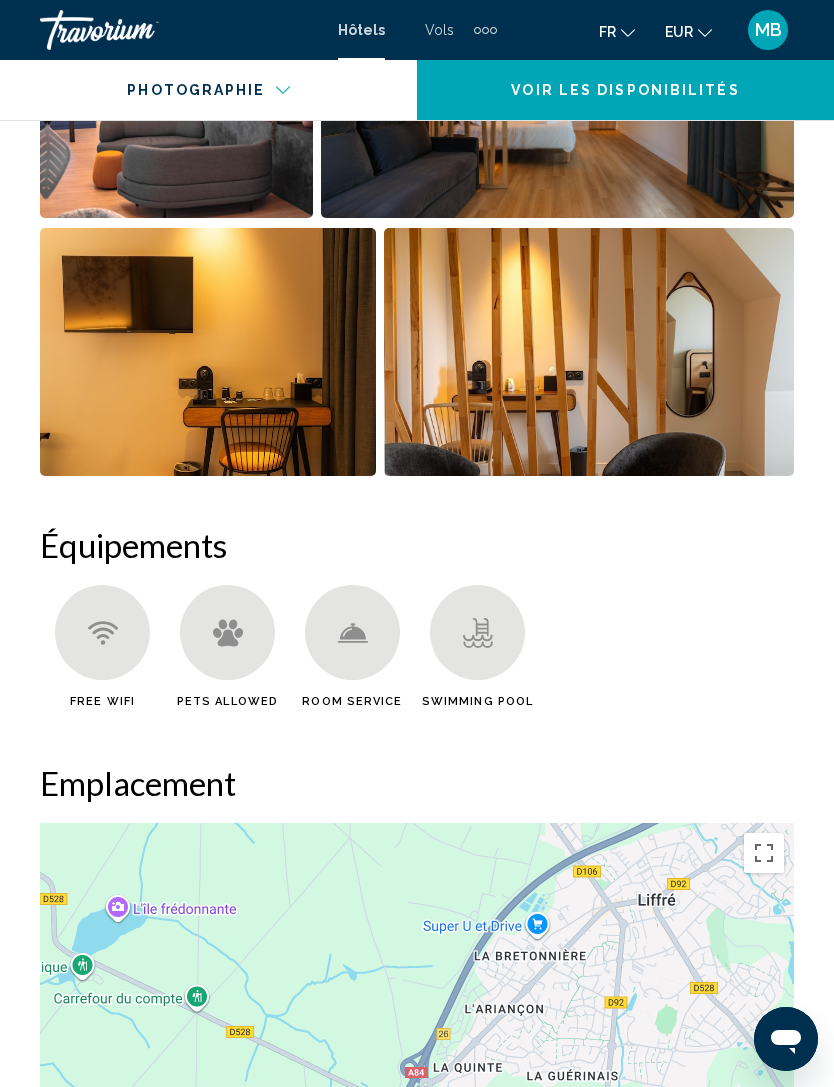 scroll, scrollTop: 2365, scrollLeft: 0, axis: vertical 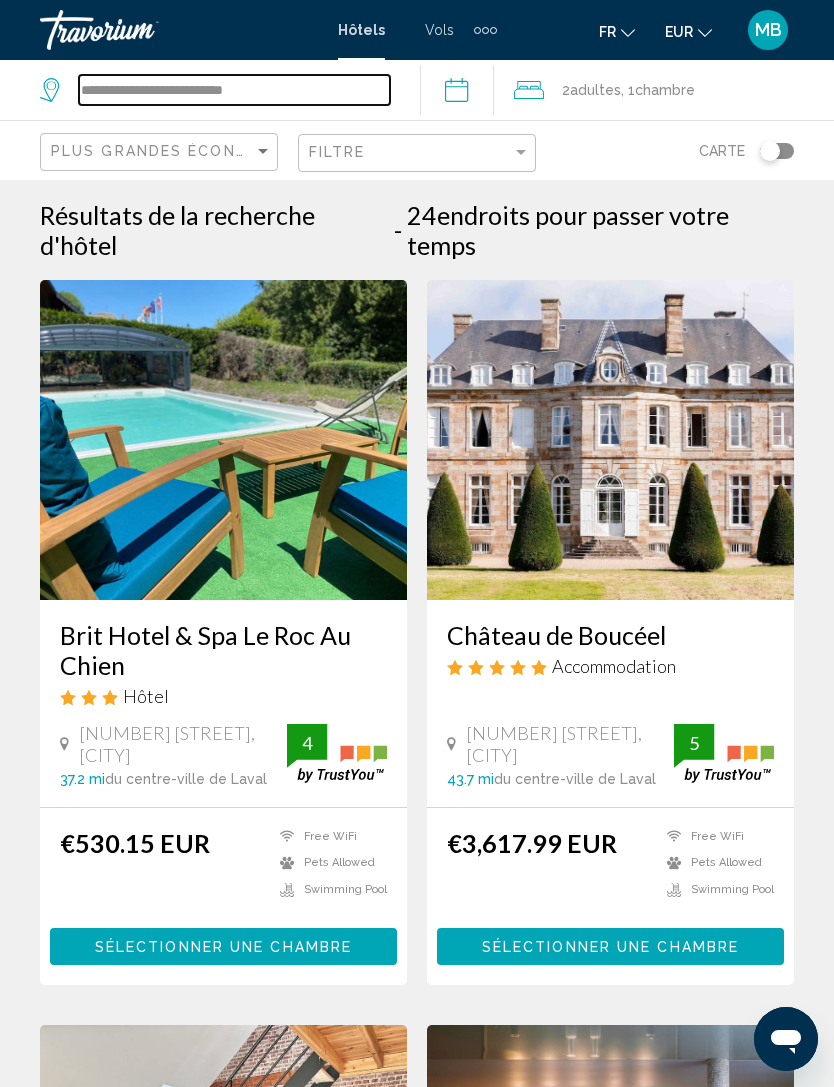 click on "**********" at bounding box center (234, 90) 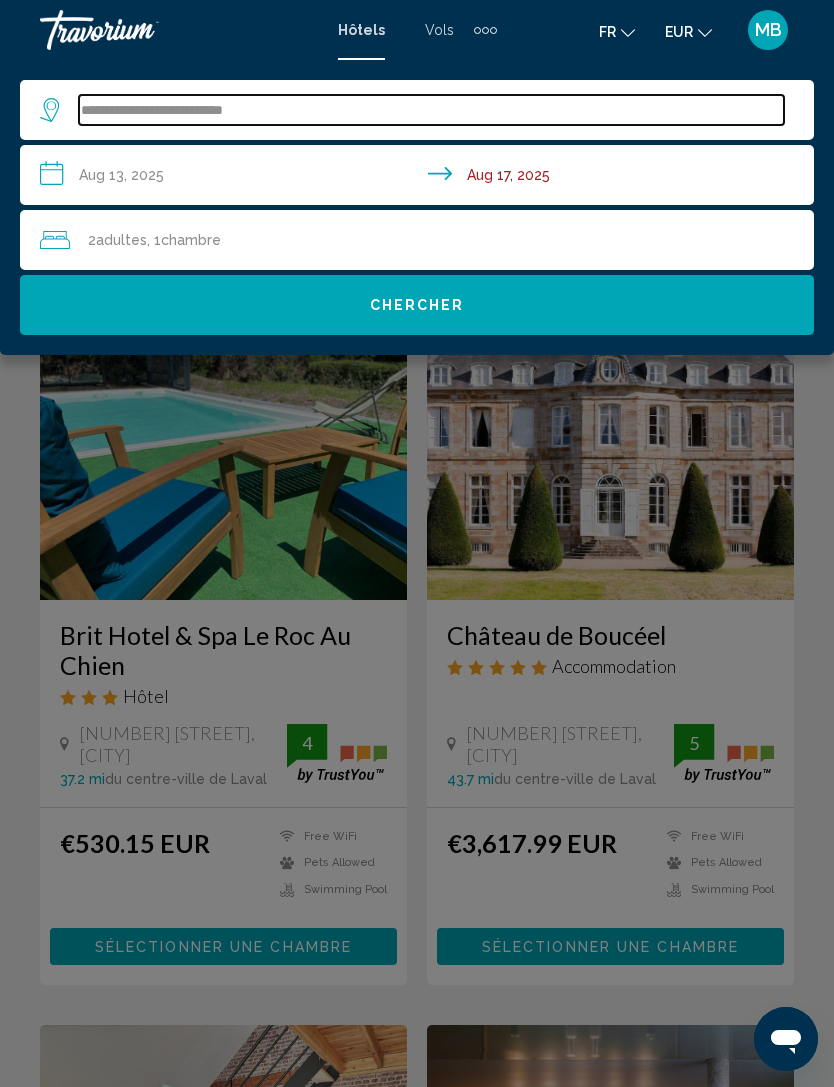 click on "**********" at bounding box center (431, 110) 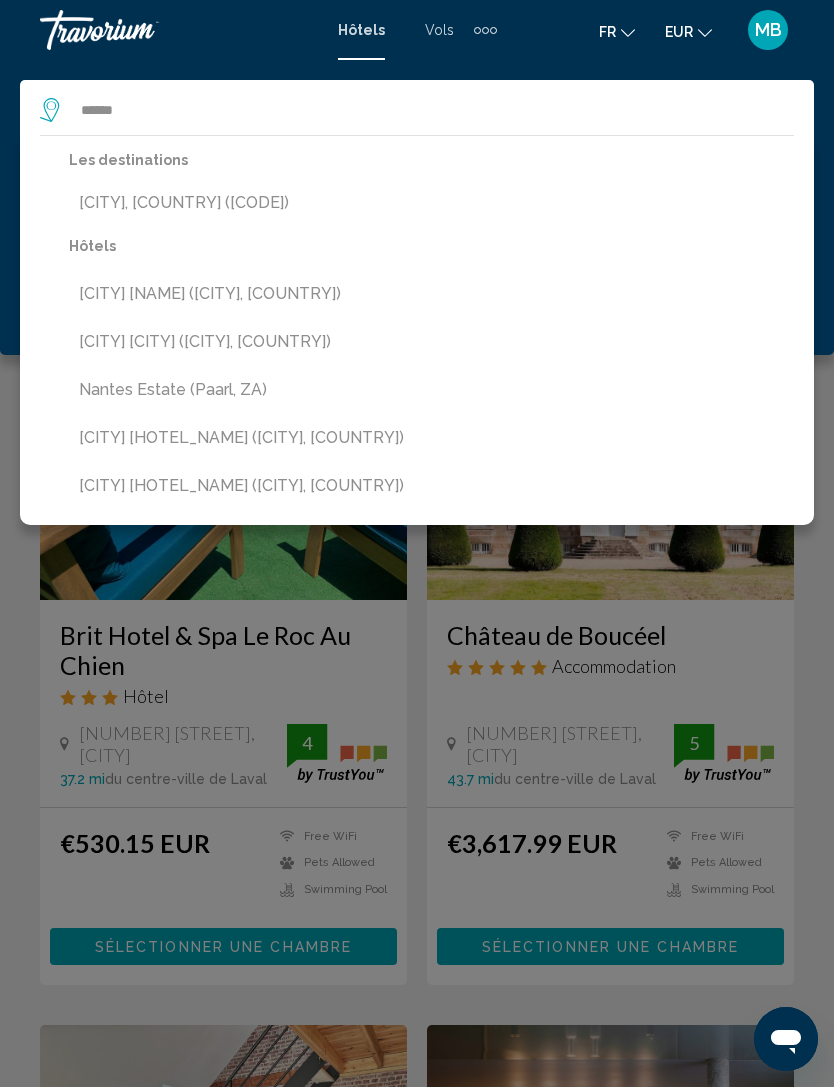 click on "[CITY], [COUNTRY] ([CODE])" at bounding box center [431, 203] 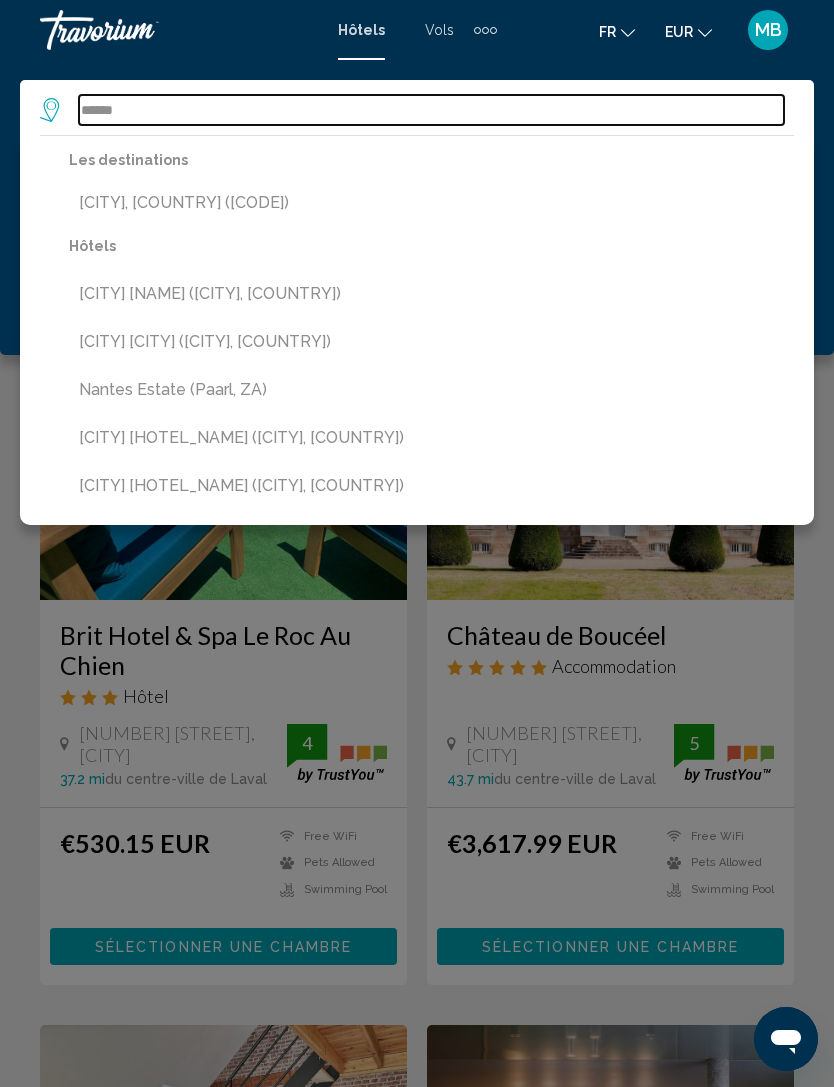 type on "**********" 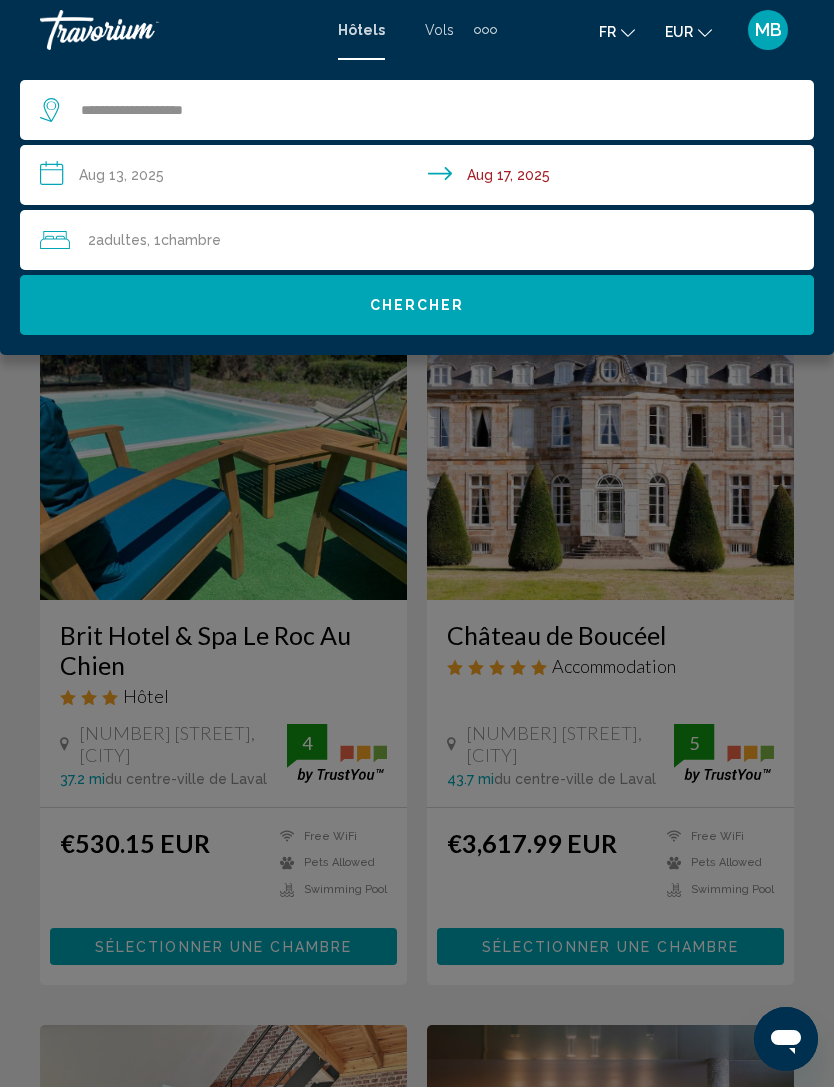 click on "Chercher" 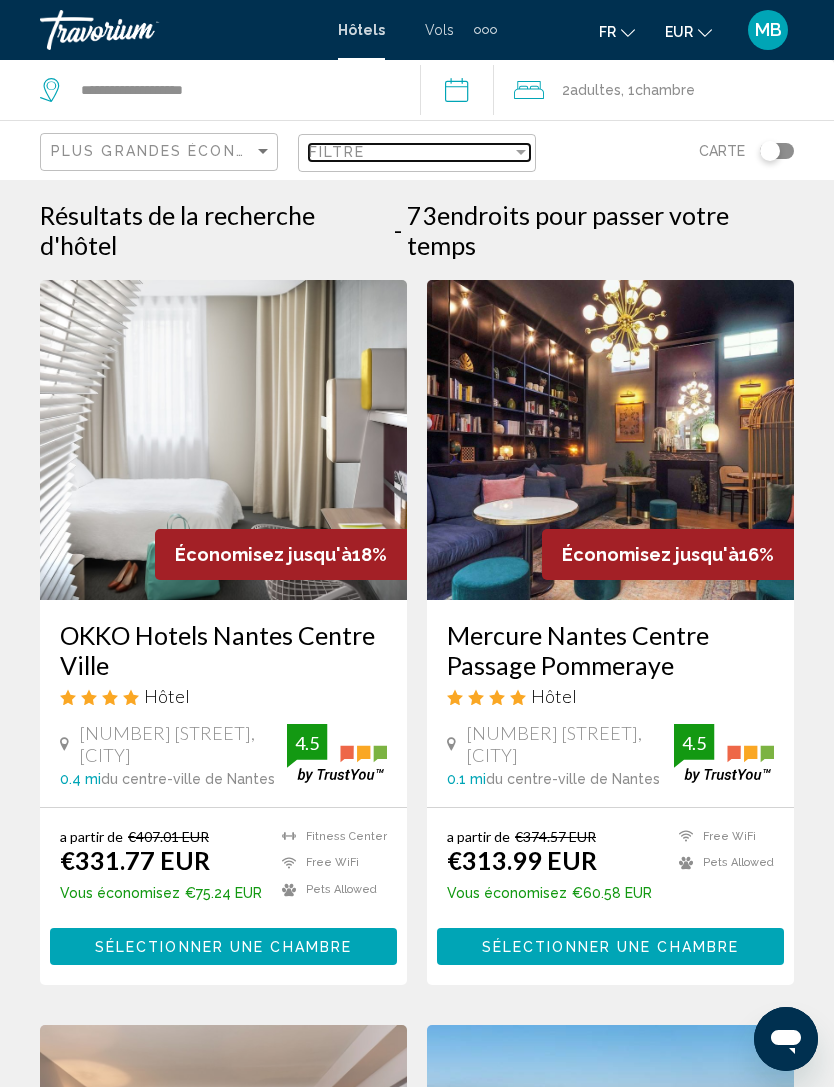 click on "Filtre" at bounding box center (410, 152) 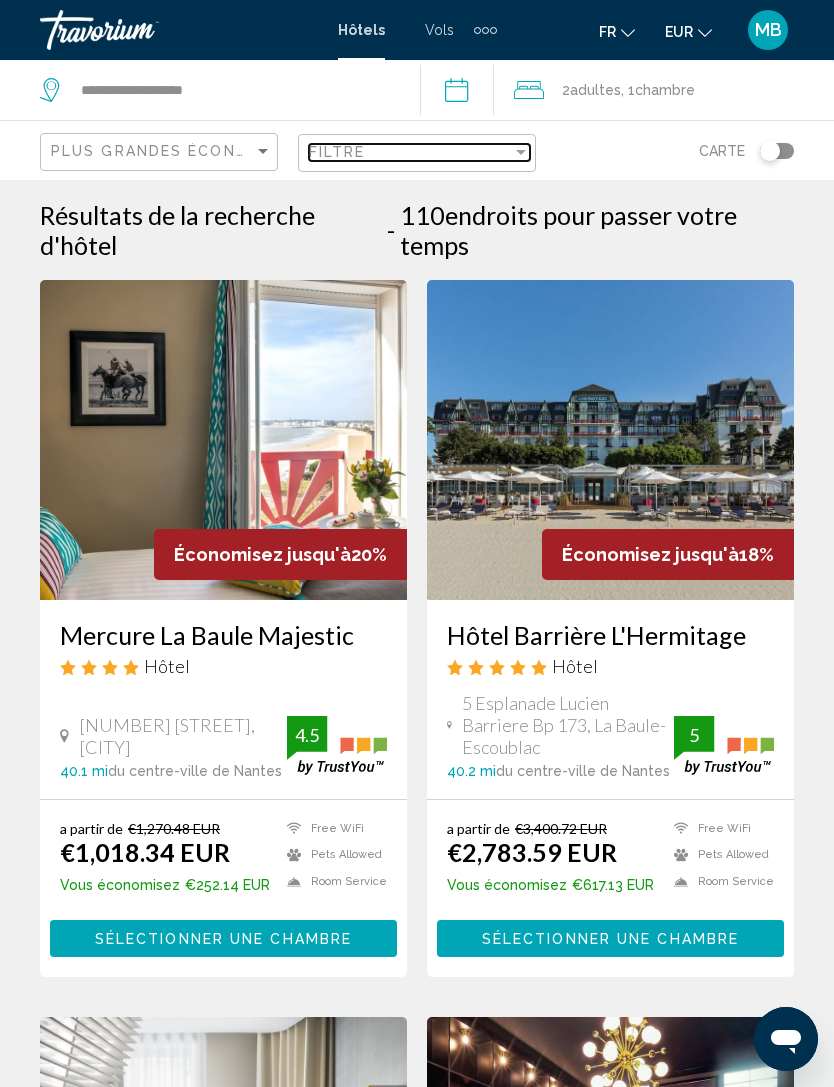 click on "Filtre" at bounding box center (410, 152) 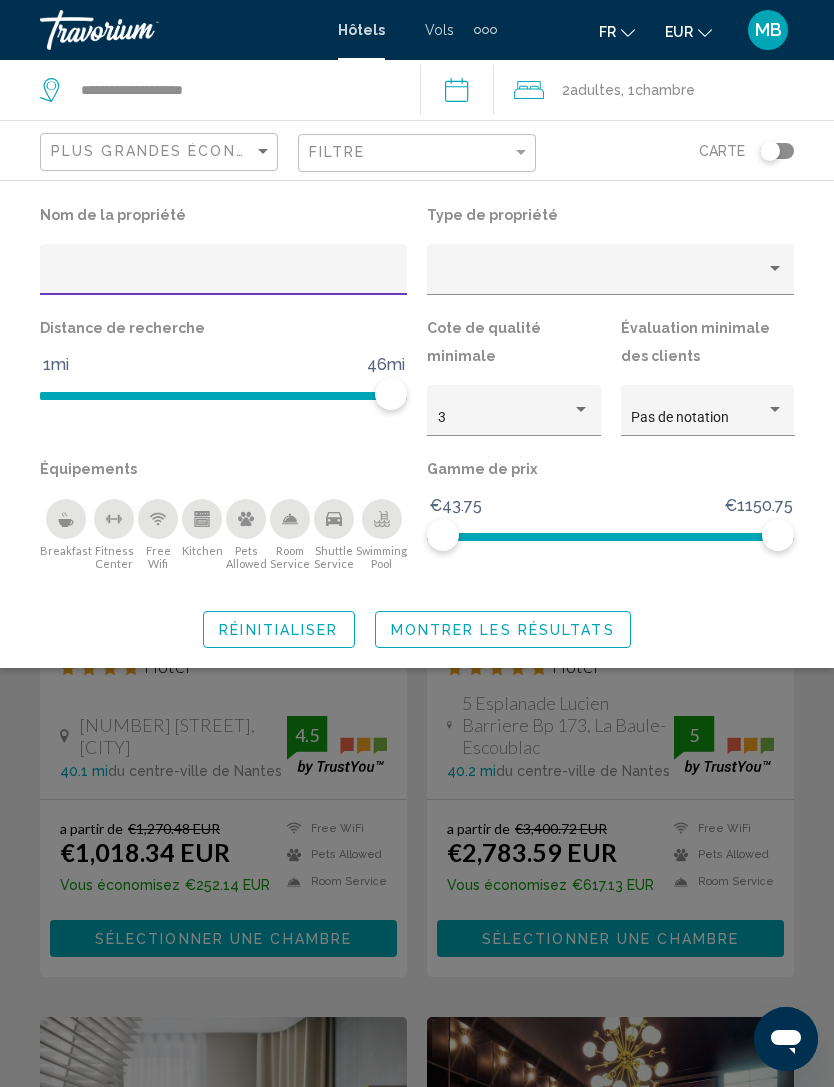 click 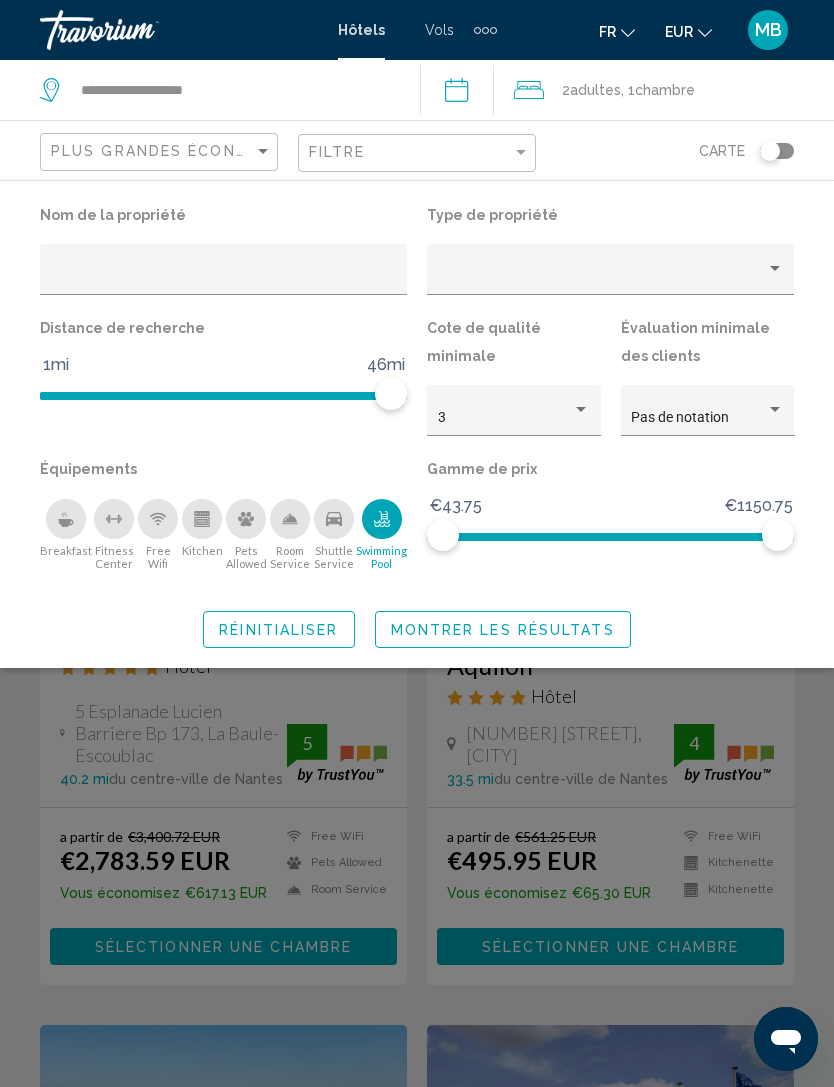 click on "Montrer les résultats" 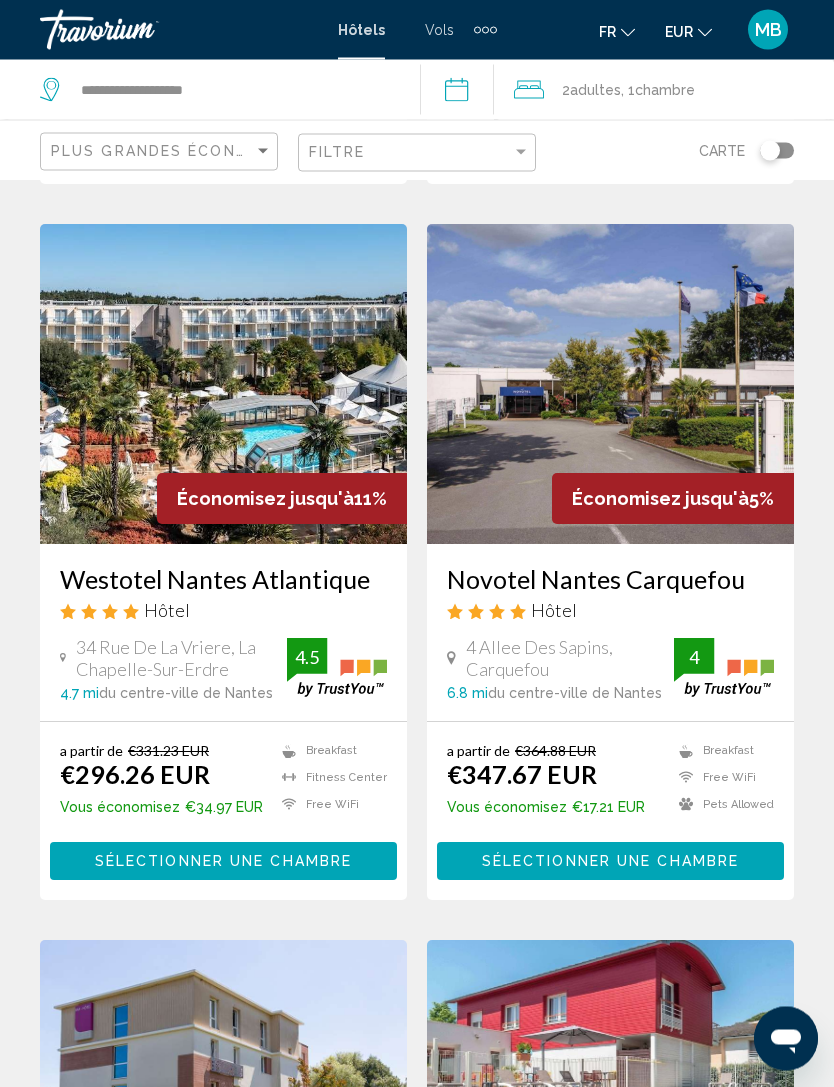 scroll, scrollTop: 801, scrollLeft: 0, axis: vertical 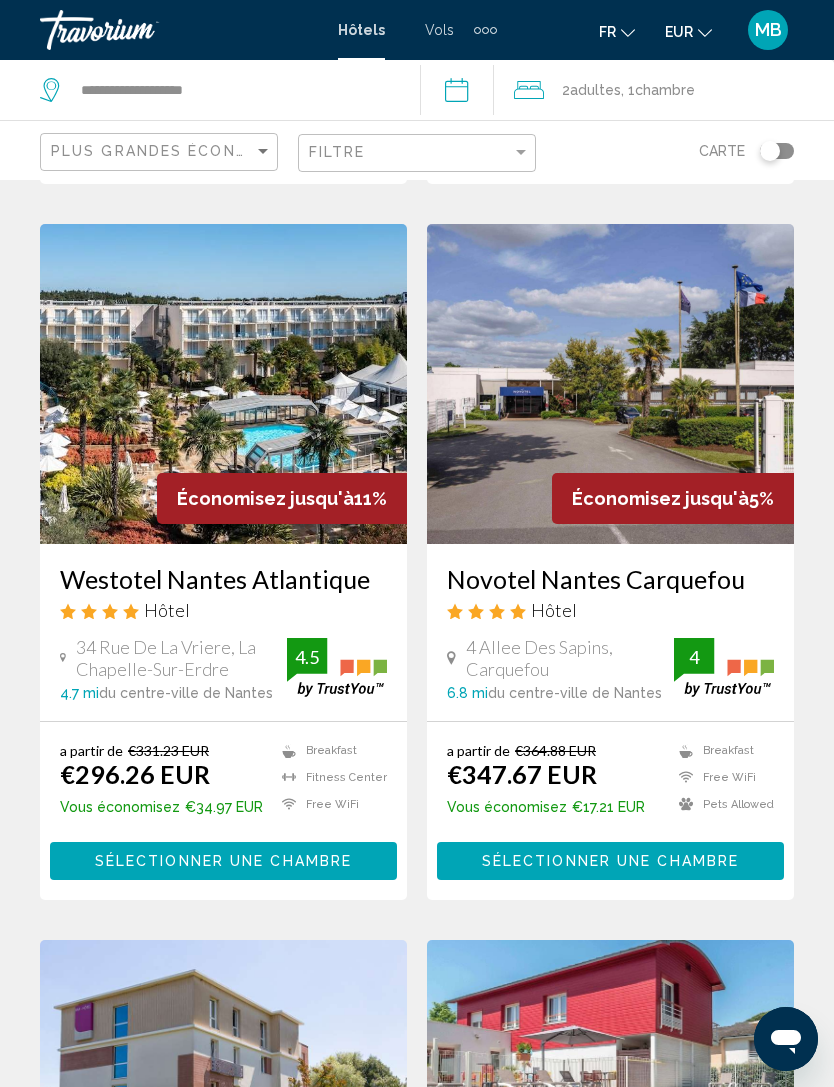 click on "Westotel Nantes Atlantique" at bounding box center [223, 579] 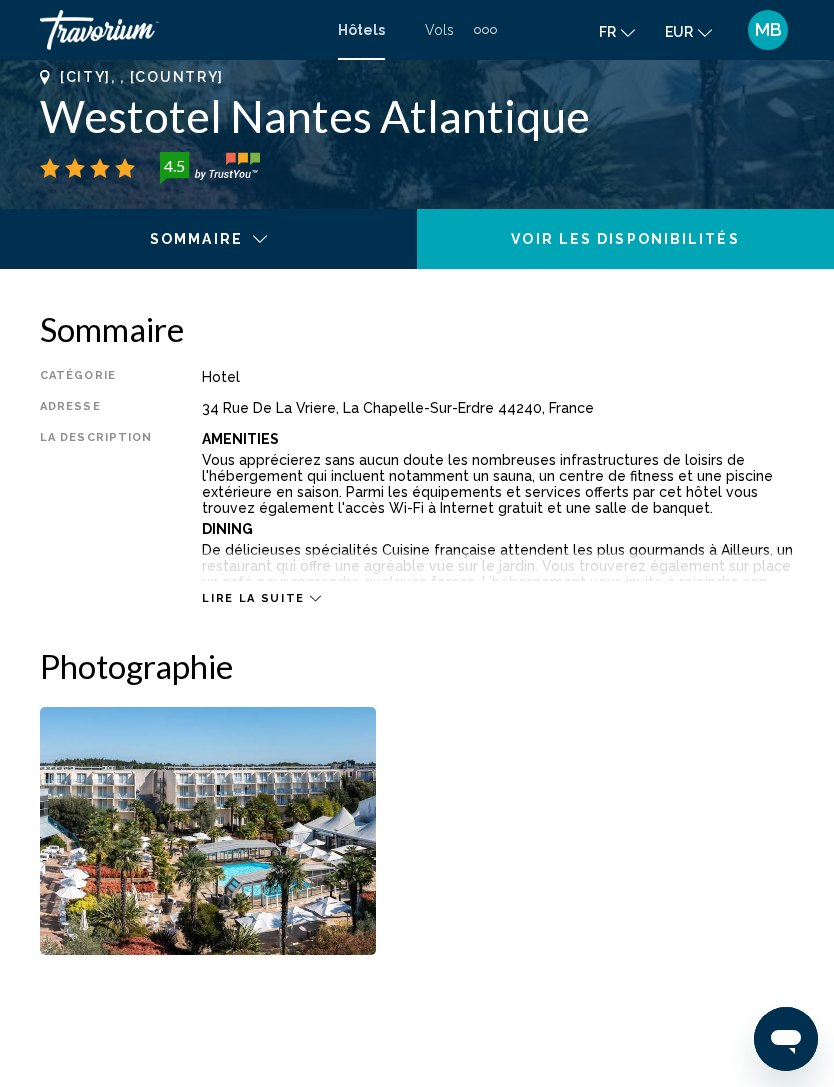 scroll, scrollTop: 0, scrollLeft: 0, axis: both 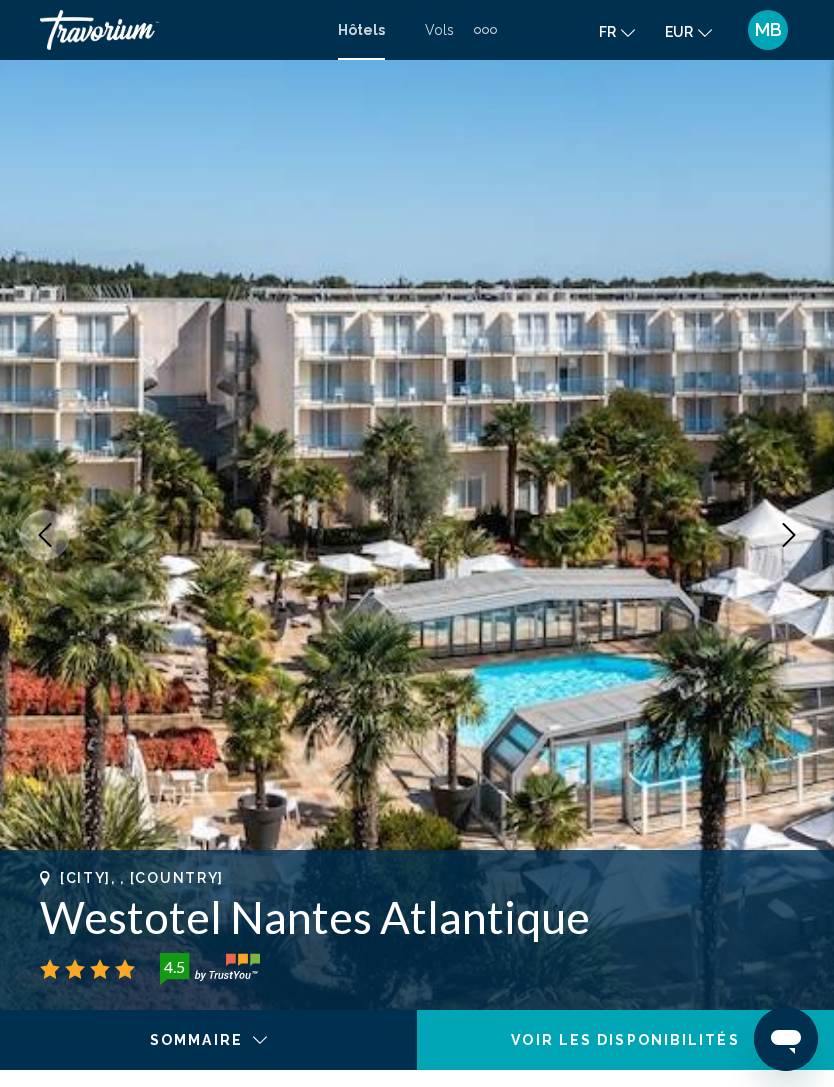 click 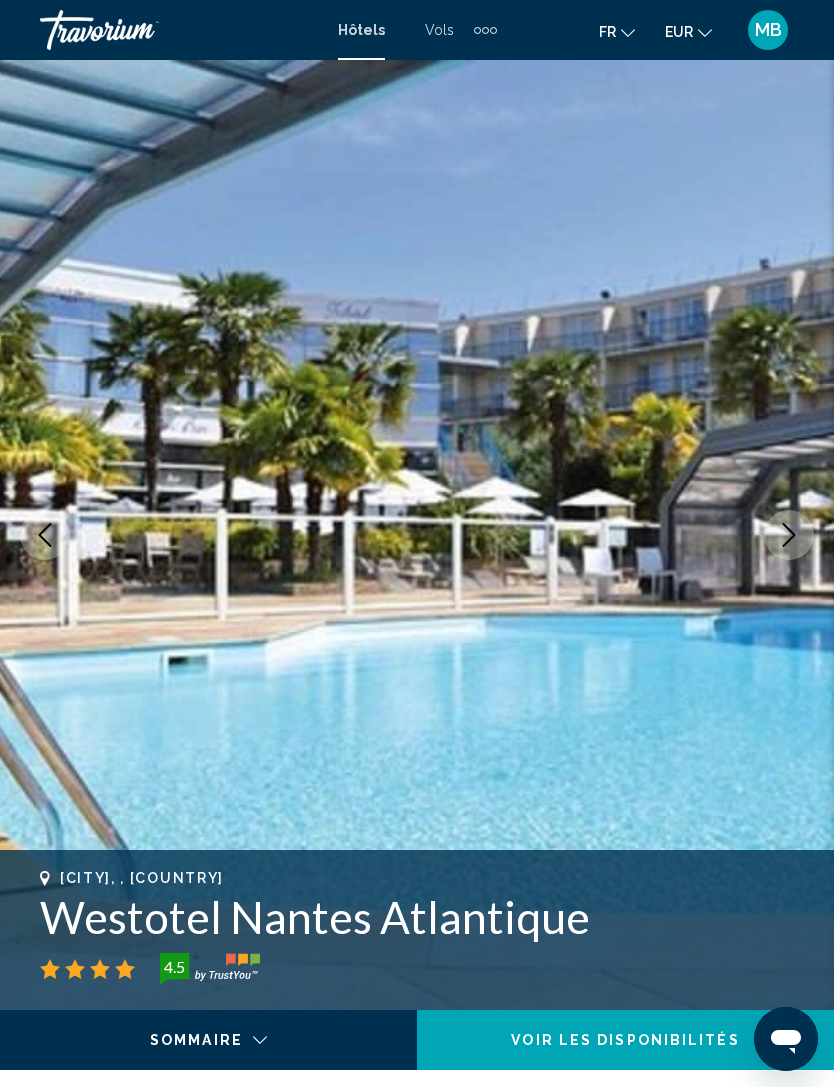 click 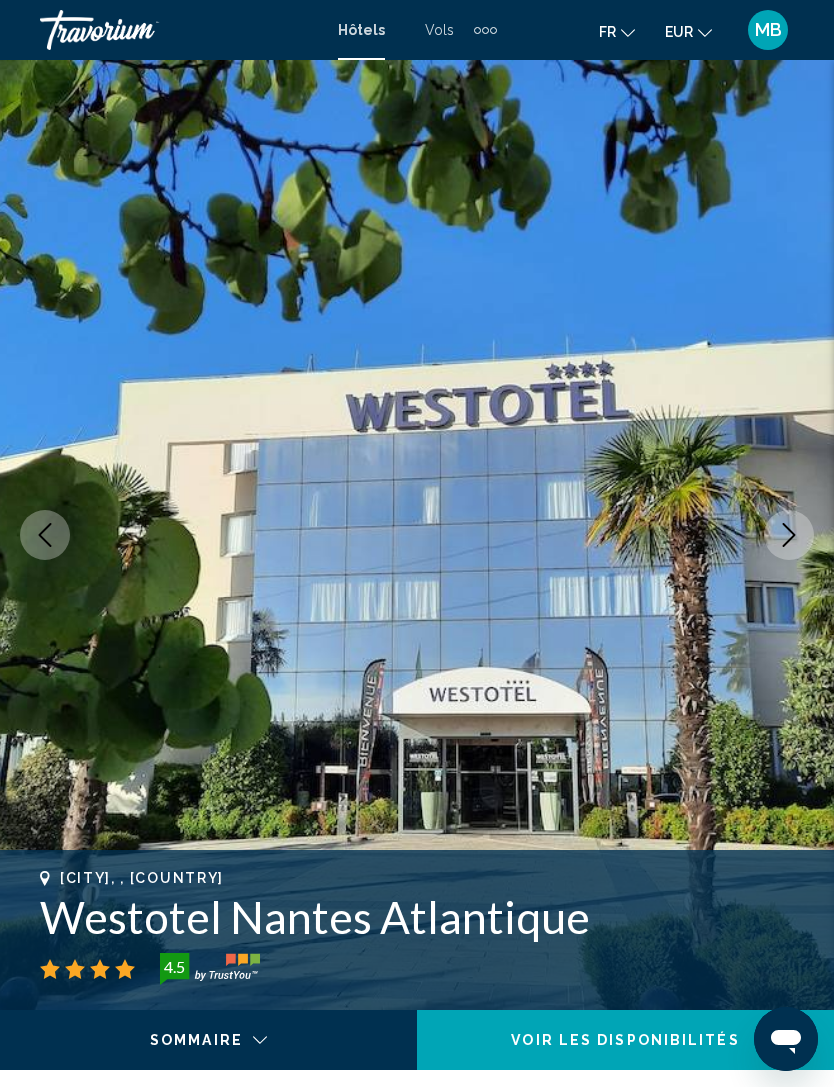 click 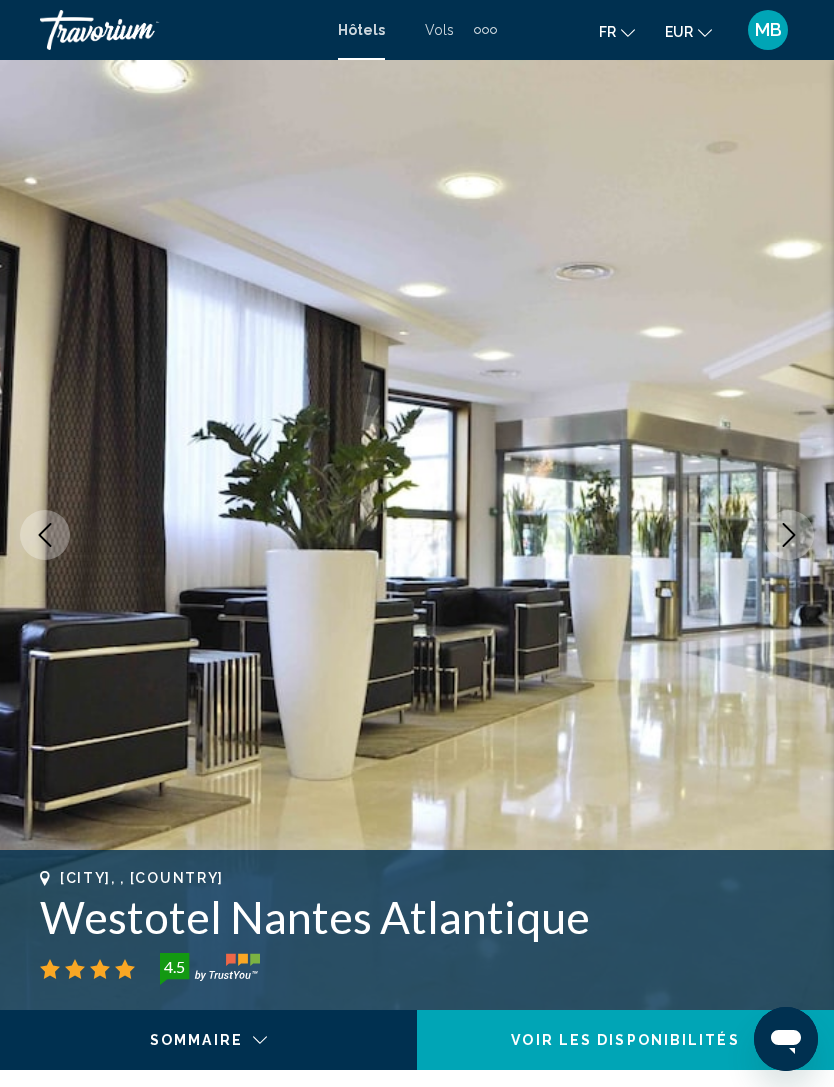 click 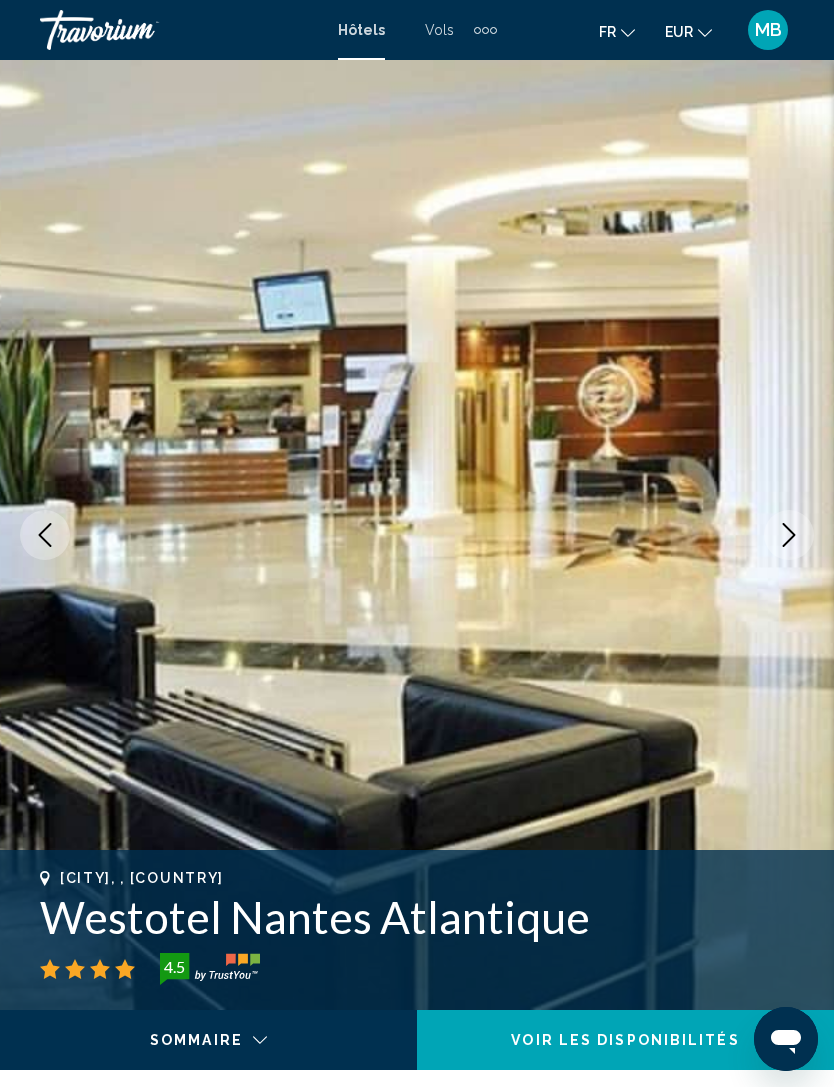click 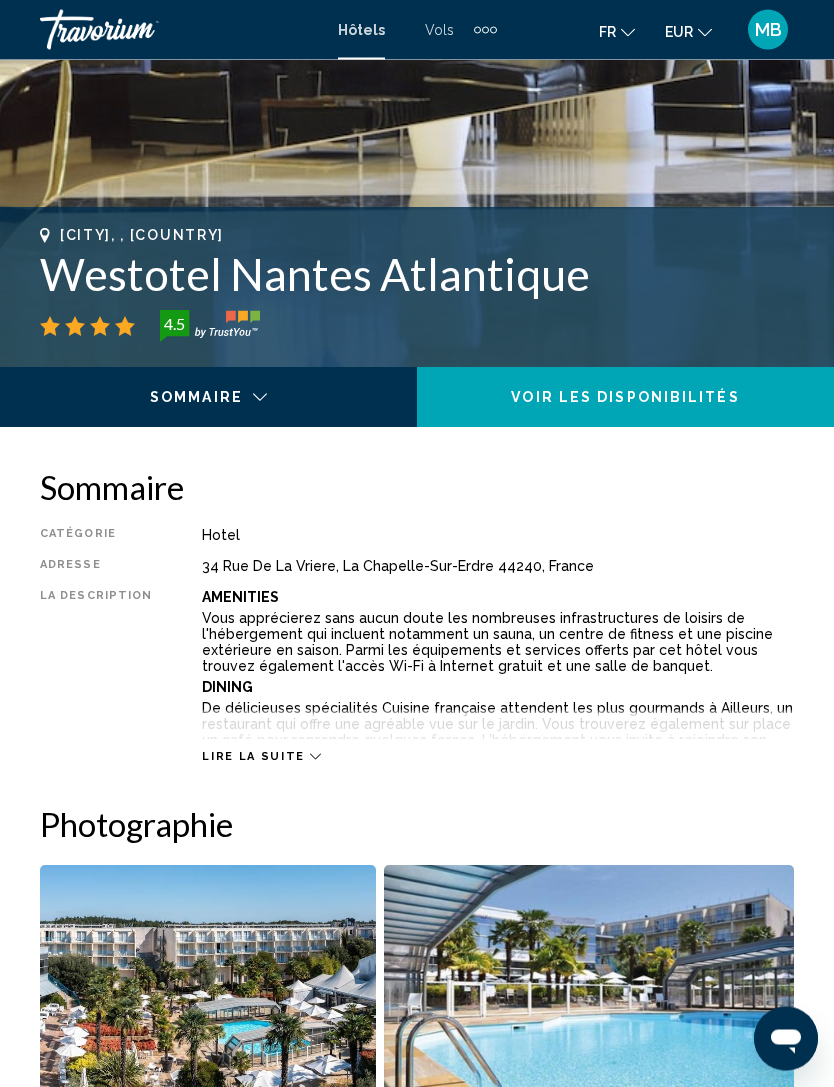 scroll, scrollTop: 688, scrollLeft: 0, axis: vertical 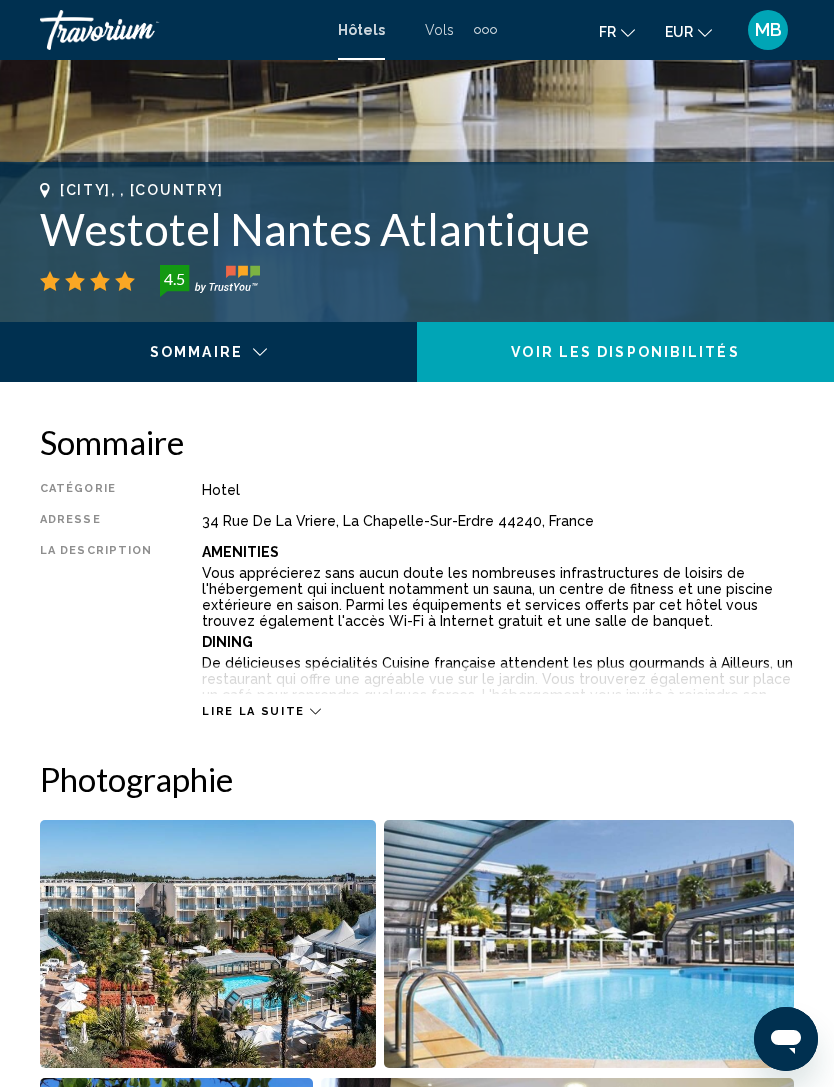 click on "Lire la suite" at bounding box center (253, 711) 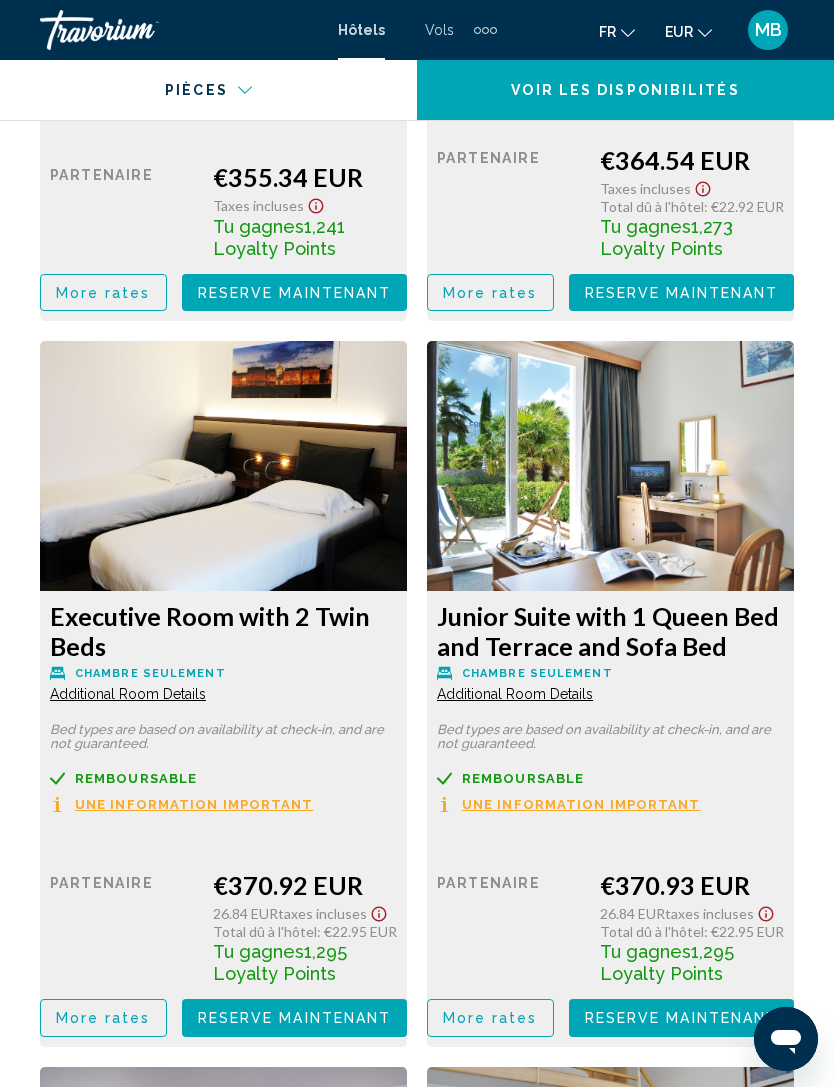 scroll, scrollTop: 7132, scrollLeft: 0, axis: vertical 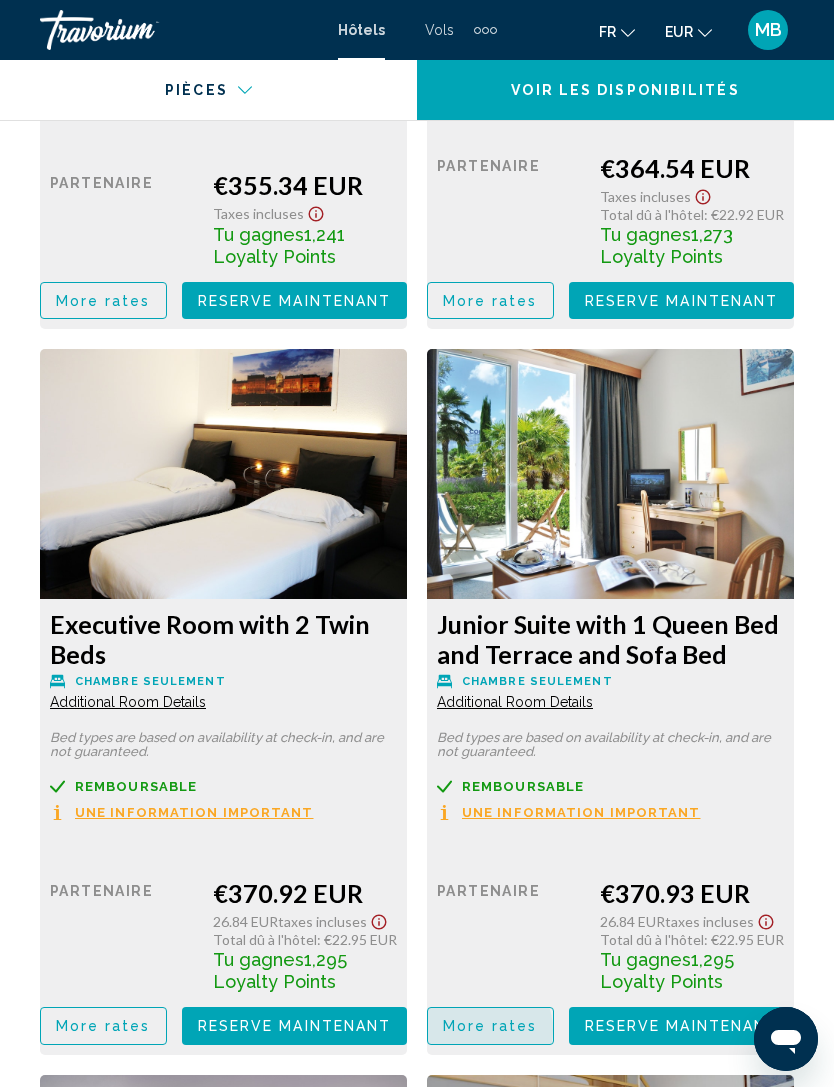 click on "More rates" at bounding box center [109, -1946] 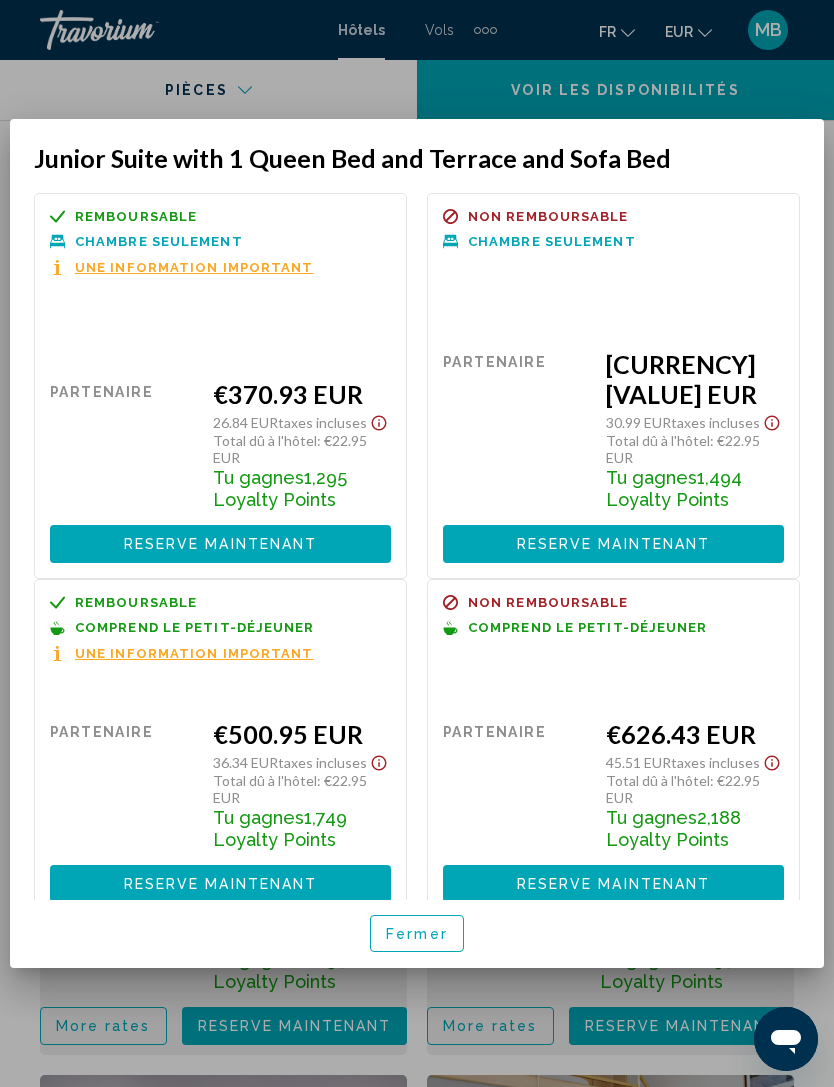 click on "Fermer" at bounding box center [417, 934] 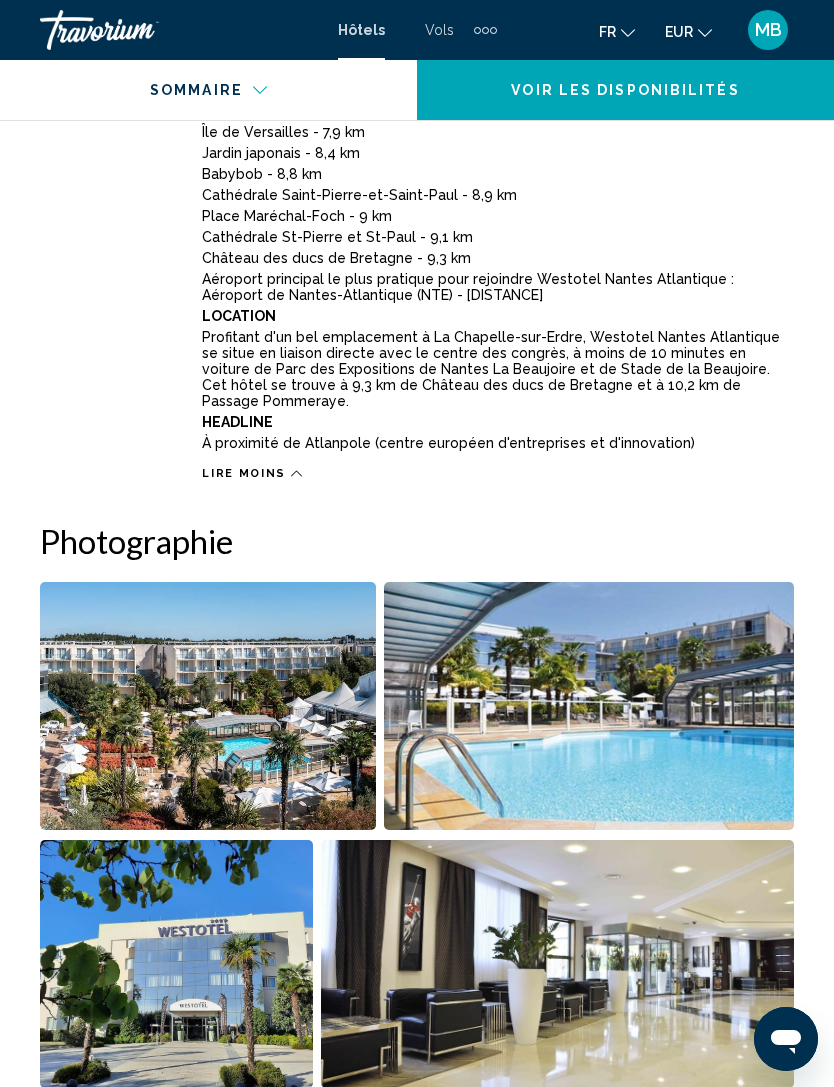 scroll, scrollTop: 1863, scrollLeft: 0, axis: vertical 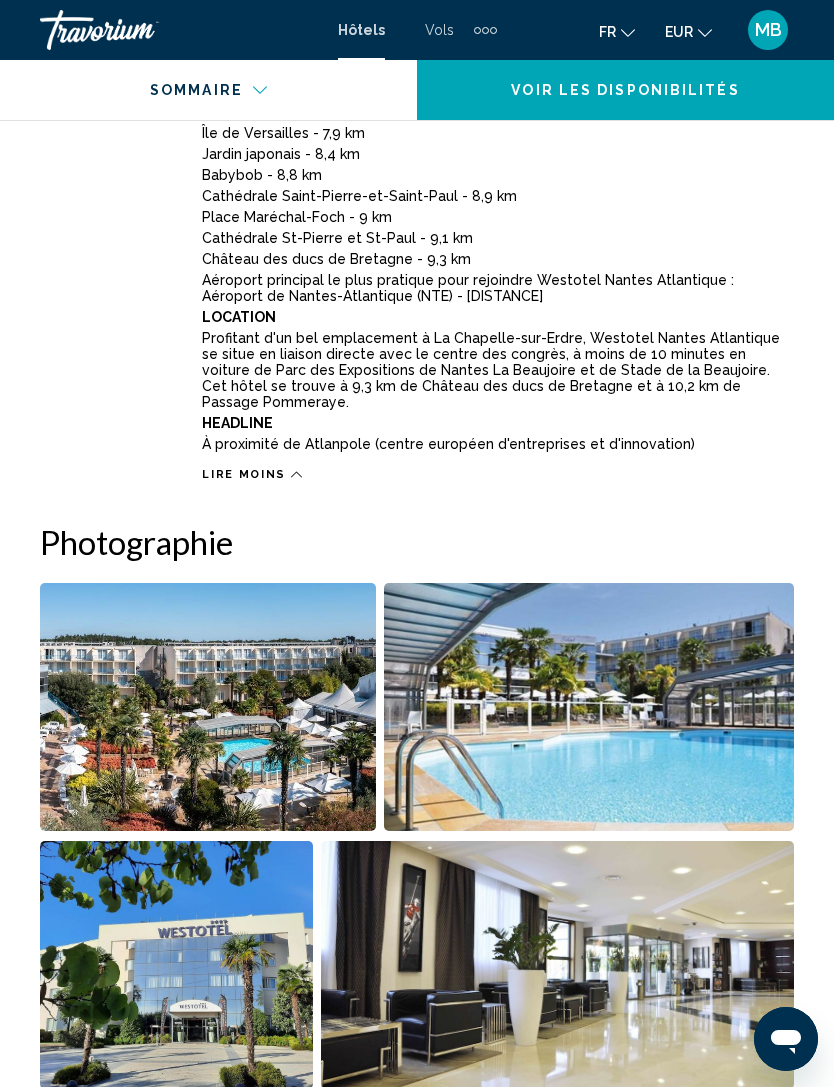 click at bounding box center (208, 707) 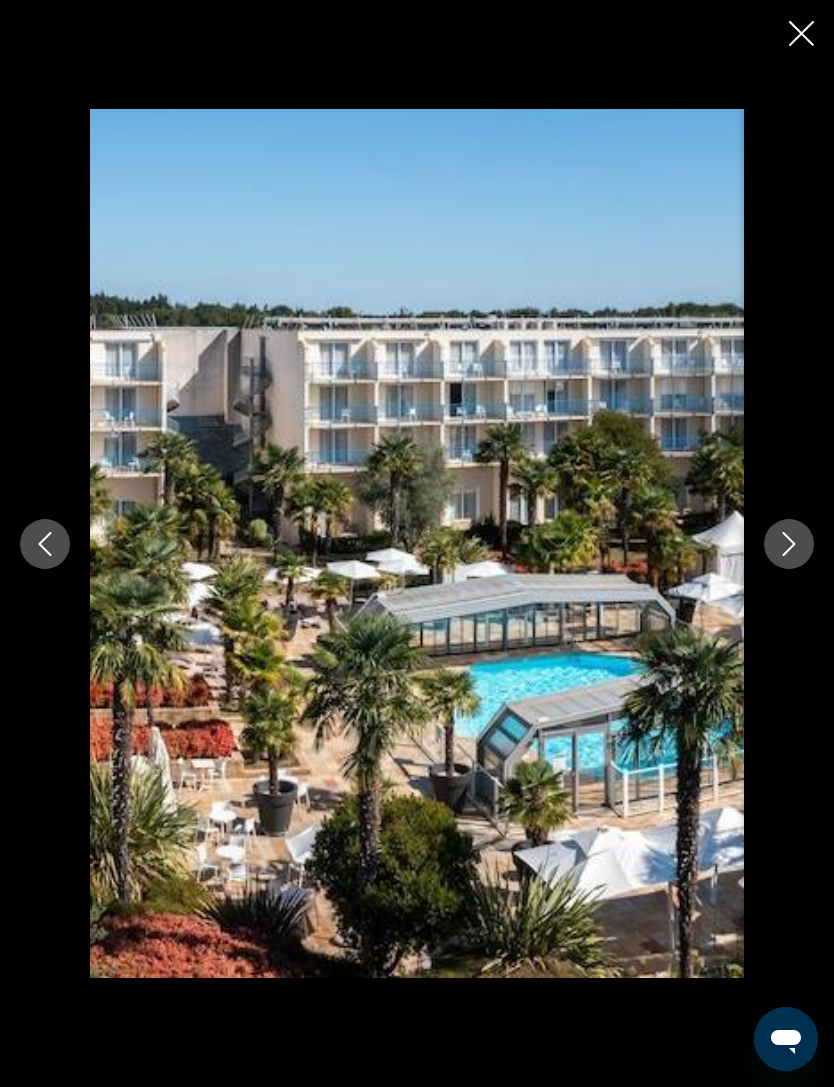 click 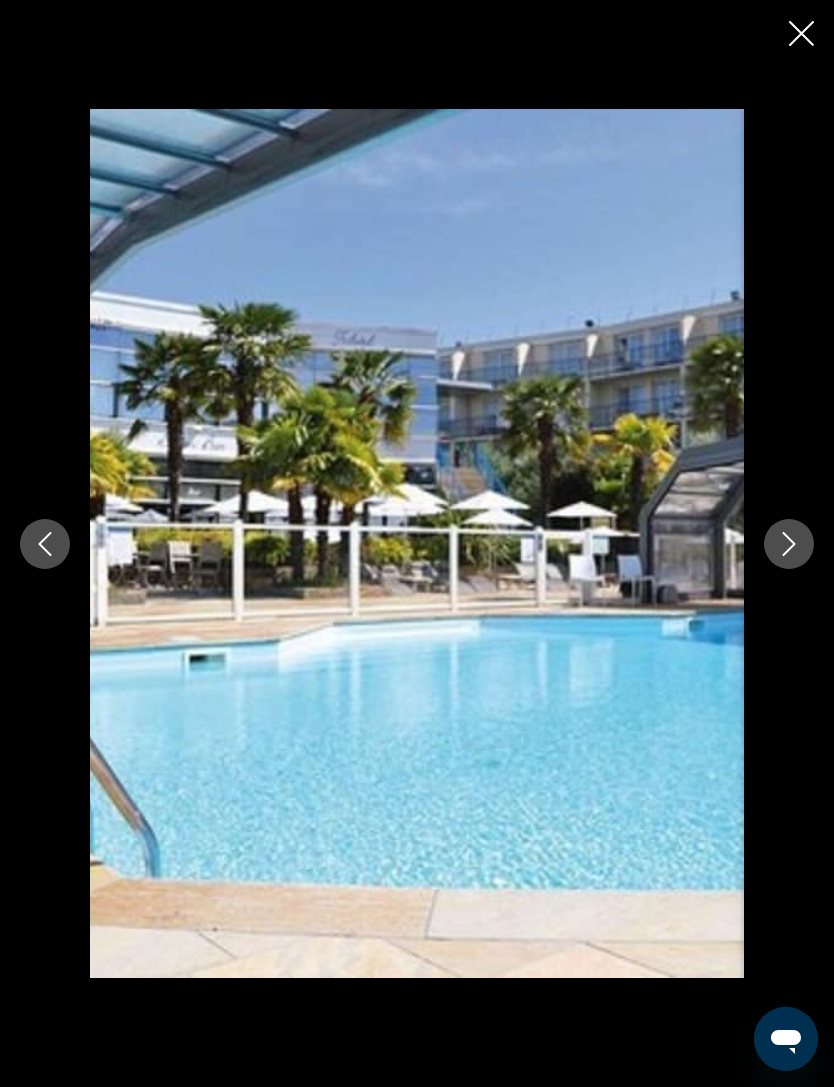 click at bounding box center (45, 544) 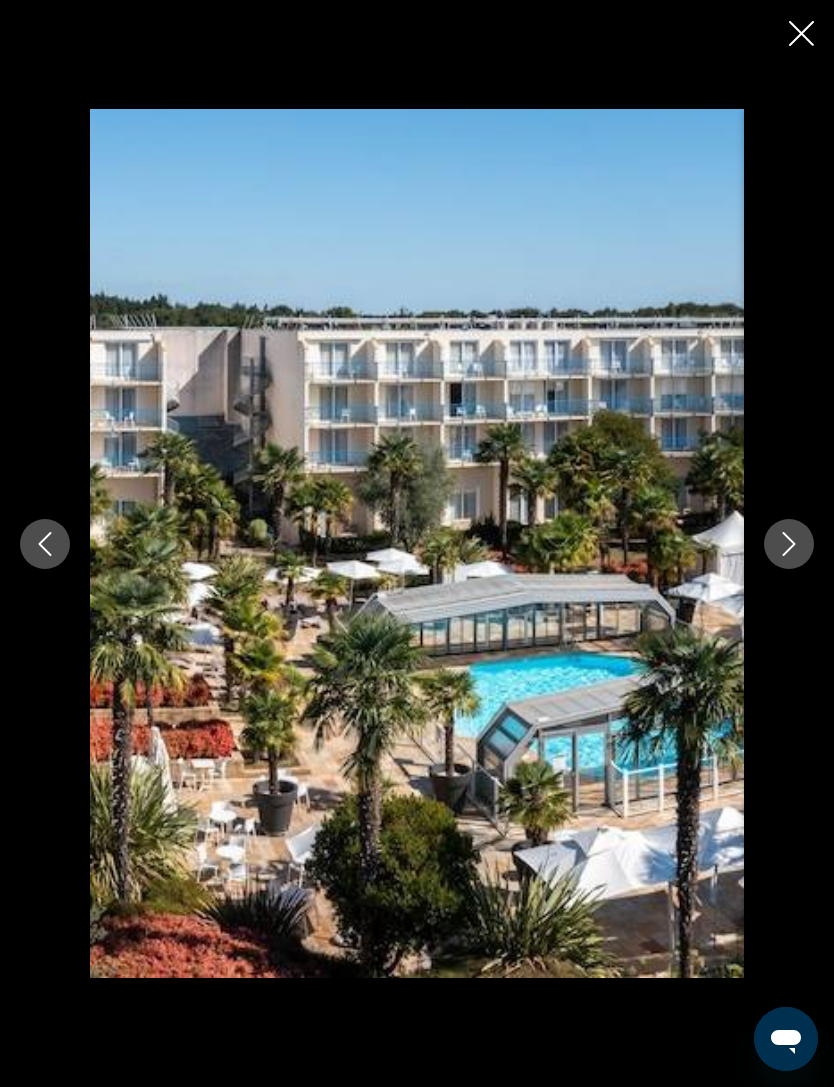 click 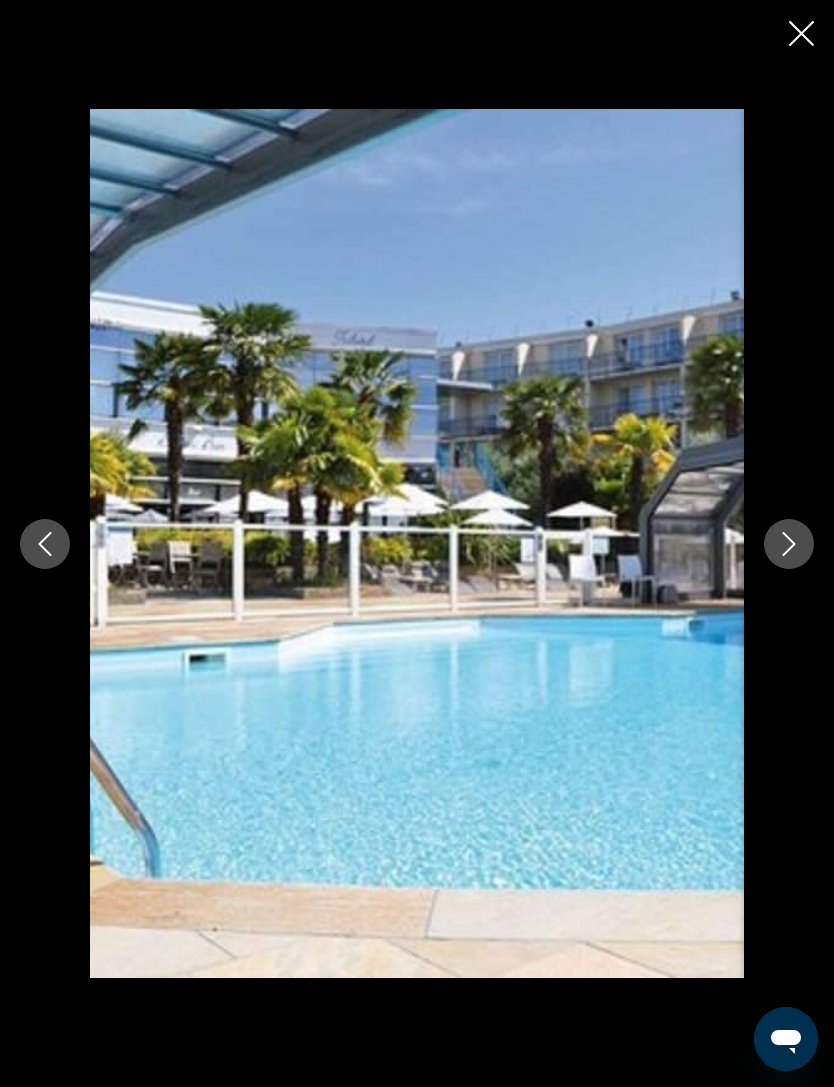 click at bounding box center (789, 544) 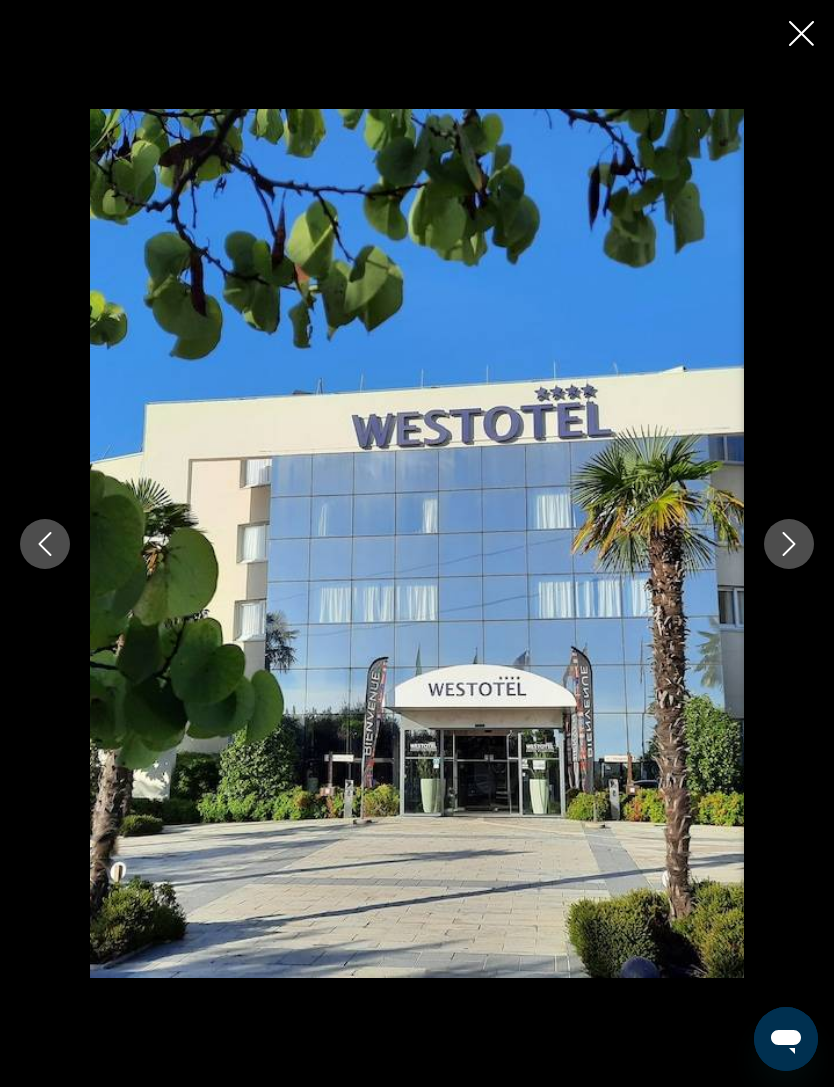 click at bounding box center (789, 544) 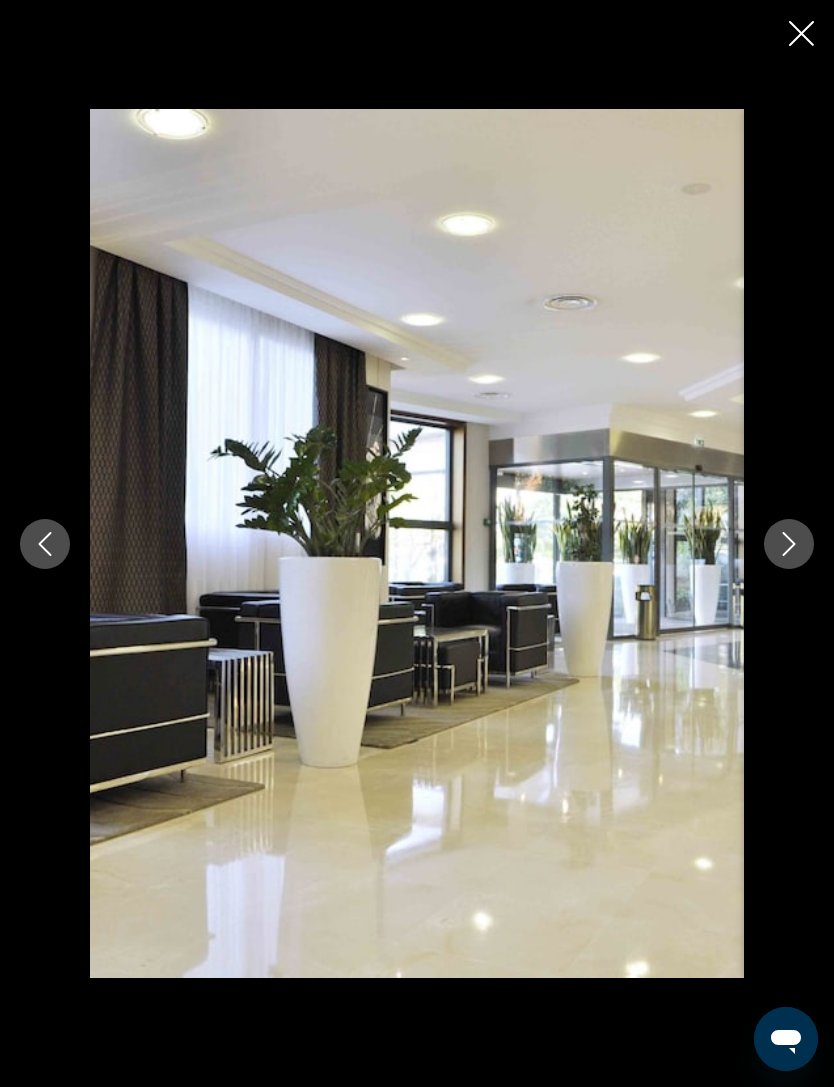 click 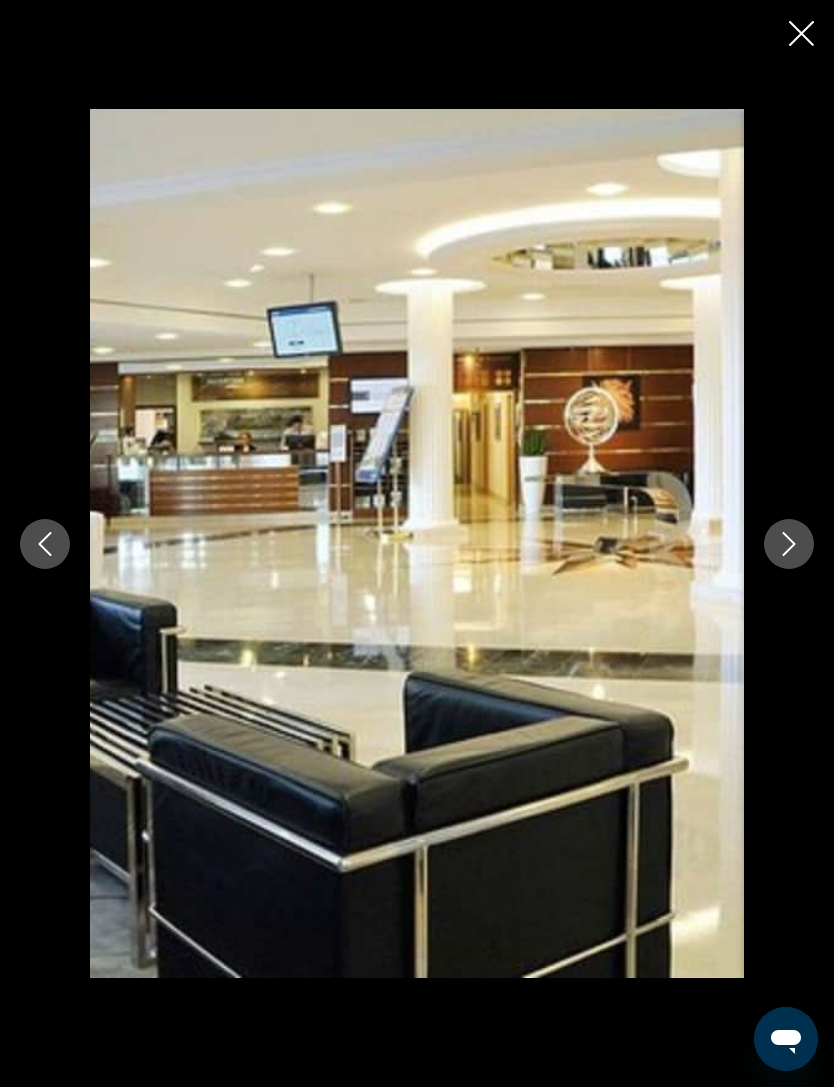 click at bounding box center (789, 544) 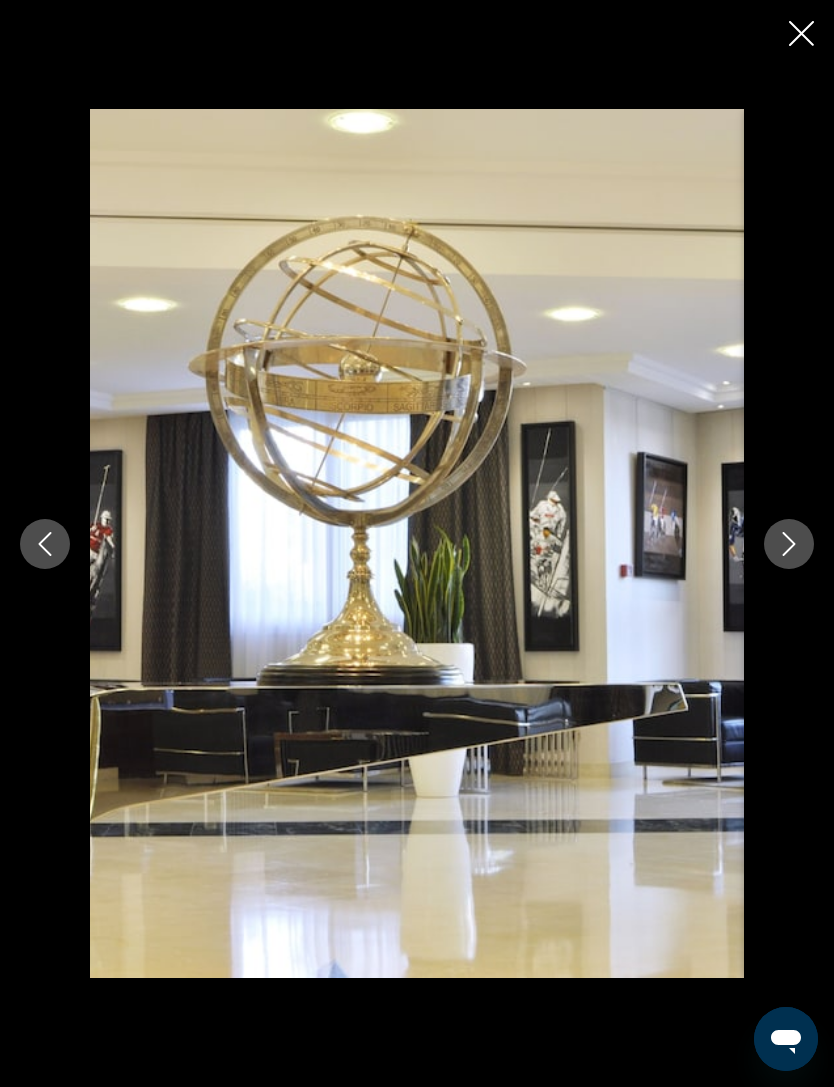 click at bounding box center (789, 544) 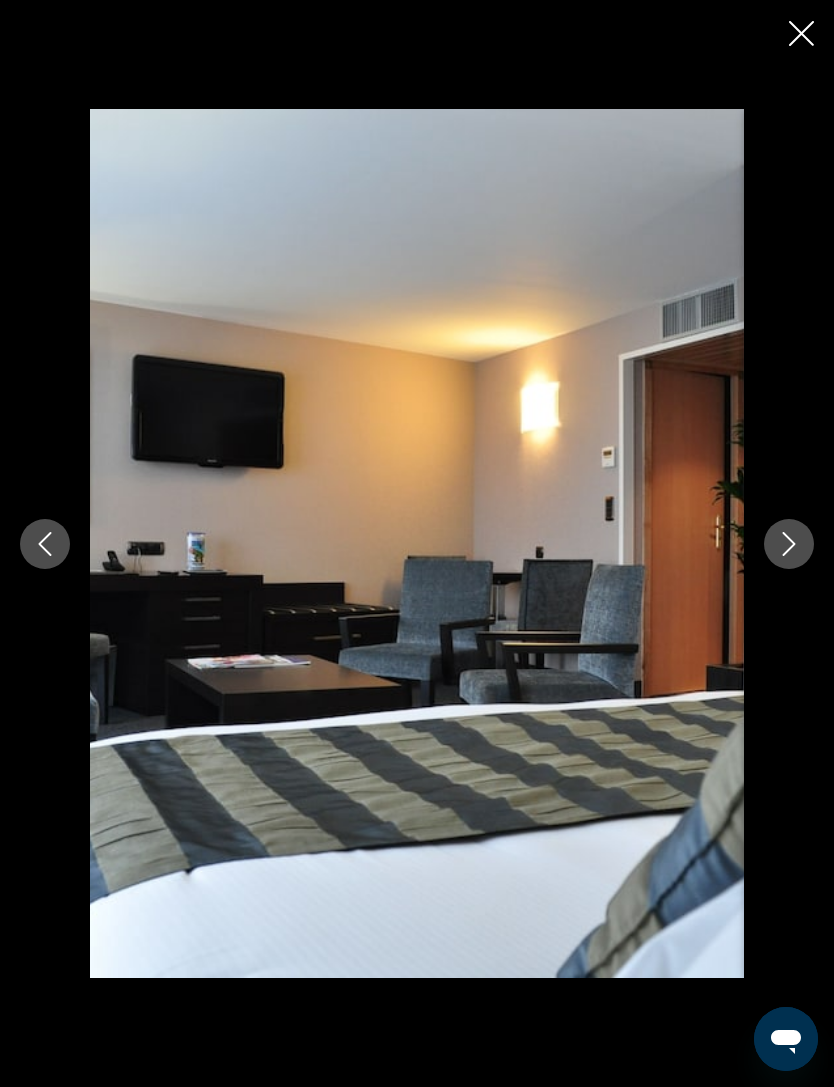 click at bounding box center (789, 544) 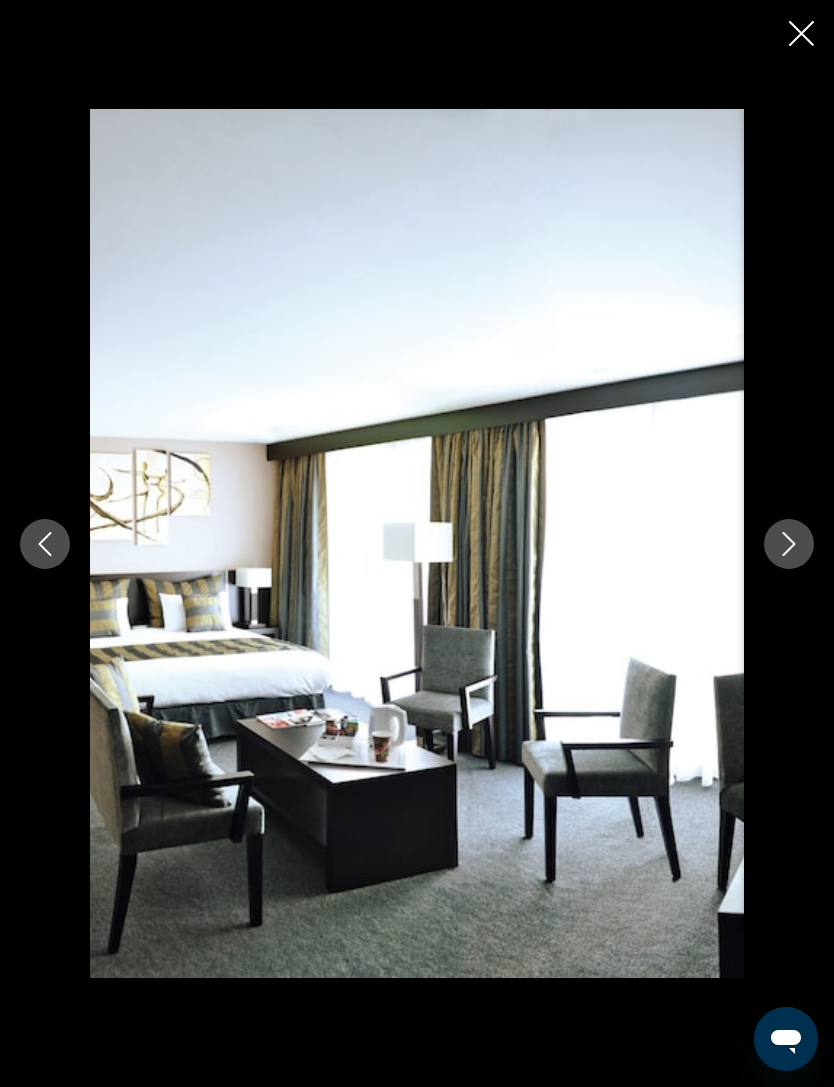 click at bounding box center (789, 544) 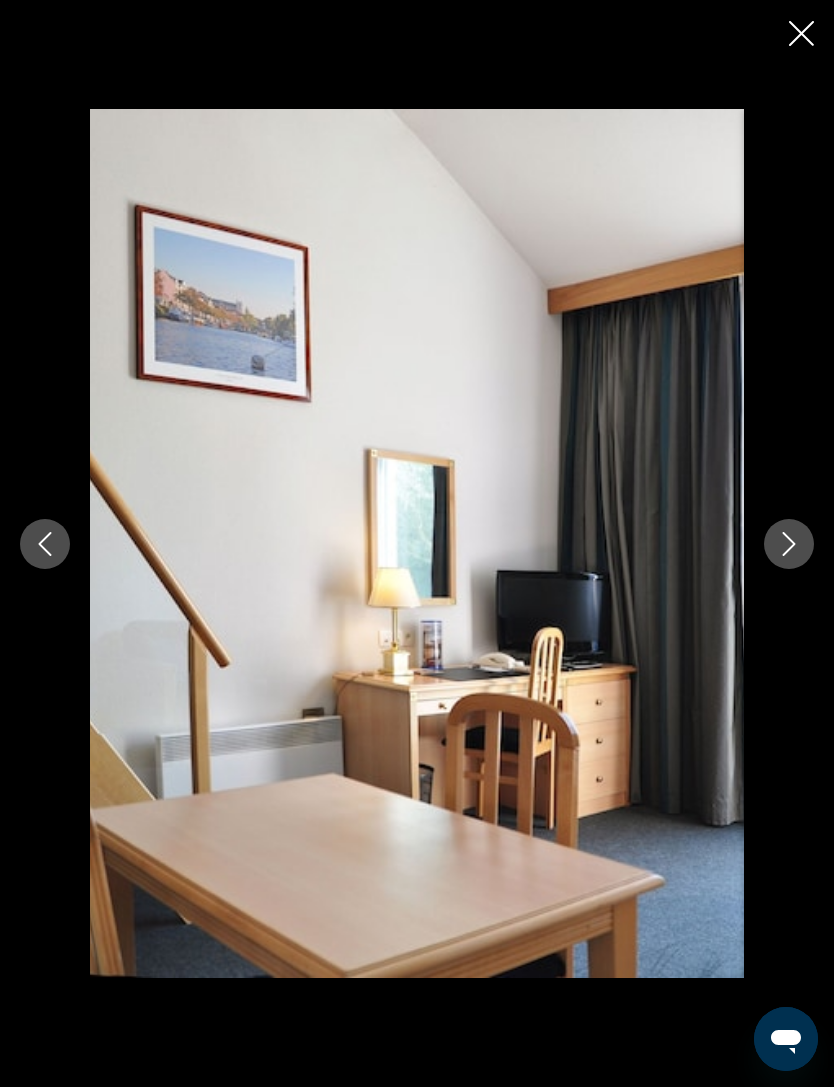 click 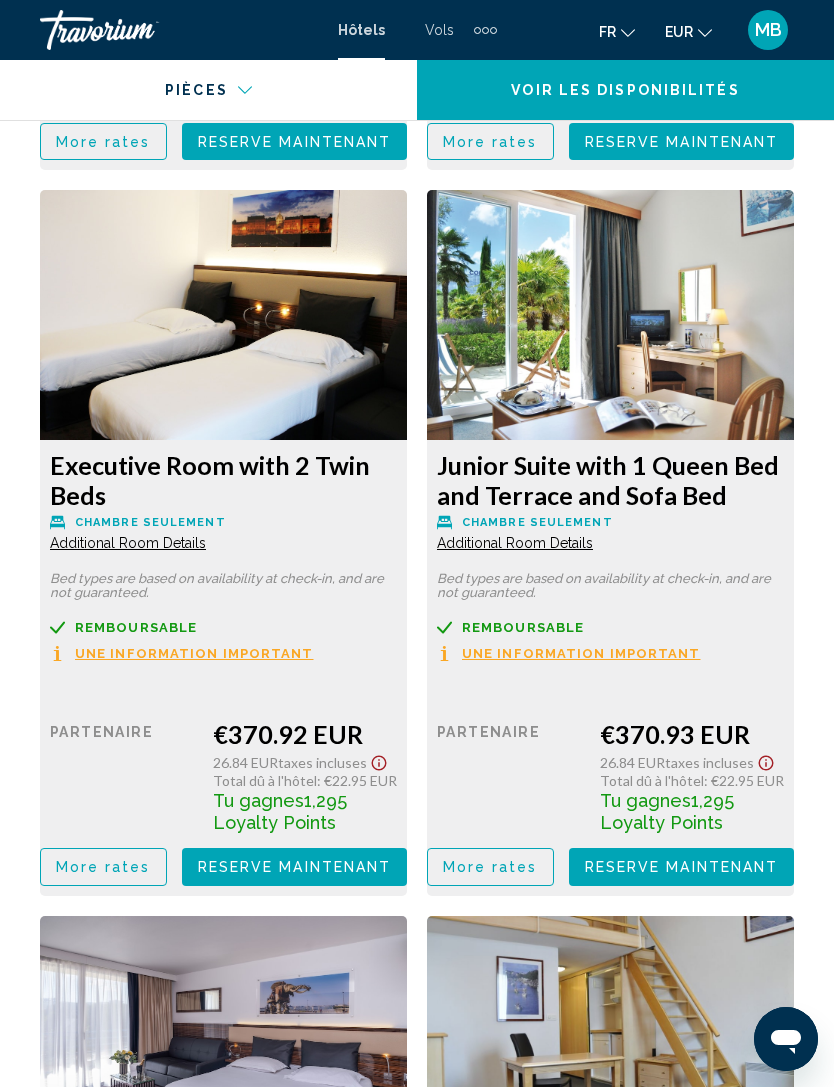 scroll, scrollTop: 7290, scrollLeft: 0, axis: vertical 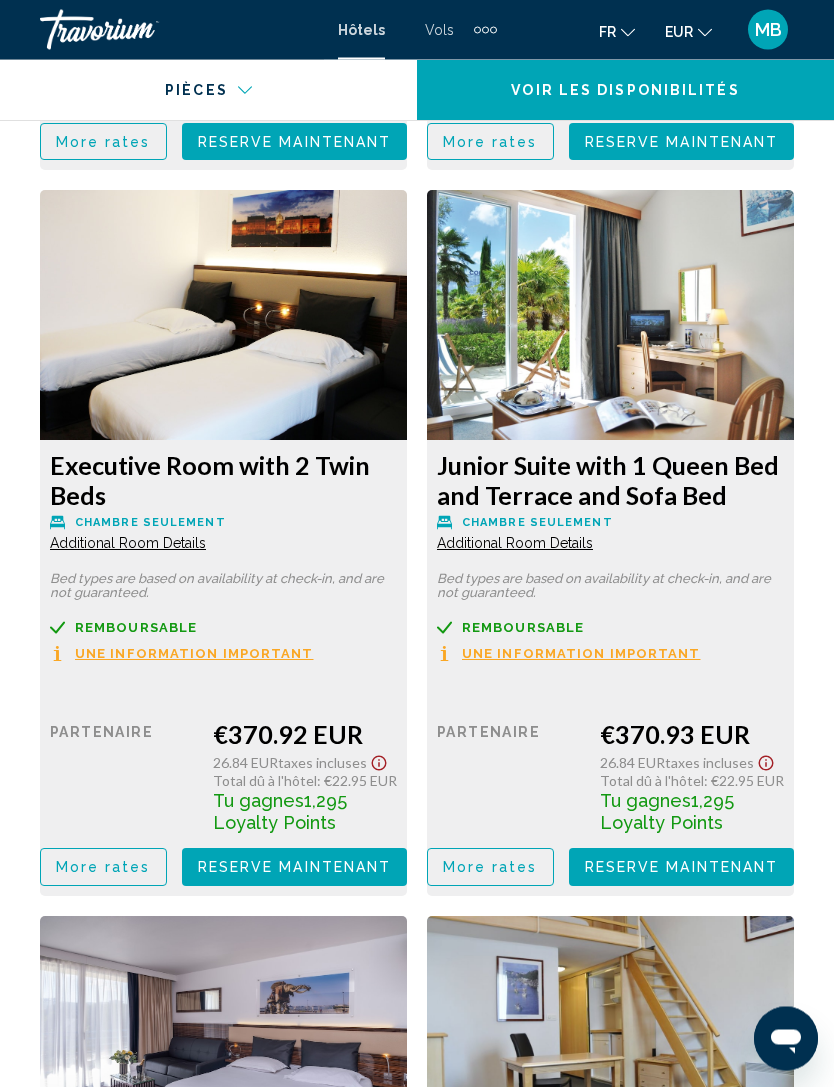 click on "Junior Suite with 1 Queen Bed and Terrace and Sofa Bed
Chambre seulement Additional Room Details Bed types are based on availability at check-in, and are not guaranteed.
Remboursable
Non remboursable
Une information important Prix au détail  $0.00  quand vous échangez    Partenaire  [CURRENCY]  [CURRENCY]  Taxes incluses
Total dû à l'hôtel : [CURRENCY]  Tu gagnes  1,295 Loyalty Points  More rates Reserve maintenant Plus disponible" at bounding box center (223, -2310) 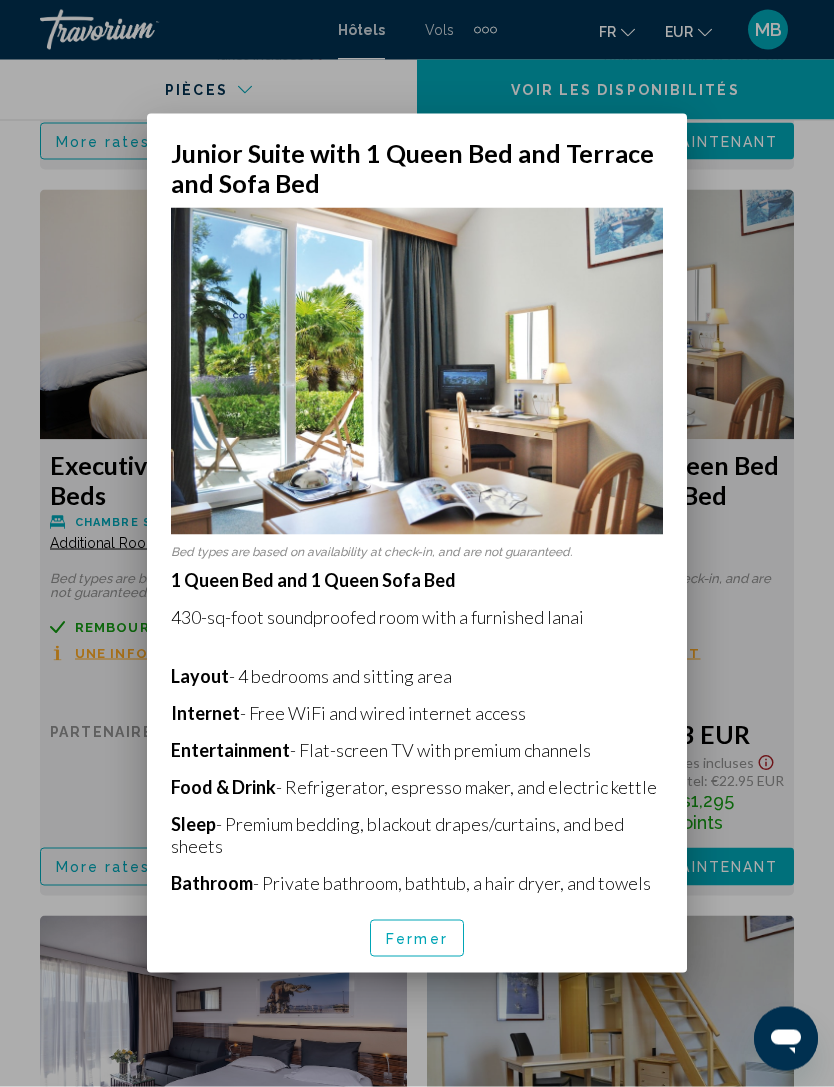 scroll, scrollTop: 0, scrollLeft: 0, axis: both 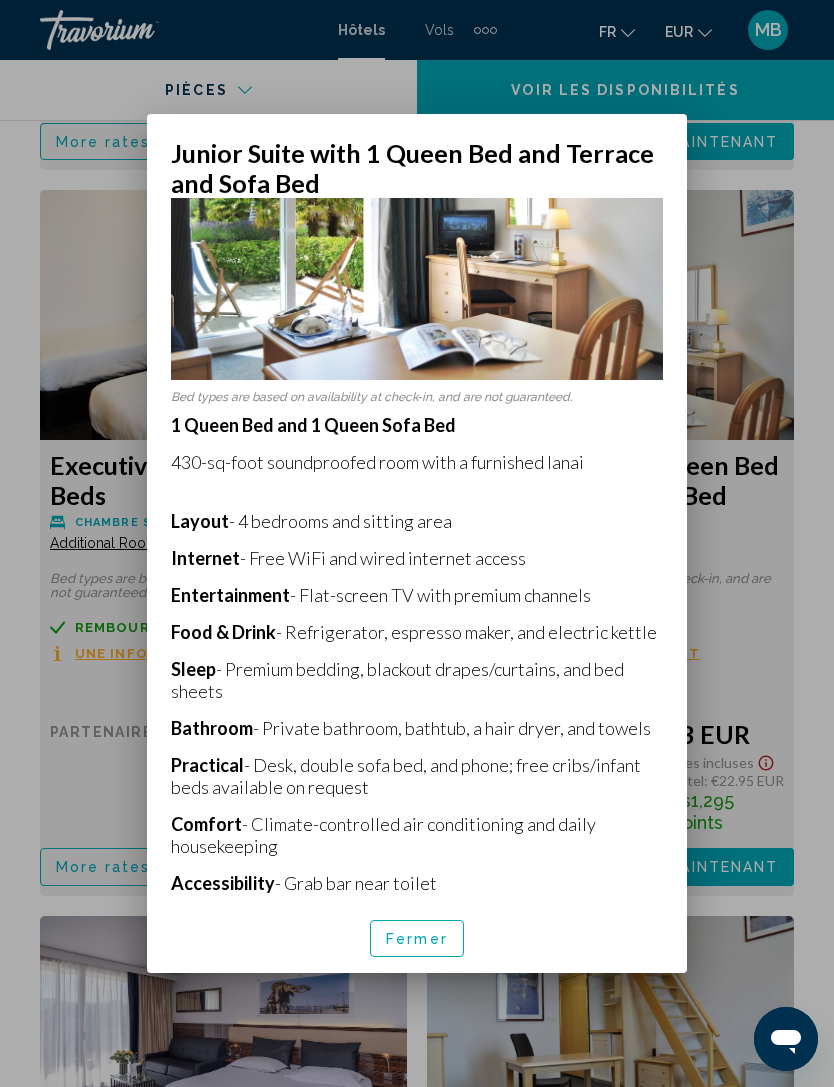 click on "Fermer" at bounding box center (417, 939) 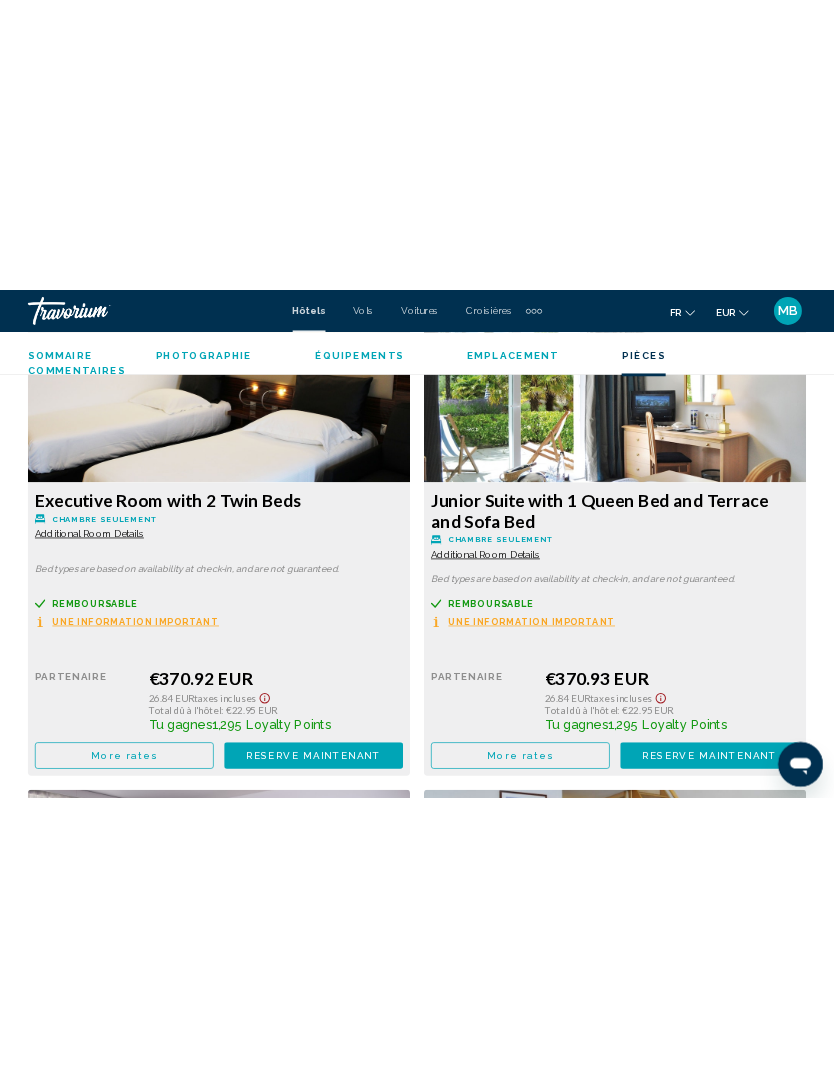 scroll, scrollTop: 7291, scrollLeft: 0, axis: vertical 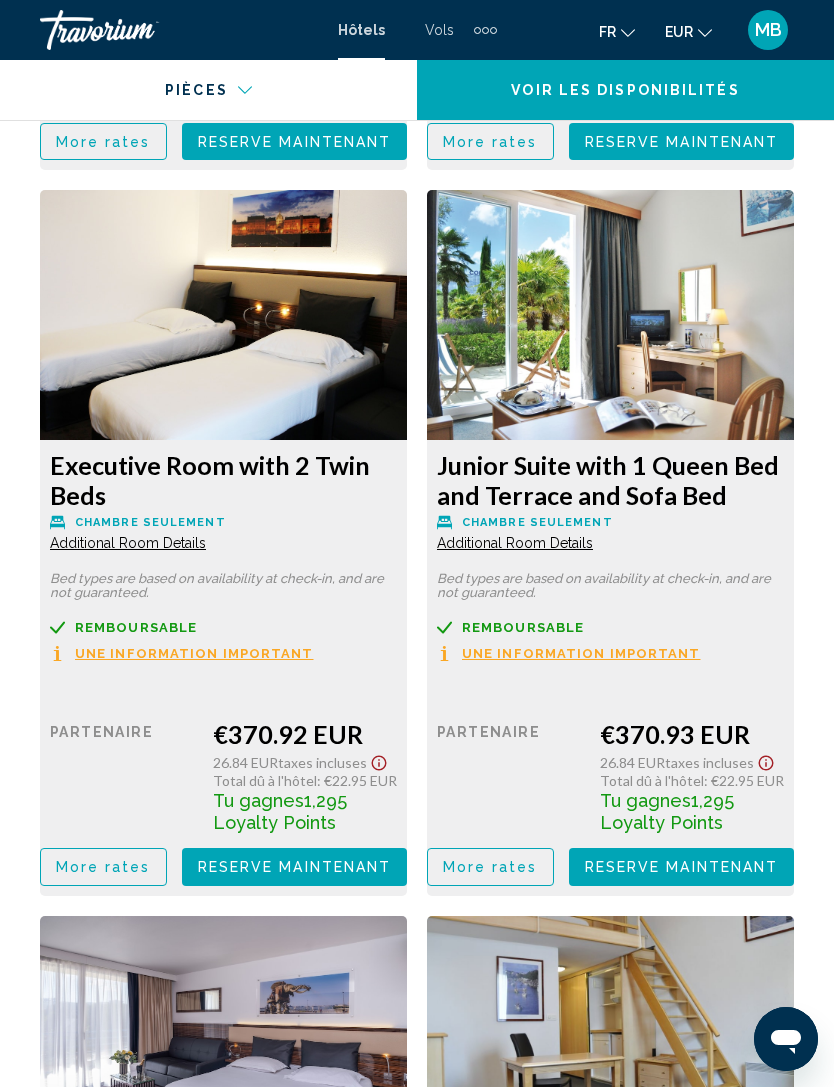 click at bounding box center [223, -2669] 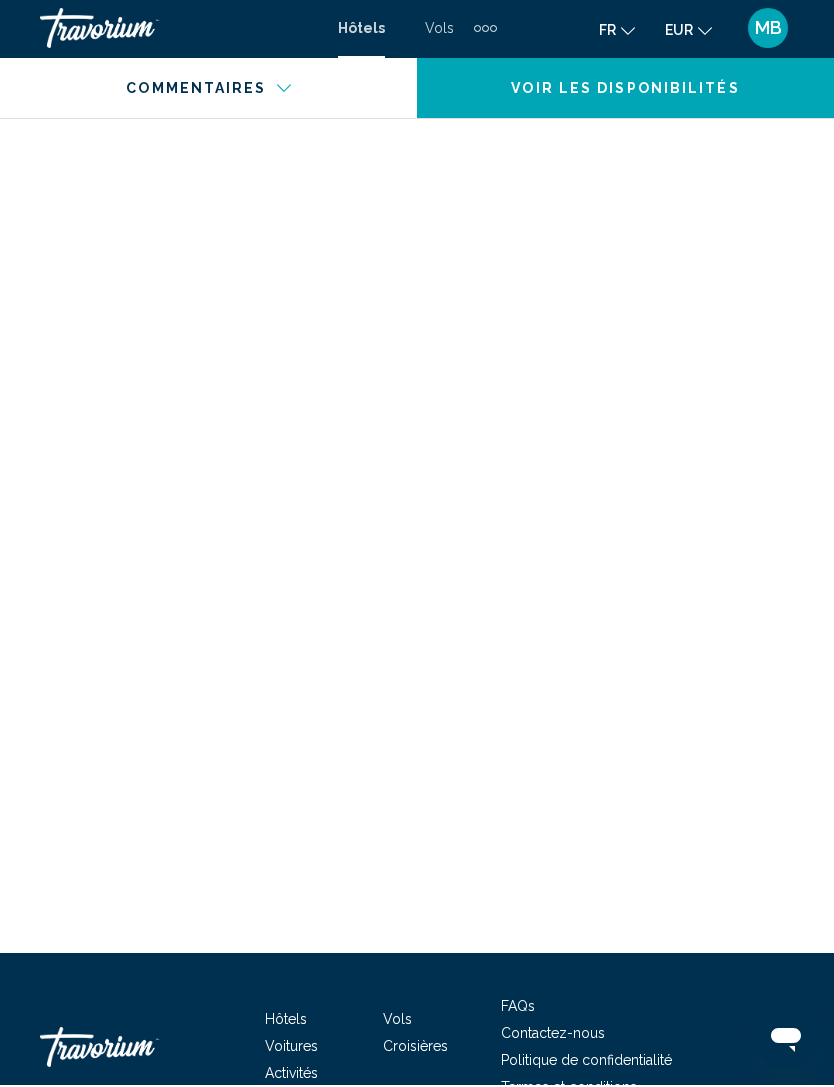 scroll, scrollTop: 11765, scrollLeft: 0, axis: vertical 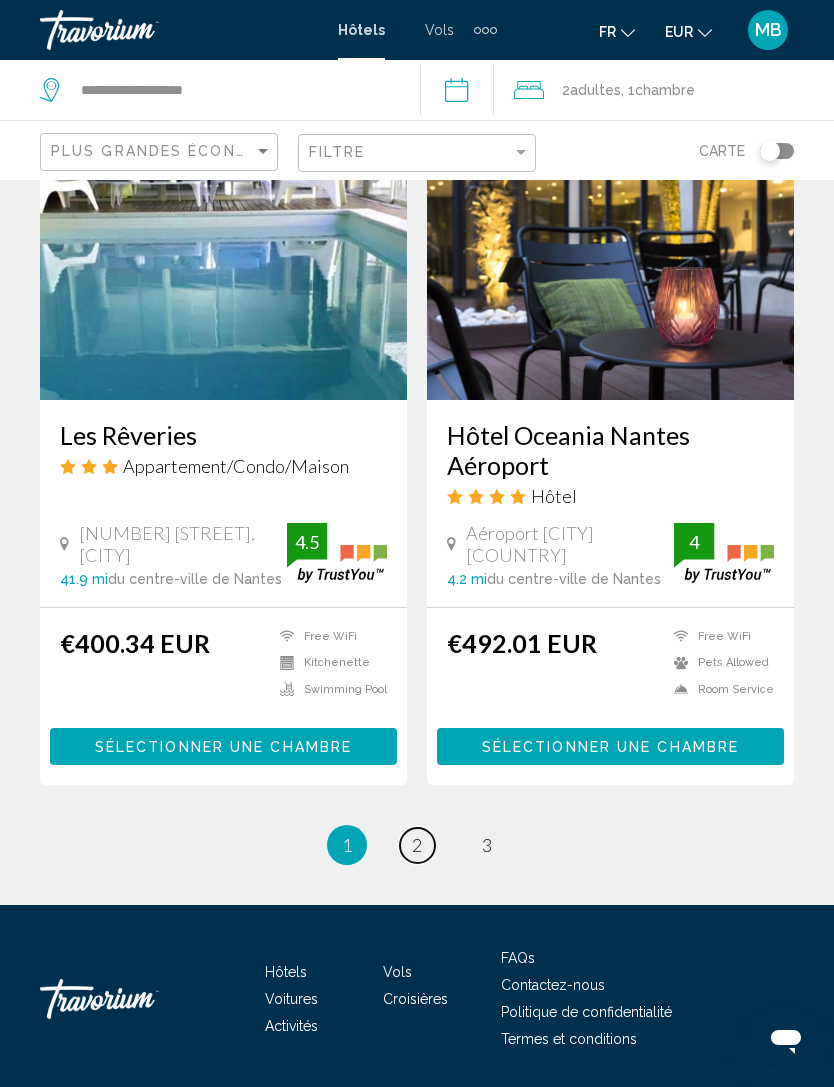 click on "page  2" at bounding box center (417, 845) 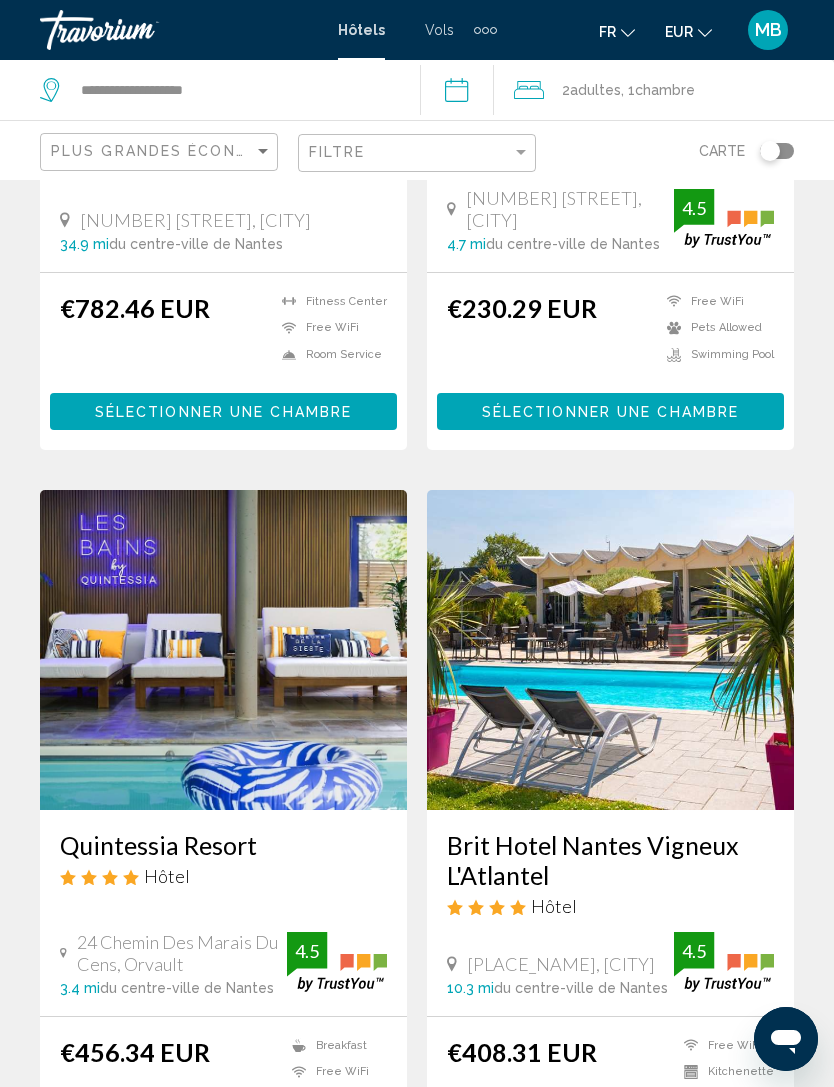 scroll, scrollTop: 0, scrollLeft: 0, axis: both 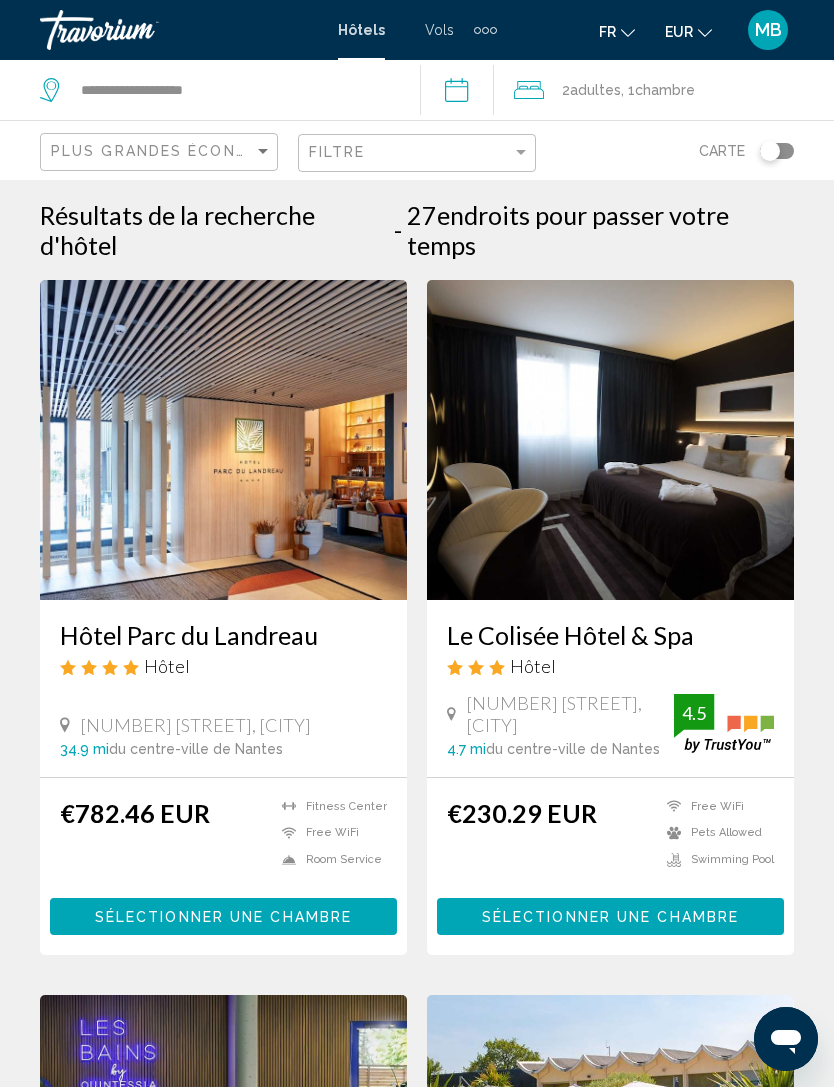 click on "Le Colisée Hôtel & Spa" at bounding box center [610, 635] 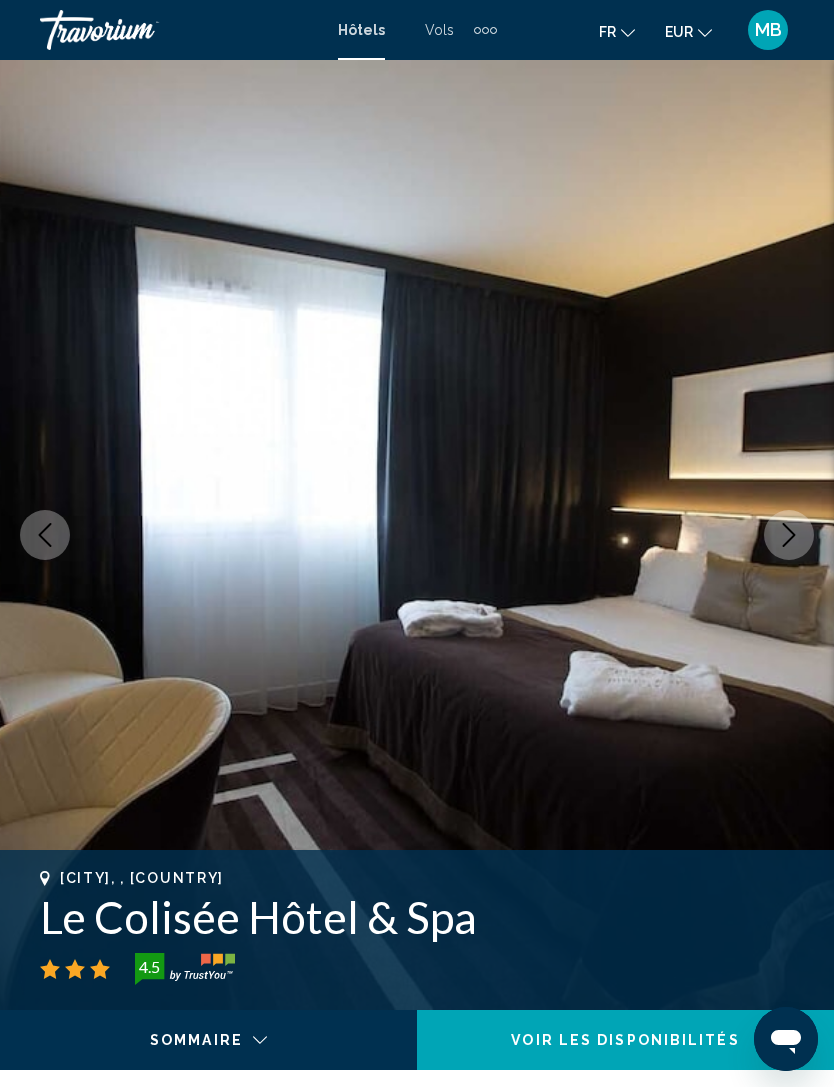 click 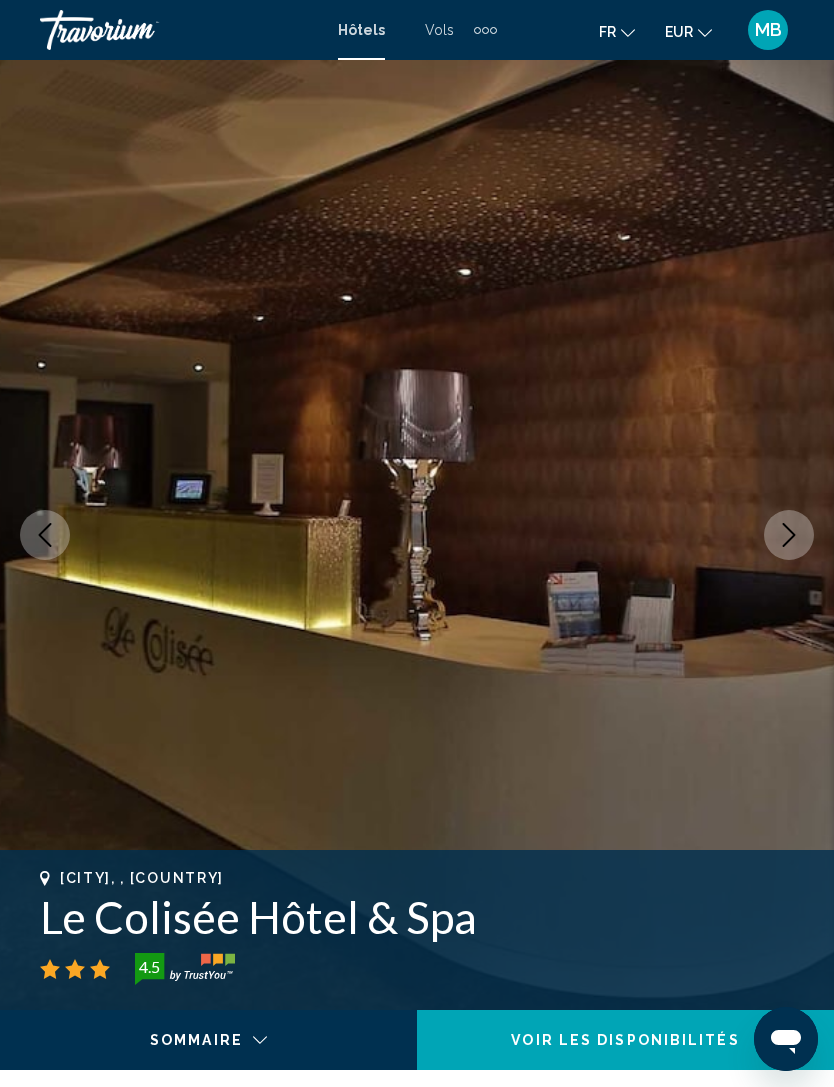 click 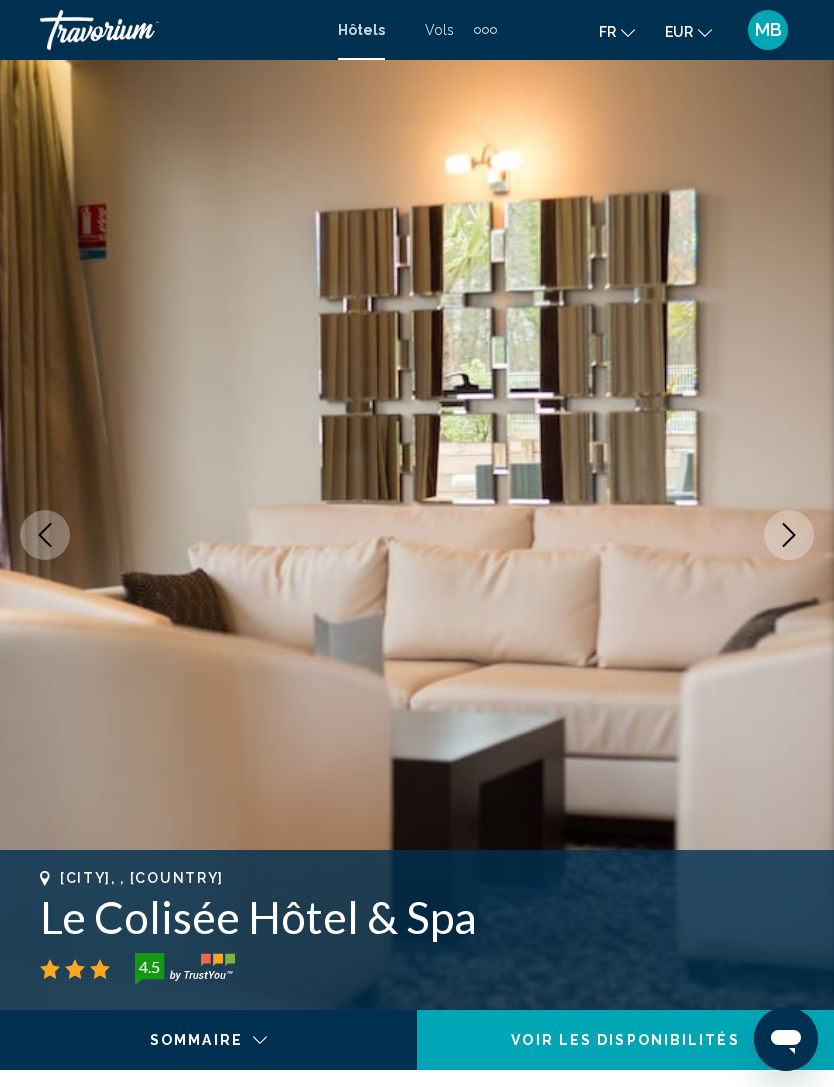 click 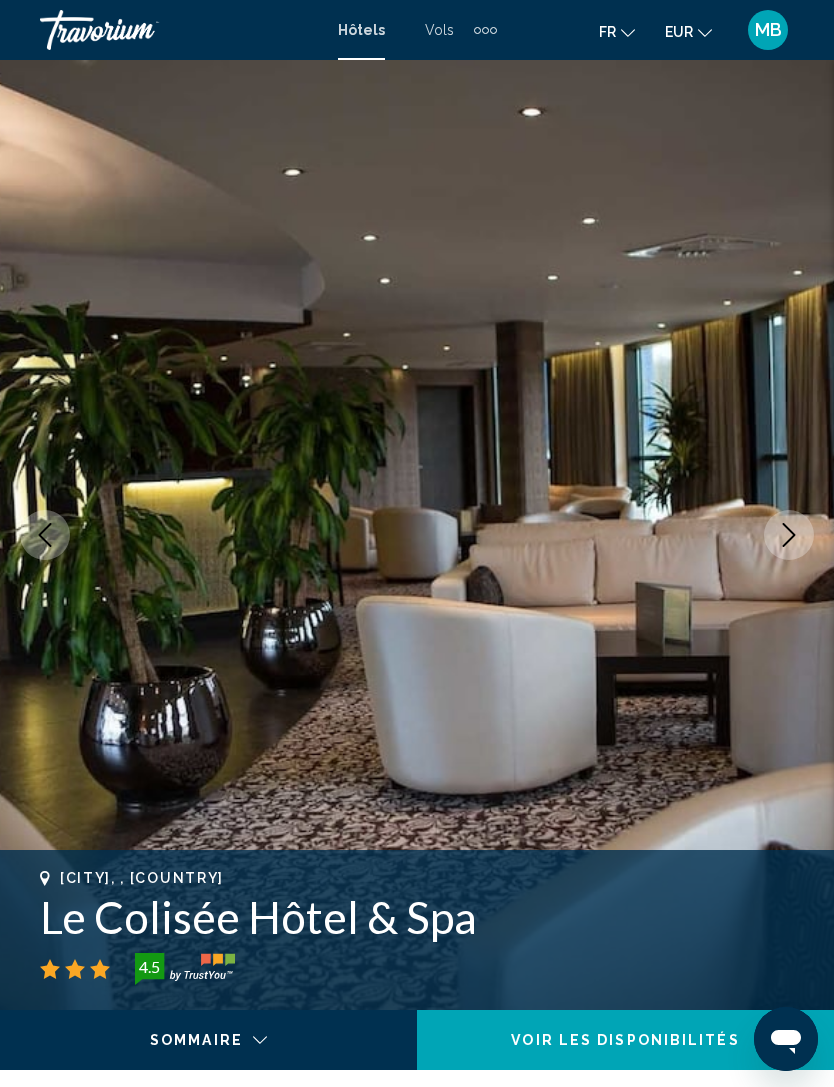 click 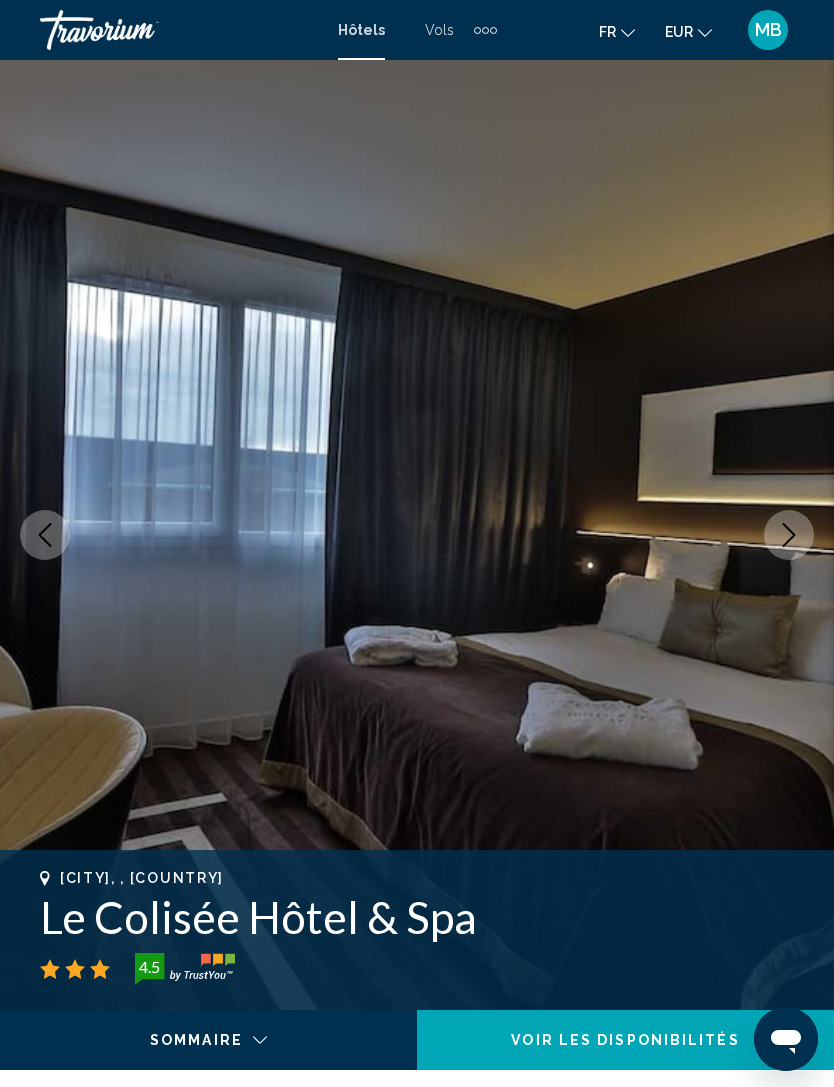 click 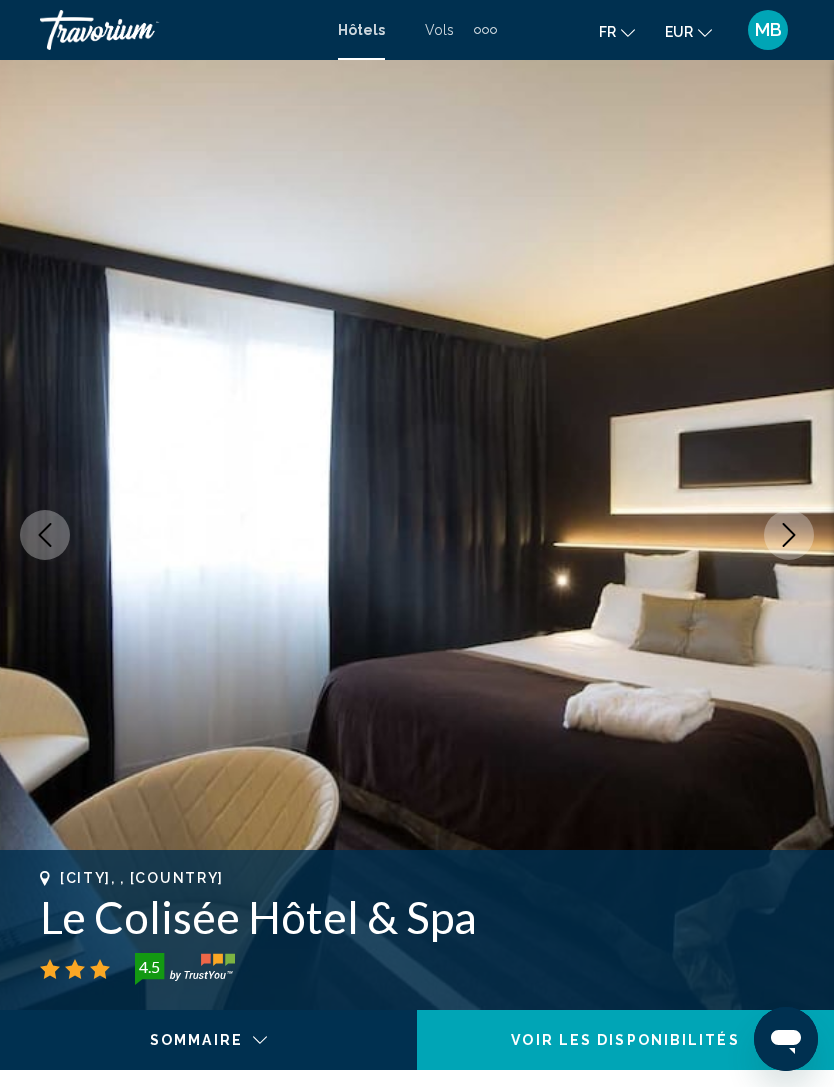 click 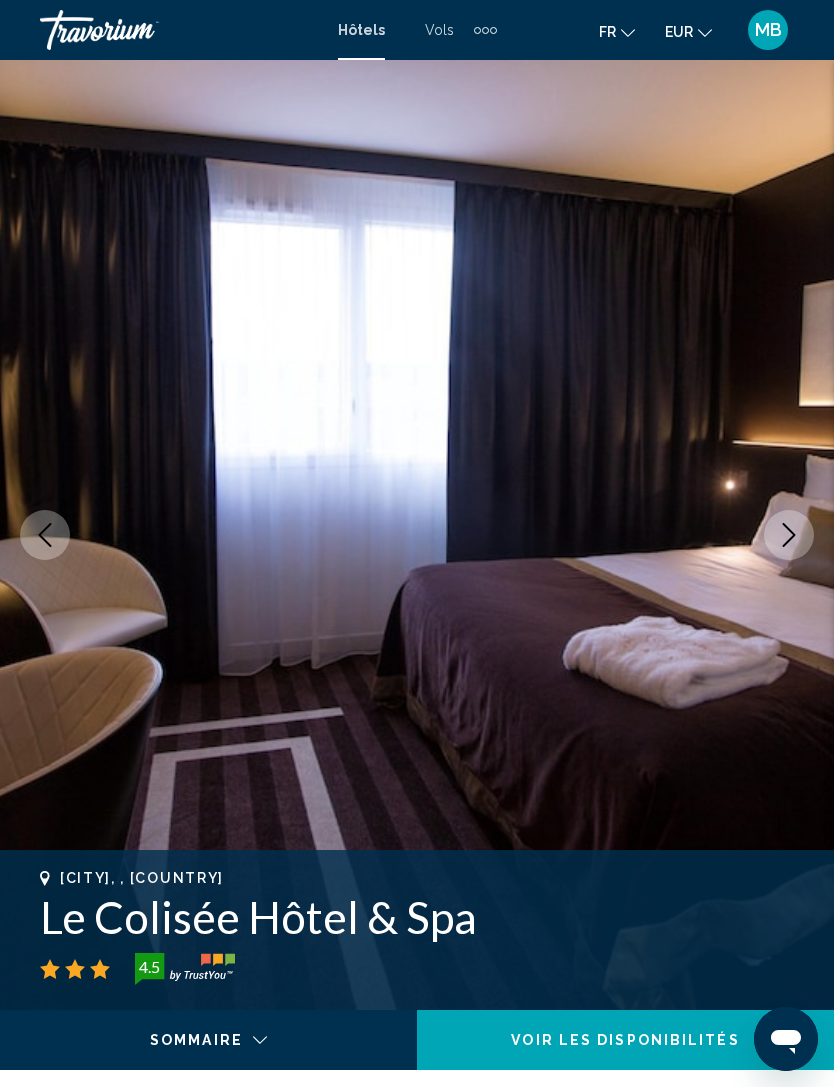 click 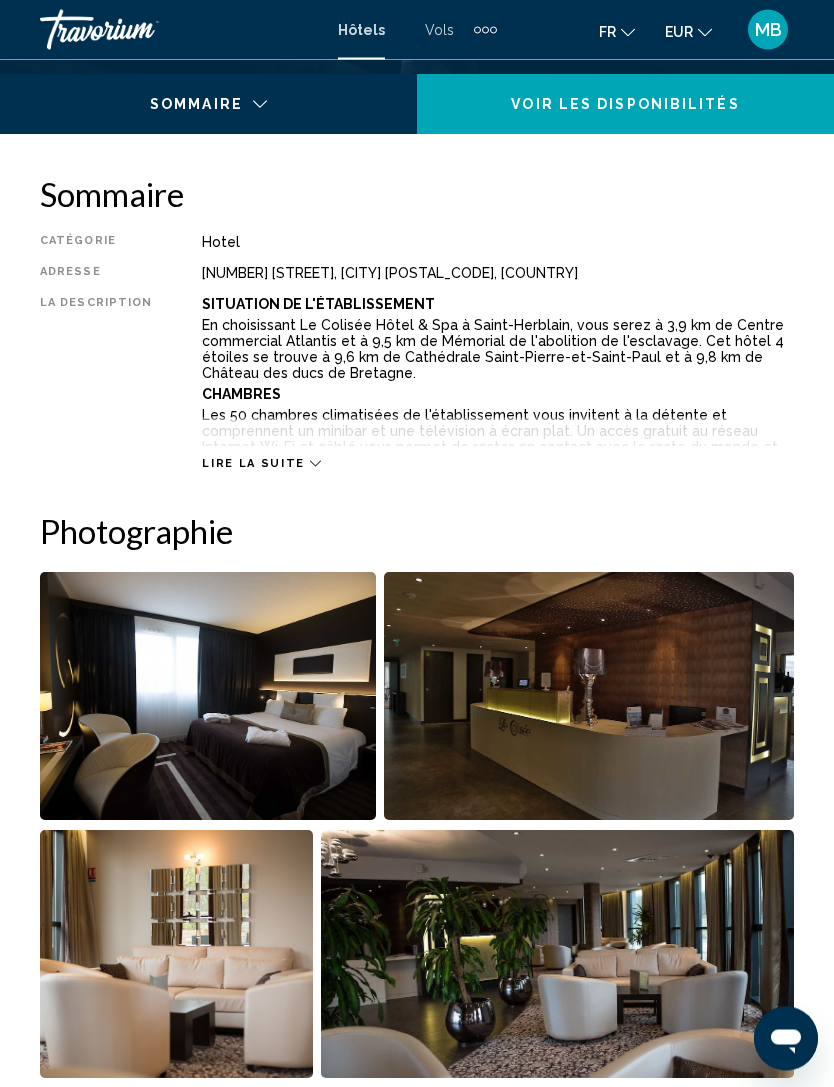 scroll, scrollTop: 936, scrollLeft: 0, axis: vertical 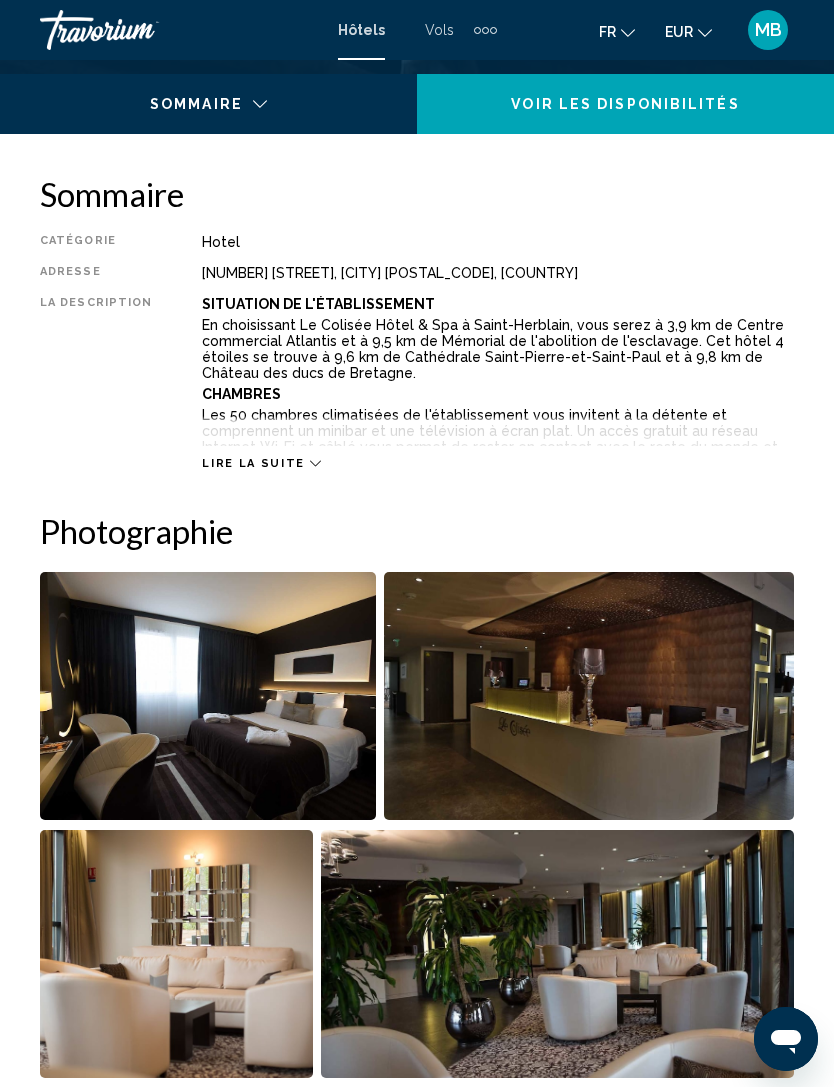 click on "Lire la suite" at bounding box center [498, 443] 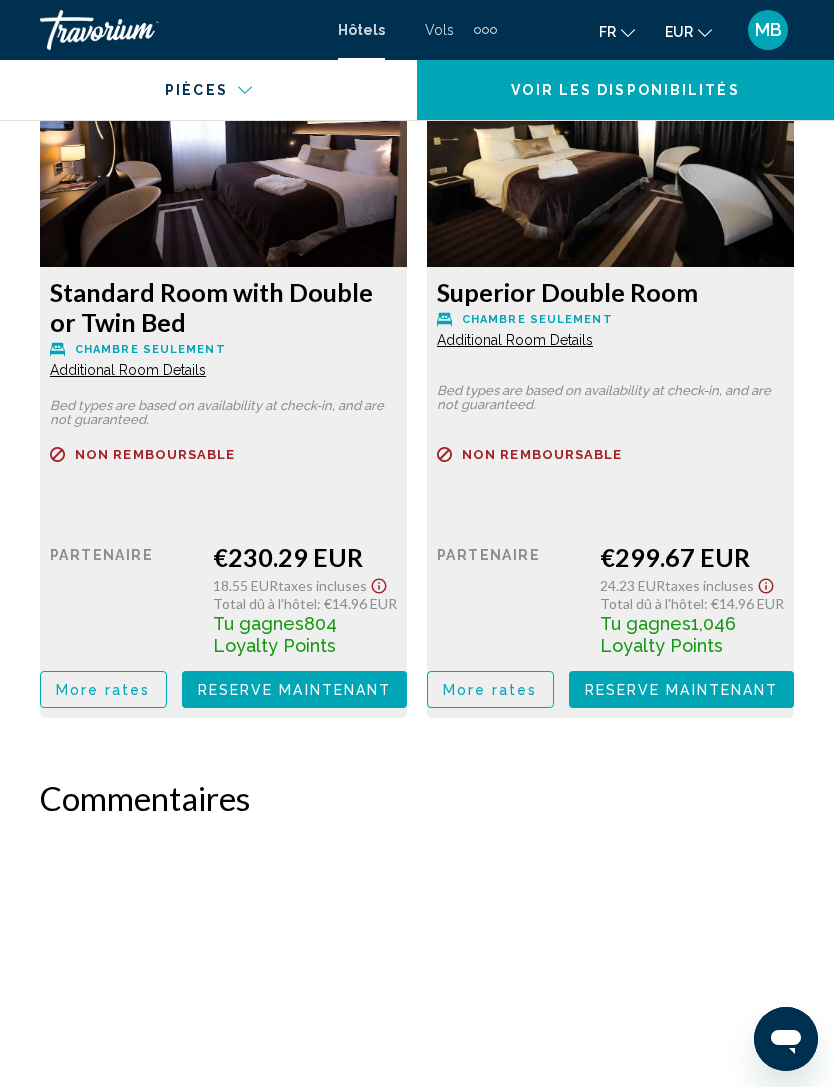 scroll, scrollTop: 3960, scrollLeft: 0, axis: vertical 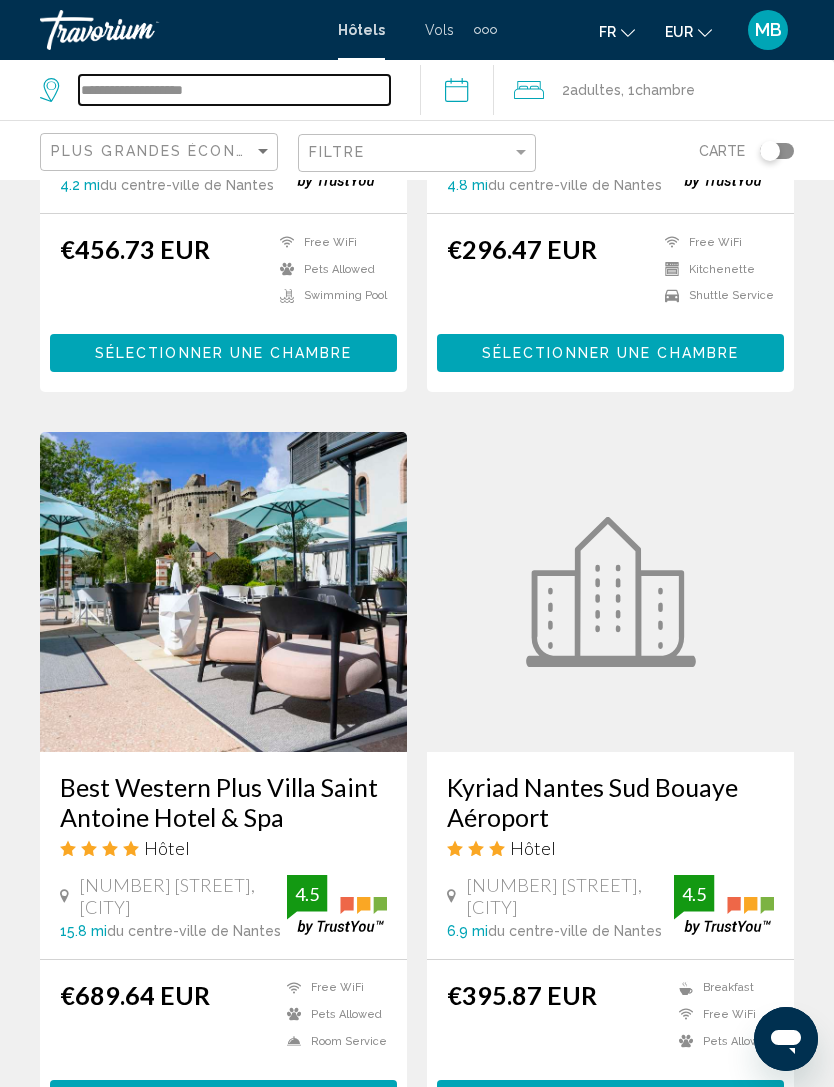 click on "**********" at bounding box center (234, 90) 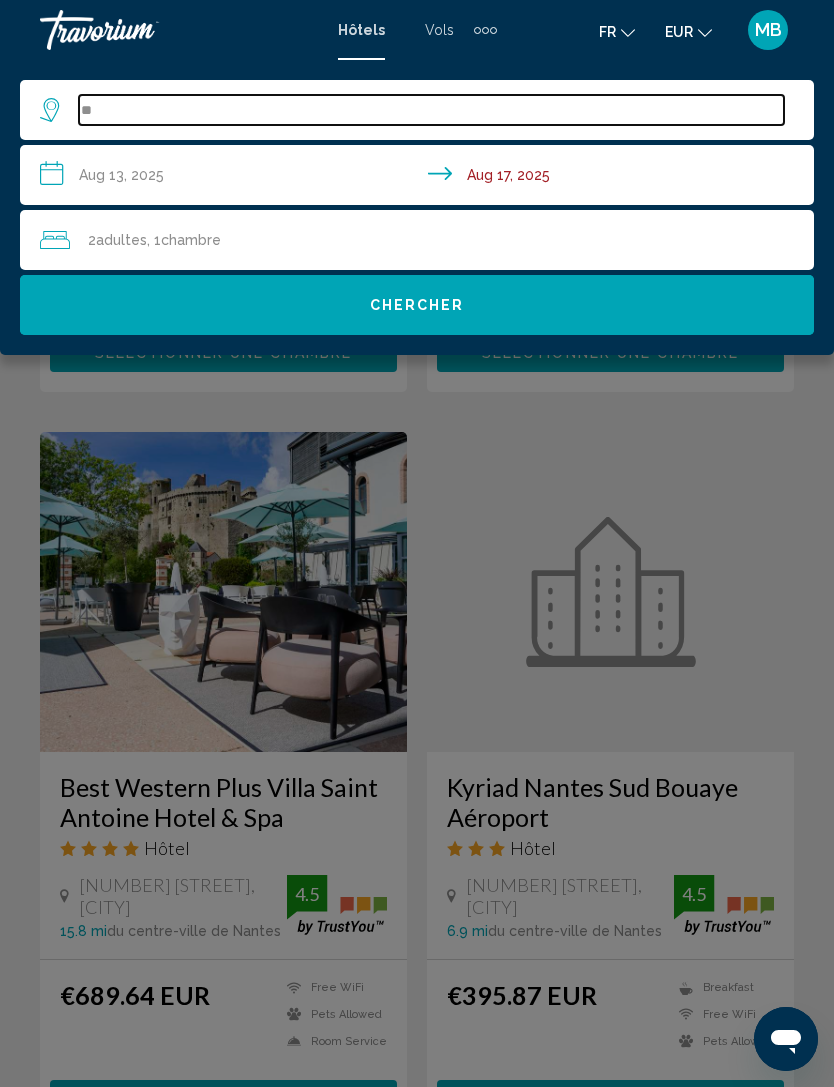type on "*" 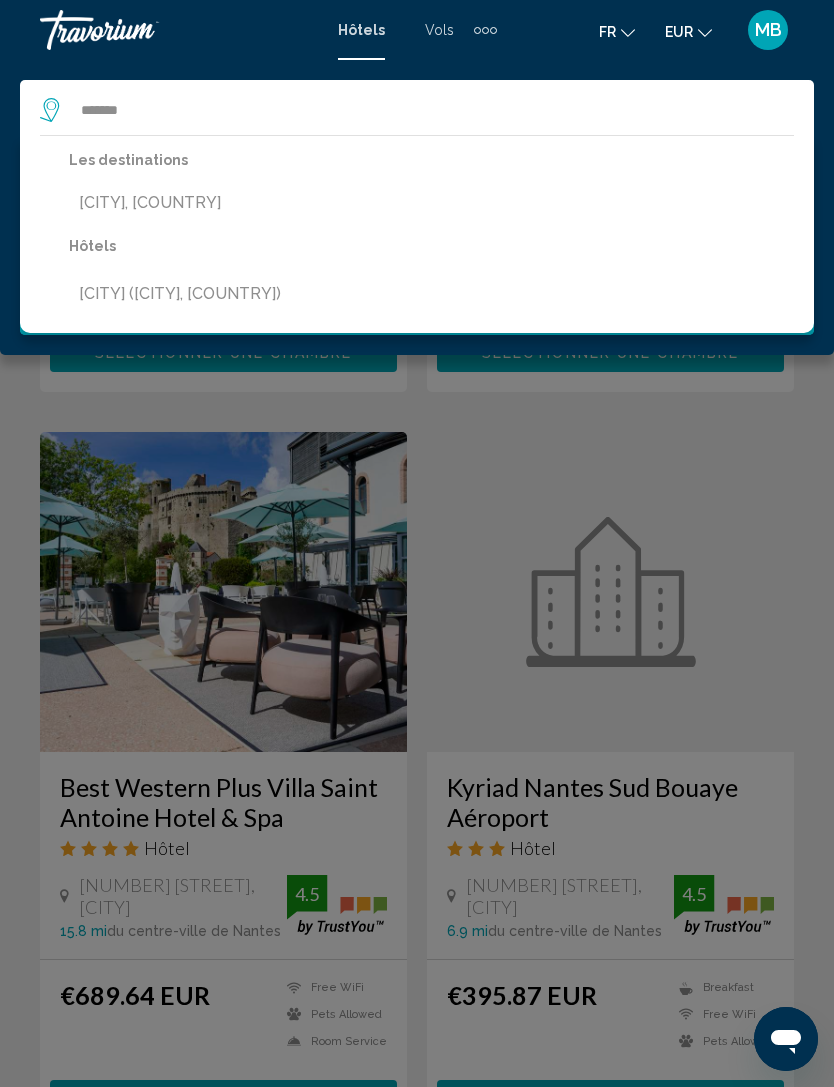 click on "[CITY], [COUNTRY]" at bounding box center (180, 203) 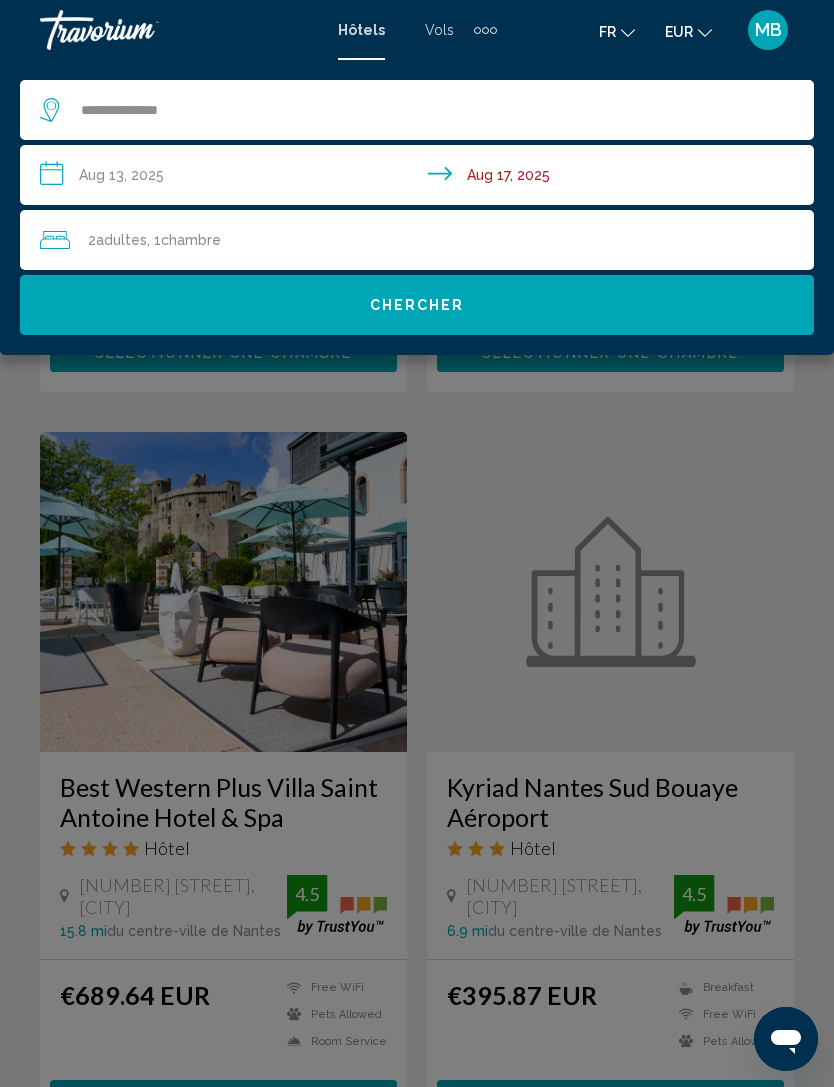 click on "Chercher" 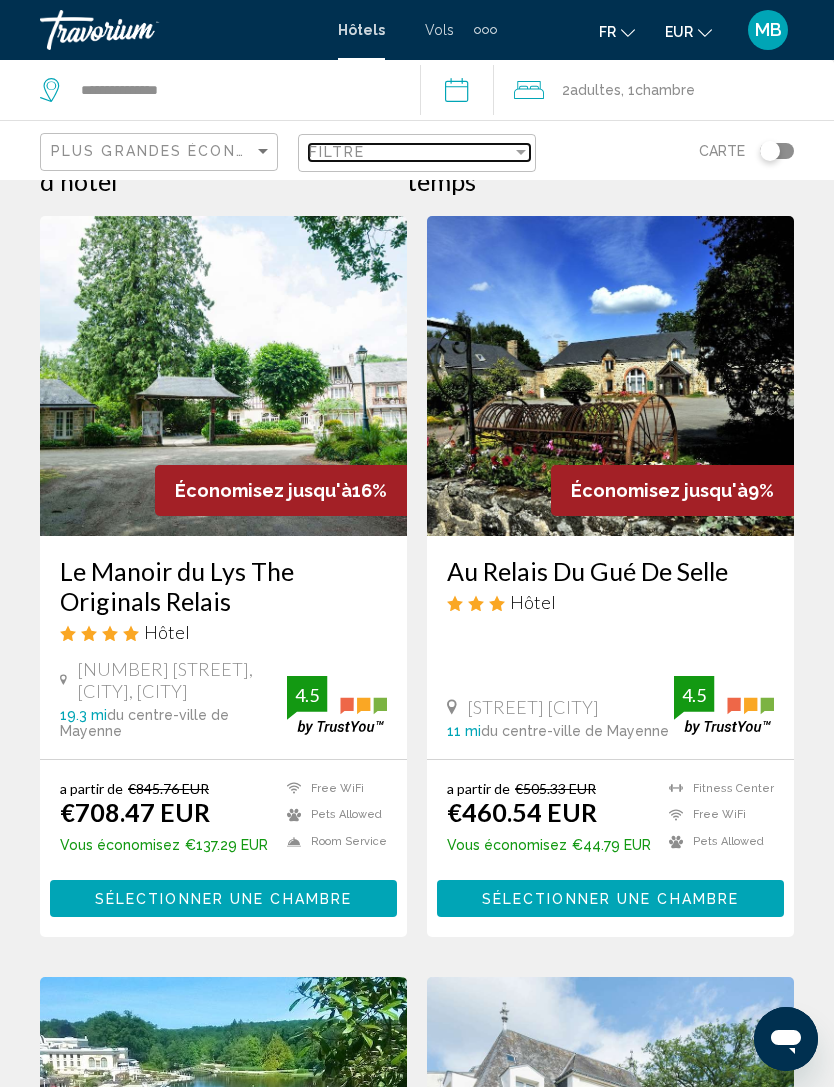 click on "Filtre" at bounding box center (410, 152) 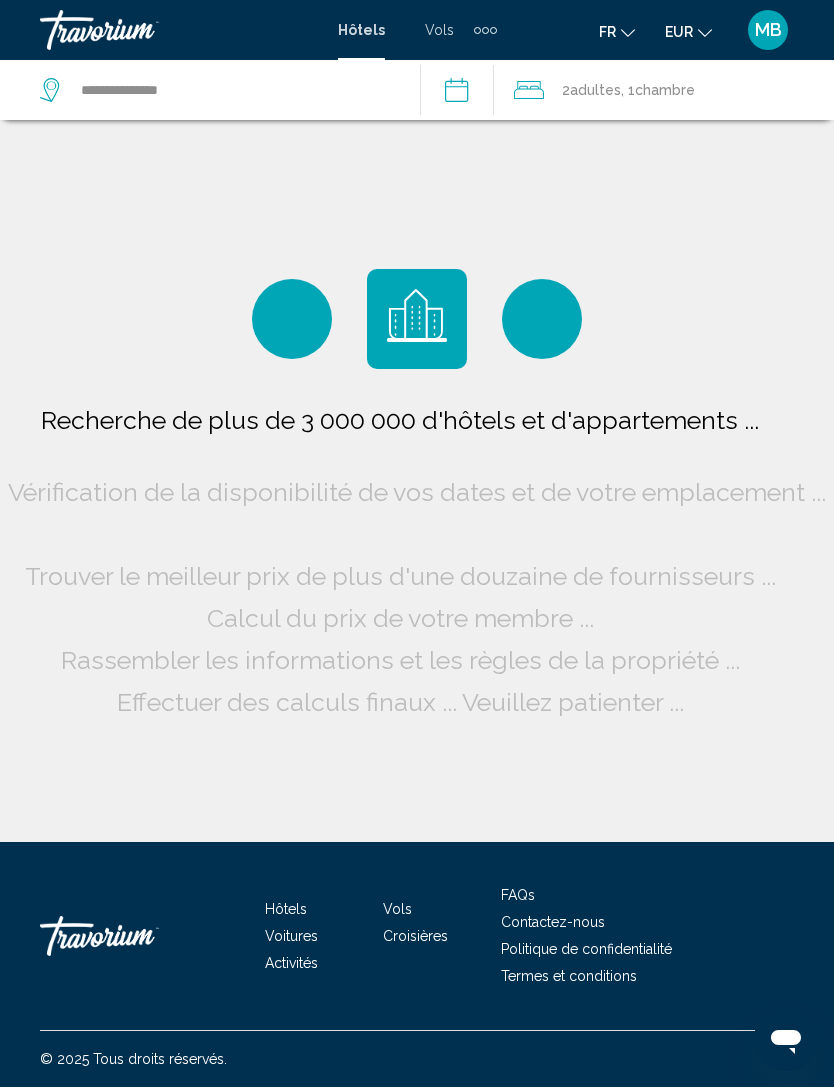 click on "**********" at bounding box center (461, 93) 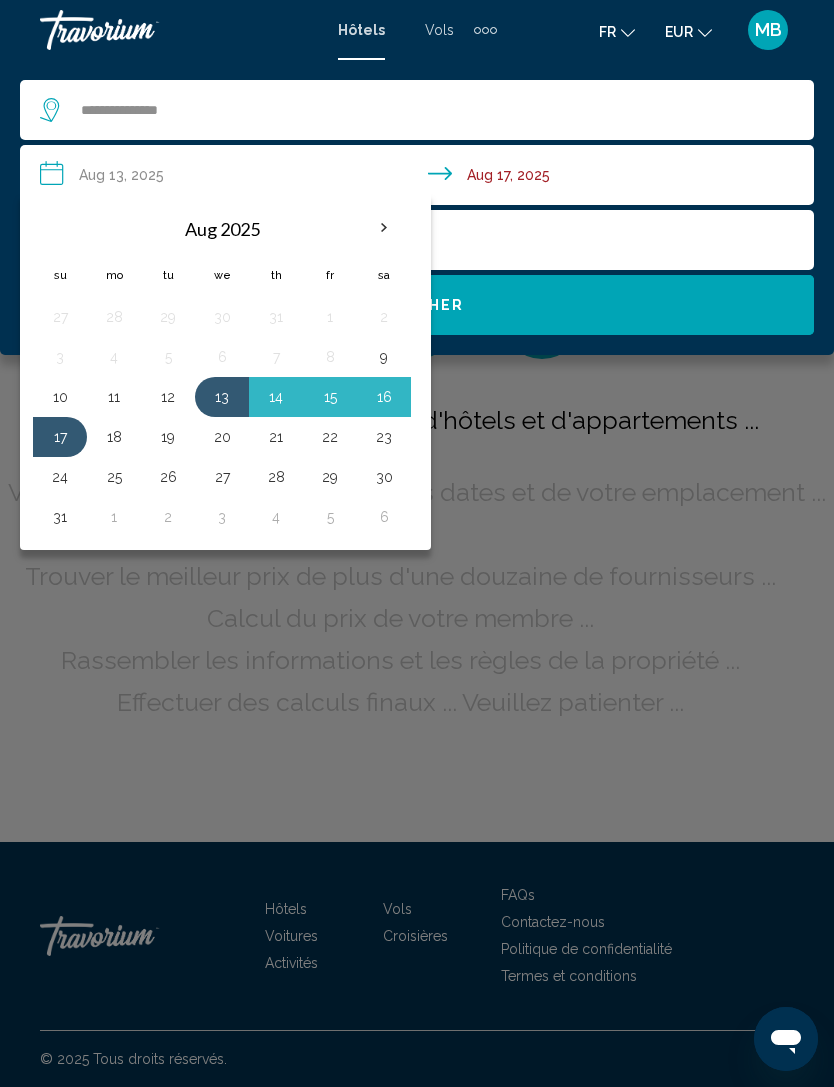click 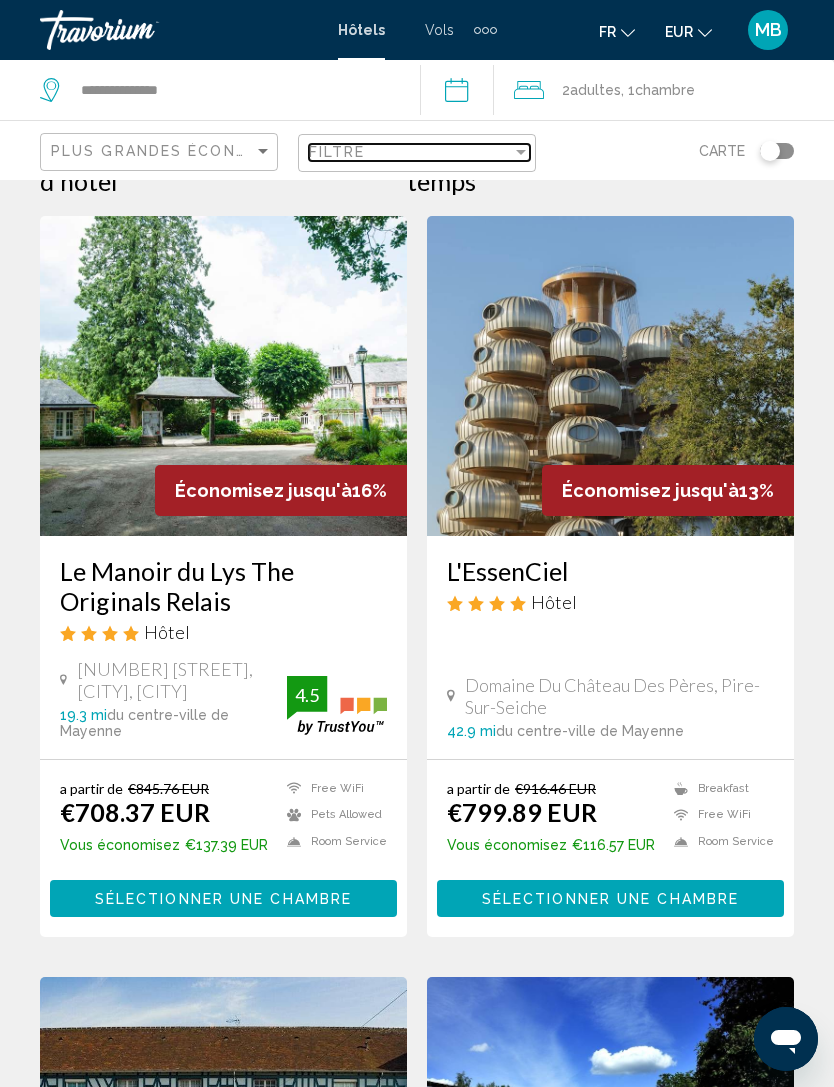 click on "Filtre" at bounding box center [410, 152] 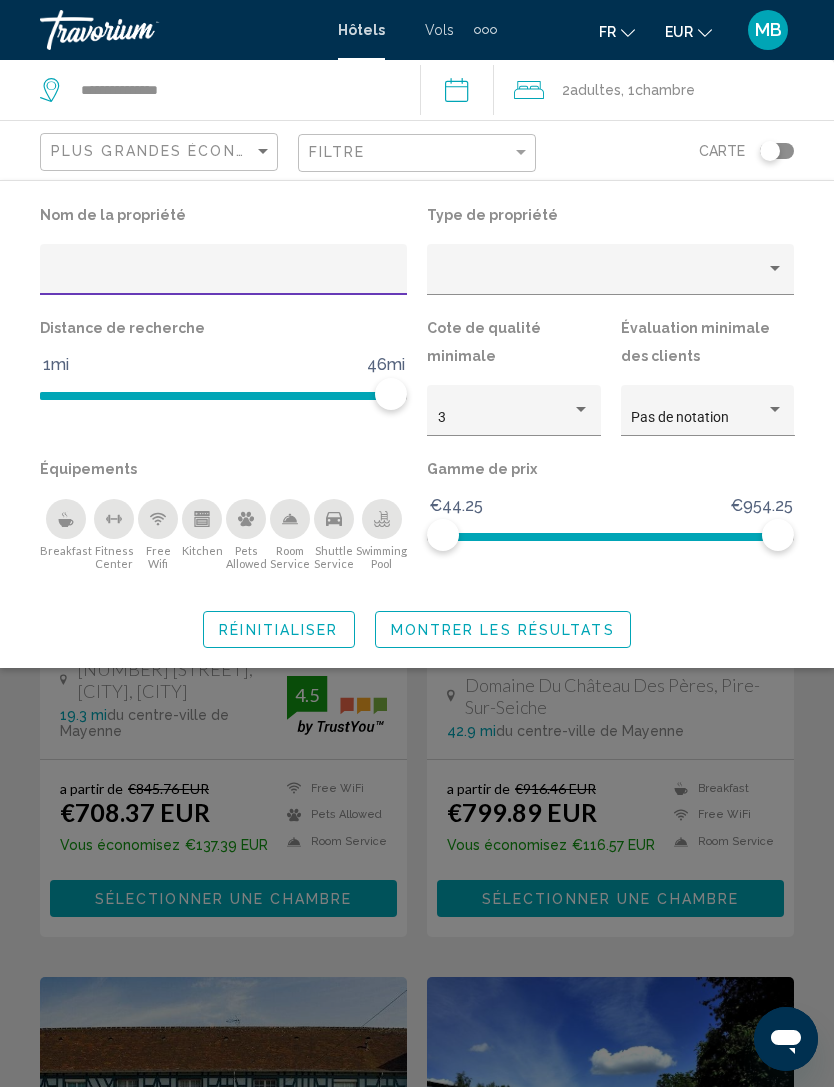click 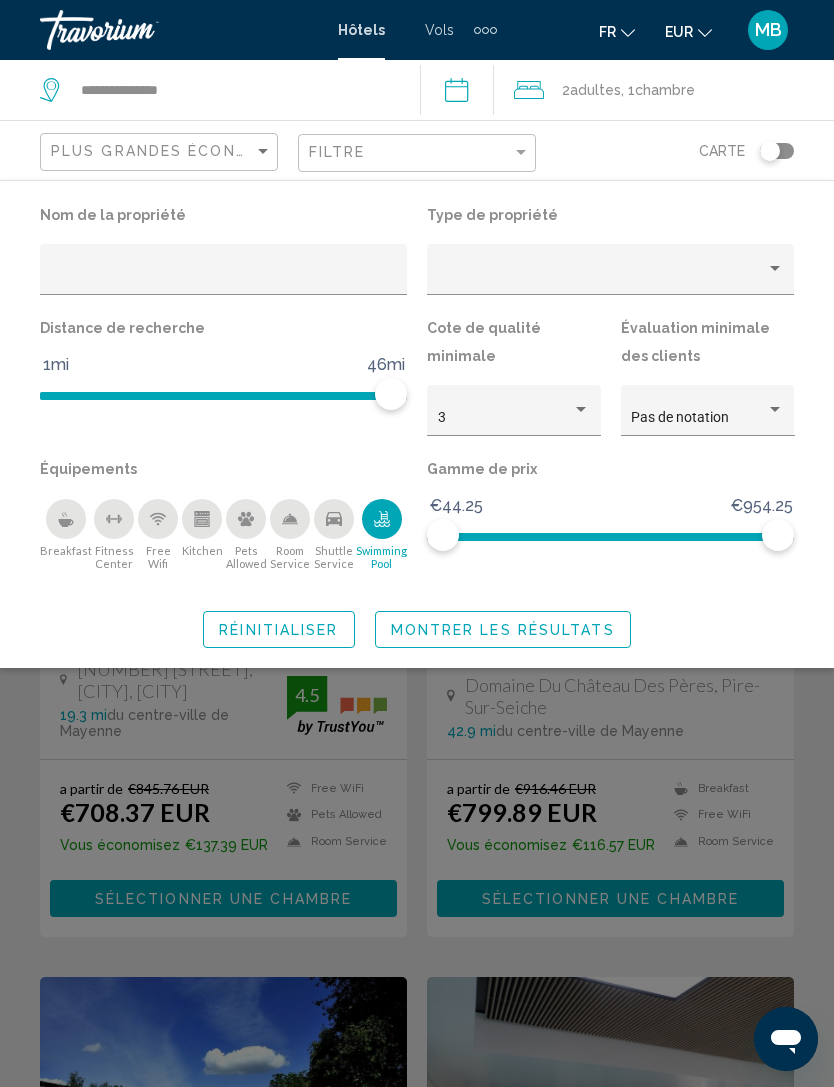 click on "Montrer les résultats" 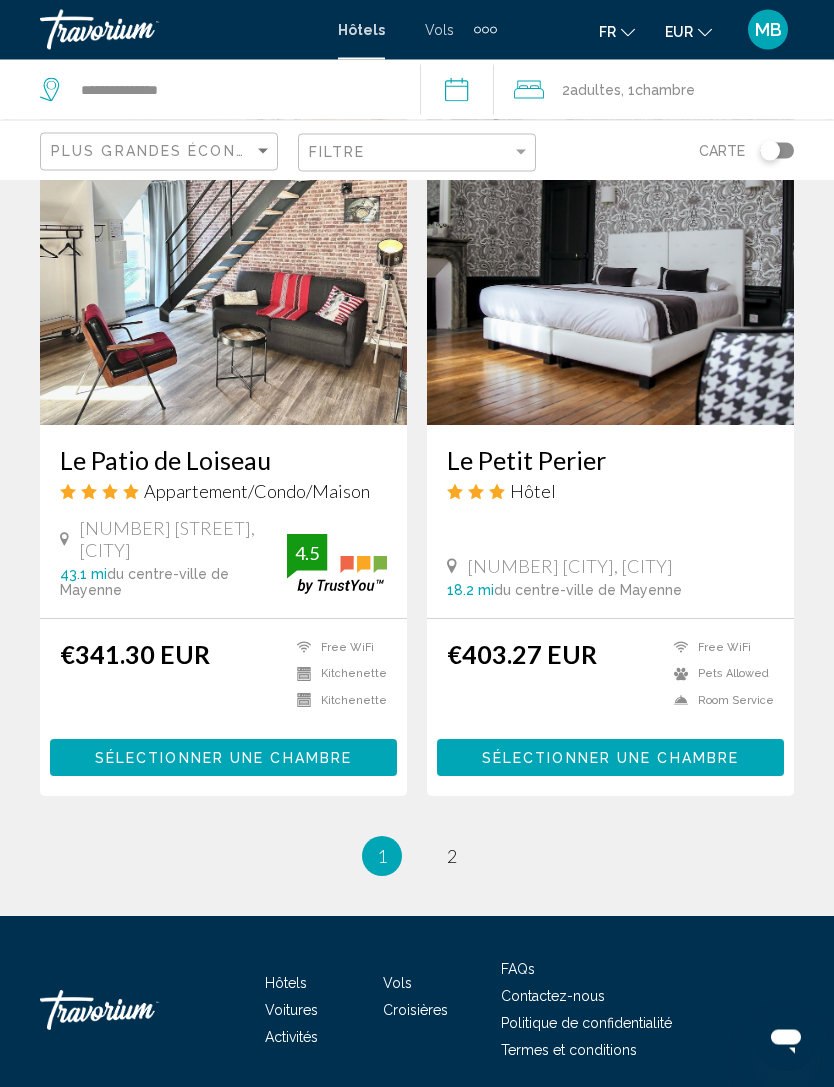 scroll, scrollTop: 3893, scrollLeft: 0, axis: vertical 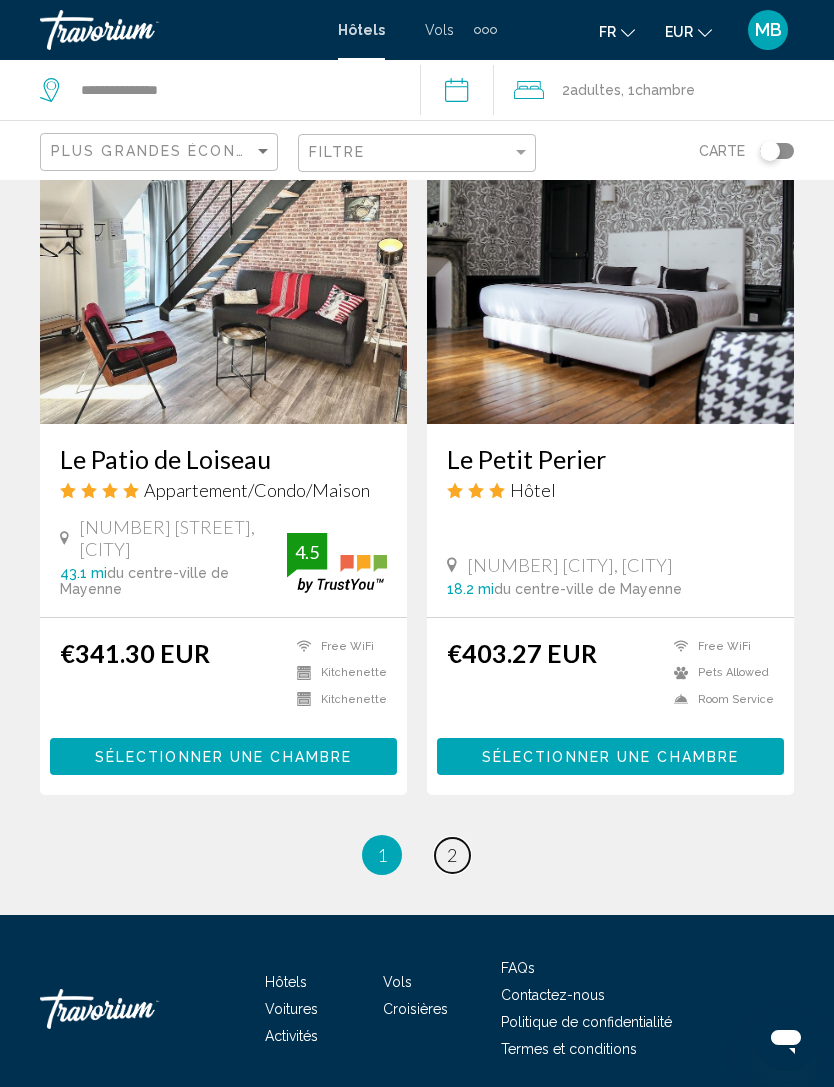 click on "page  2" at bounding box center [452, 855] 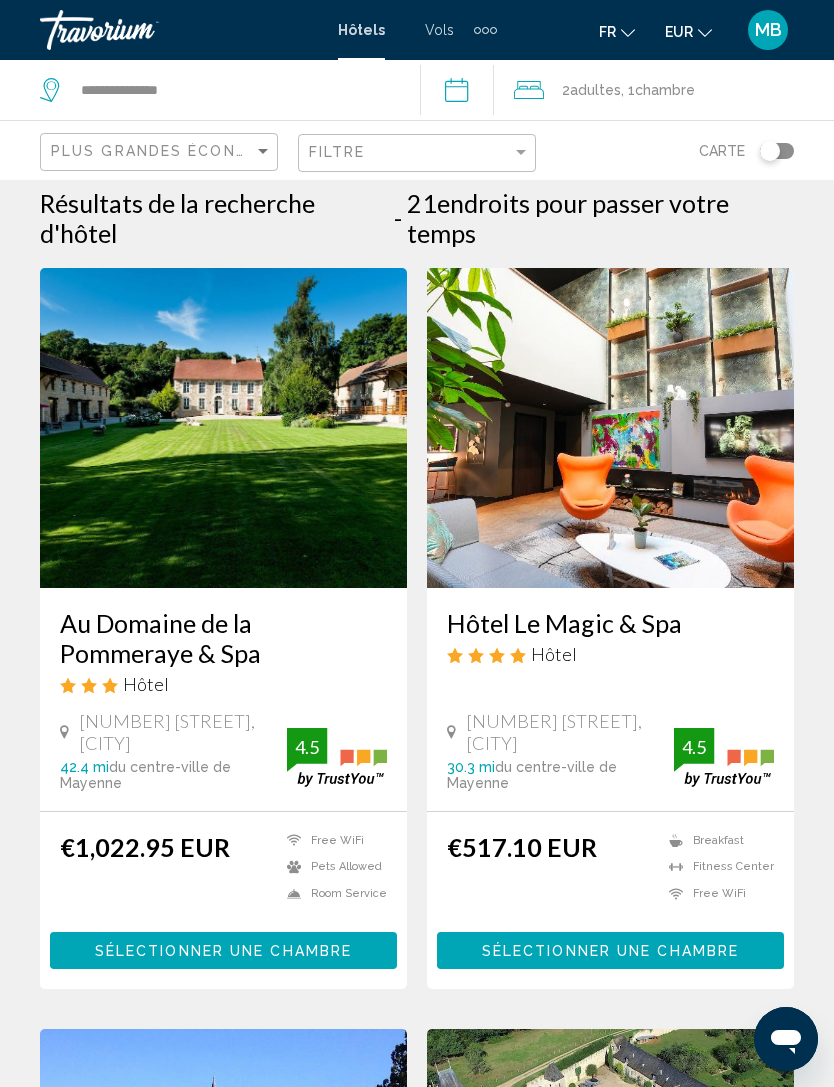 scroll, scrollTop: 0, scrollLeft: 0, axis: both 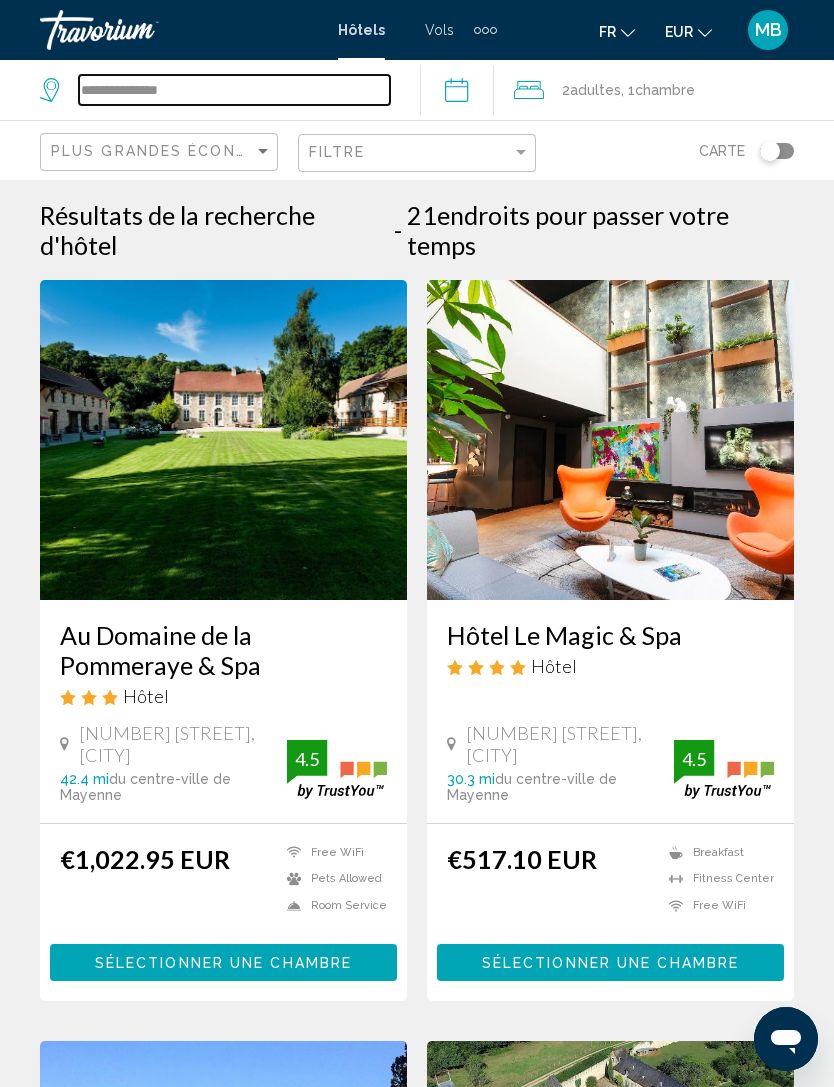 click on "**********" at bounding box center [234, 90] 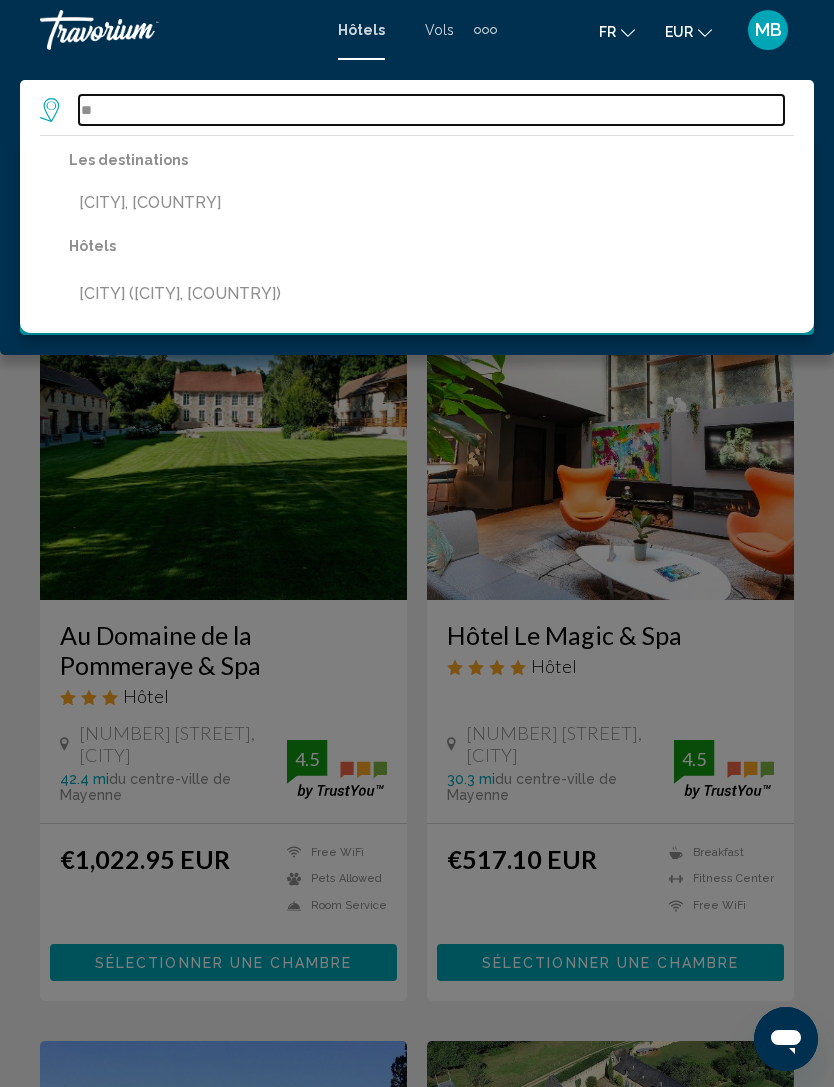 type on "*" 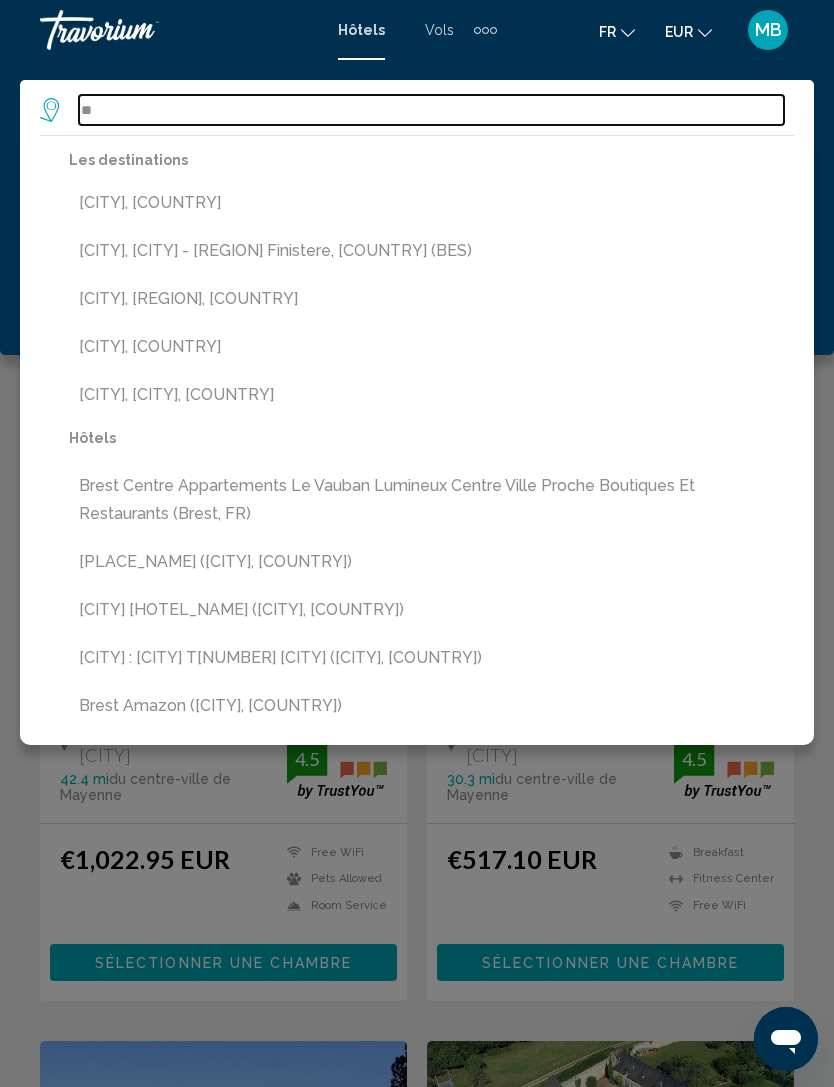 type on "*" 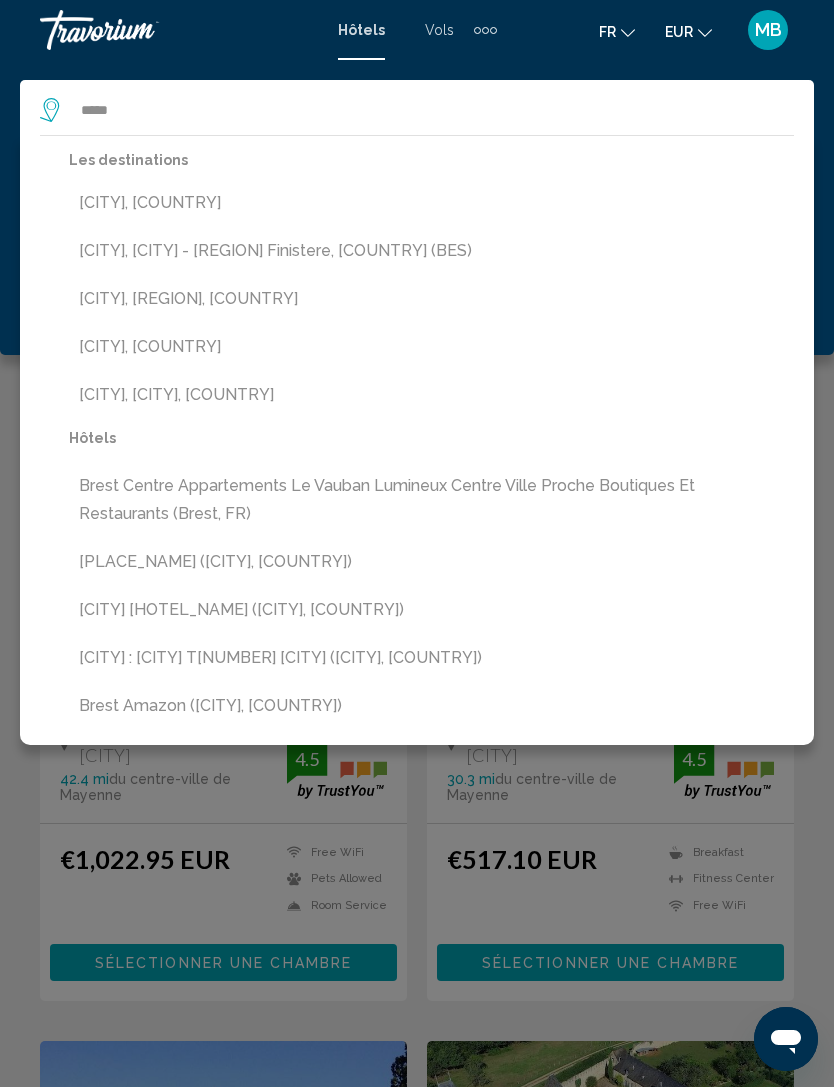 click on "[CITY], [CITY] - [REGION] Finistere, [COUNTRY] (BES)" at bounding box center (431, 251) 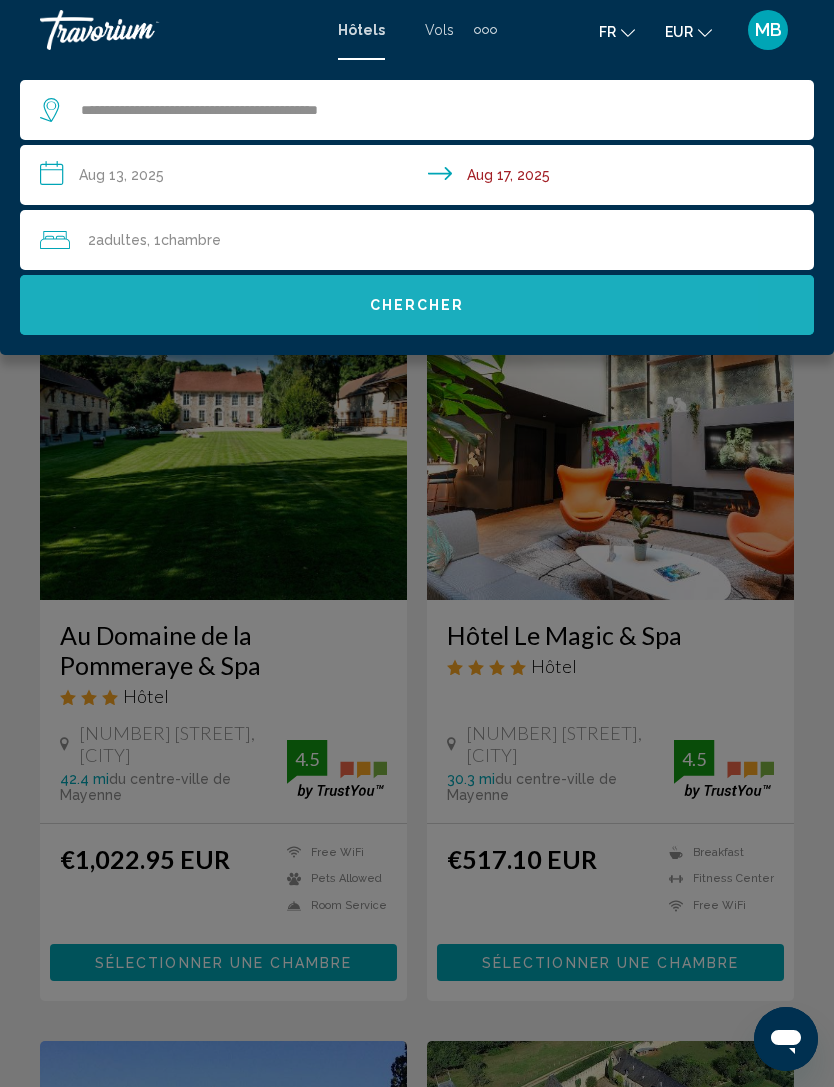 click on "Chercher" 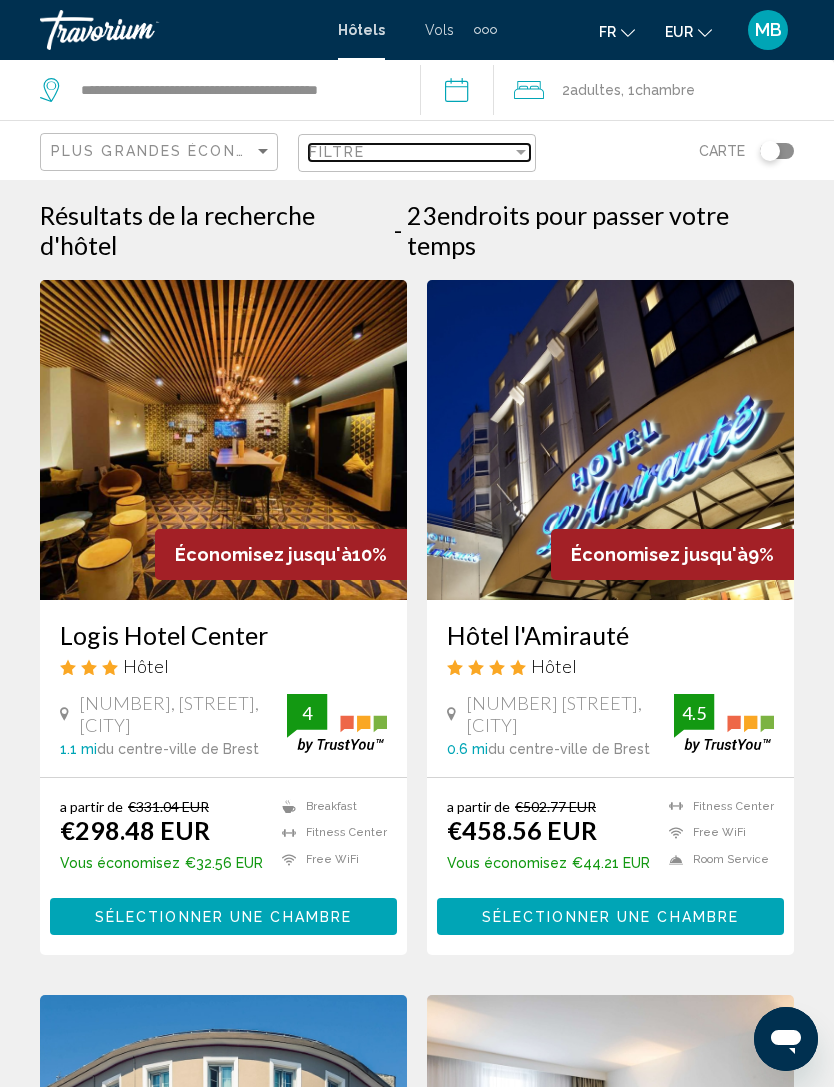 click on "Filtre" at bounding box center (410, 152) 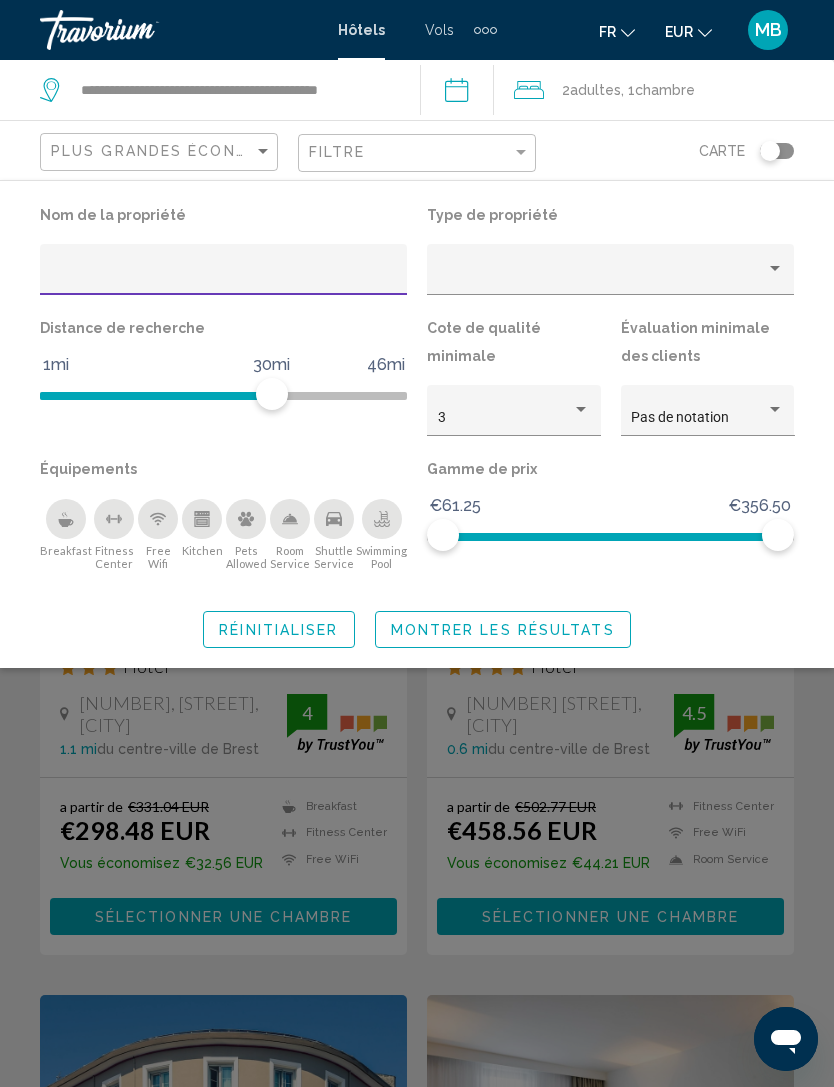 click 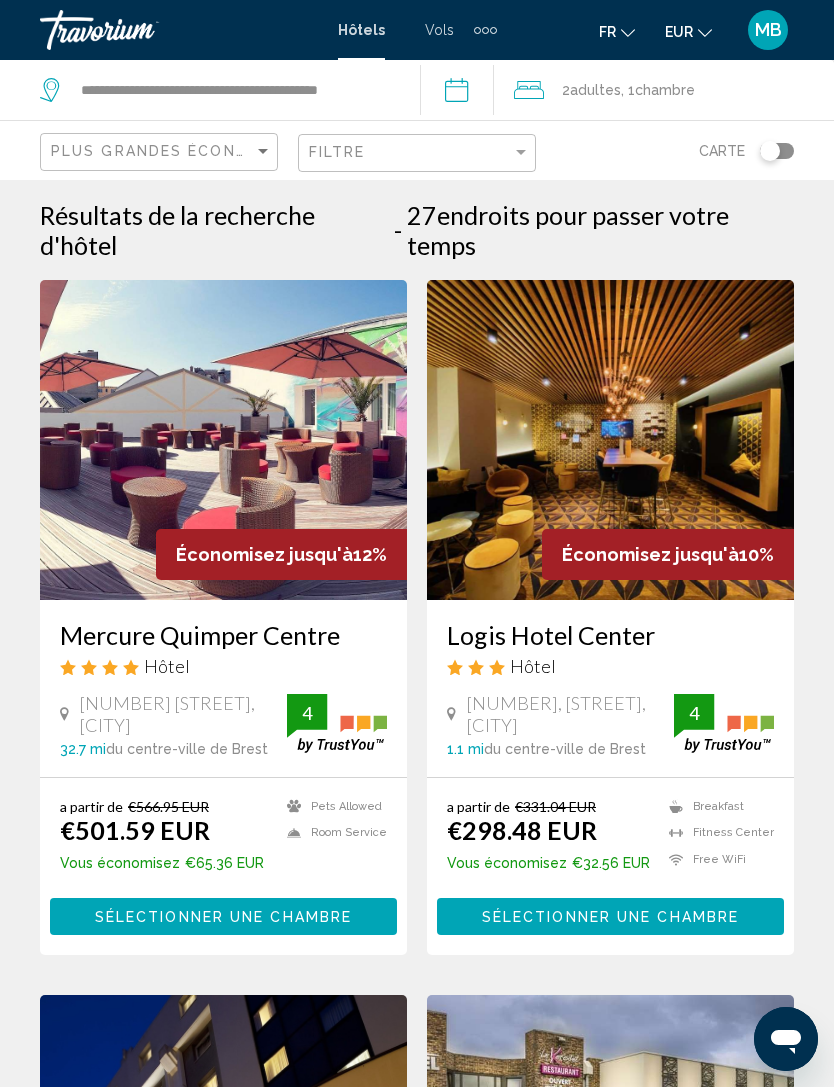 click on "Plus grandes économies Filtre Carte" 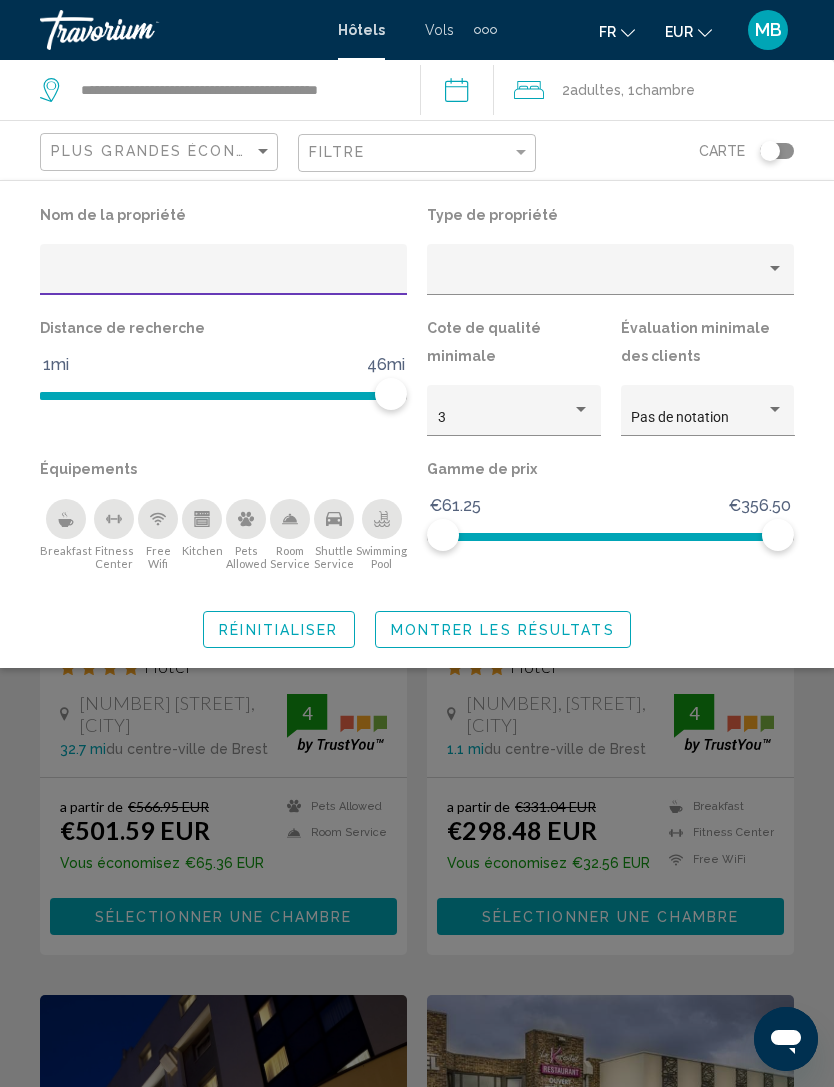 click 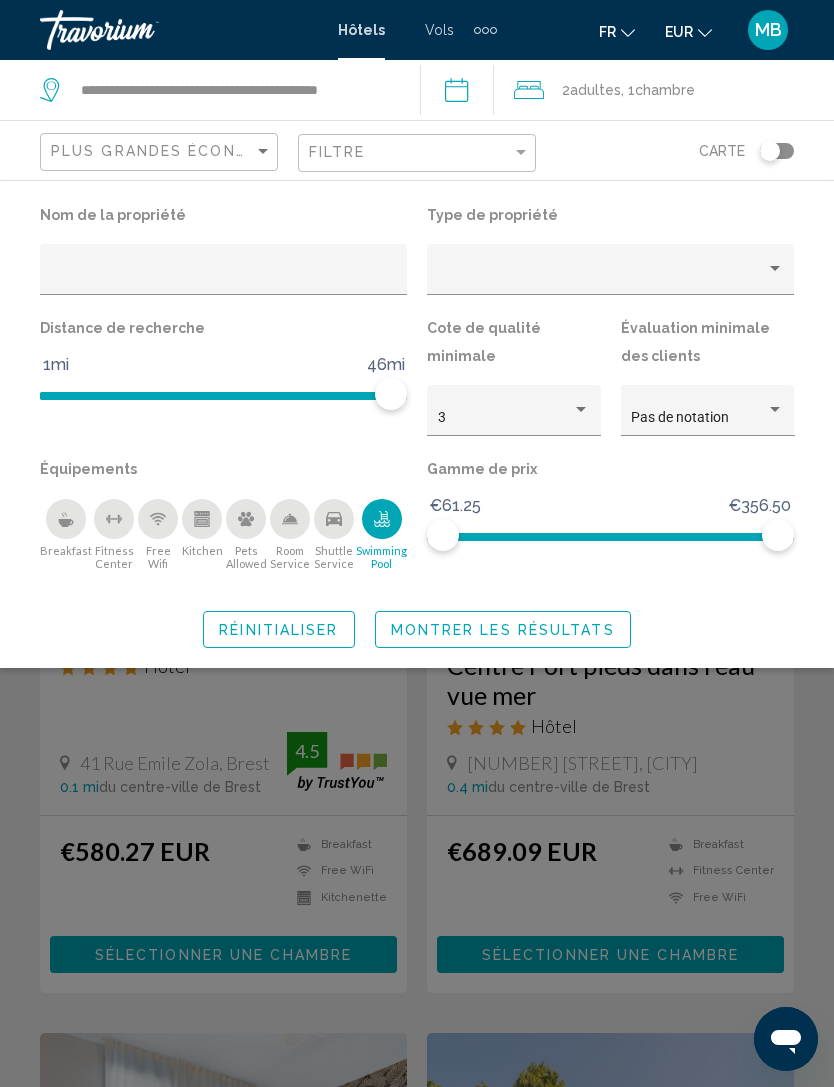 click on "Montrer les résultats" 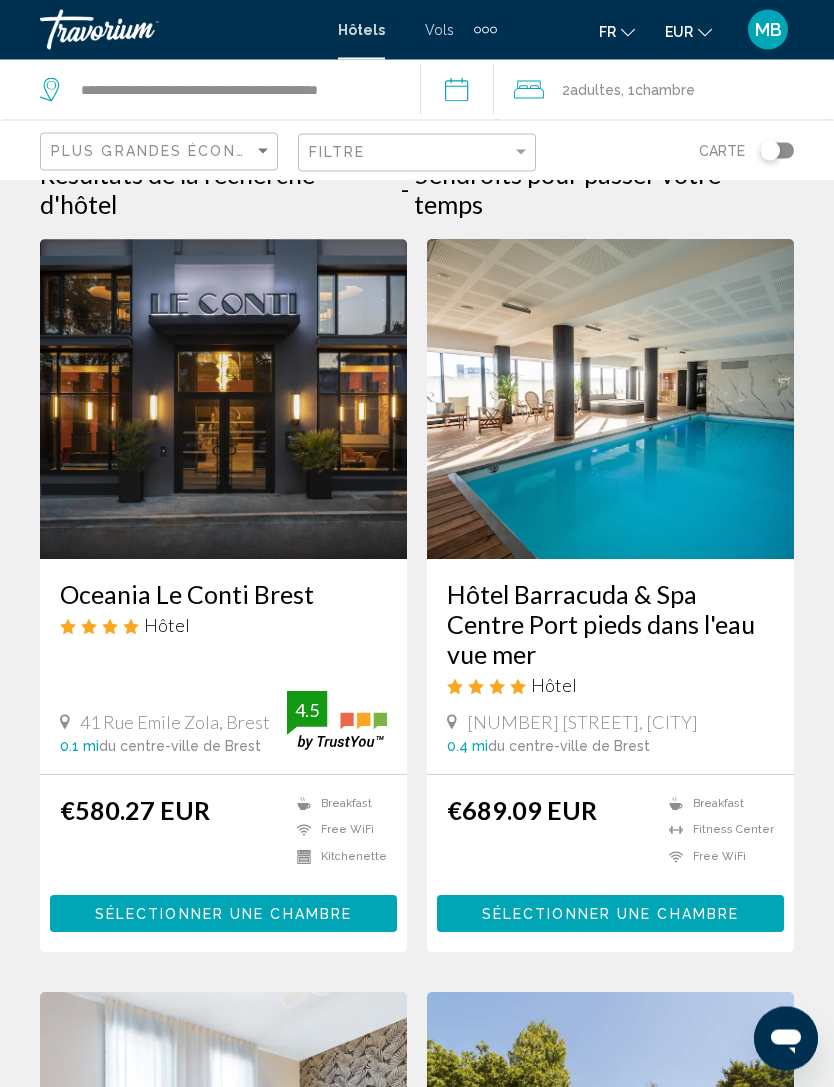 scroll, scrollTop: 0, scrollLeft: 0, axis: both 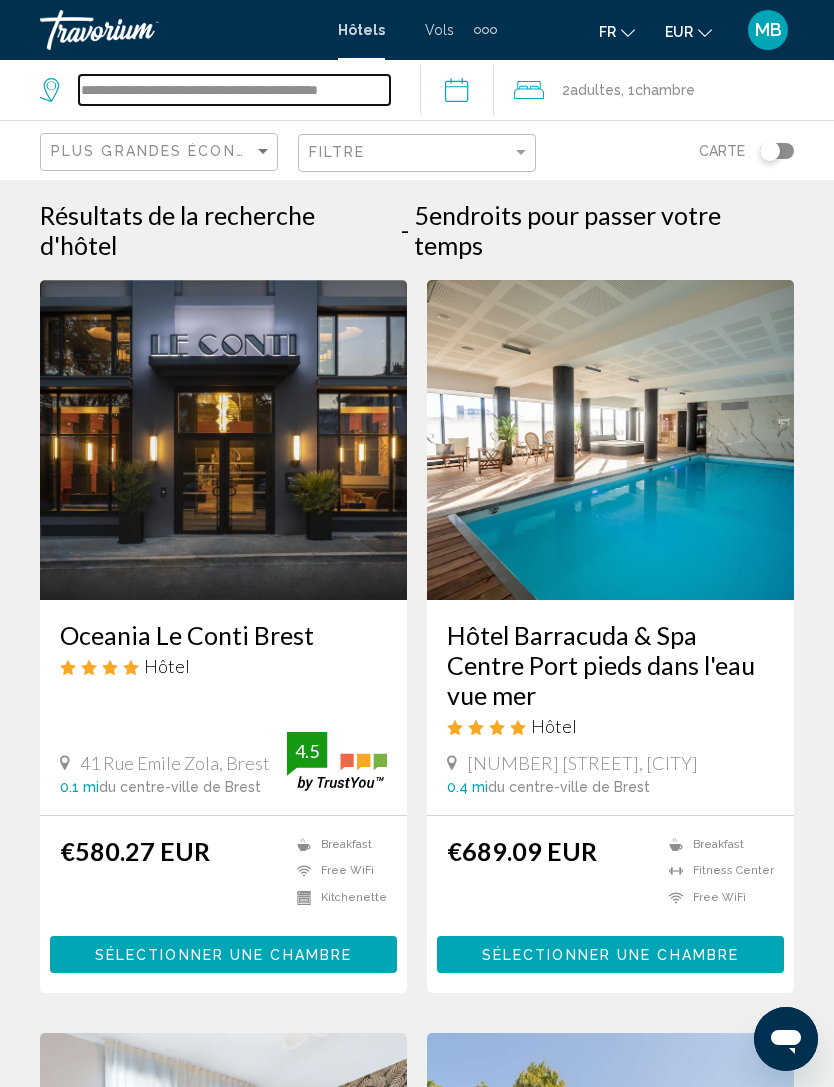 click on "**********" at bounding box center (234, 90) 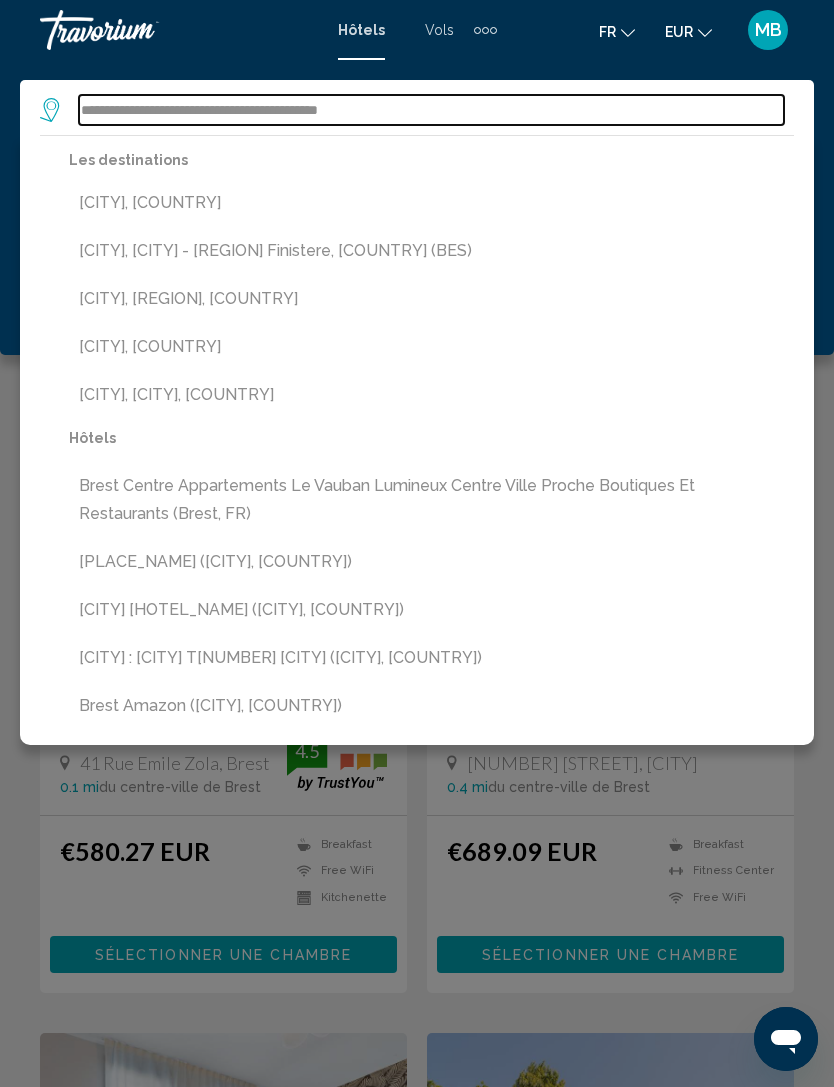 click on "**********" at bounding box center [431, 110] 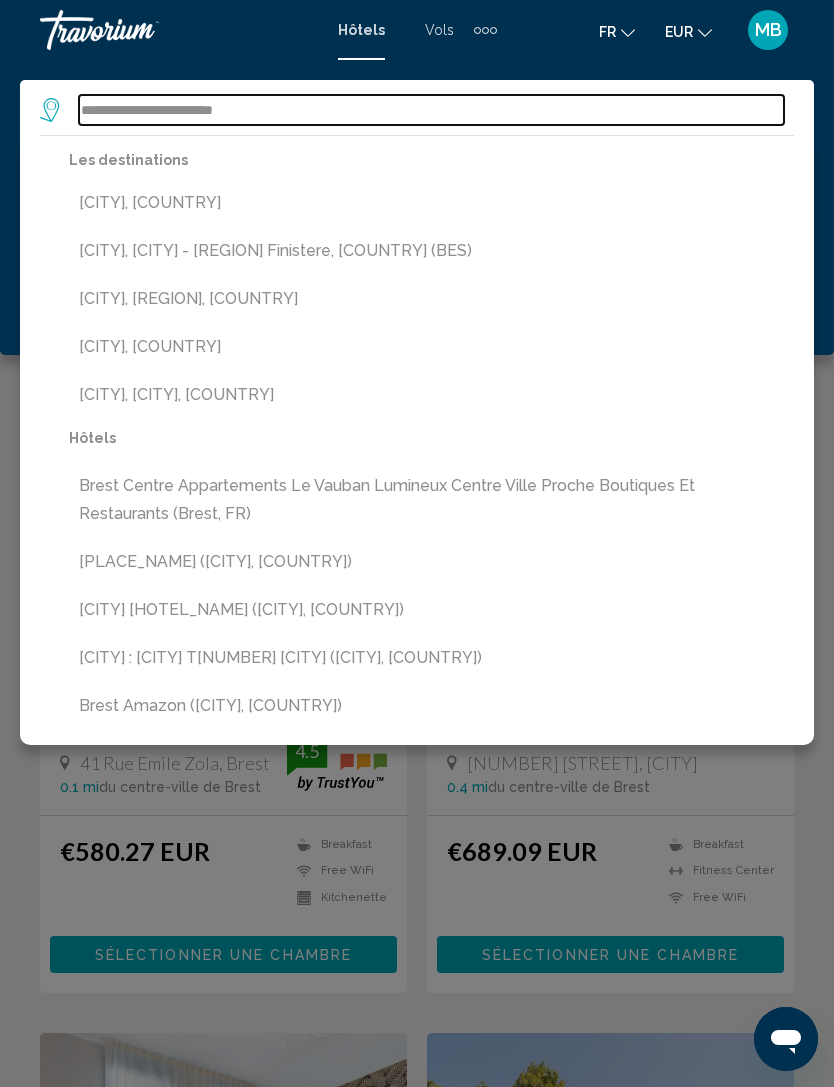 type on "**********" 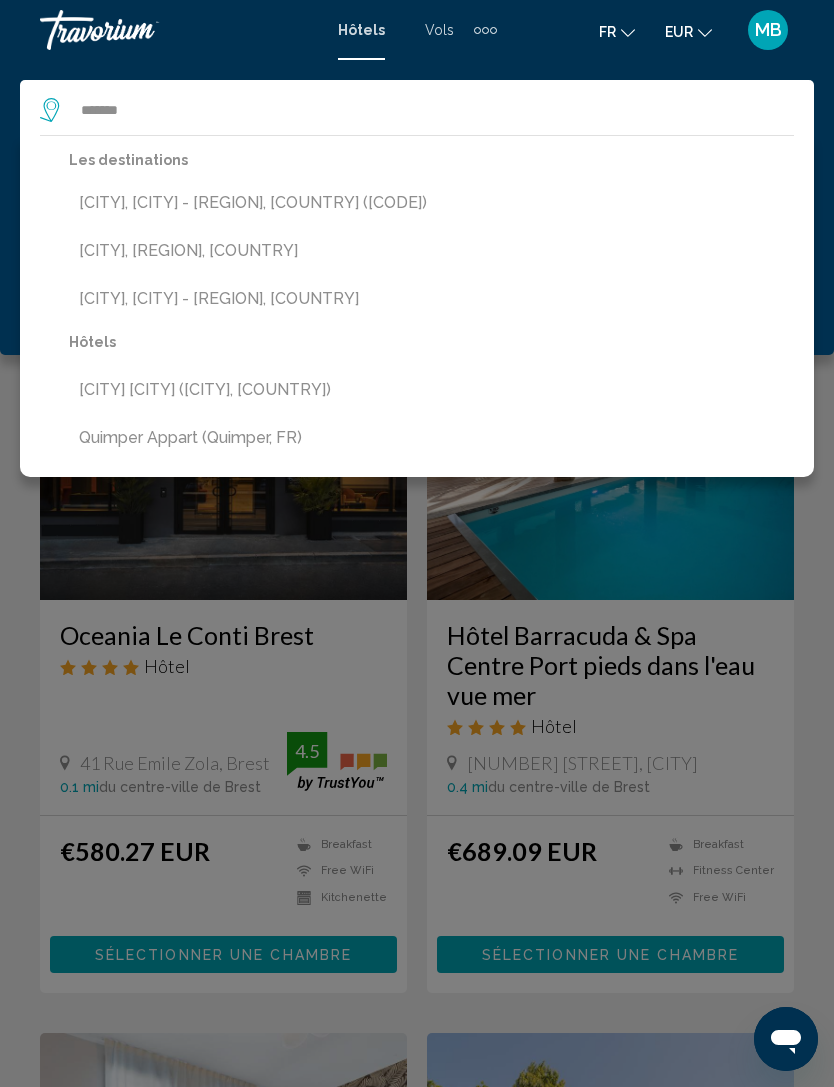 click on "[CITY], [CITY] - [REGION], [COUNTRY] ([CODE])" at bounding box center (431, 203) 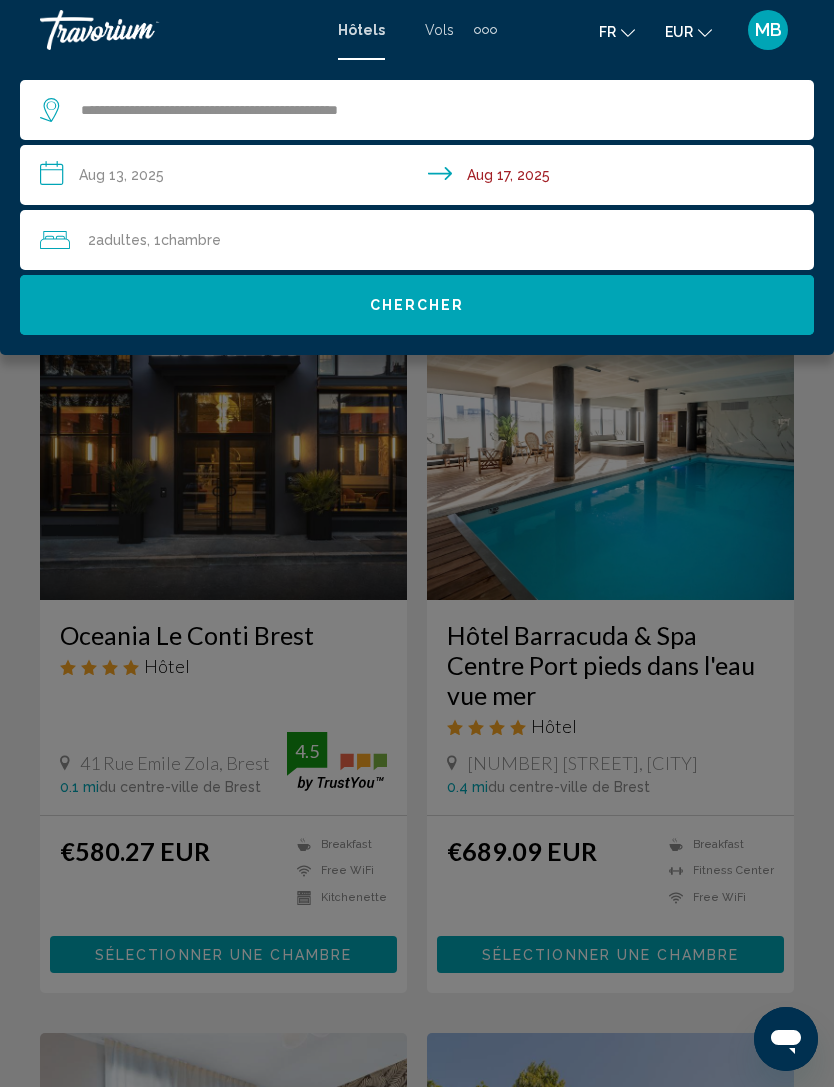click on "Chercher" 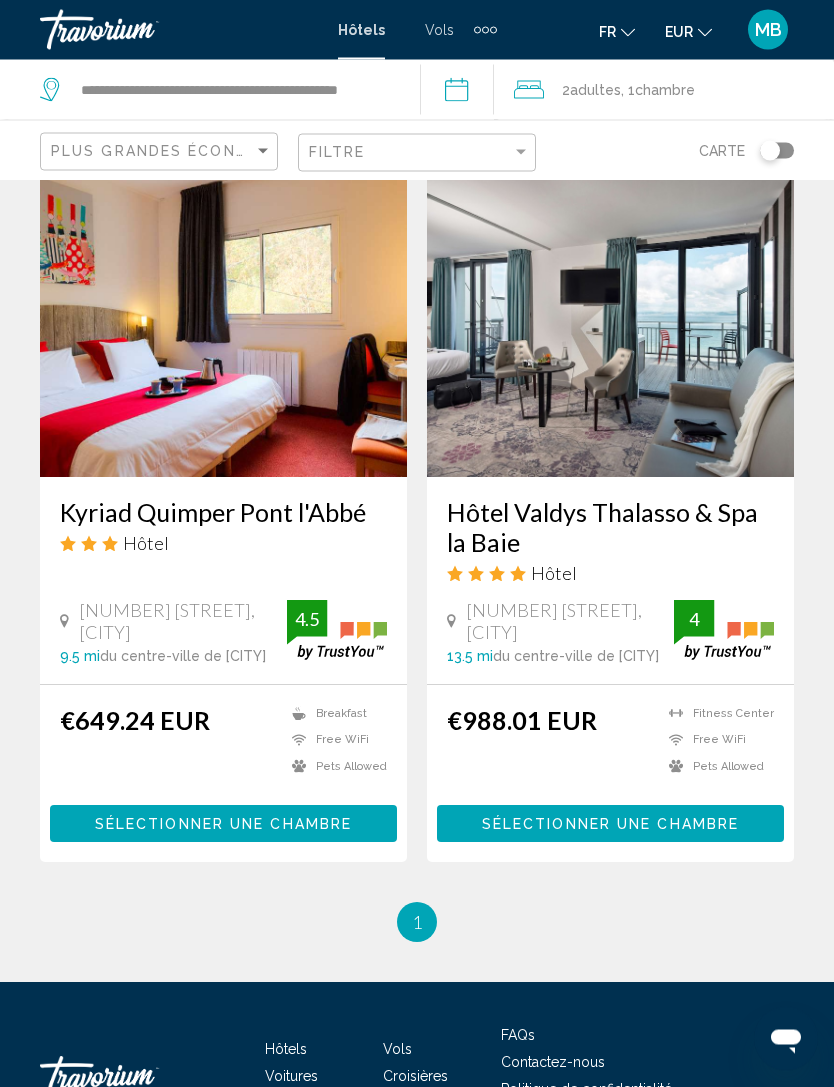 scroll, scrollTop: 1600, scrollLeft: 0, axis: vertical 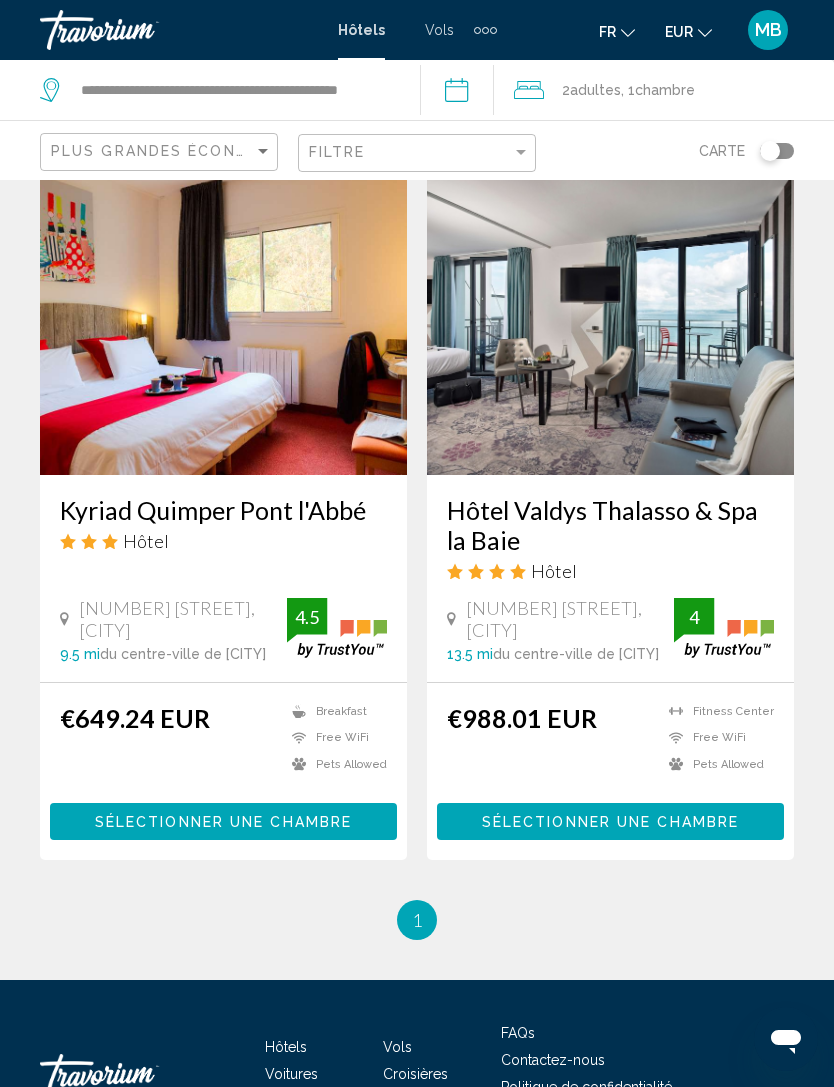 click on "**********" at bounding box center (461, 93) 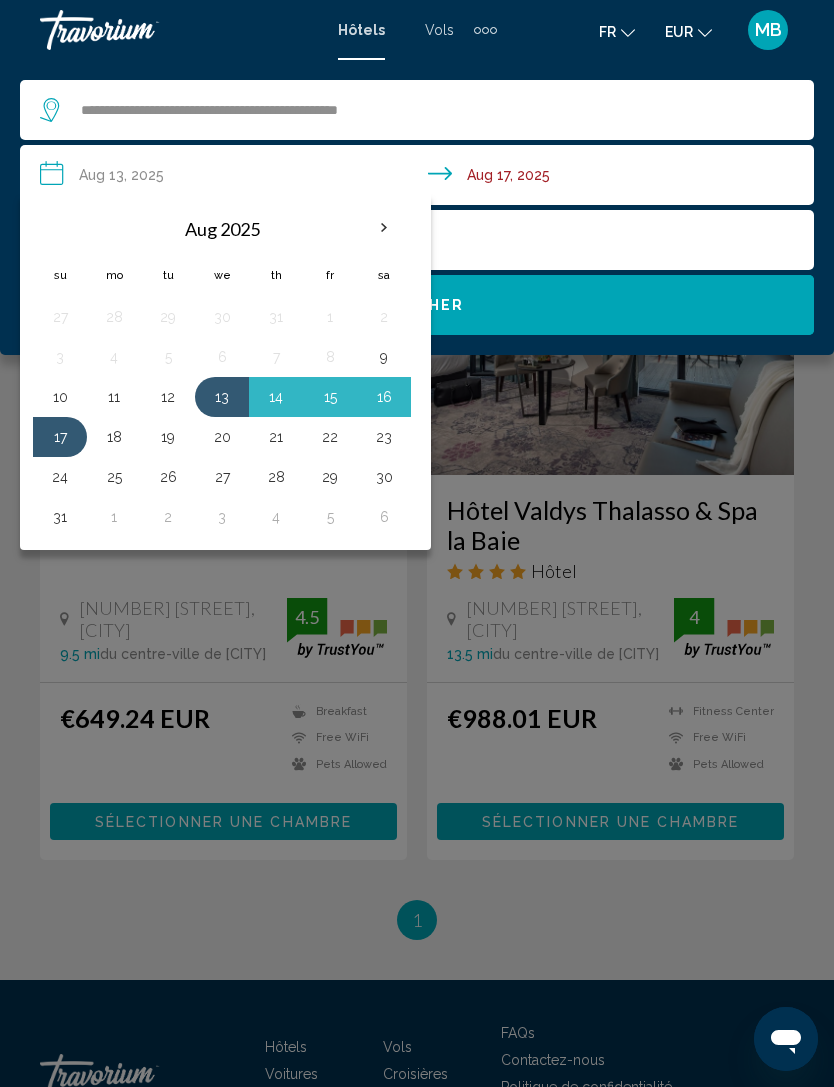 click 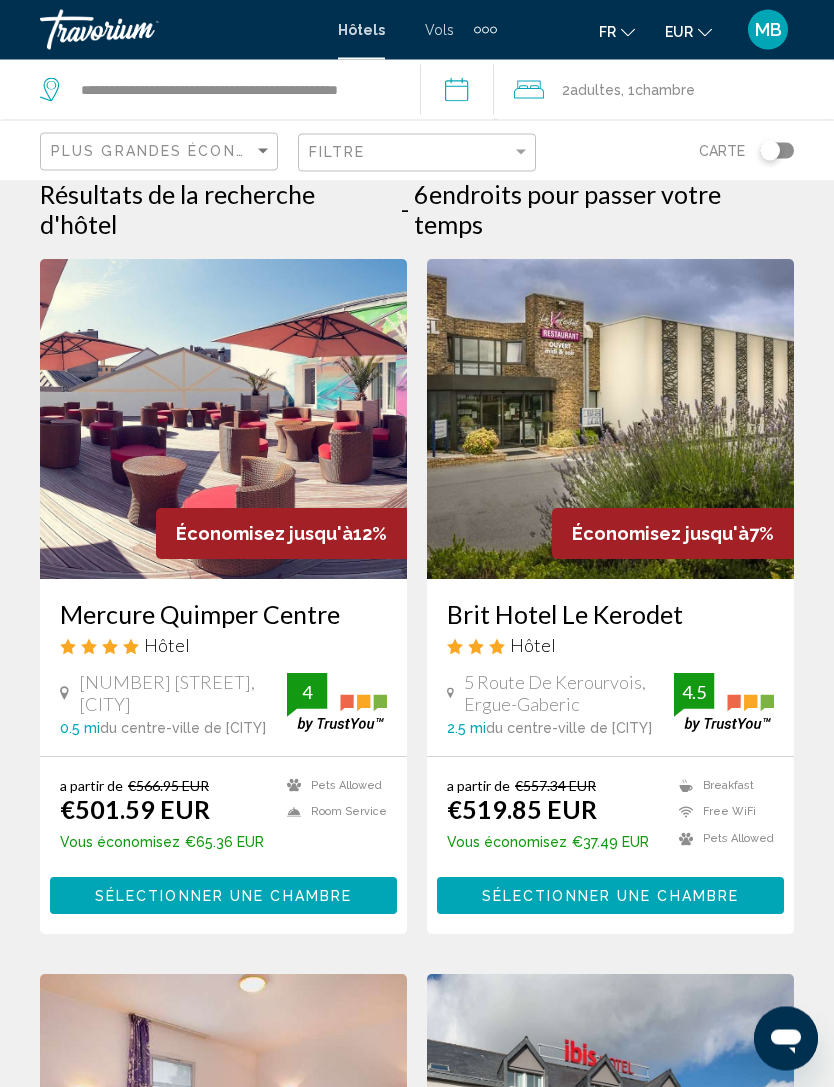scroll, scrollTop: 0, scrollLeft: 0, axis: both 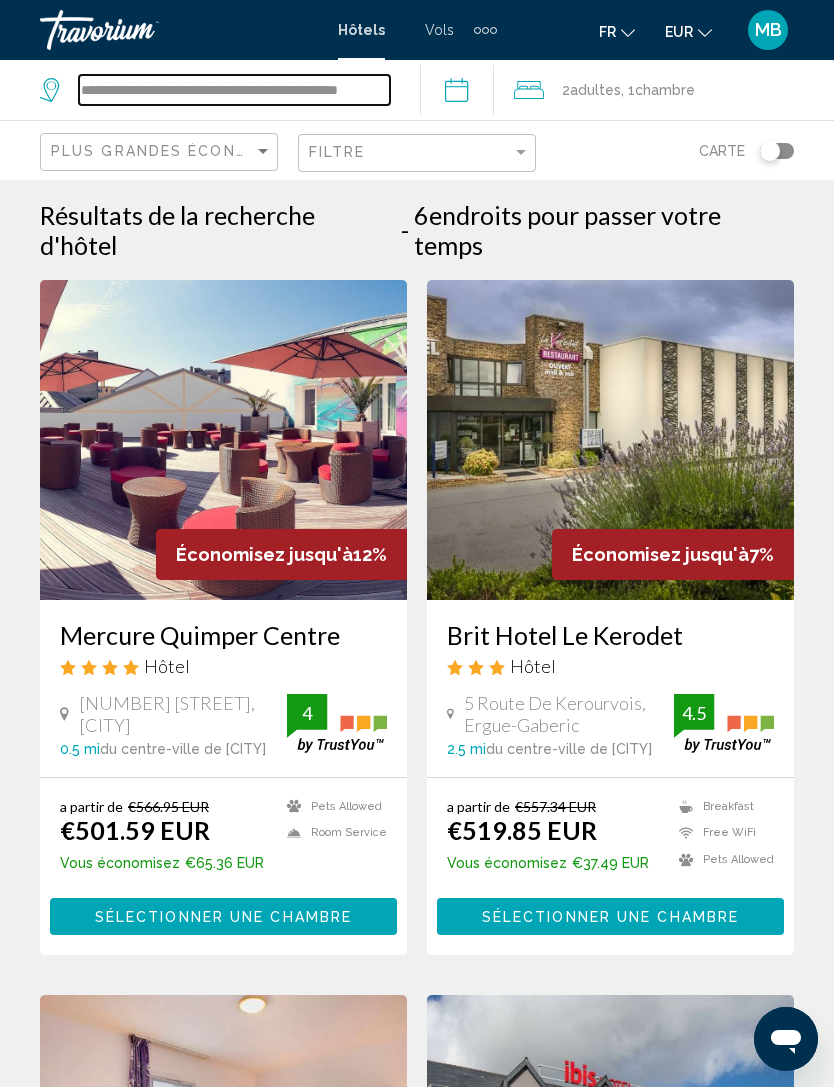 click on "**********" at bounding box center (234, 90) 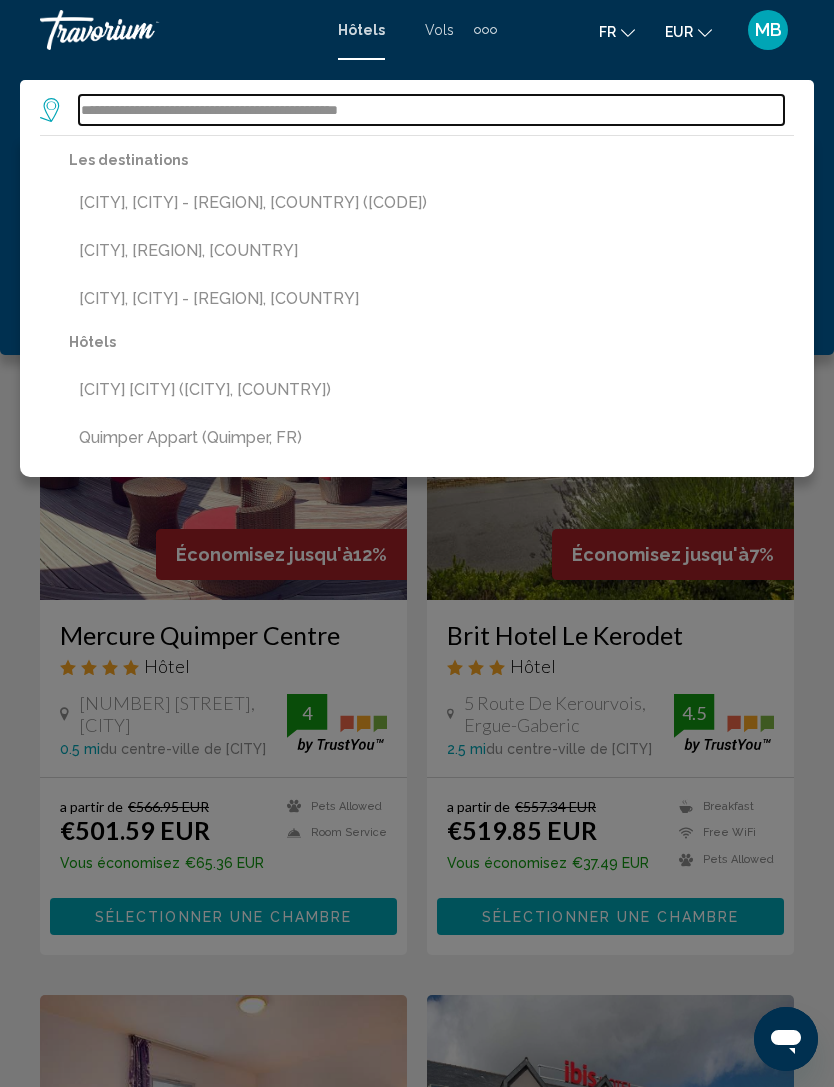 click on "**********" at bounding box center (431, 110) 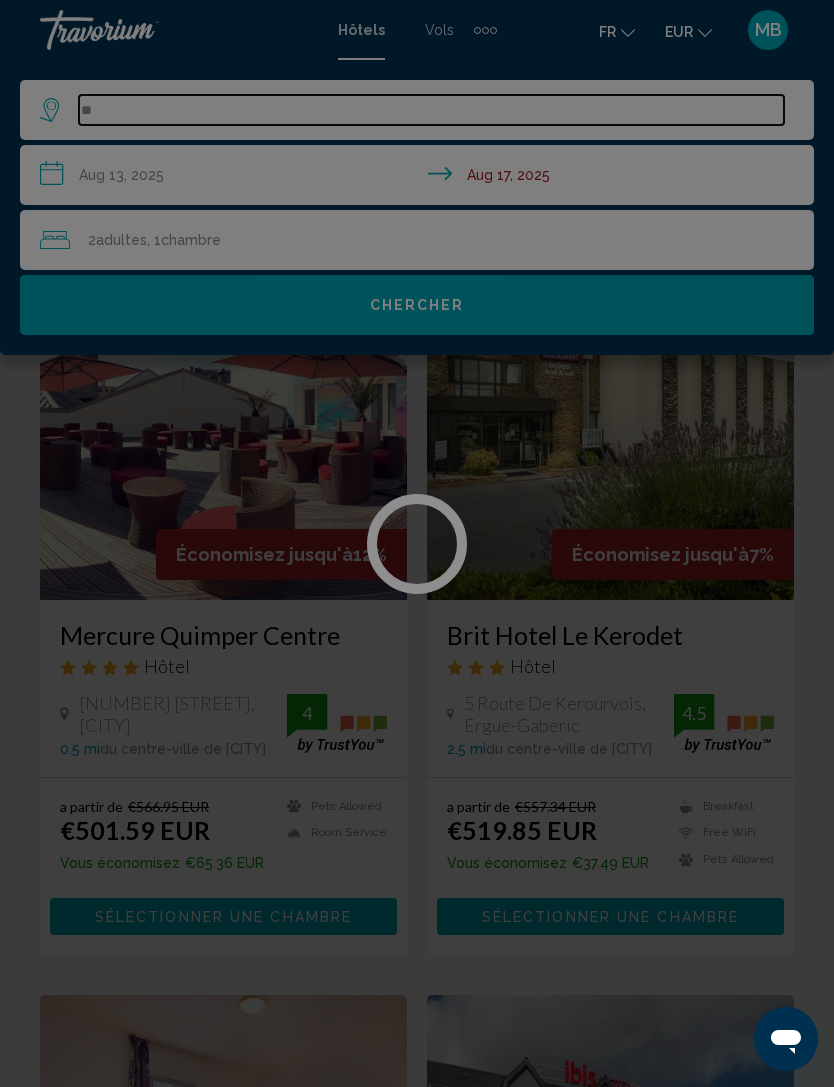 type on "*" 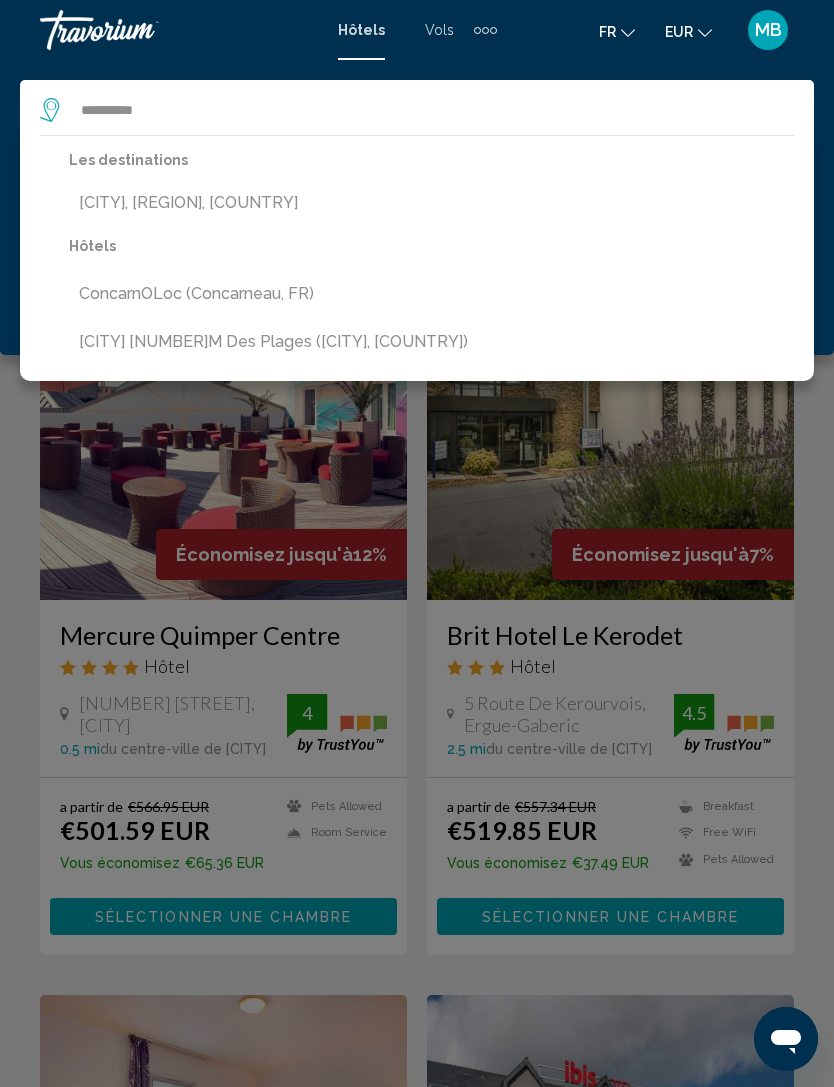 click on "[CITY], [REGION], [COUNTRY]" at bounding box center (401, 203) 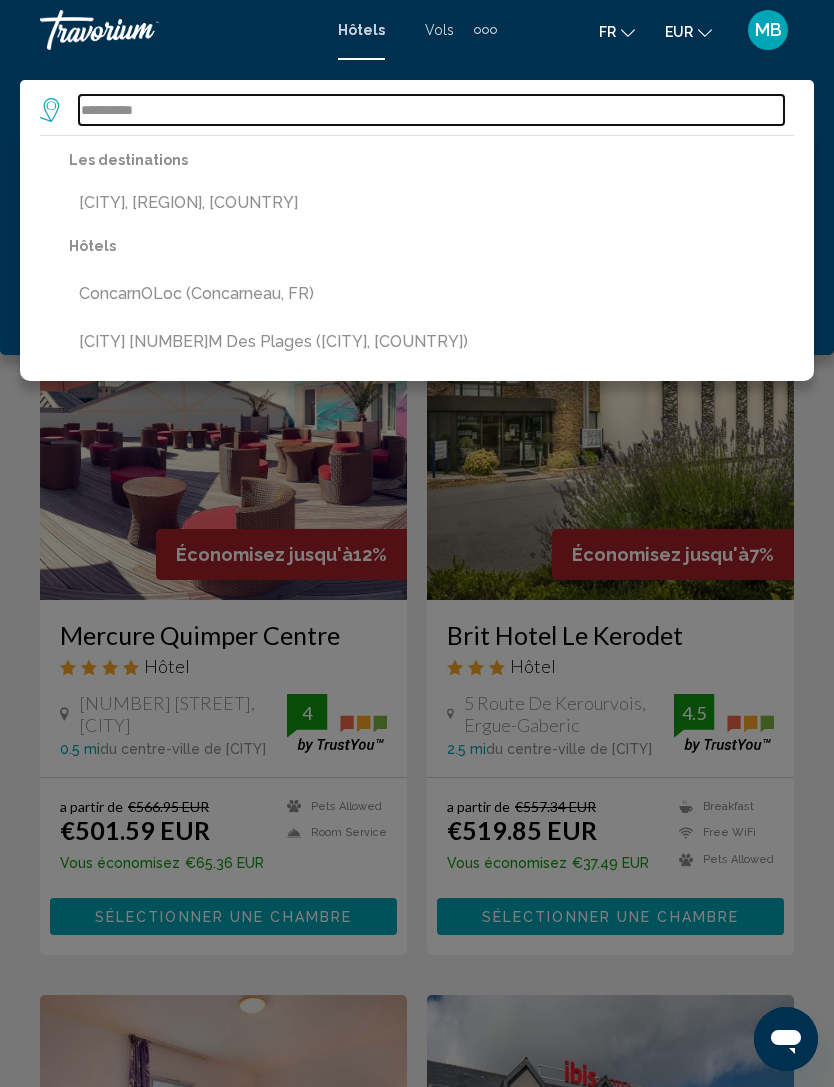 type on "**********" 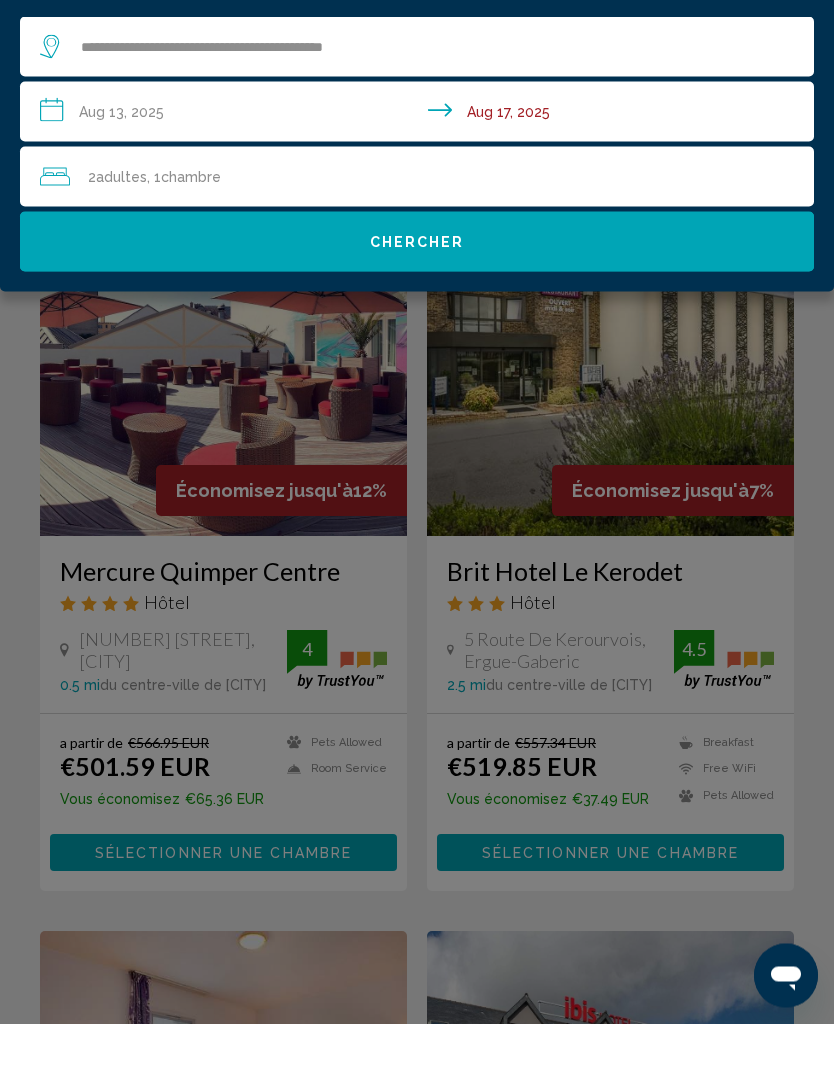 click on "Chercher" 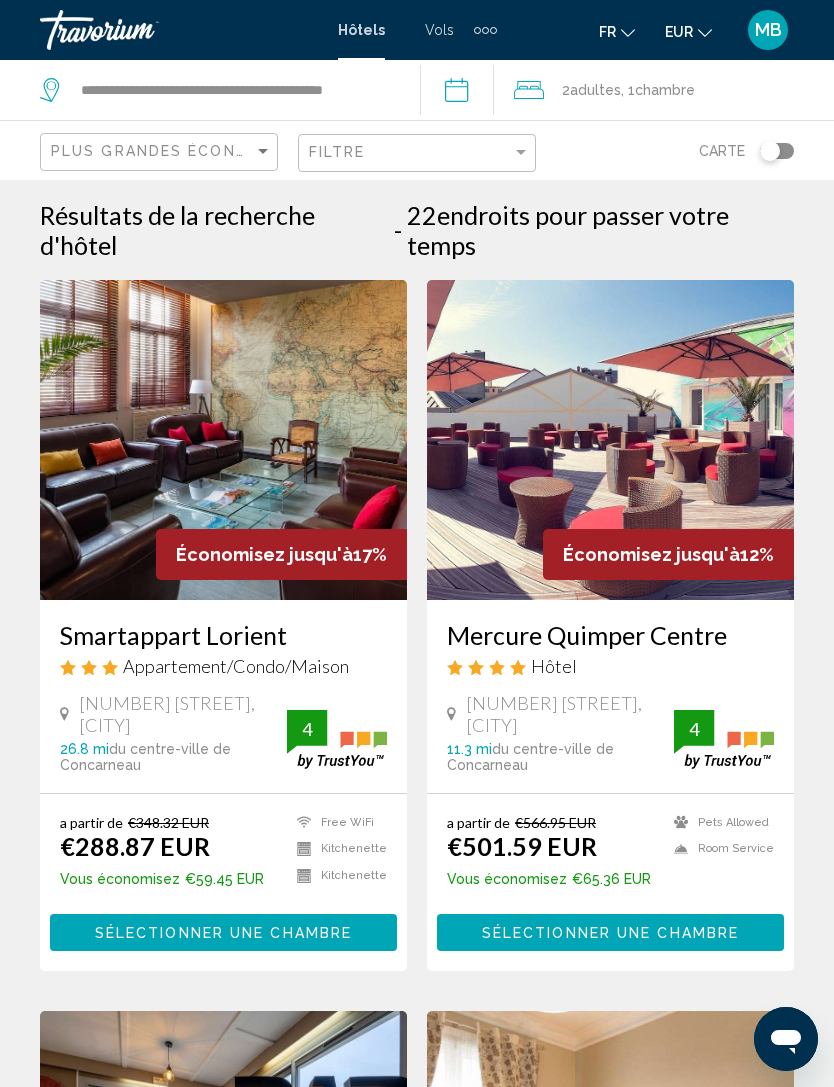 click on "Smartappart Lorient" at bounding box center [223, 635] 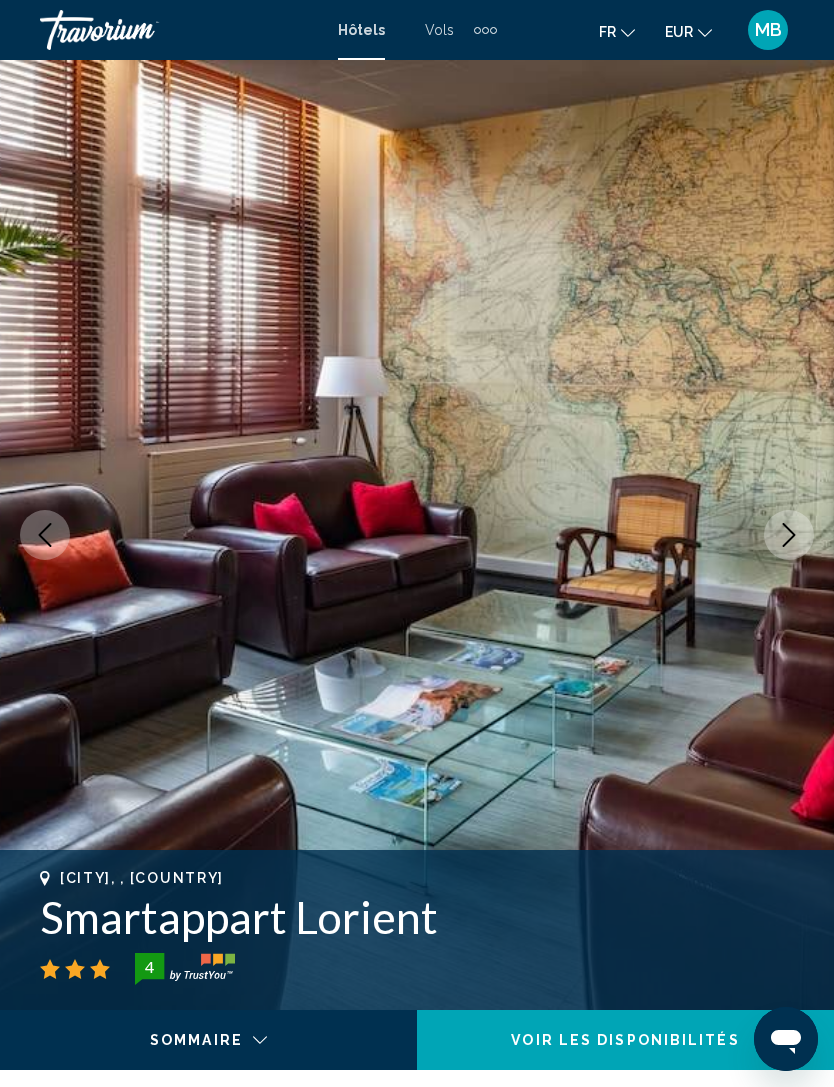 click 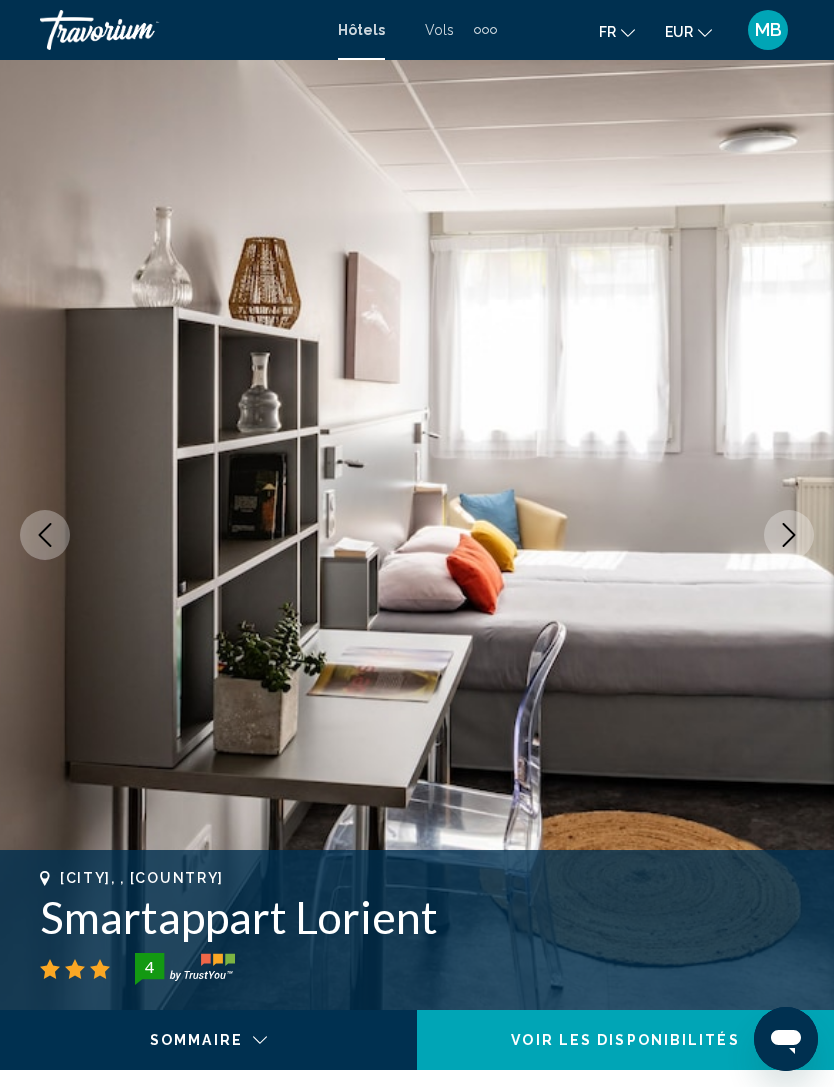 click at bounding box center [789, 535] 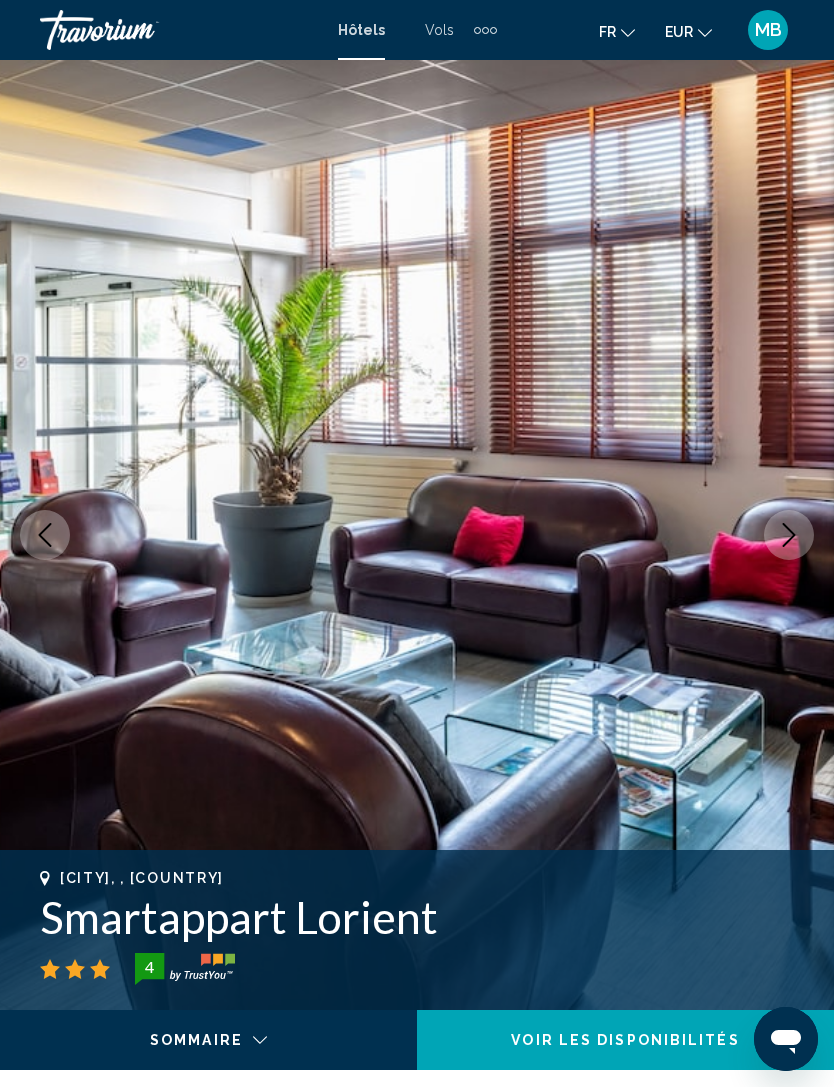 click 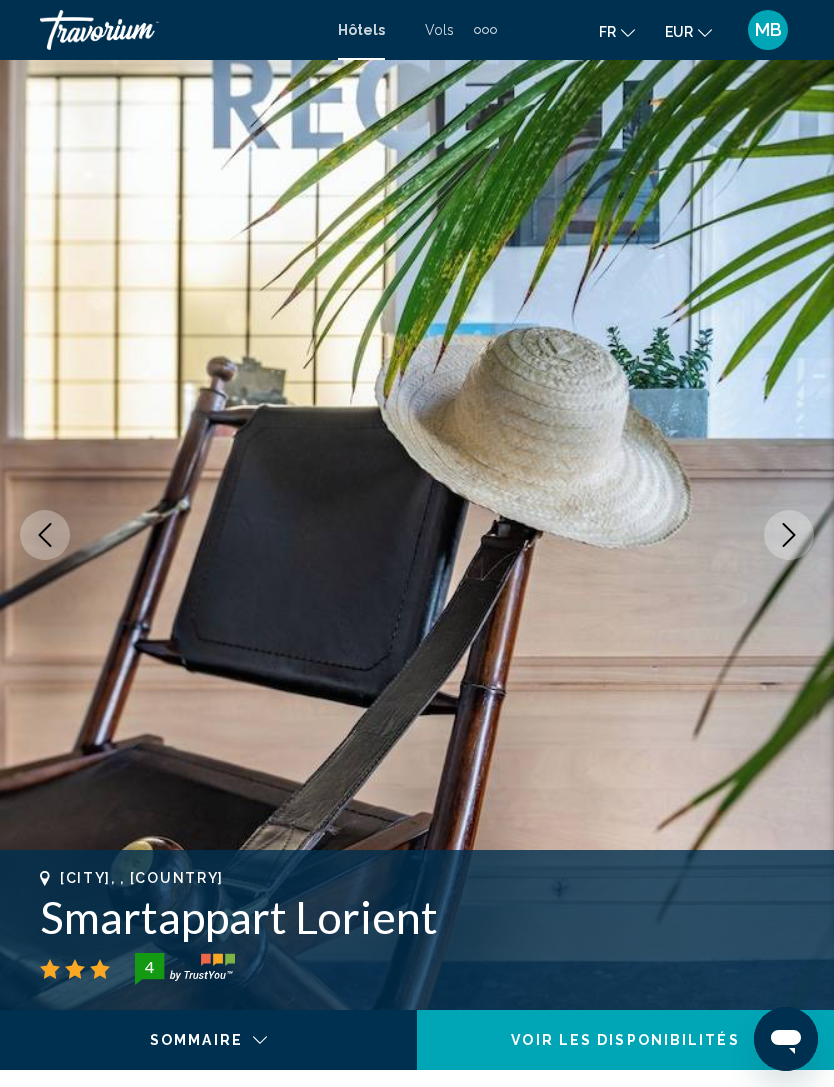 click 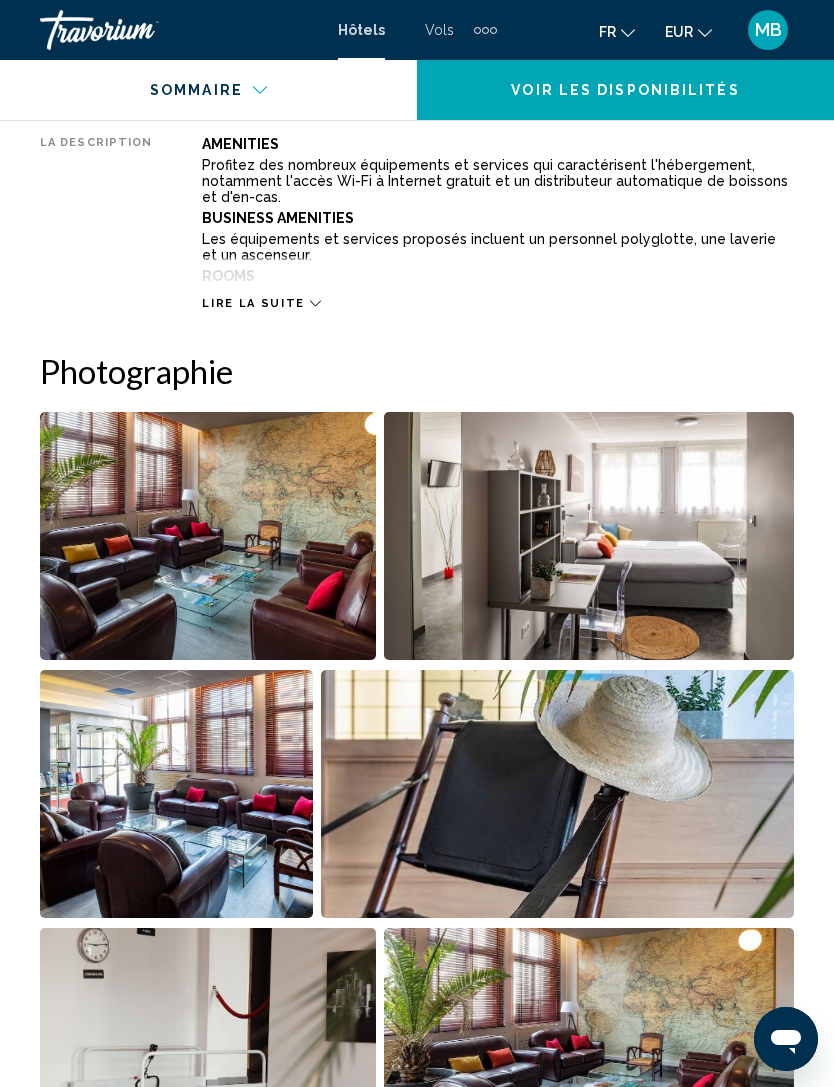 scroll, scrollTop: 1067, scrollLeft: 0, axis: vertical 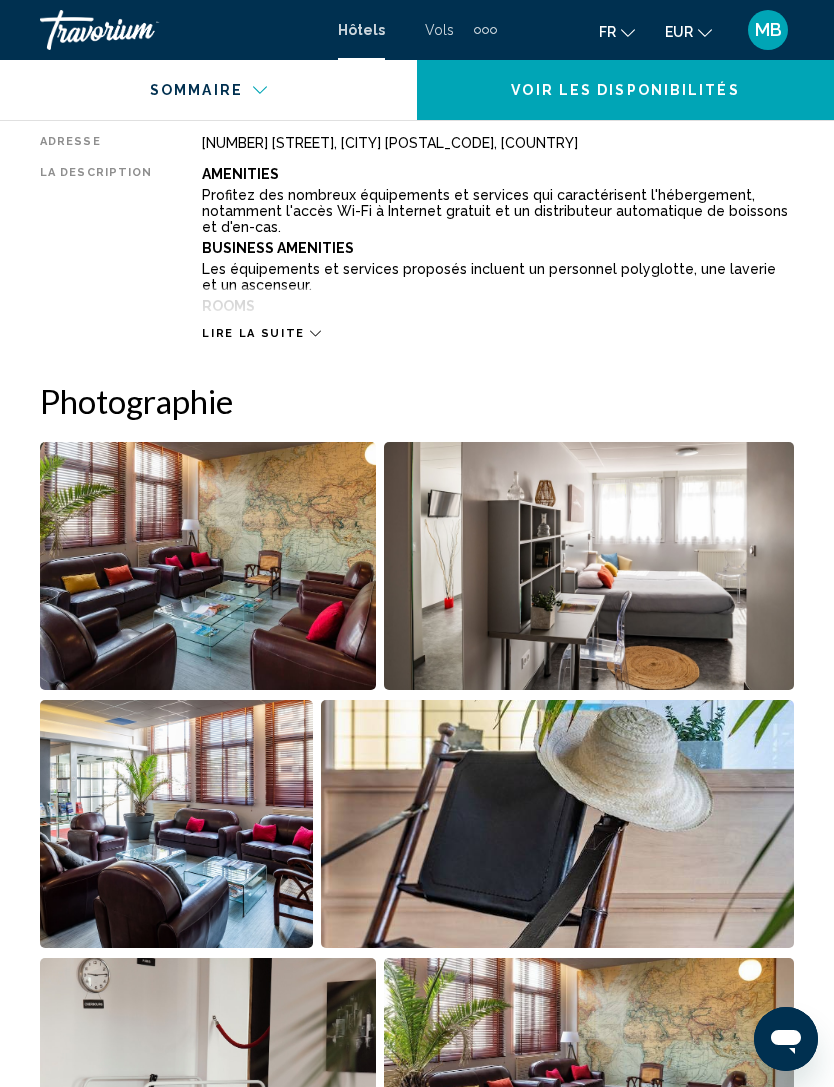 click on "Lire la suite" at bounding box center (253, 333) 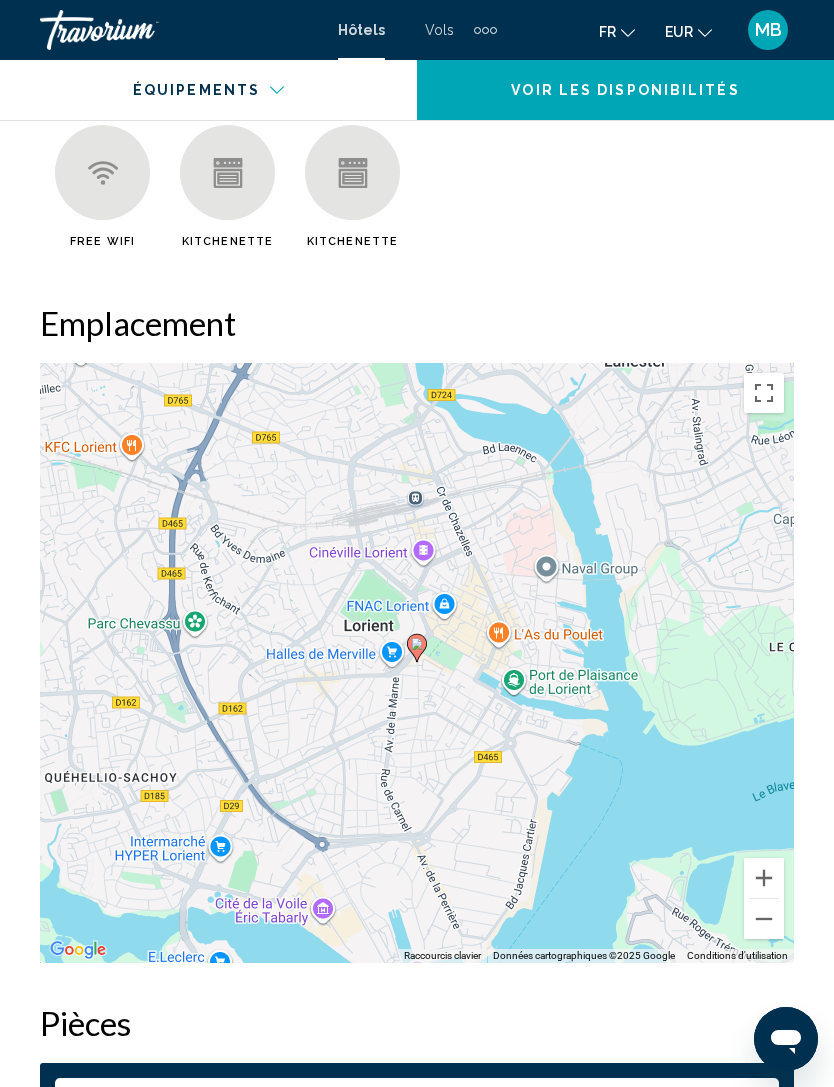 scroll, scrollTop: 2961, scrollLeft: 0, axis: vertical 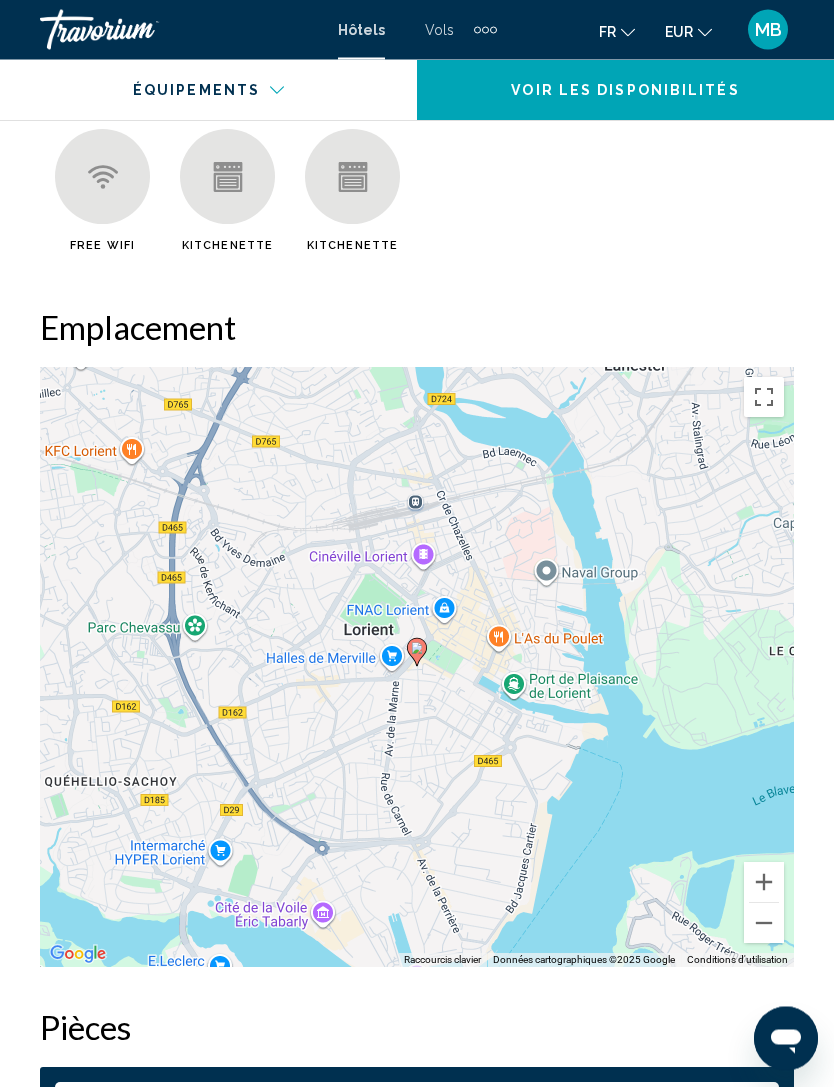 click at bounding box center [764, 924] 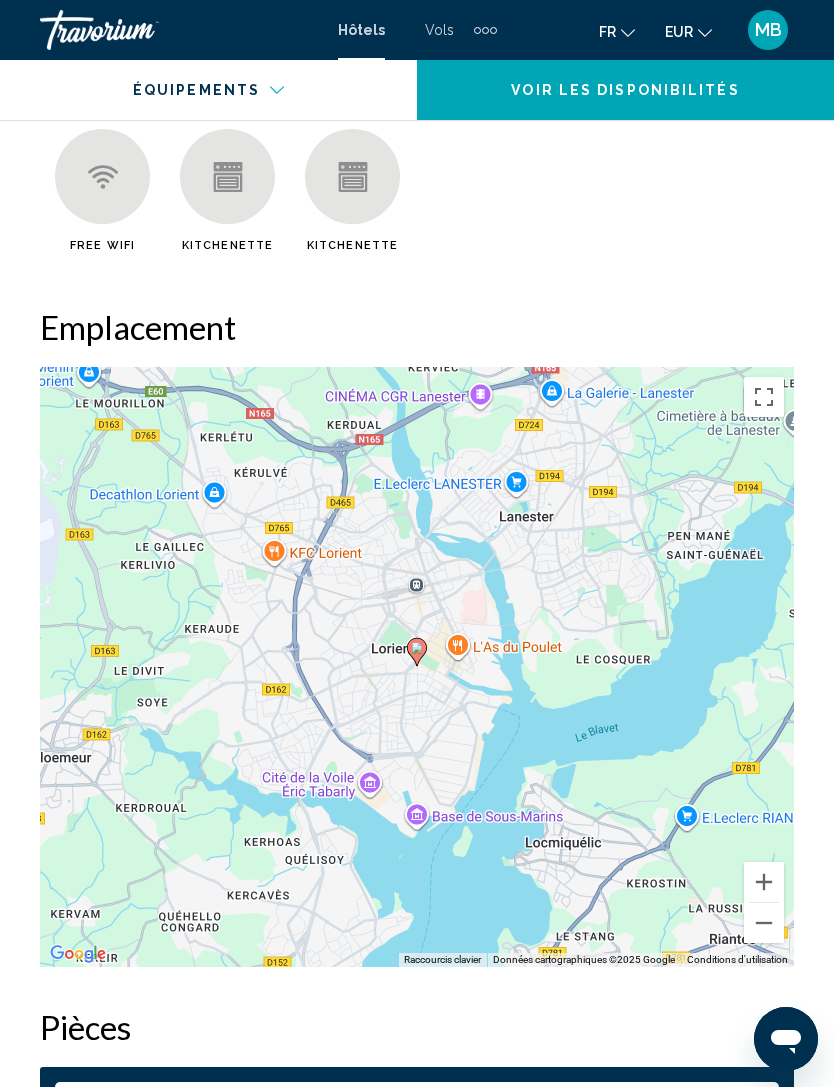 click at bounding box center (764, 923) 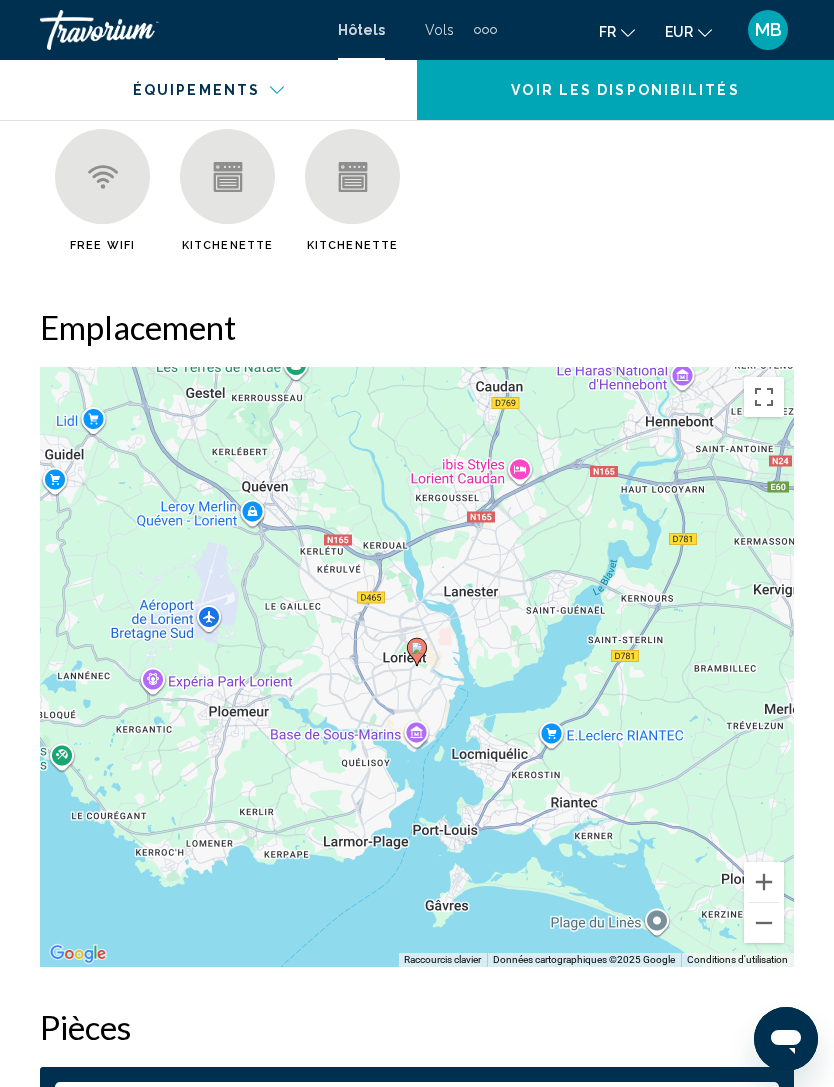 click at bounding box center [764, 923] 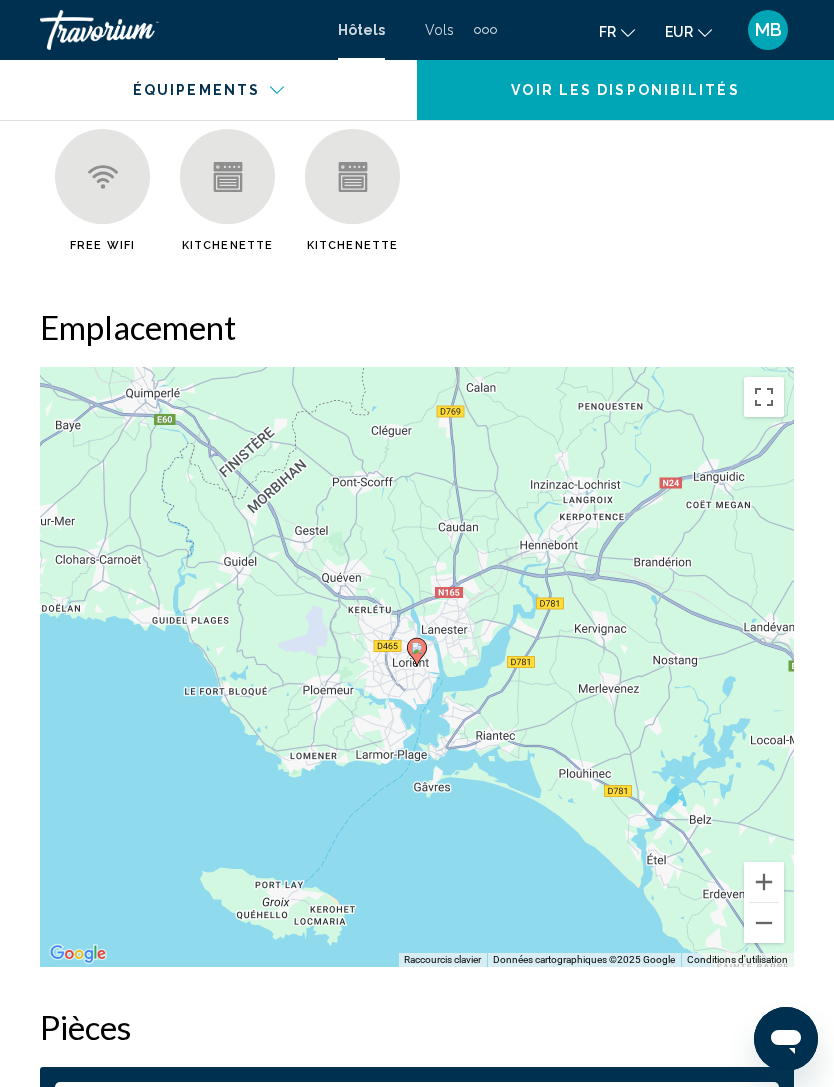 click at bounding box center (764, 923) 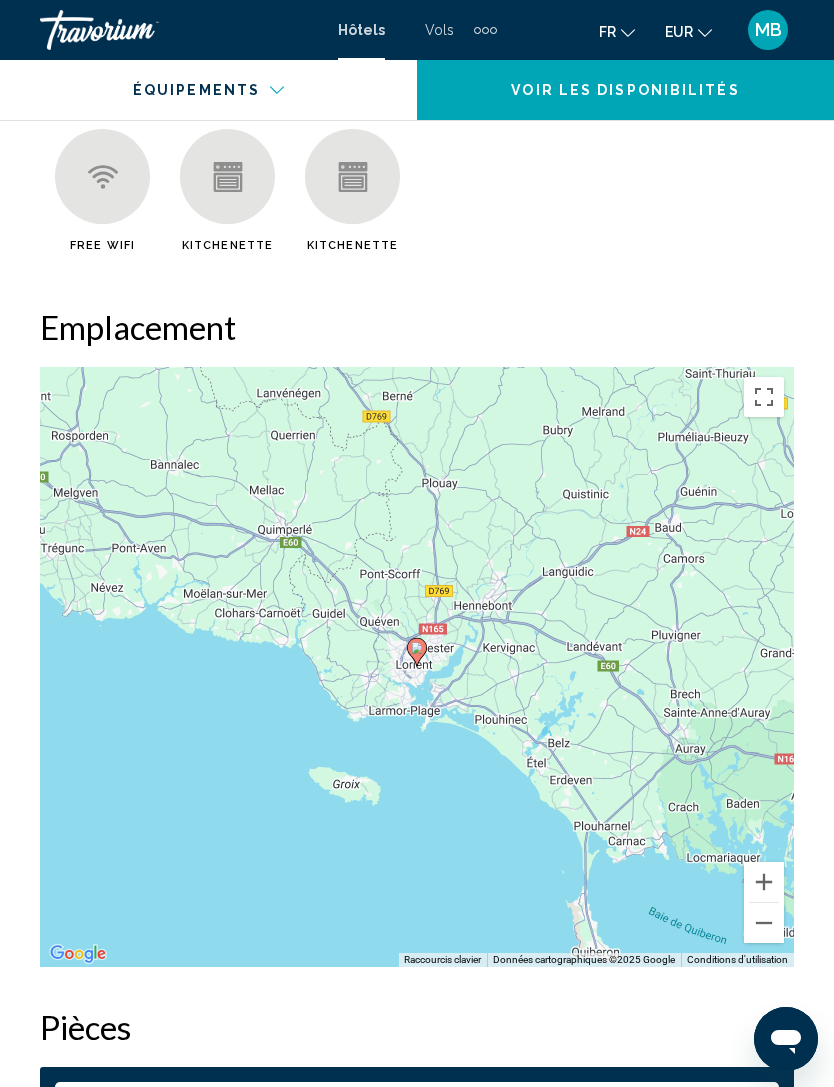 click at bounding box center [764, 923] 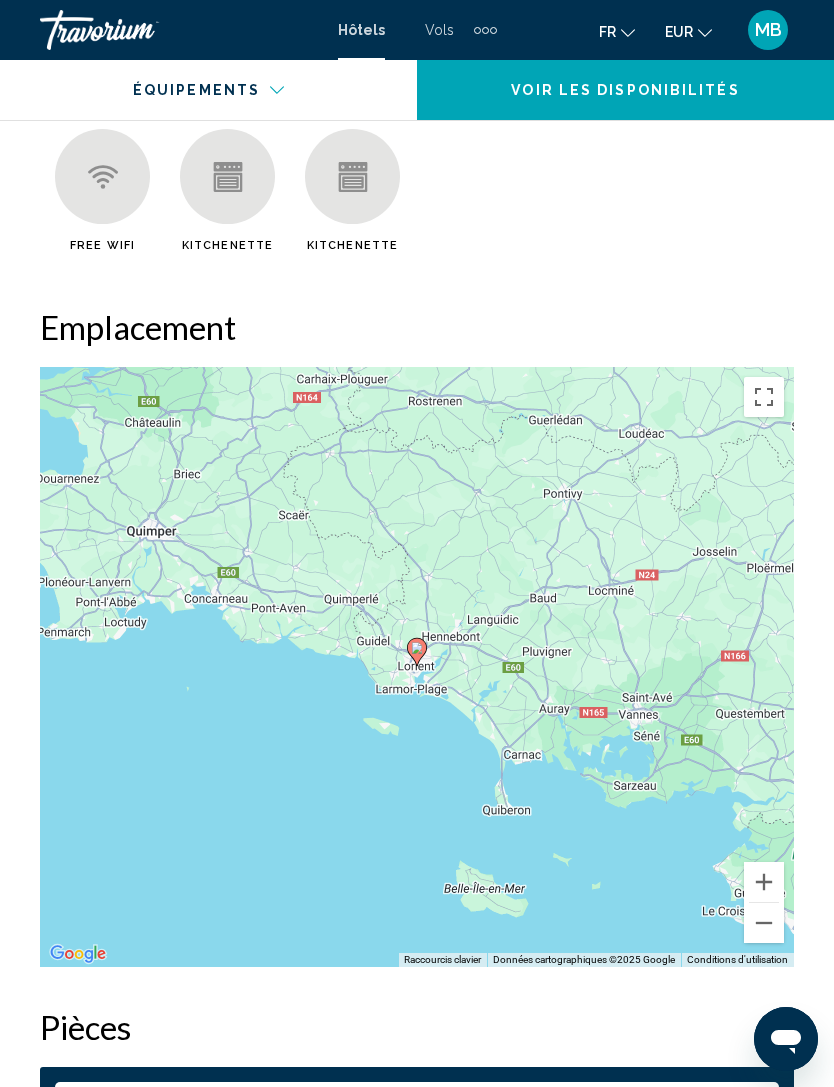 click at bounding box center (764, 923) 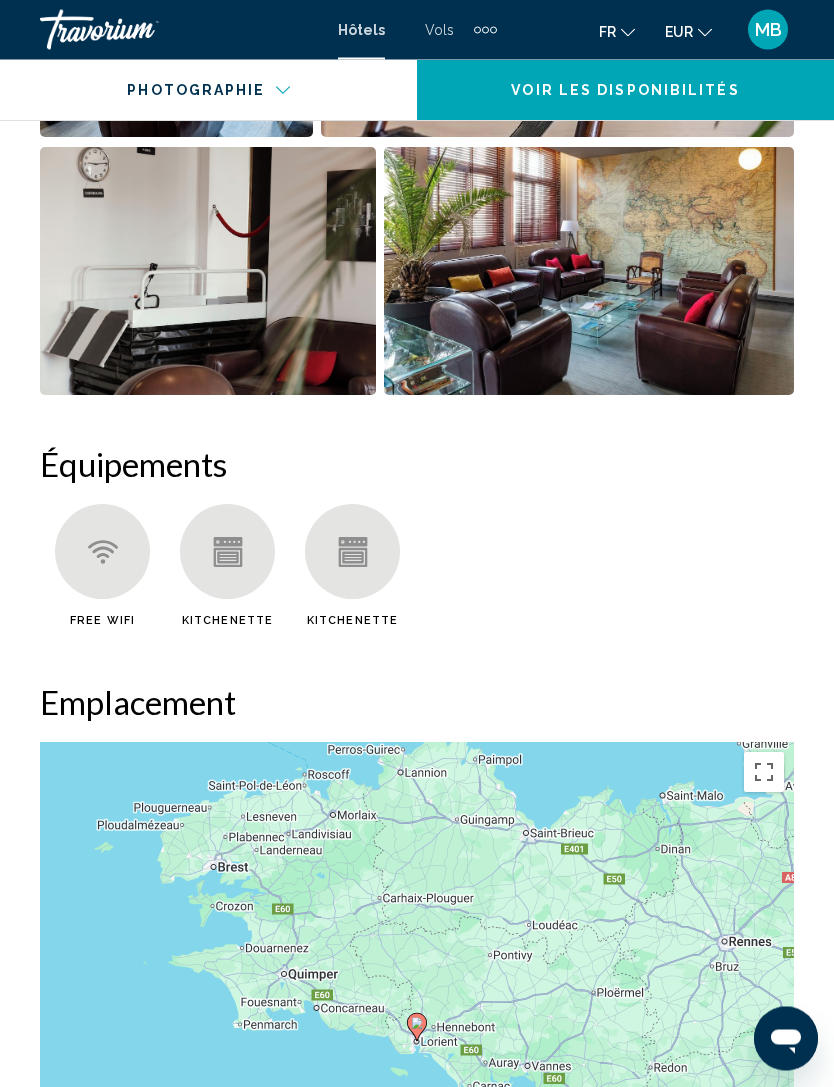 scroll, scrollTop: 2451, scrollLeft: 0, axis: vertical 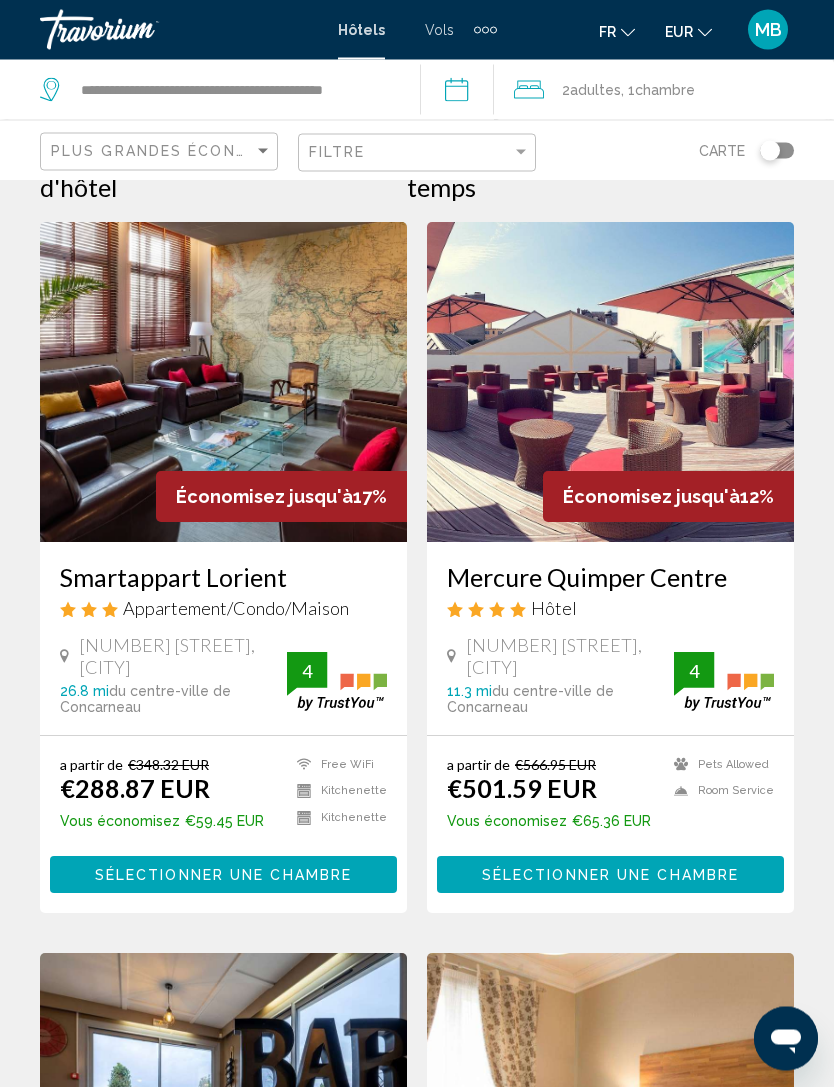 click on "Mercure Quimper Centre" at bounding box center [610, 578] 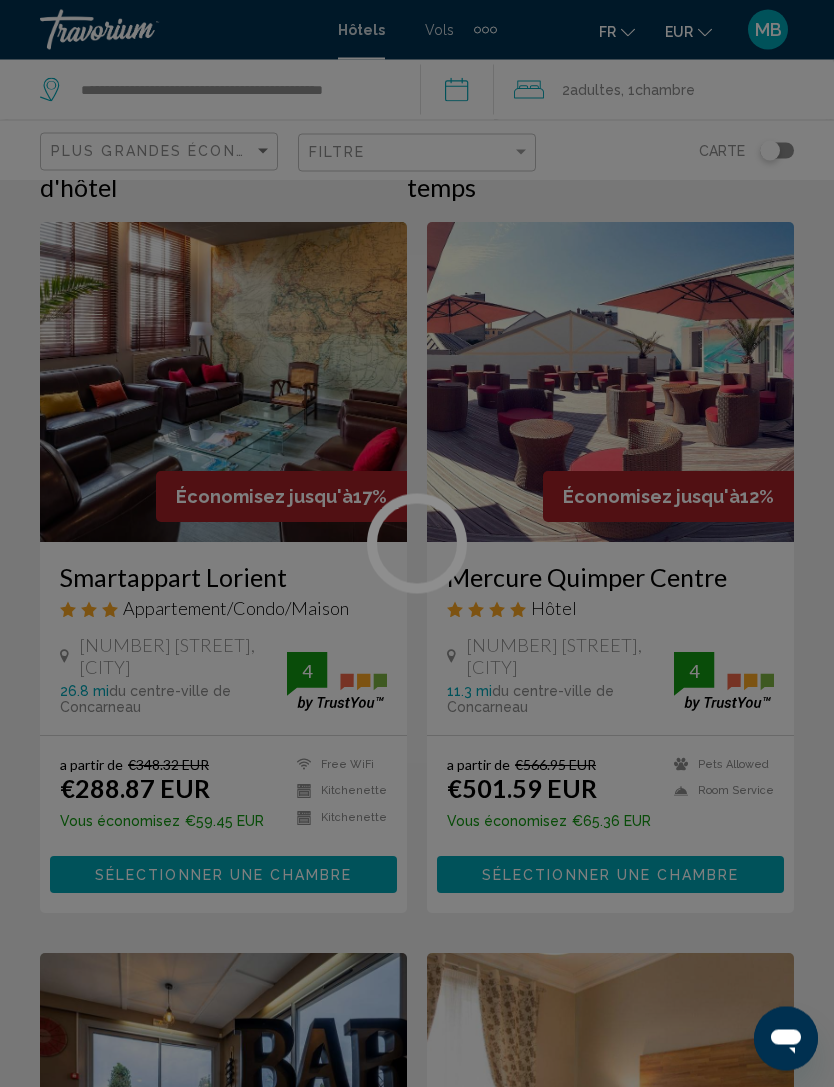 scroll, scrollTop: 58, scrollLeft: 0, axis: vertical 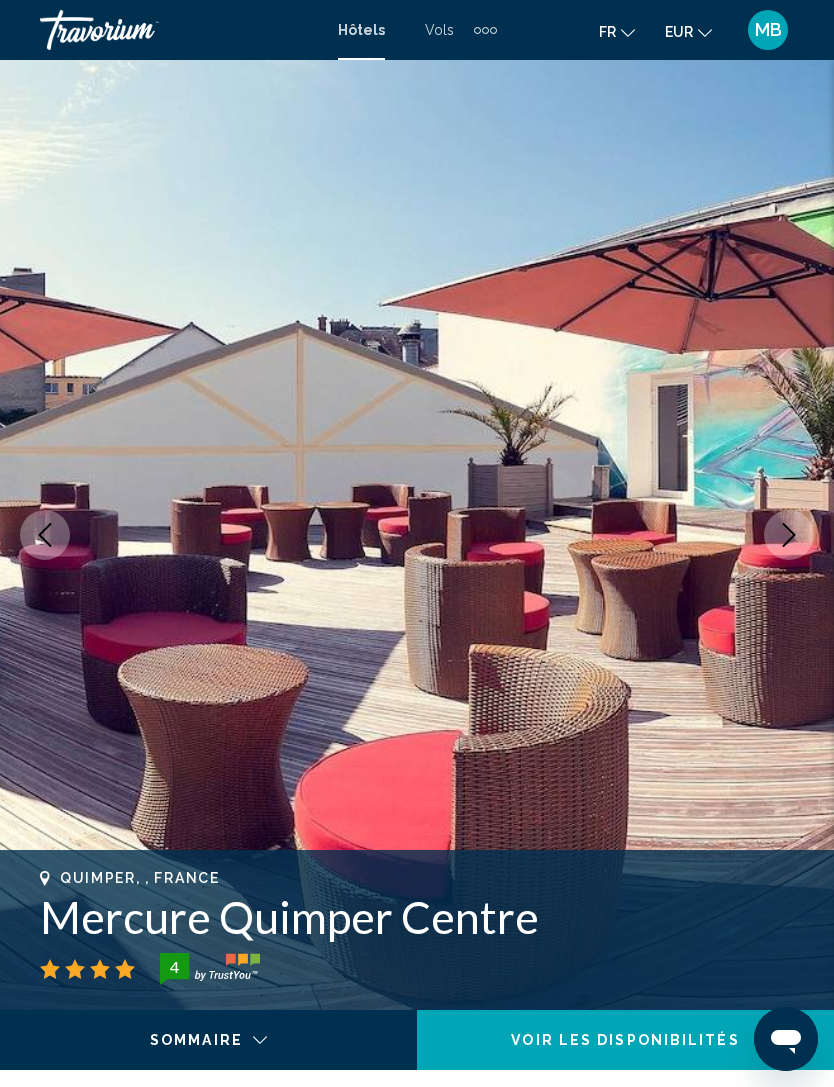 click 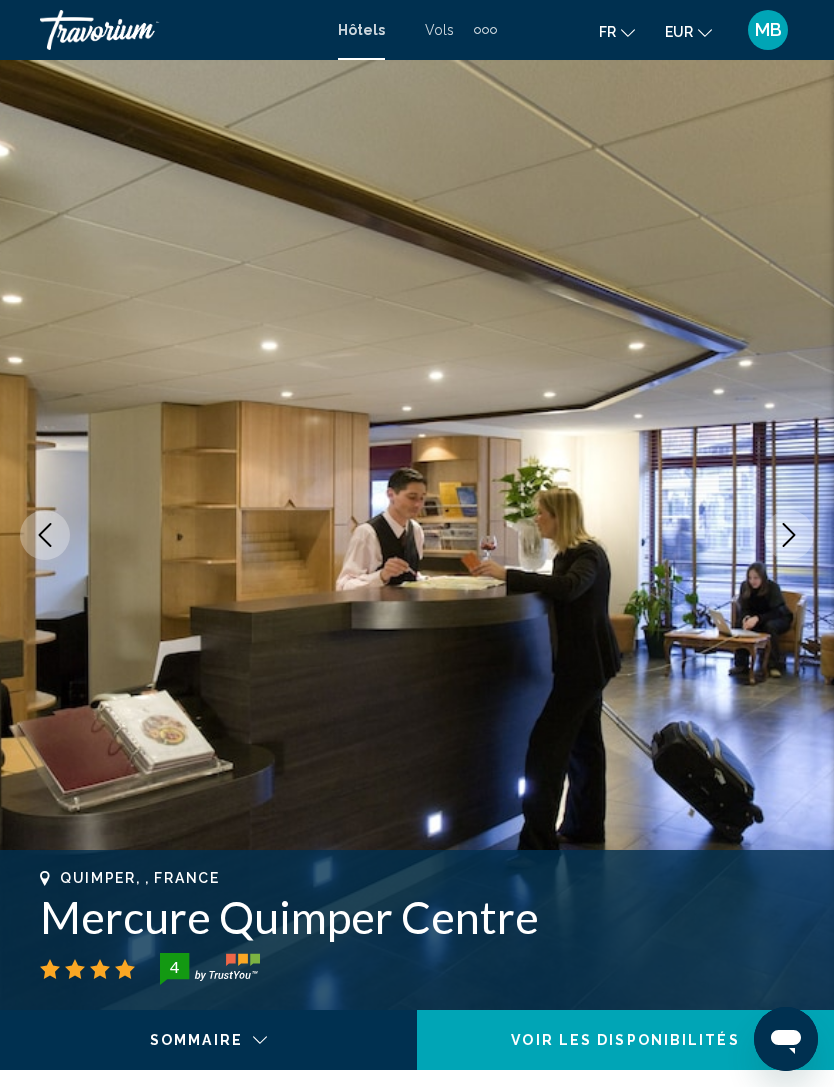 click 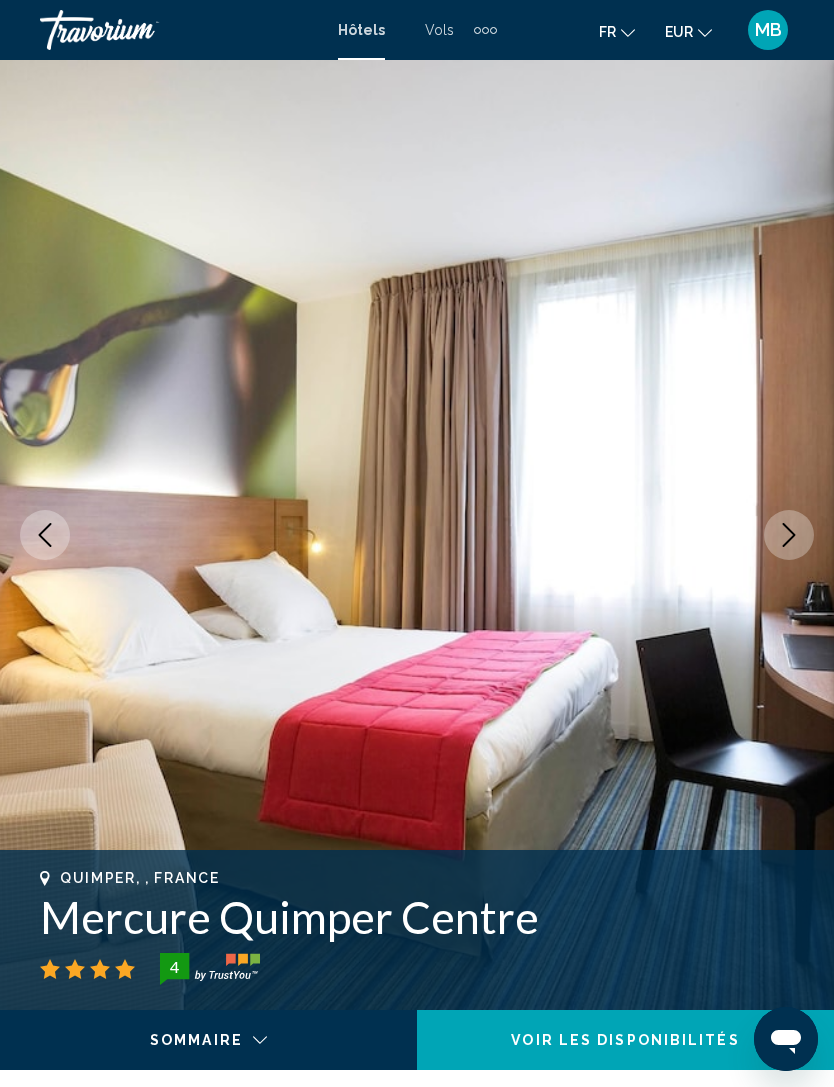 click at bounding box center [789, 535] 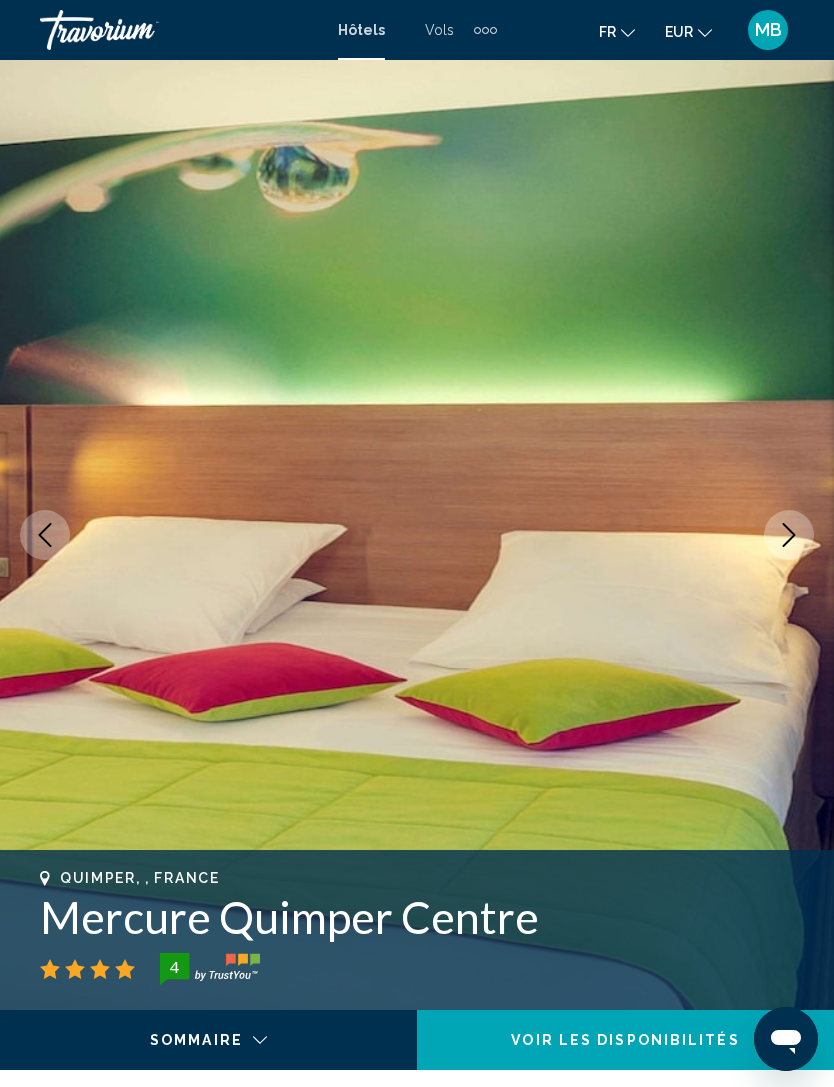 click 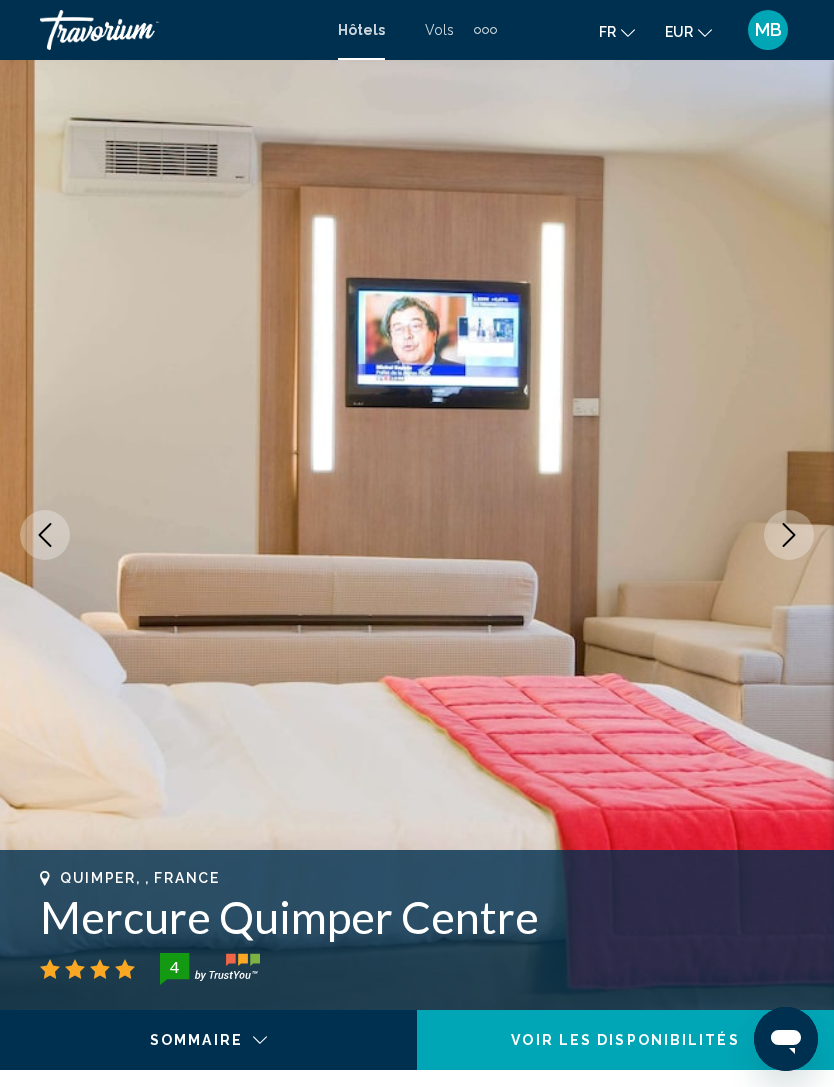 click 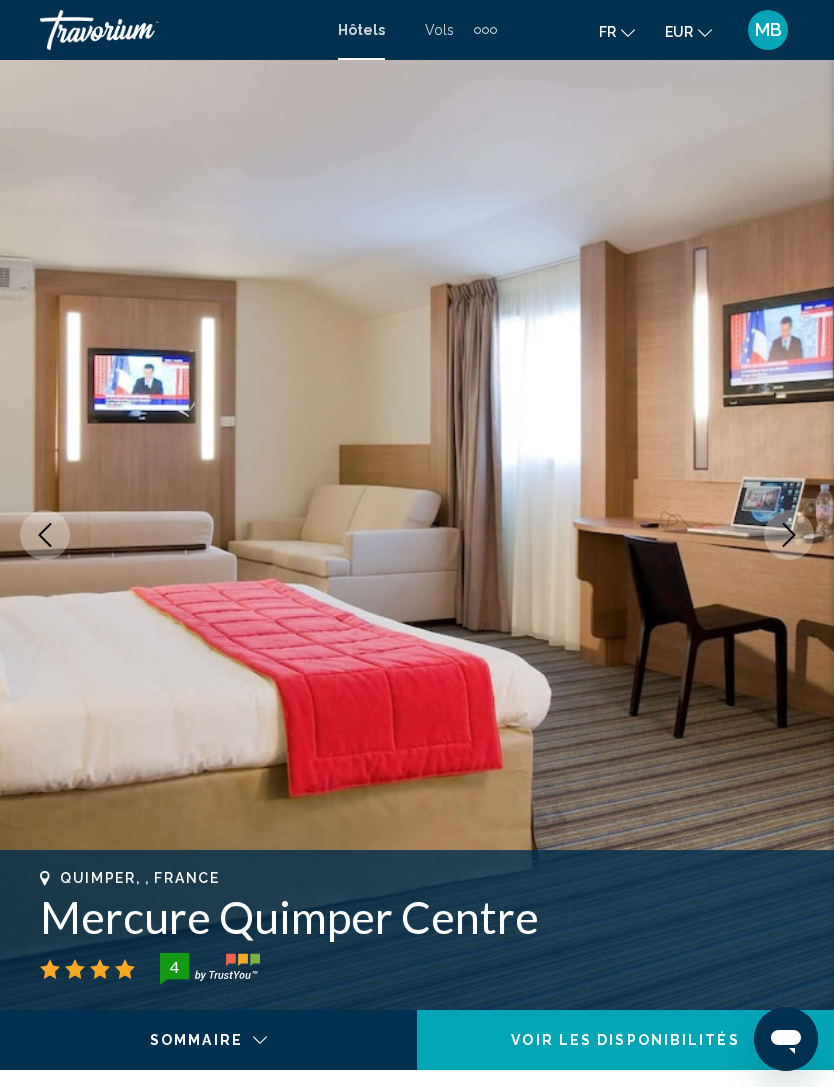 click 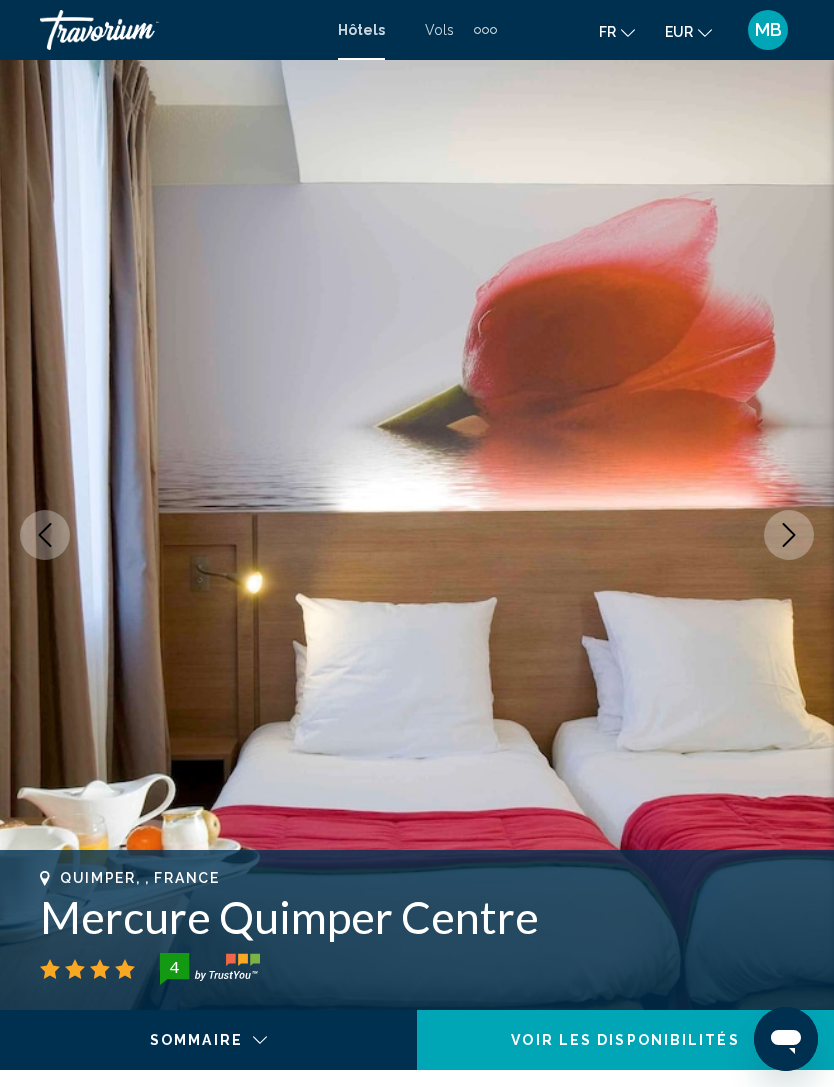 click 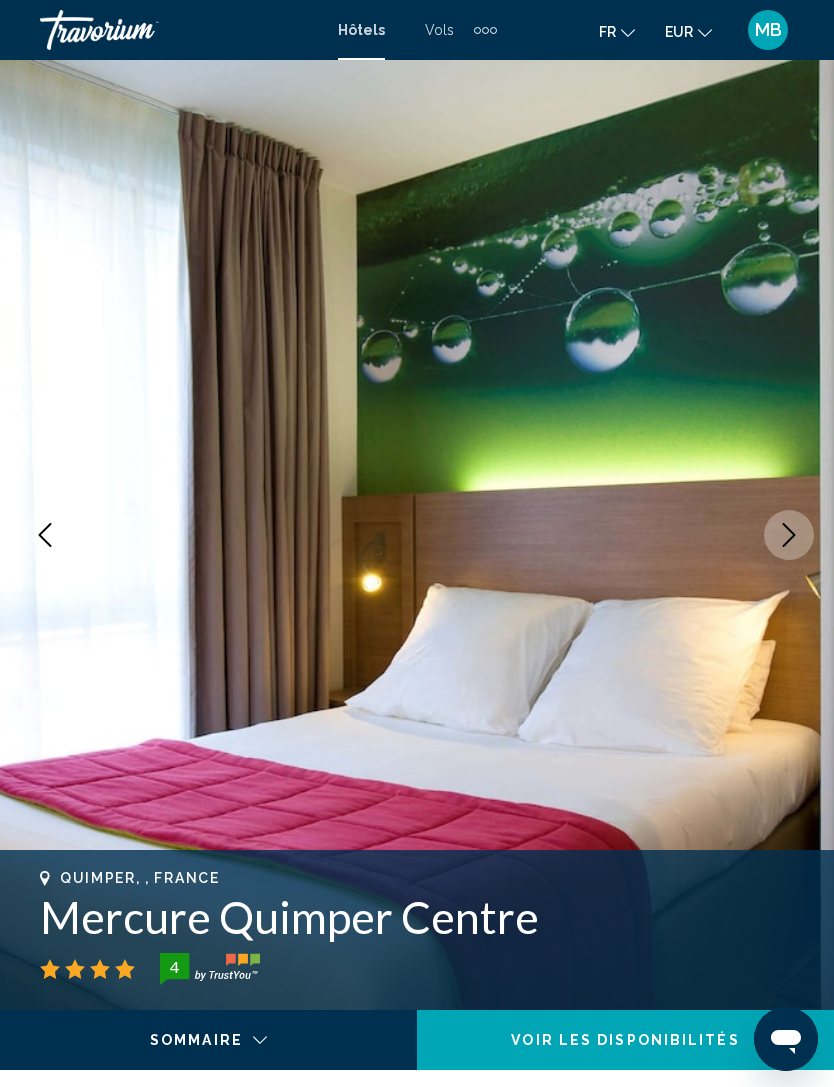 click 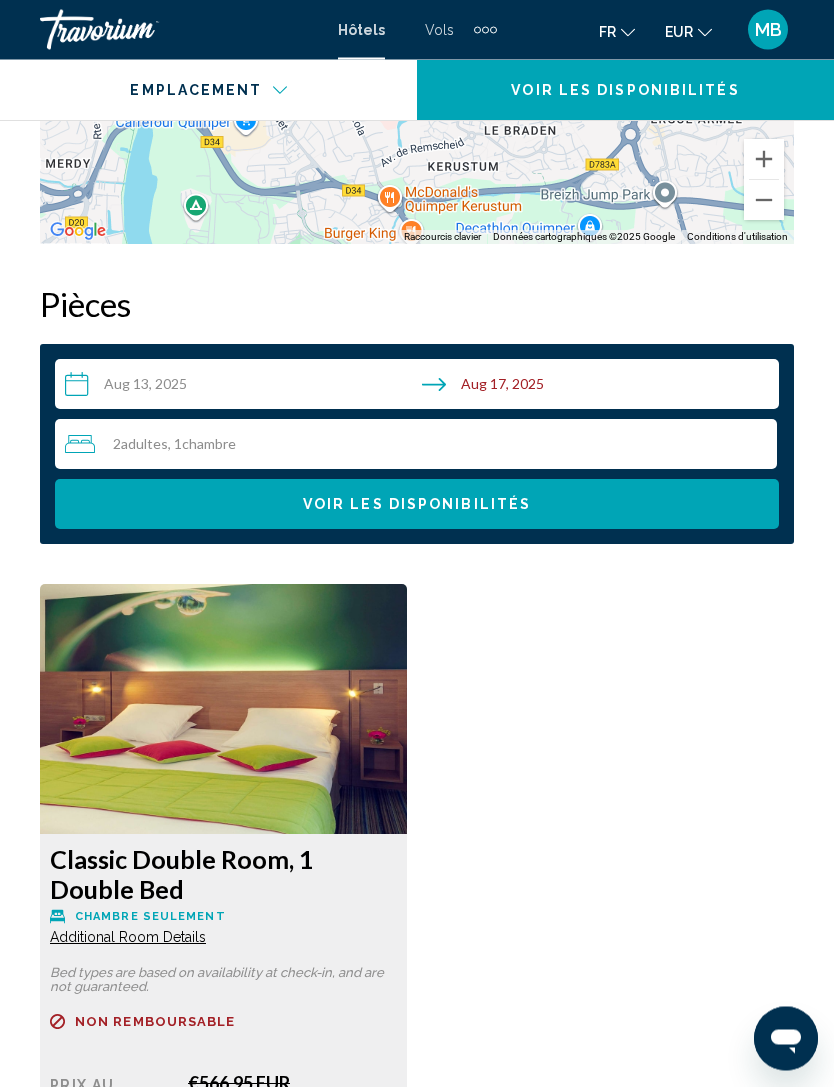 scroll, scrollTop: 3056, scrollLeft: 0, axis: vertical 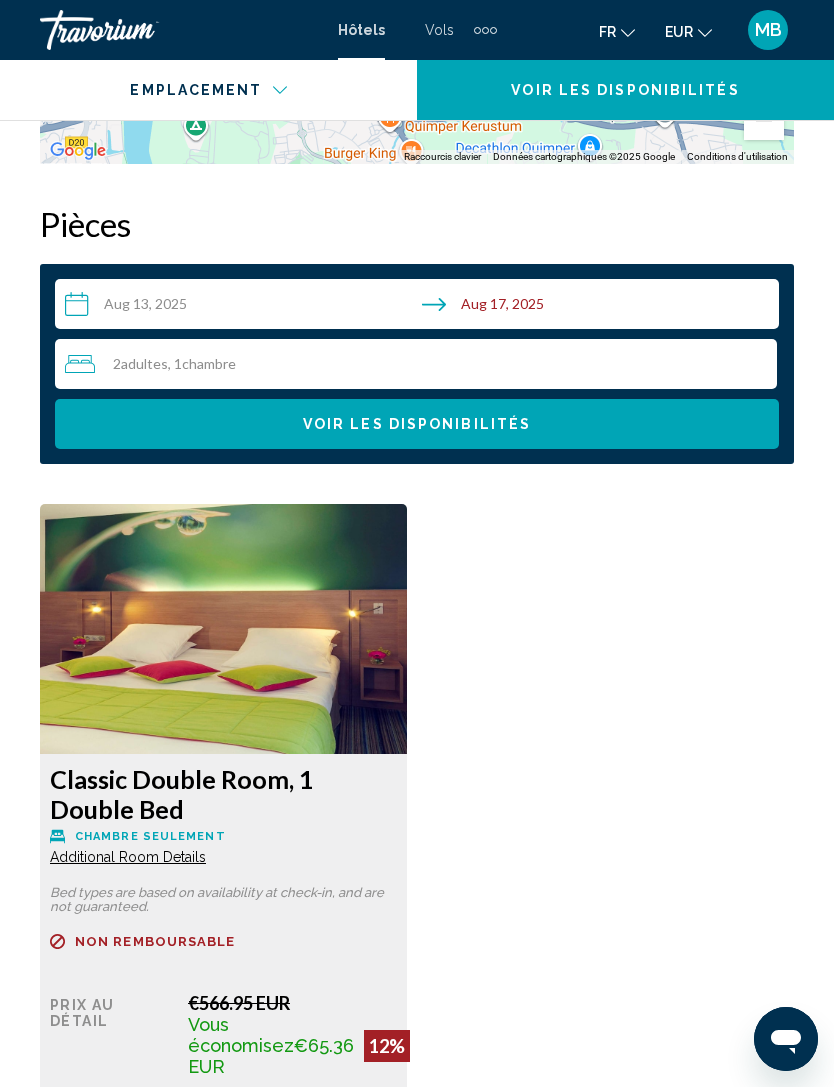 click on "**********" at bounding box center (421, 307) 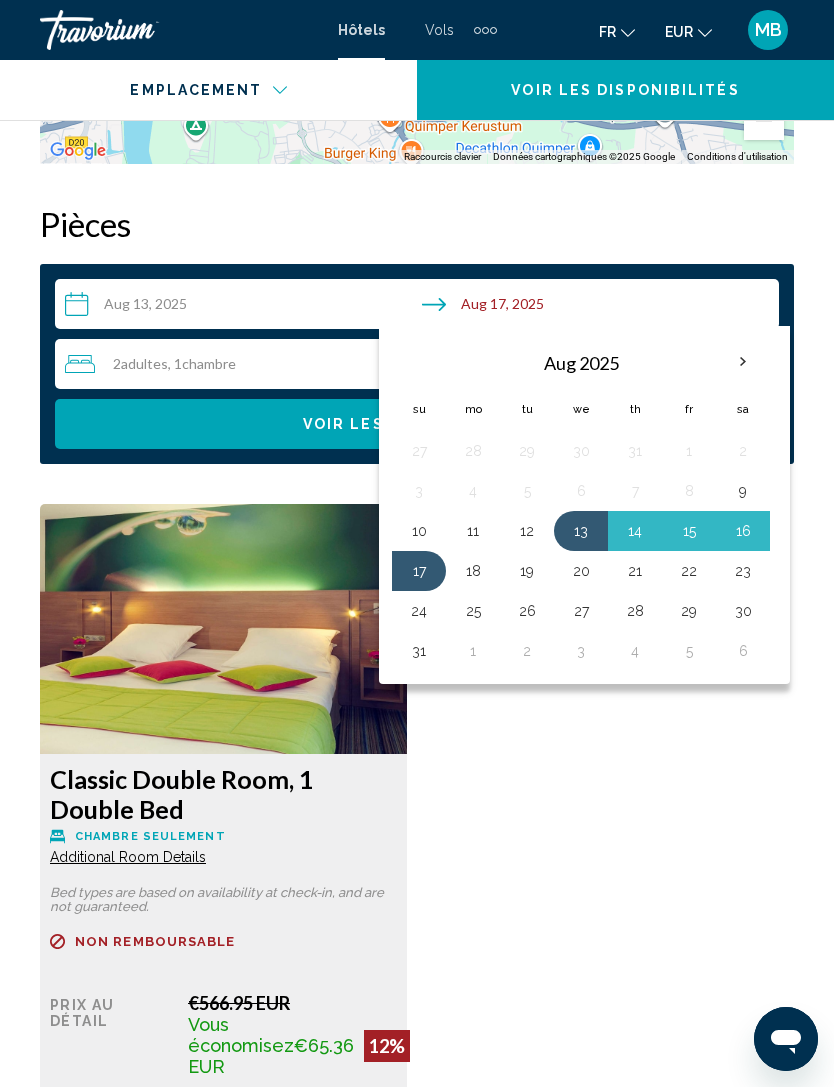 click on "13" at bounding box center (581, 531) 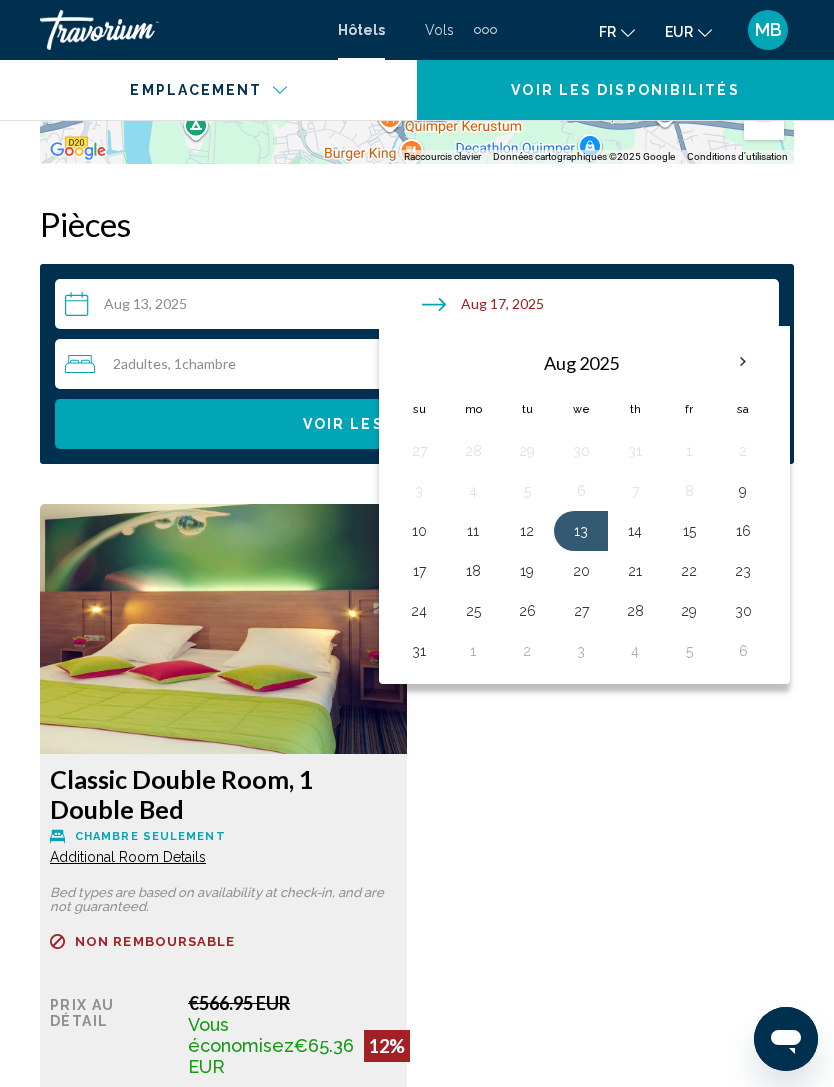 click on "16" at bounding box center (743, 531) 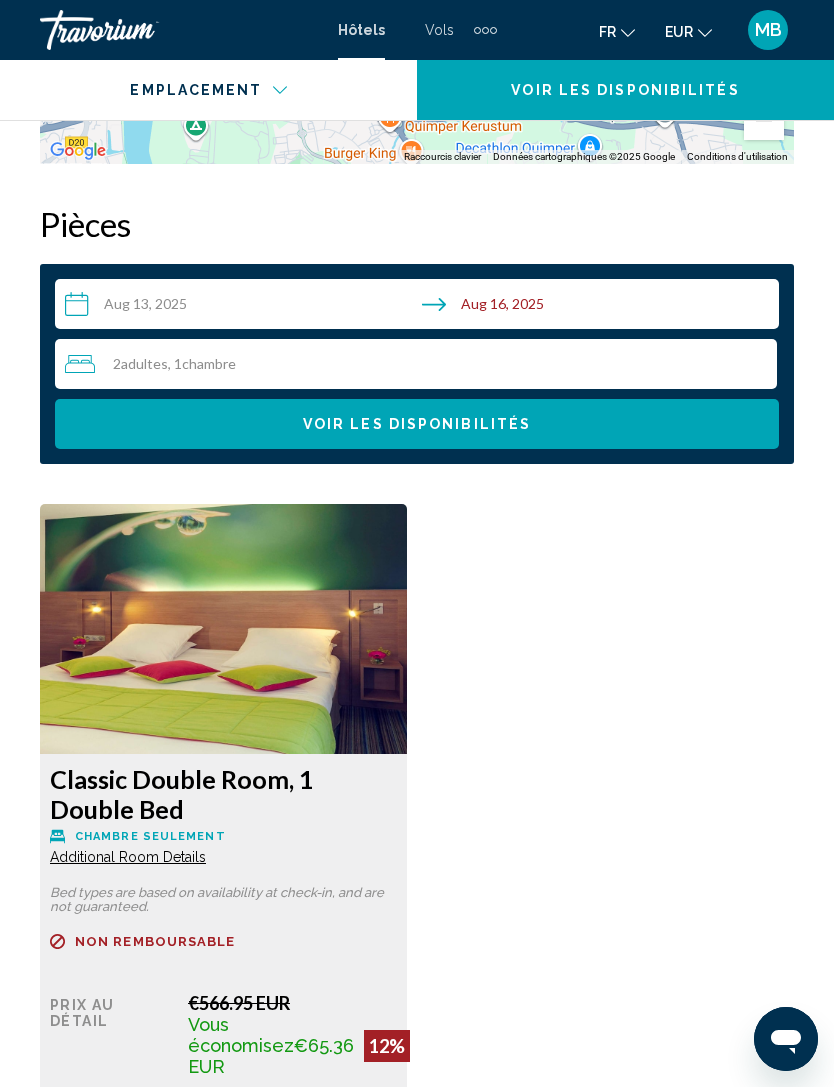 click on "Voir les disponibilités" at bounding box center (417, 424) 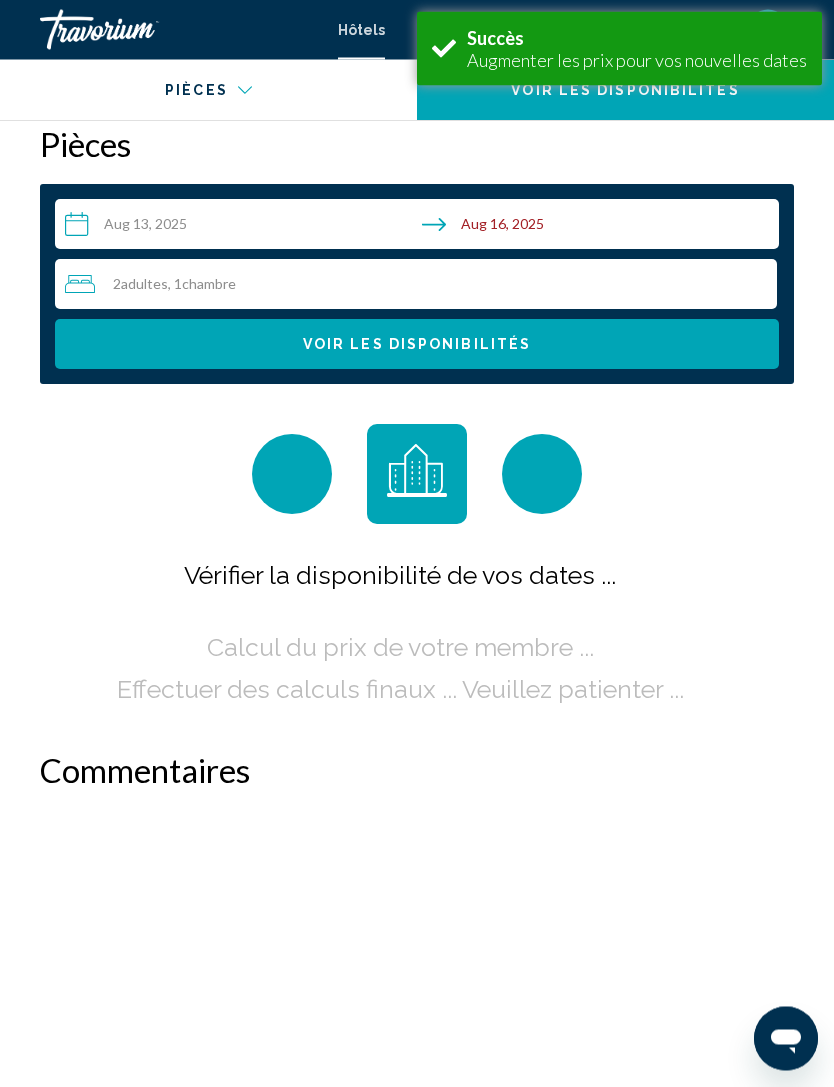 scroll, scrollTop: 3139, scrollLeft: 0, axis: vertical 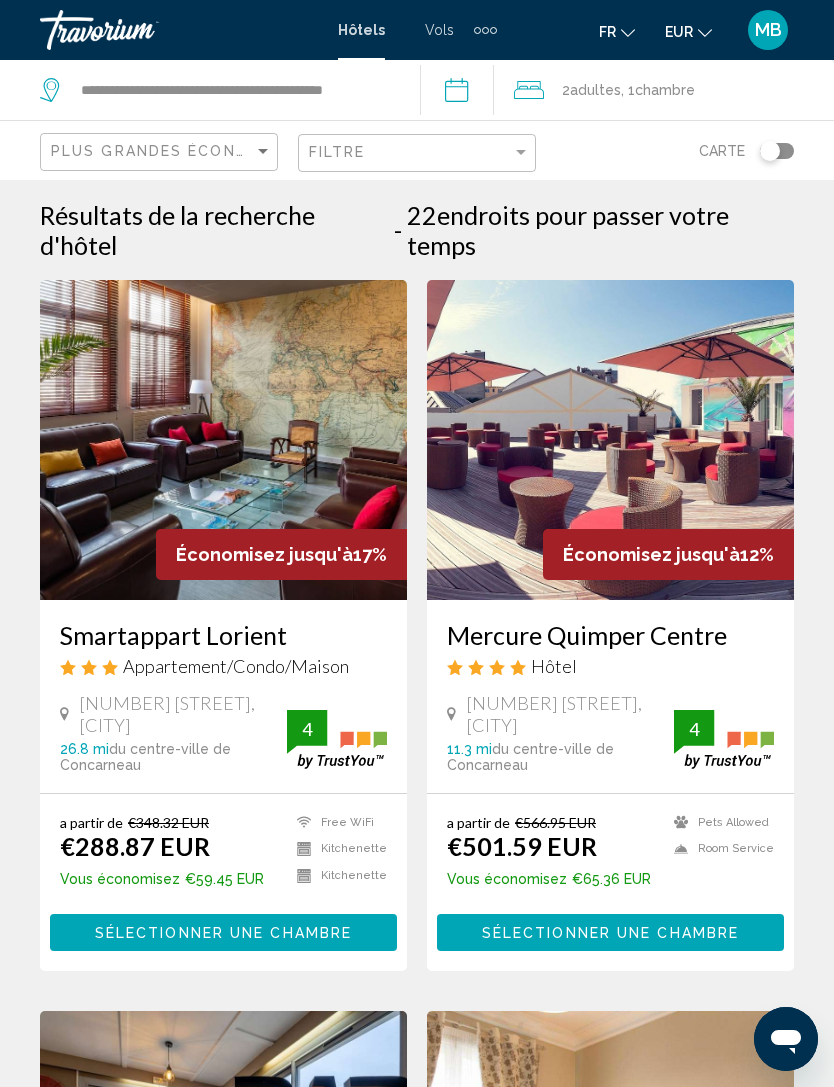 click on "**********" at bounding box center [461, 93] 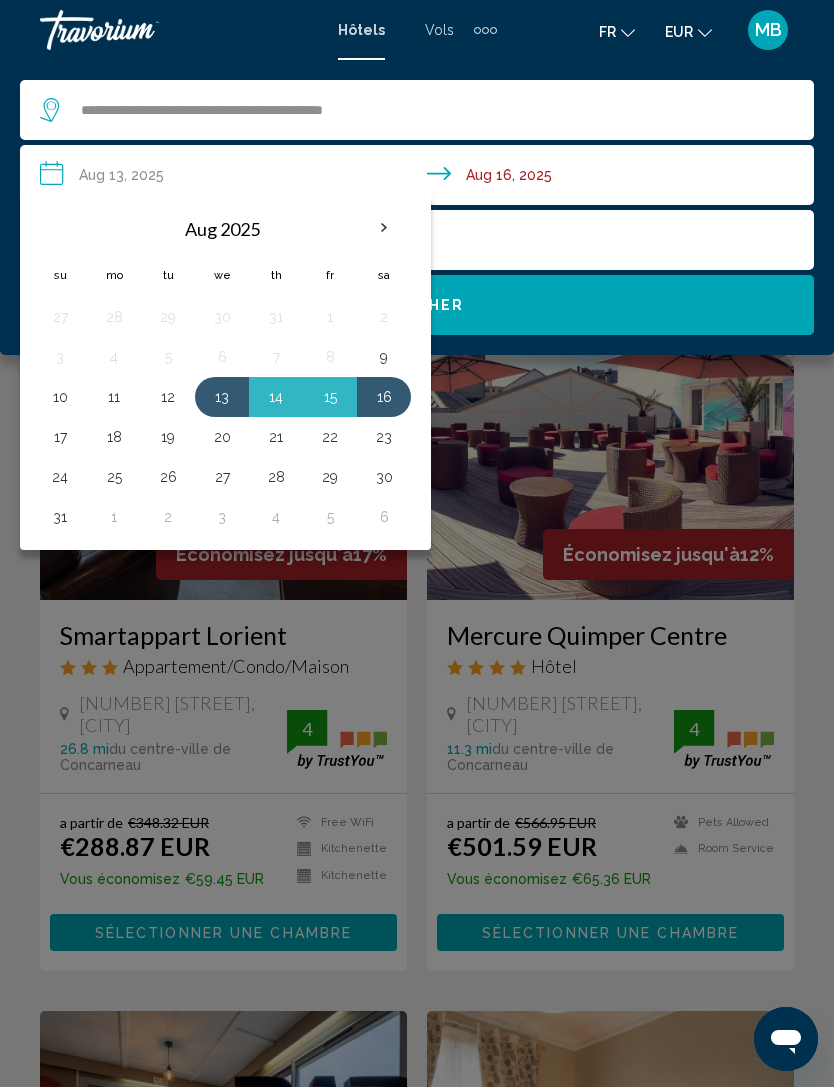 click on "Chercher" 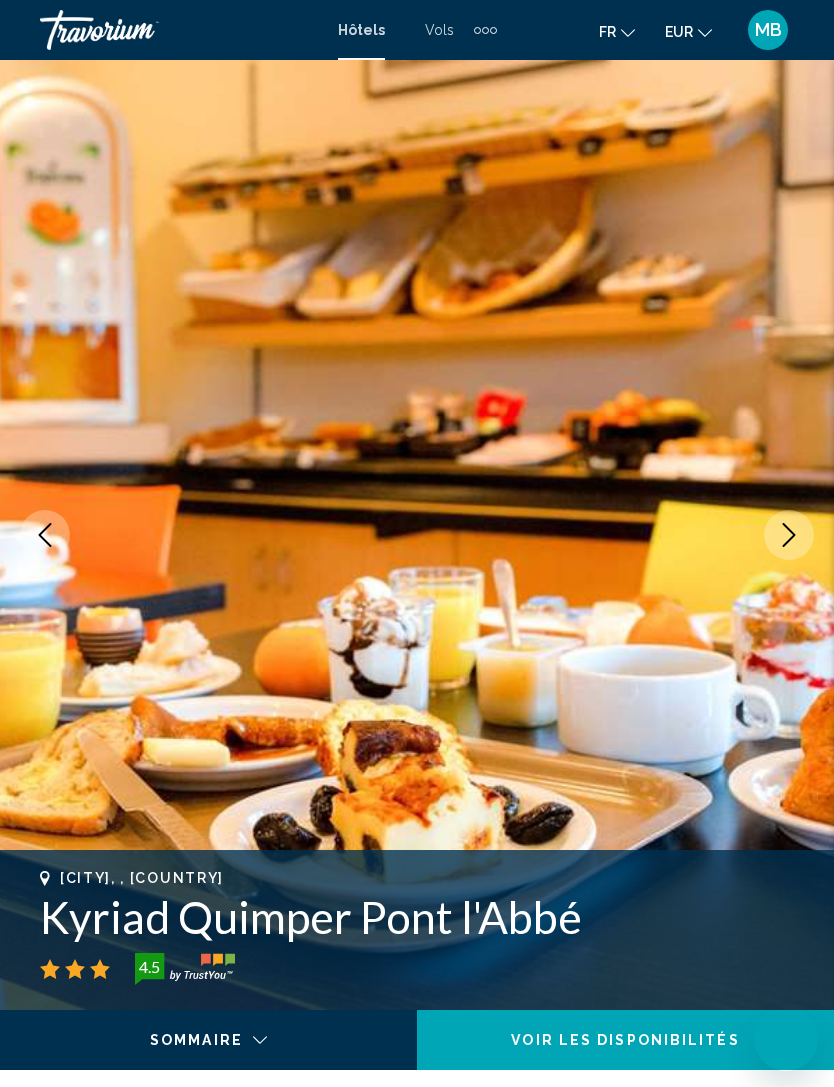 scroll, scrollTop: -10, scrollLeft: 0, axis: vertical 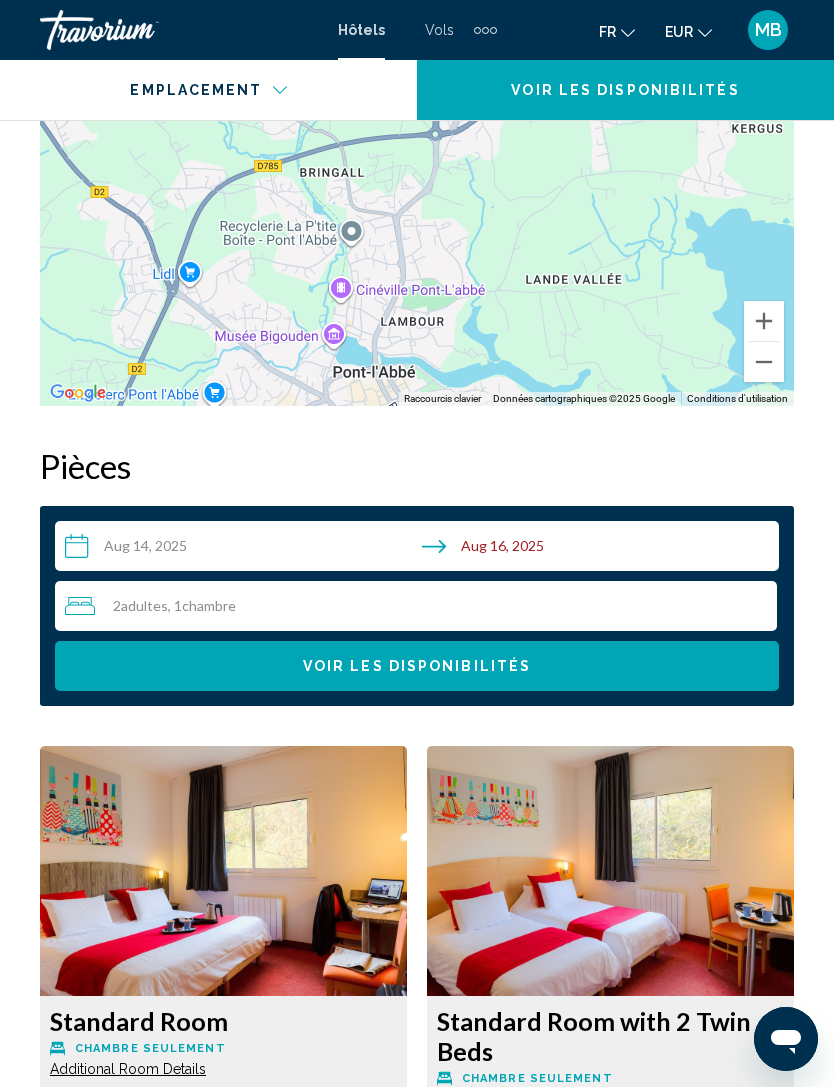 click on "**********" at bounding box center [421, 549] 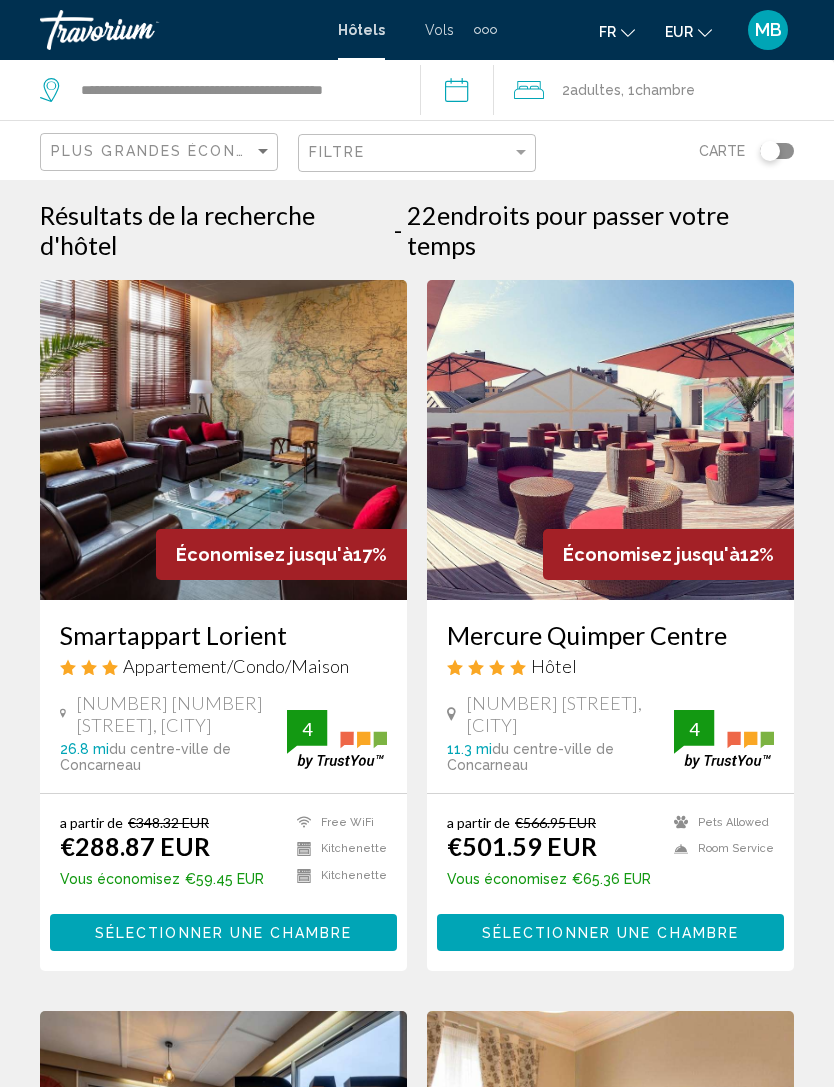 scroll, scrollTop: 0, scrollLeft: 0, axis: both 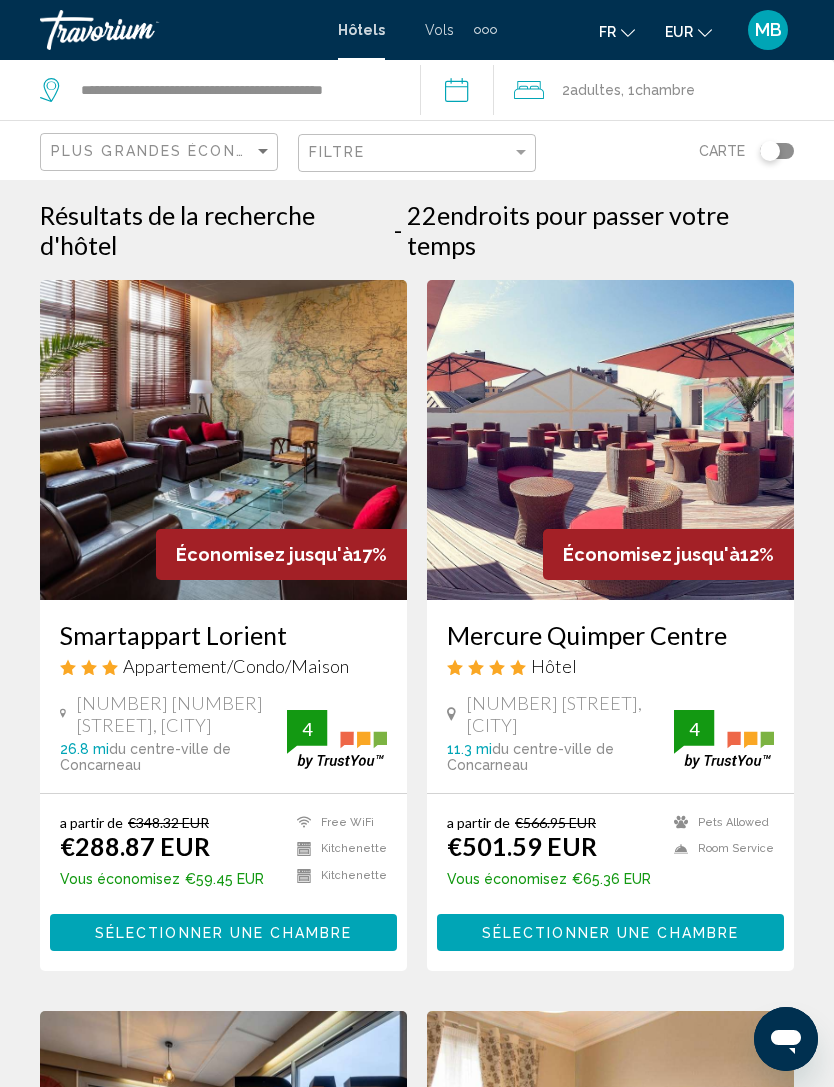 click on "**********" at bounding box center (461, 93) 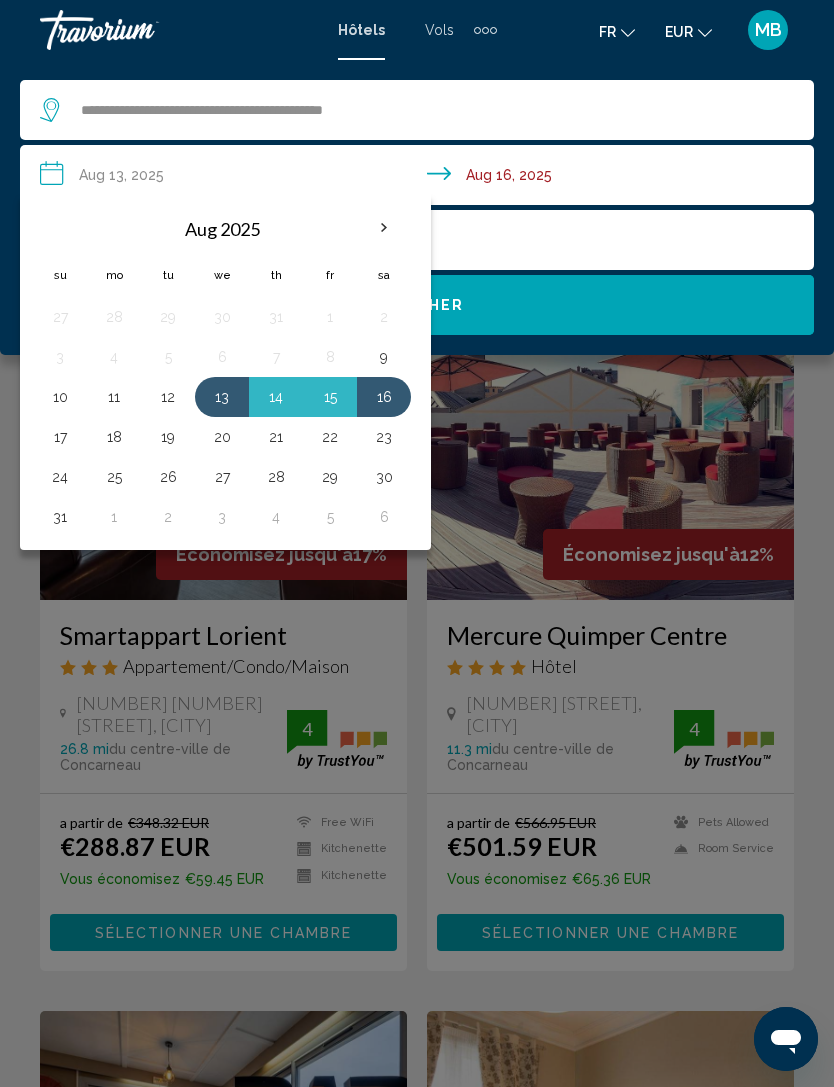 click on "13" at bounding box center [222, 397] 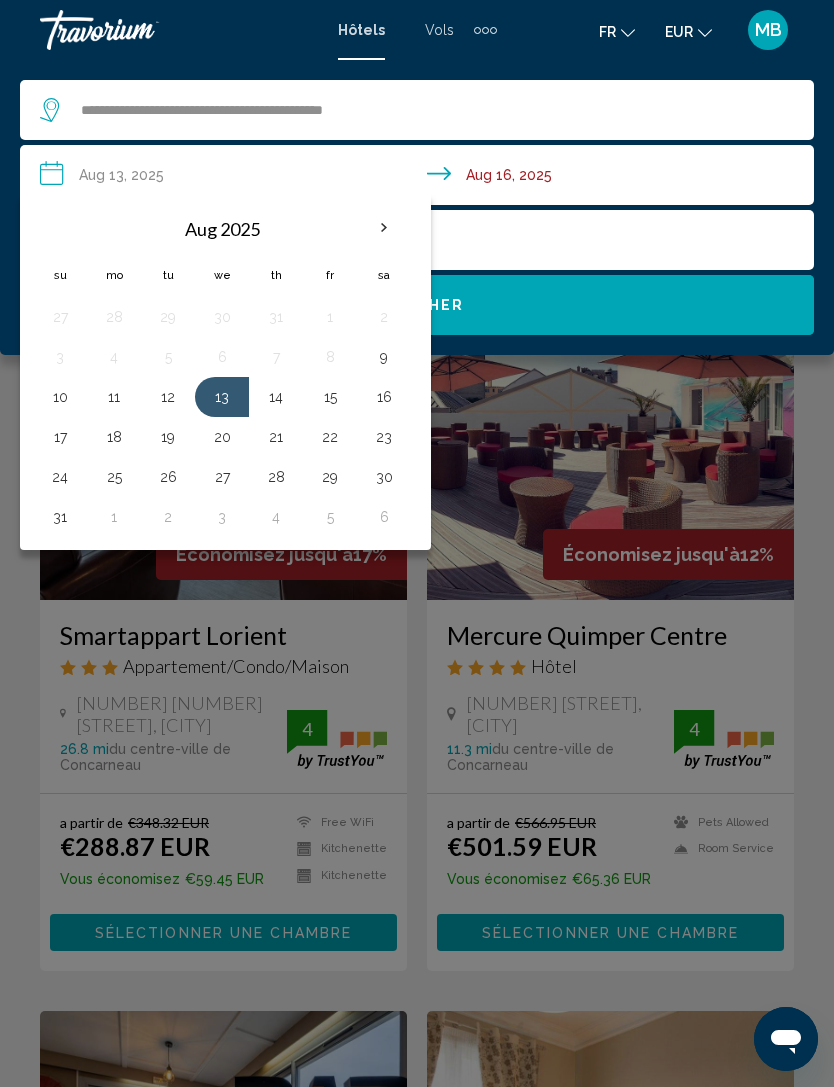 click on "16" at bounding box center (384, 397) 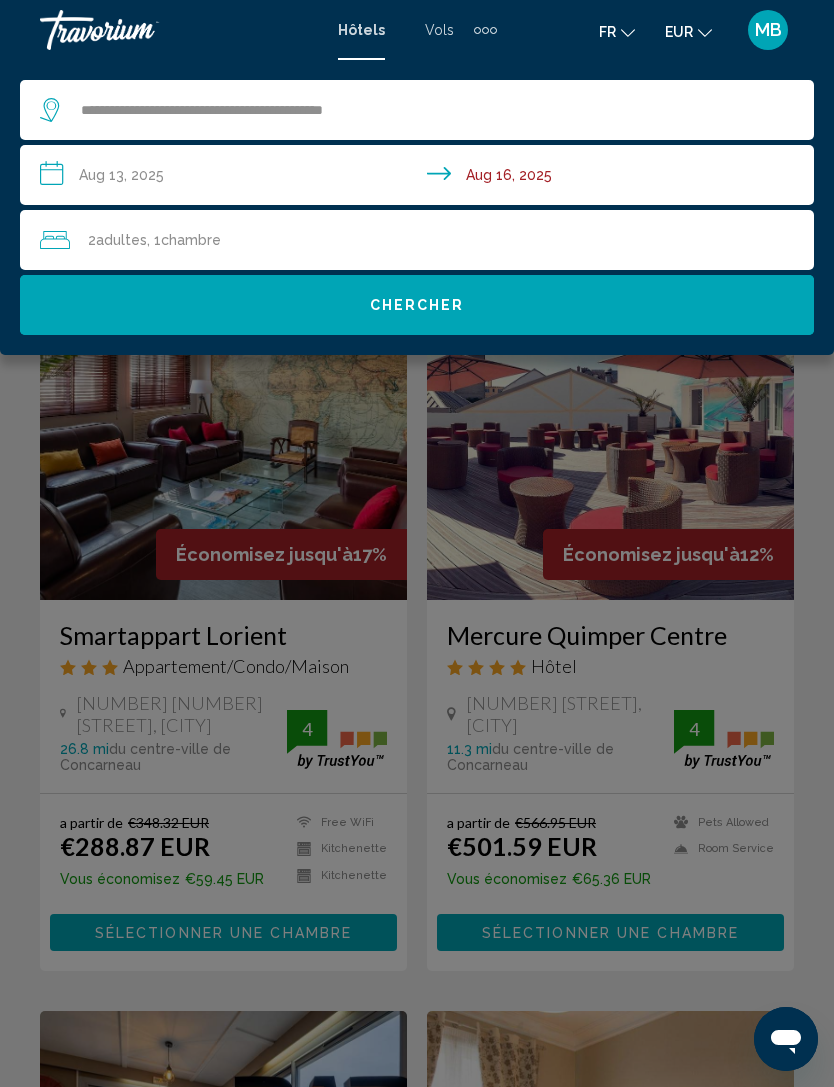 click on "Chercher" 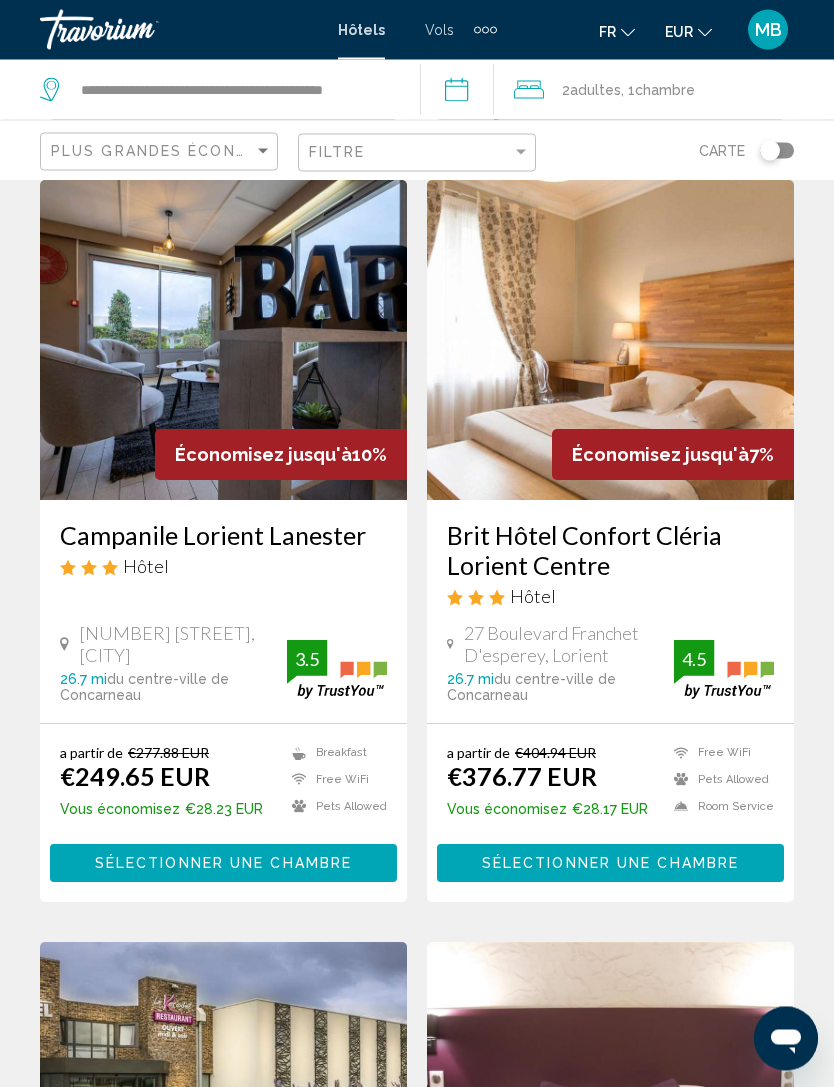 scroll, scrollTop: 786, scrollLeft: 0, axis: vertical 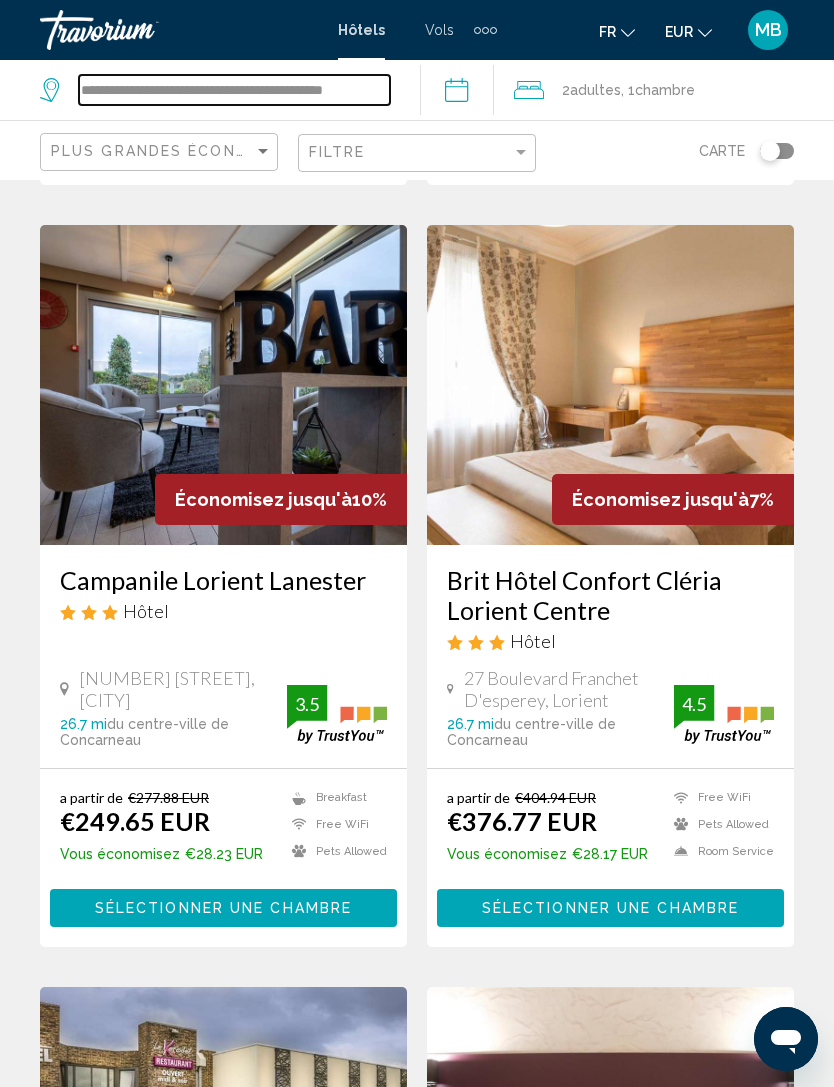 click on "**********" at bounding box center (234, 90) 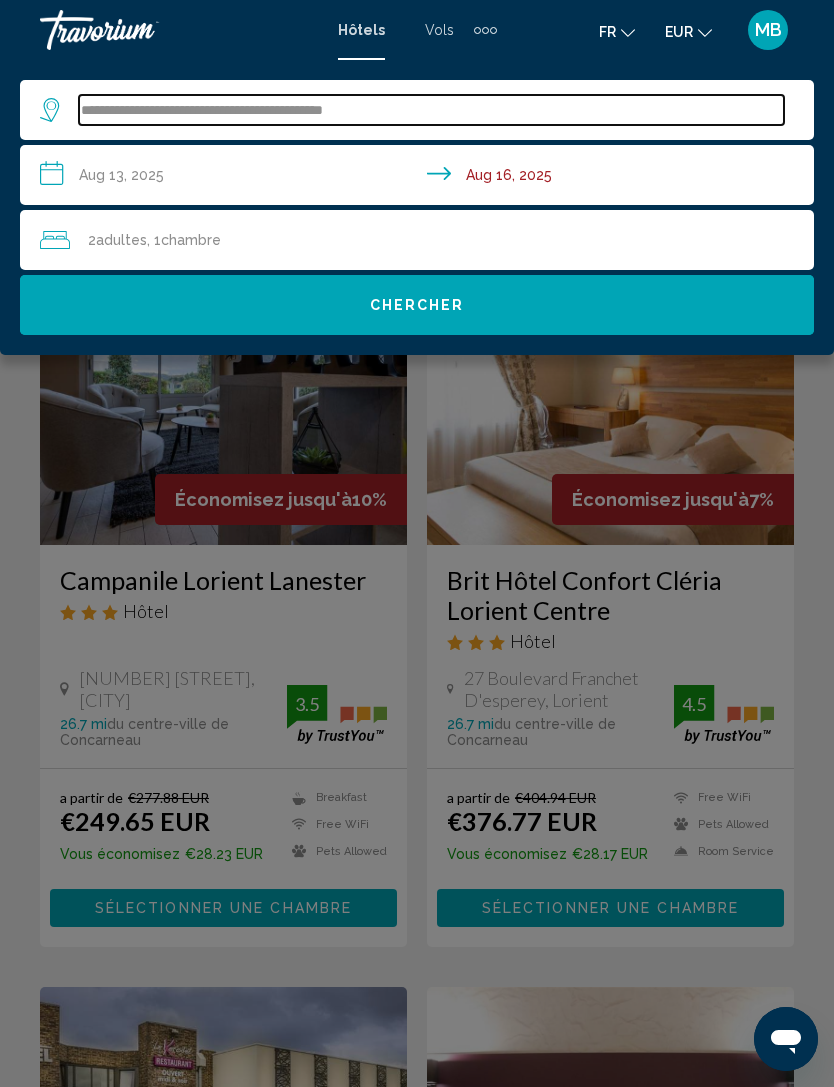 click on "**********" at bounding box center [431, 110] 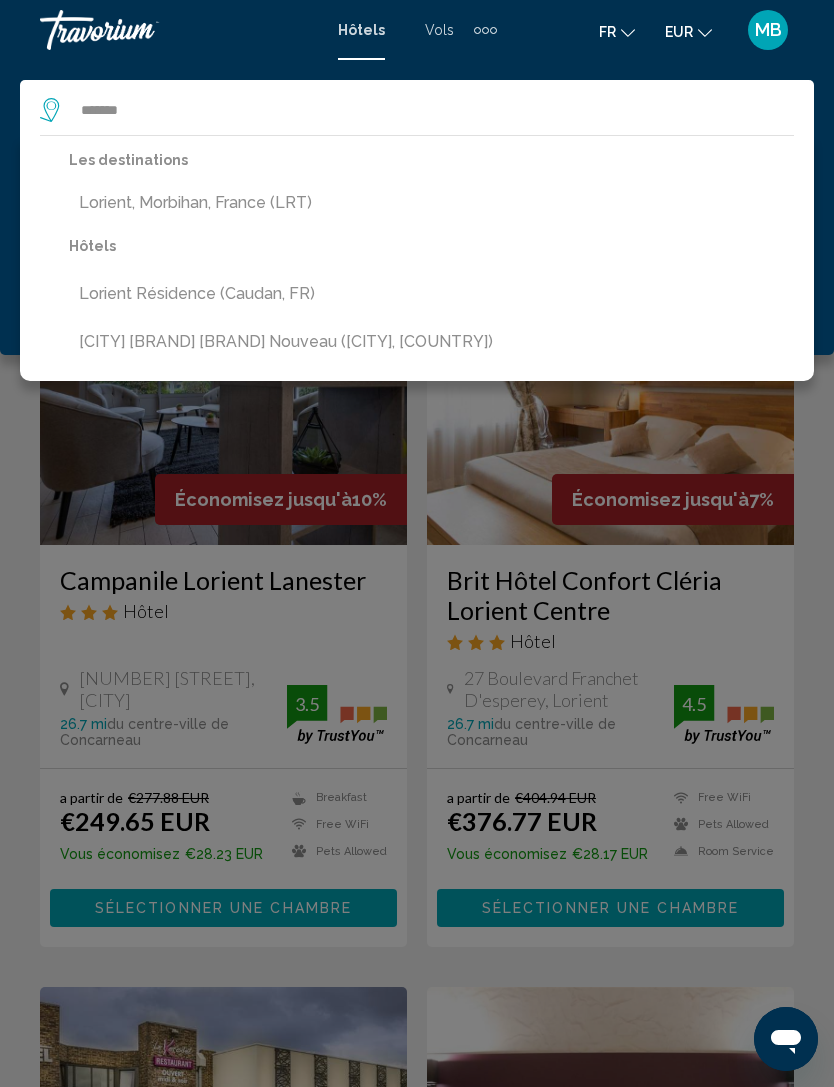 click on "Lorient, Morbihan, France (LRT)" at bounding box center [414, 203] 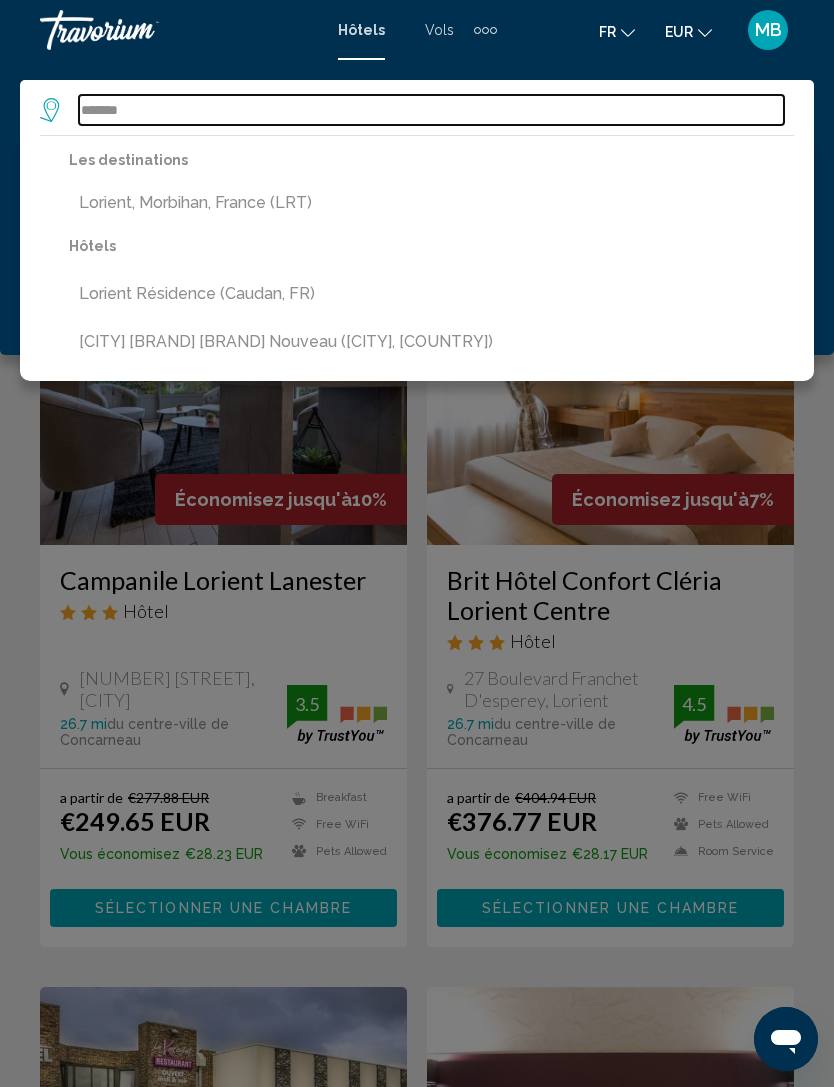 type on "**********" 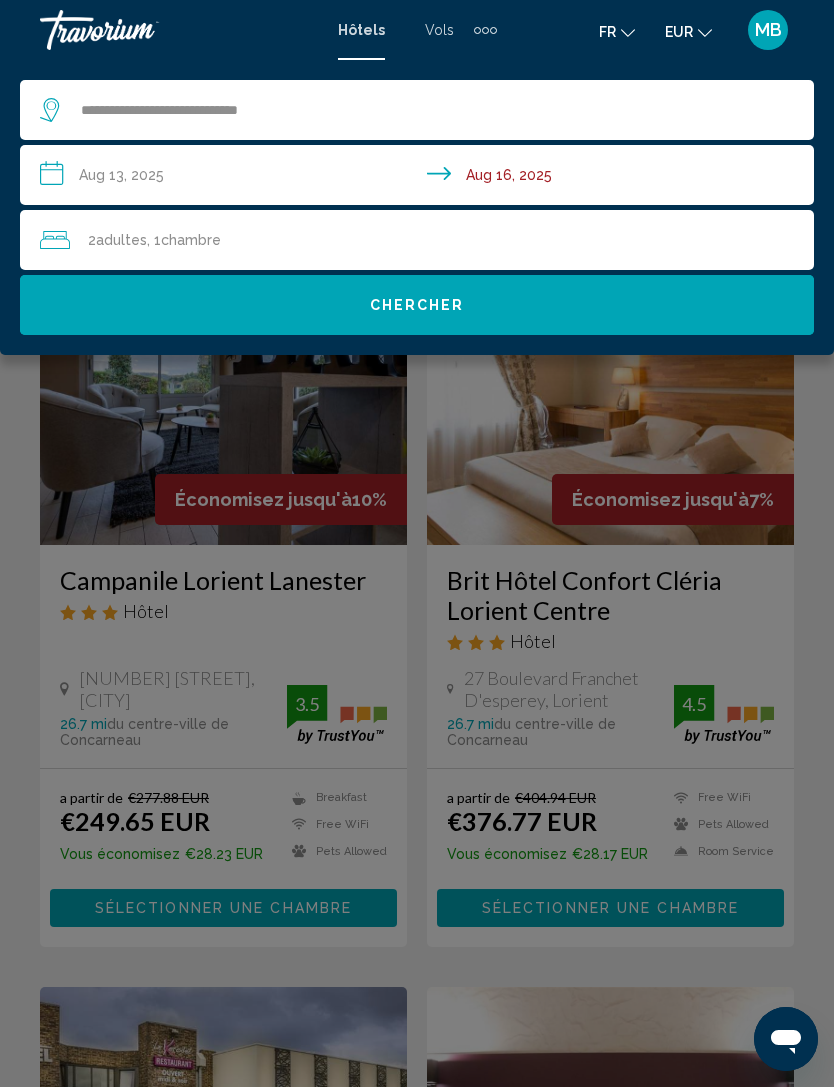 click on "Chercher" 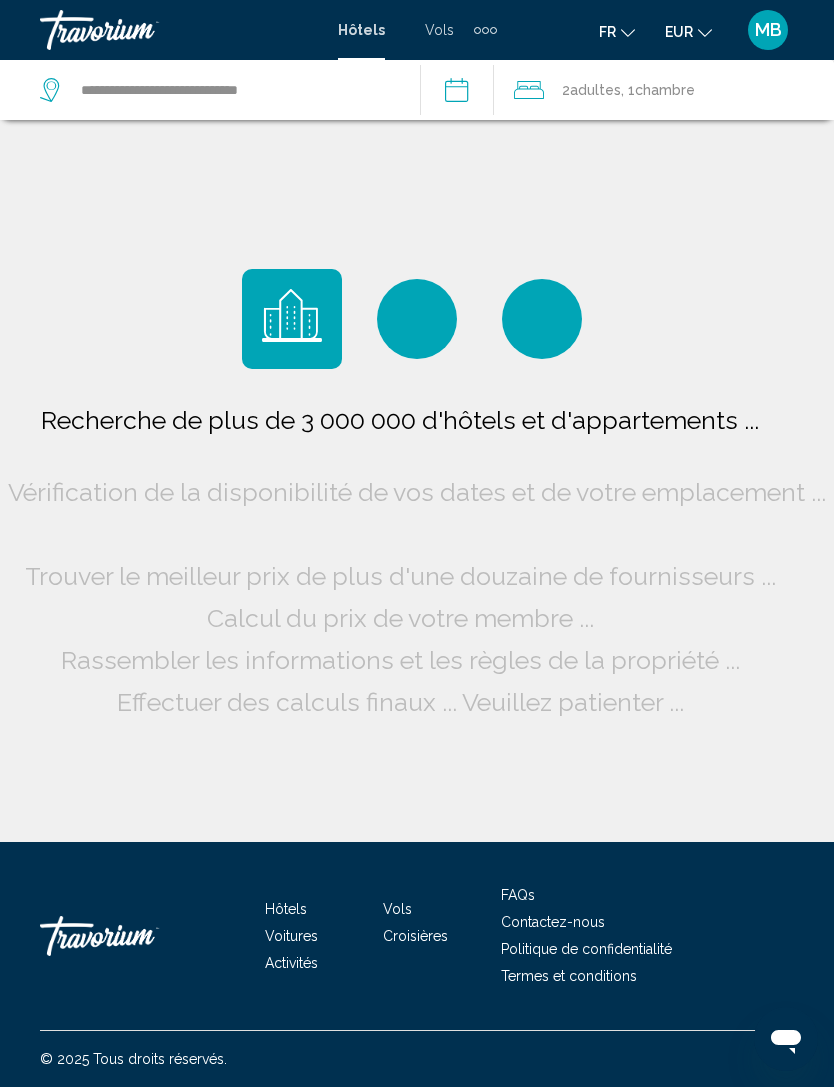 scroll, scrollTop: 64, scrollLeft: 0, axis: vertical 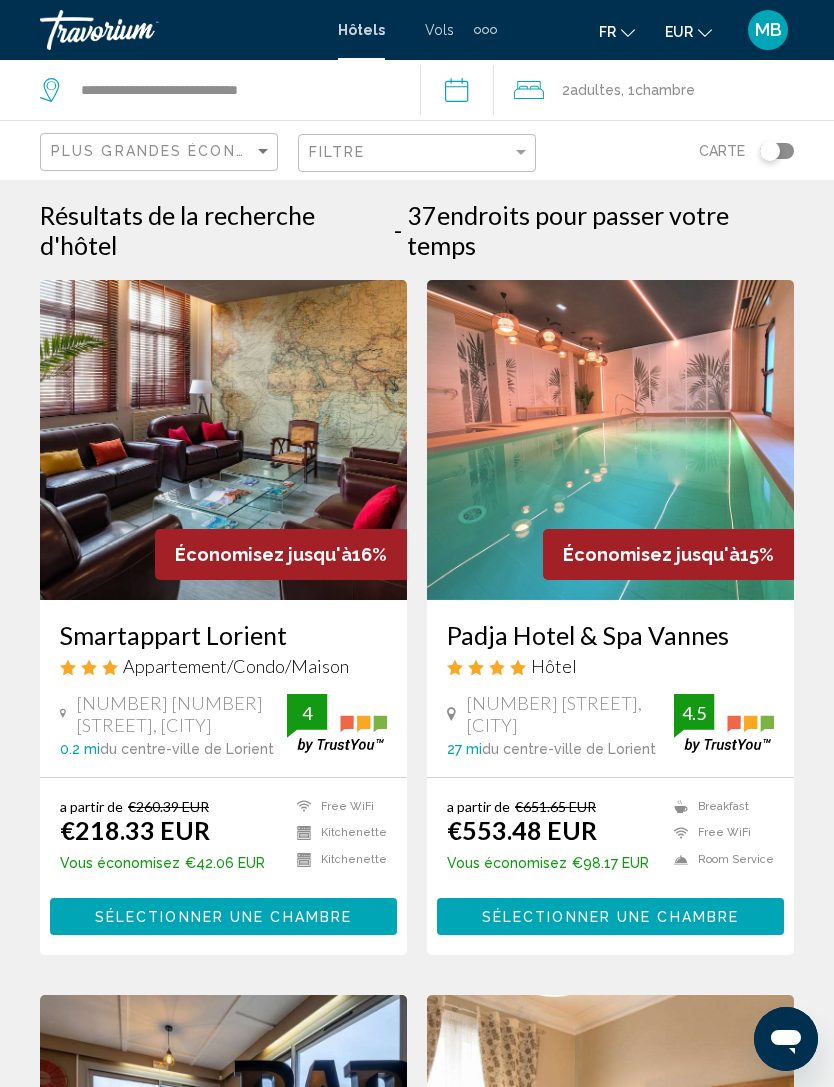 click on "Filtre" 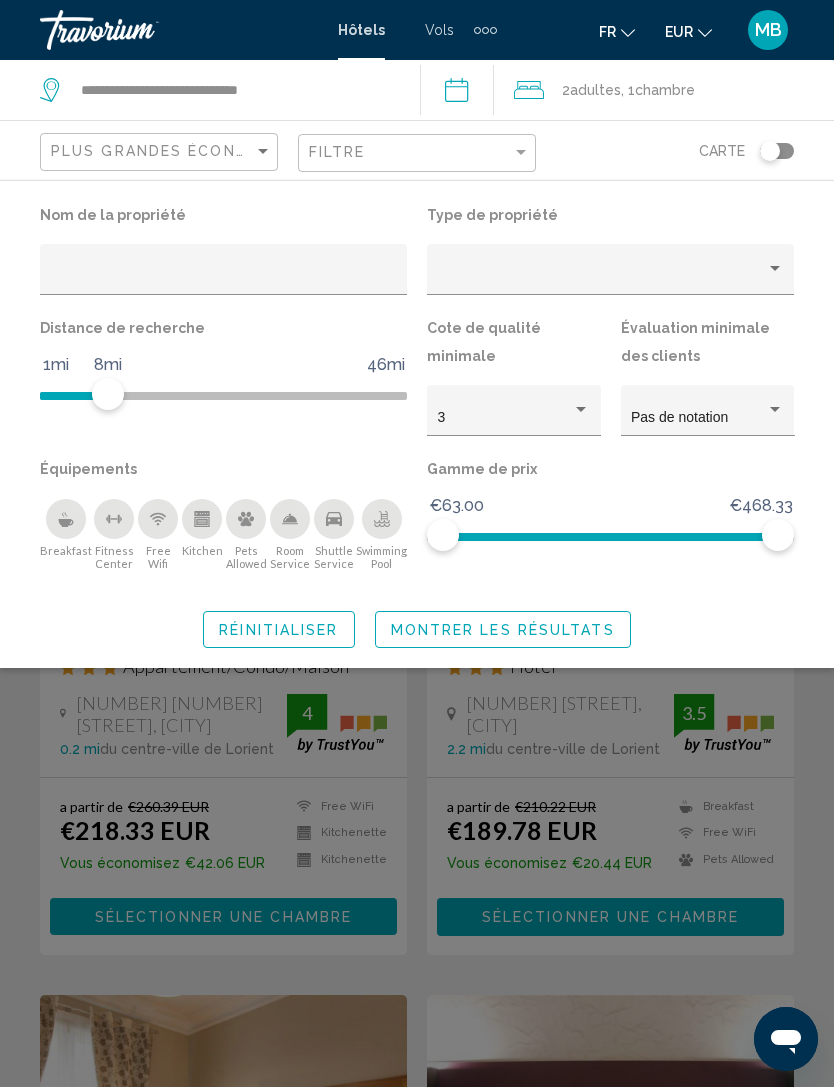 click on "Montrer les résultats" 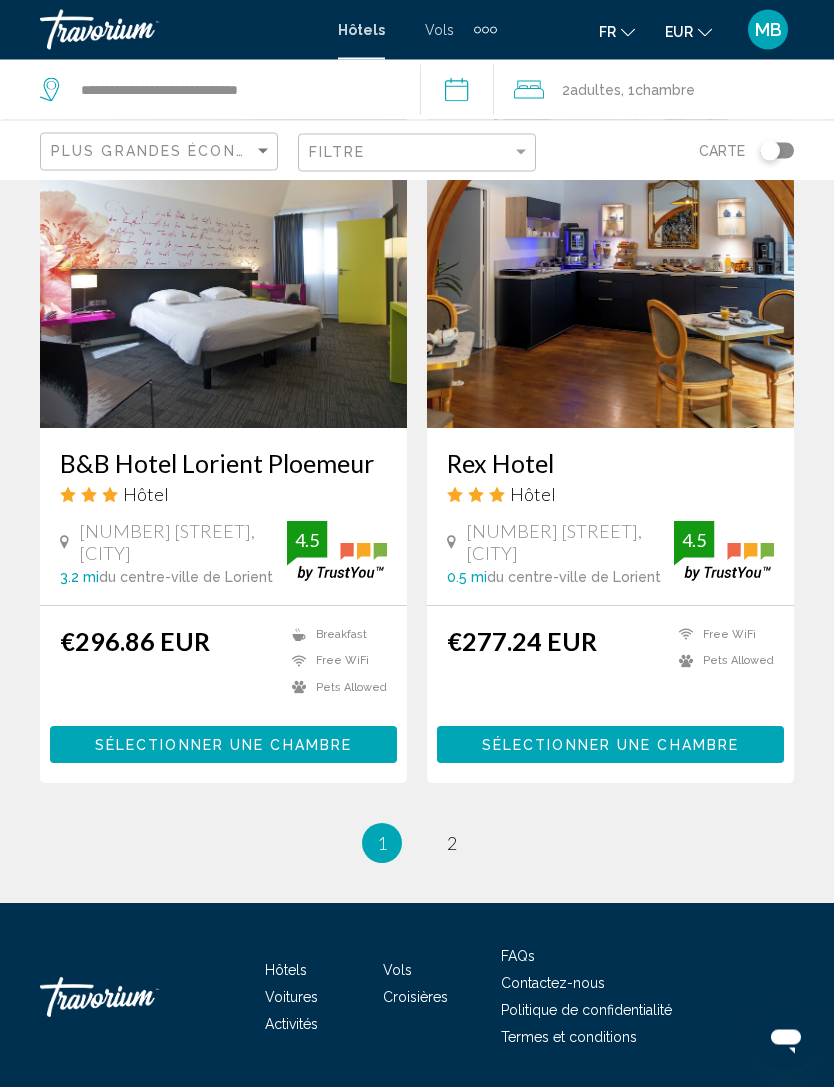 scroll, scrollTop: 3859, scrollLeft: 0, axis: vertical 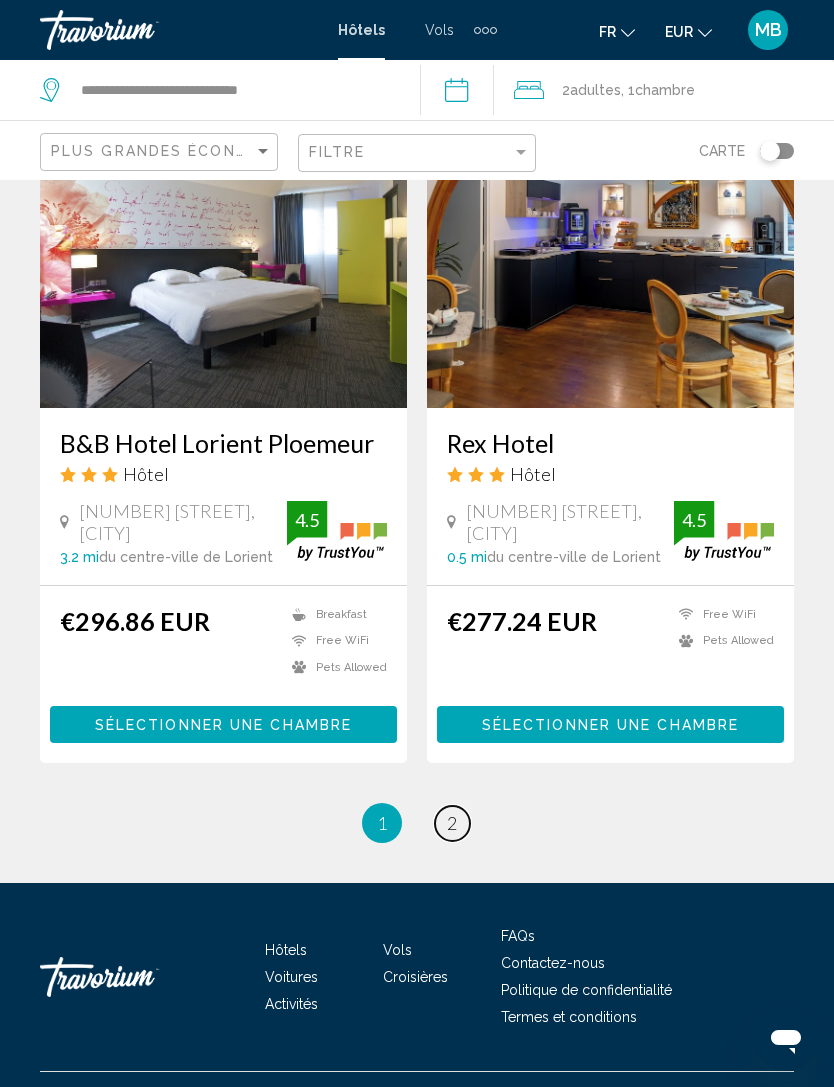 click on "2" at bounding box center (452, 823) 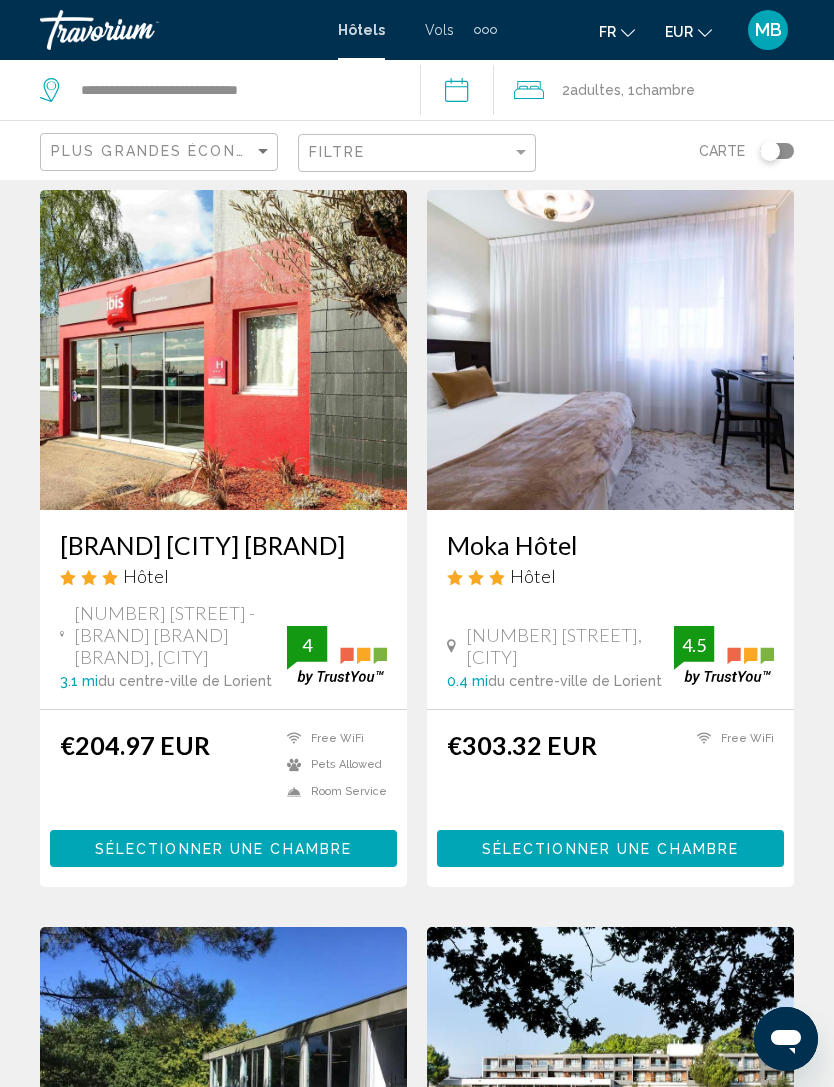 scroll, scrollTop: 0, scrollLeft: 0, axis: both 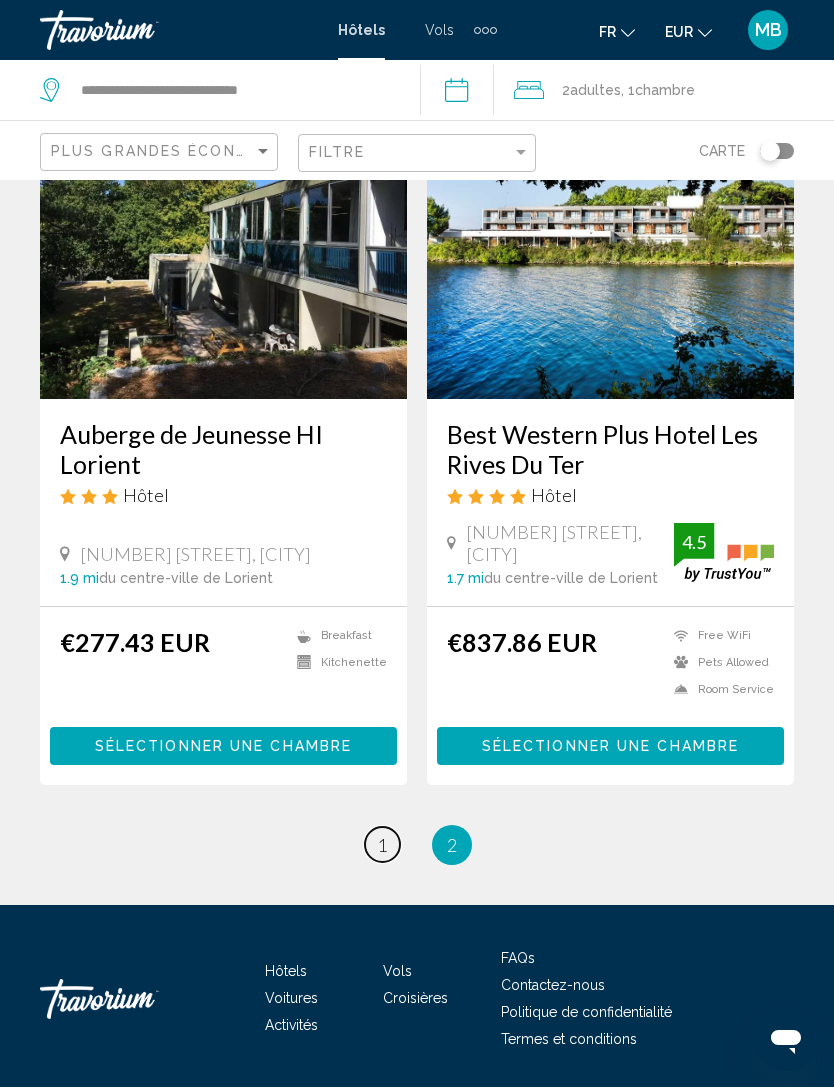 click on "1" at bounding box center (382, 845) 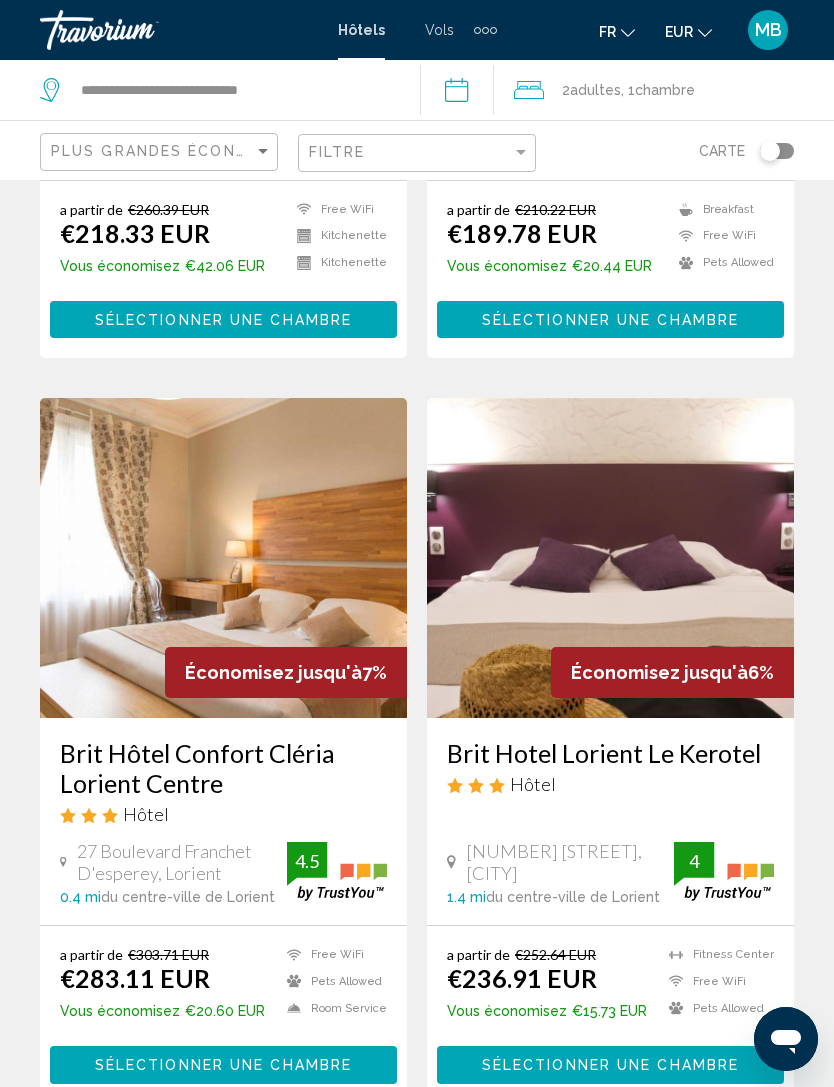 scroll, scrollTop: 600, scrollLeft: 0, axis: vertical 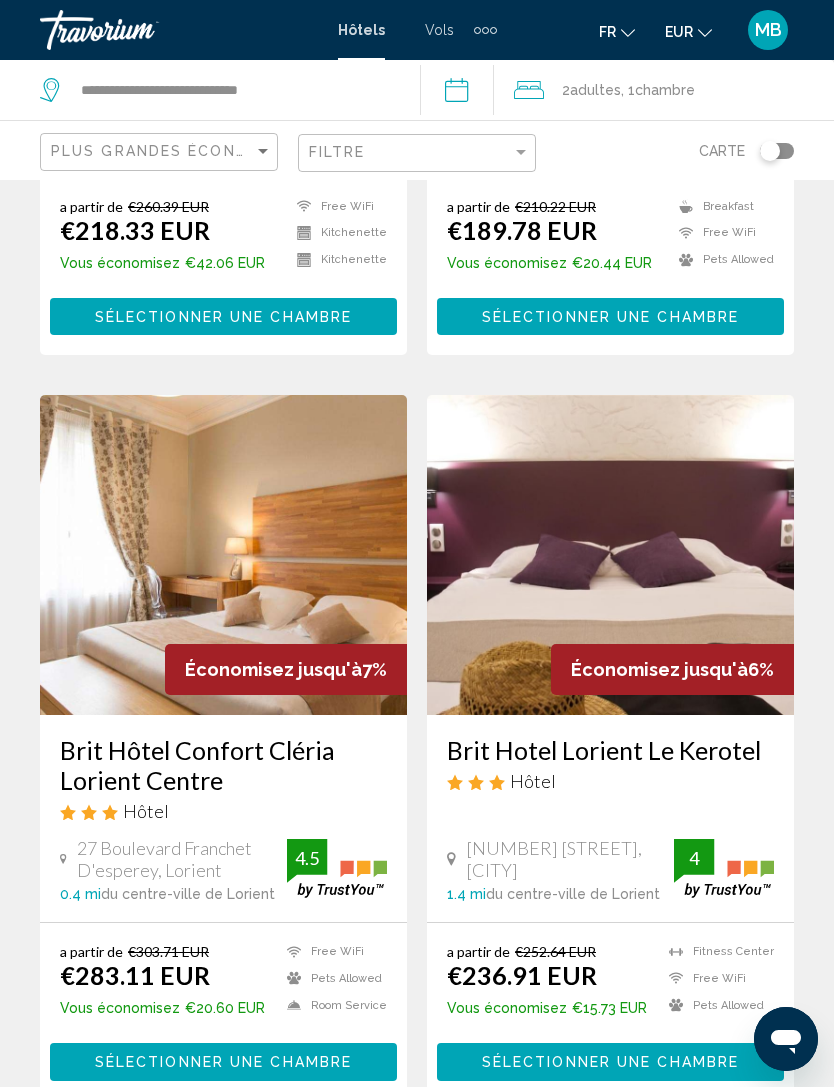 click on "Brit Hotel Lorient Le Kerotel" at bounding box center (610, 750) 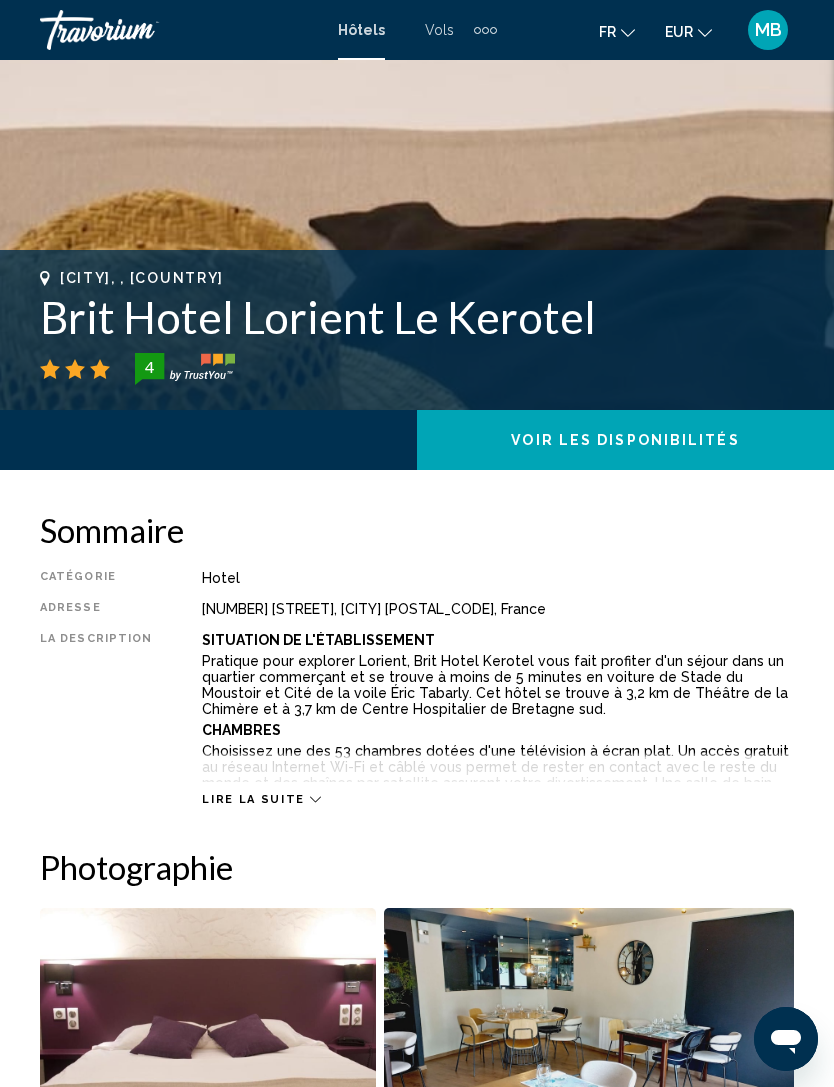 scroll, scrollTop: 0, scrollLeft: 0, axis: both 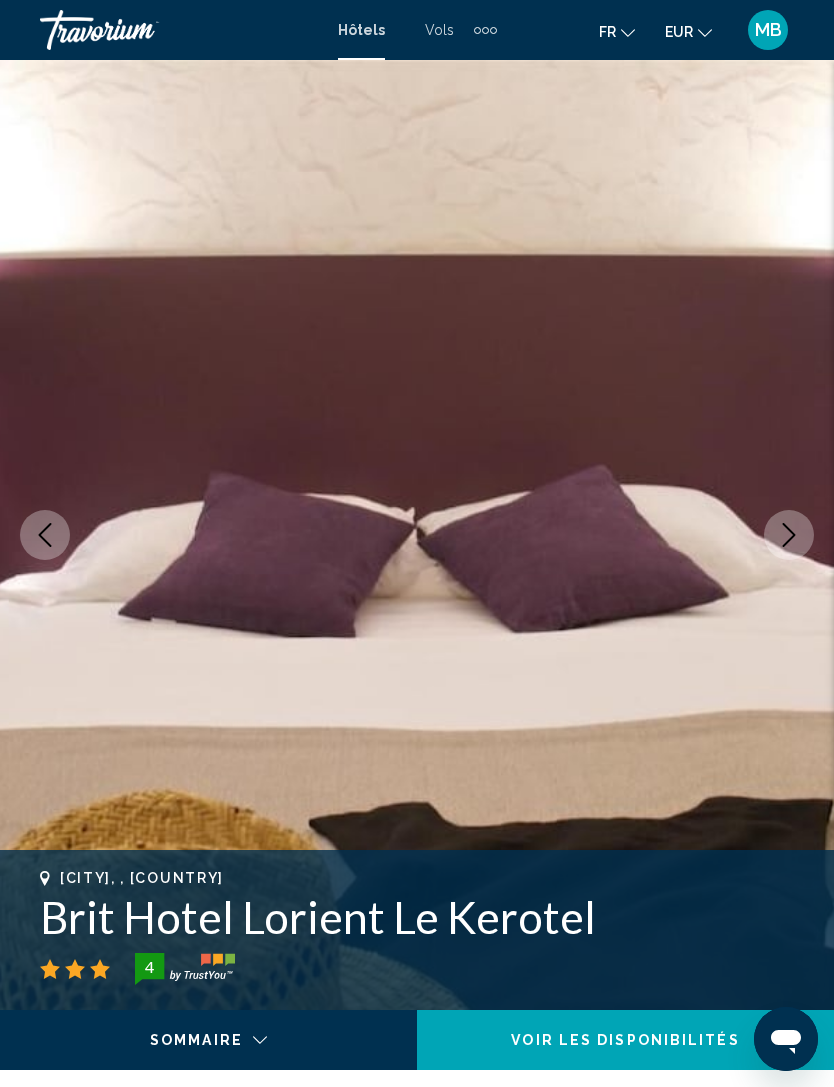 click at bounding box center [789, 535] 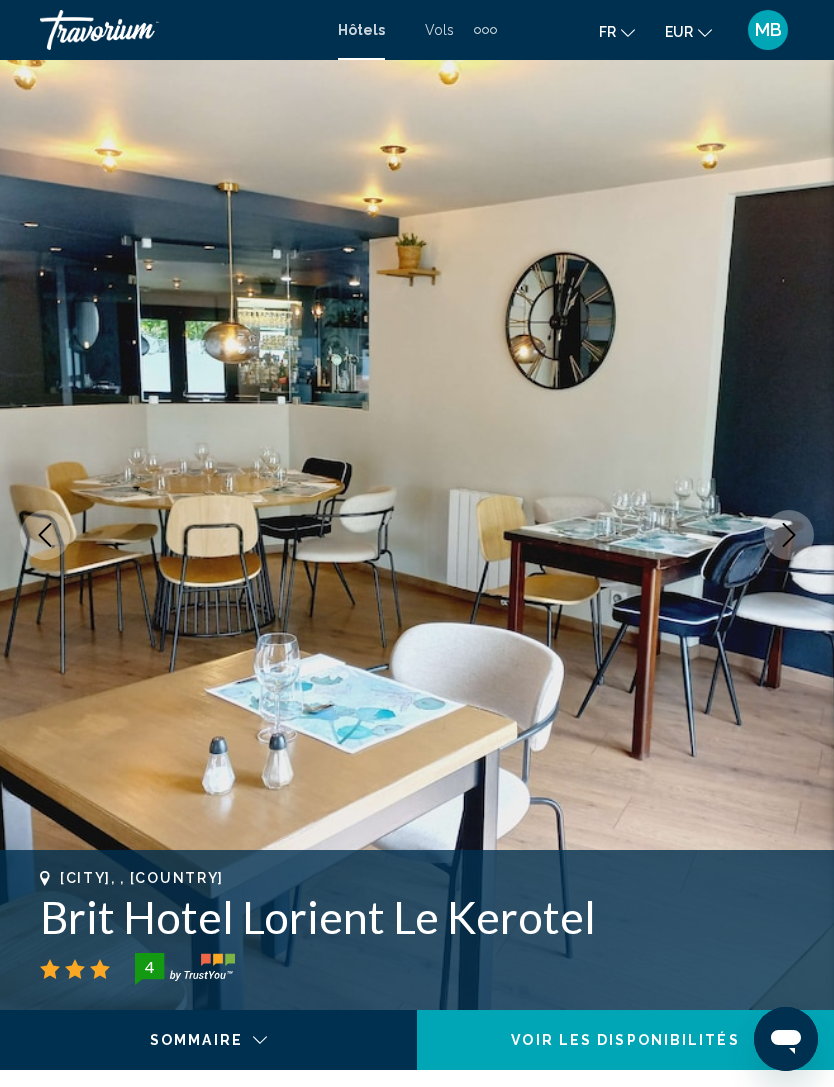 click at bounding box center [789, 535] 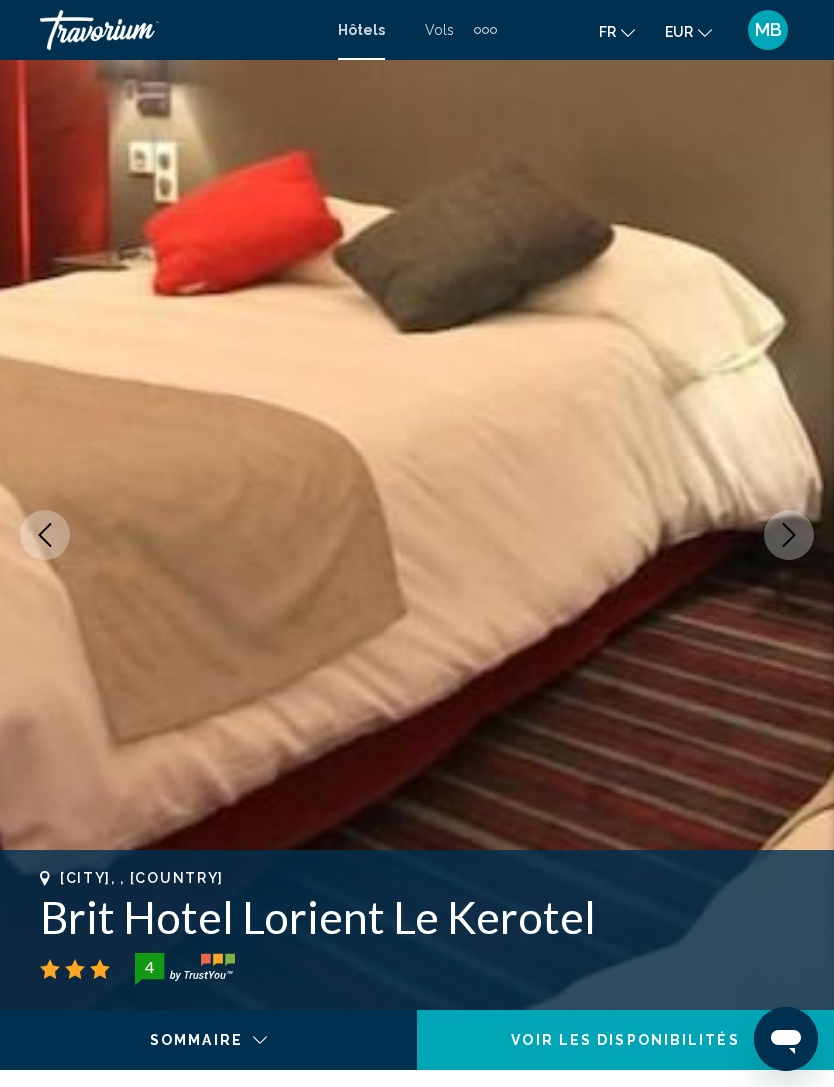 click 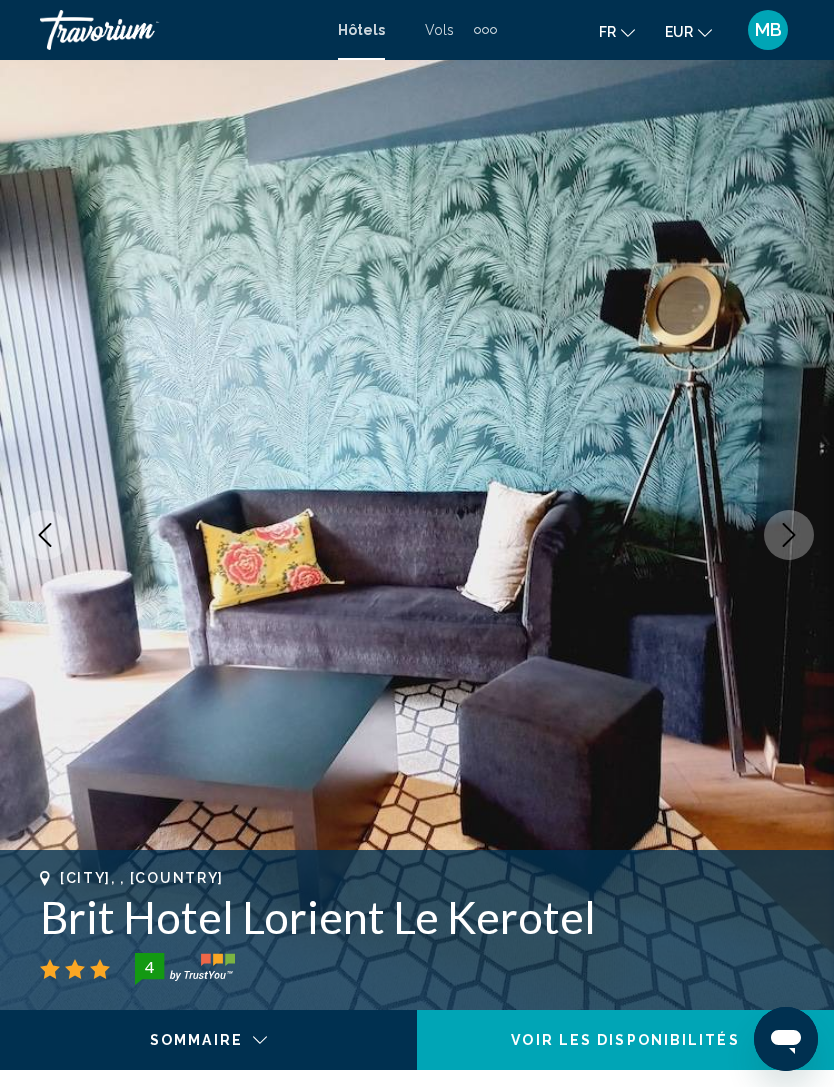 click 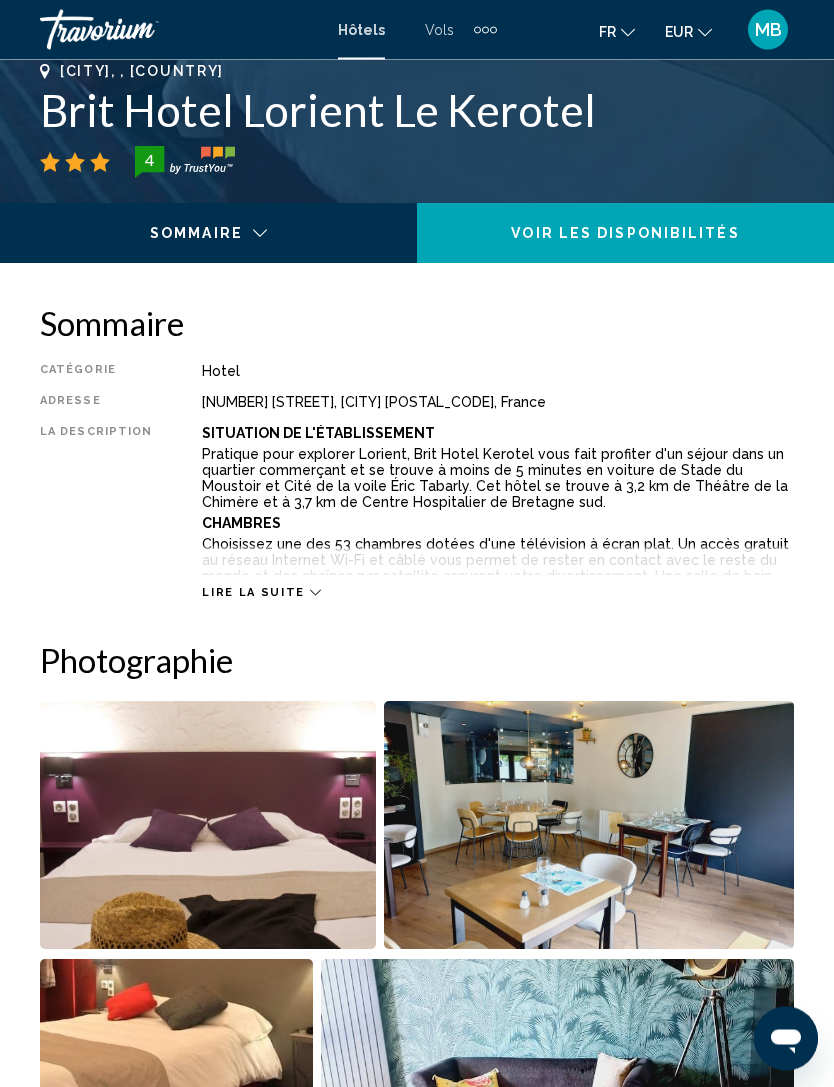 scroll, scrollTop: 807, scrollLeft: 0, axis: vertical 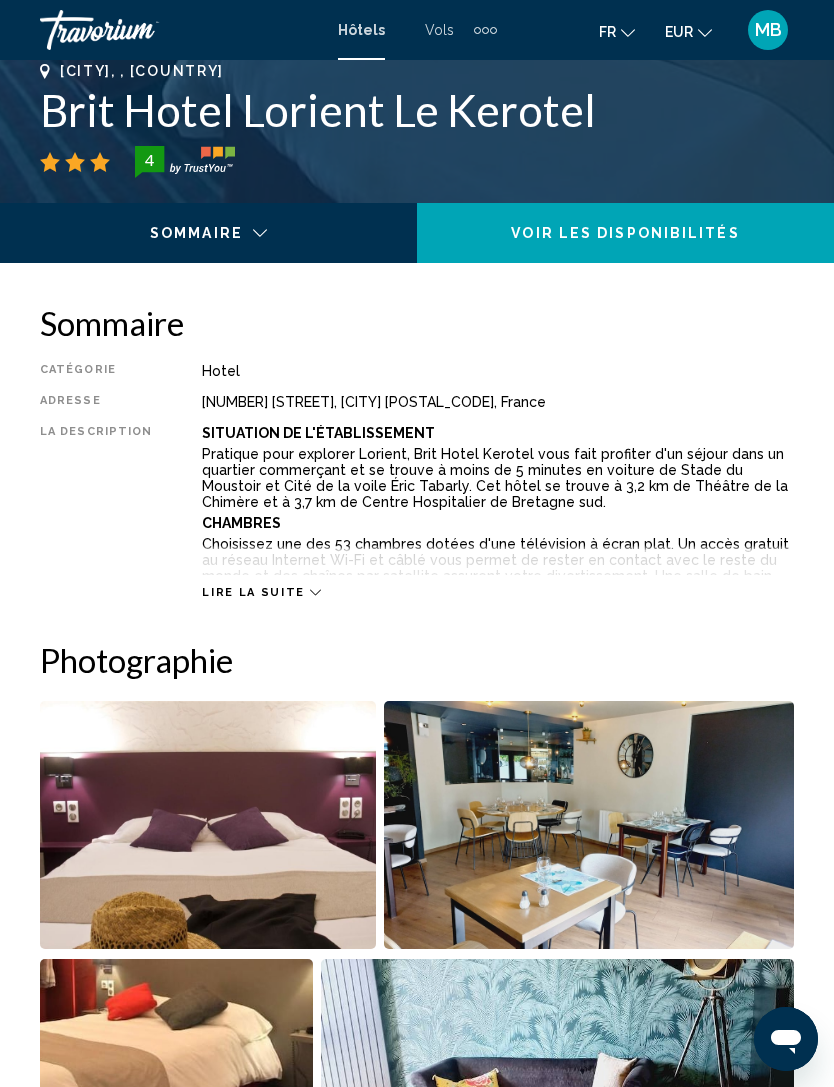 click on "Lire la suite" at bounding box center [261, 592] 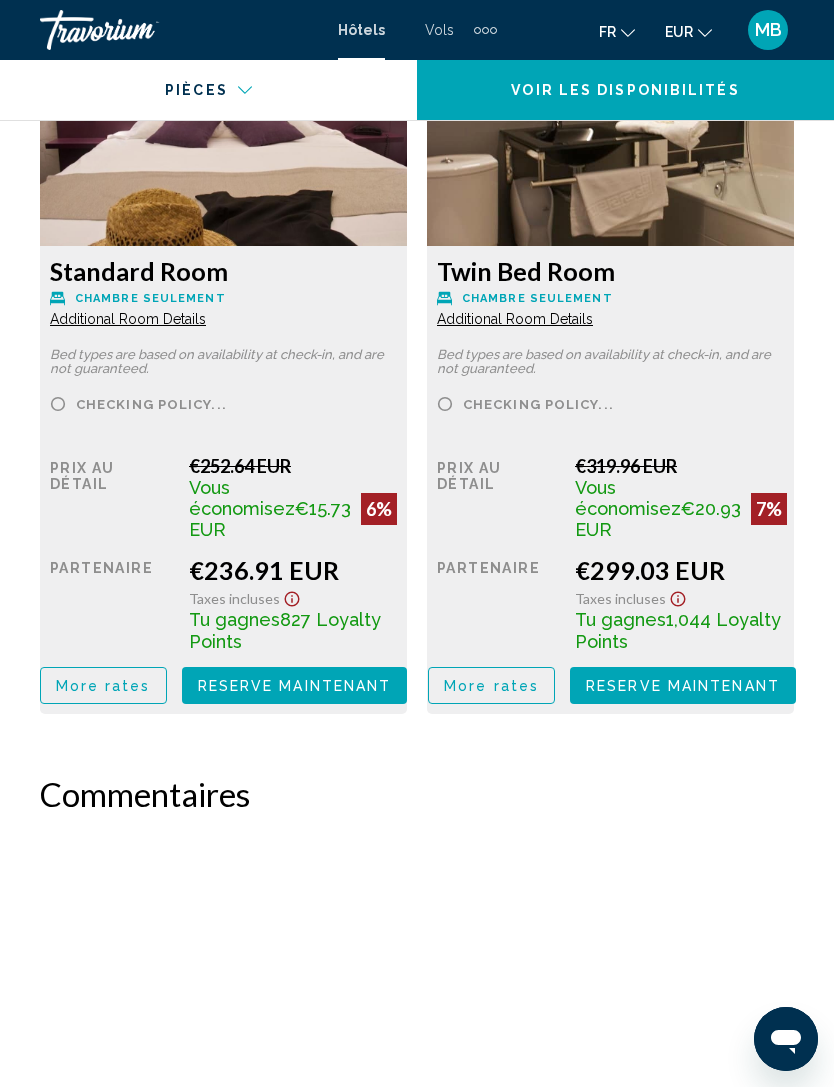 scroll, scrollTop: 3908, scrollLeft: 0, axis: vertical 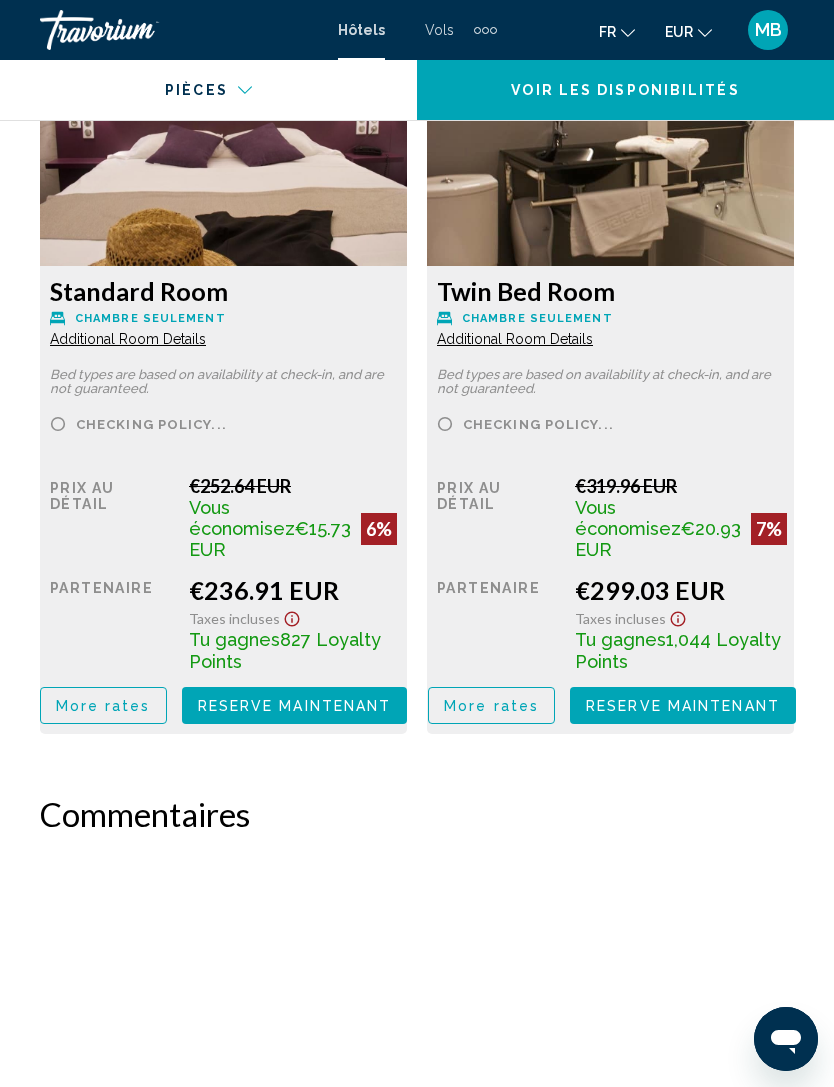 click on "More rates" at bounding box center [103, 705] 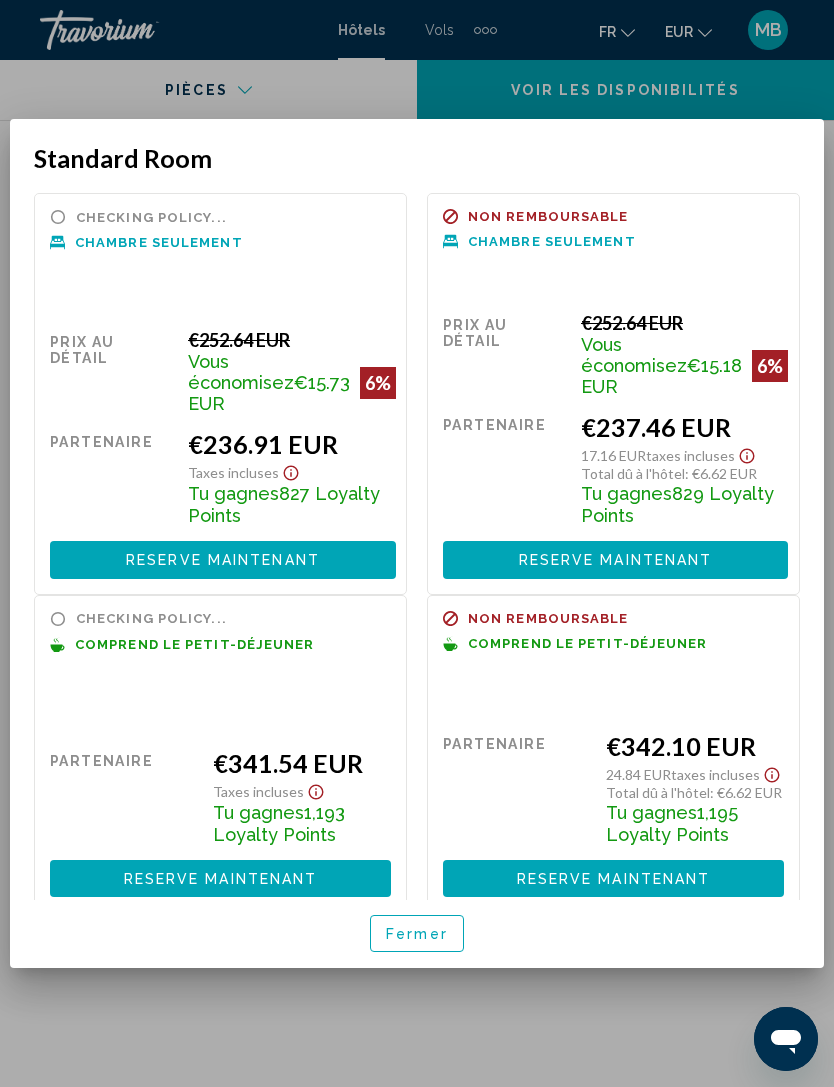 click on "Fermer" at bounding box center (417, 934) 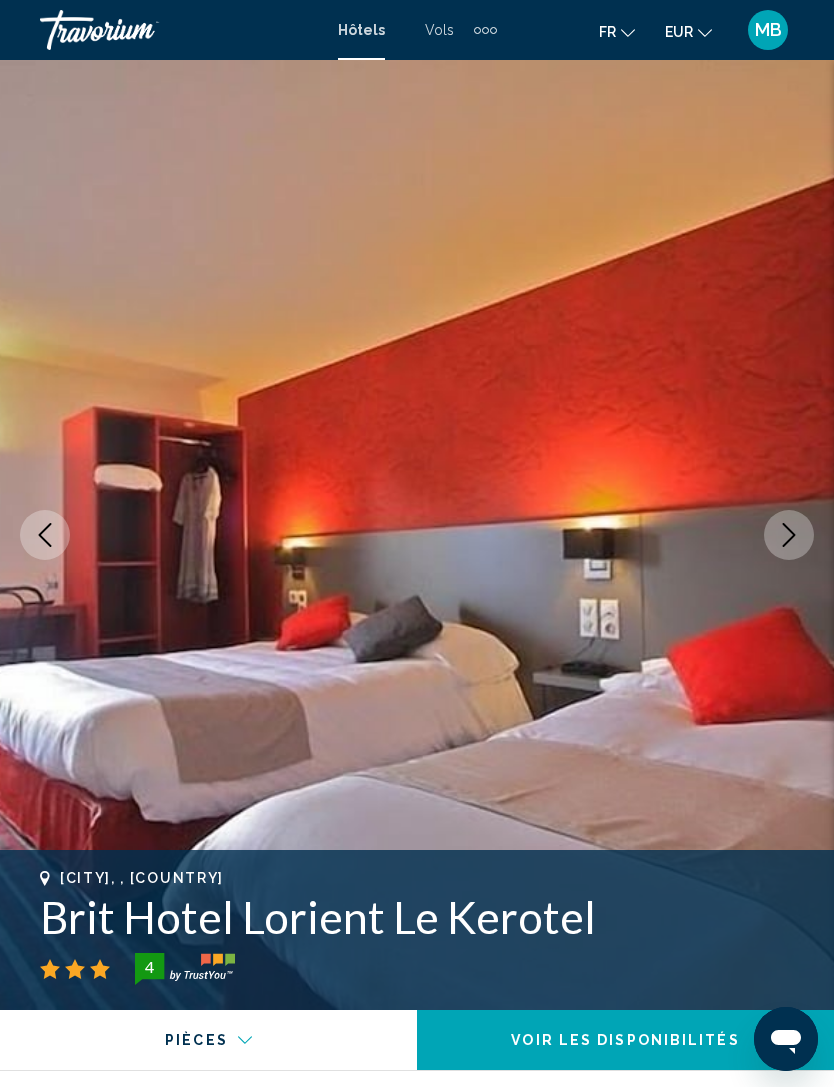 scroll, scrollTop: 3908, scrollLeft: 0, axis: vertical 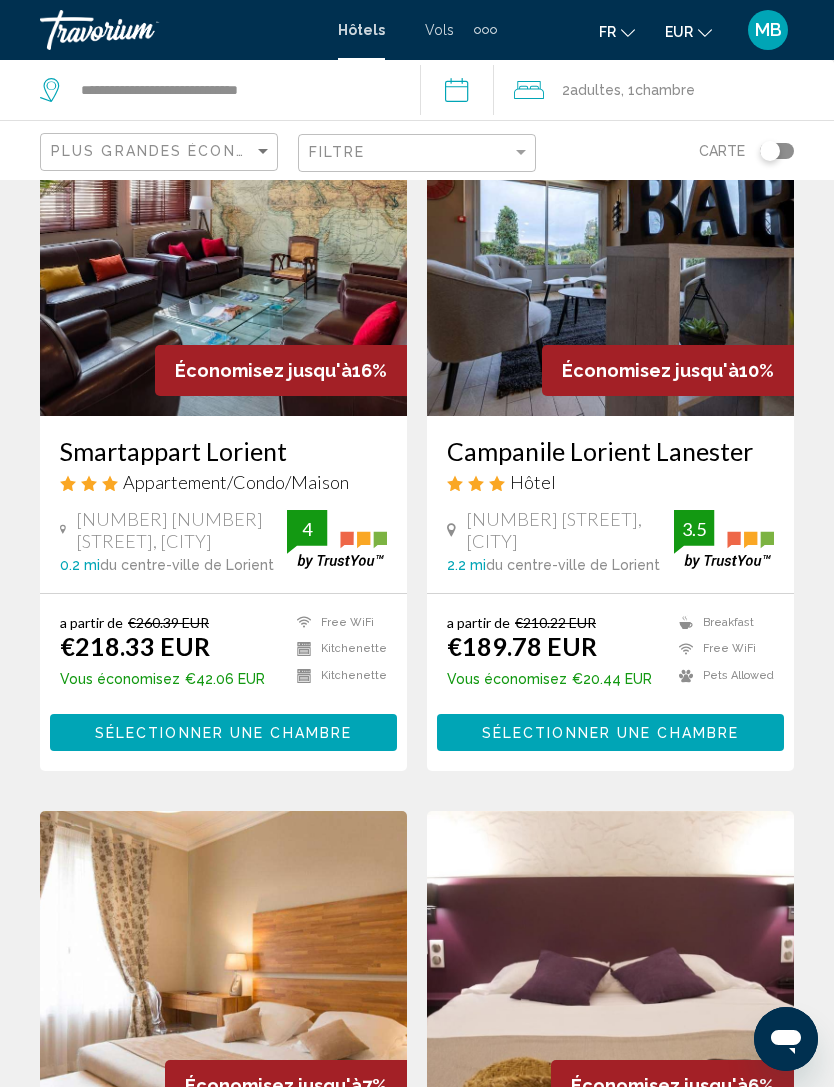 click on "Campanile Lorient Lanester" at bounding box center (610, 451) 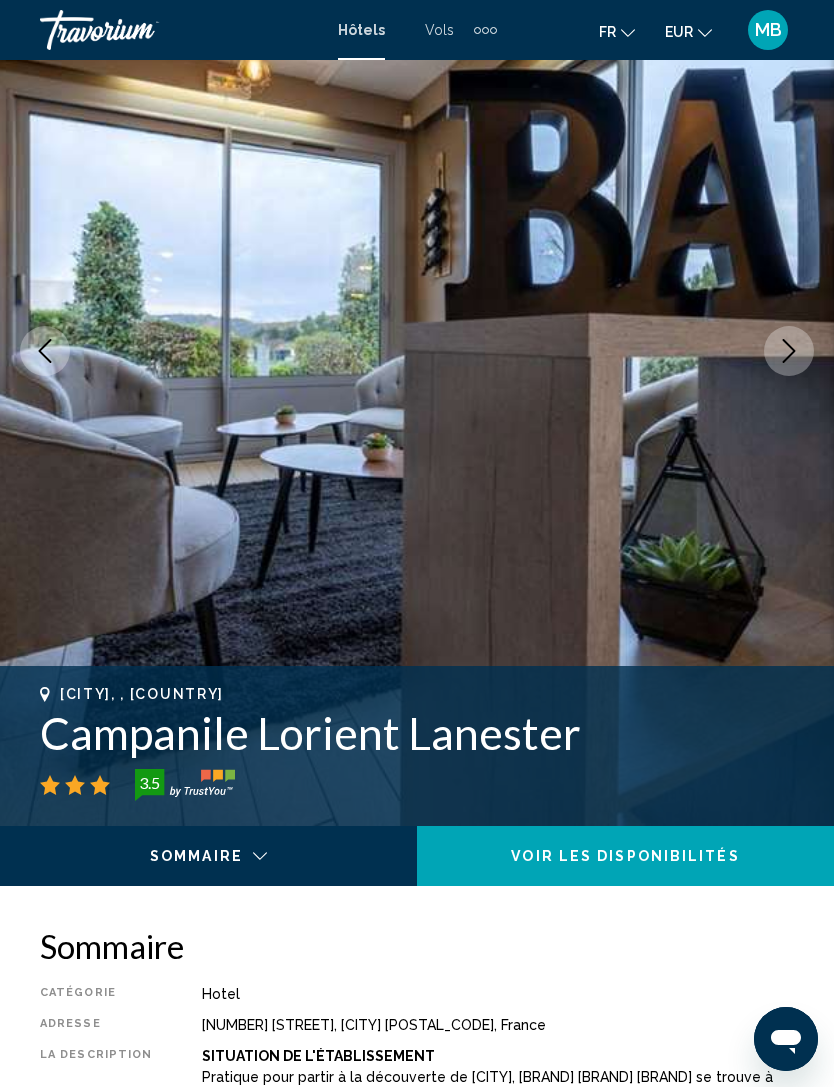scroll, scrollTop: 0, scrollLeft: 0, axis: both 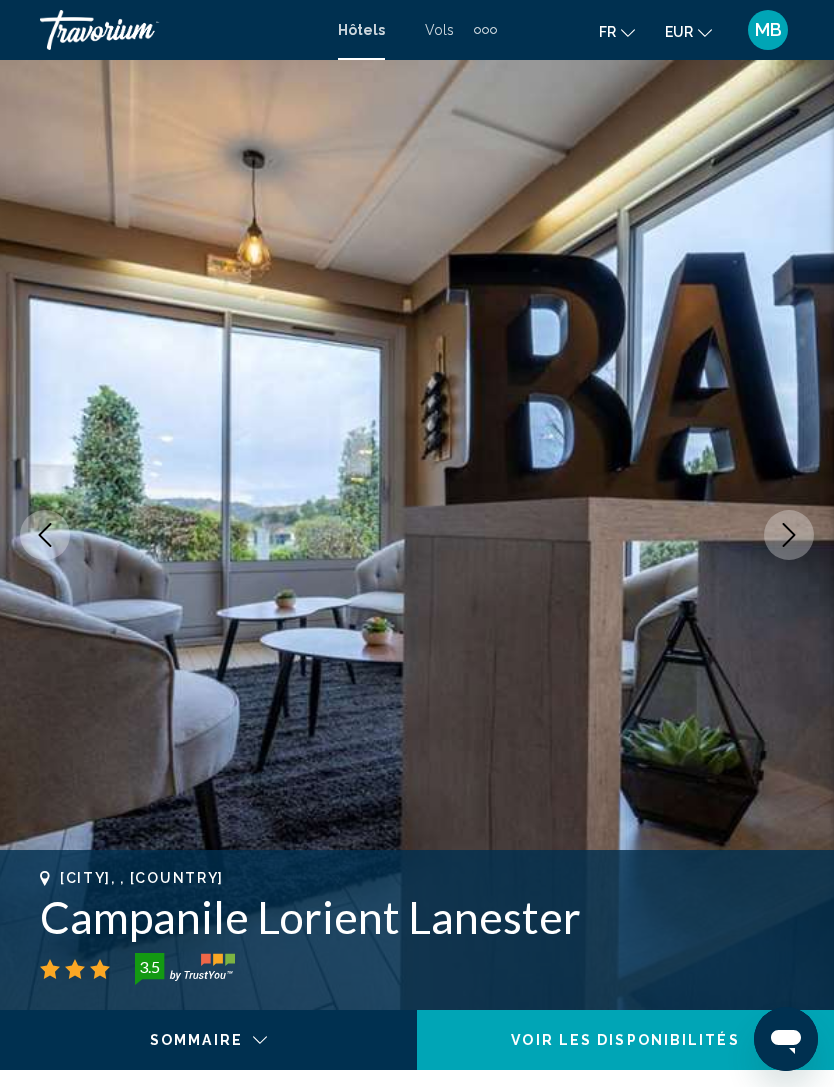click at bounding box center [789, 535] 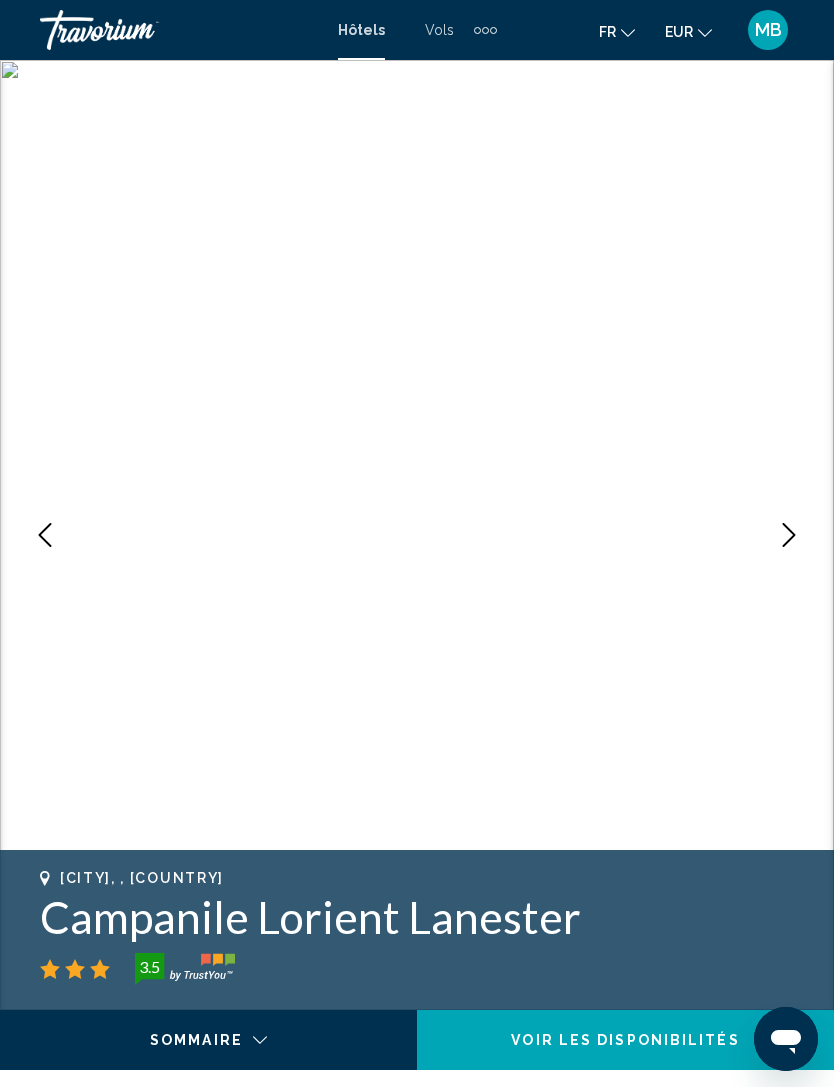 click 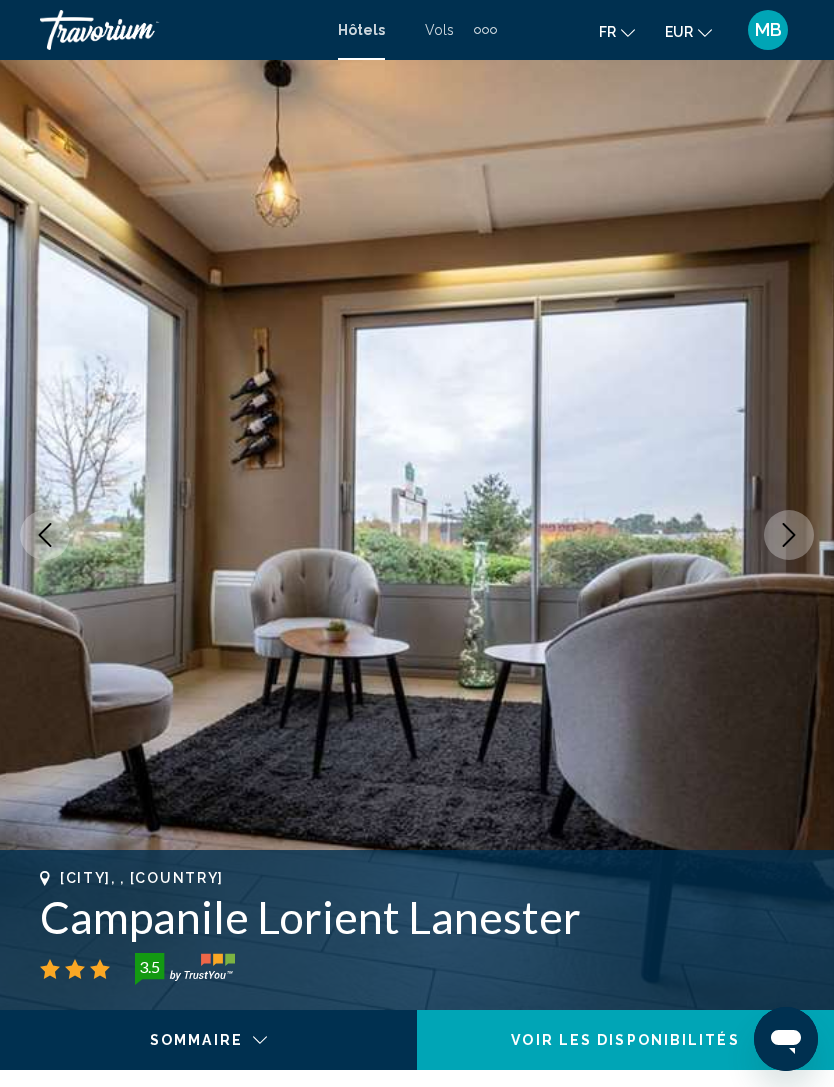 click 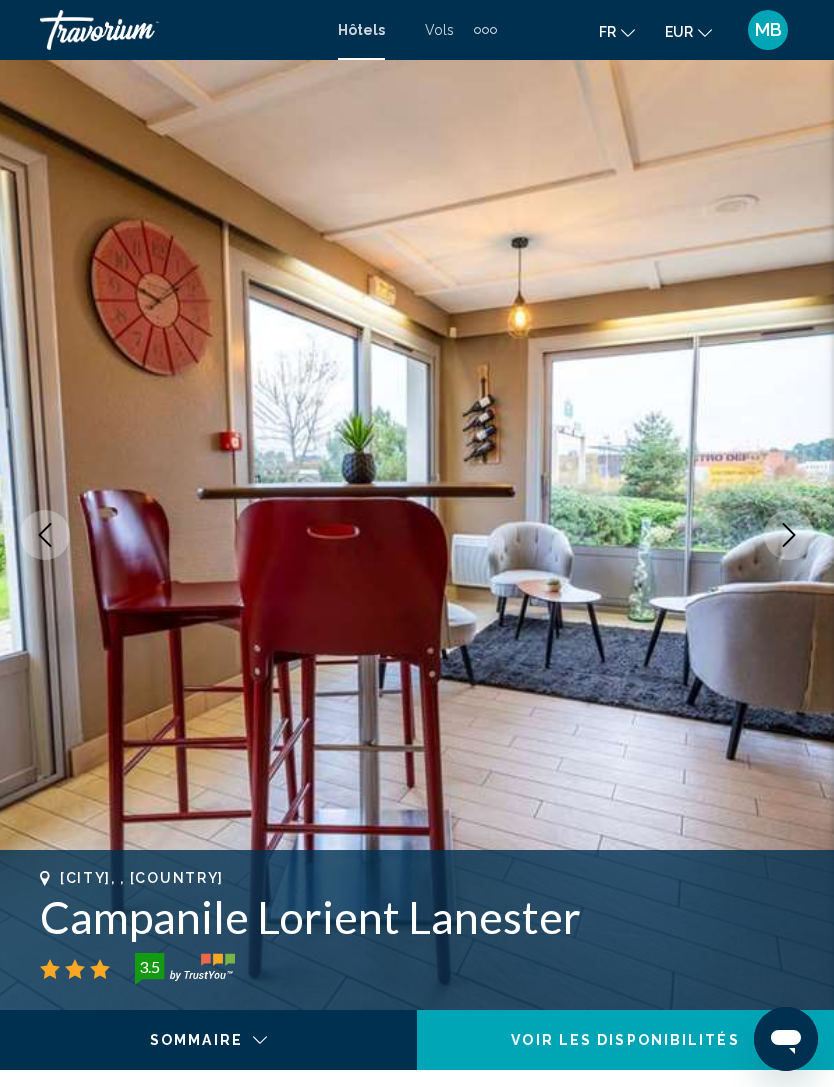 click 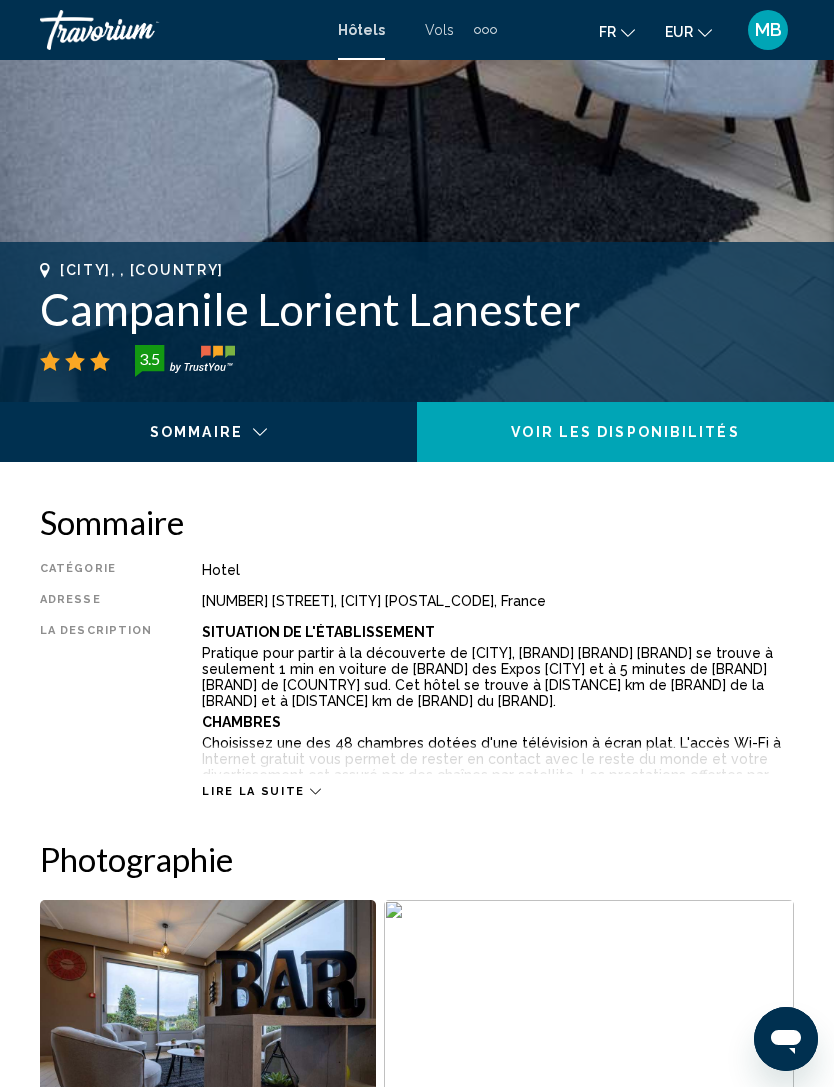 scroll, scrollTop: 650, scrollLeft: 0, axis: vertical 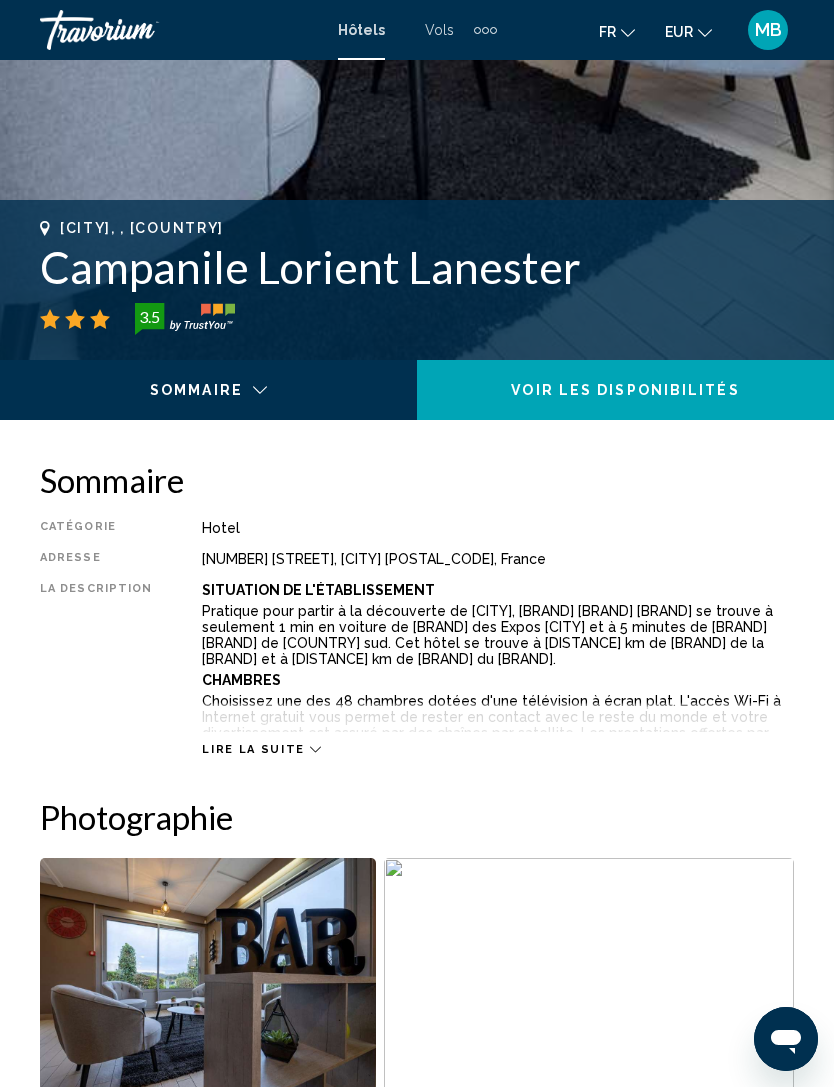 click 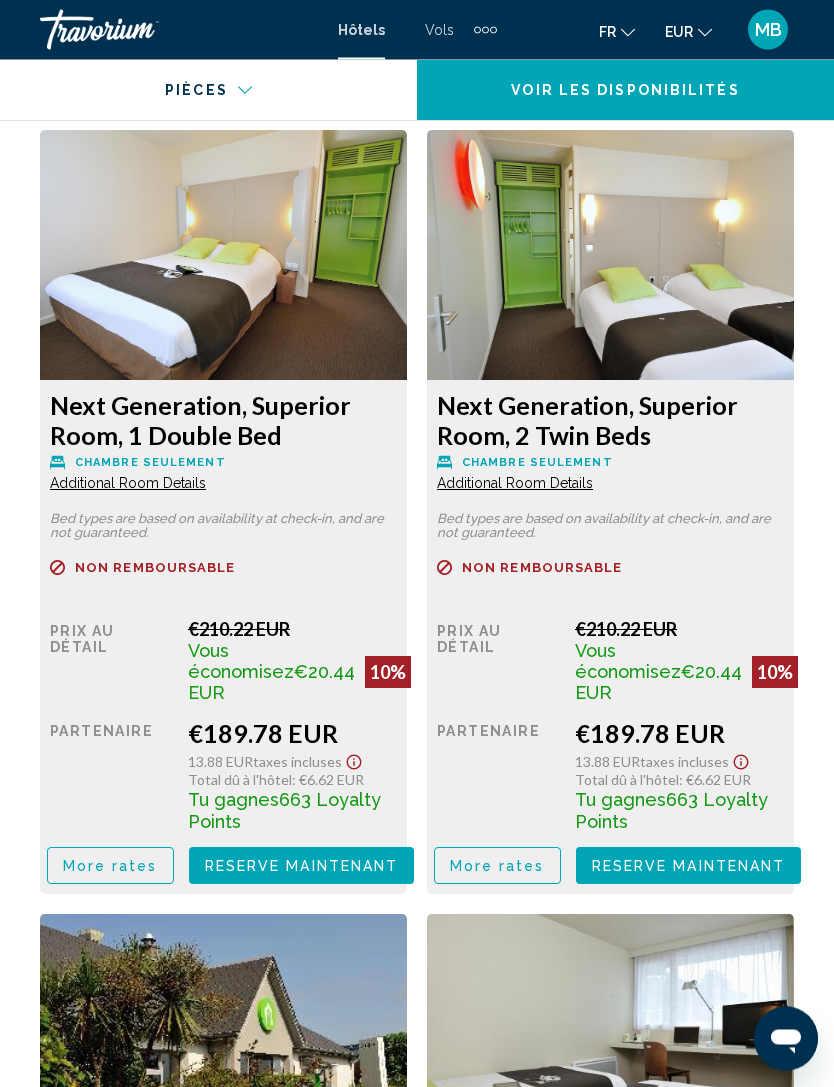 scroll, scrollTop: 3730, scrollLeft: 0, axis: vertical 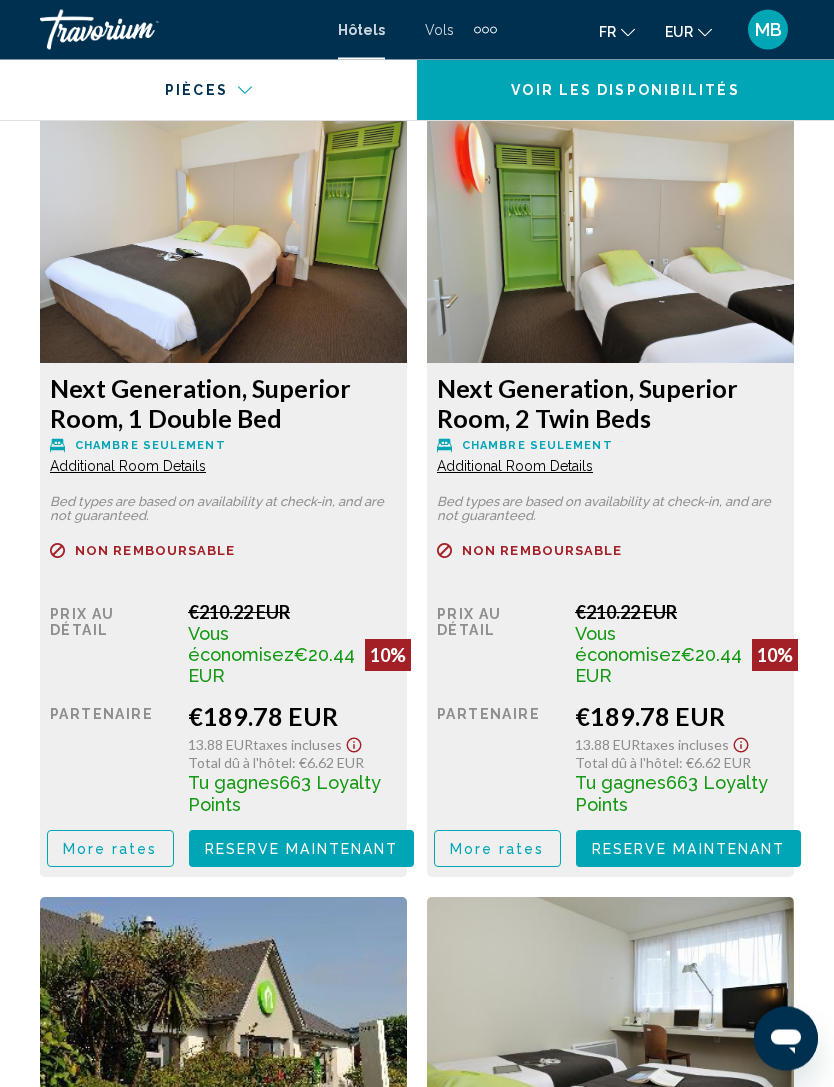 click on "Additional Room Details" at bounding box center (128, 467) 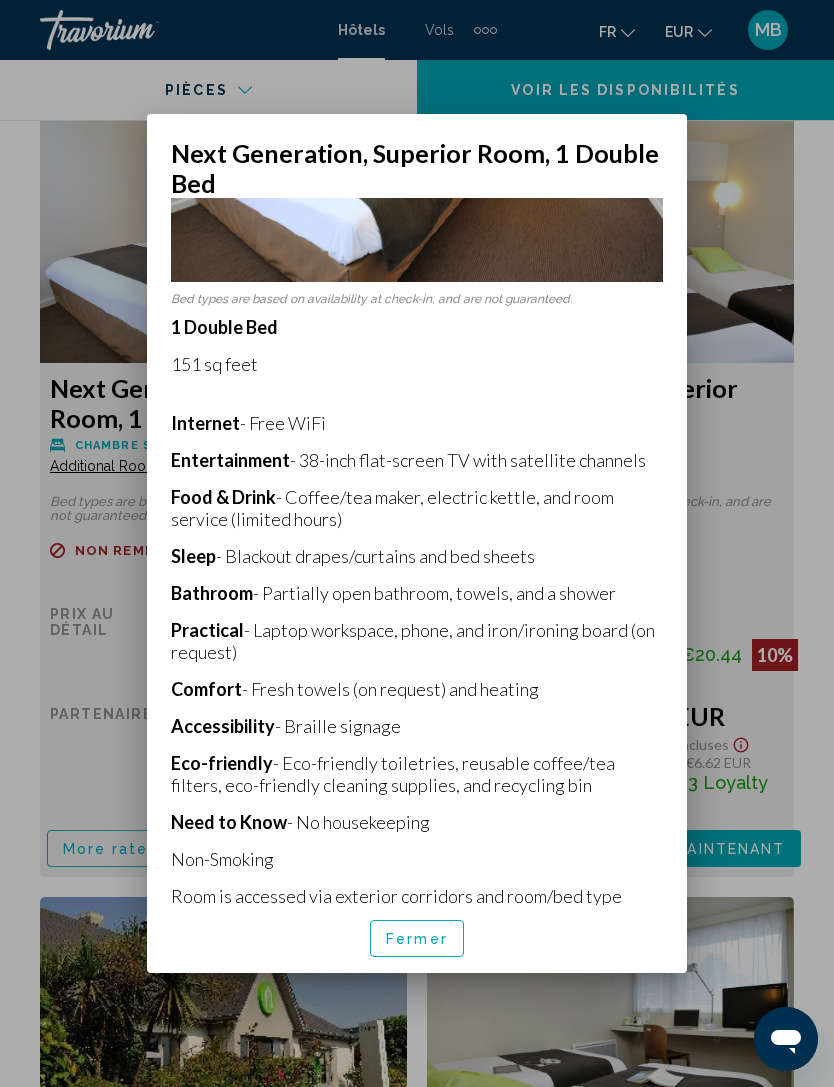 scroll, scrollTop: 251, scrollLeft: 0, axis: vertical 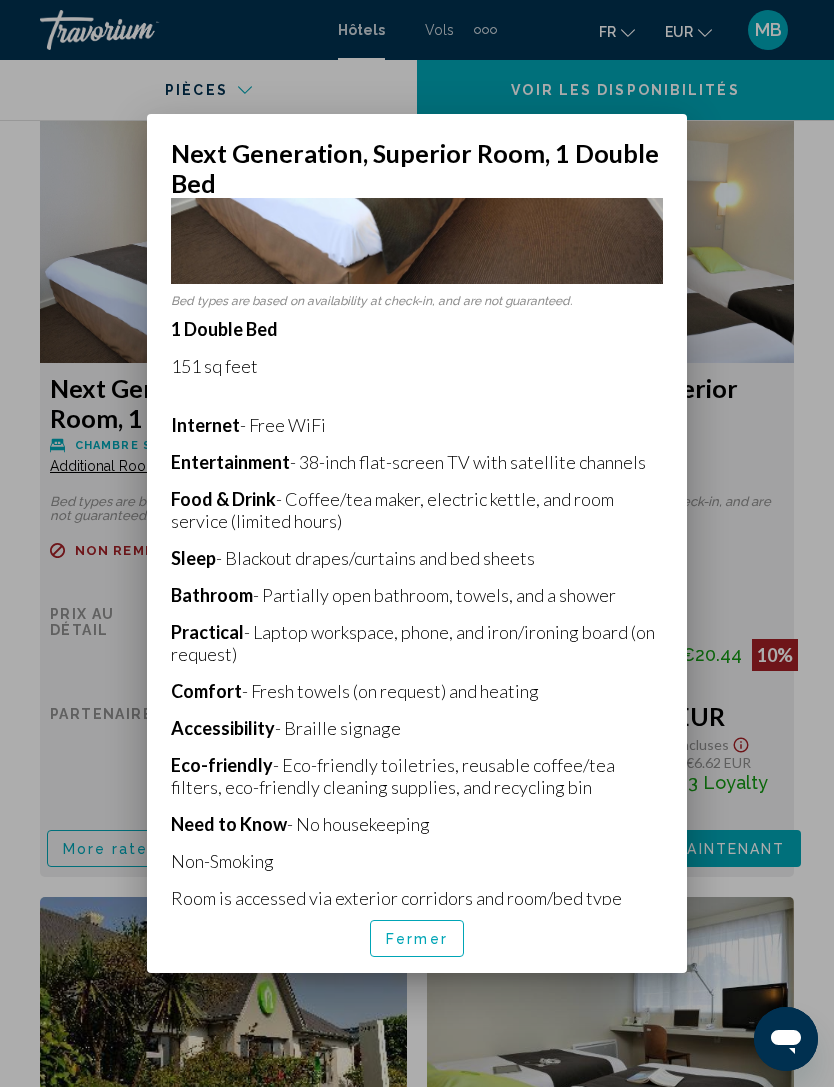click on "Fermer" at bounding box center (417, 939) 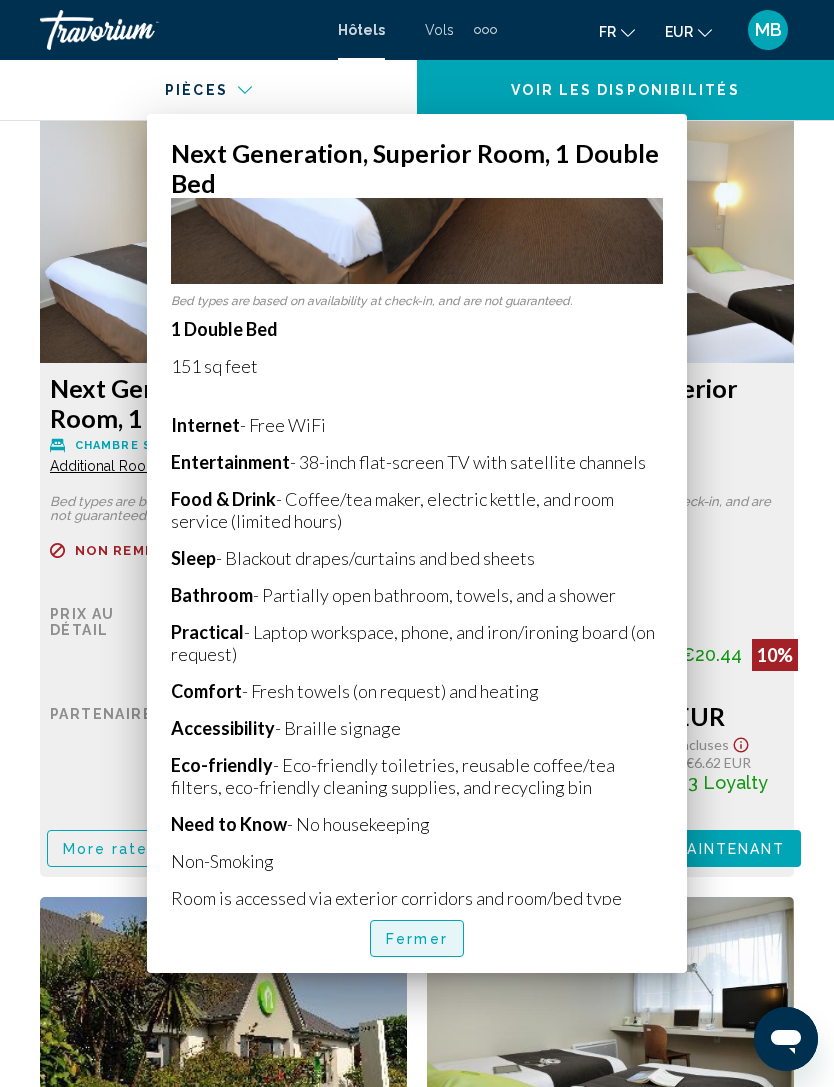 scroll, scrollTop: 3731, scrollLeft: 0, axis: vertical 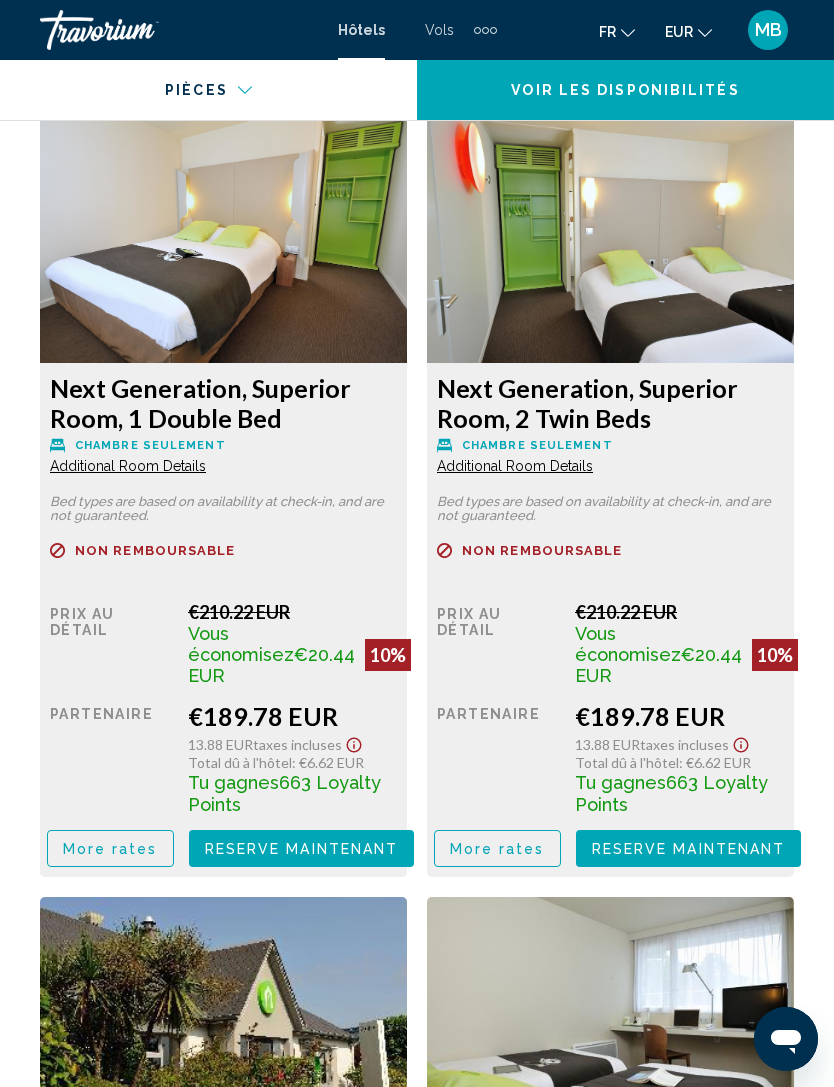 click on "More rates" at bounding box center (110, 849) 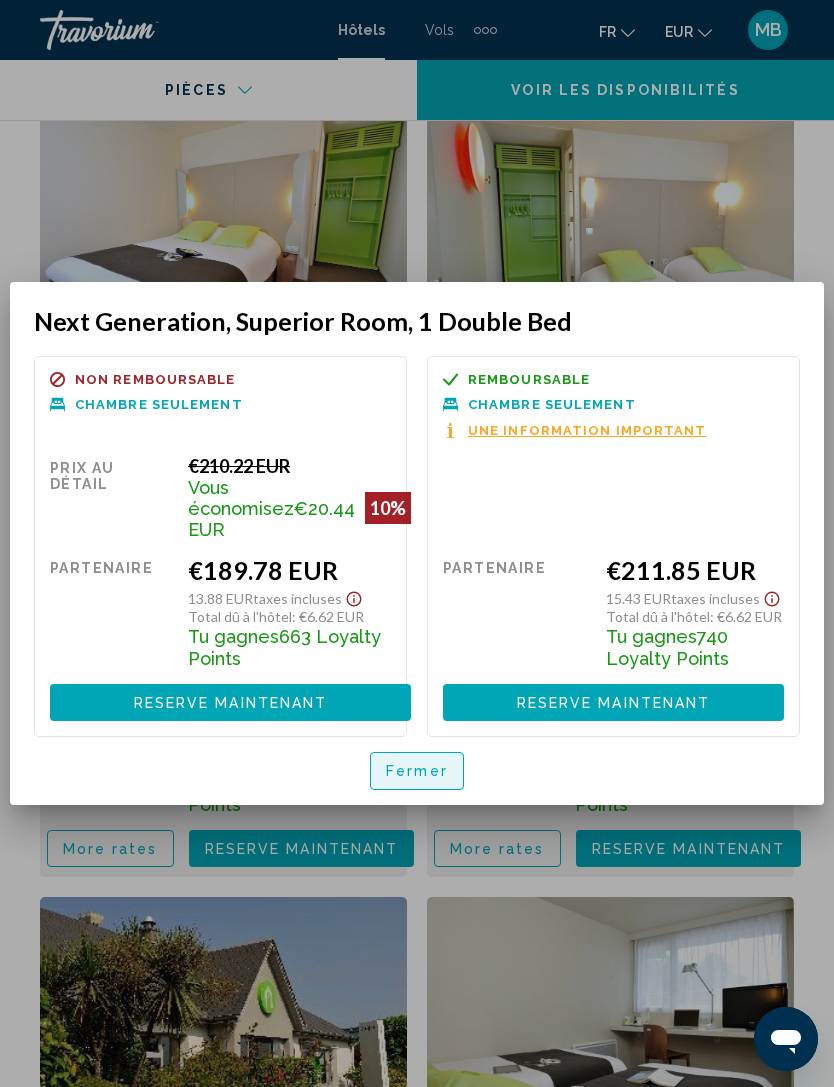 click on "Fermer" at bounding box center [417, 772] 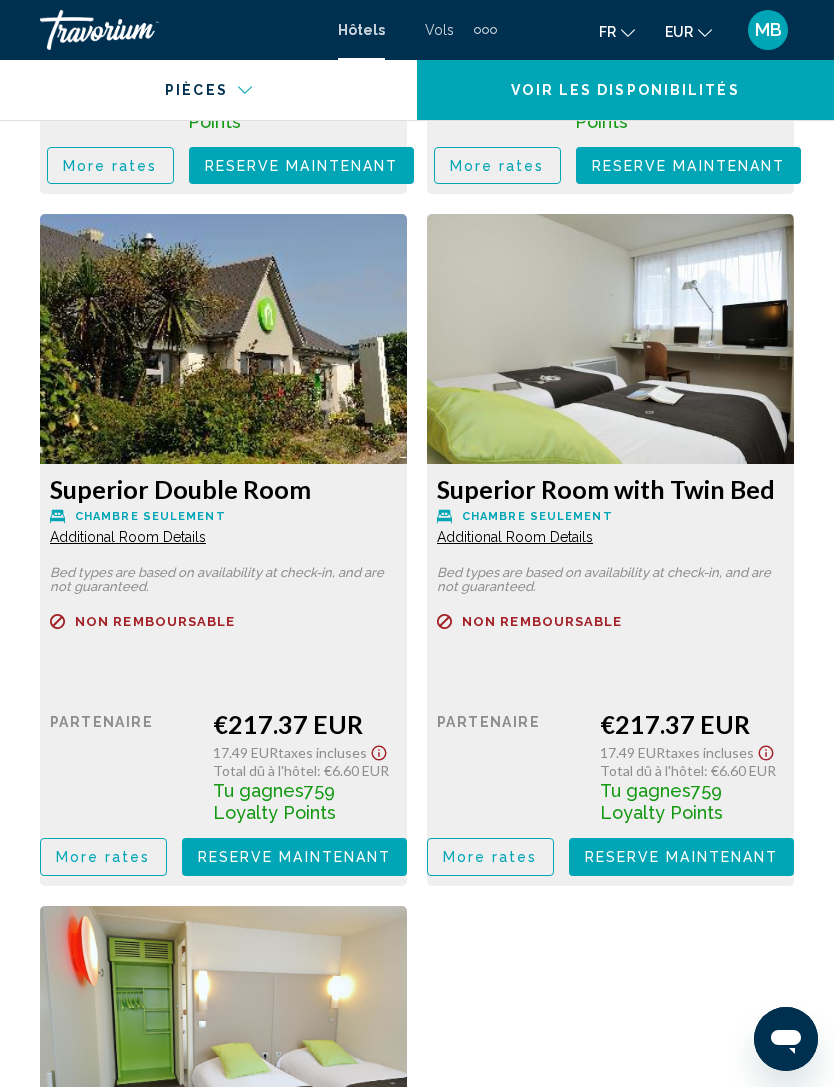 scroll, scrollTop: 4421, scrollLeft: 0, axis: vertical 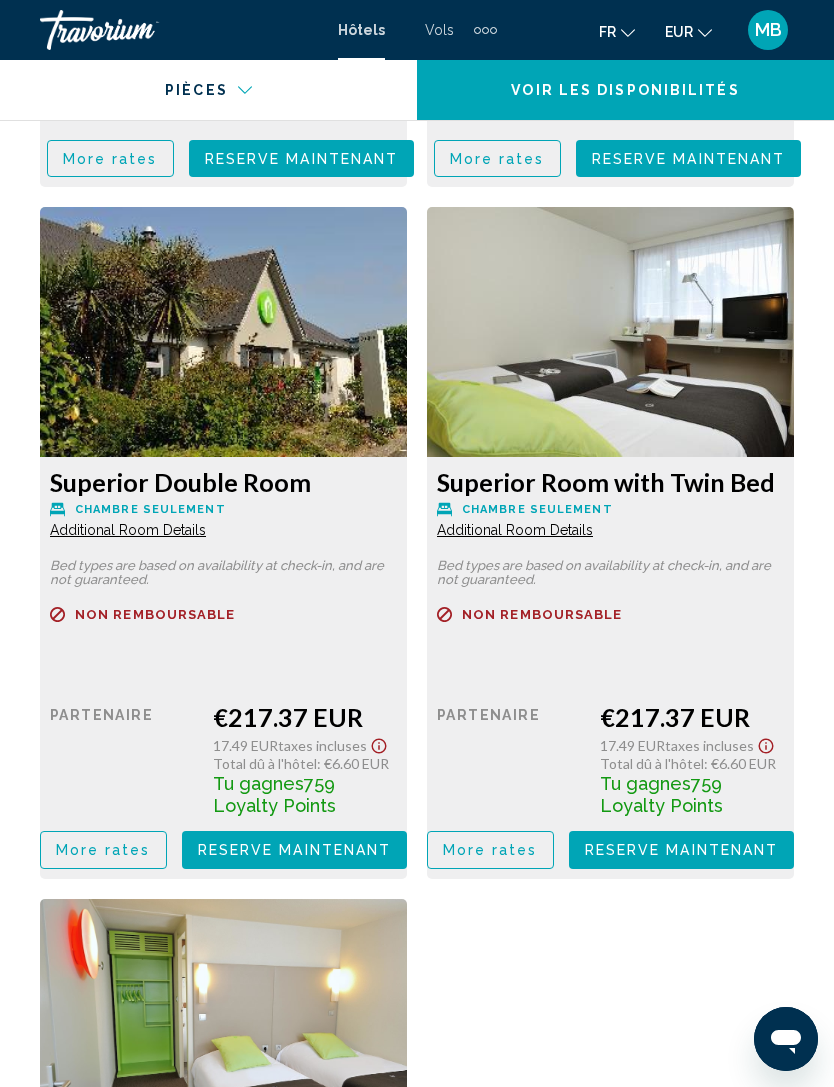 click on "More rates" at bounding box center (110, 159) 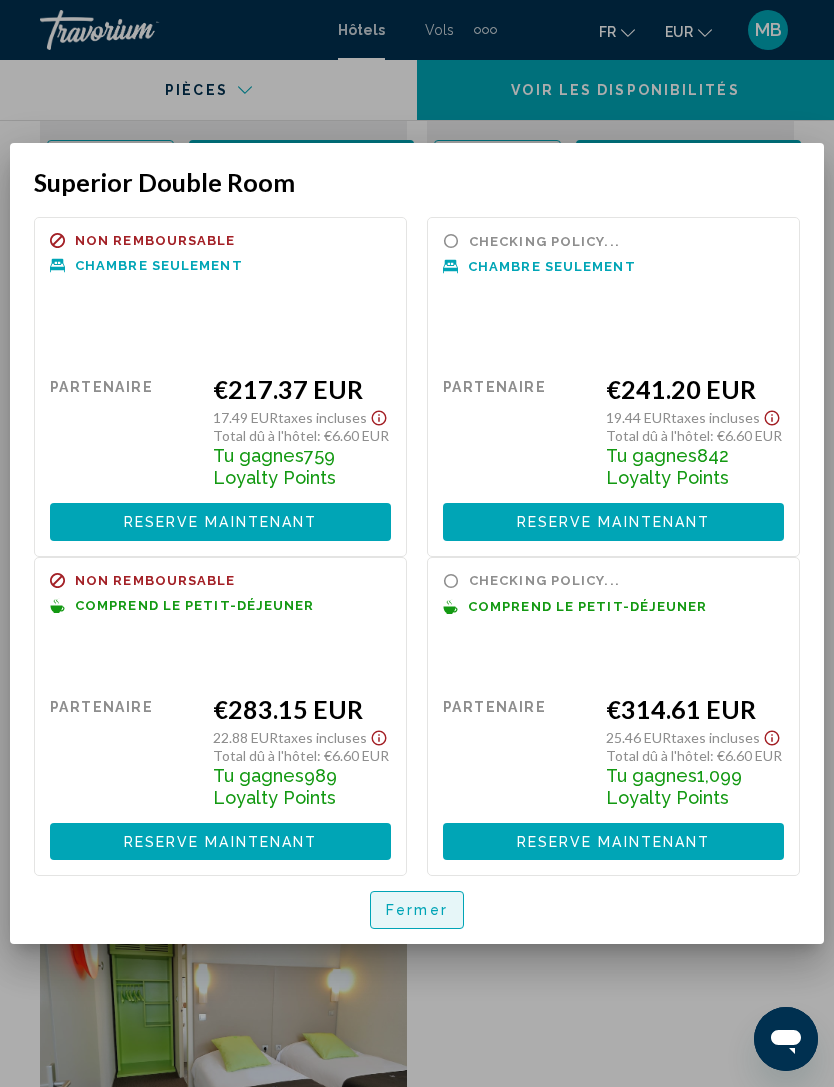 click on "Fermer" at bounding box center (417, 911) 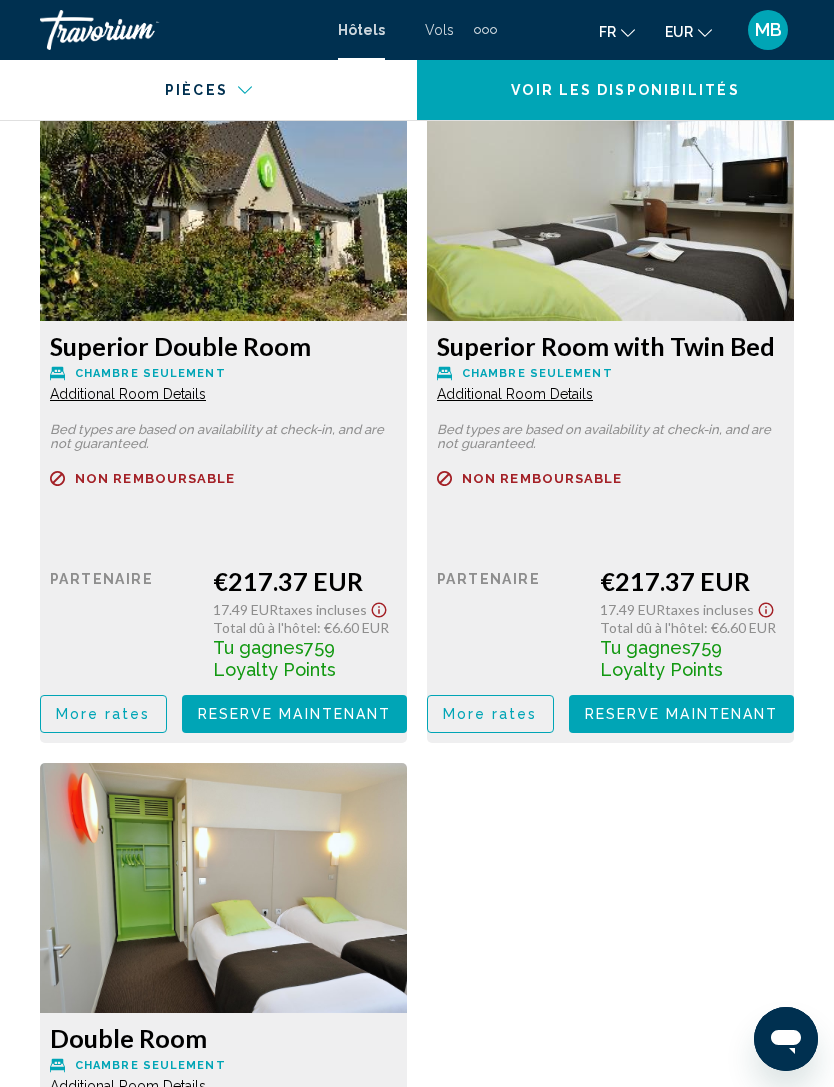 scroll, scrollTop: 4555, scrollLeft: 0, axis: vertical 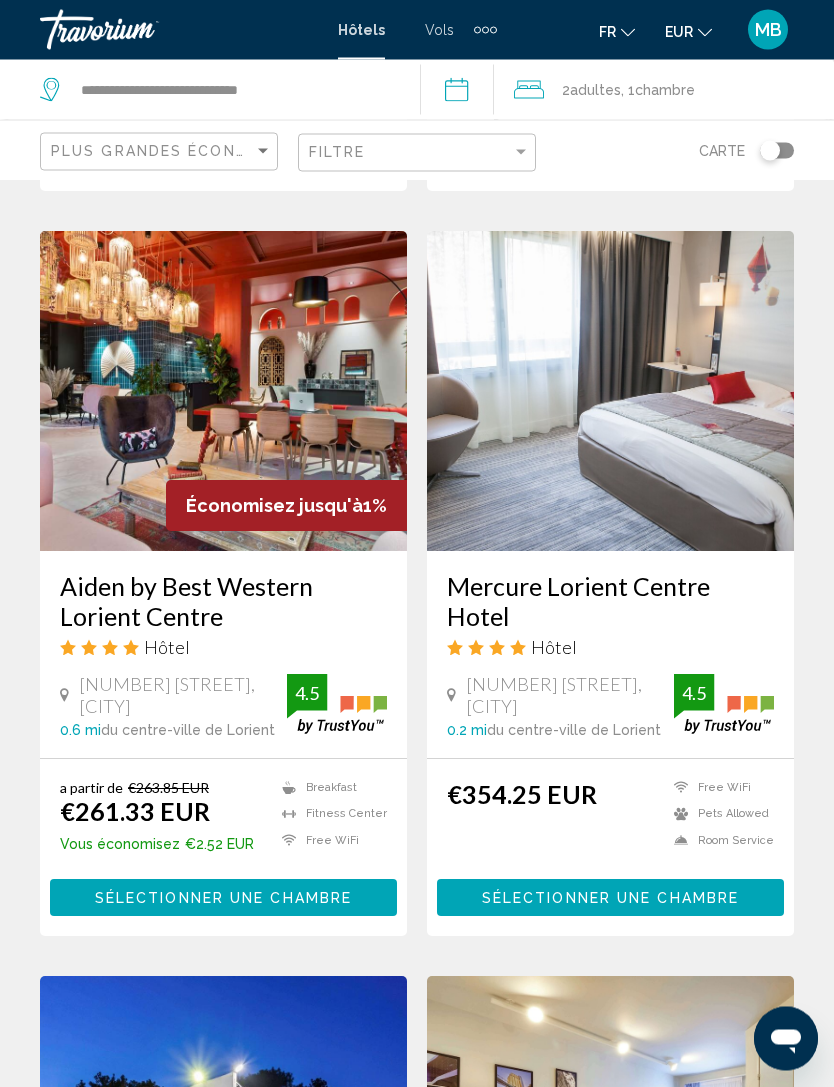 click on "Aiden by Best Western Lorient Centre" at bounding box center (223, 602) 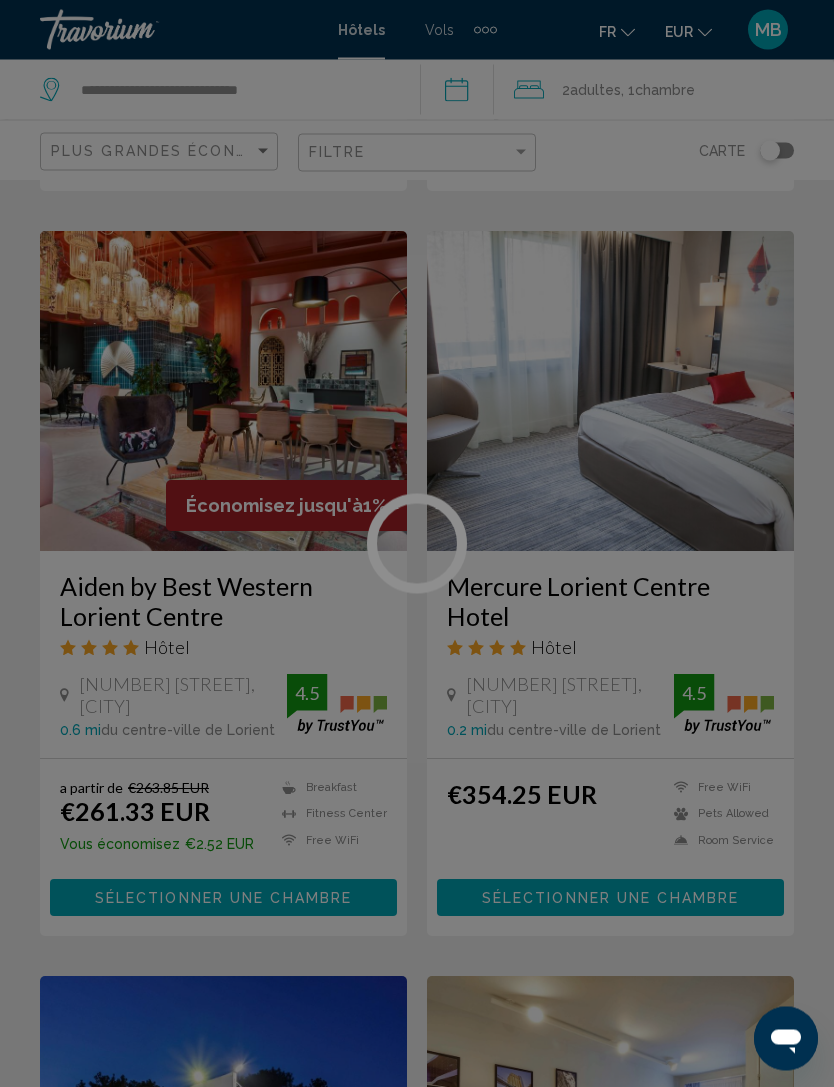 scroll, scrollTop: 1510, scrollLeft: 0, axis: vertical 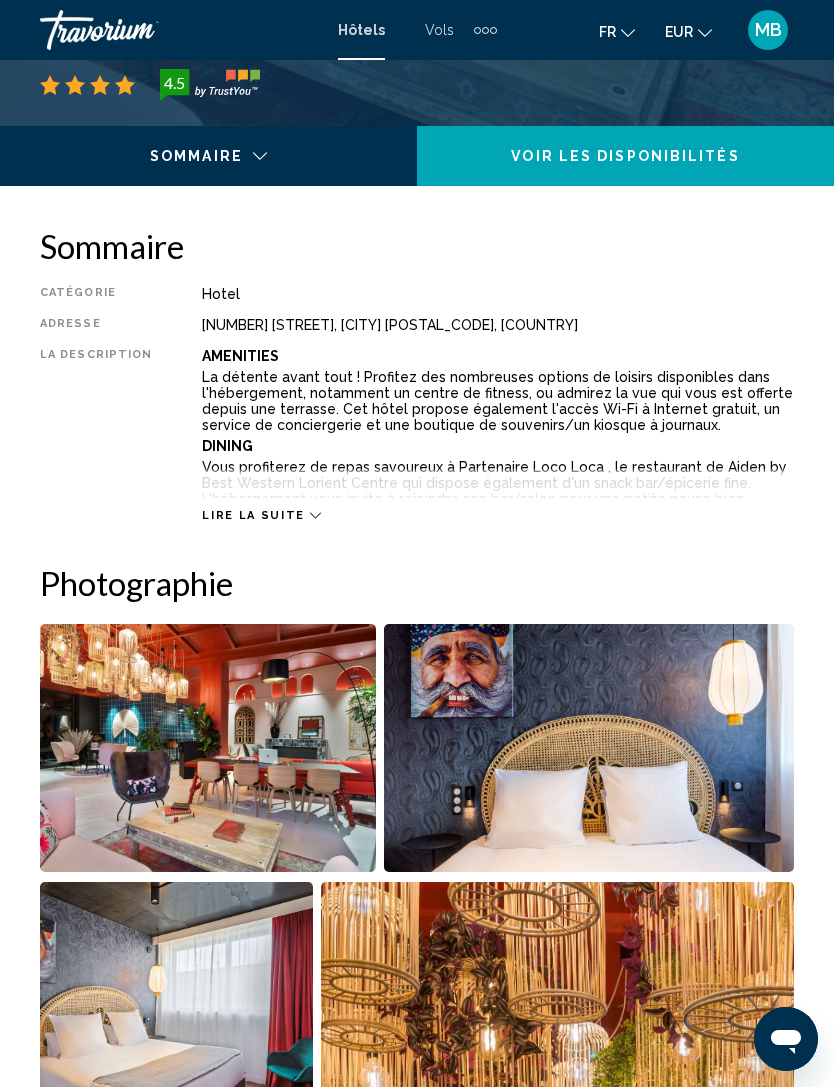 click on "Lire la suite" at bounding box center (253, 515) 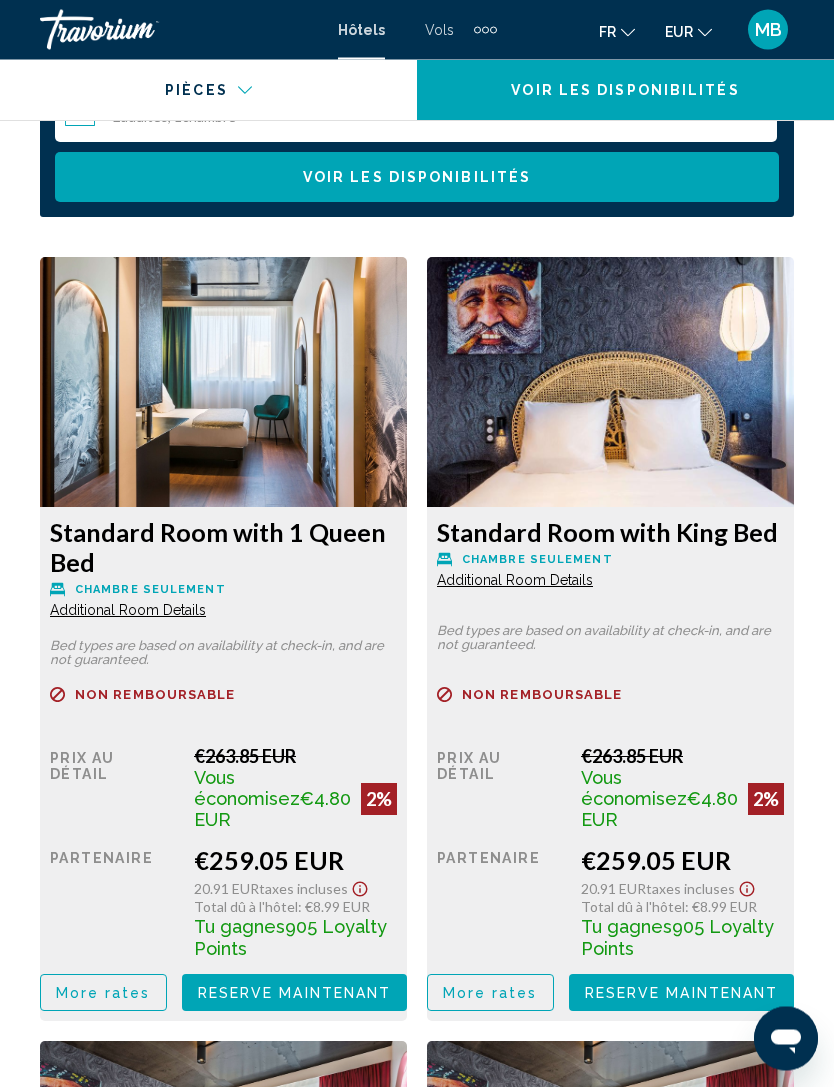 scroll, scrollTop: 4171, scrollLeft: 0, axis: vertical 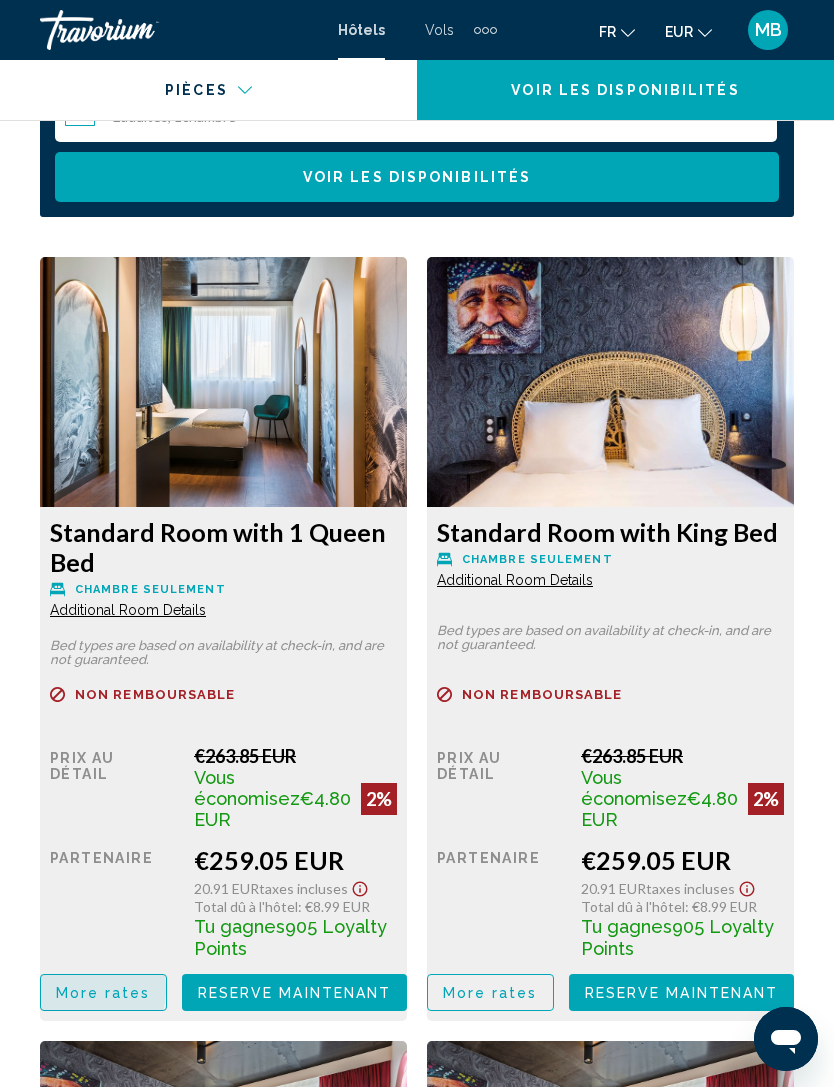 click on "More rates" at bounding box center [103, 993] 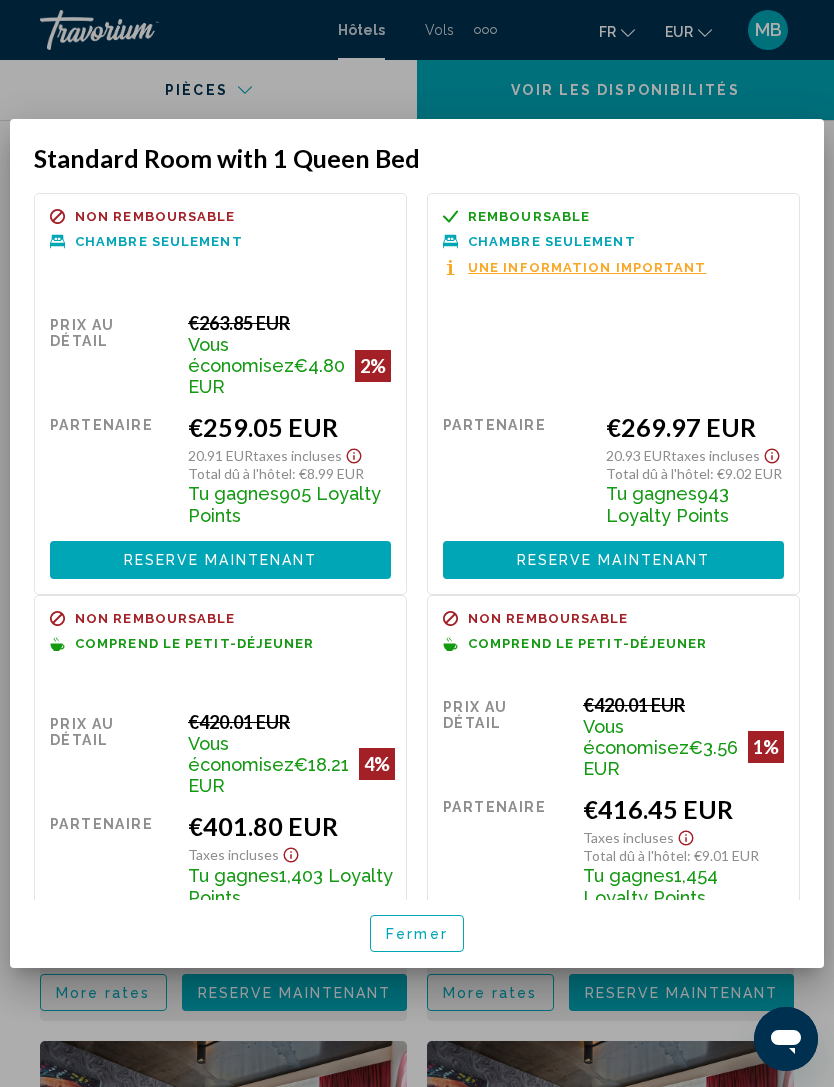 click on "Fermer" at bounding box center [417, 934] 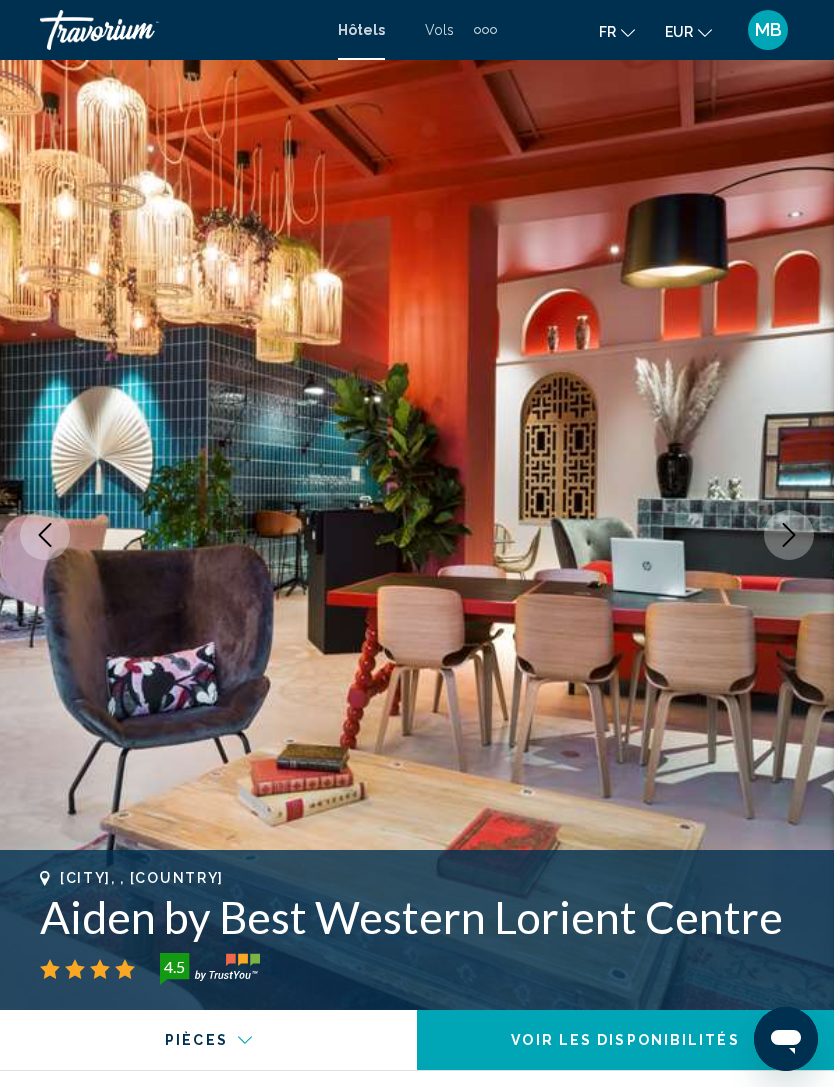 scroll, scrollTop: 4171, scrollLeft: 0, axis: vertical 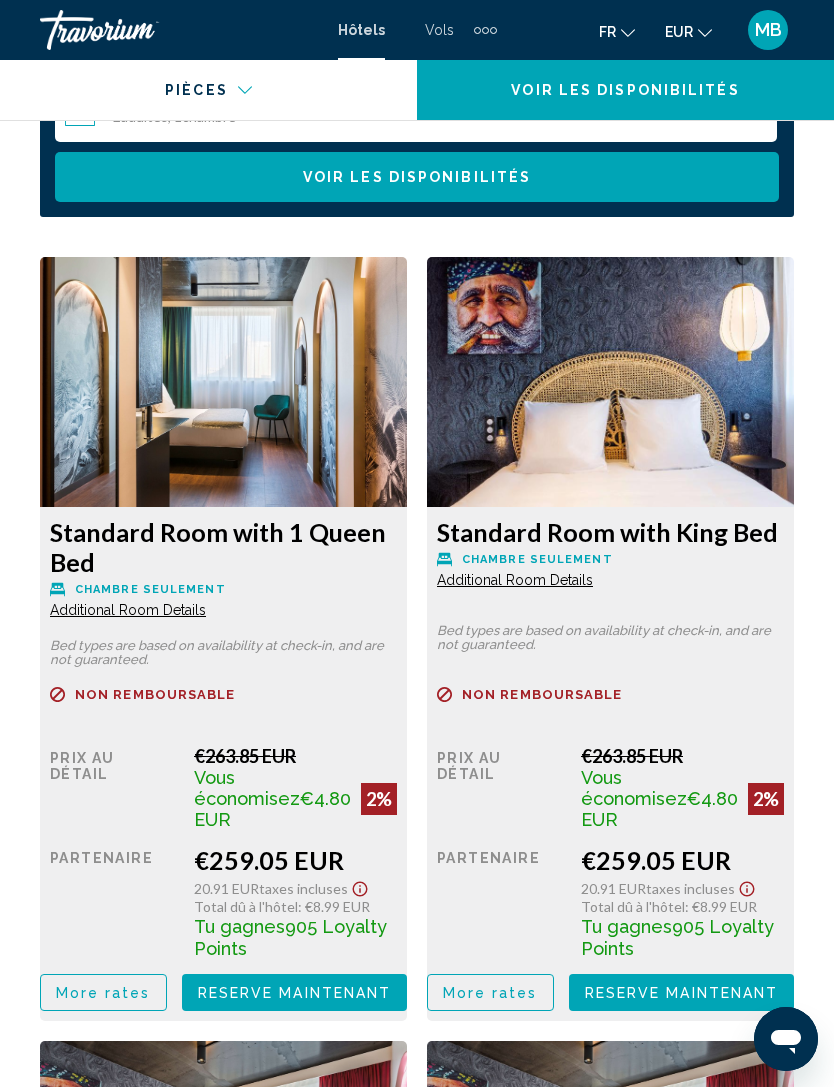 click on "More rates" at bounding box center [103, 993] 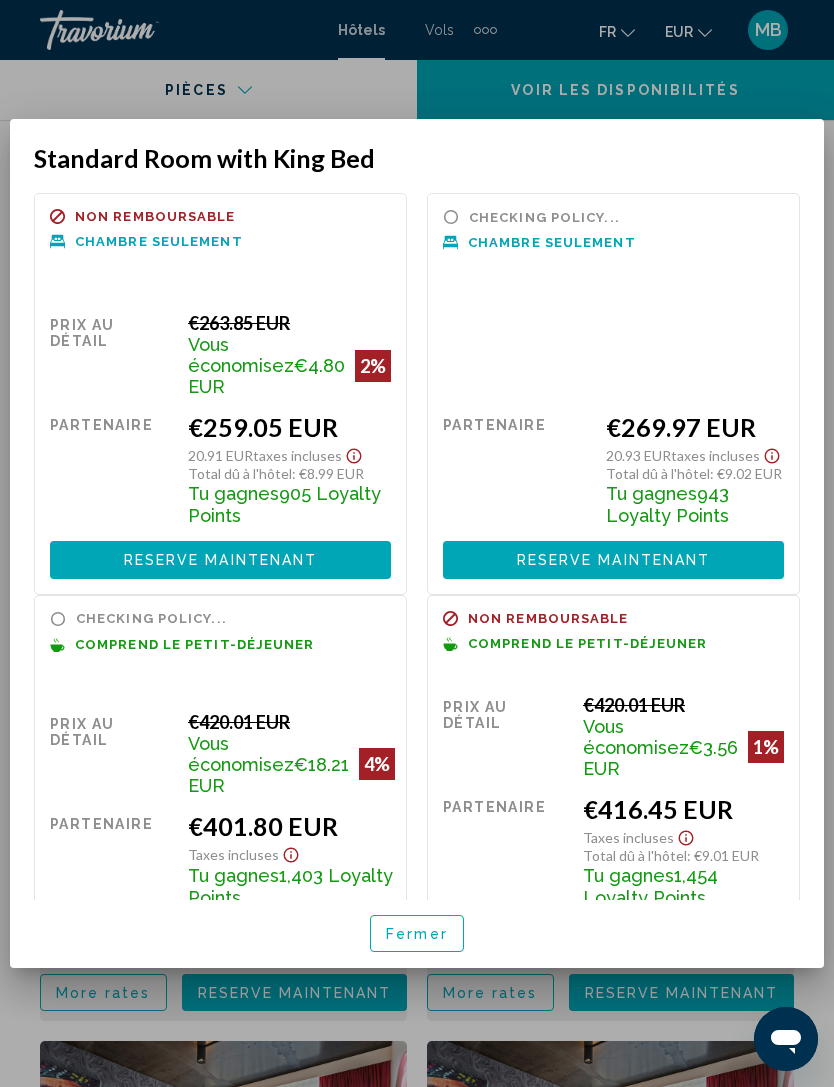click on "Fermer" at bounding box center (417, 934) 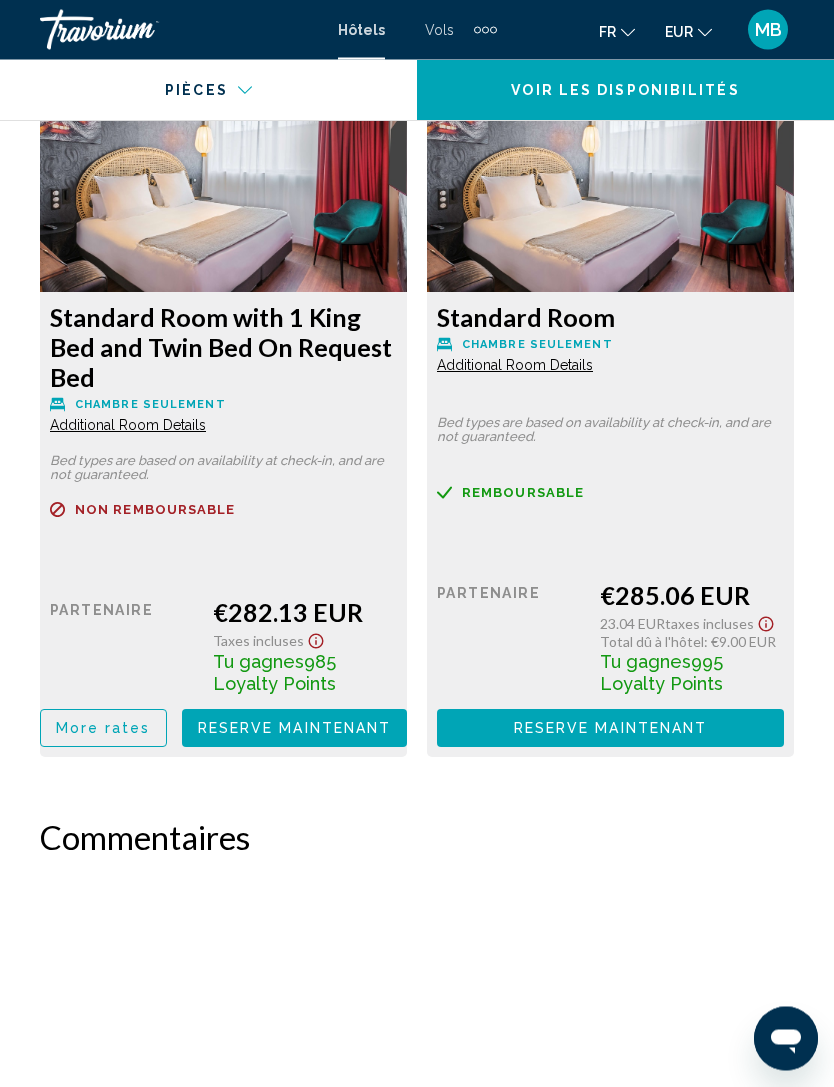 scroll, scrollTop: 5171, scrollLeft: 0, axis: vertical 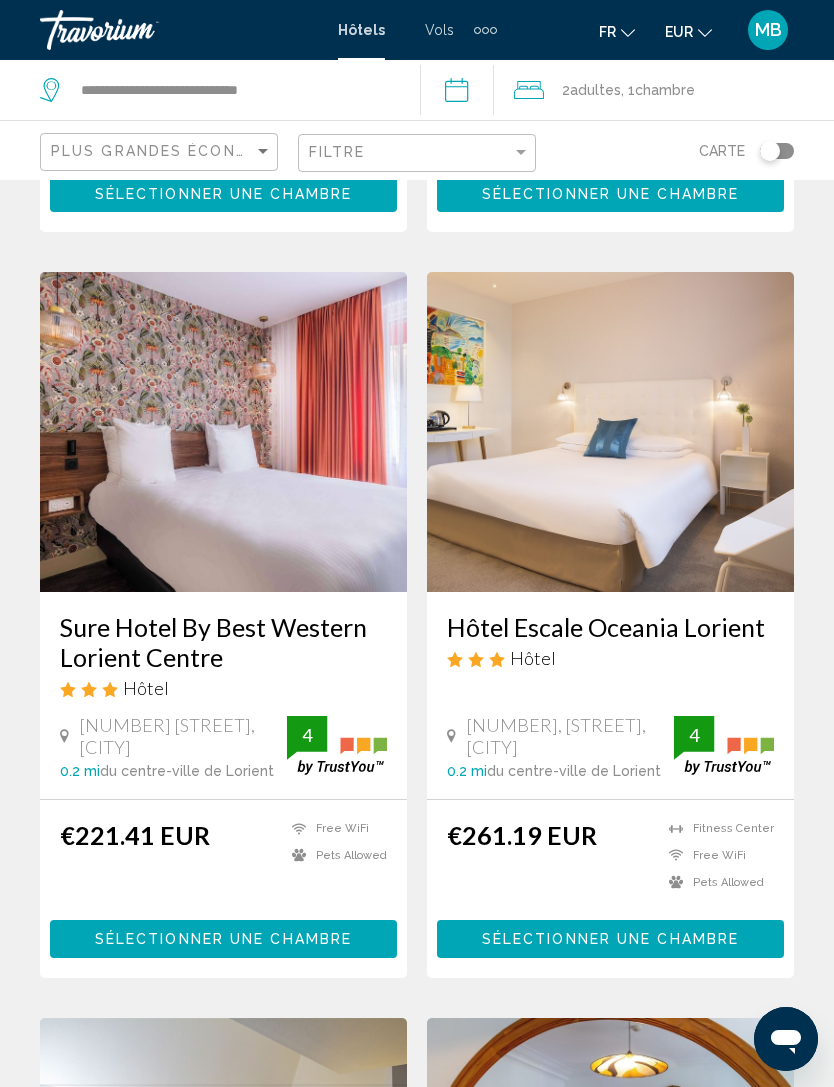 click on "Sure Hotel By Best Western Lorient Centre" at bounding box center (223, 642) 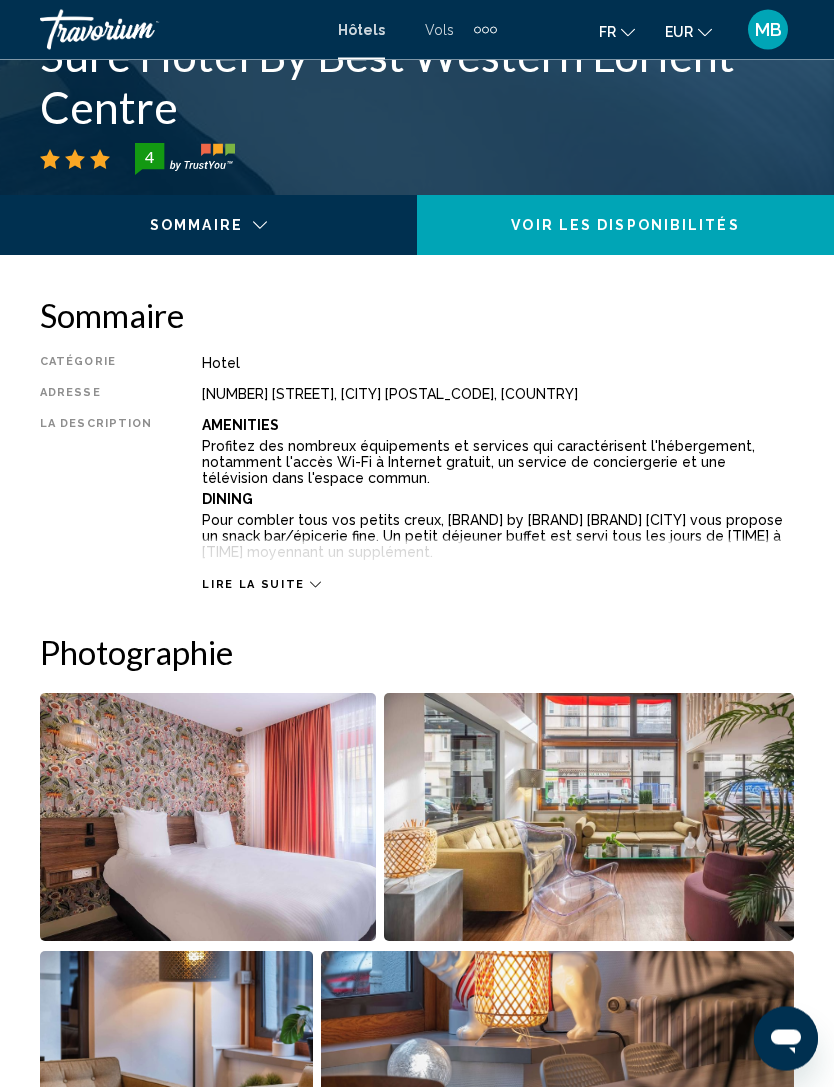 scroll, scrollTop: 823, scrollLeft: 0, axis: vertical 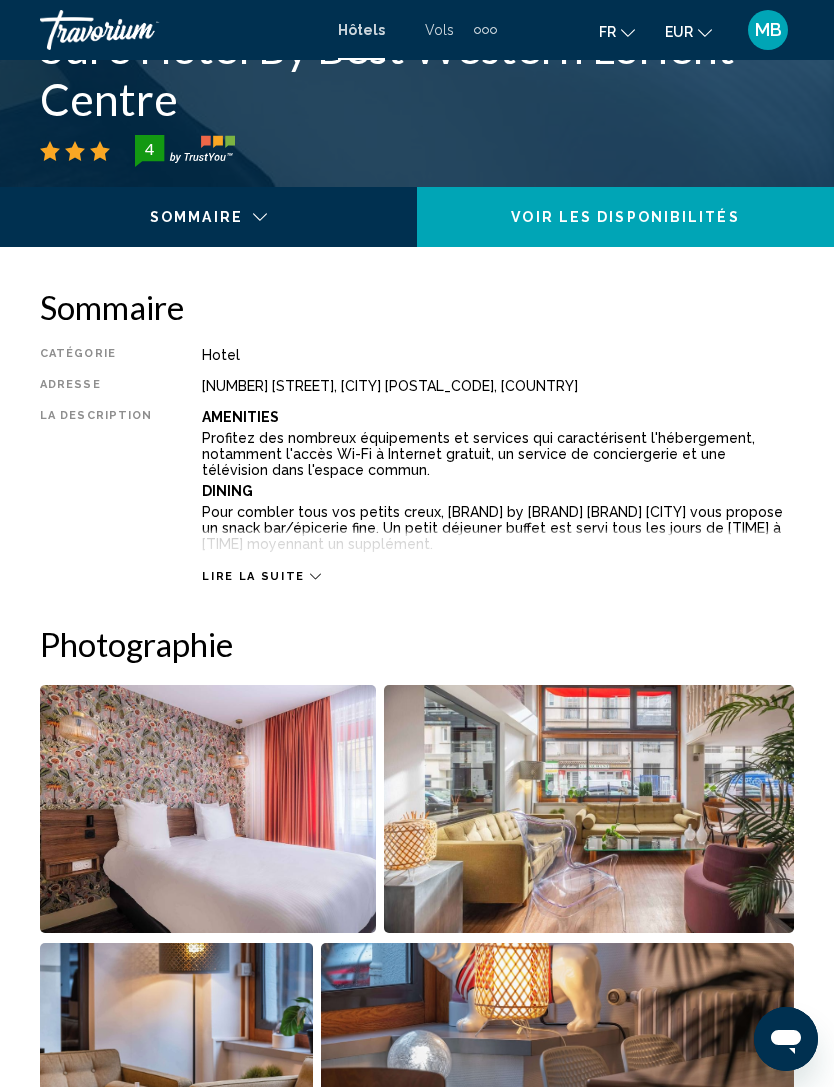click on "Sommaire Catégorie Hotel Adresse 3 Rue Olivier De Clisson, Lorient  56100, France La description Amenities Profitez des nombreux équipements et services qui caractérisent l'hébergement, notamment l'accès Wi-Fi à Internet gratuit, un service de conciergerie et une télévision dans l'espace commun. Dining Pour combler tous vos petits creux, Sure Hotel by Best Western Lorient Centre vous propose un snack bar/épicerie fine. Un petit déjeuner buffet est servi tous les jours de 06 h 00 à 12 h 00 moyennant un supplément. National Ratings Le classement officiel par étoiles de cet hébergement a été attribué par ATOUT France, l'agence de développement touristique de la France. Business Amenities Les équipements et services proposés incluent un service de départ express, un service de nettoyage à sec / blanchisserie et un personnel polyglotte. Un parking gratuit est disponible dans l'enceinte de l'hébergement. Rooms Attractions Les distances sont affichées au dixième de kilomètre près Location" at bounding box center (417, 1754) 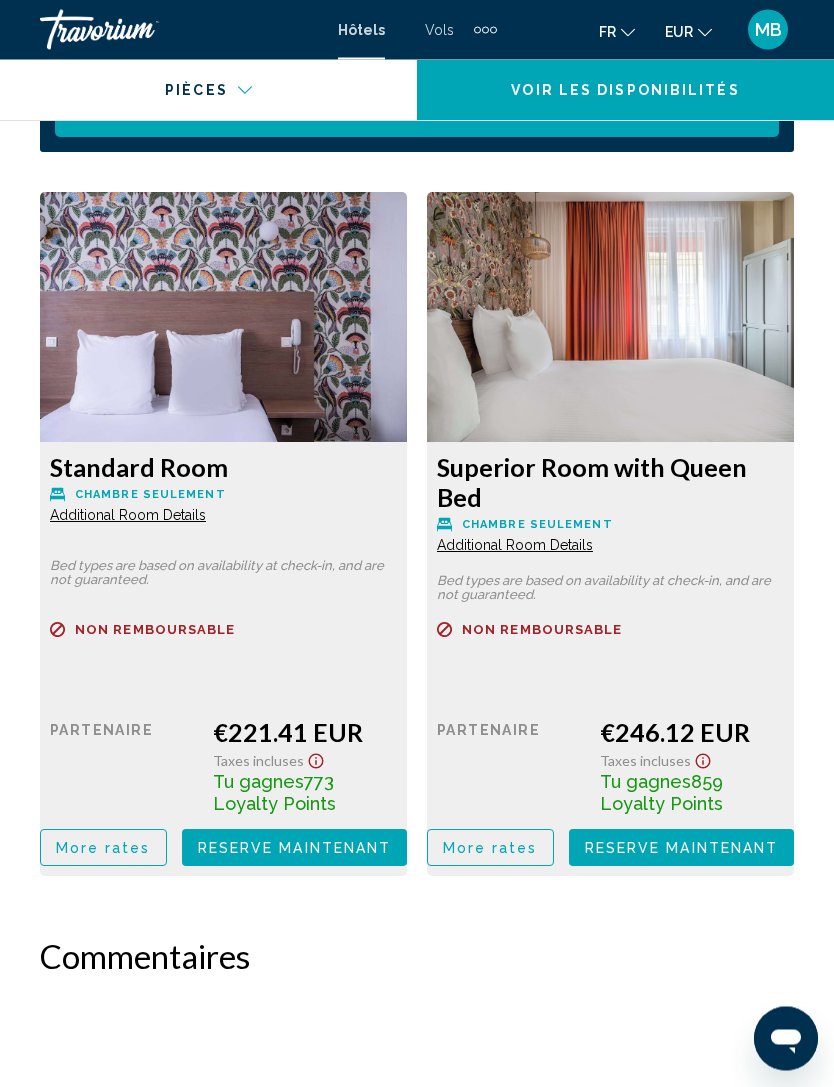 scroll, scrollTop: 4194, scrollLeft: 0, axis: vertical 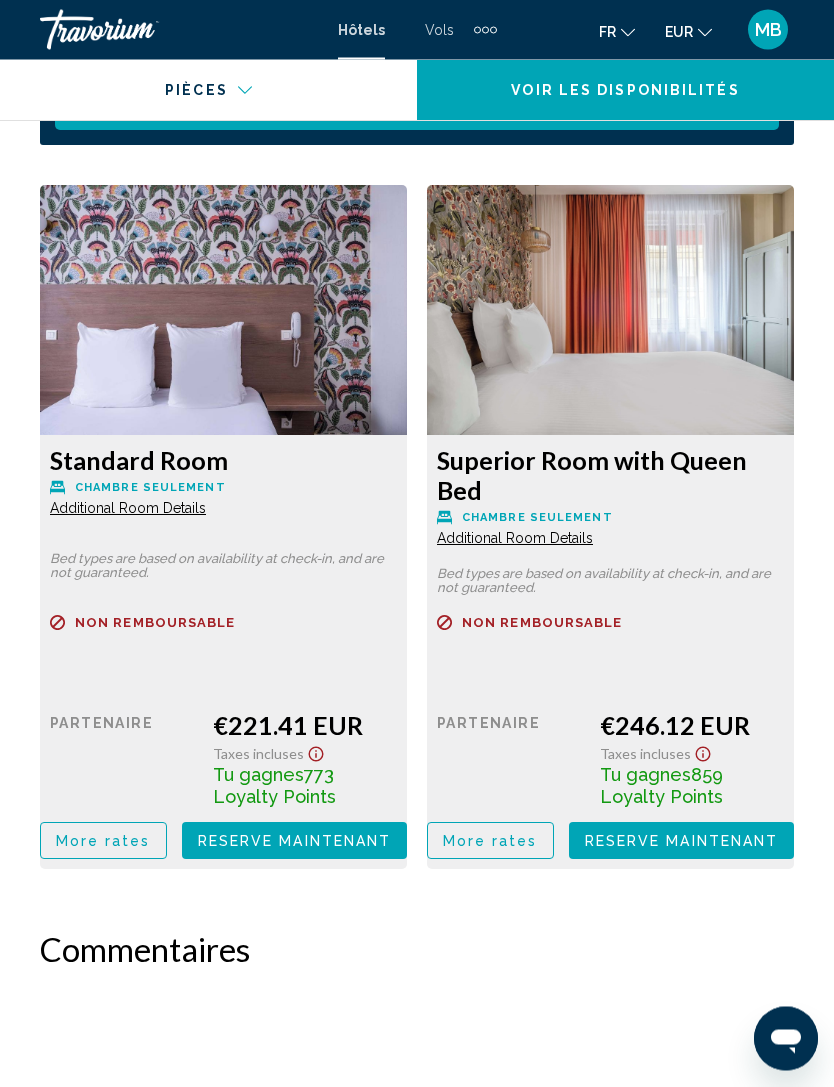 click on "More rates" at bounding box center (103, 842) 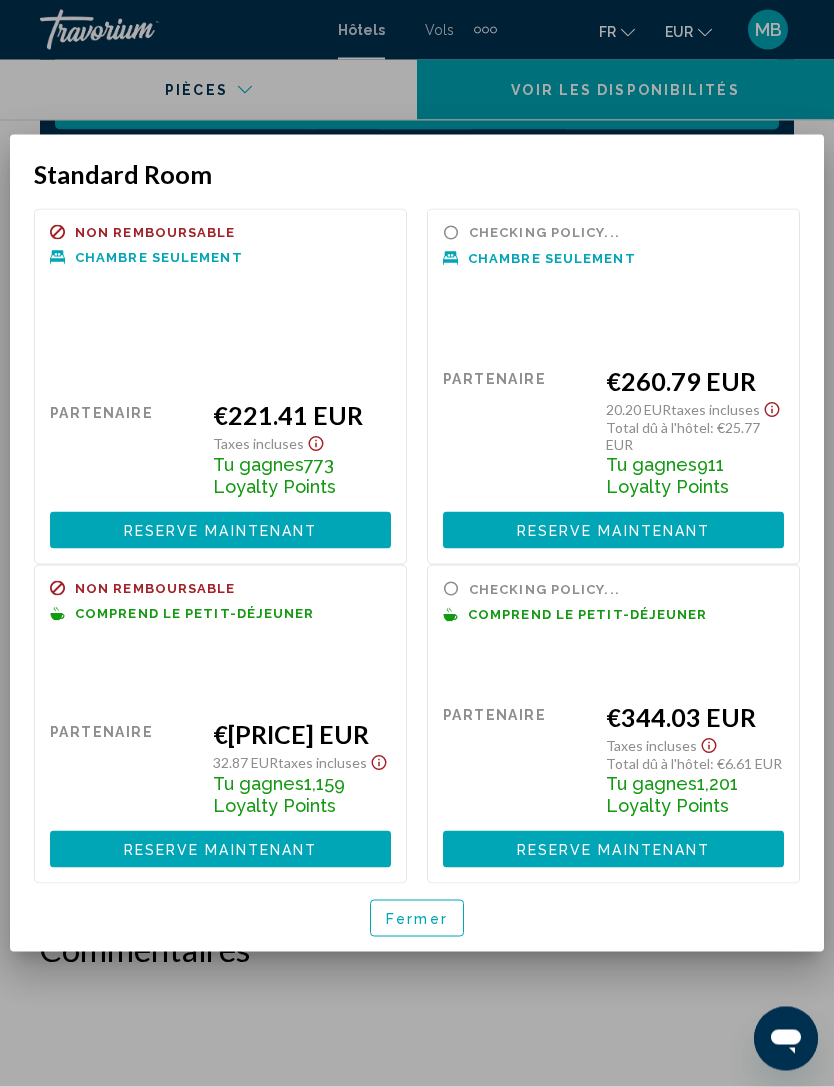 scroll, scrollTop: 0, scrollLeft: 0, axis: both 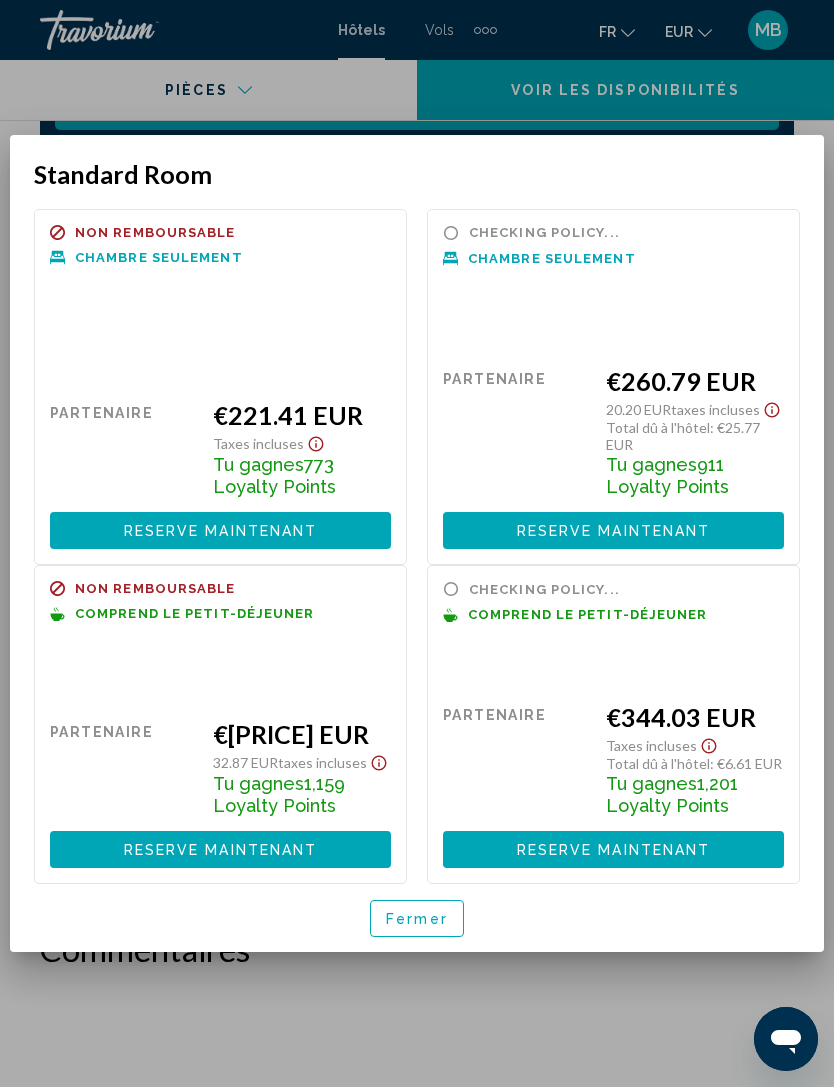 click on "Fermer" at bounding box center [417, 919] 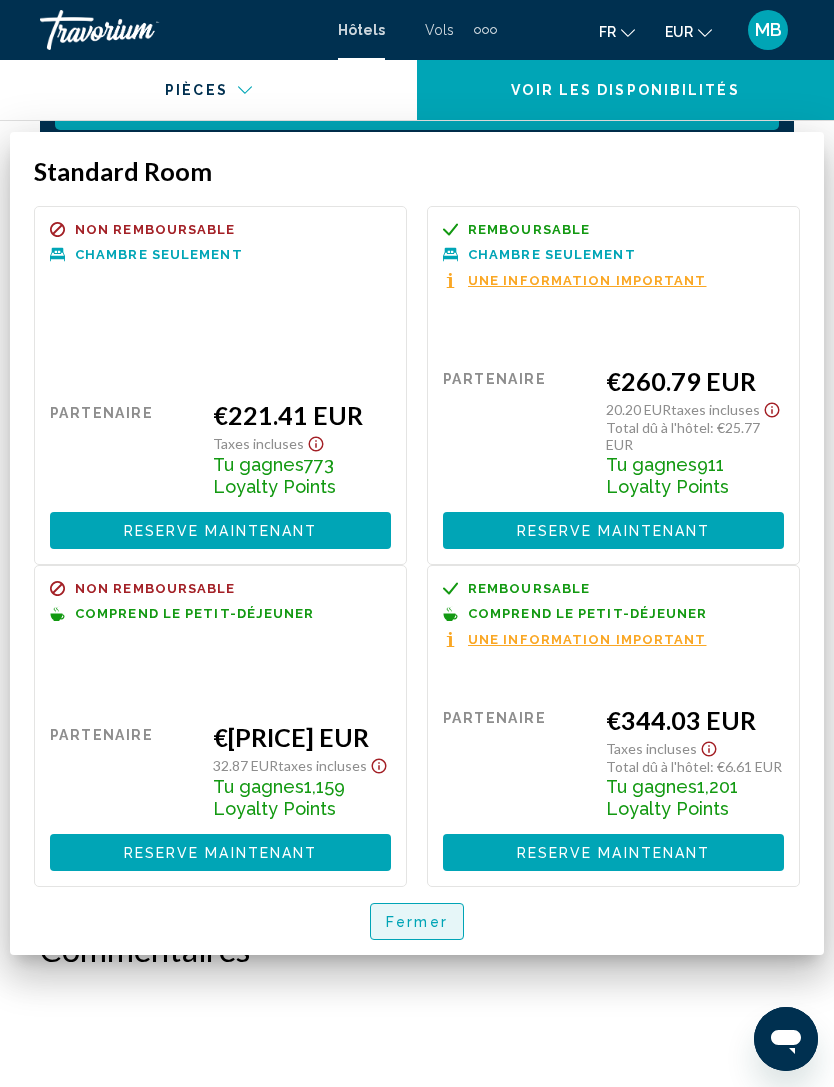 scroll, scrollTop: 4195, scrollLeft: 0, axis: vertical 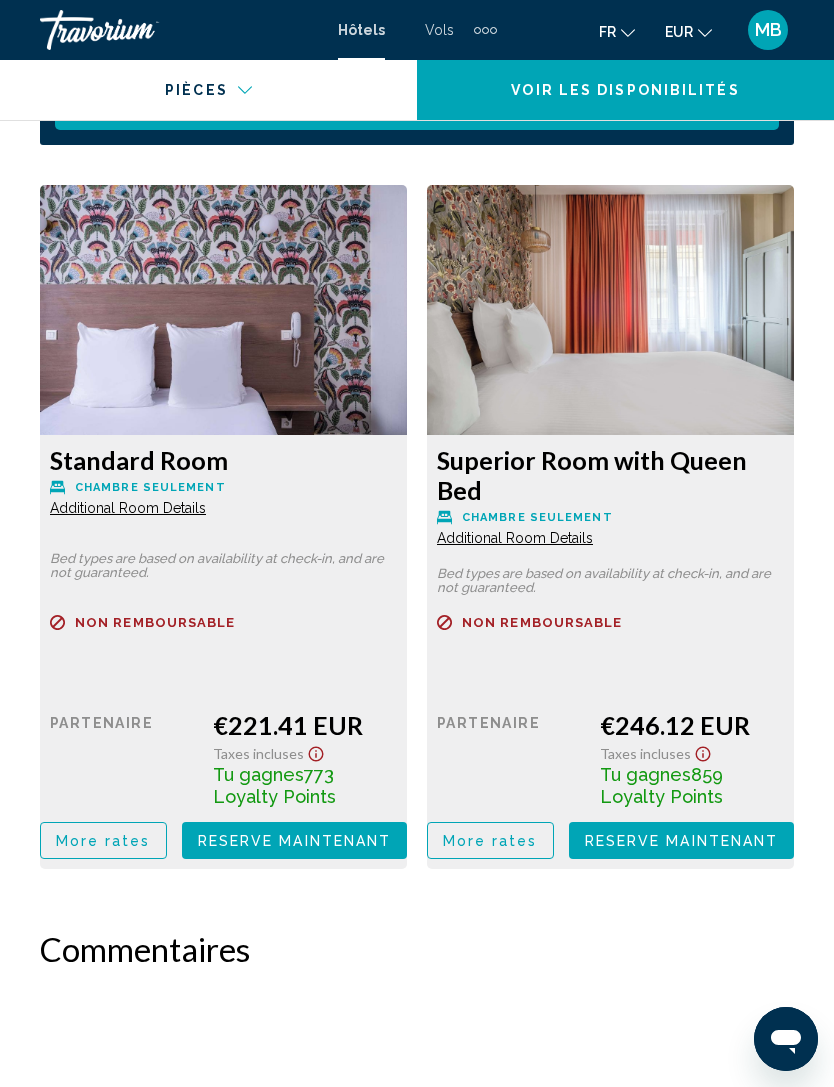 click on "More rates" at bounding box center [103, 840] 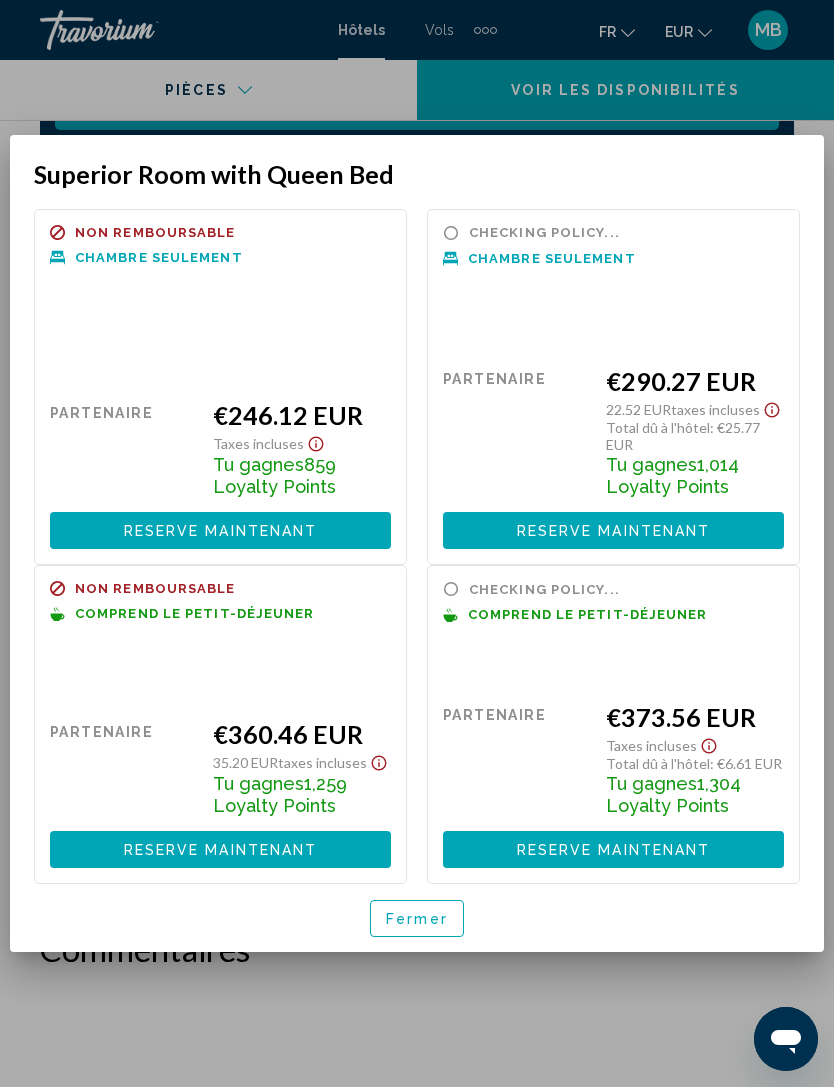 scroll, scrollTop: 0, scrollLeft: 0, axis: both 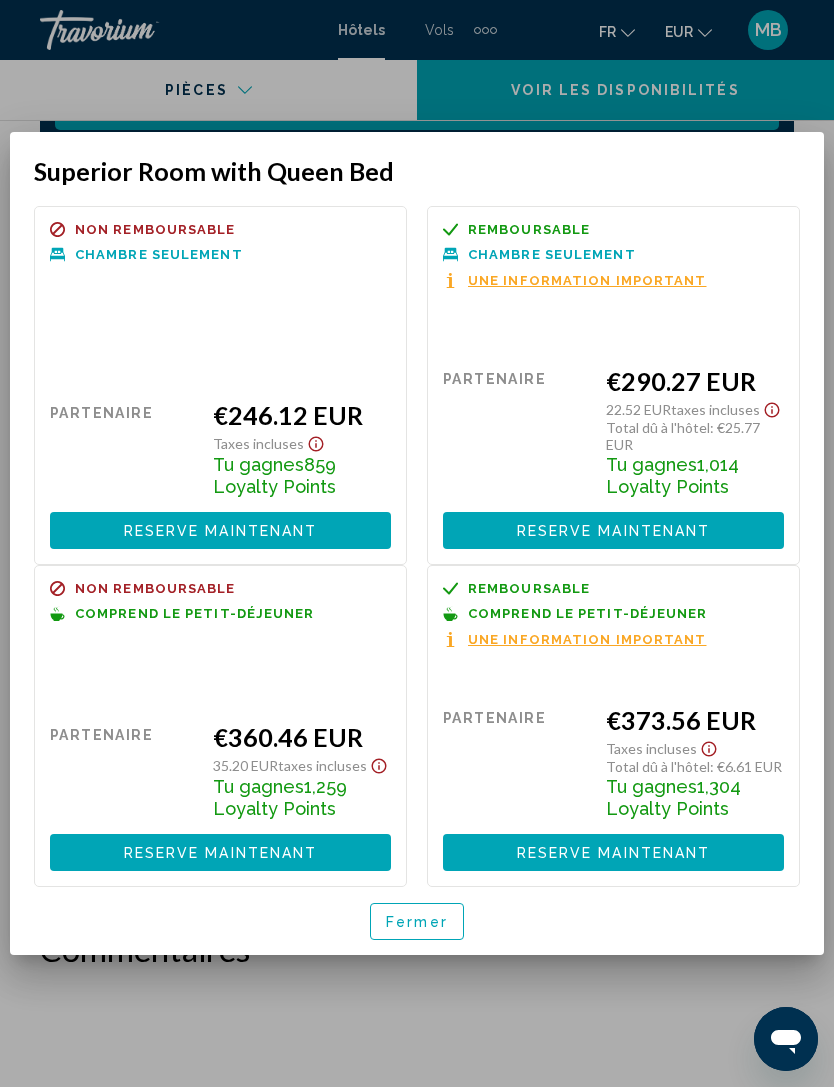 click on "Fermer" at bounding box center (417, 922) 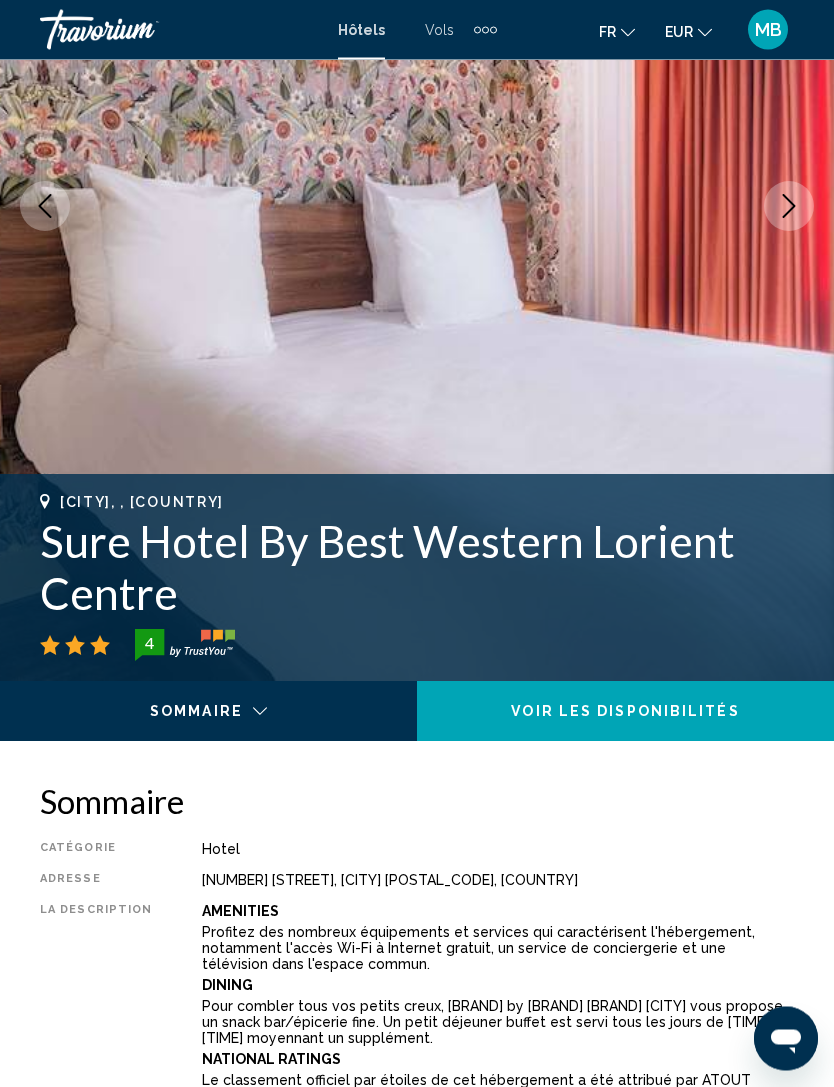 scroll, scrollTop: 0, scrollLeft: 0, axis: both 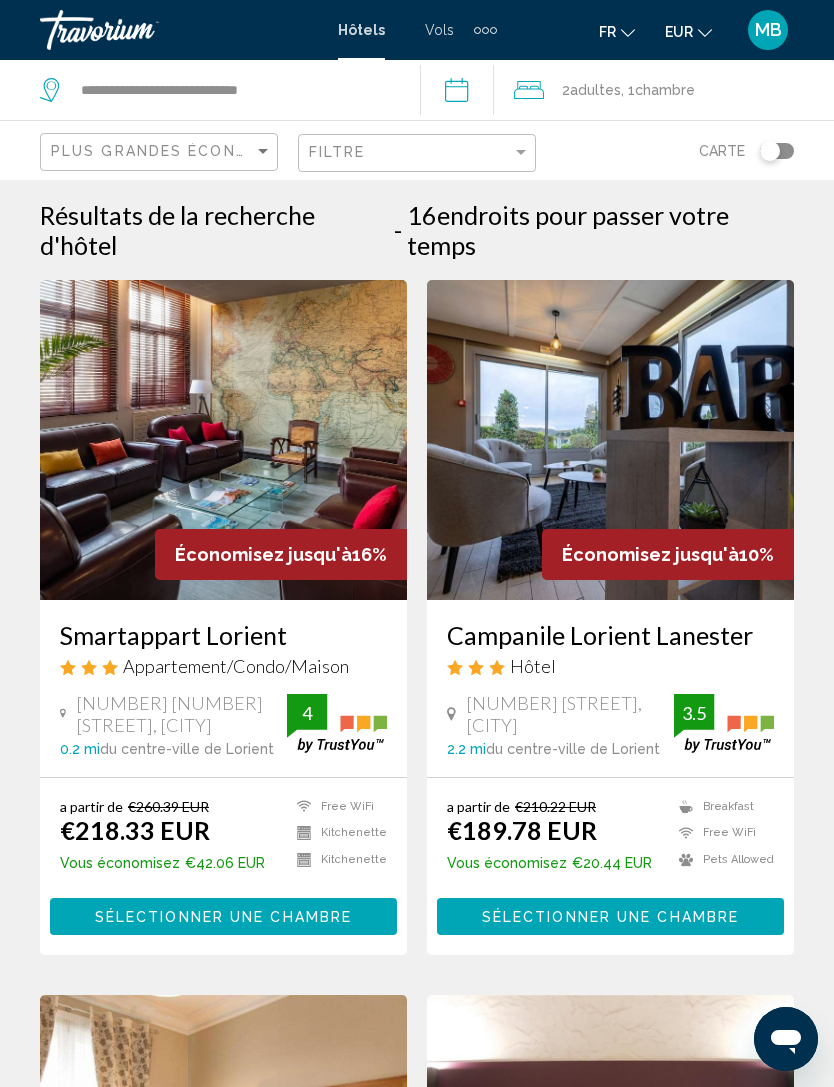 click on "Campanile Lorient Lanester" at bounding box center [610, 635] 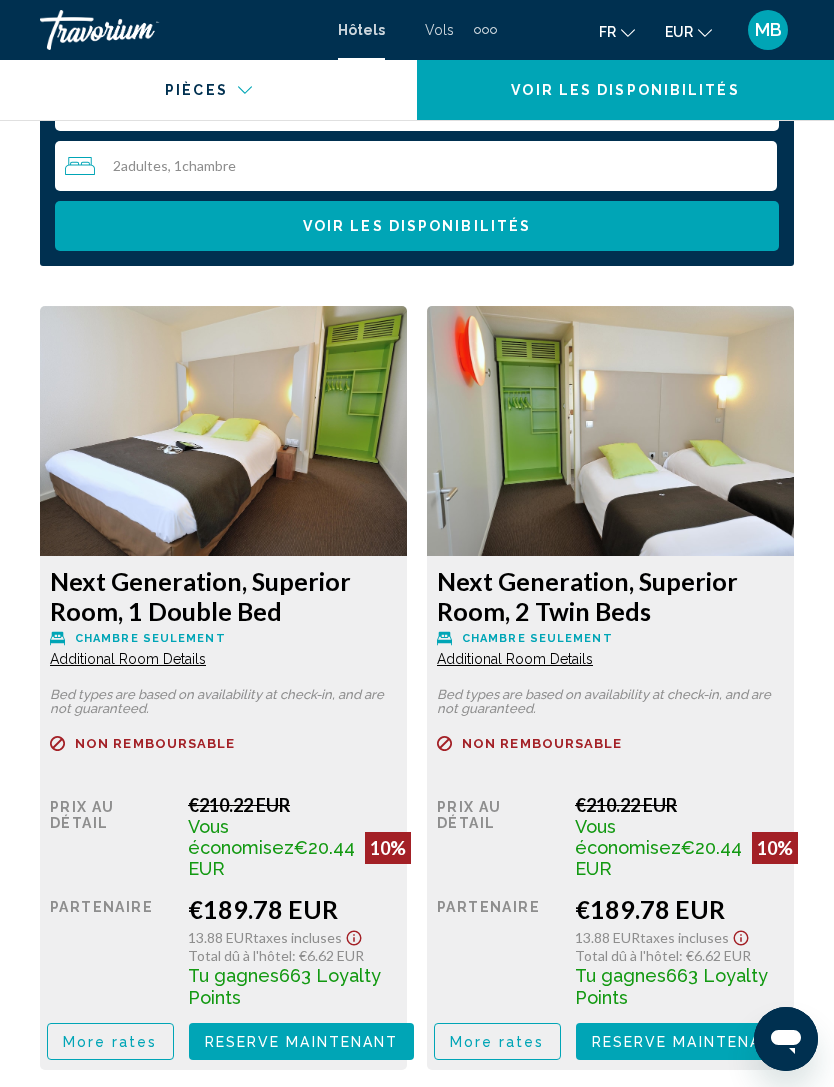 scroll, scrollTop: 3341, scrollLeft: 0, axis: vertical 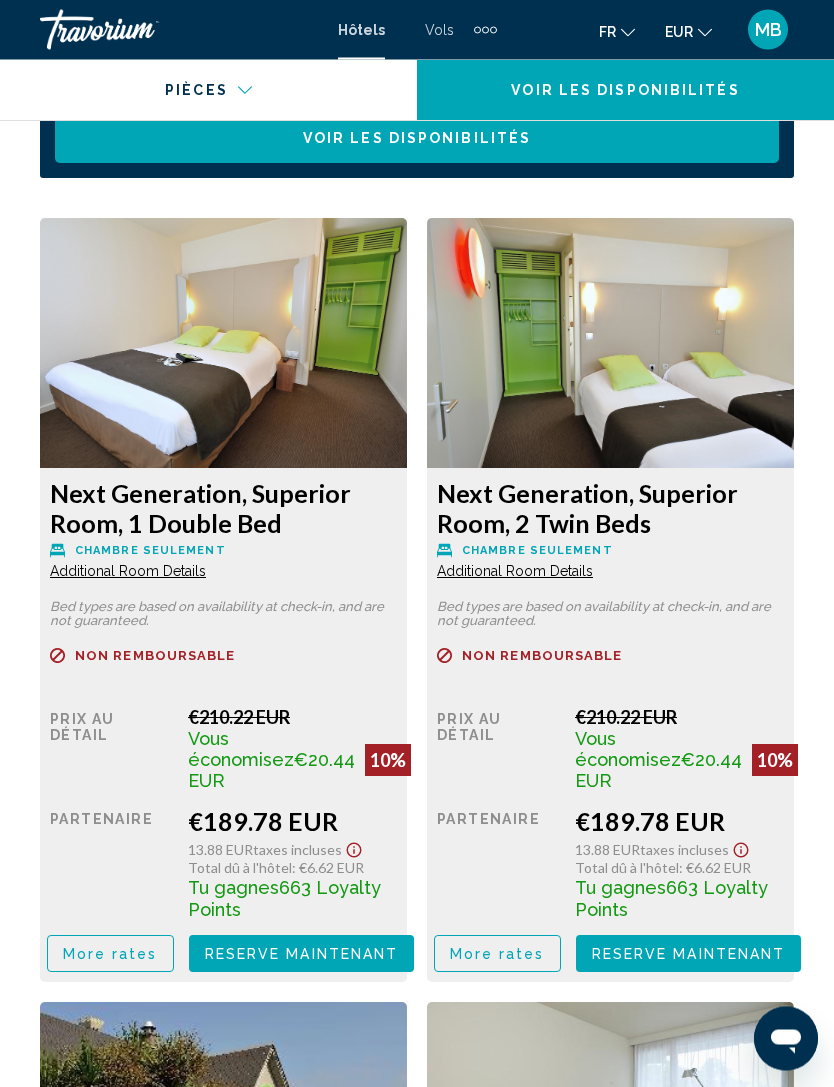 click on "More rates" at bounding box center [110, 954] 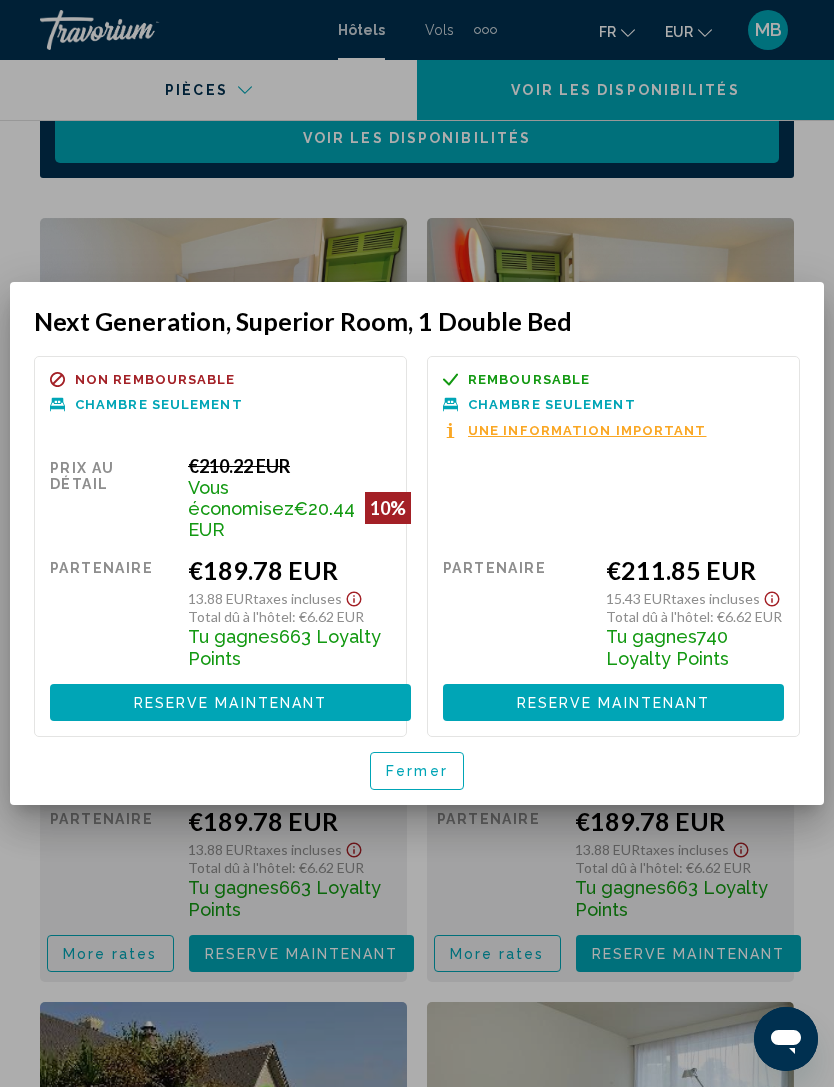 click on "Fermer" at bounding box center (417, 772) 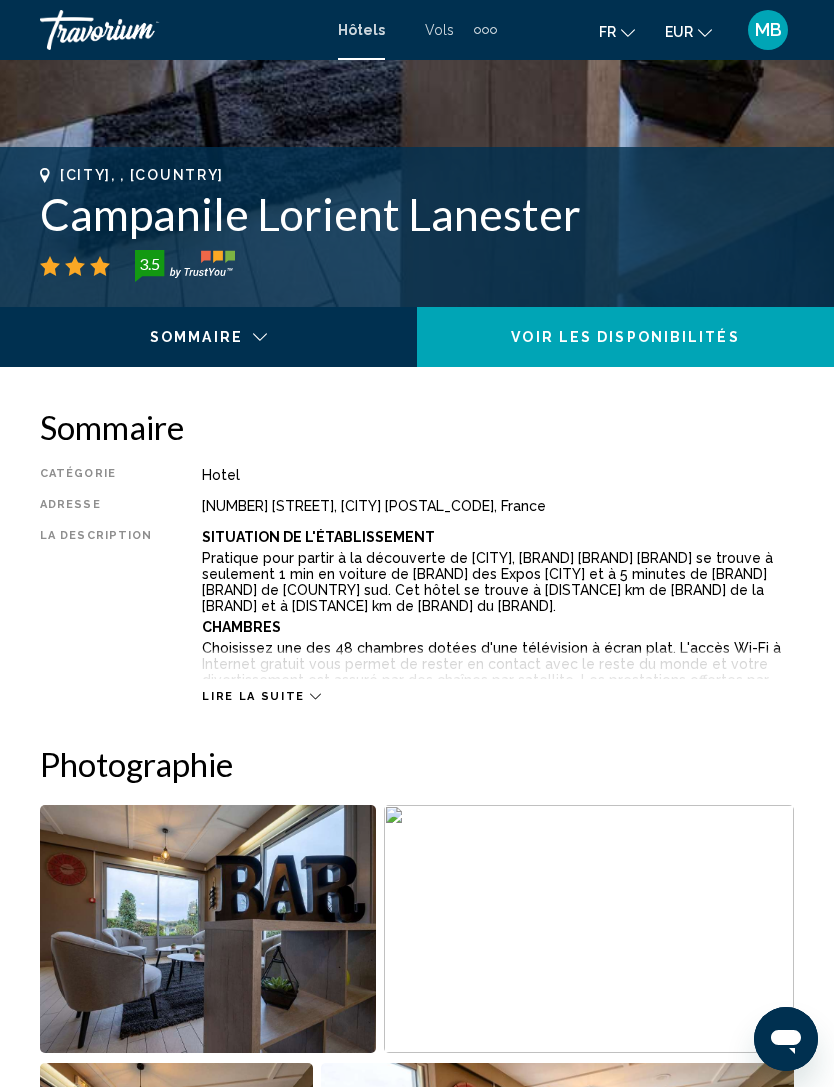 scroll, scrollTop: 704, scrollLeft: 0, axis: vertical 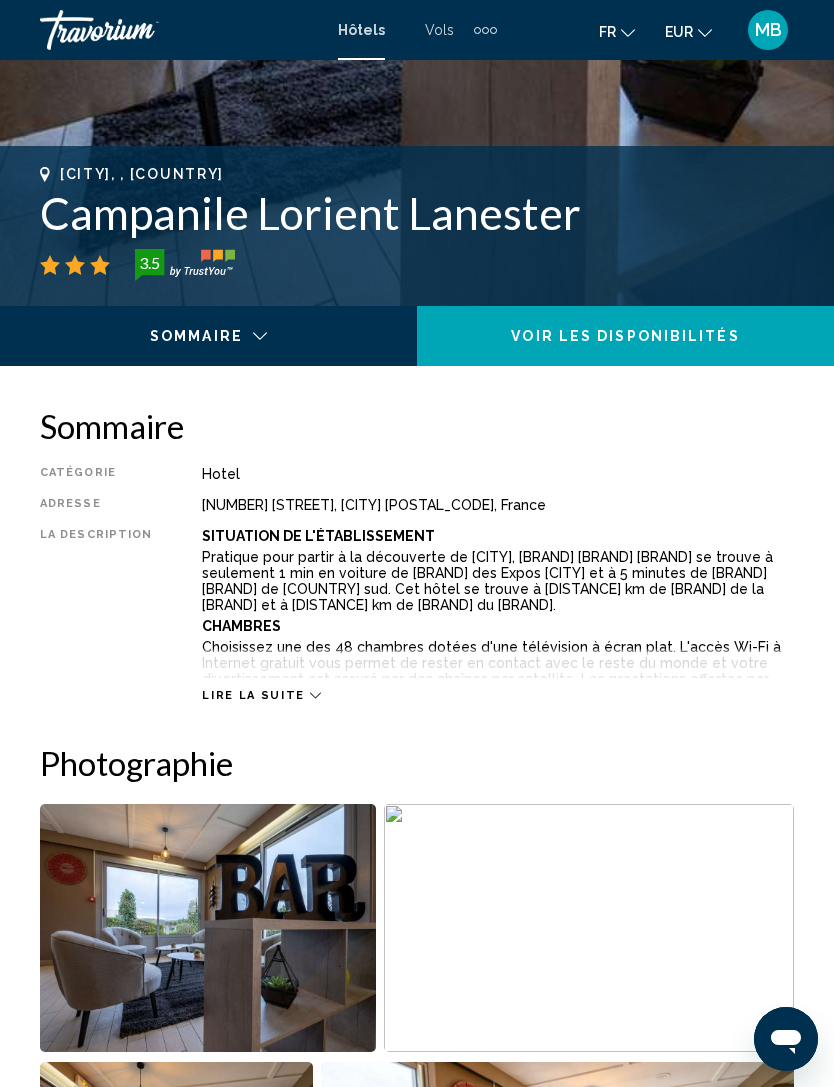 click on "Lire la suite" at bounding box center (253, 695) 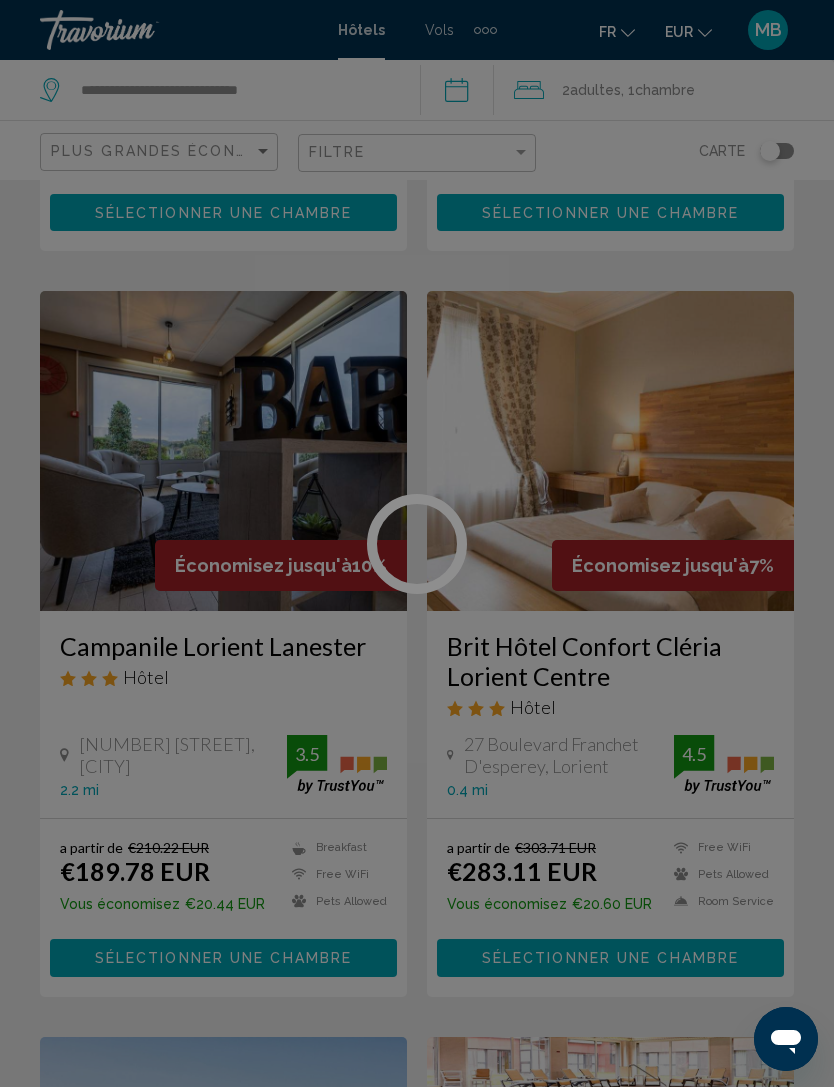 scroll, scrollTop: 0, scrollLeft: 0, axis: both 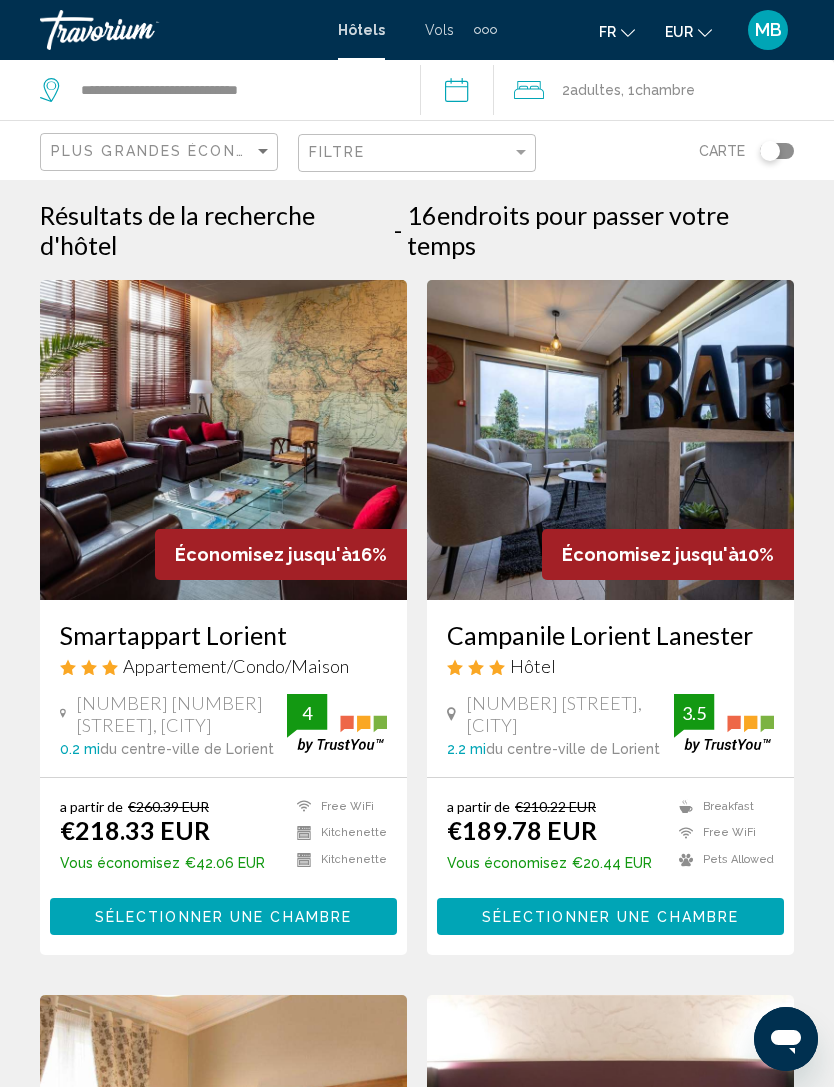 click at bounding box center (223, 440) 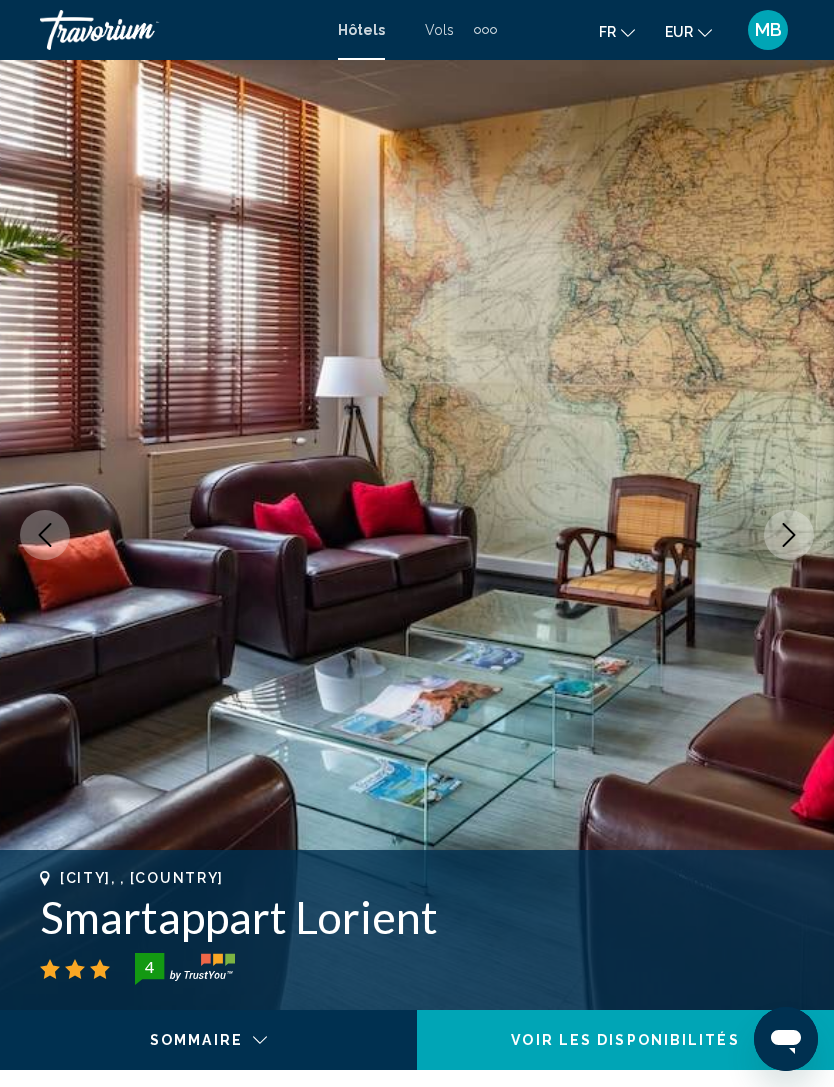 click 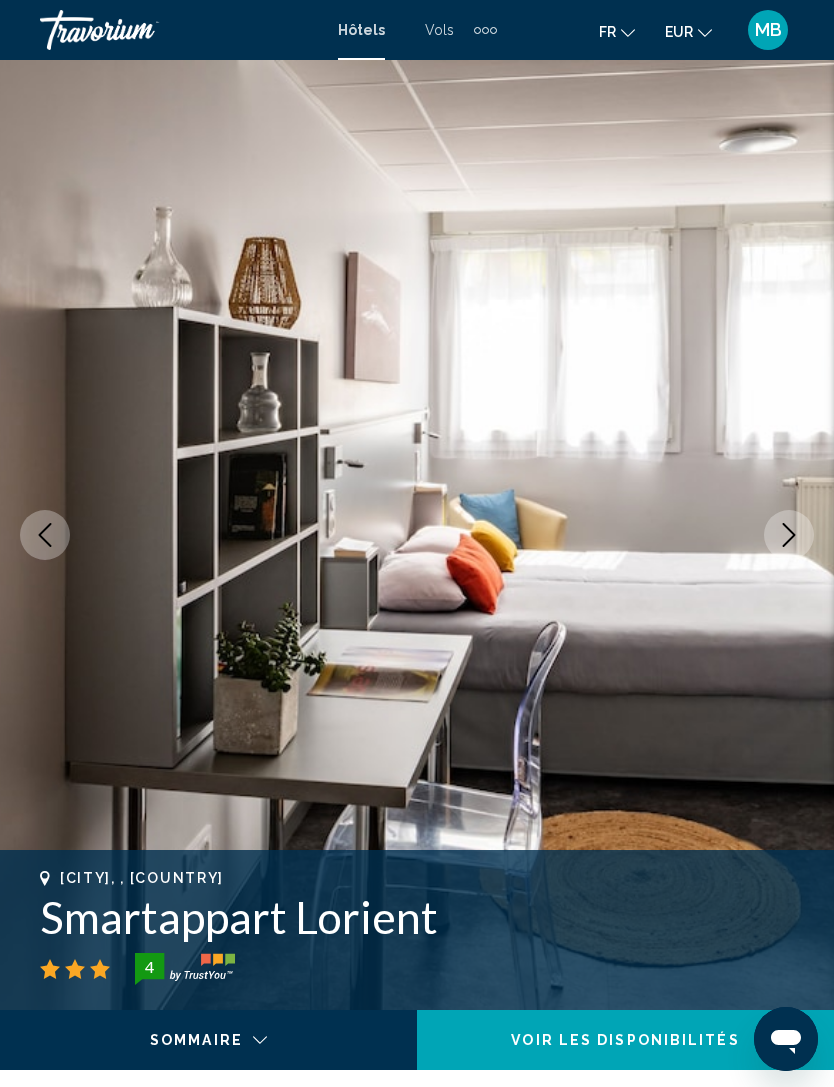 click at bounding box center [789, 535] 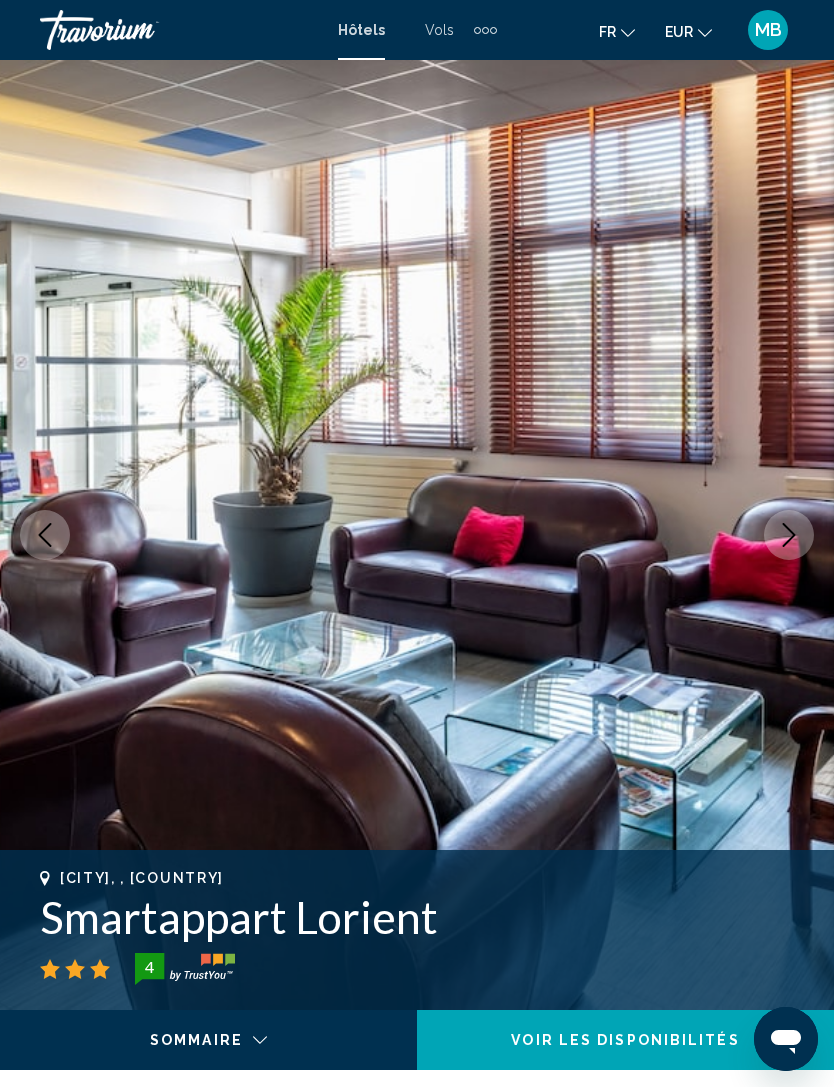 click at bounding box center [789, 535] 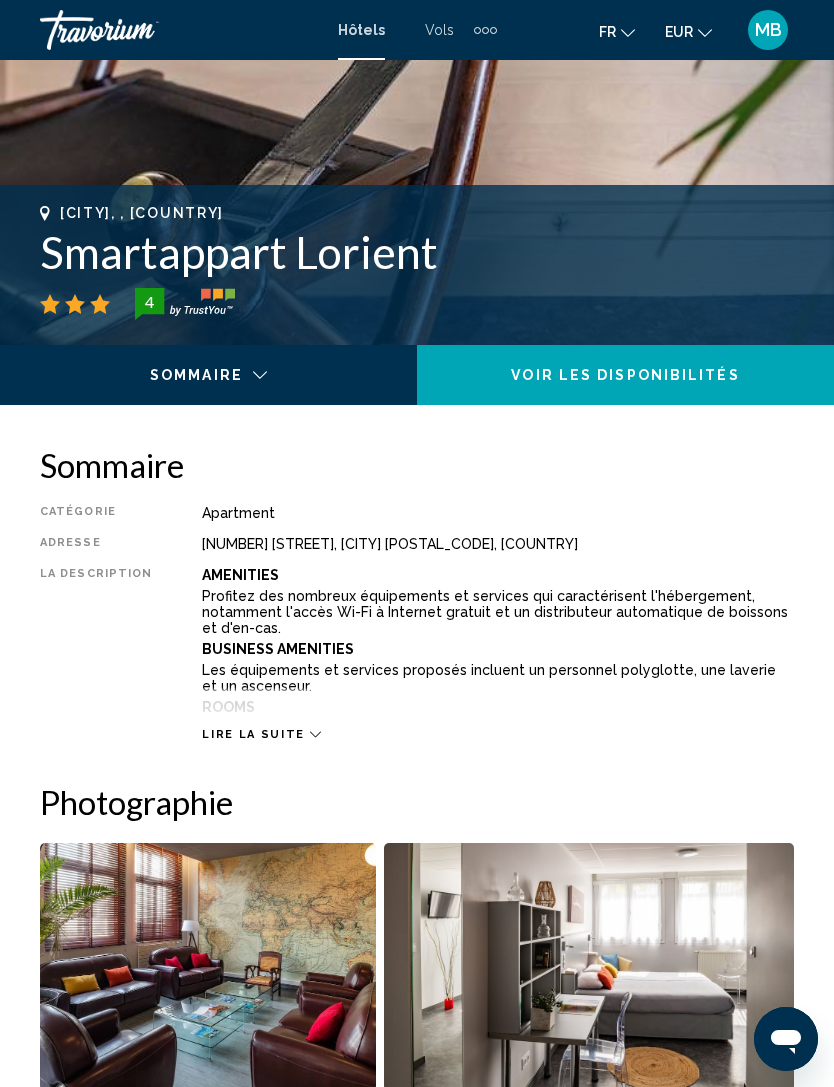 scroll, scrollTop: 782, scrollLeft: 0, axis: vertical 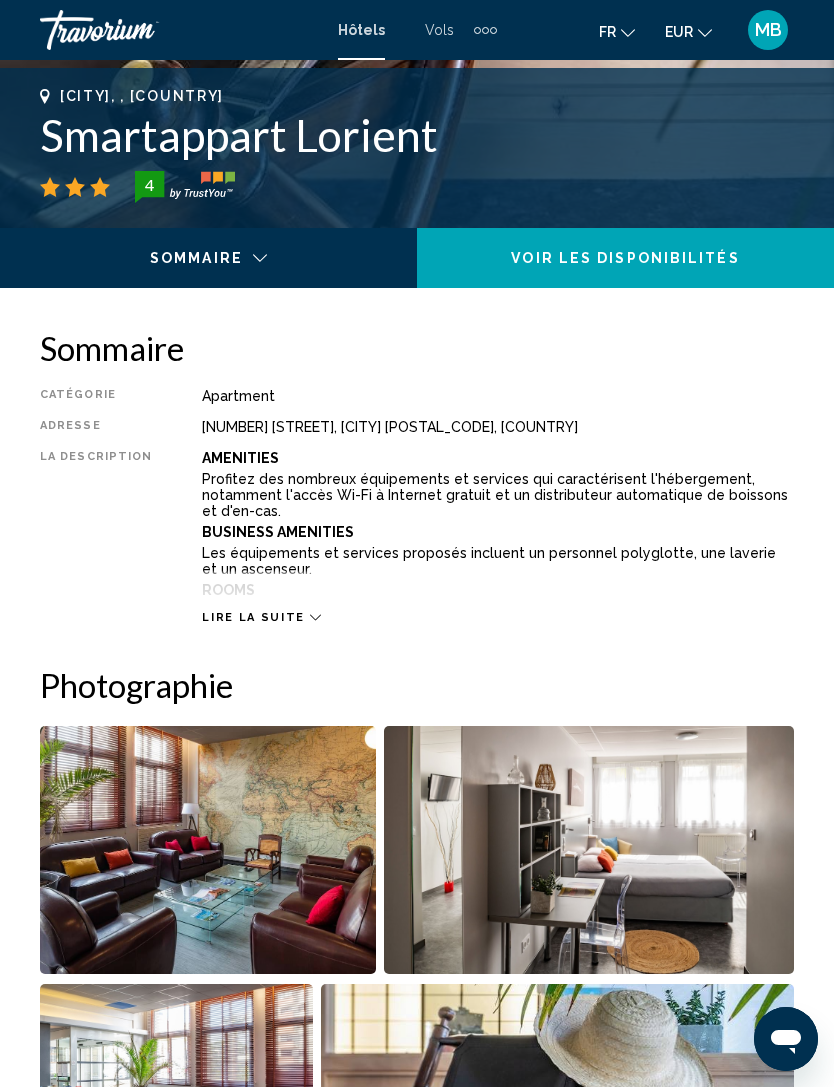 click on "Lire la suite" at bounding box center [253, 617] 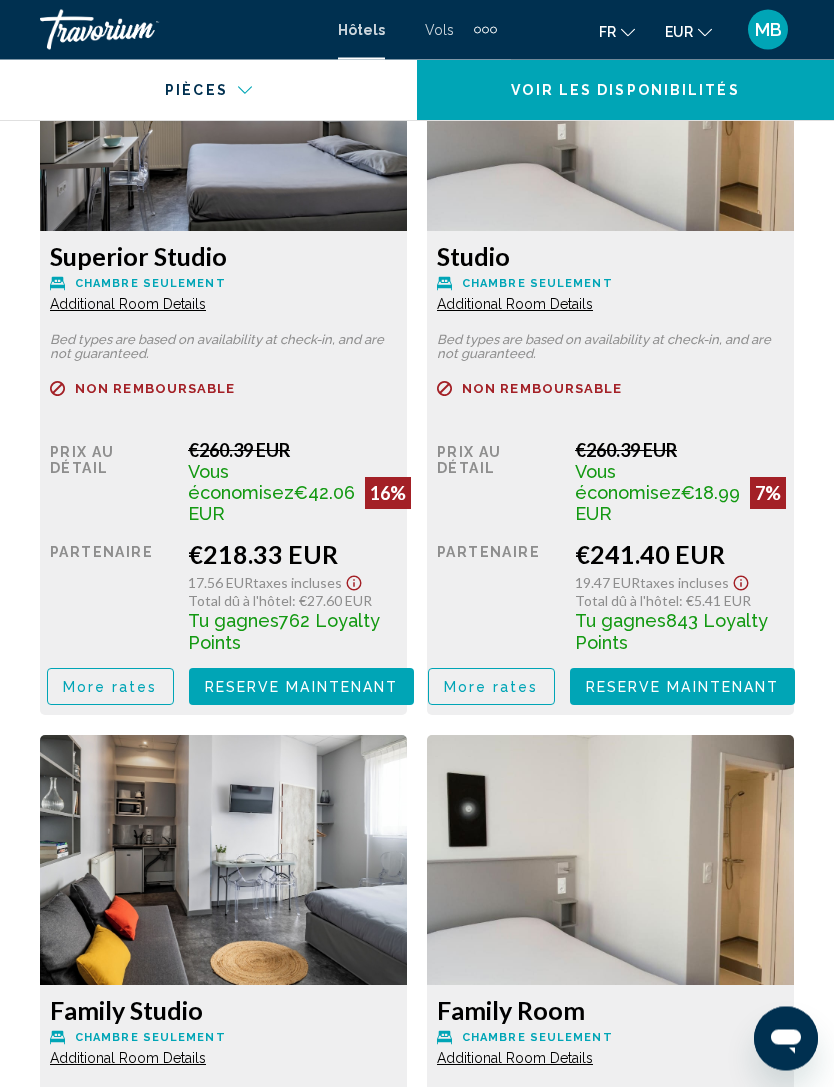 scroll, scrollTop: 4288, scrollLeft: 0, axis: vertical 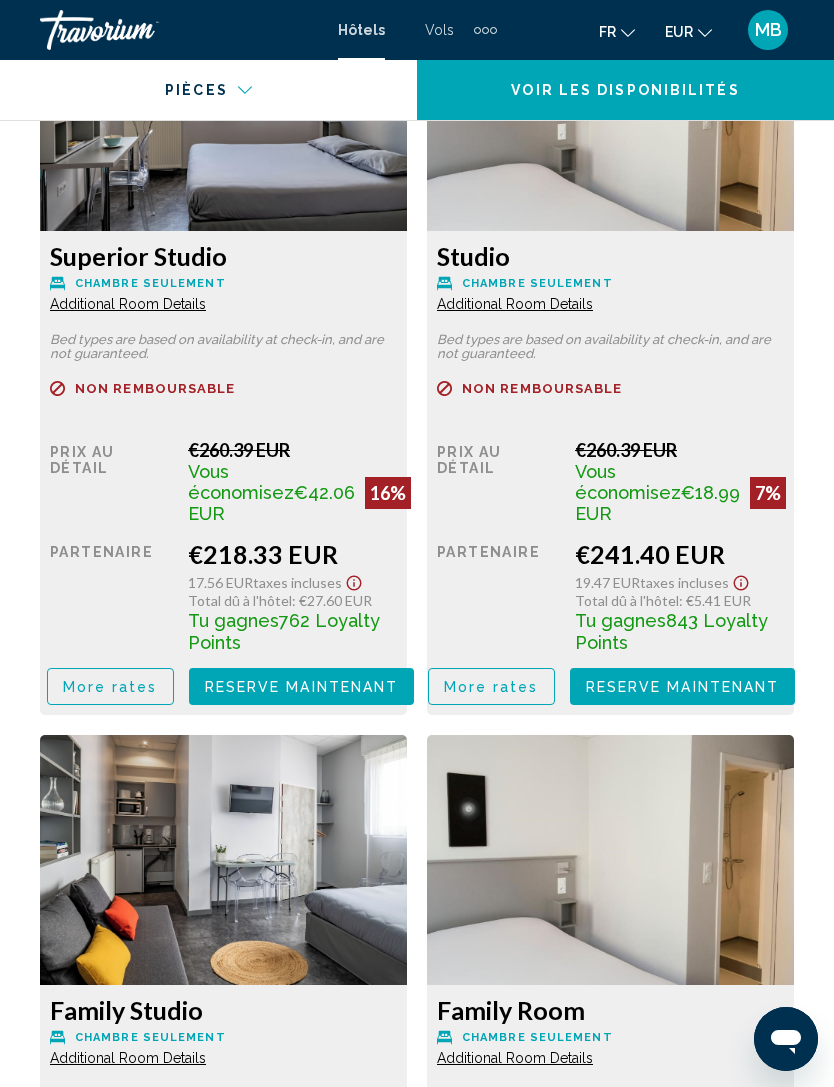 click on "More rates" at bounding box center [110, 687] 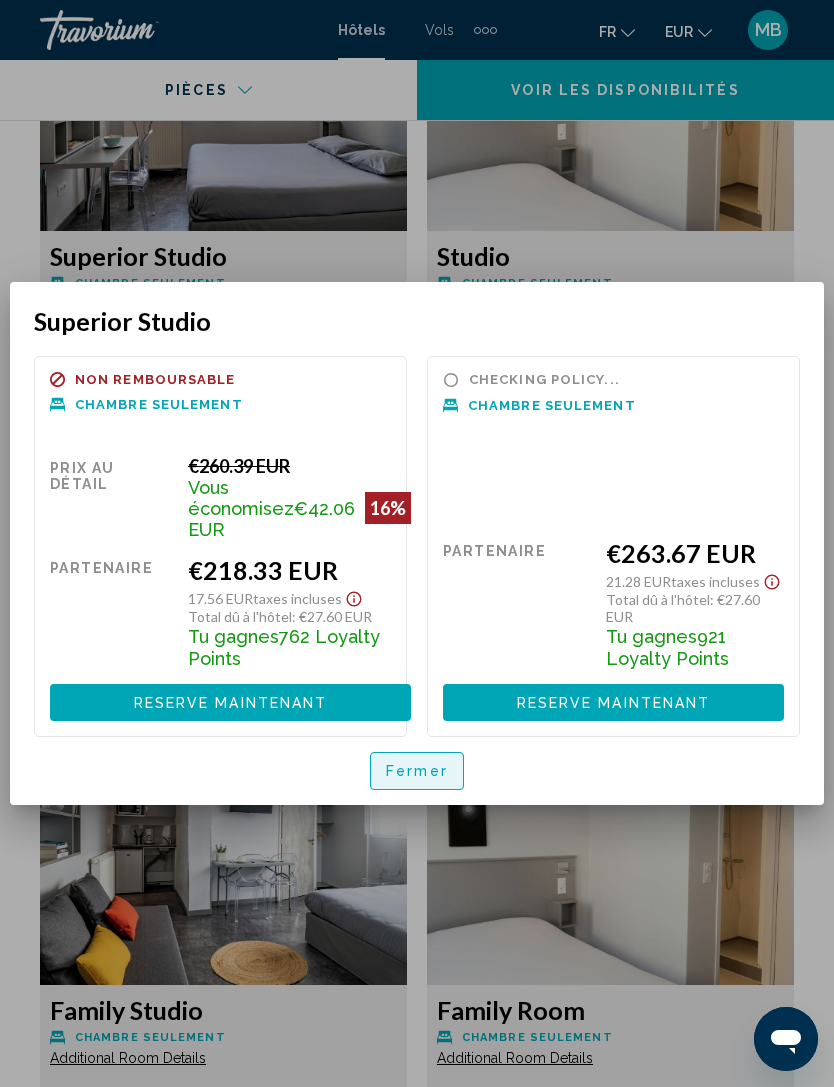 click on "Fermer" at bounding box center (417, 772) 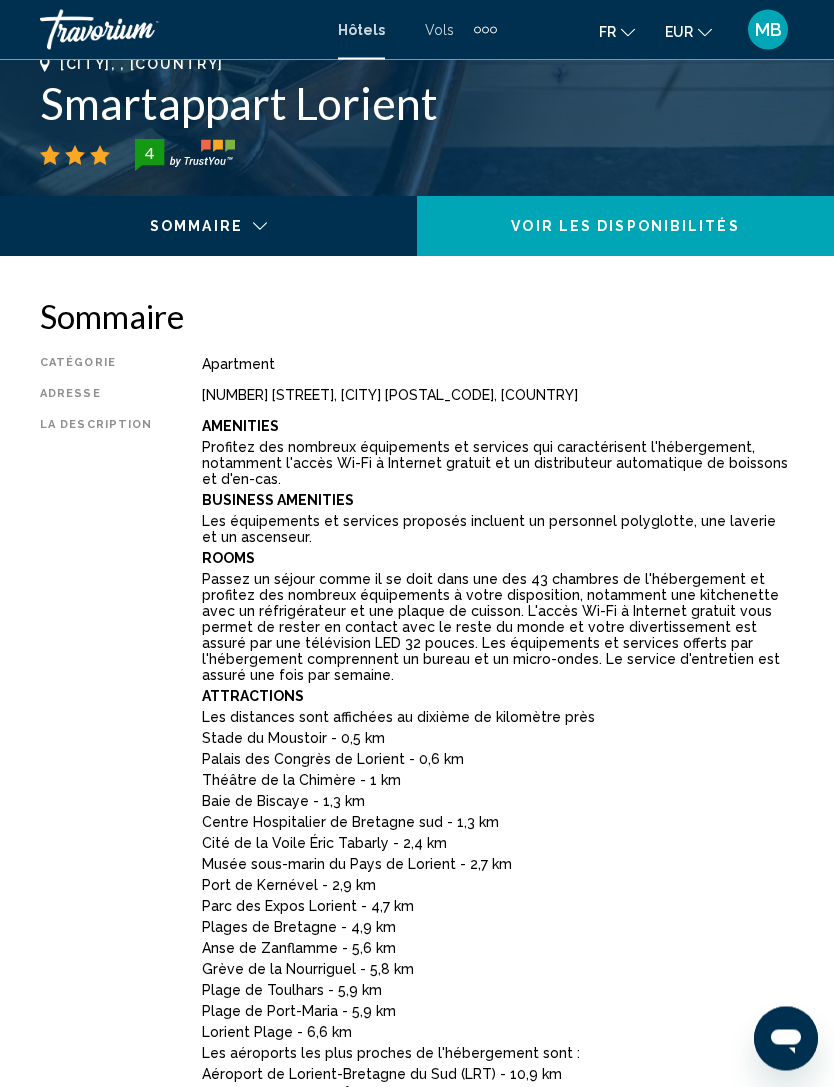 scroll, scrollTop: 813, scrollLeft: 0, axis: vertical 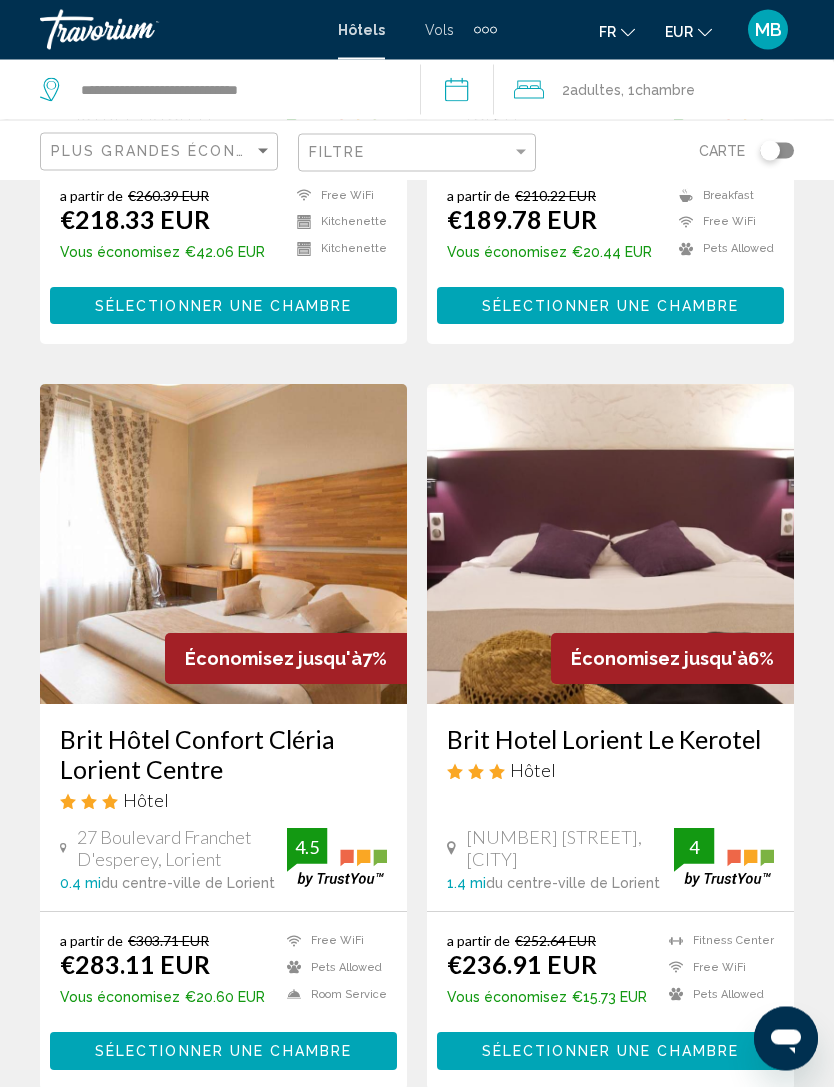 click on "Brit Hôtel Confort Cléria Lorient Centre" at bounding box center (223, 755) 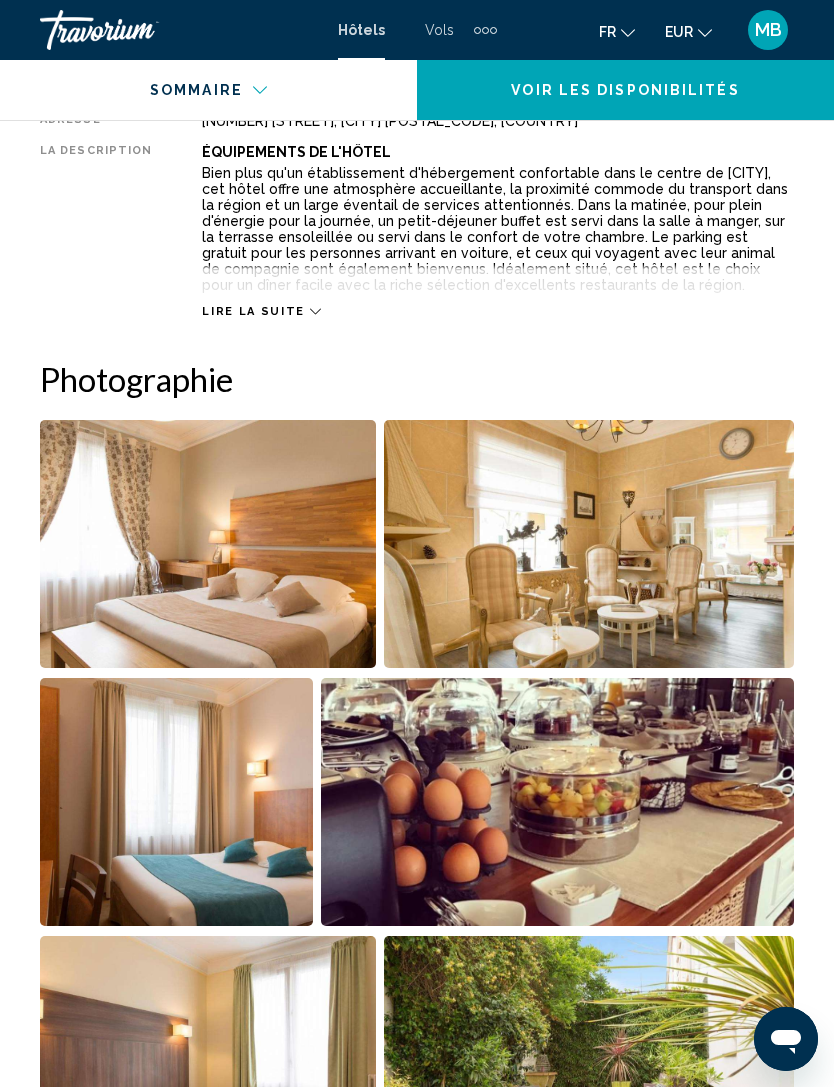 scroll, scrollTop: 1119, scrollLeft: 0, axis: vertical 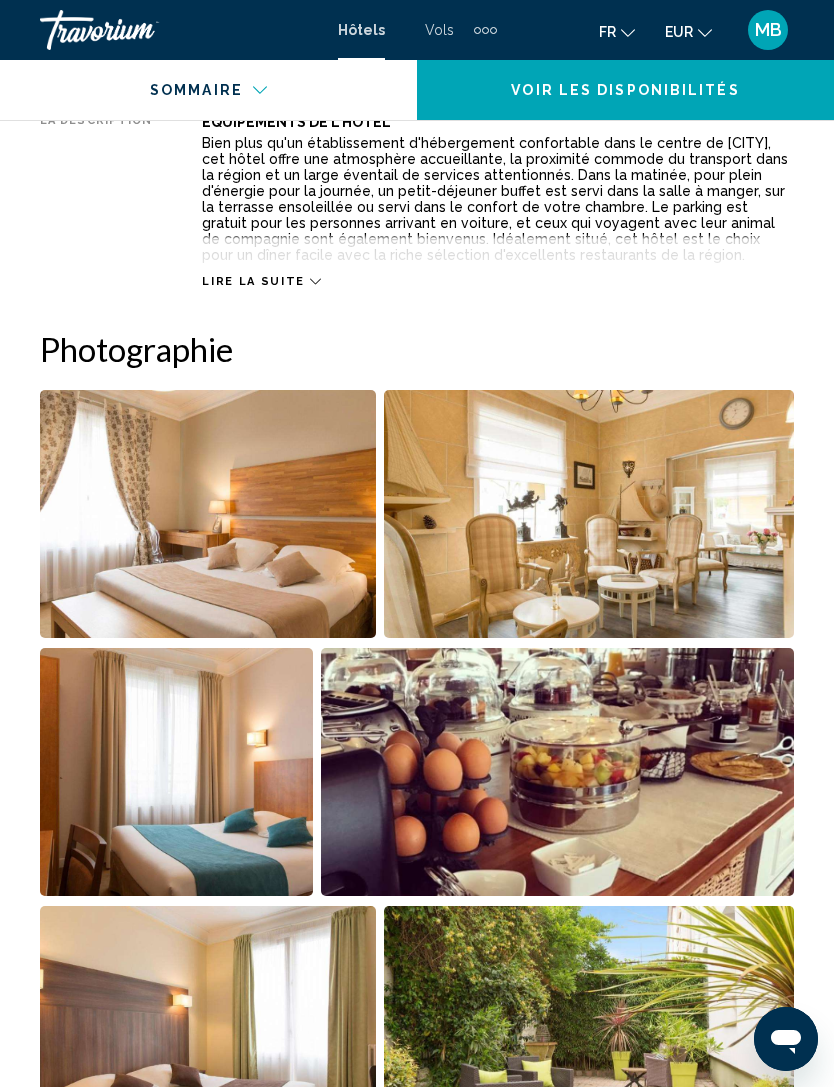 click on "Lire la suite" at bounding box center [253, 281] 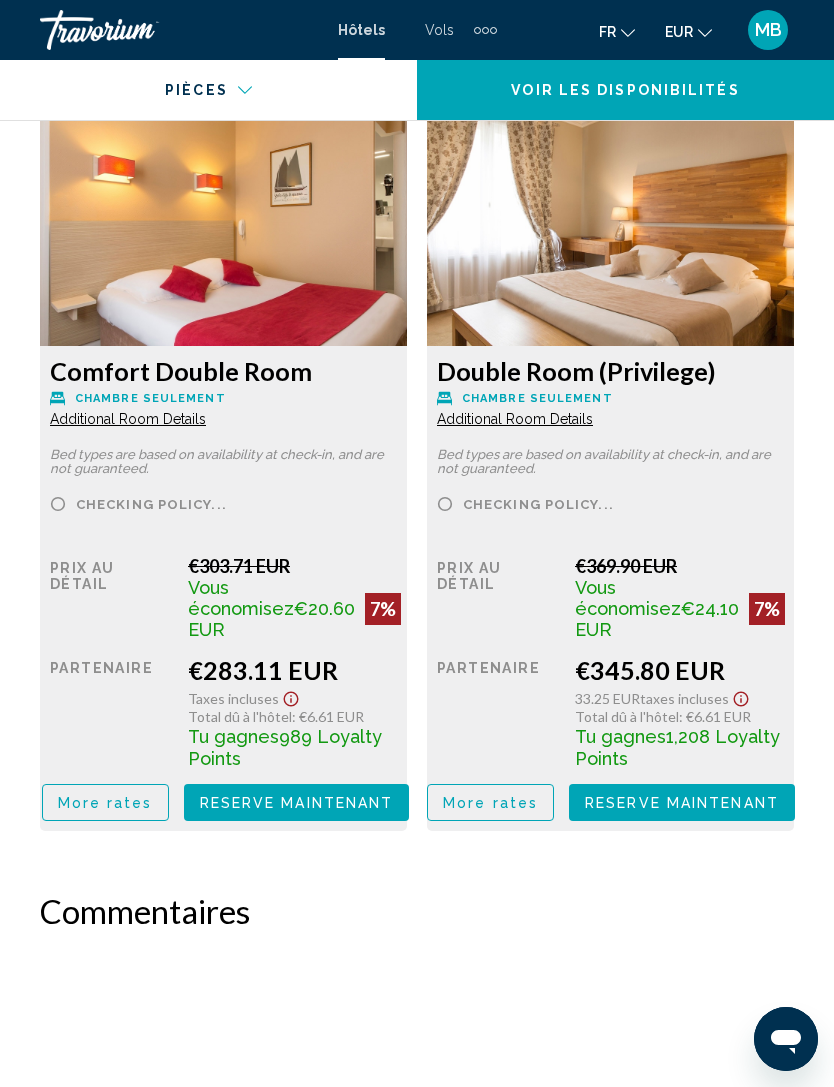 scroll, scrollTop: 3469, scrollLeft: 0, axis: vertical 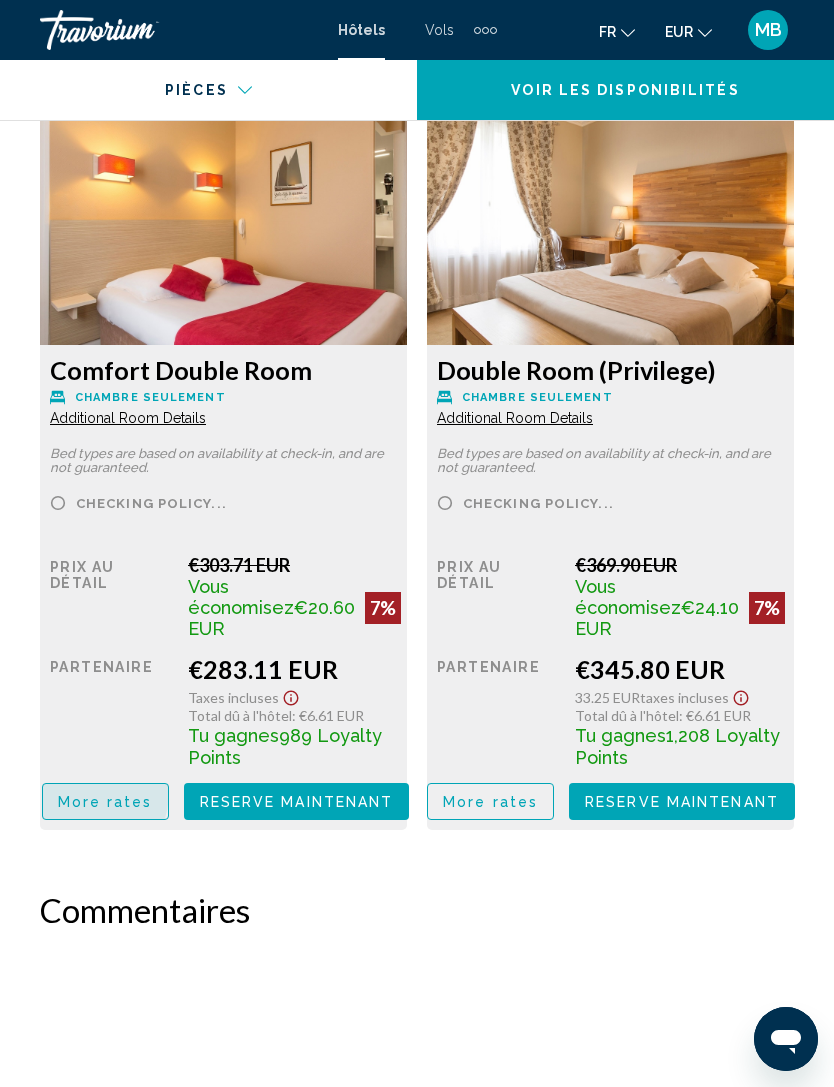 click on "More rates" at bounding box center (105, 802) 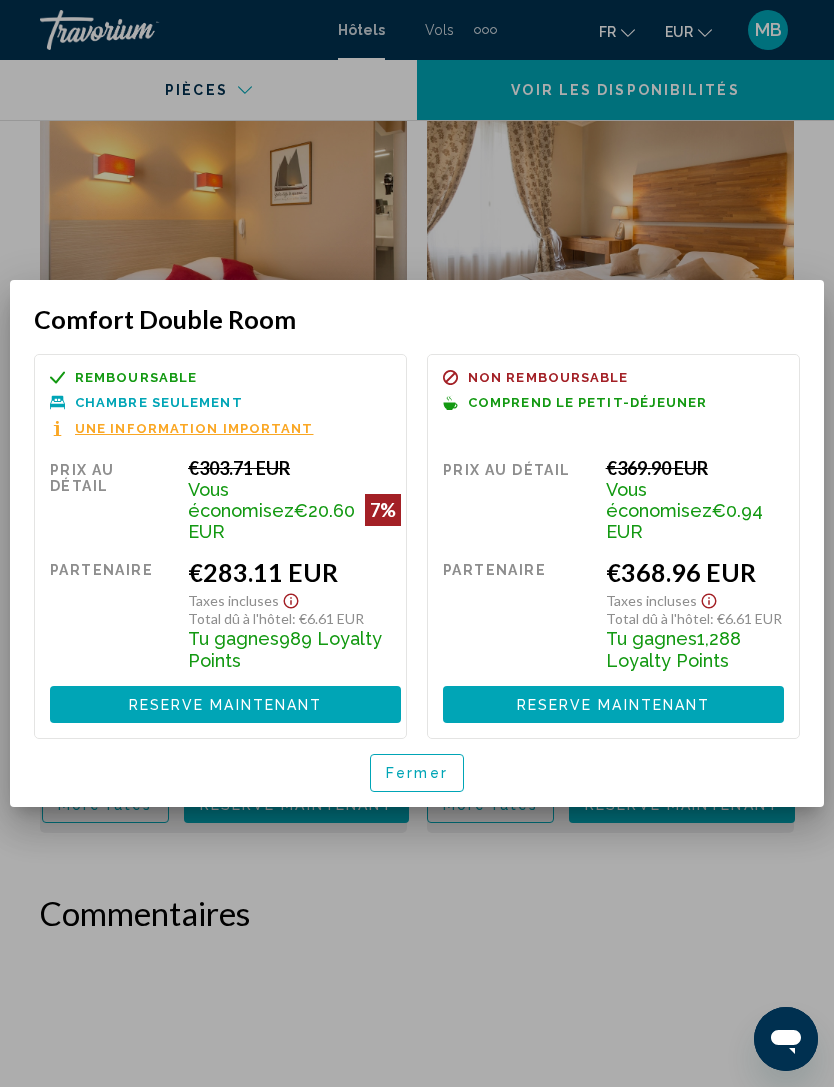 click on "Fermer" at bounding box center [417, 774] 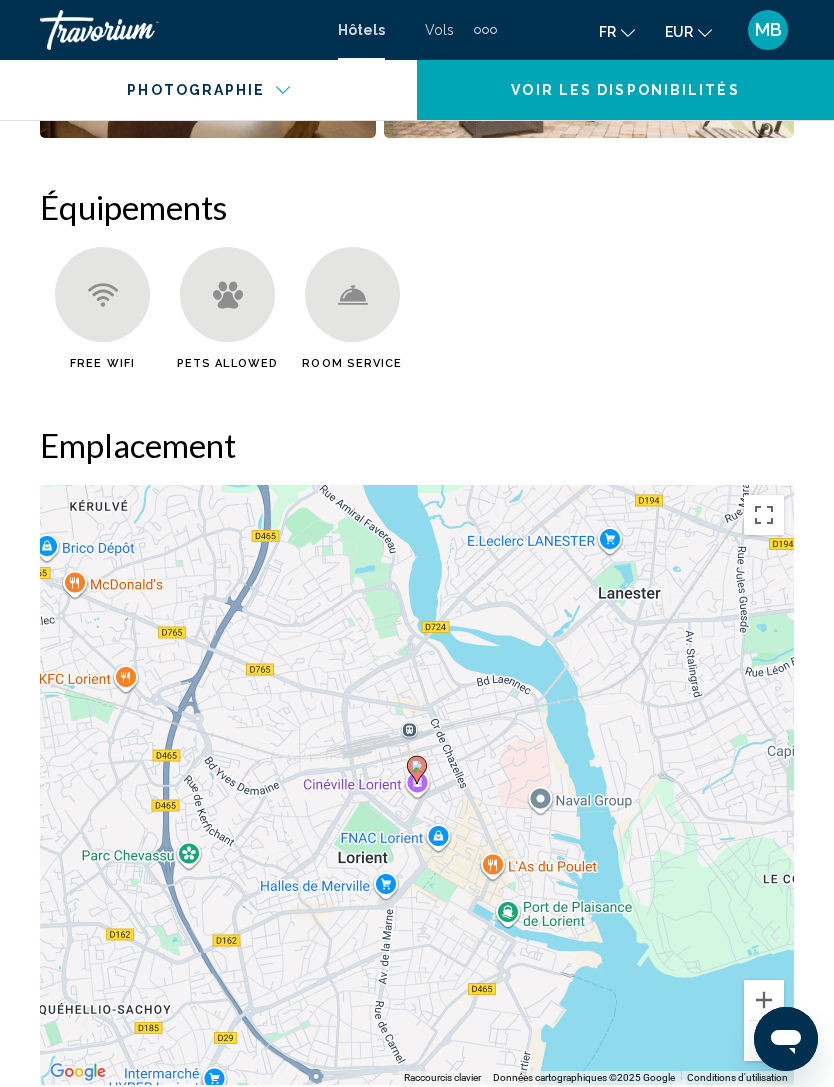 scroll, scrollTop: 2137, scrollLeft: 0, axis: vertical 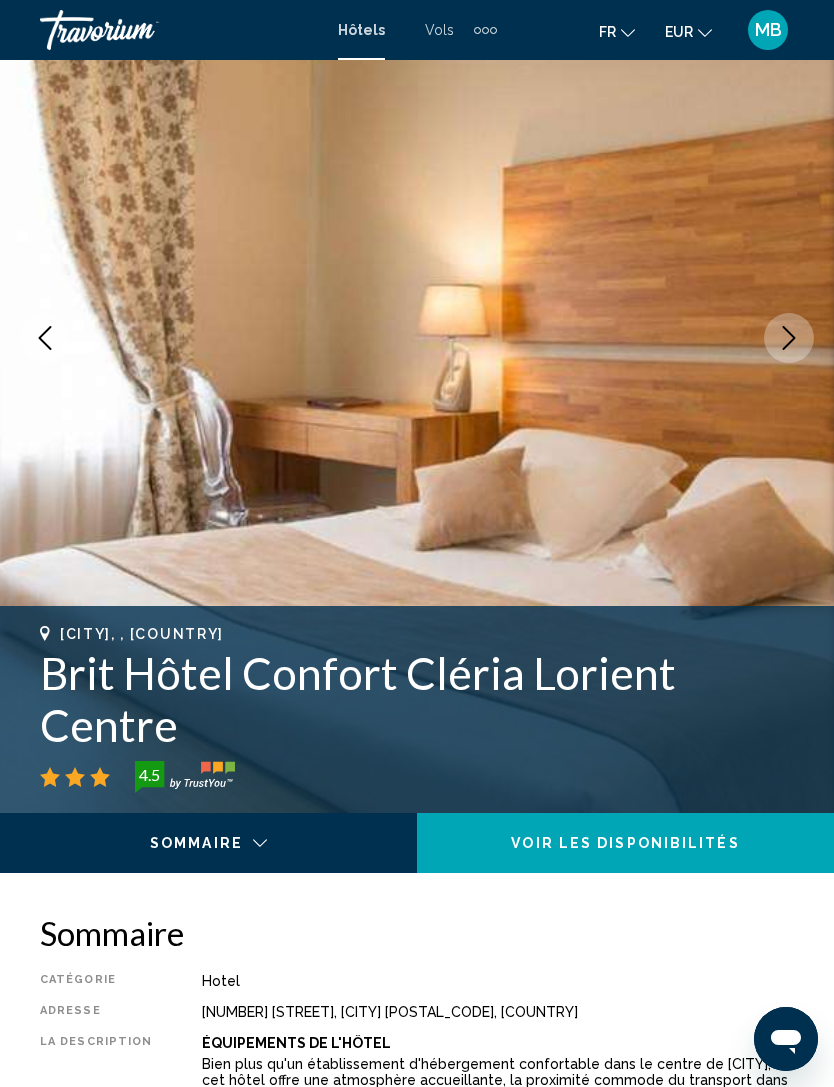 click on "Voir les disponibilités" 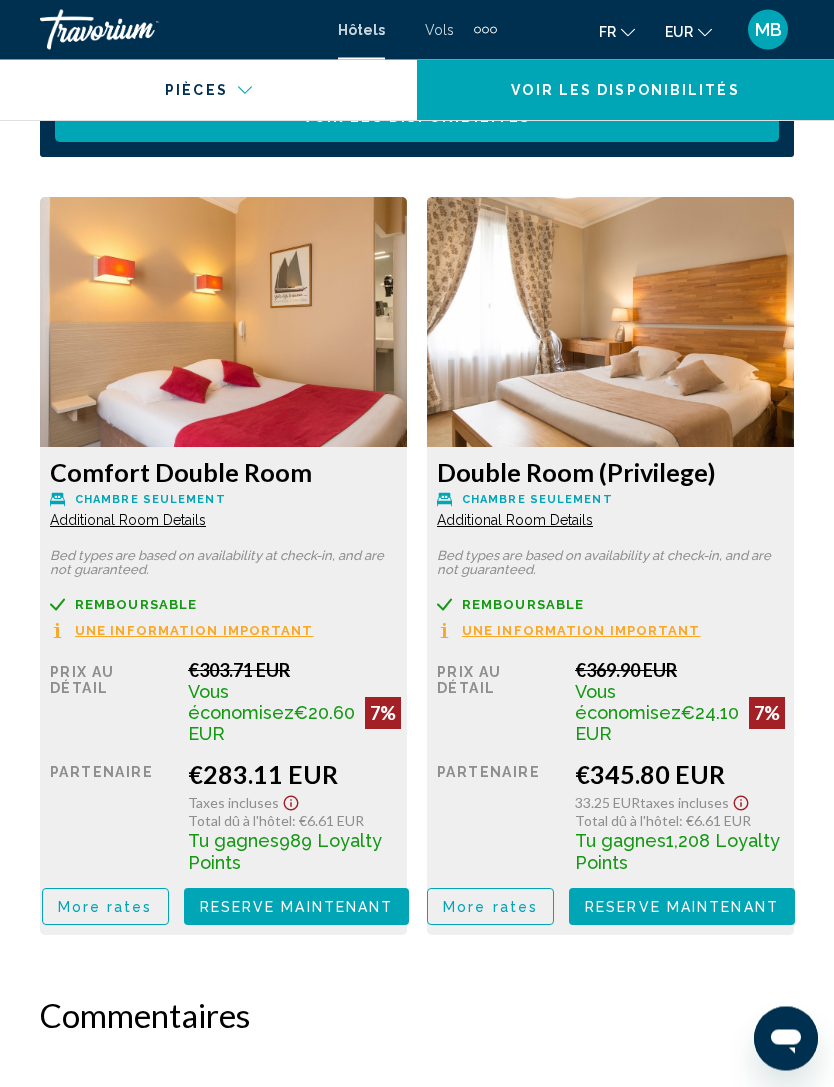scroll, scrollTop: 3371, scrollLeft: 0, axis: vertical 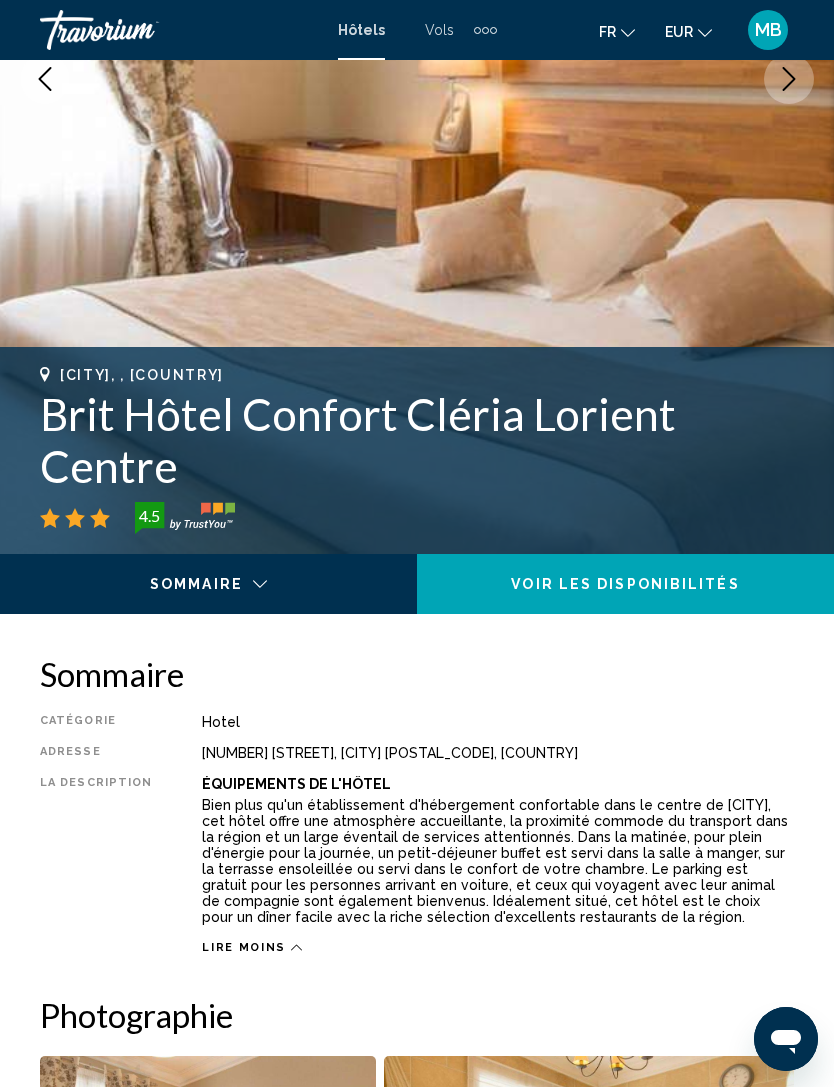 click on "Lire moins" at bounding box center [244, 947] 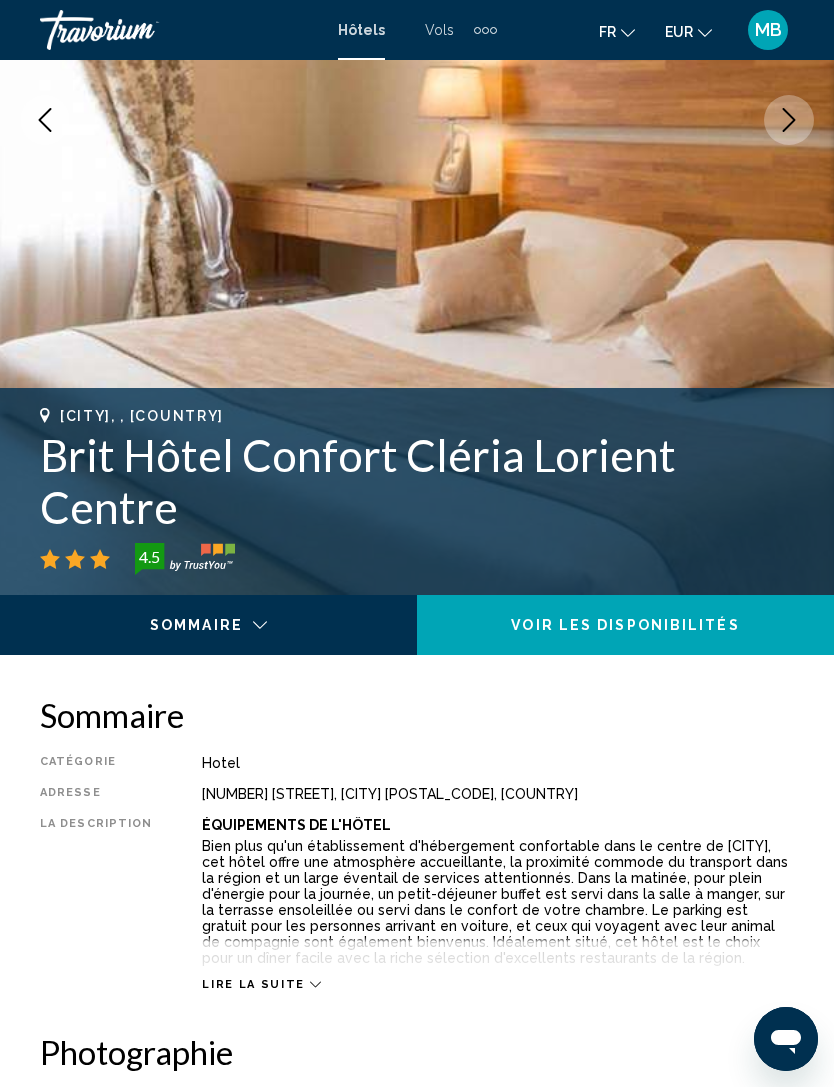 click on "Lire la suite" at bounding box center [253, 984] 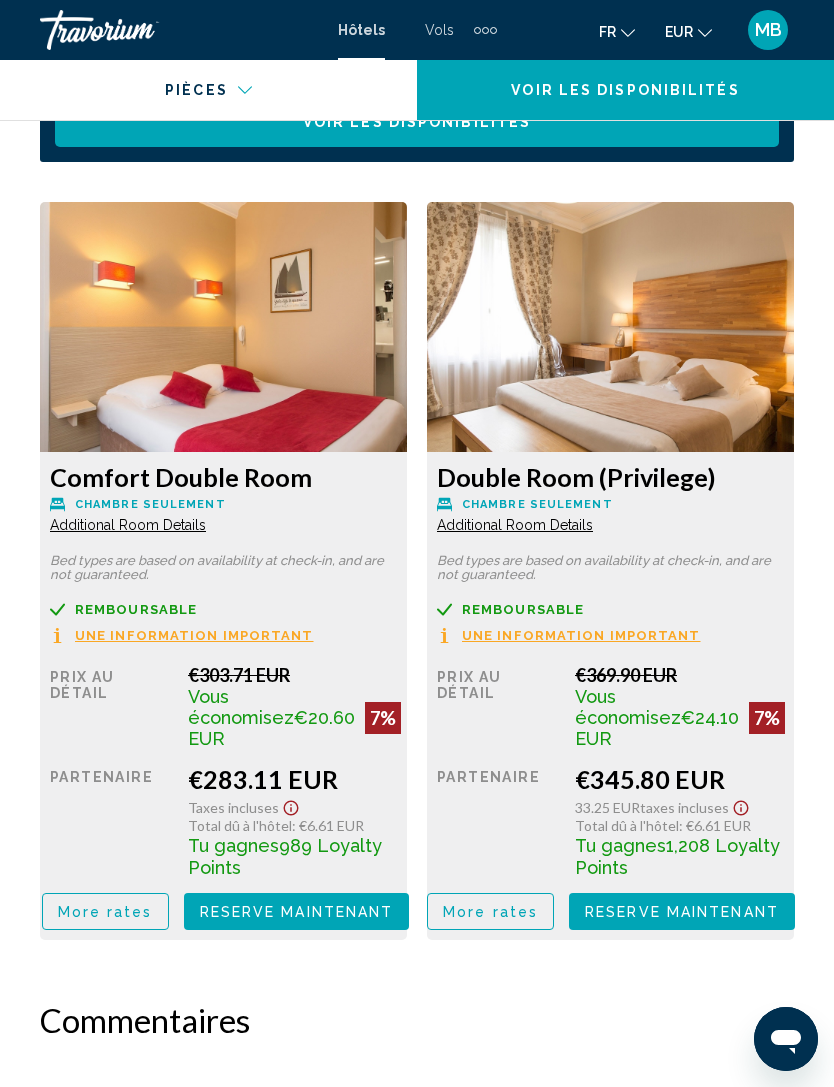 scroll, scrollTop: 3388, scrollLeft: 0, axis: vertical 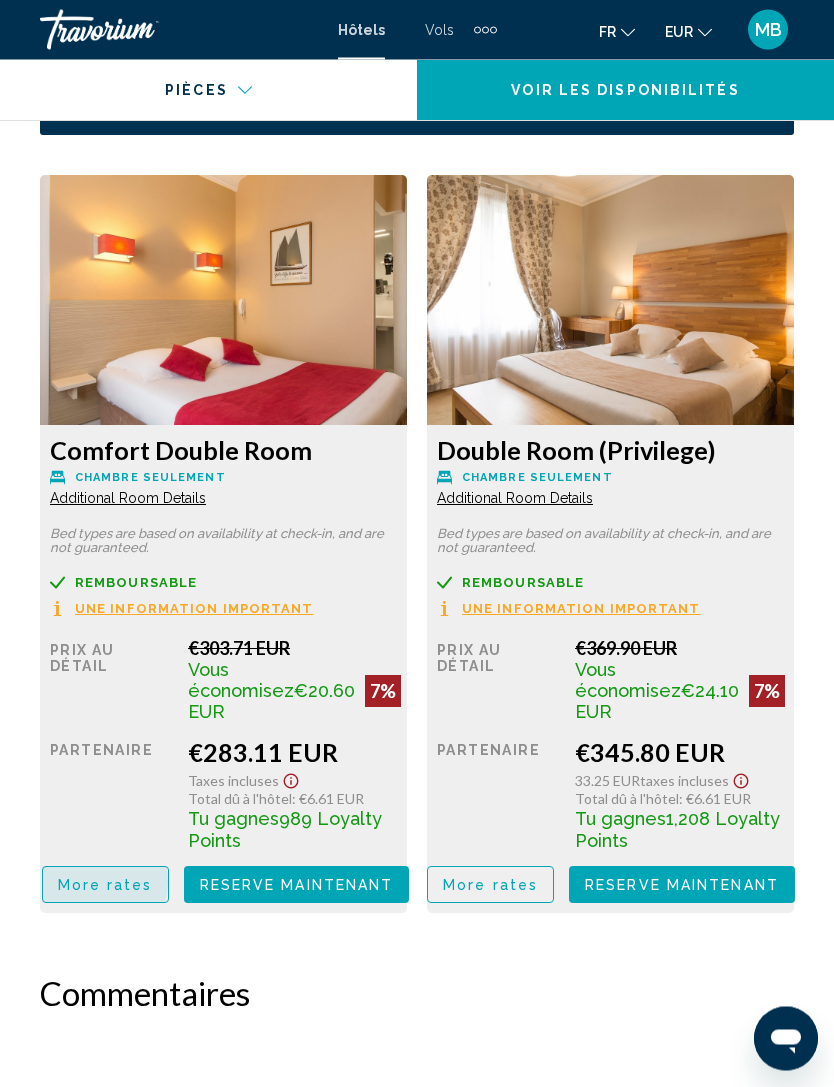 click on "More rates" at bounding box center [105, 886] 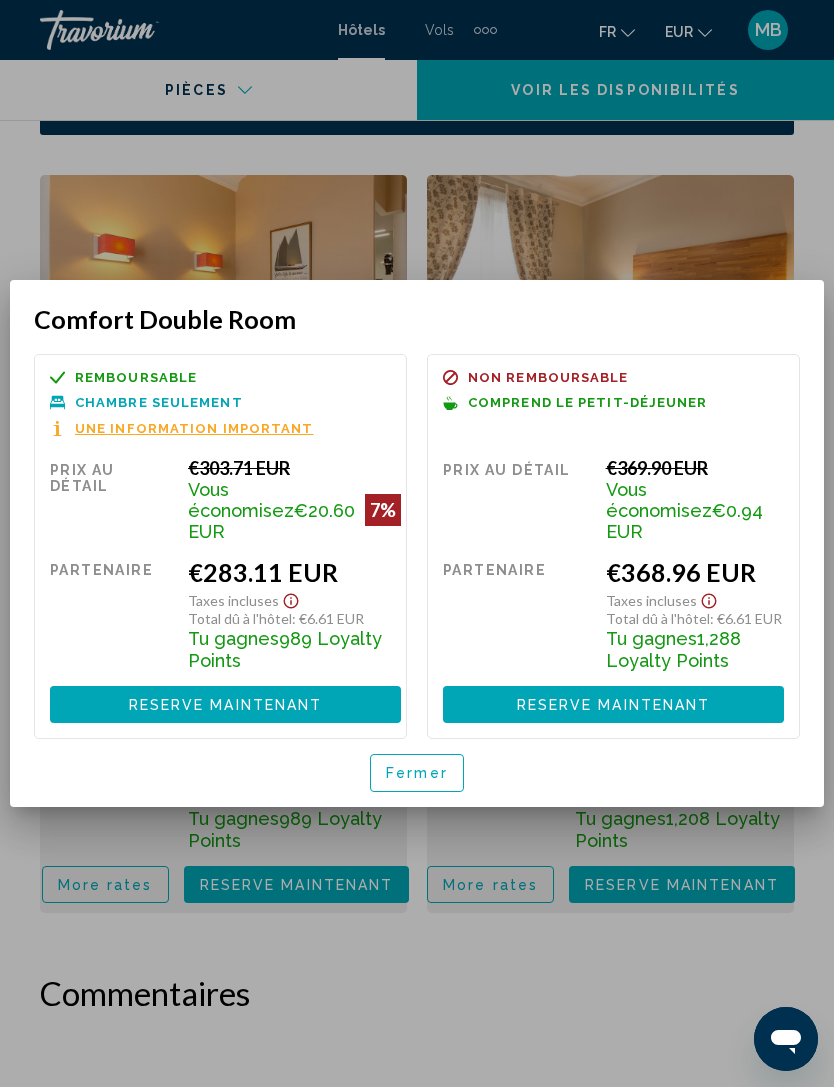 click on "Reserve maintenant" at bounding box center [614, 705] 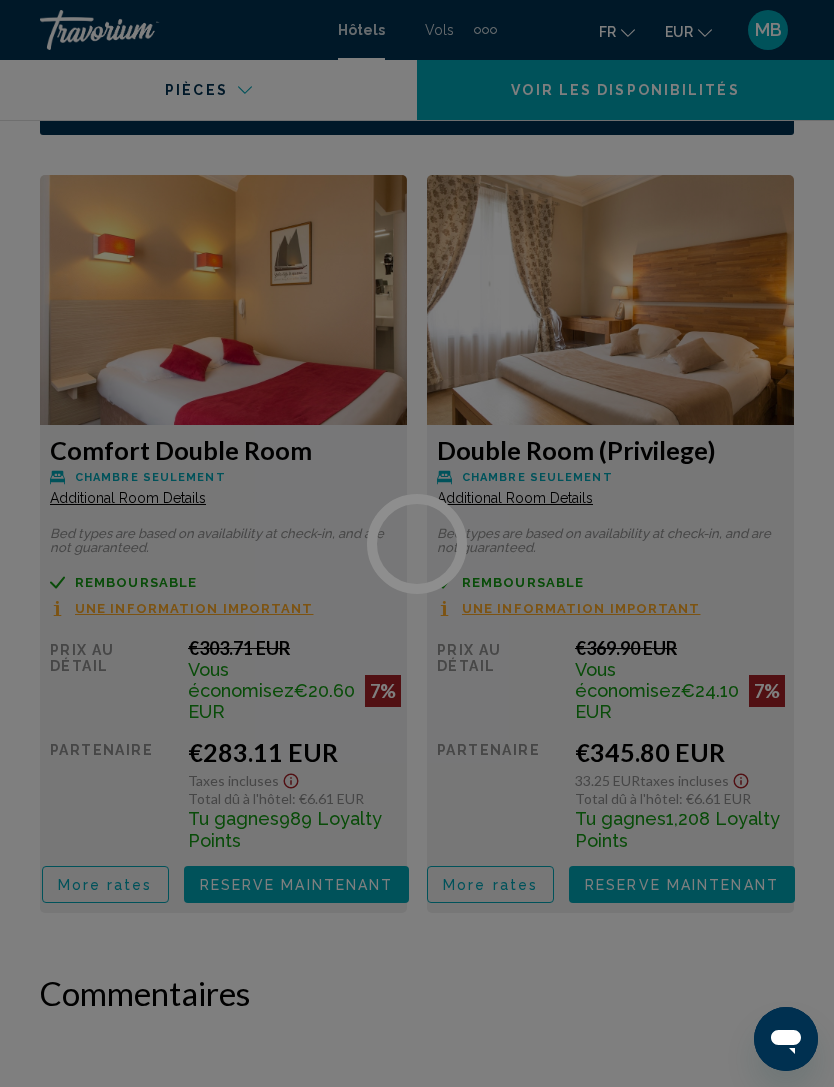 scroll, scrollTop: 64, scrollLeft: 0, axis: vertical 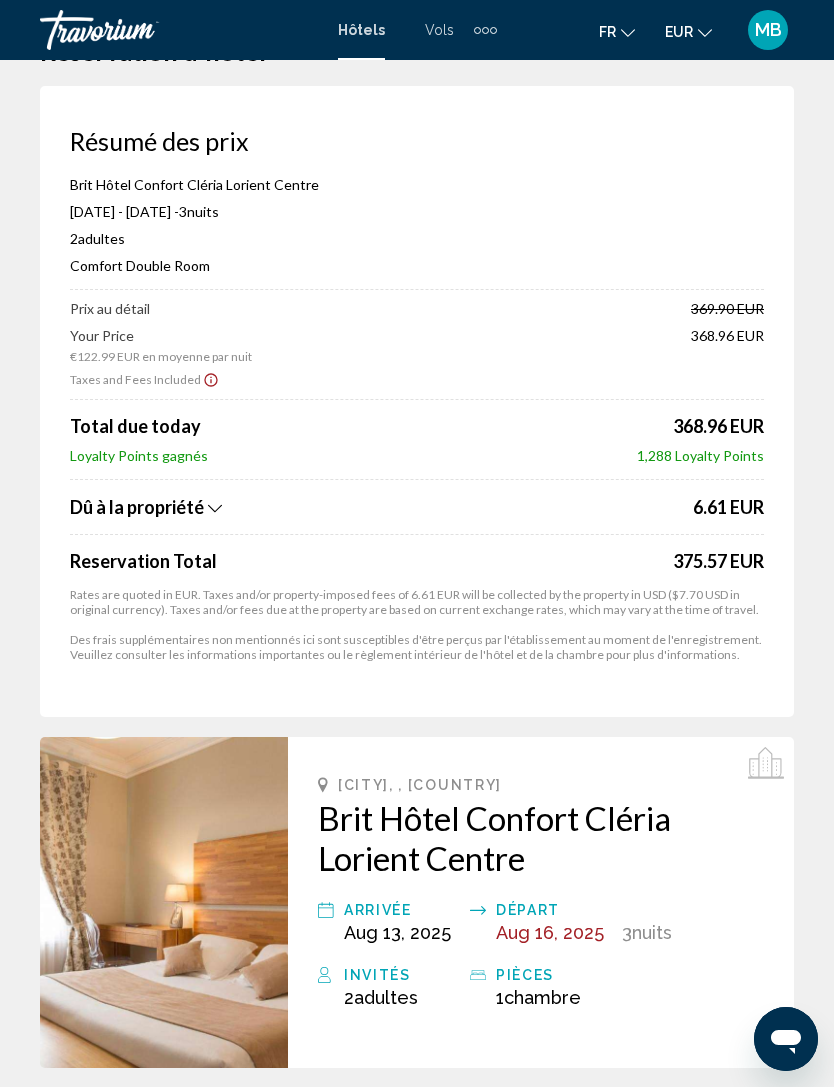 click 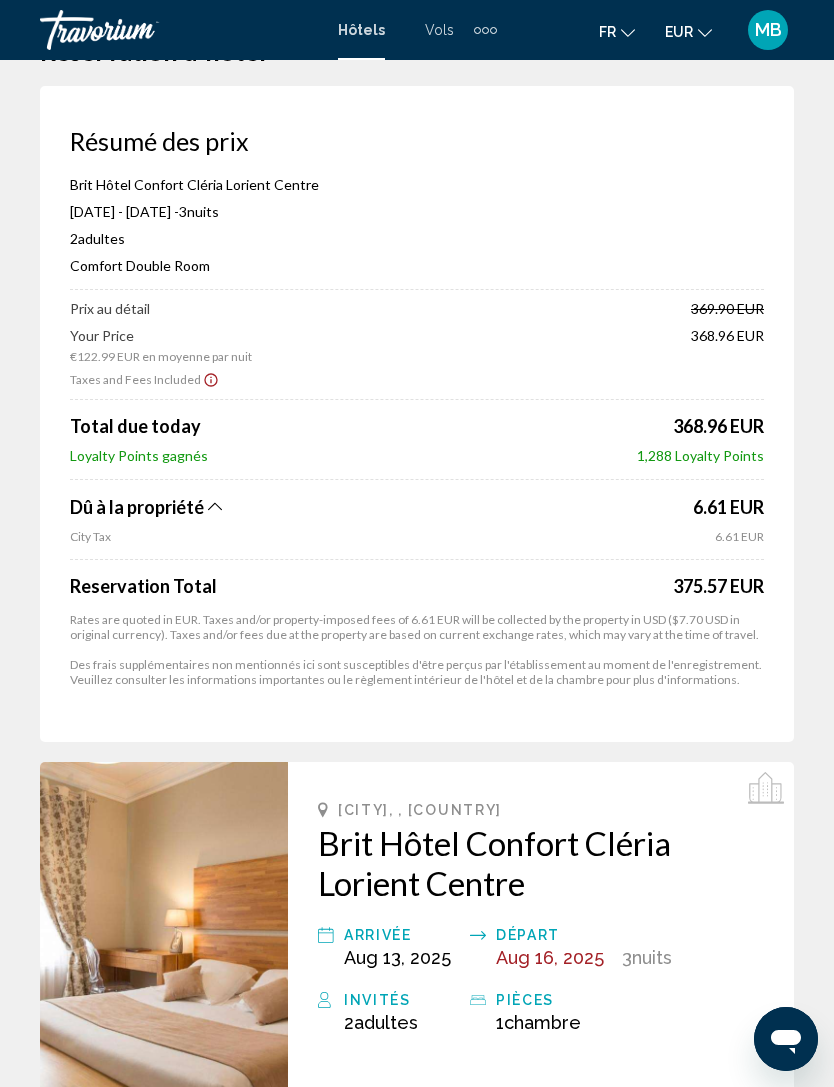 click 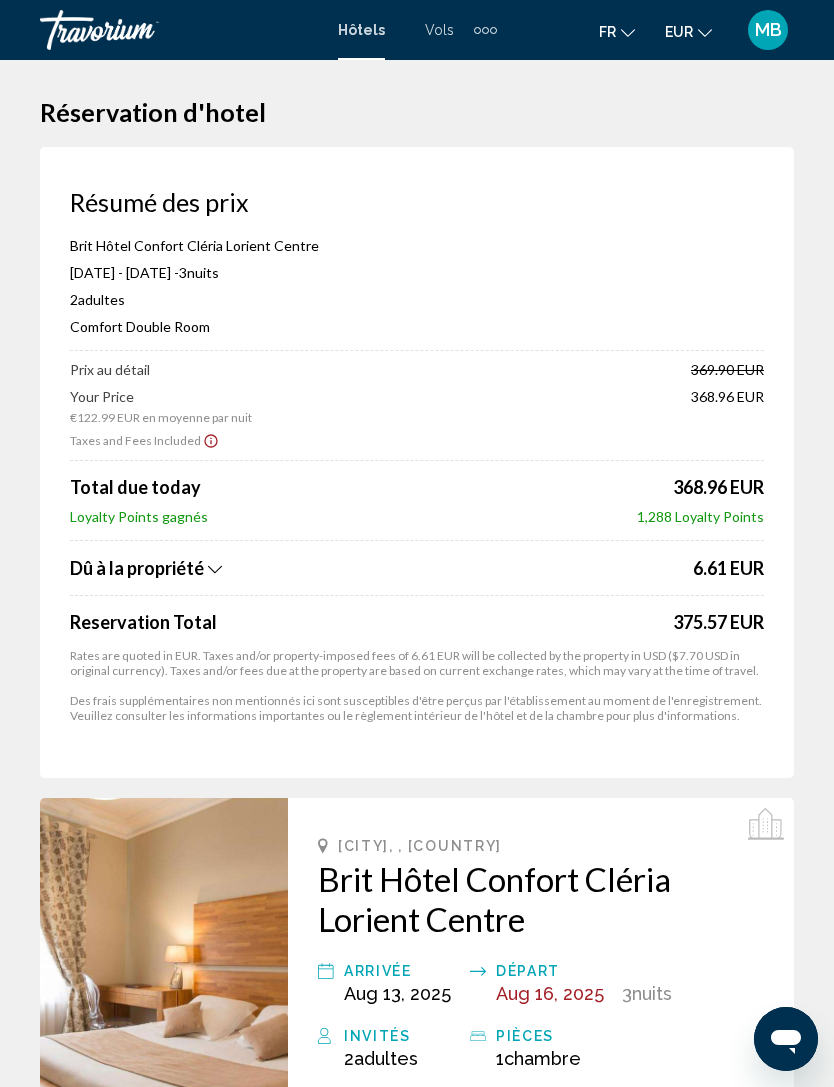 scroll, scrollTop: 0, scrollLeft: 0, axis: both 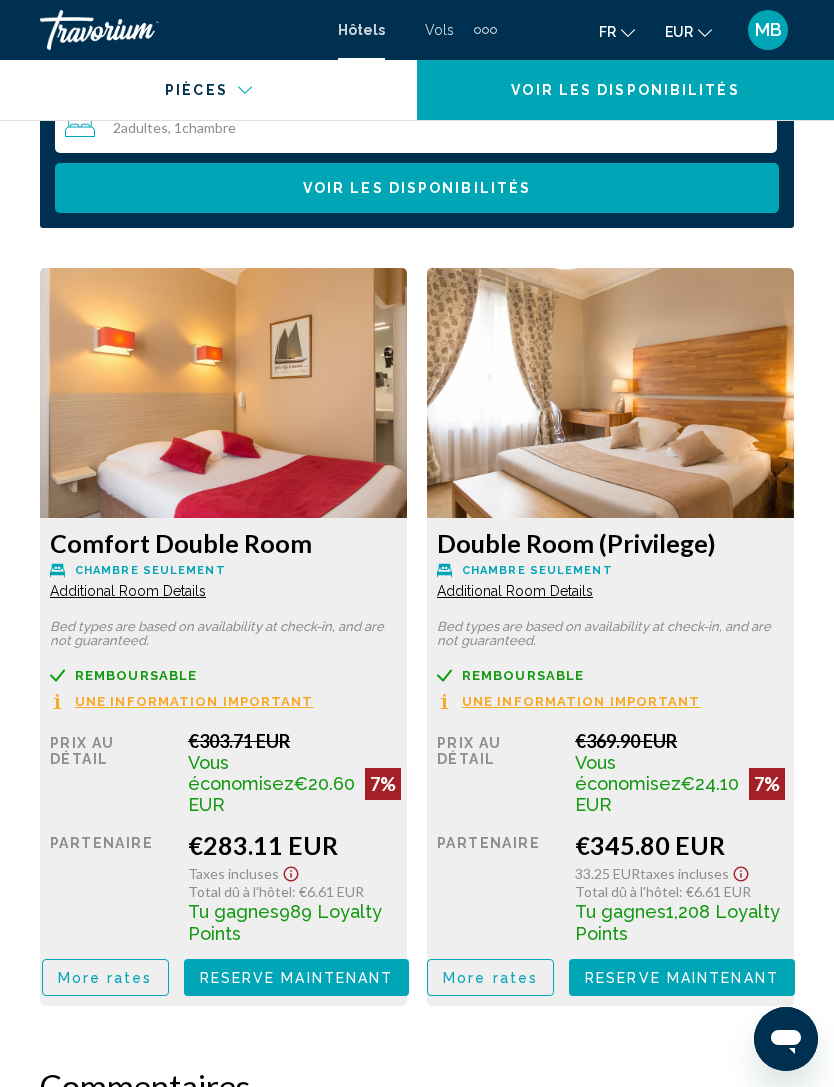 click on "More rates" at bounding box center [105, 977] 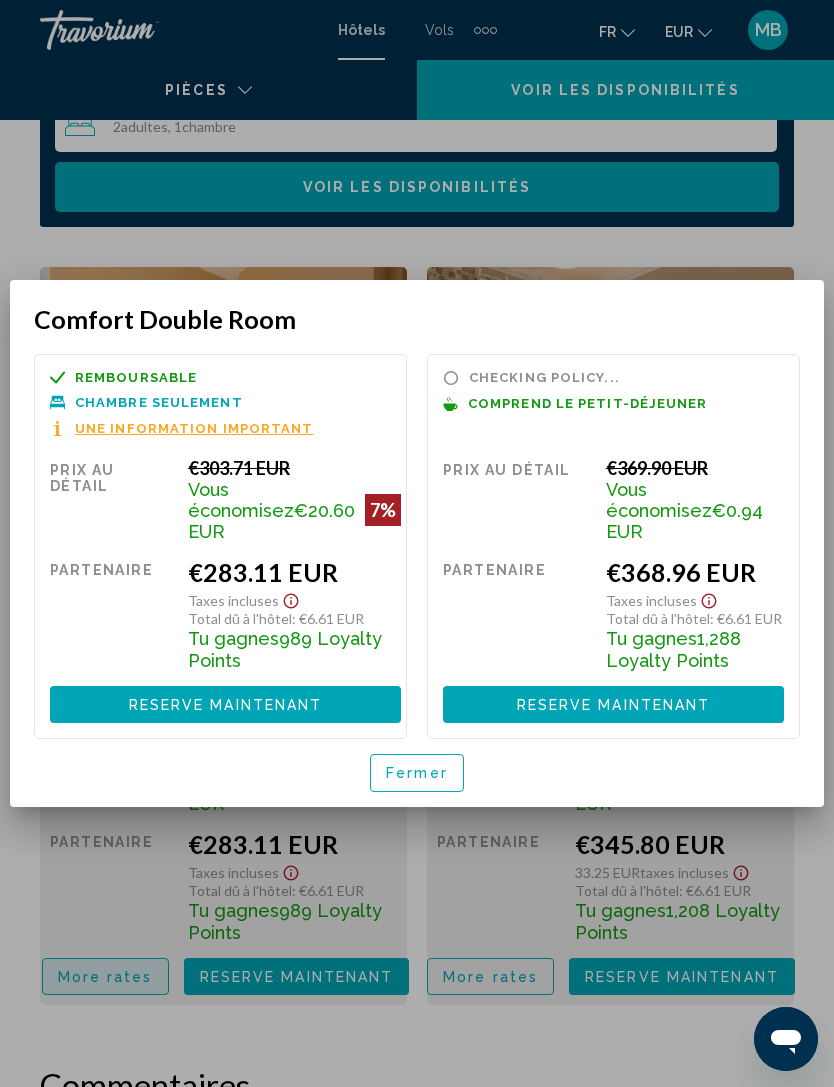scroll, scrollTop: 0, scrollLeft: 0, axis: both 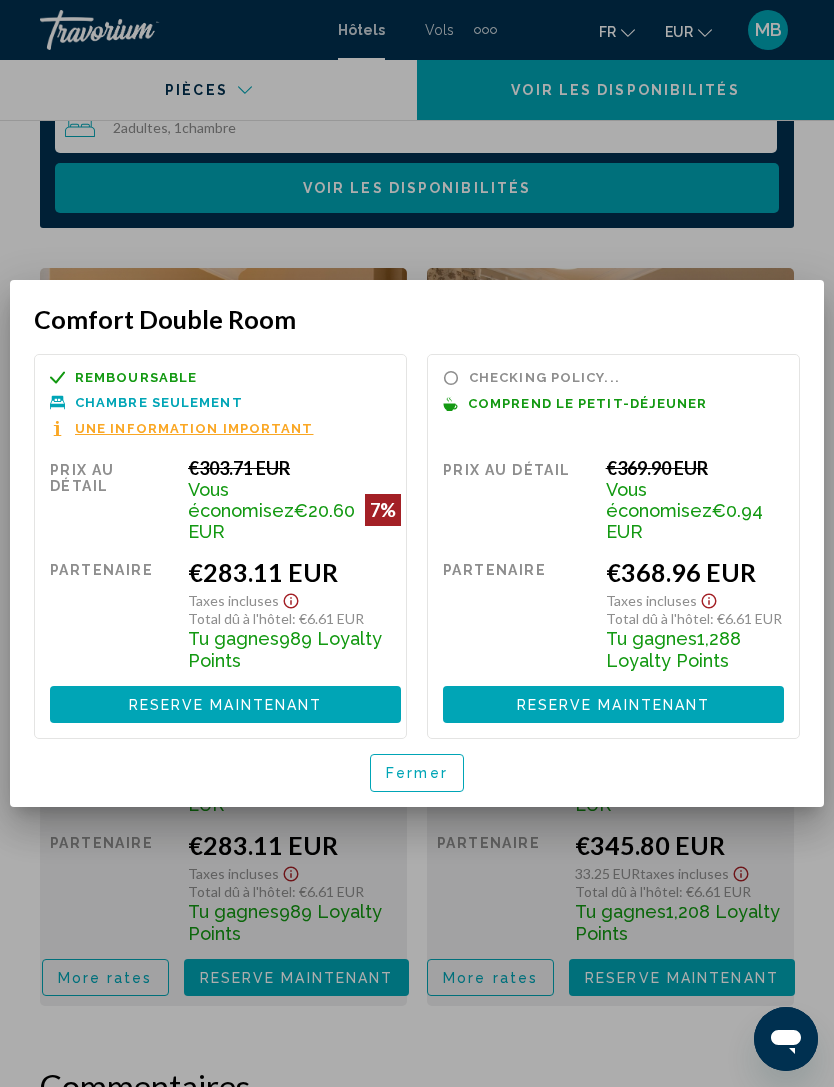 click on "Reserve maintenant" at bounding box center (614, 705) 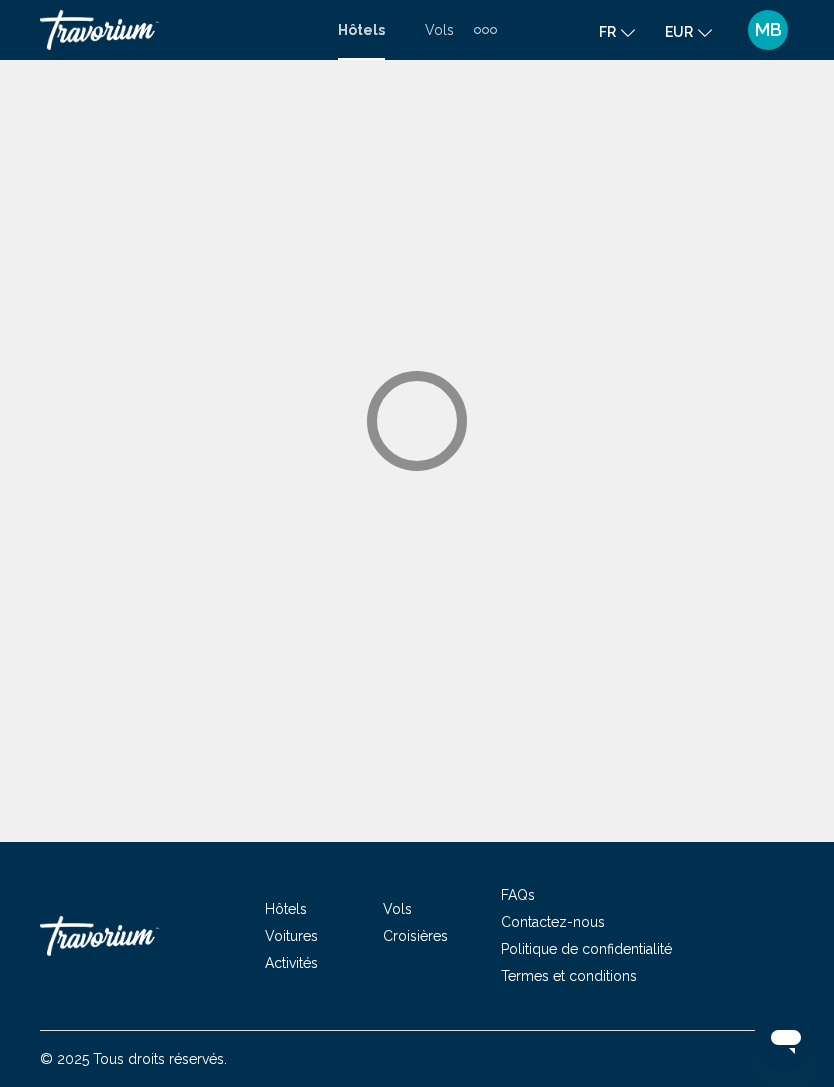 scroll, scrollTop: 64, scrollLeft: 0, axis: vertical 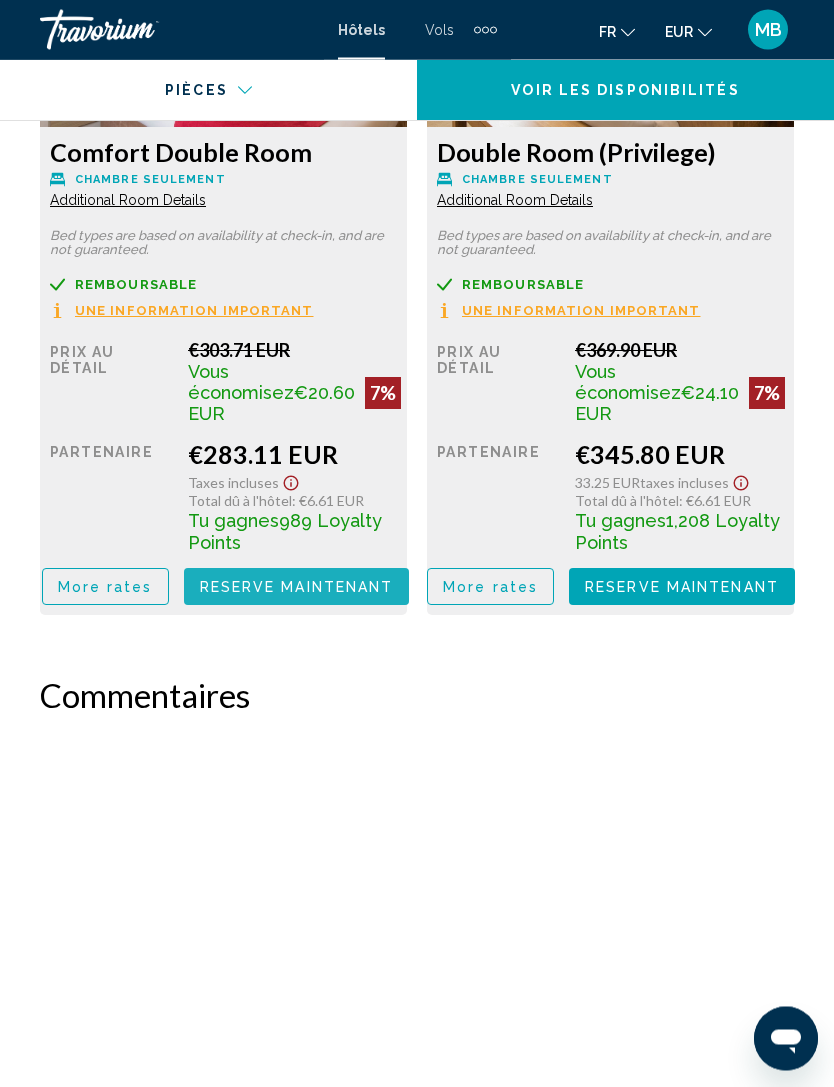 click on "Reserve maintenant" at bounding box center [297, 588] 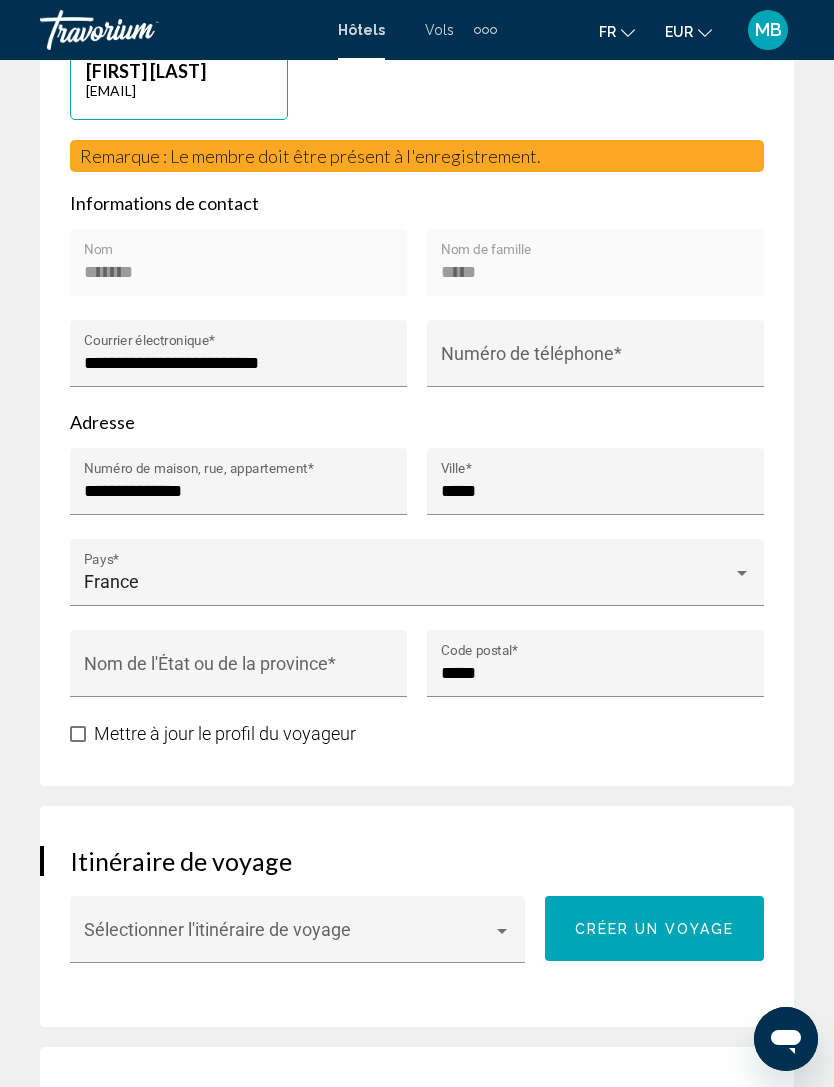 scroll, scrollTop: 1241, scrollLeft: 0, axis: vertical 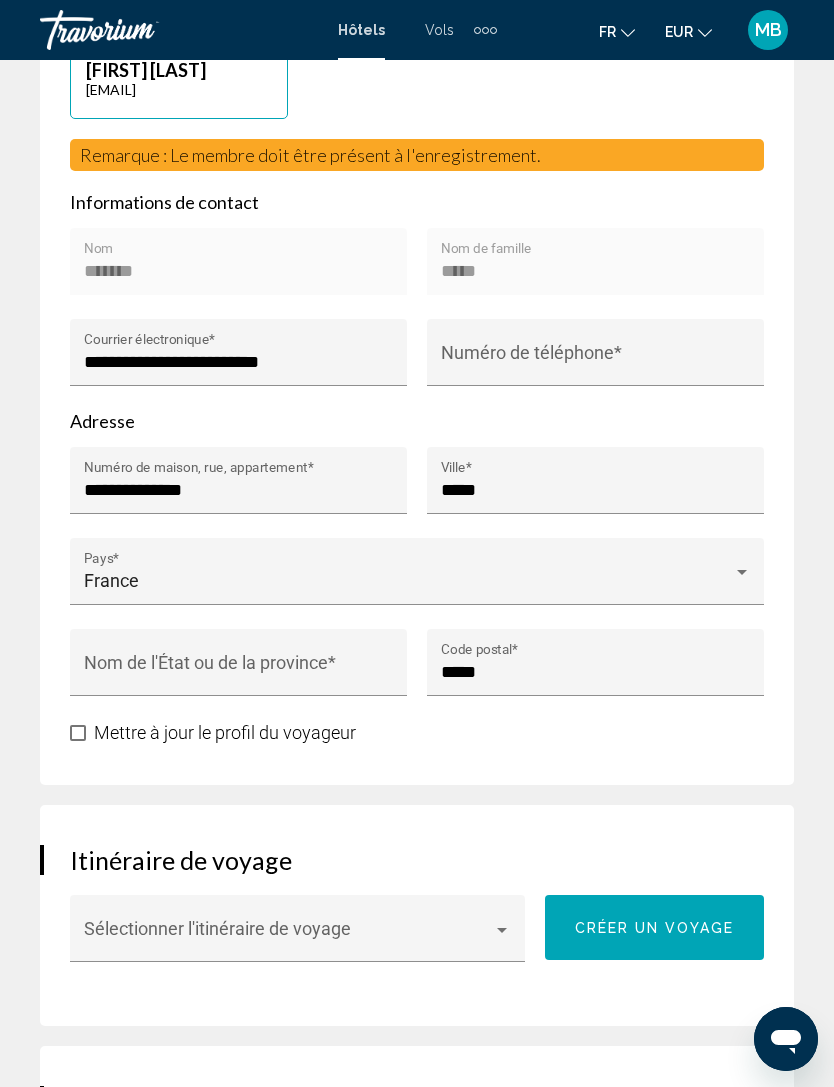click on "Numéro de téléphone  *" at bounding box center [596, 358] 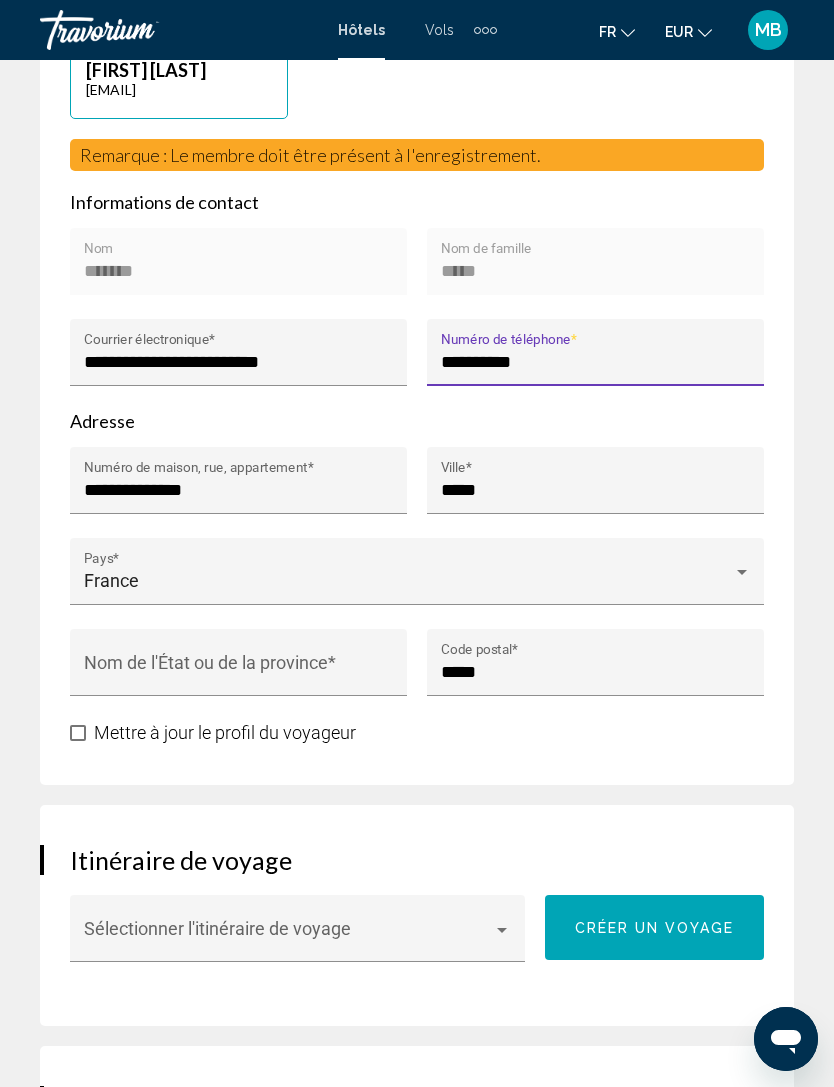 type on "**********" 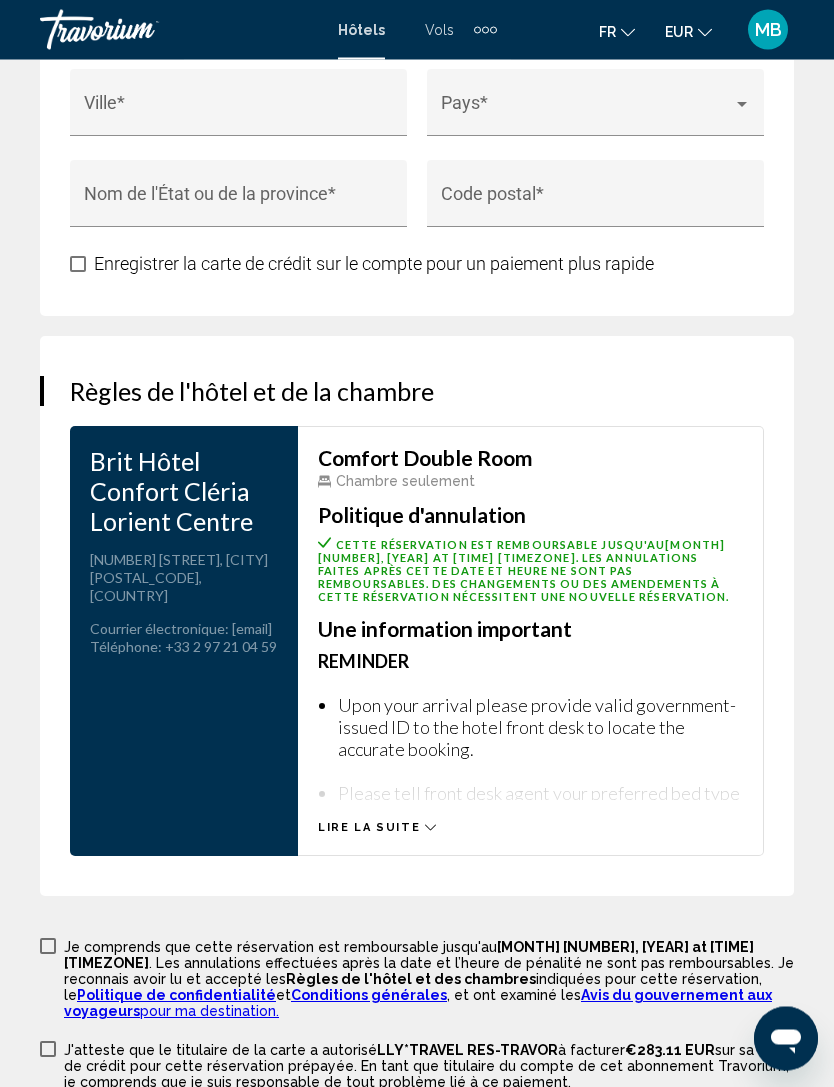 click on "Lire la suite" at bounding box center (369, 828) 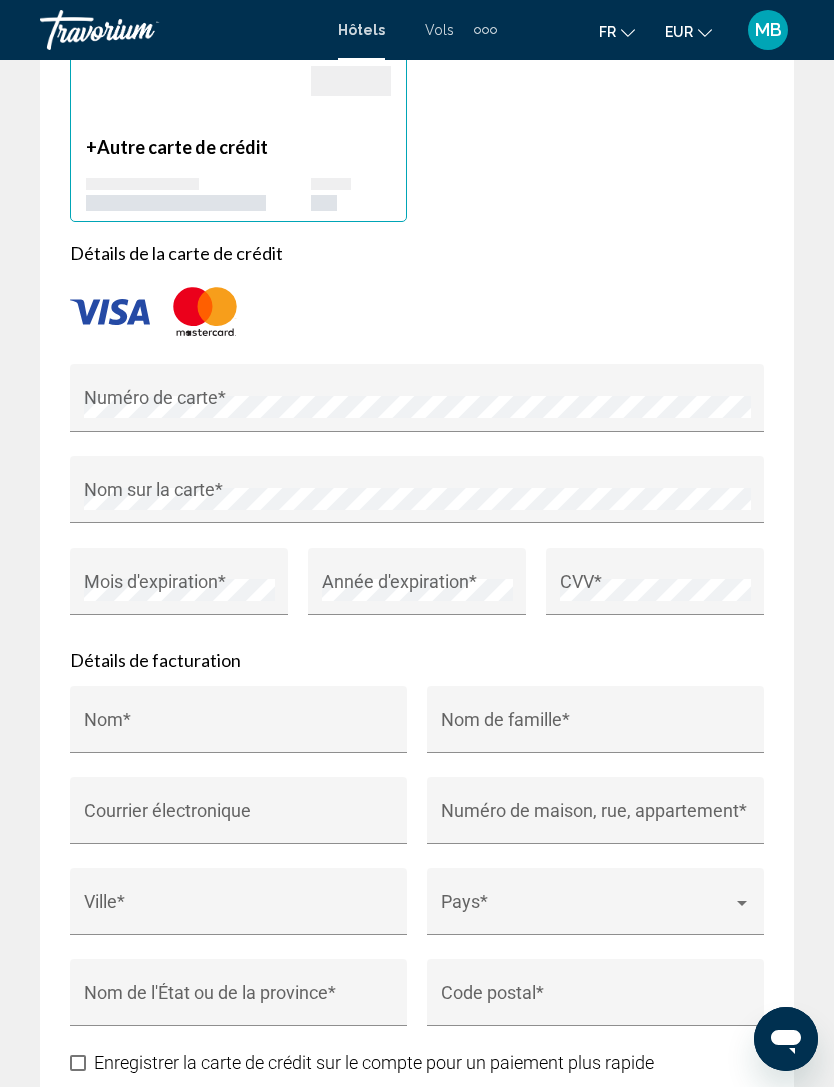 scroll, scrollTop: 2377, scrollLeft: 0, axis: vertical 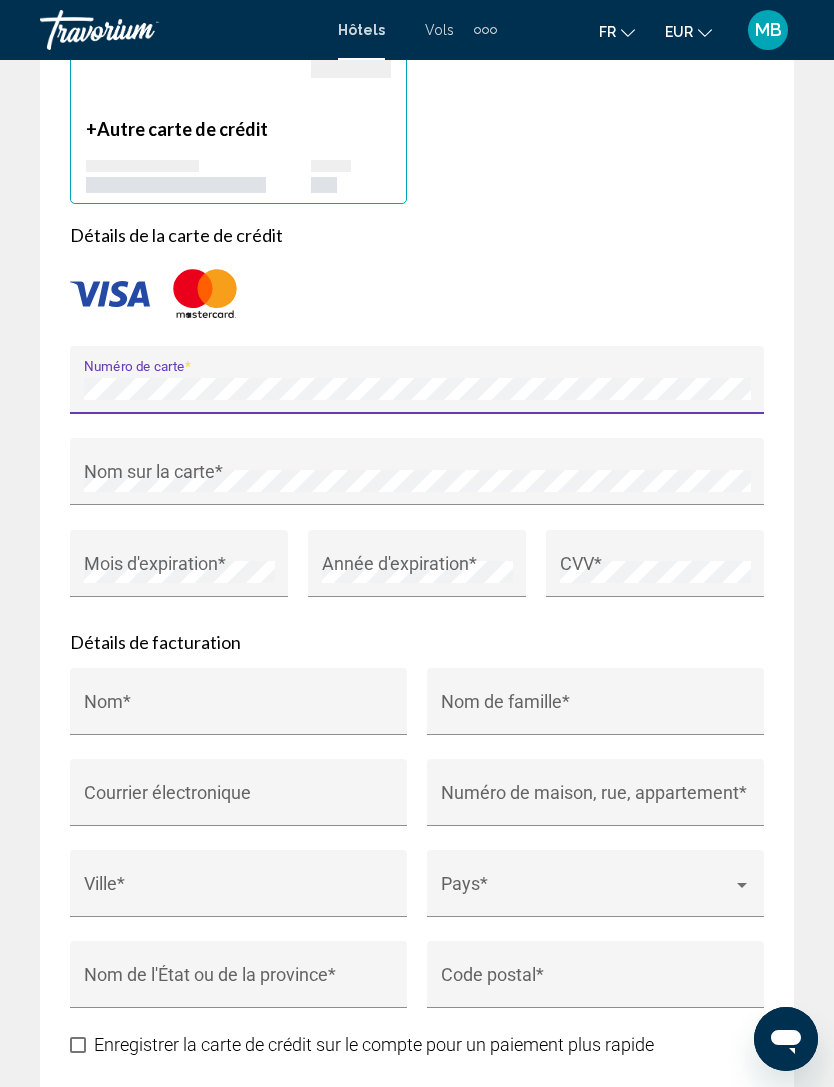 click on "Nom sur la carte  *" at bounding box center (417, 479) 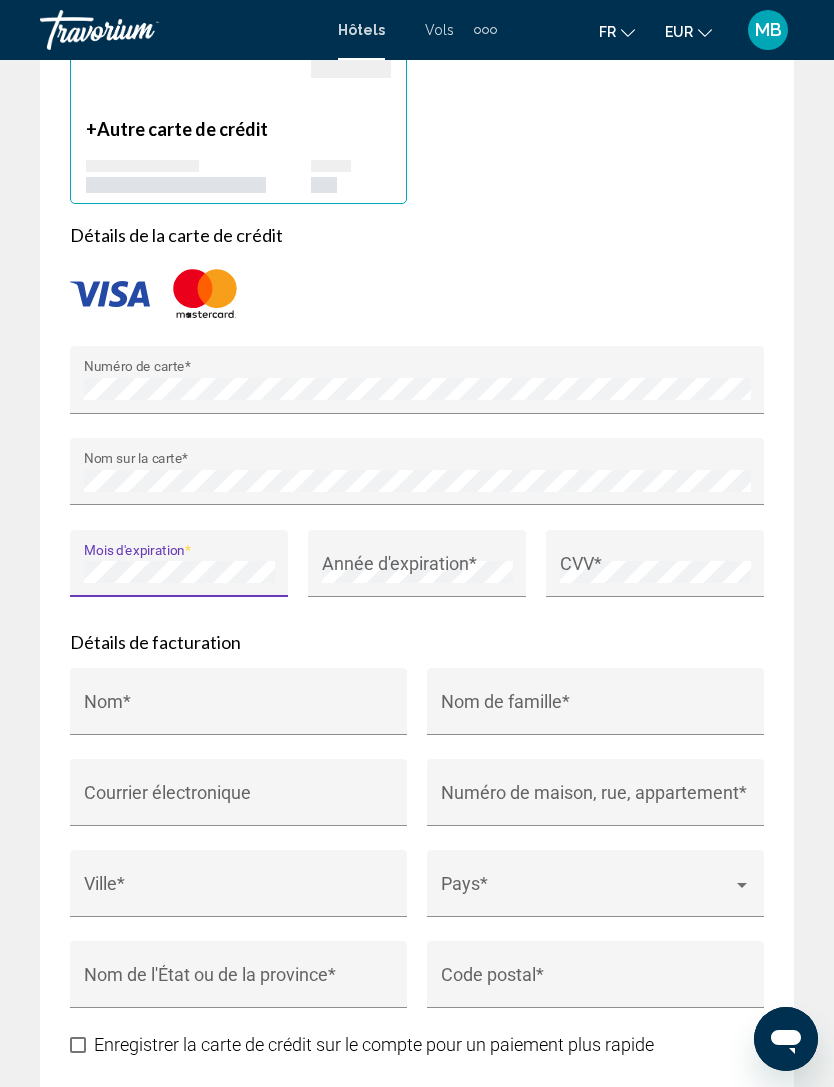click on "Année d'expiration  *" at bounding box center [417, 570] 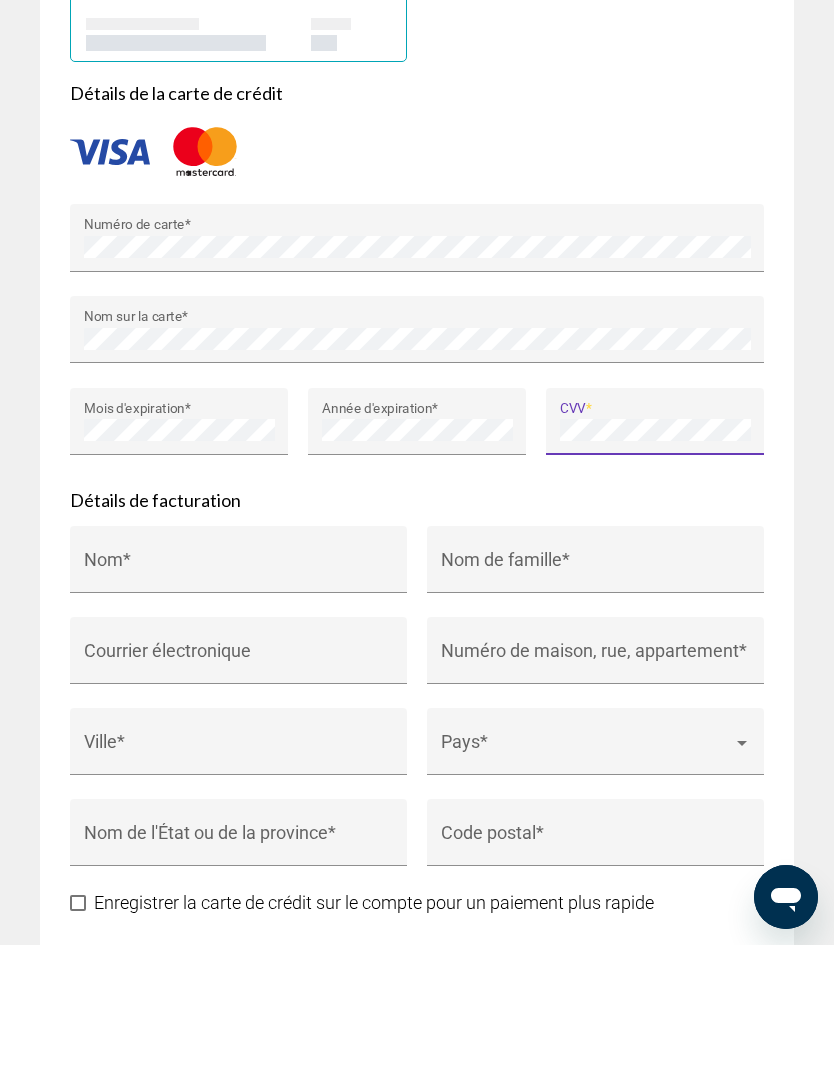 click on "Nom  *" at bounding box center [239, 711] 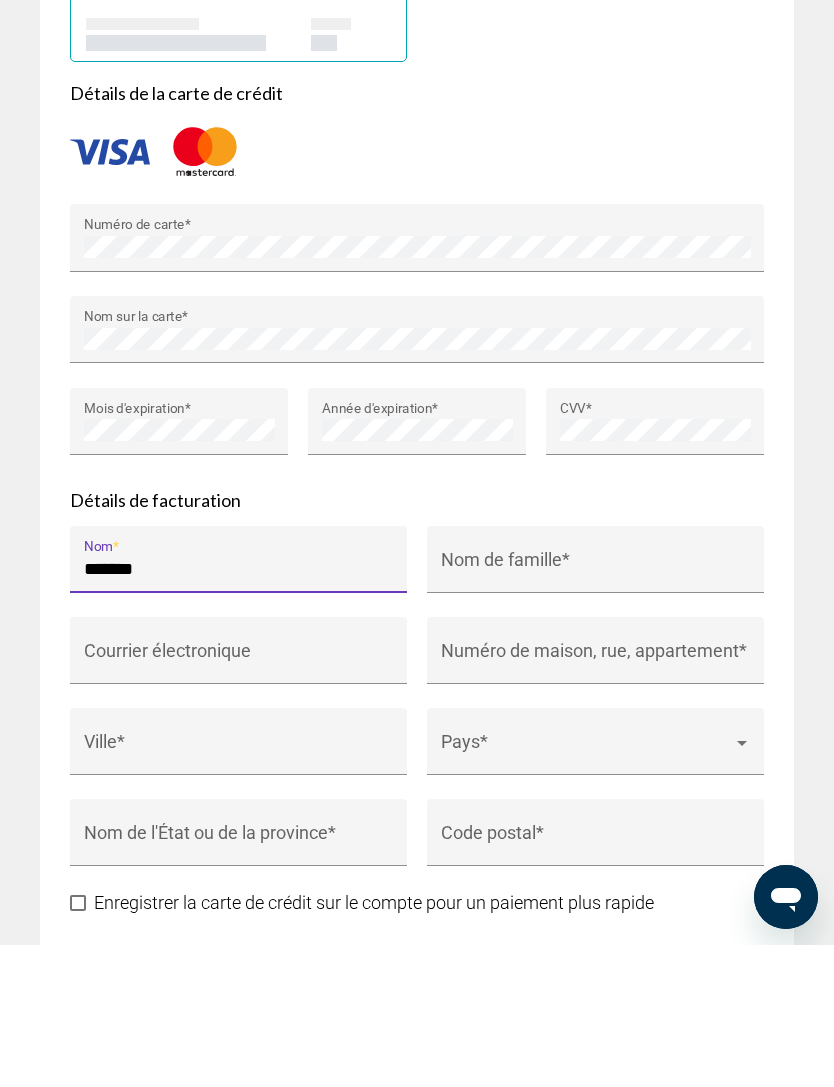 type on "*******" 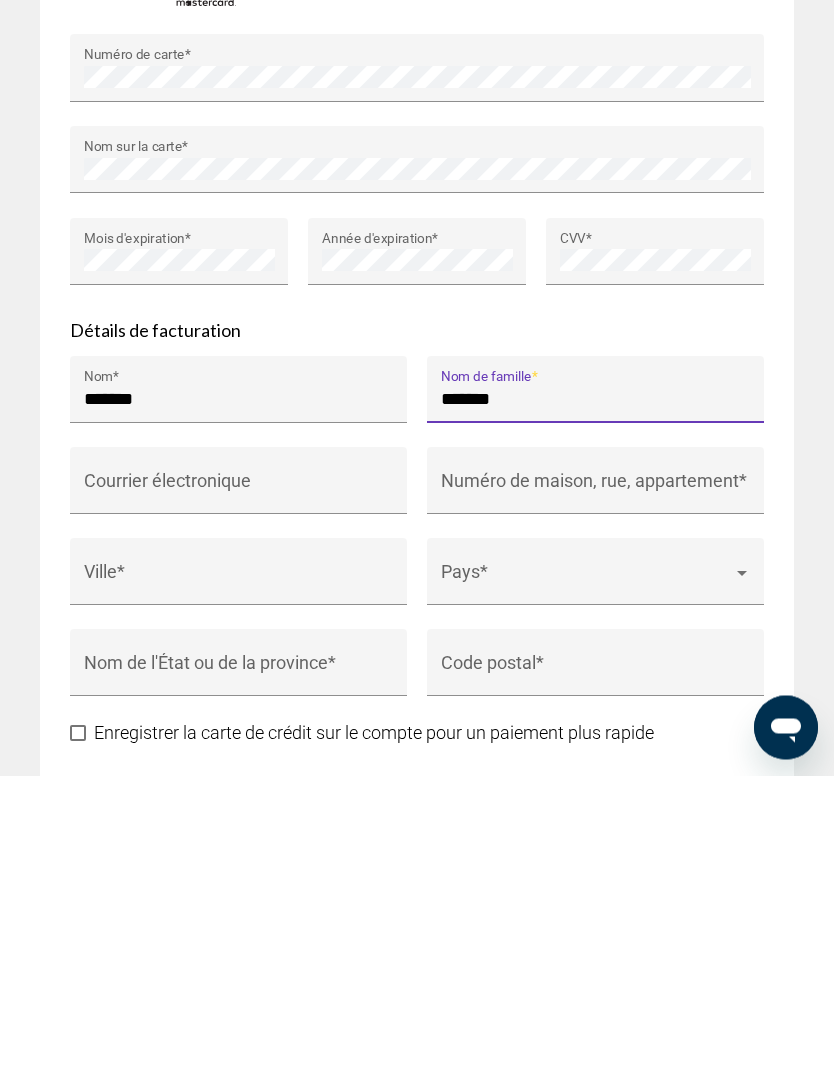 type on "*******" 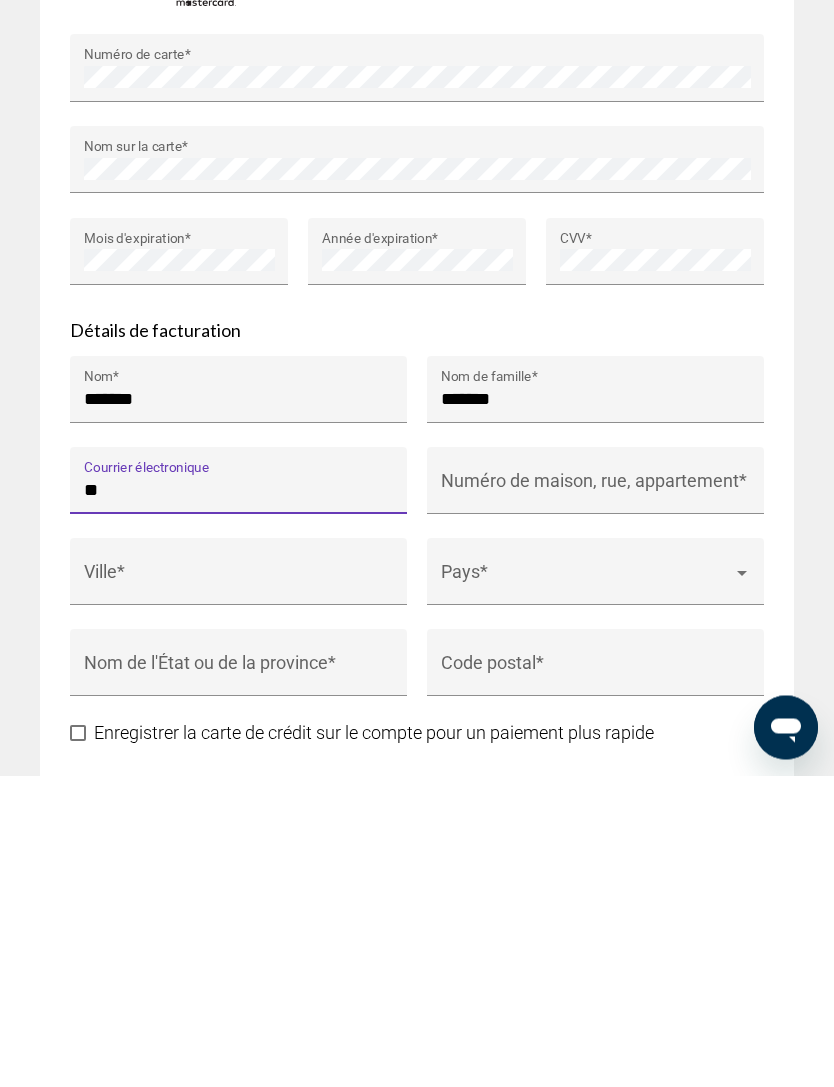 type on "*" 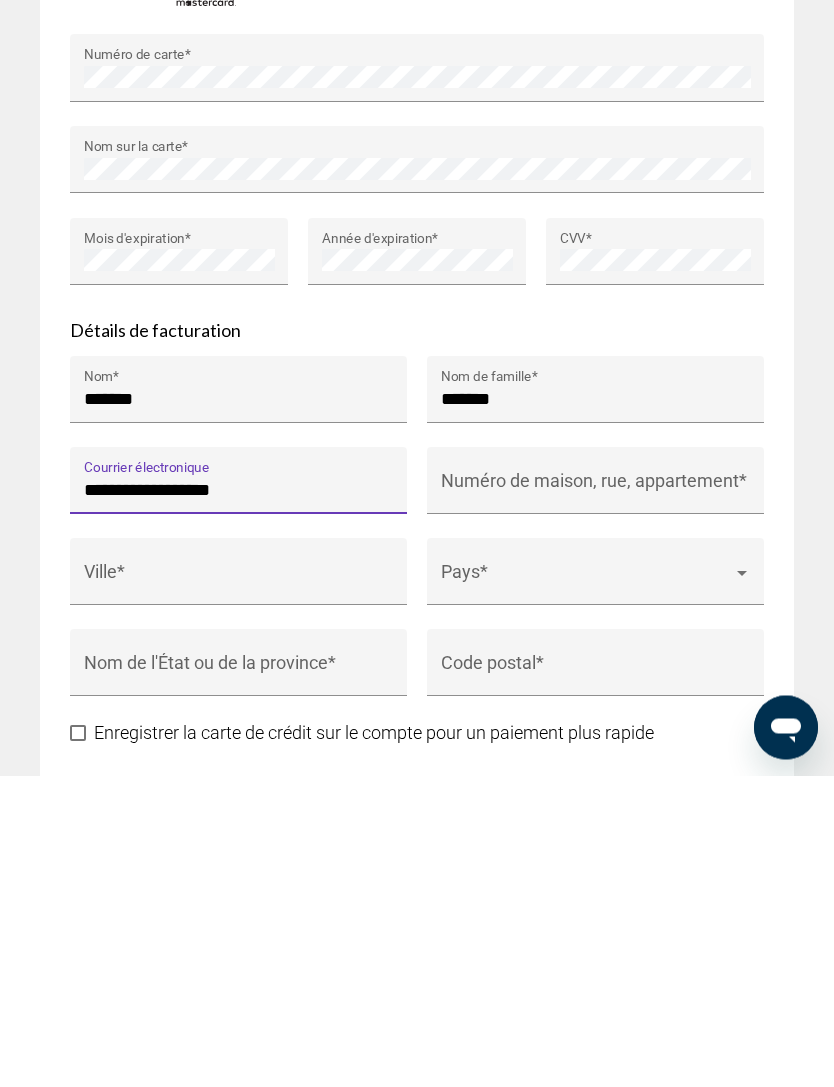 click on "**********" at bounding box center (239, 802) 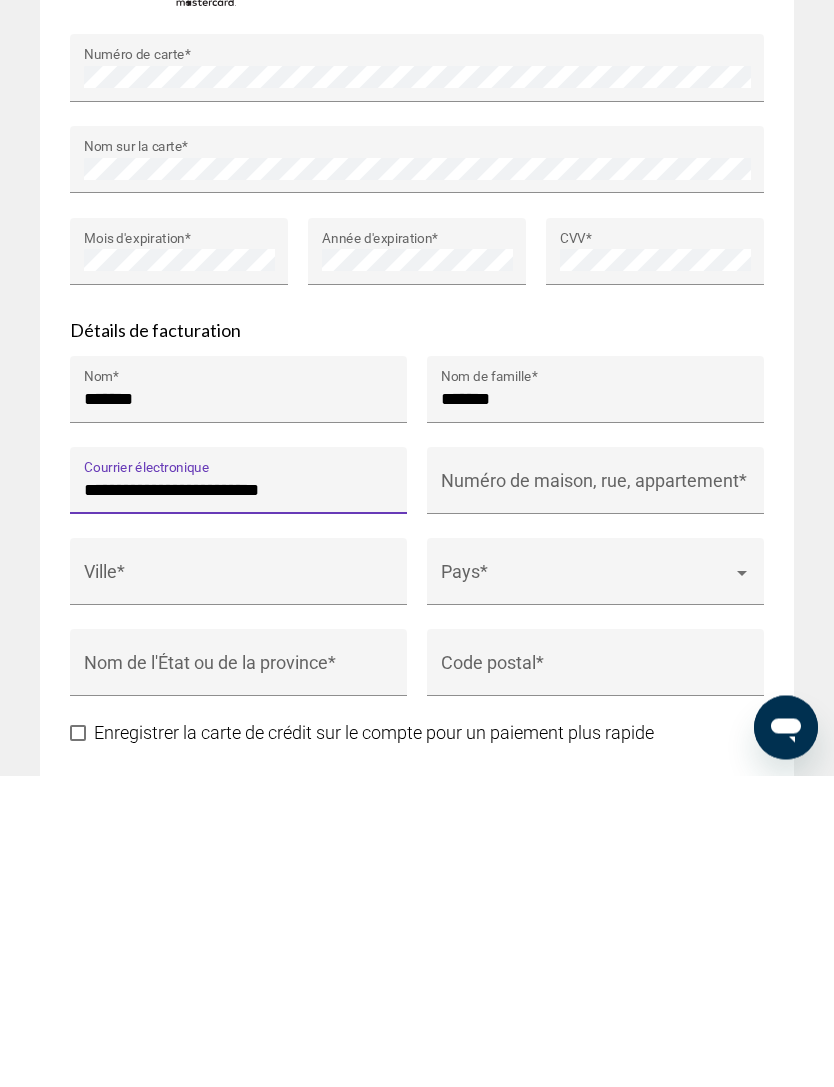 type on "**********" 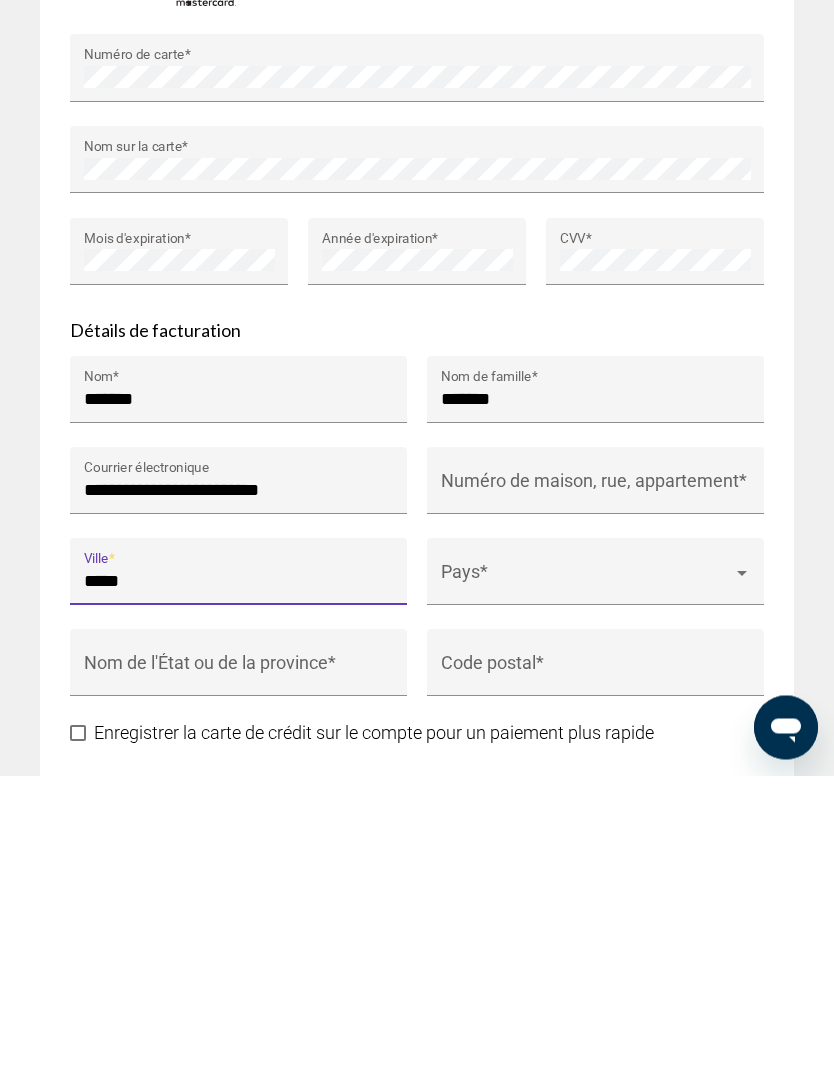 type on "*****" 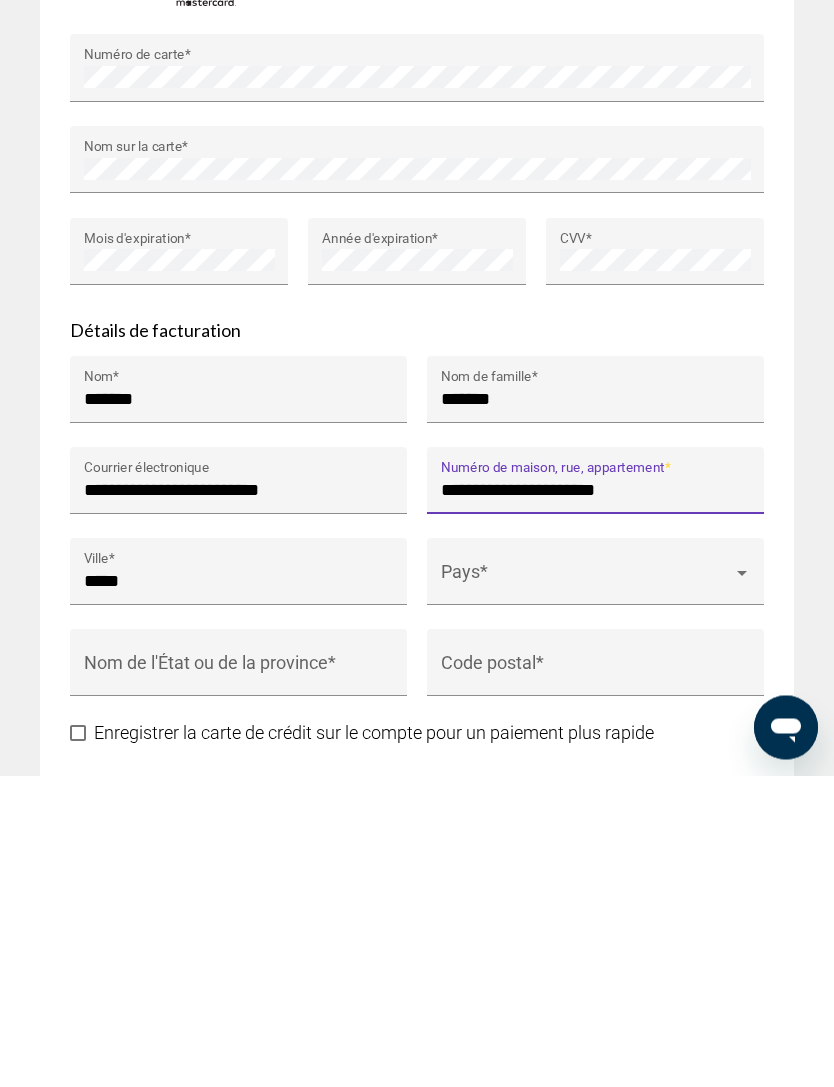 type on "**********" 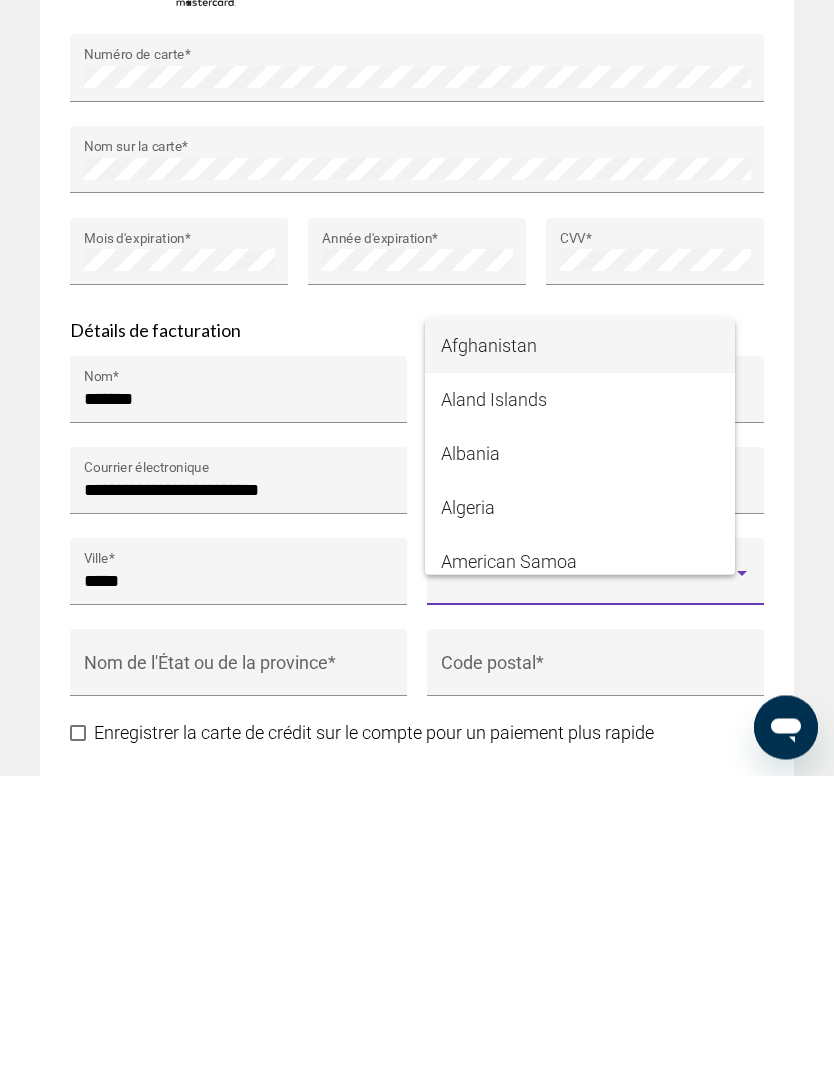 scroll, scrollTop: 2689, scrollLeft: 0, axis: vertical 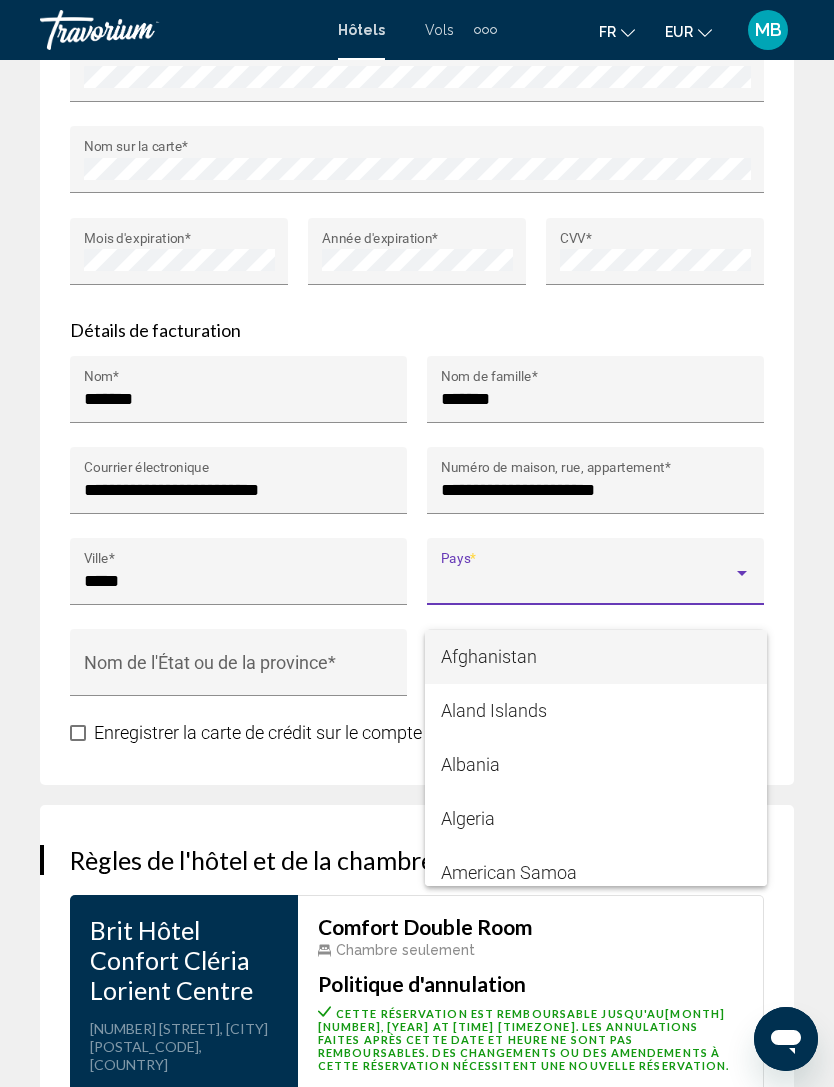 click at bounding box center [417, 543] 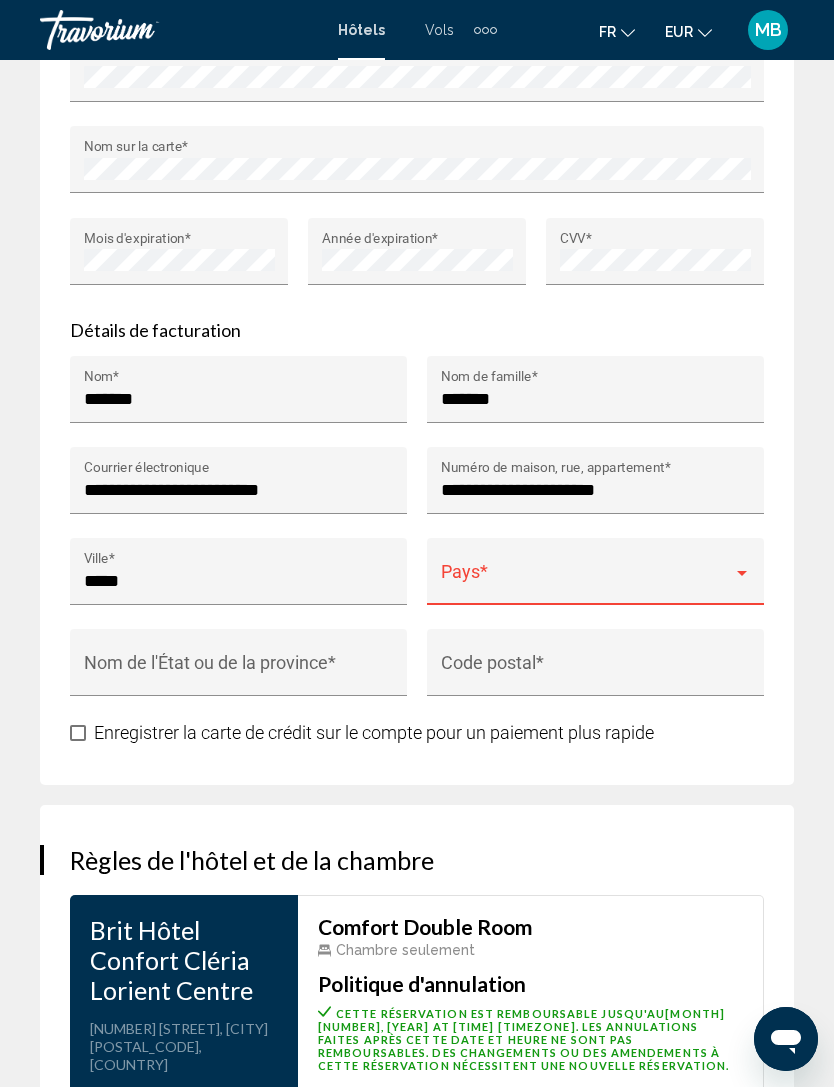click at bounding box center (587, 581) 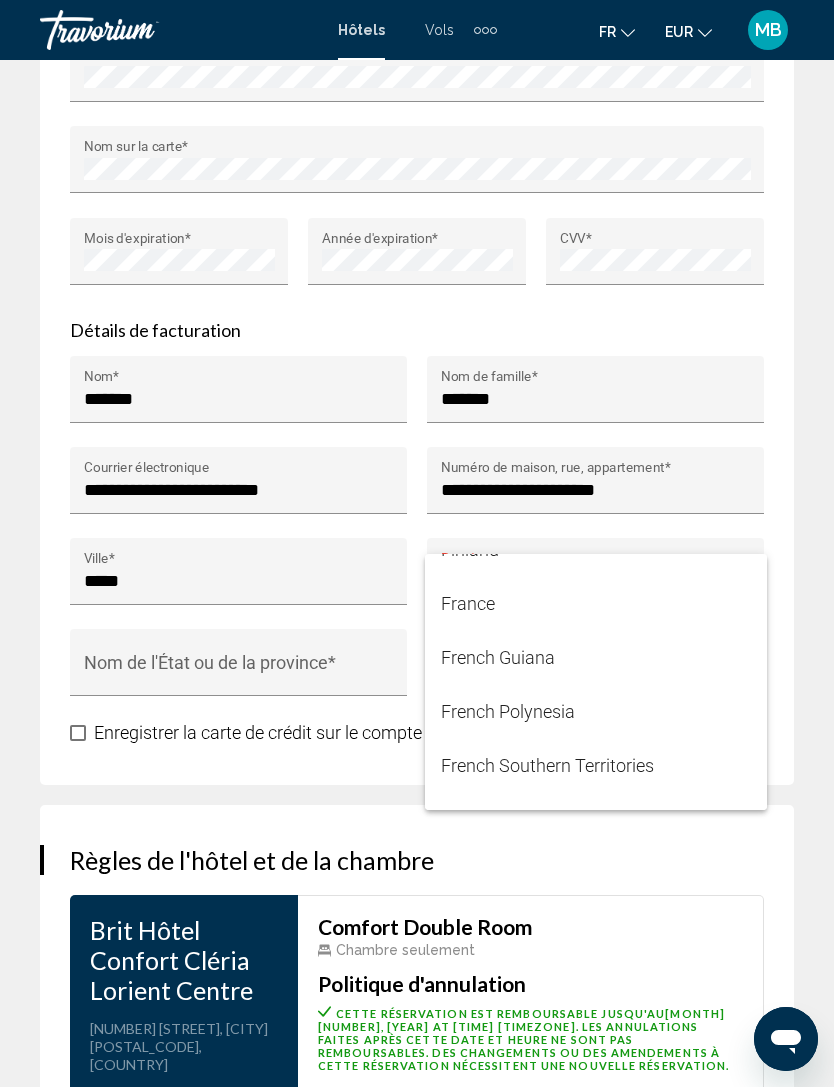 scroll, scrollTop: 4125, scrollLeft: 0, axis: vertical 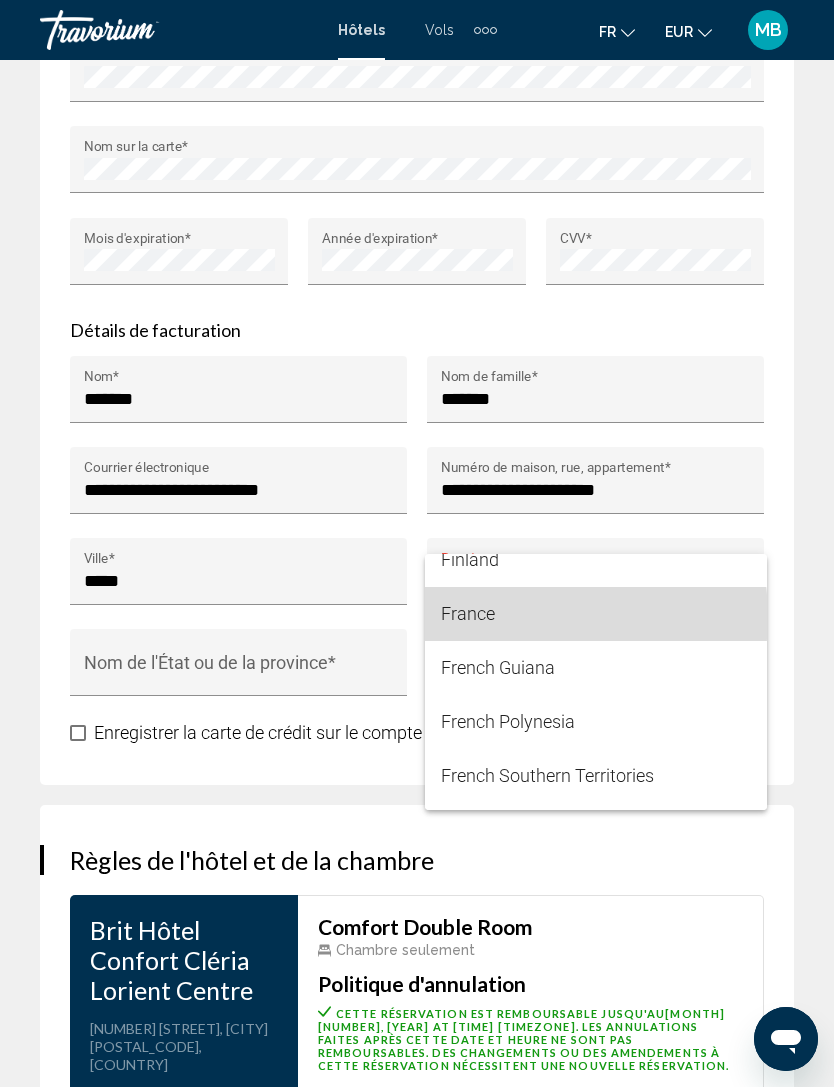 click on "France" at bounding box center [596, 614] 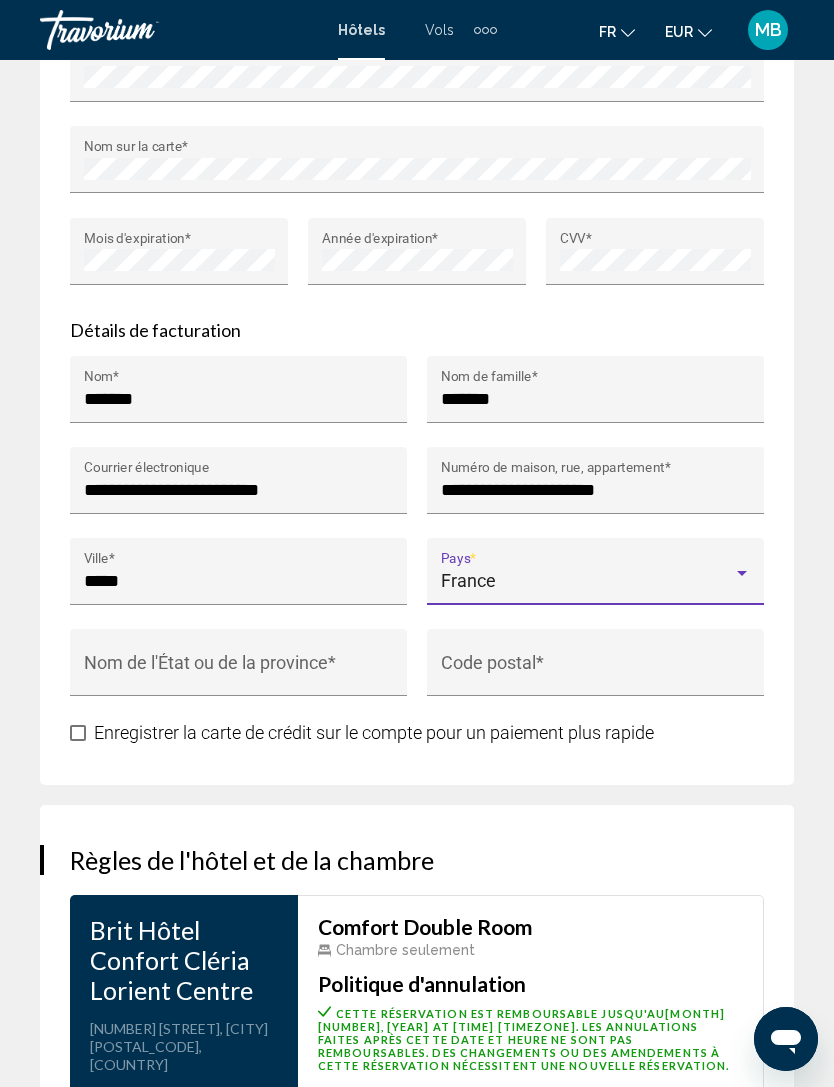 click on "Code postal  *" at bounding box center [596, 672] 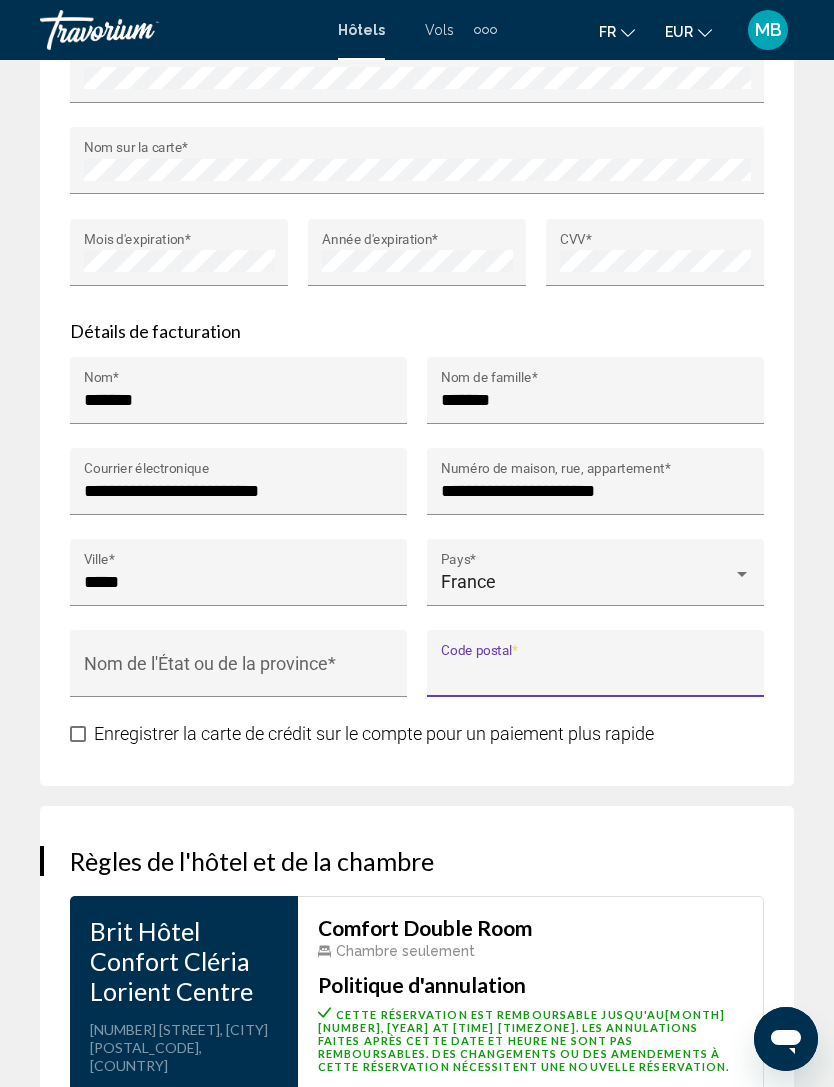 type on "*" 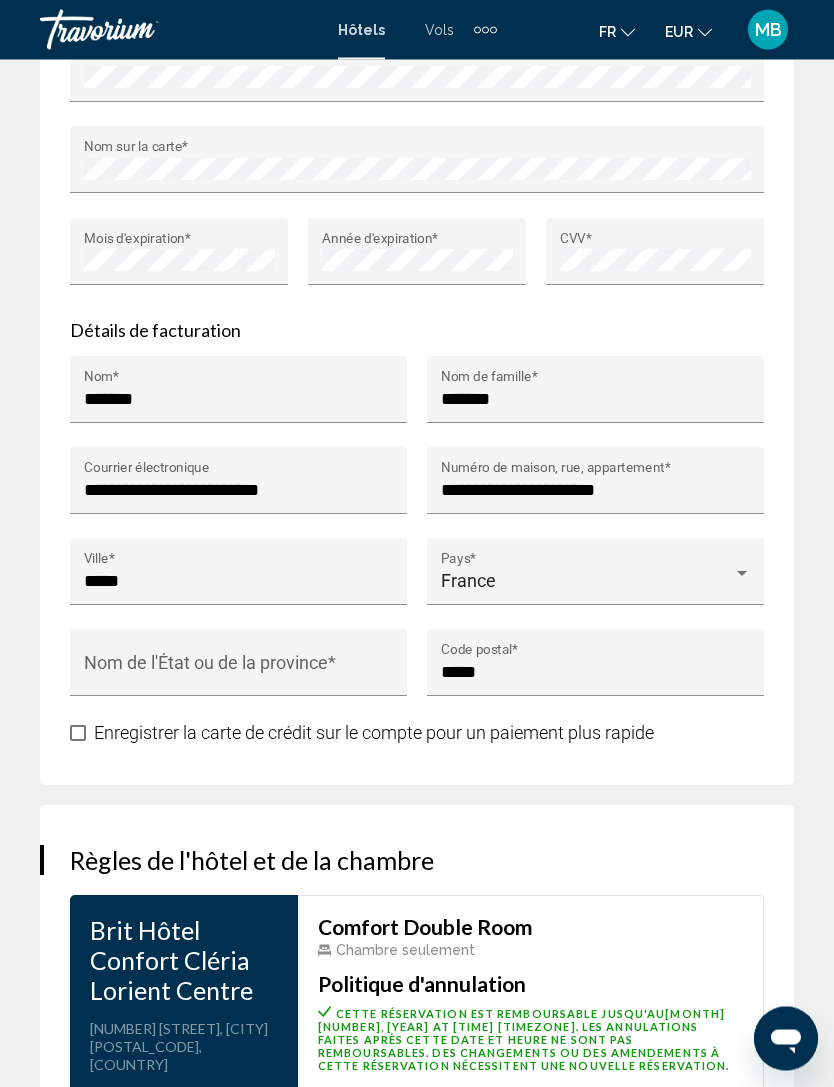 click on "*****" at bounding box center (596, 673) 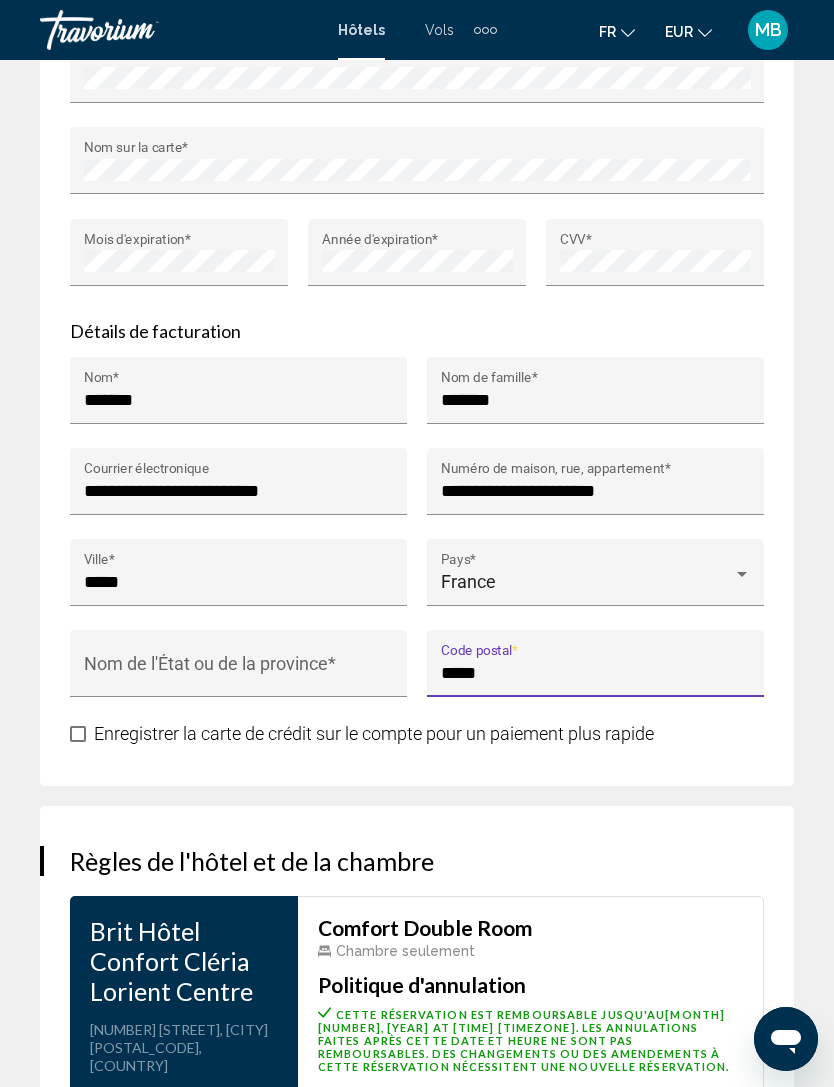 click on "*****" at bounding box center [596, 673] 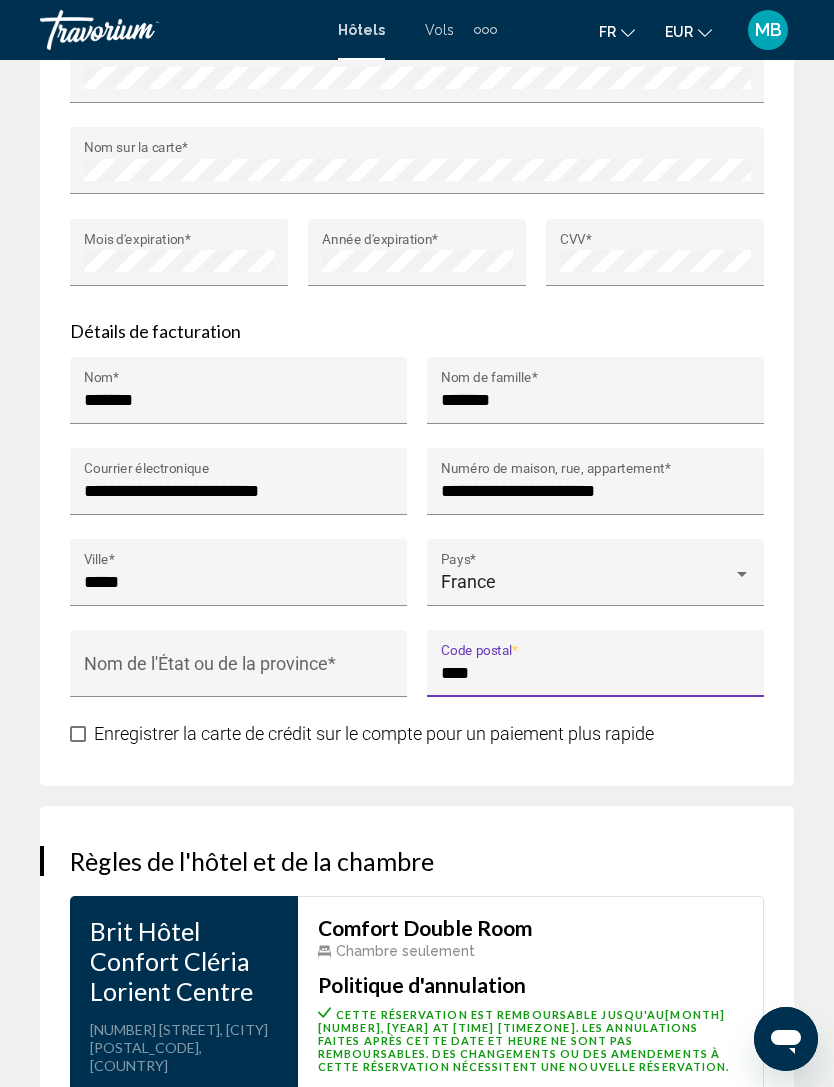 type on "*****" 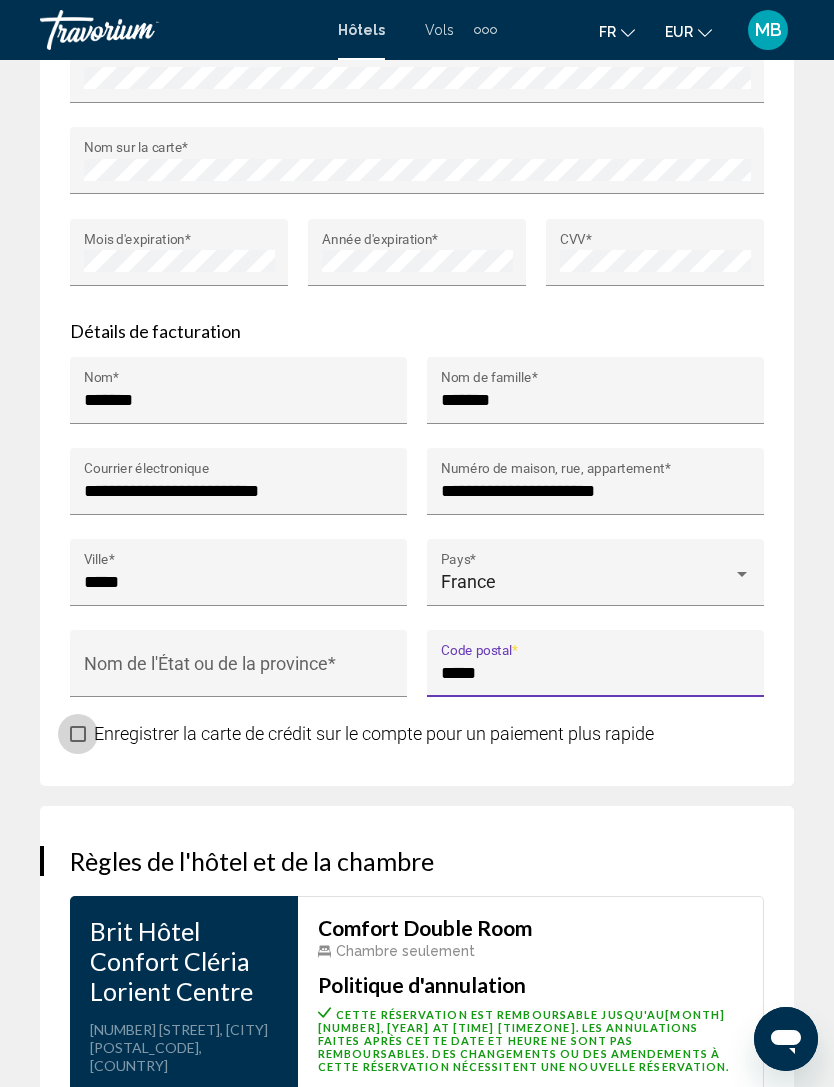 click on "Enregistrer la carte de crédit sur le compte pour un paiement plus rapide" at bounding box center (374, 733) 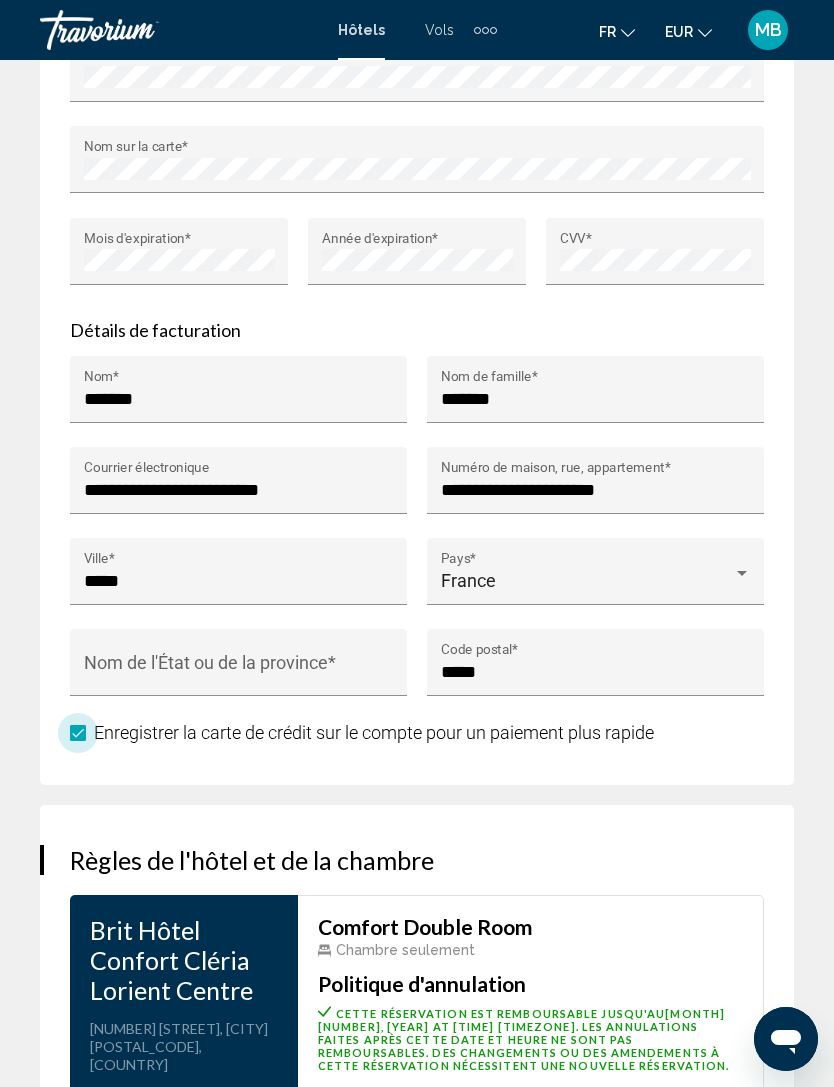 click on "Enregistrer la carte de crédit sur le compte pour un paiement plus rapide" at bounding box center (362, 733) 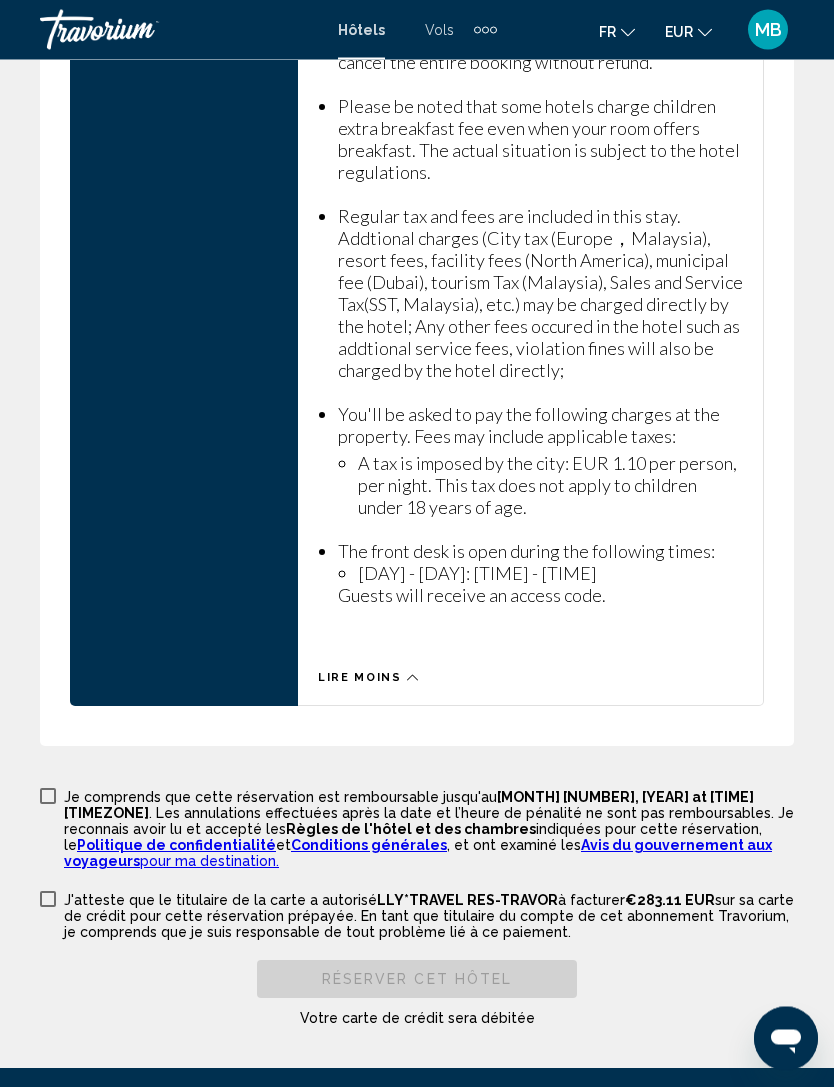 scroll, scrollTop: 4263, scrollLeft: 0, axis: vertical 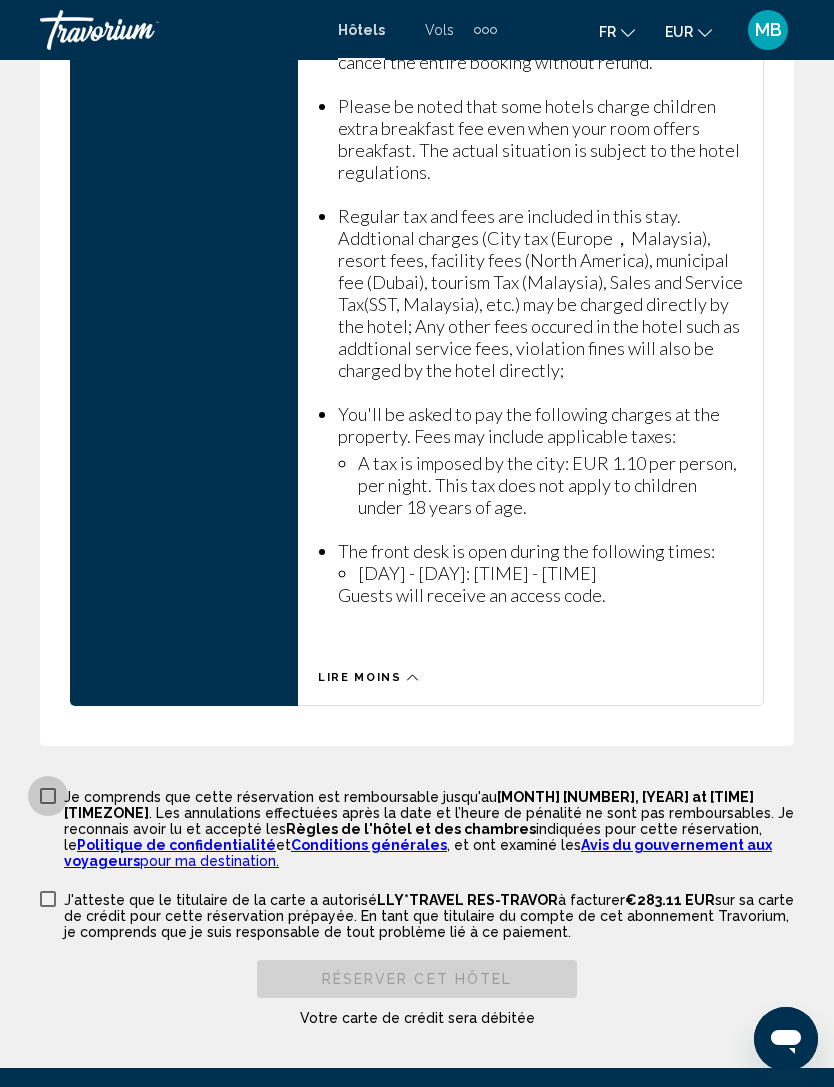 click on "Je comprends que cette réservation est remboursable jusqu'au  August 10, 2025 at 11:59 PM Central European Time (GMT+1)  . Les annulations effectuées après la date et l’heure de pénalité ne sont pas remboursables. Je reconnais avoir lu et accepté les  Règles de l'hôtel et des chambres  indiquées pour cette réservation, le  Politique de confidentialité  et  Conditions générales , et ont examiné les  Avis du gouvernement aux voyageurs  pour ma destination." at bounding box center [417, 827] 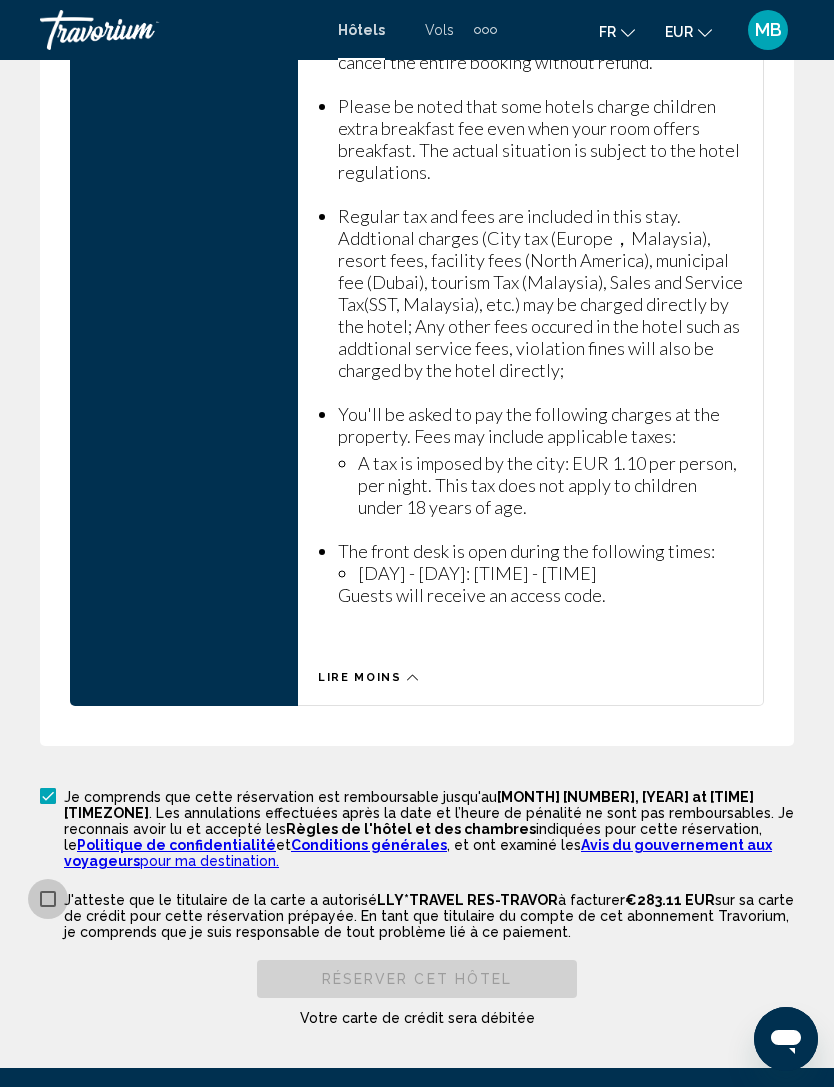 click on "J'atteste que le titulaire de la carte a autorisé  LLY*TRAVEL RES-TRAVOR  à facturer   €283.11 EUR   sur sa carte de crédit pour cette réservation prépayée. En tant que titulaire du compte de cet abonnement Travorium, je comprends que je suis responsable de tout problème lié à ce paiement." at bounding box center [417, 914] 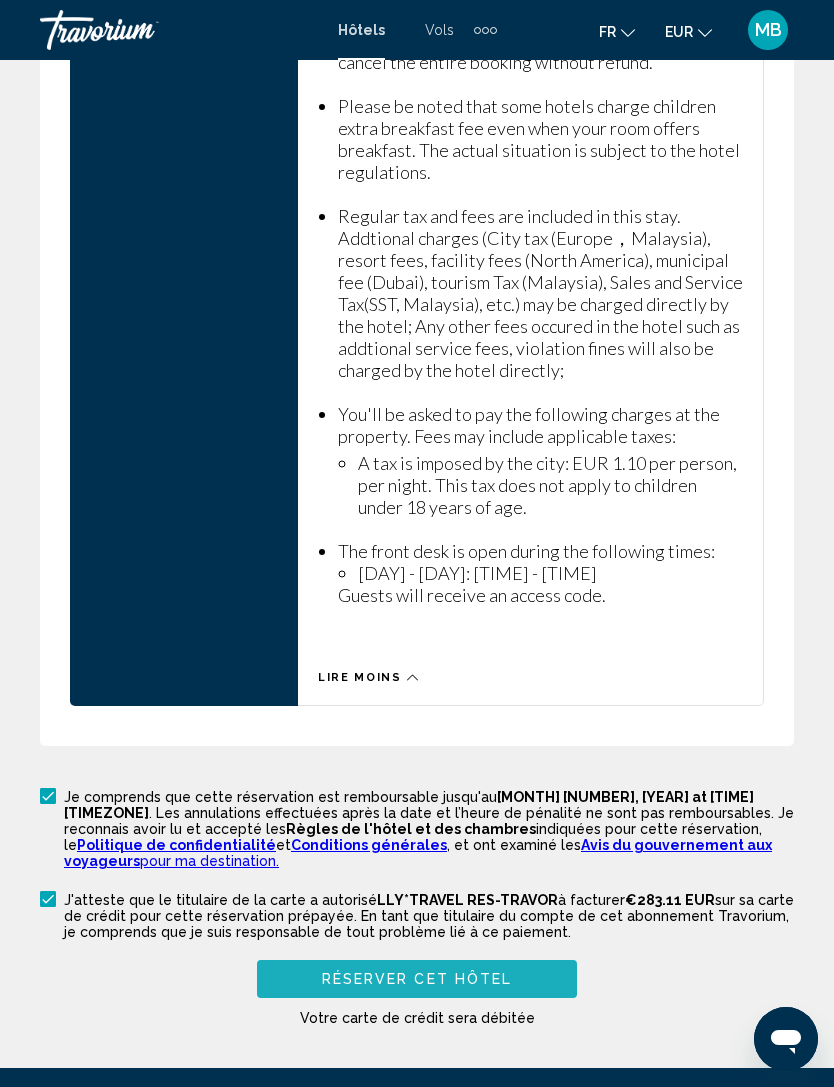 click on "Réserver cet hôtel" at bounding box center (417, 980) 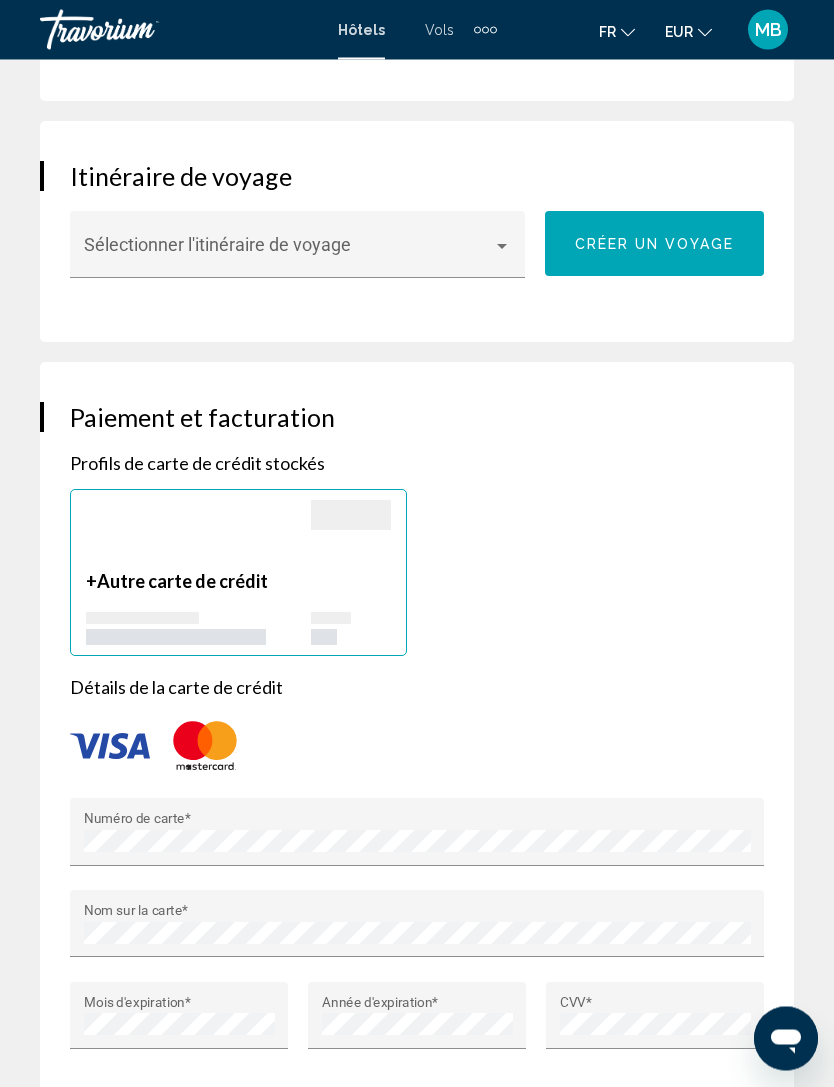 scroll, scrollTop: 1917, scrollLeft: 0, axis: vertical 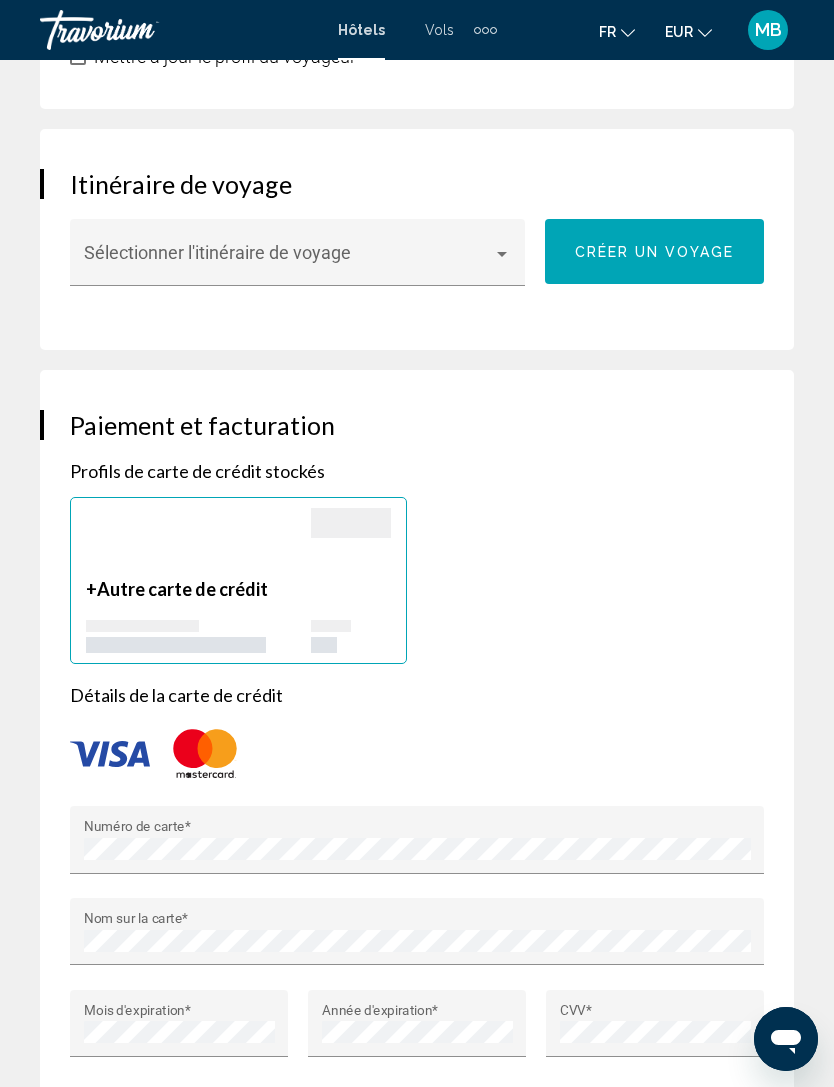 click on "Sélectionner l'itinéraire de voyage" at bounding box center [298, 258] 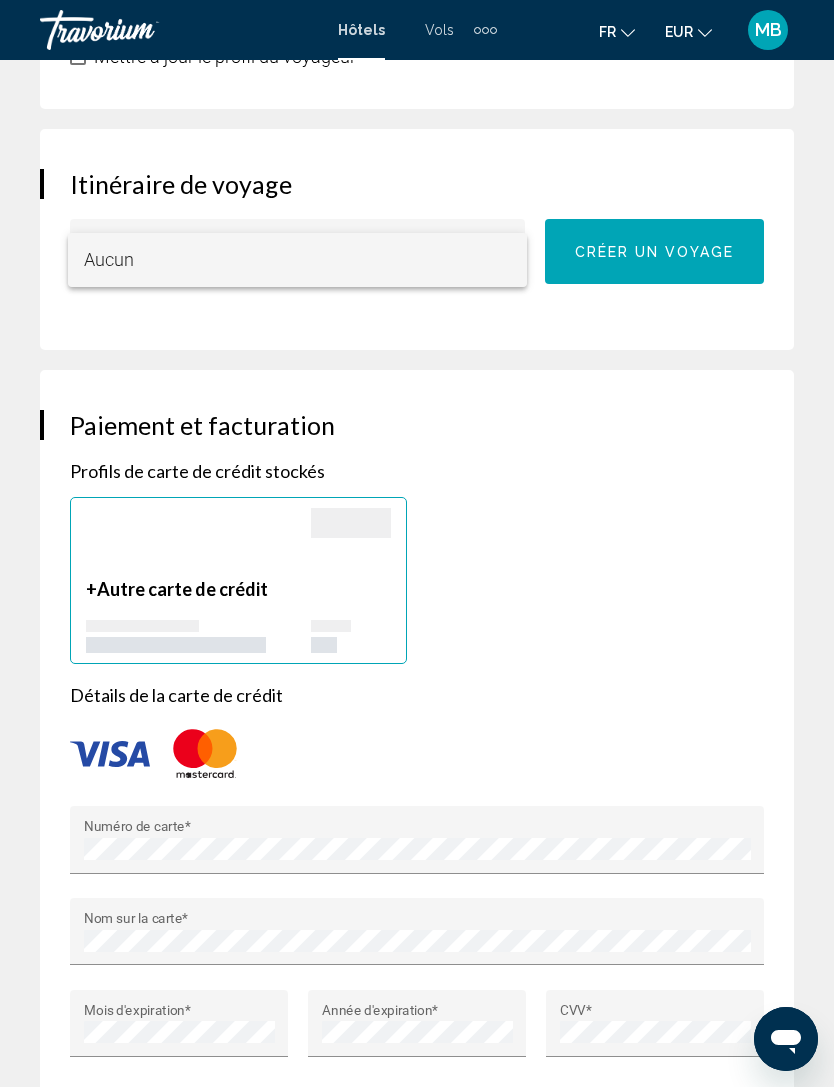 click at bounding box center (417, 543) 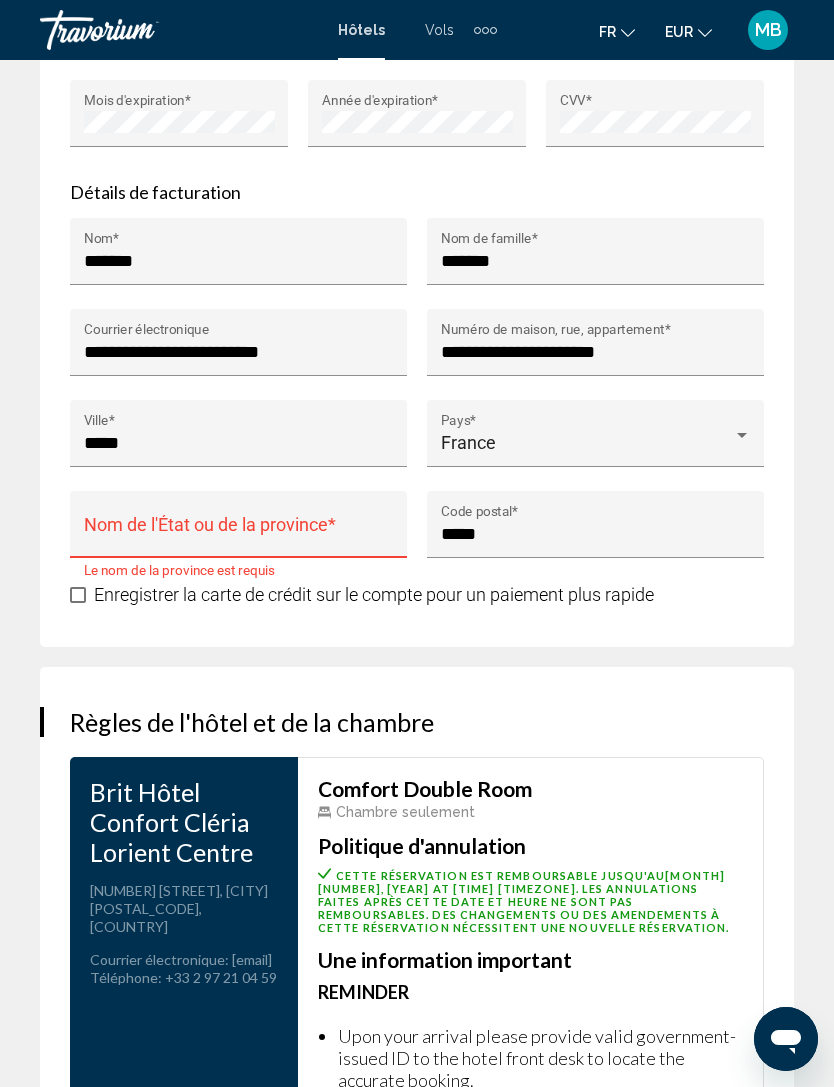 scroll, scrollTop: 2826, scrollLeft: 0, axis: vertical 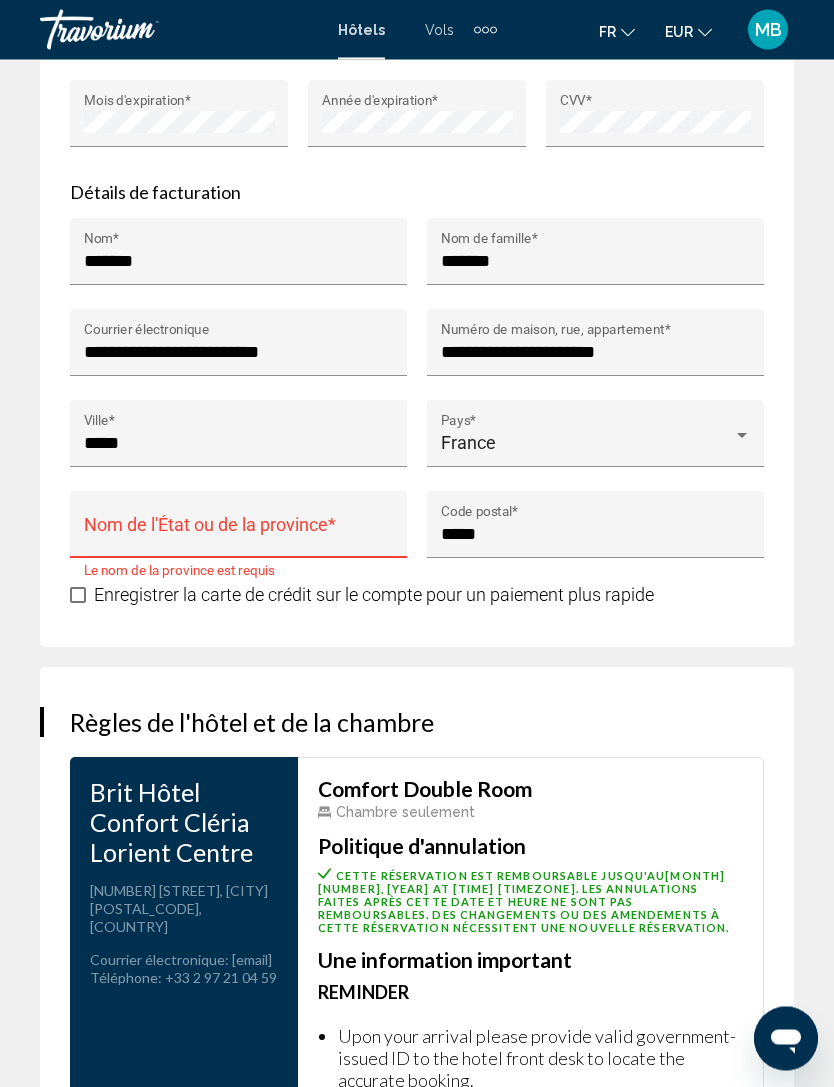 click on "Nom de l'État ou de la province  *" at bounding box center (239, 535) 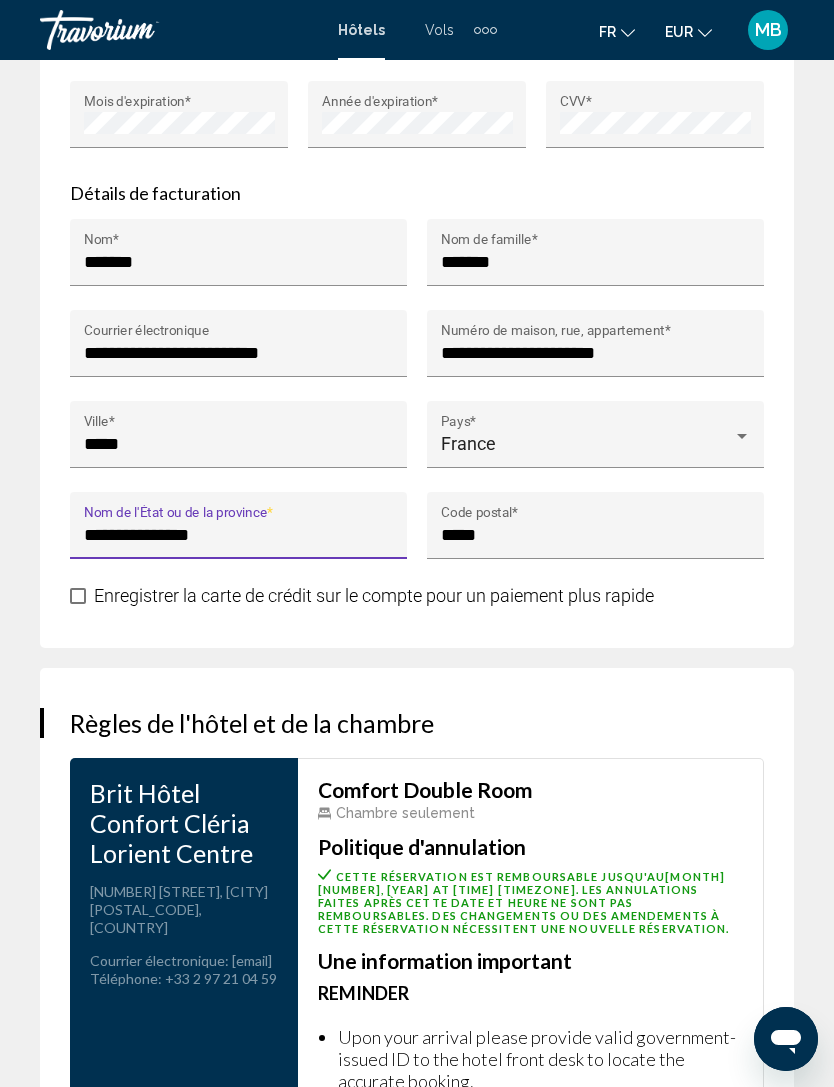 type on "**********" 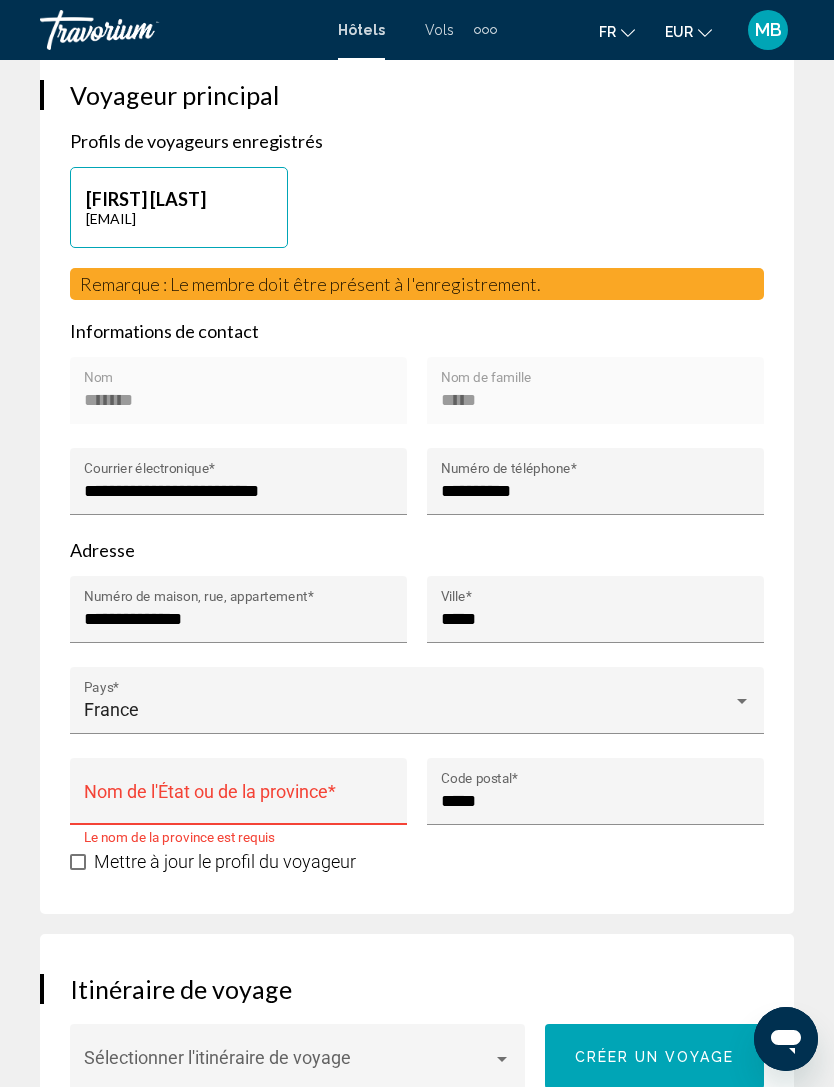click on "Nom de l'État ou de la province  *" at bounding box center [239, 801] 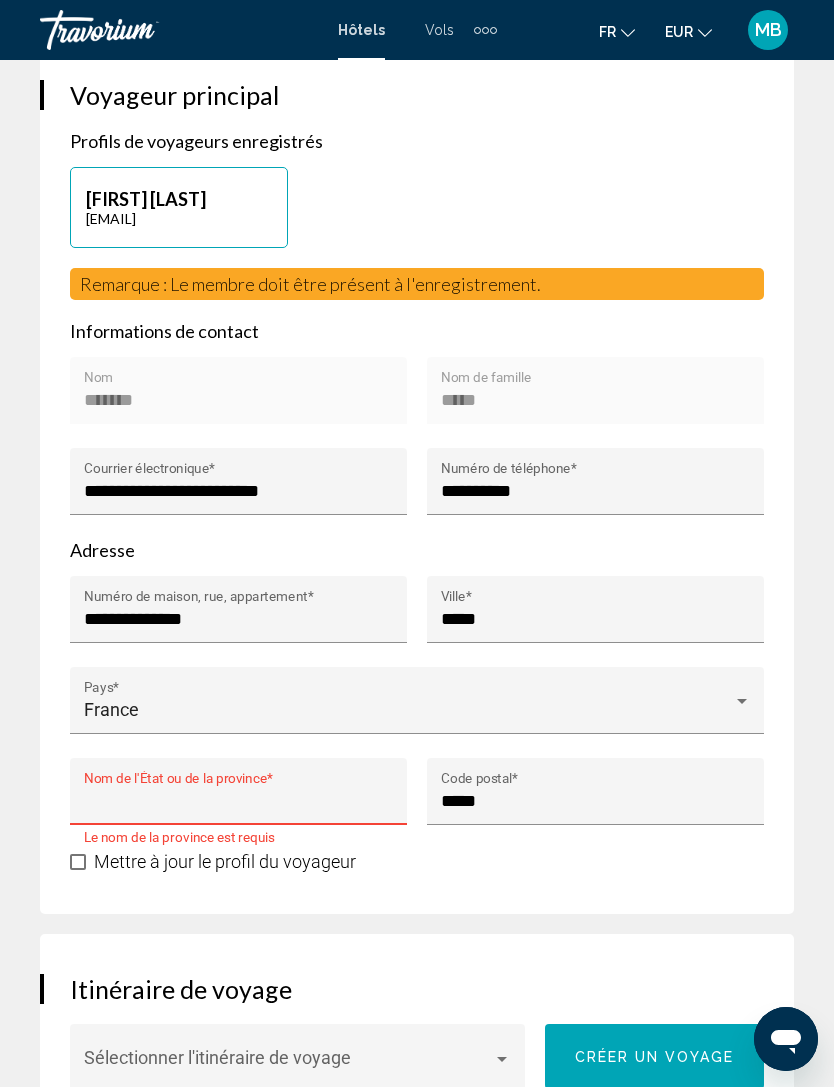 scroll, scrollTop: 1165, scrollLeft: 0, axis: vertical 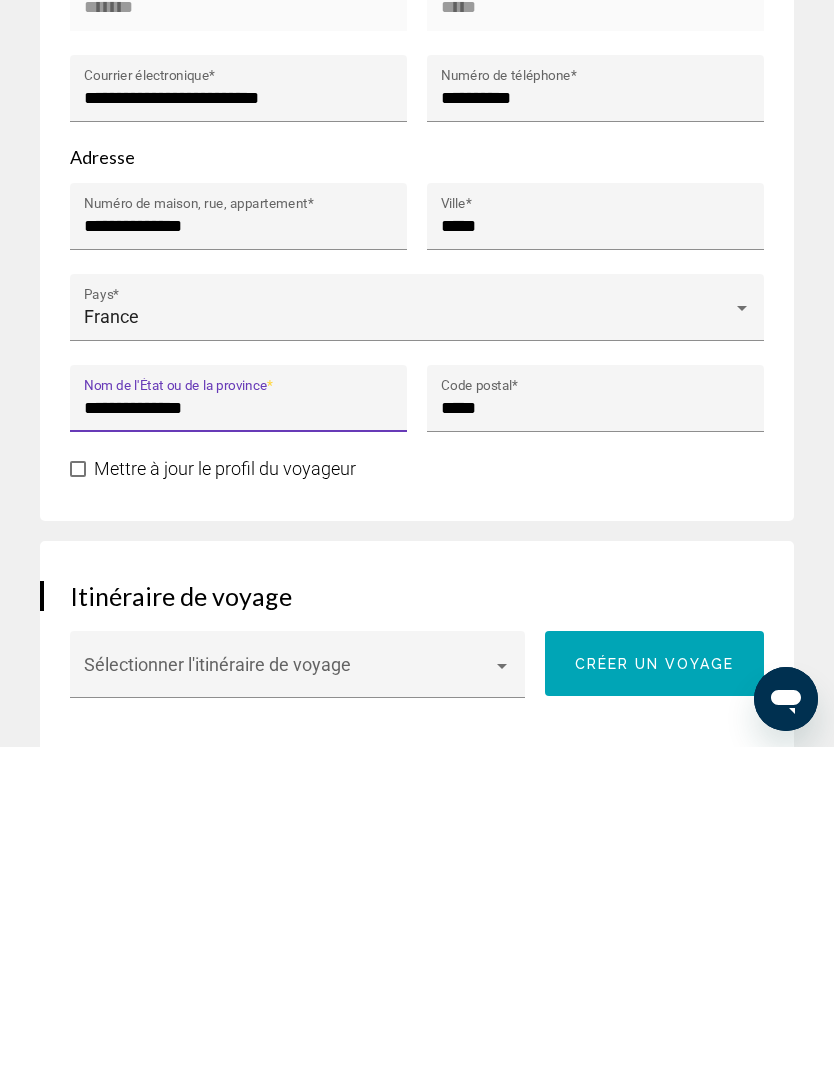 type on "**********" 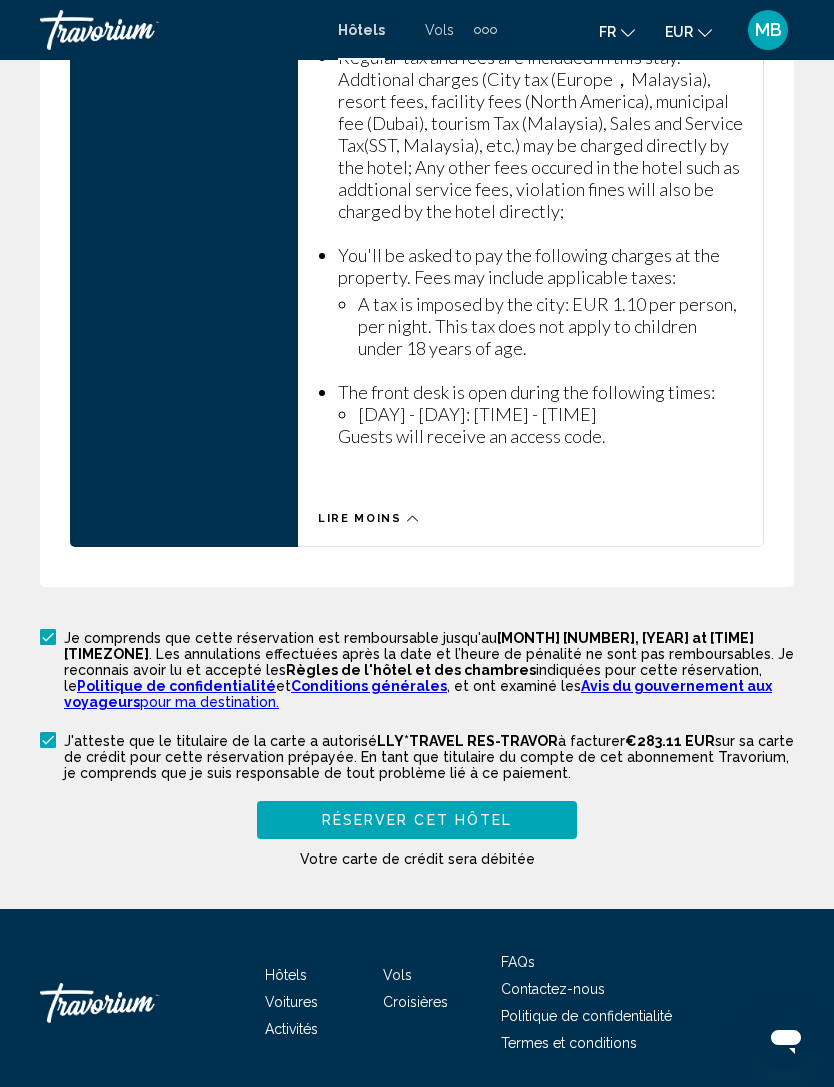 scroll, scrollTop: 4426, scrollLeft: 0, axis: vertical 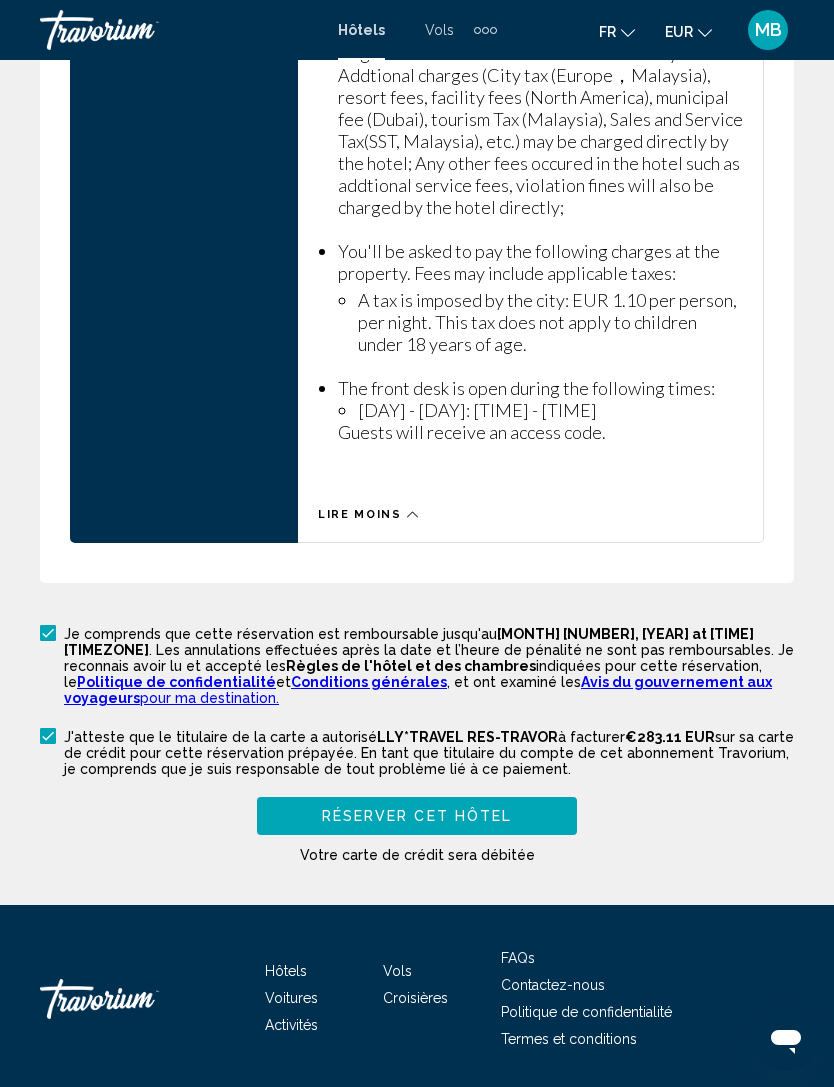 click on "Réserver cet hôtel" at bounding box center [417, 815] 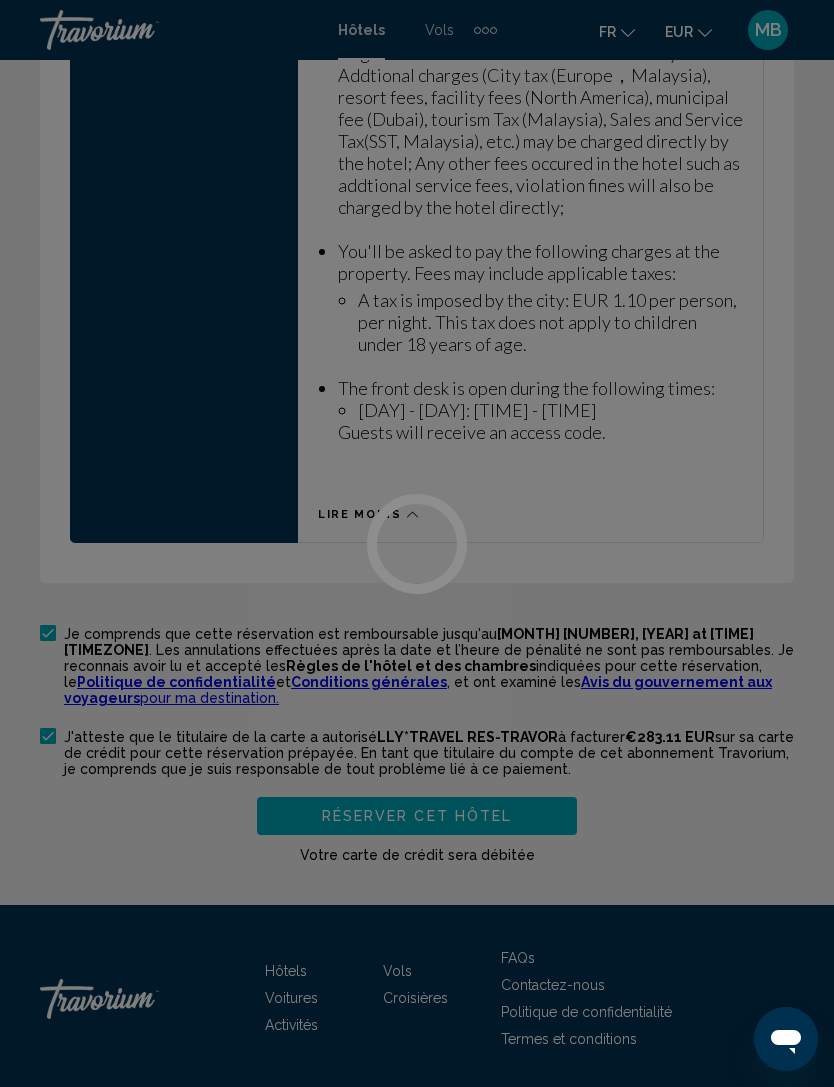 click at bounding box center [417, 543] 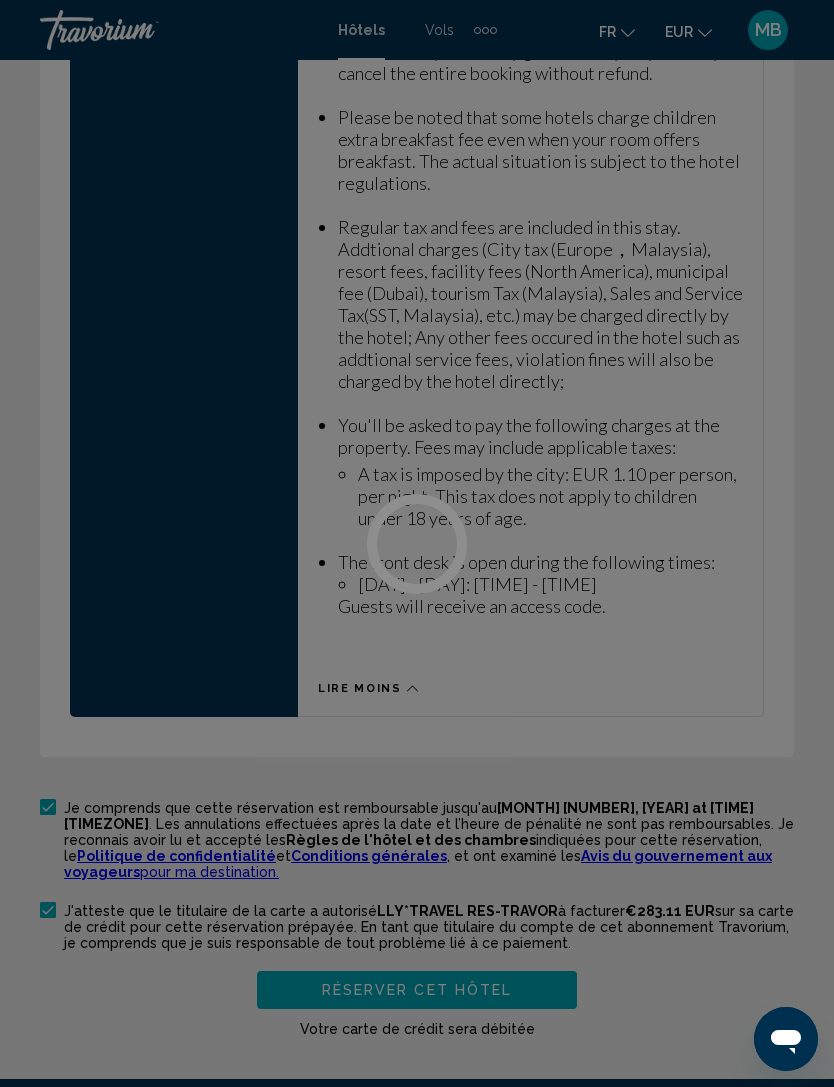 scroll, scrollTop: 4250, scrollLeft: 0, axis: vertical 